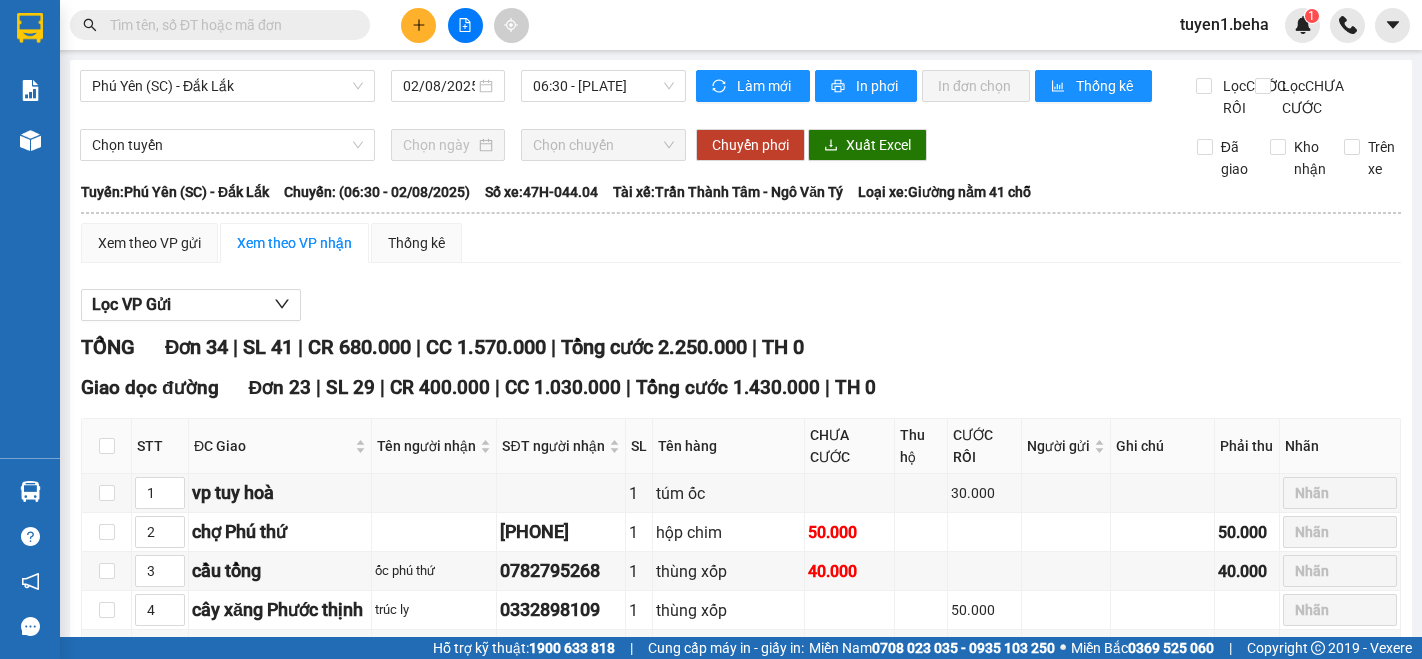 scroll, scrollTop: 0, scrollLeft: 0, axis: both 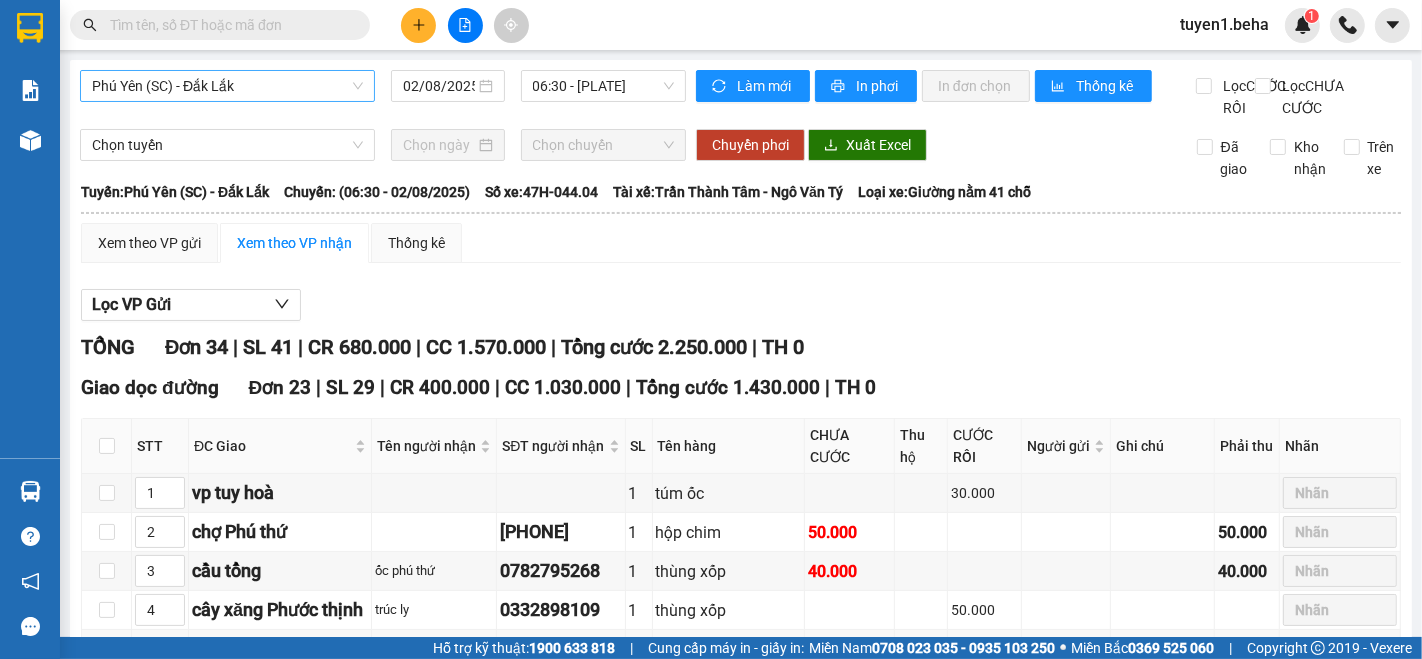 click on "Phú Yên (SC) - Đắk Lắk" at bounding box center [227, 86] 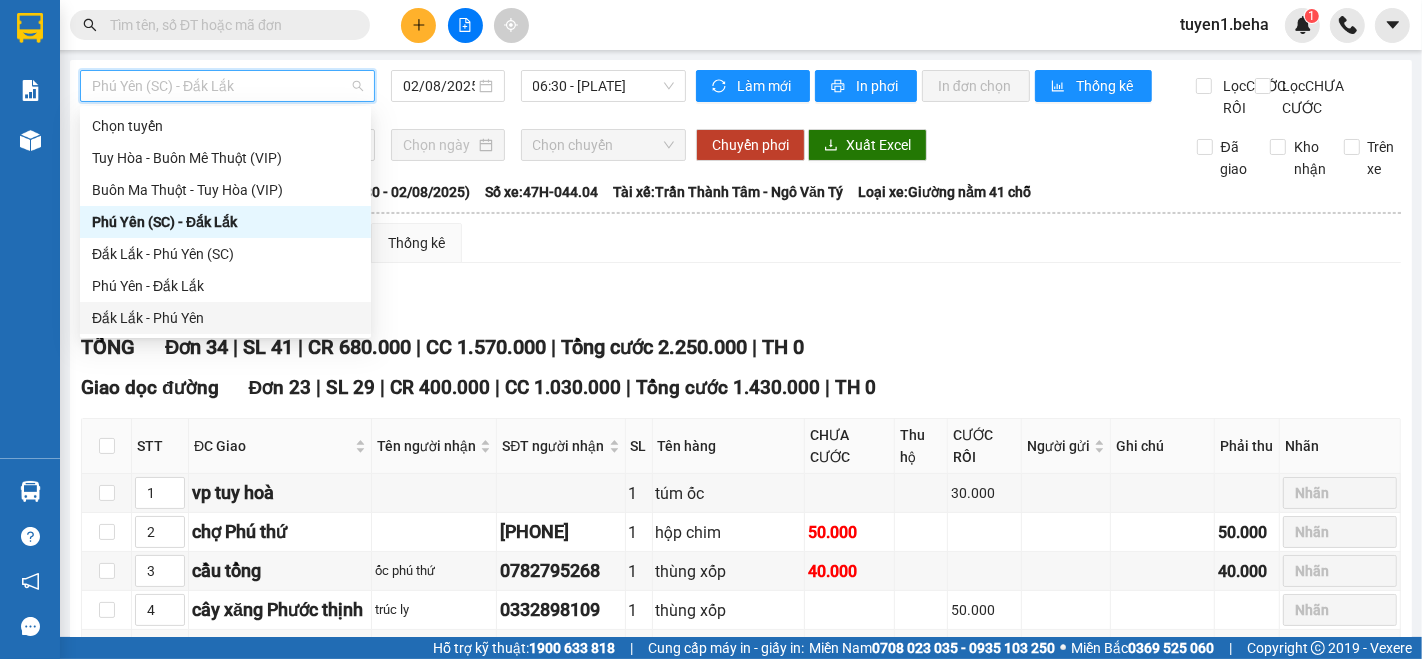 click on "Đắk Lắk - Phú Yên" at bounding box center (225, 318) 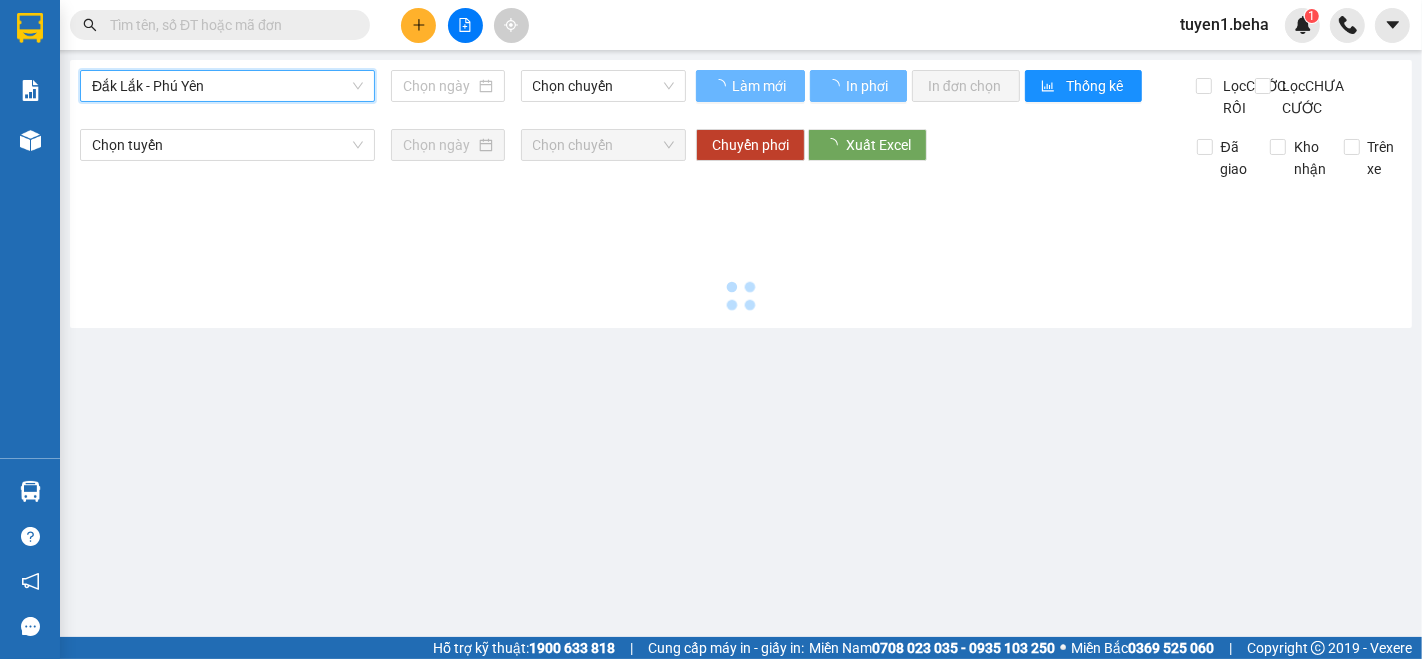 type on "02/08/2025" 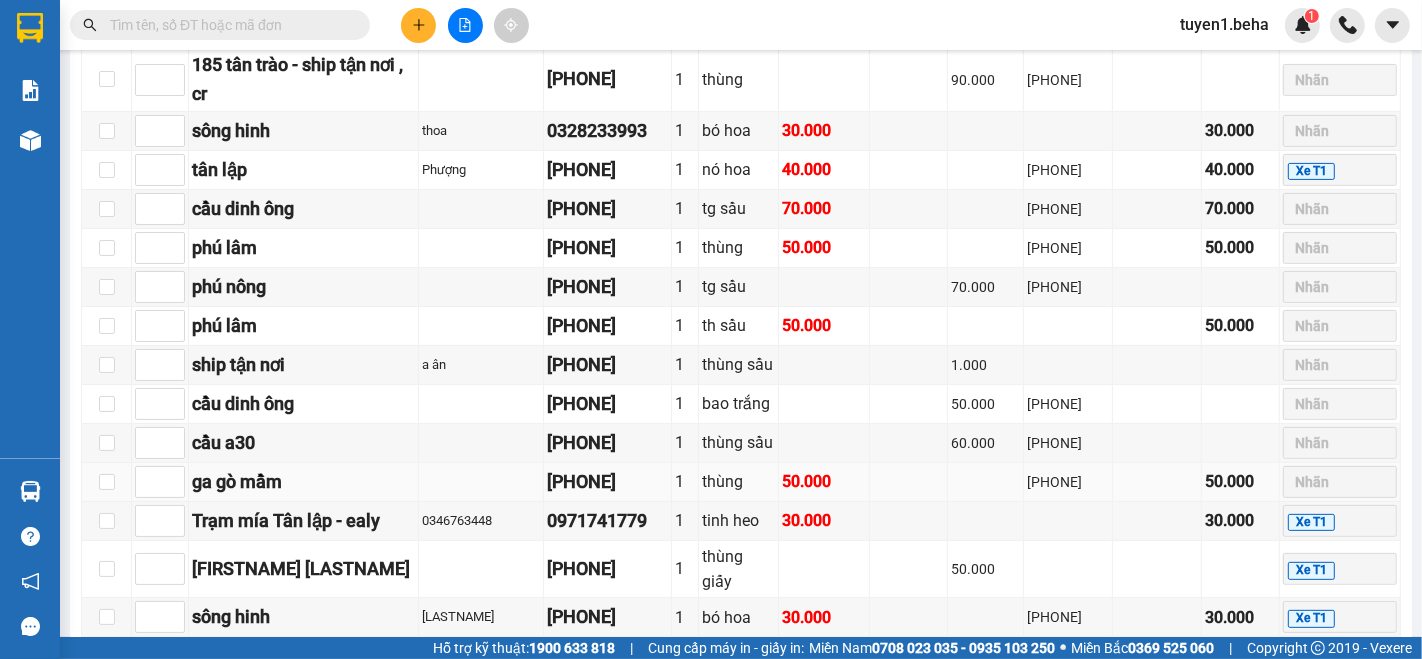 scroll, scrollTop: 444, scrollLeft: 0, axis: vertical 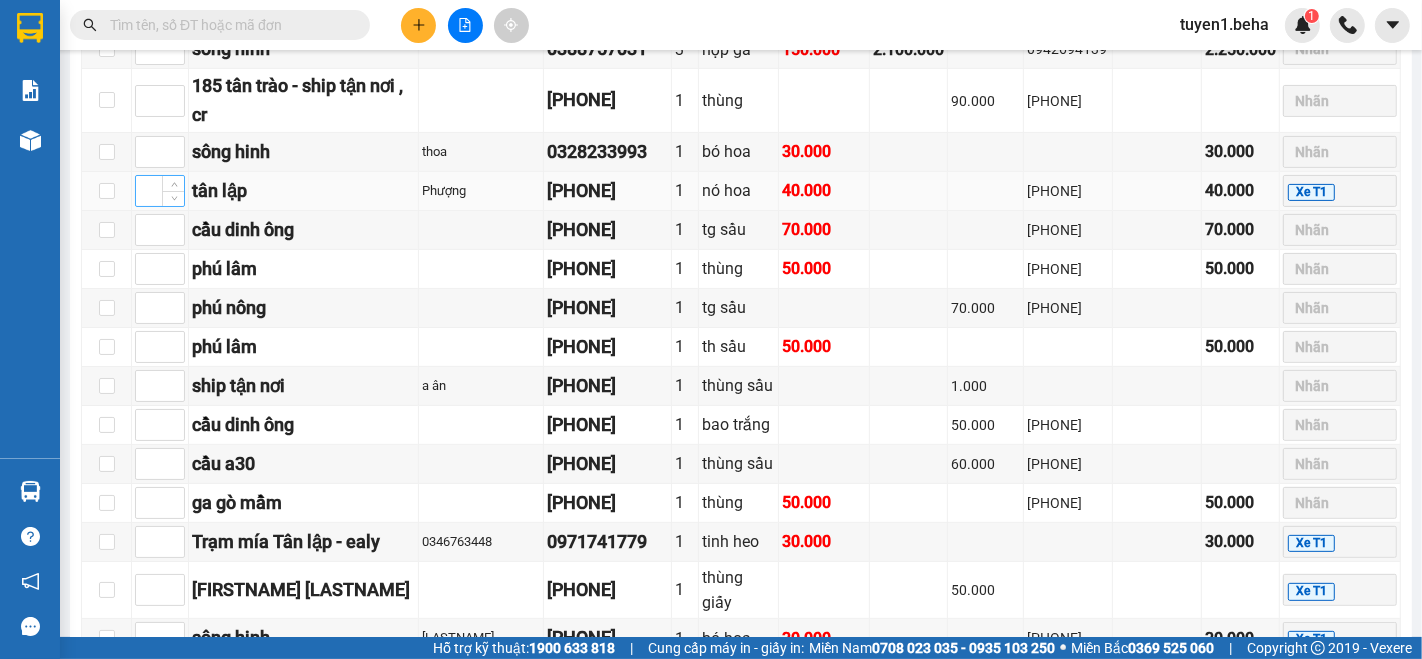 click at bounding box center [160, 191] 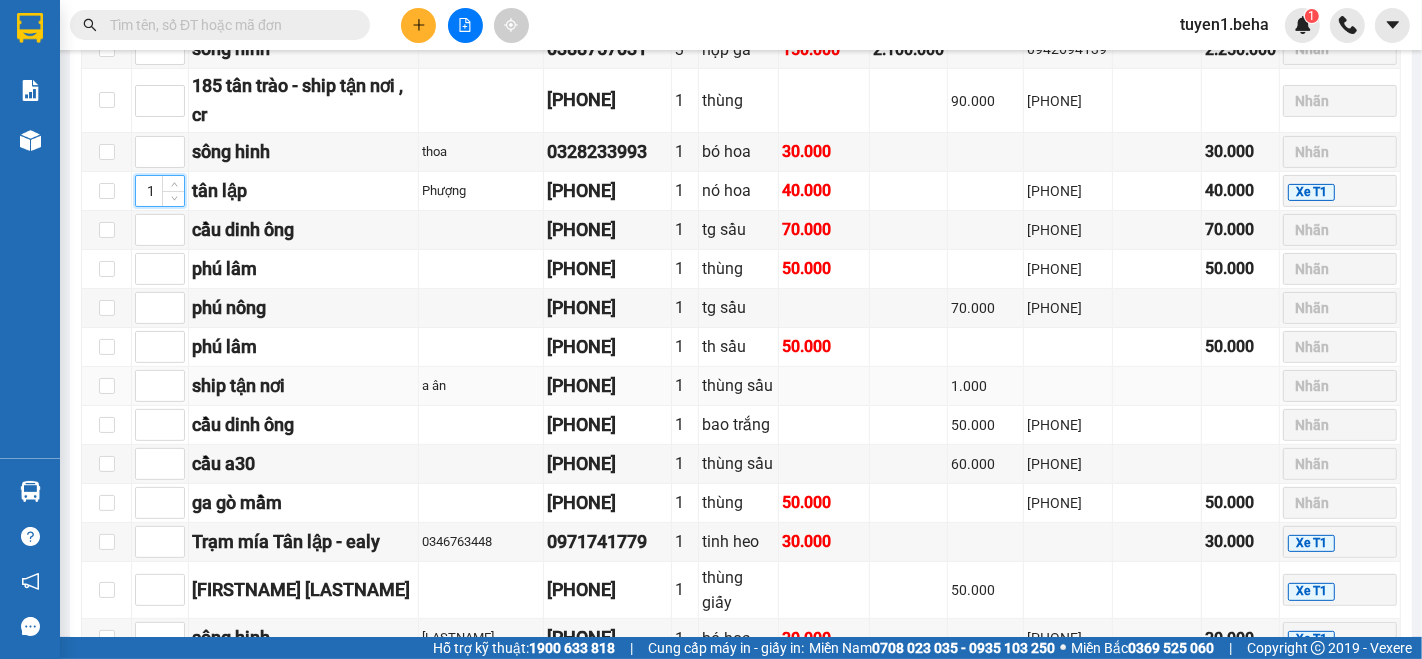 scroll, scrollTop: 666, scrollLeft: 0, axis: vertical 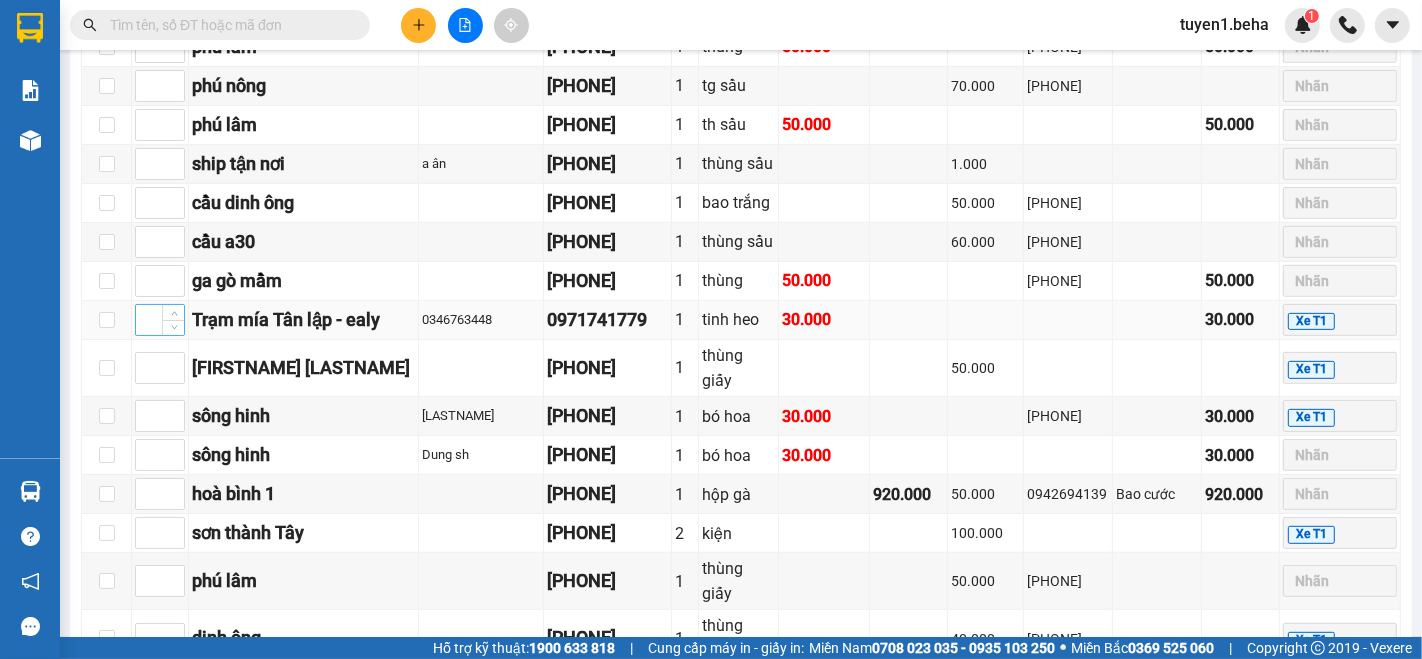type on "1" 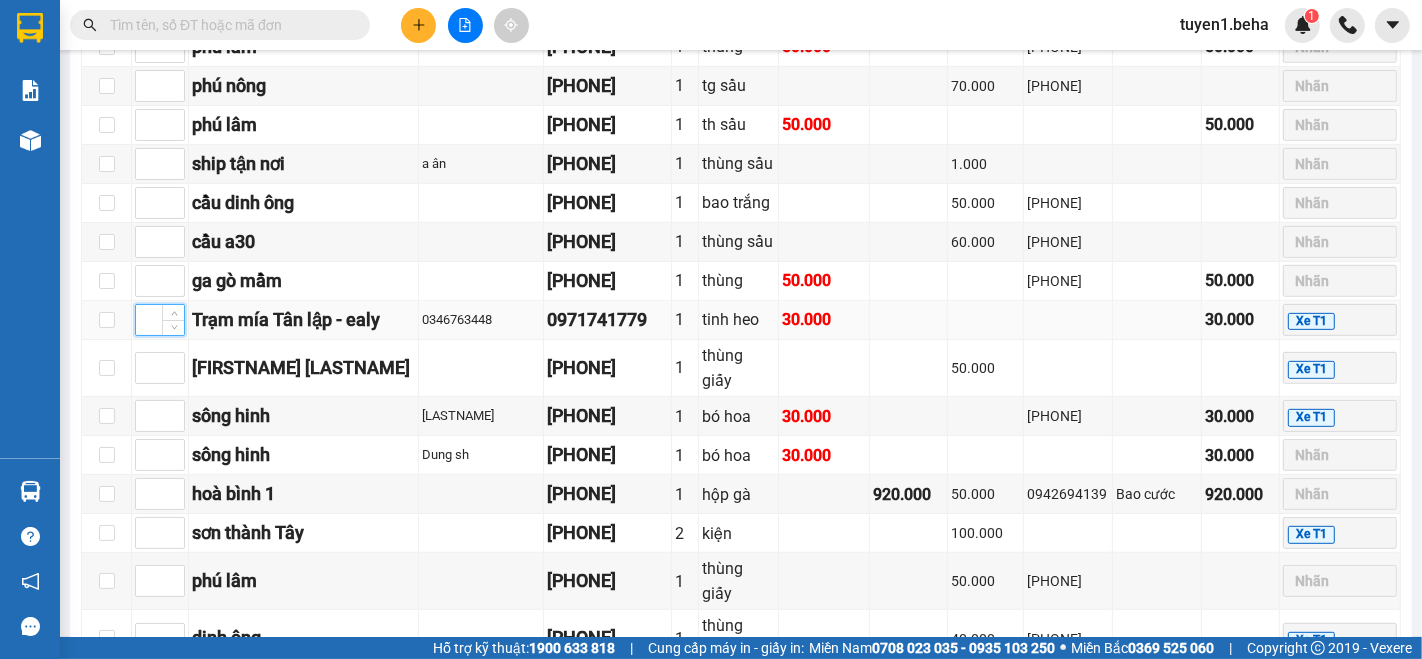 click at bounding box center [160, 320] 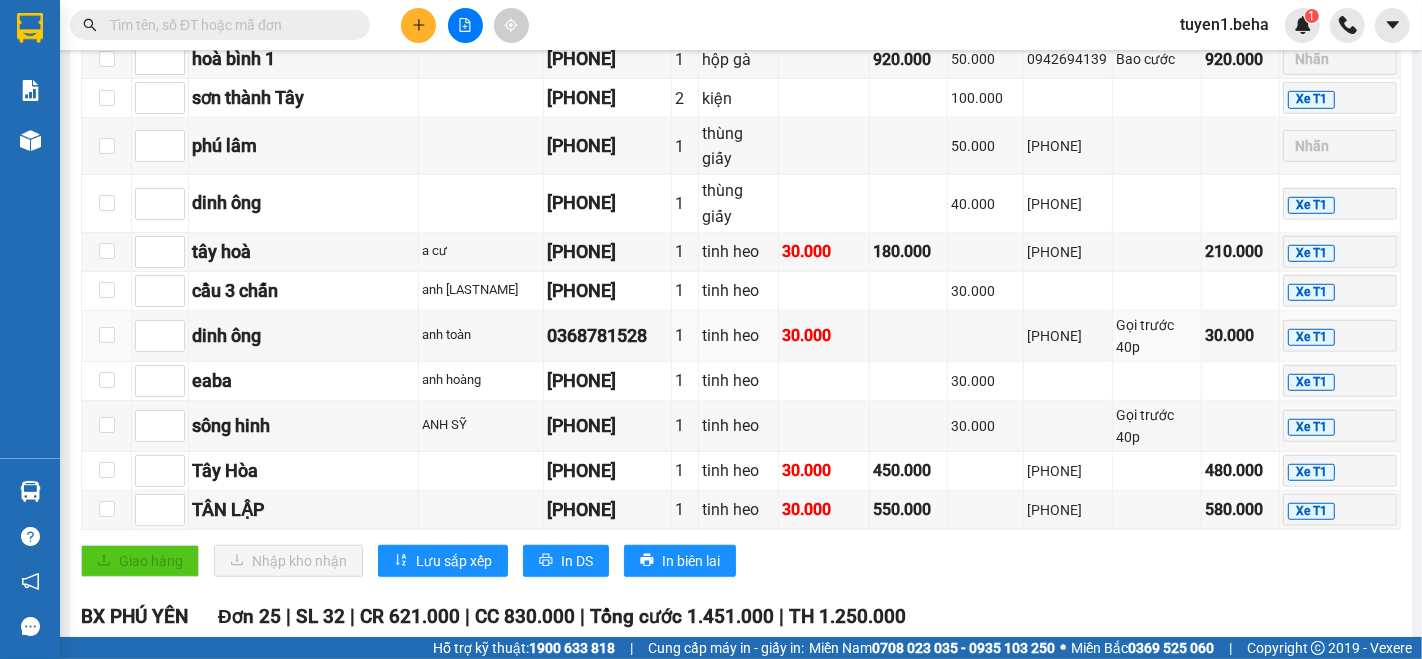 scroll, scrollTop: 1222, scrollLeft: 0, axis: vertical 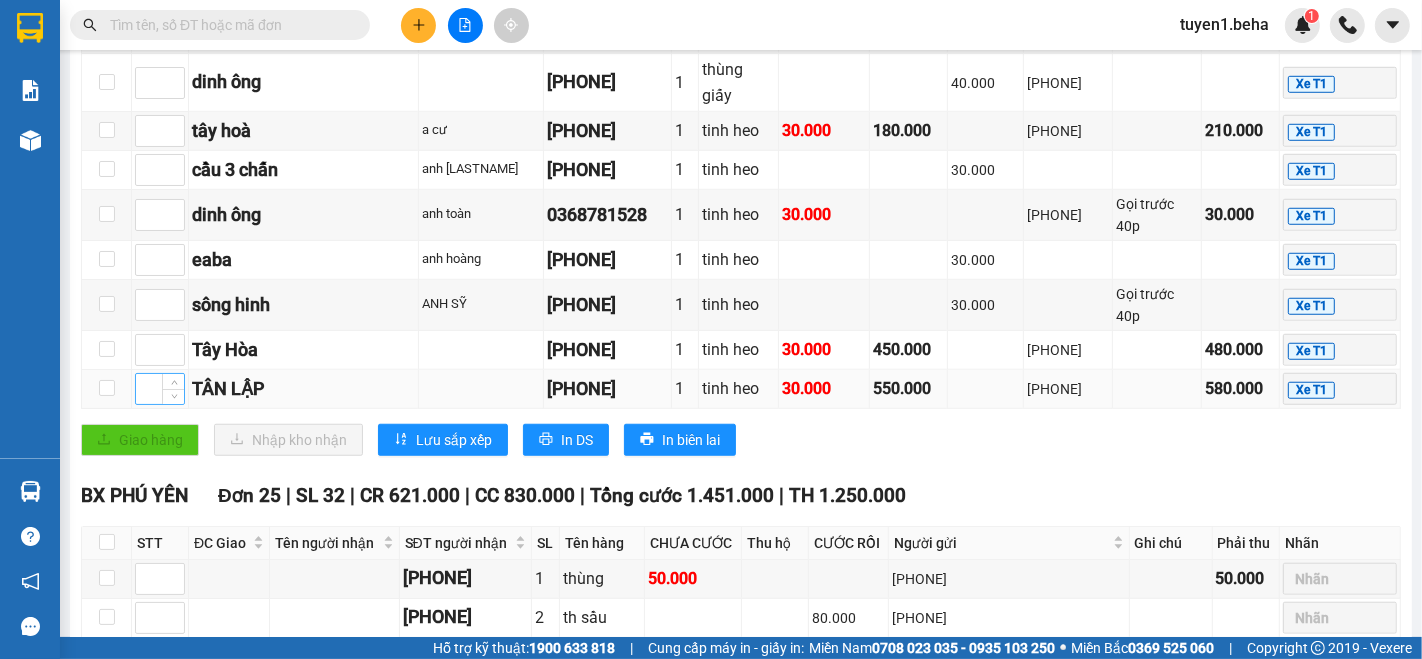 type on "2" 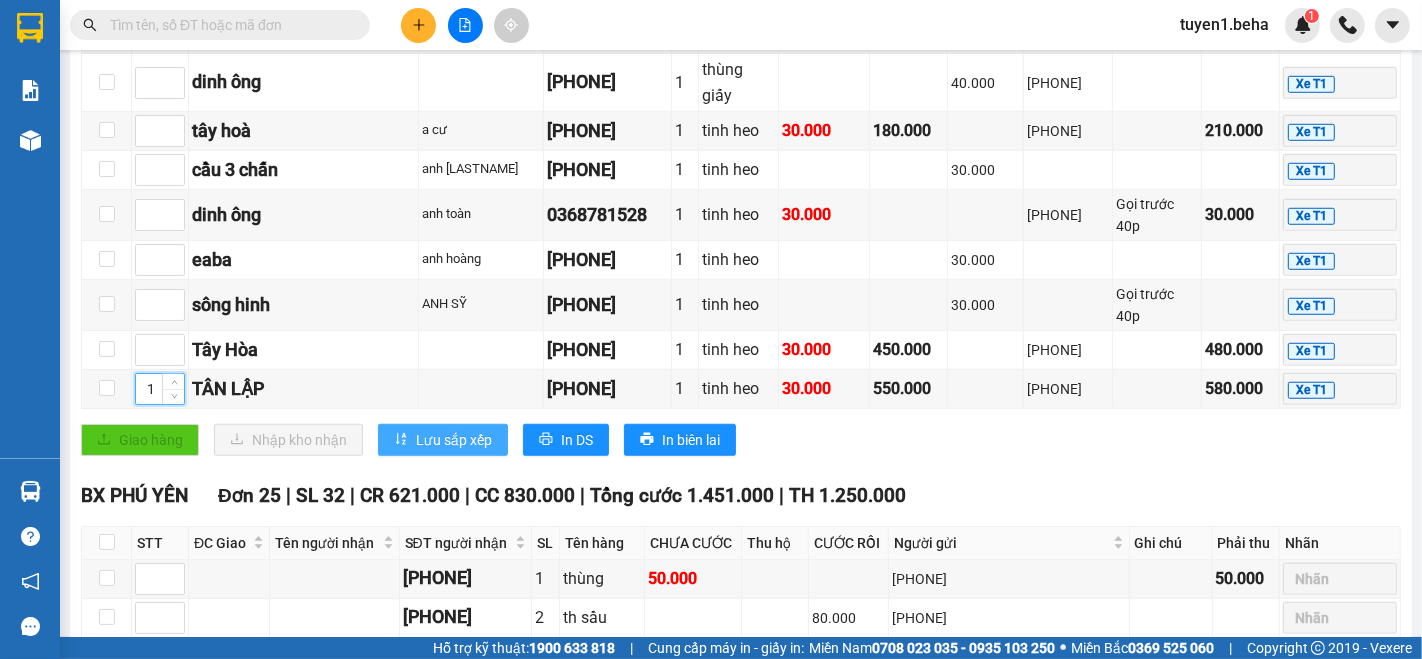 type on "1" 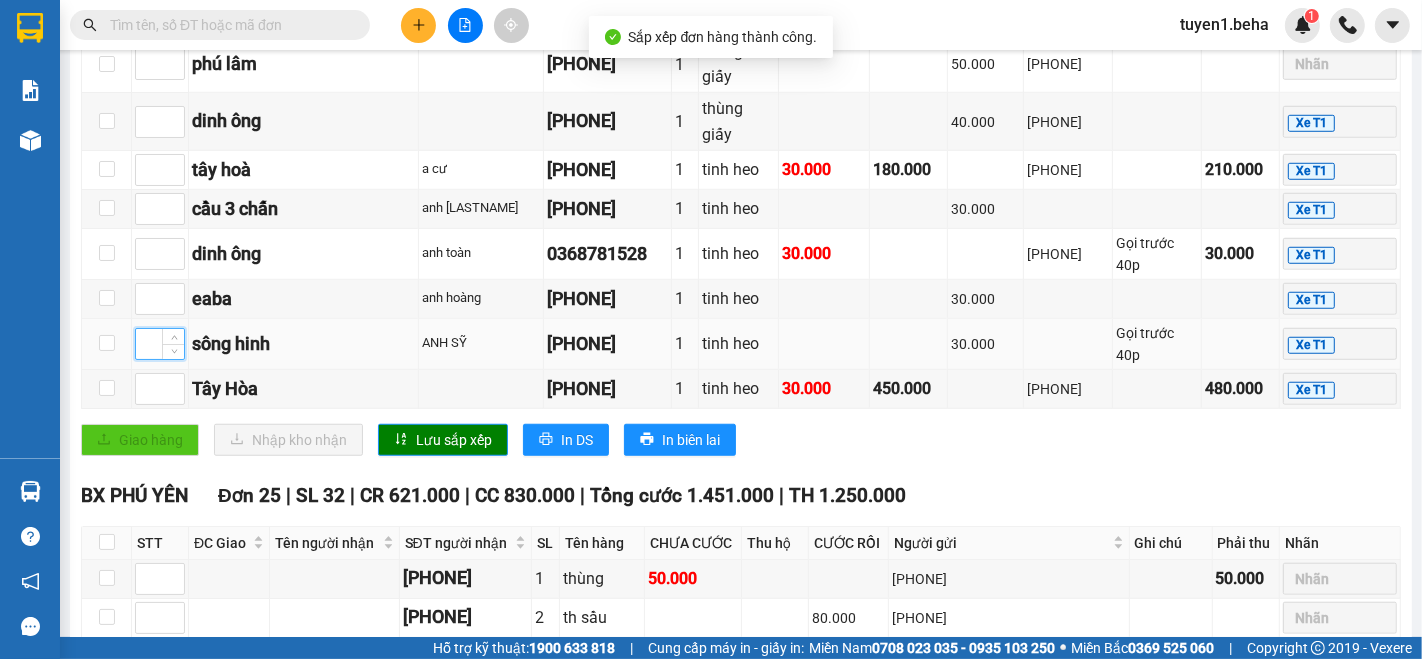 click at bounding box center (160, 344) 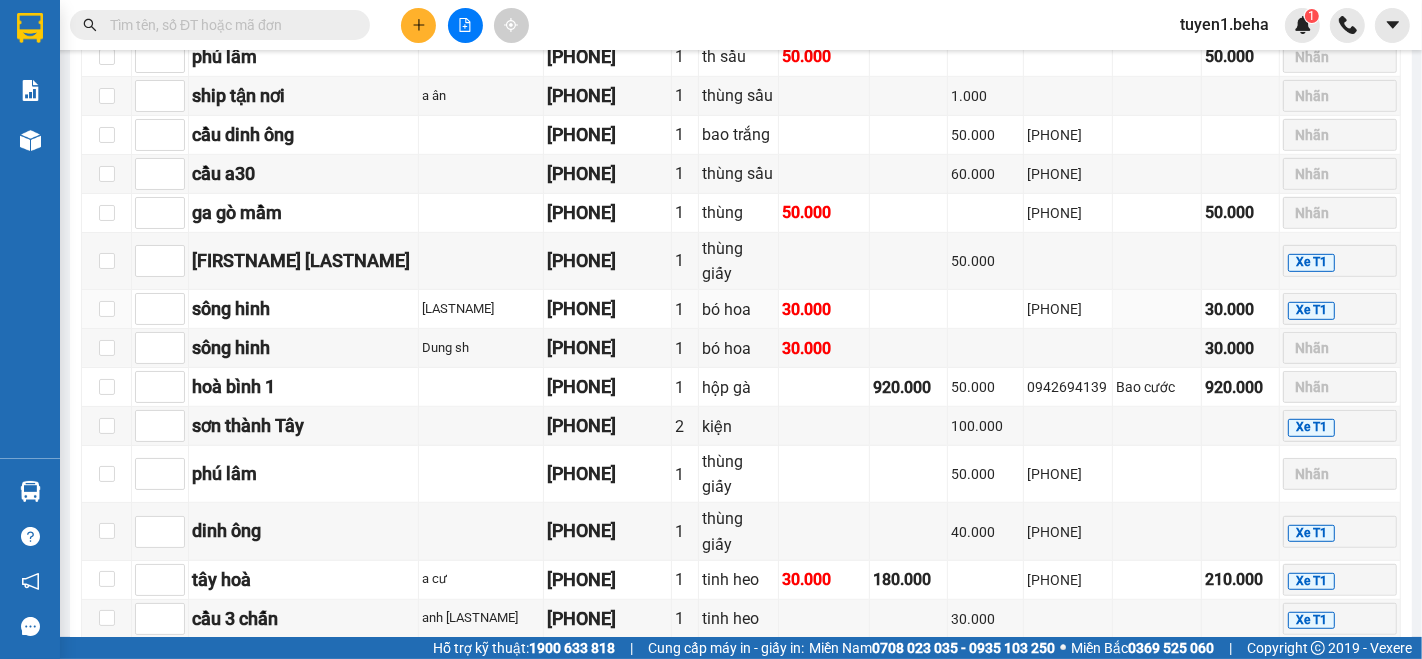 scroll, scrollTop: 777, scrollLeft: 0, axis: vertical 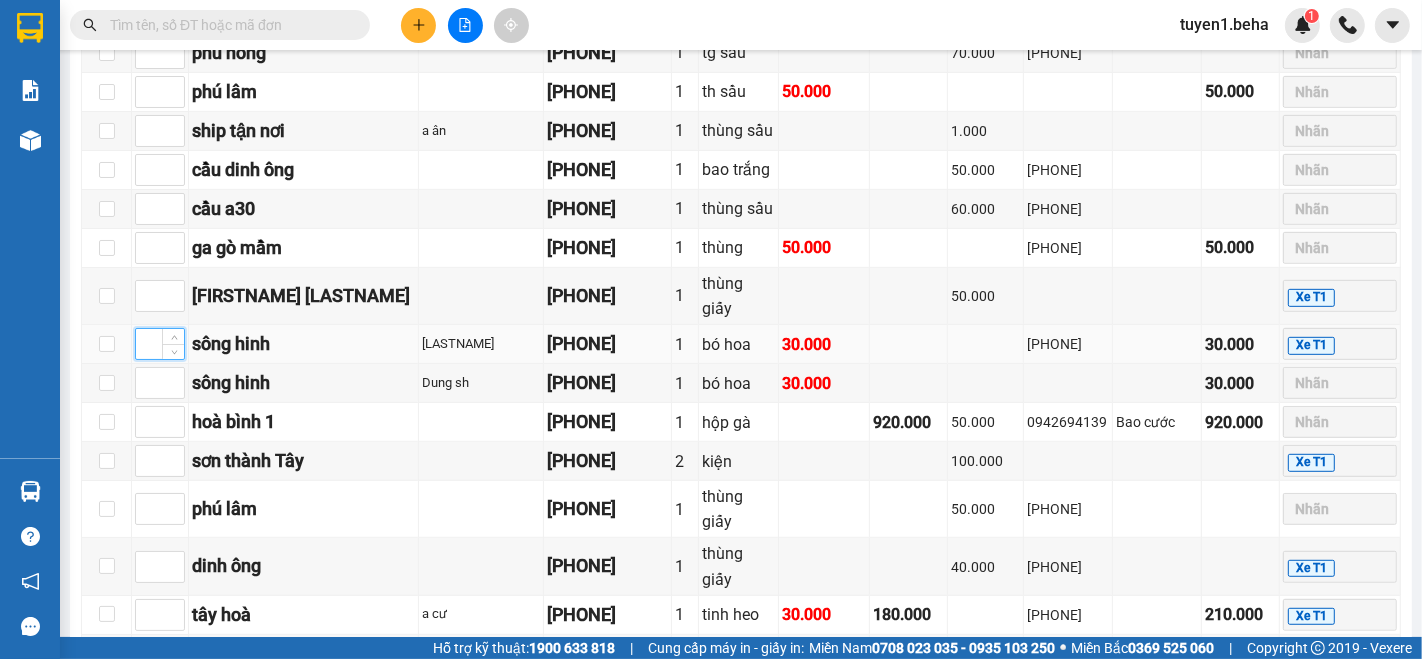 click at bounding box center (160, 344) 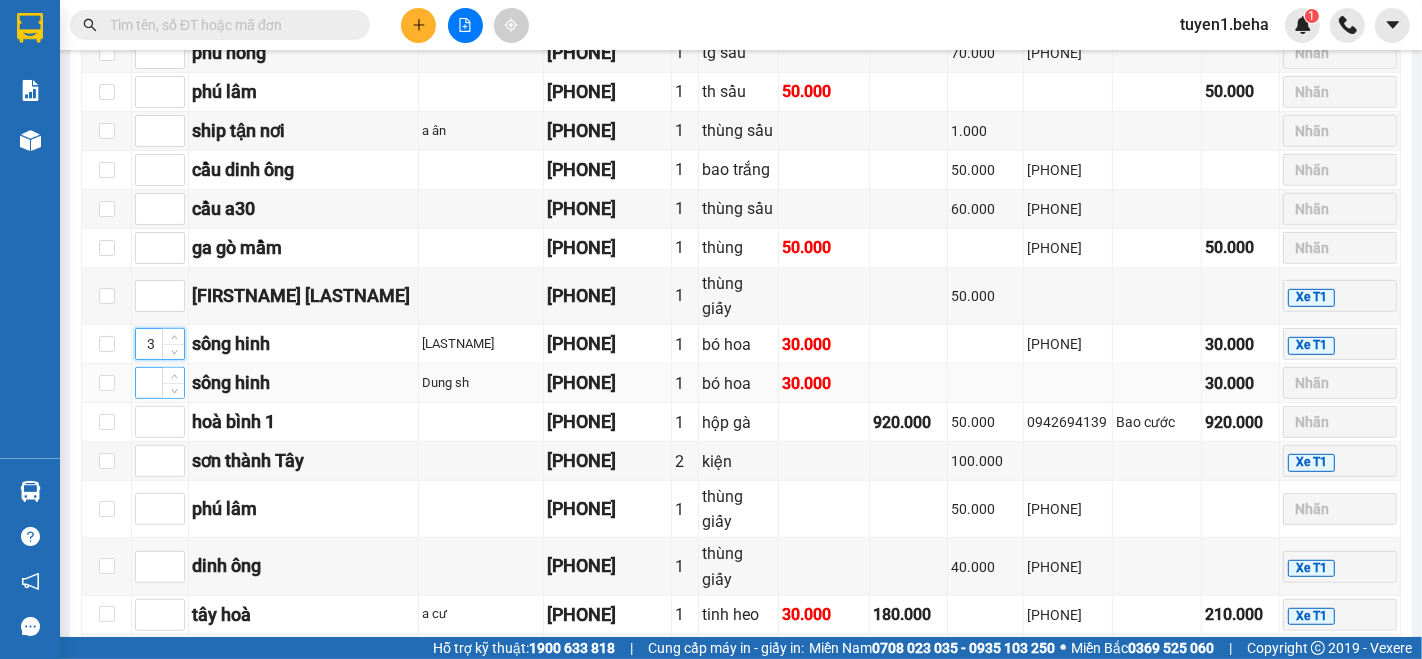 type on "3" 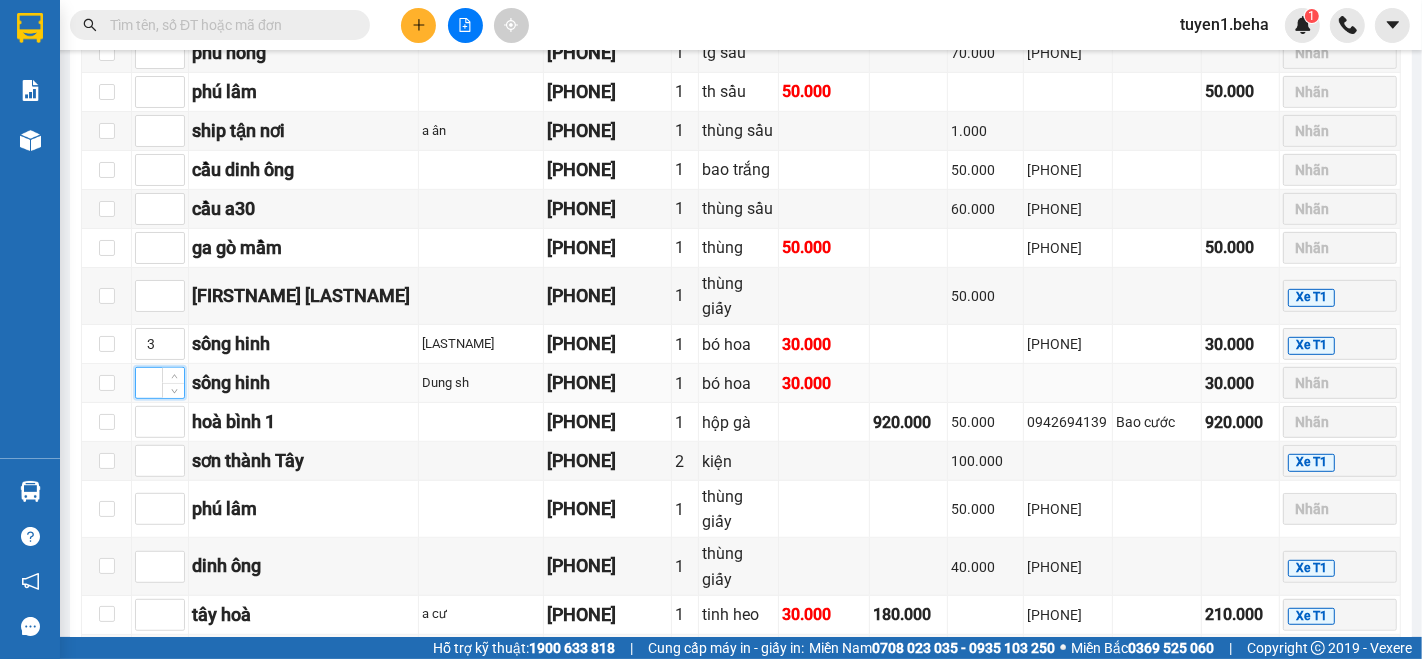 click at bounding box center (160, 383) 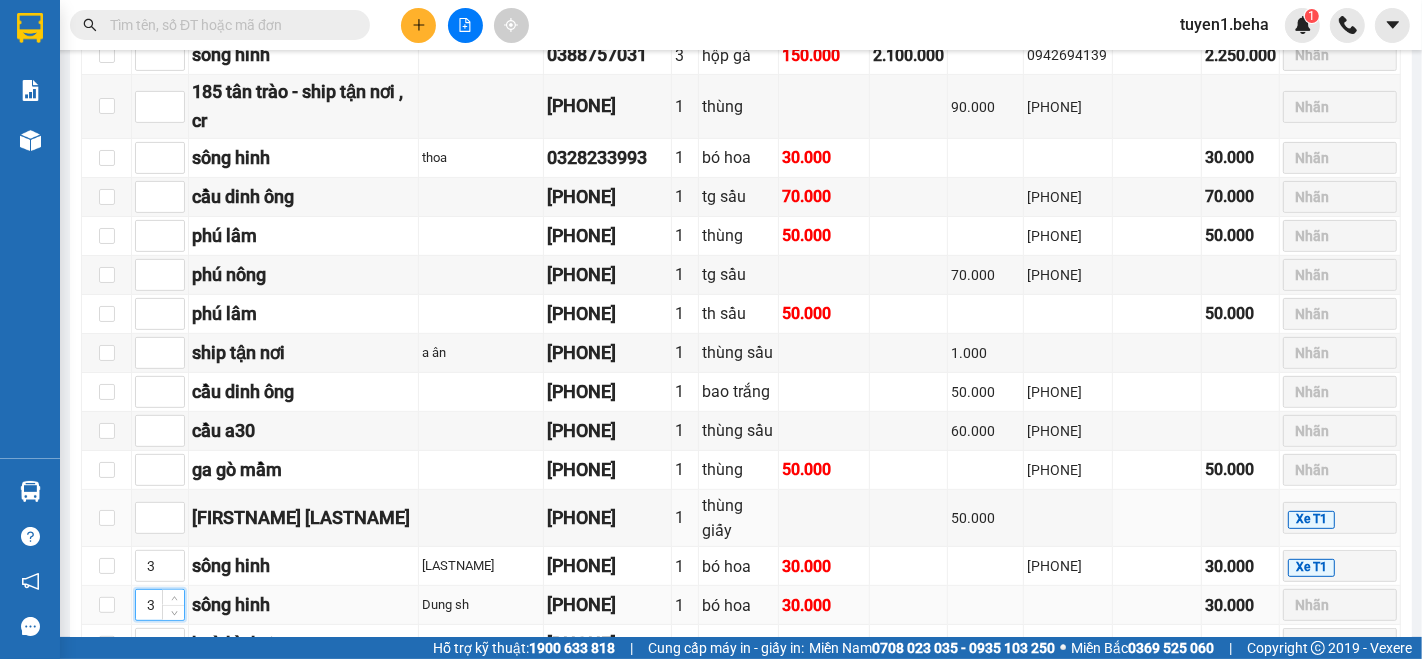 scroll, scrollTop: 444, scrollLeft: 0, axis: vertical 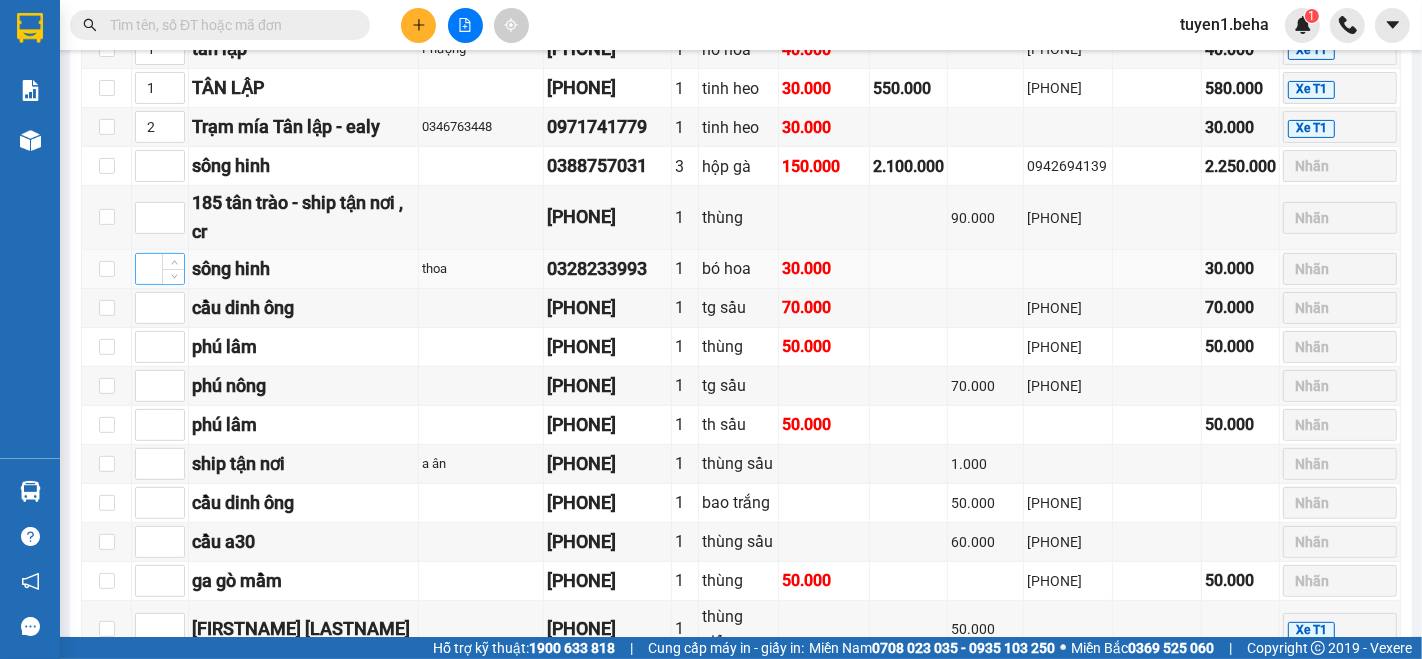 type on "3" 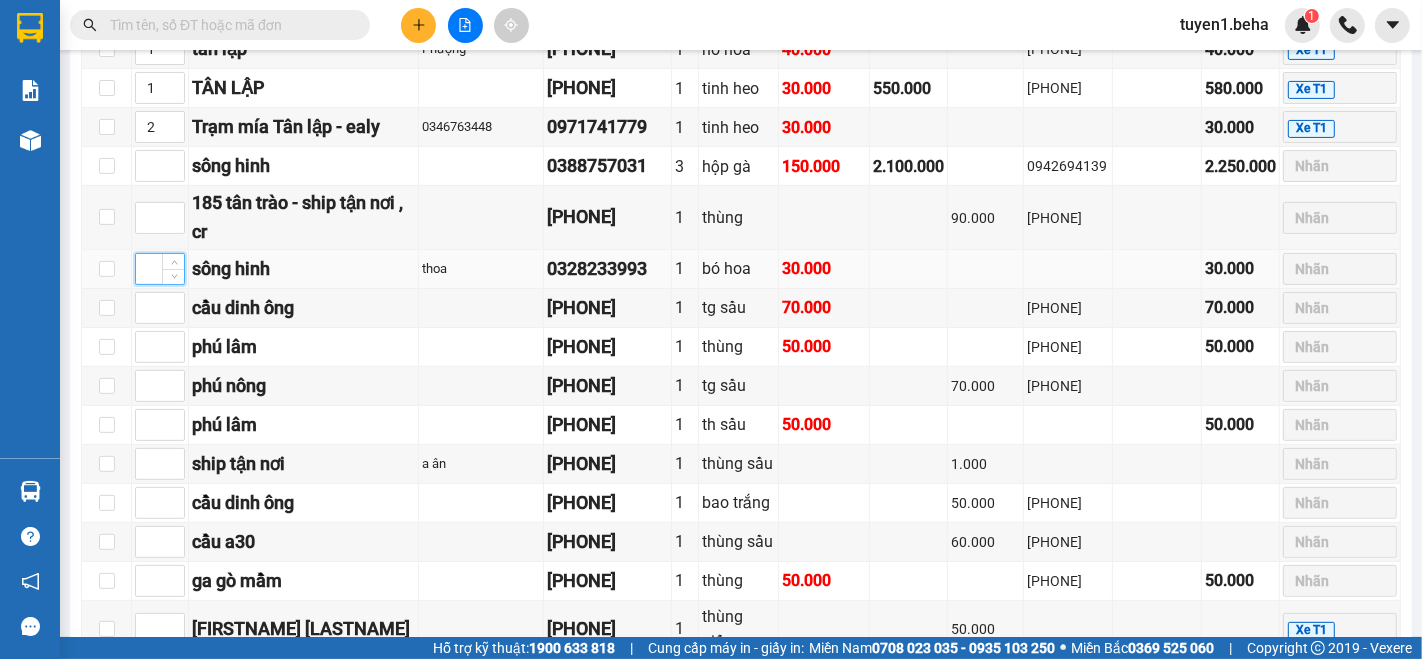 click at bounding box center [160, 269] 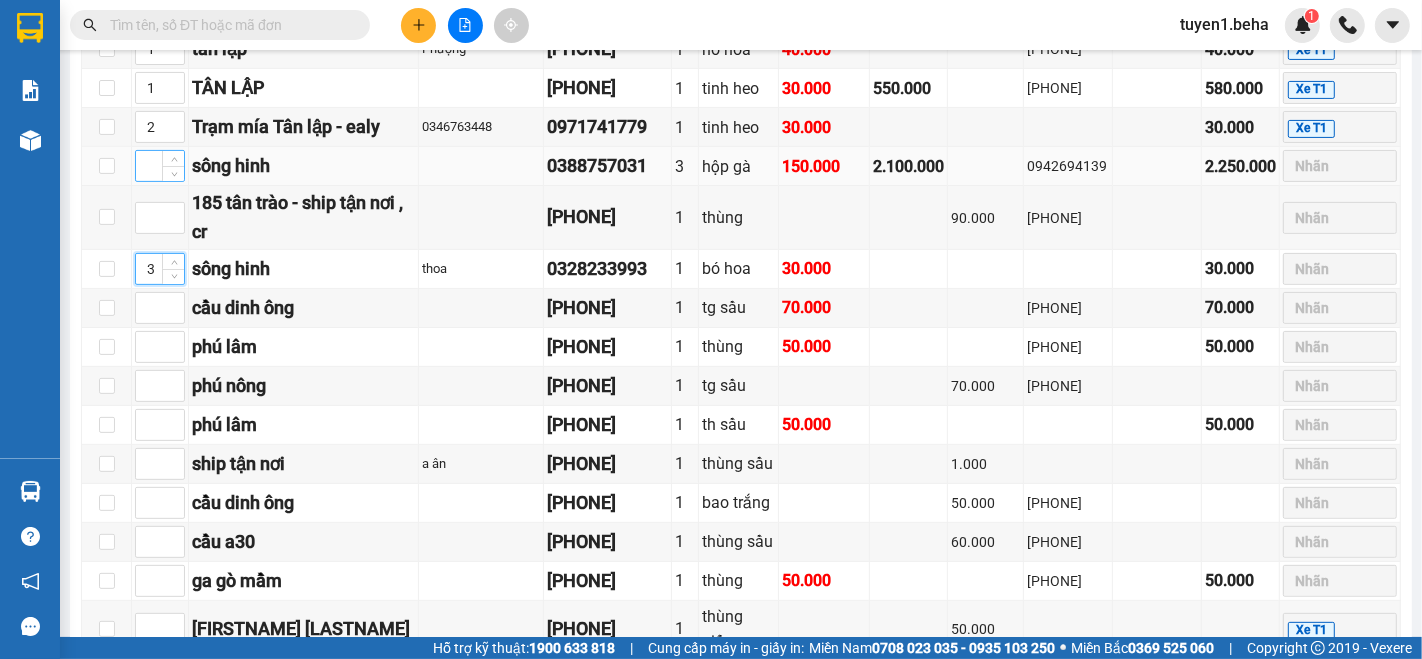 type on "3" 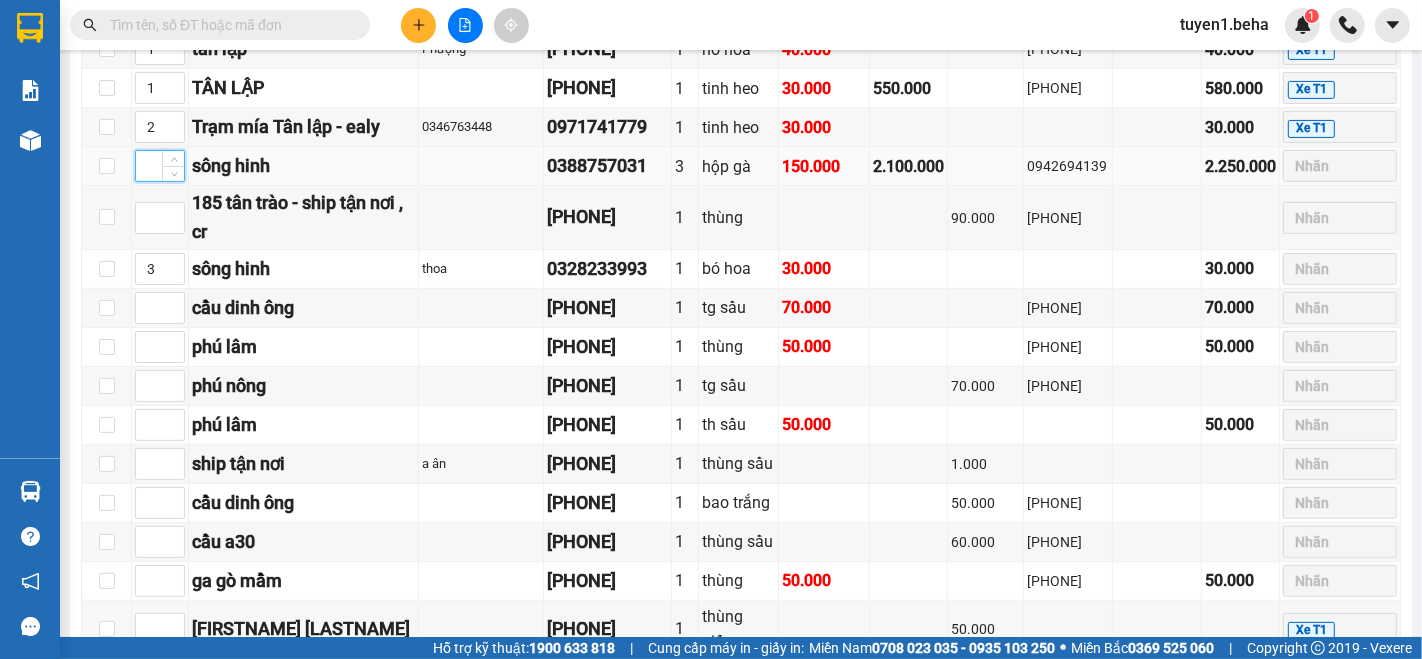 click at bounding box center (160, 166) 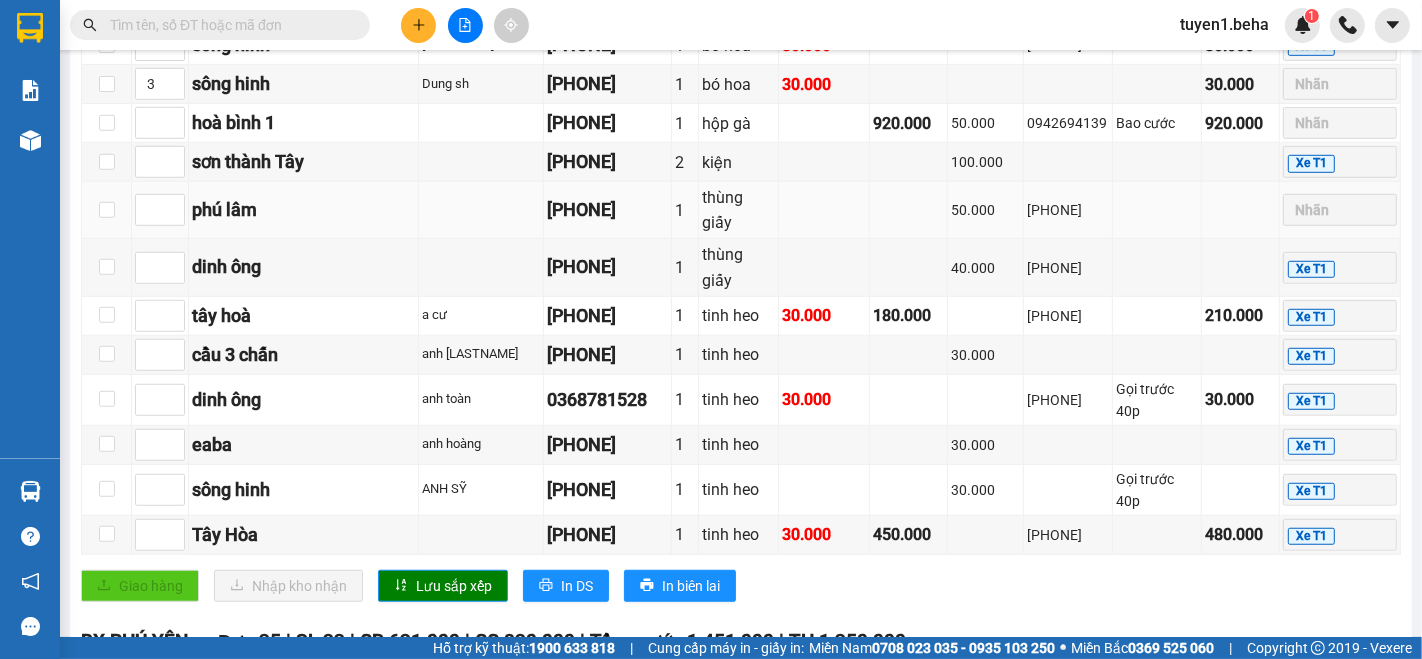scroll, scrollTop: 1111, scrollLeft: 0, axis: vertical 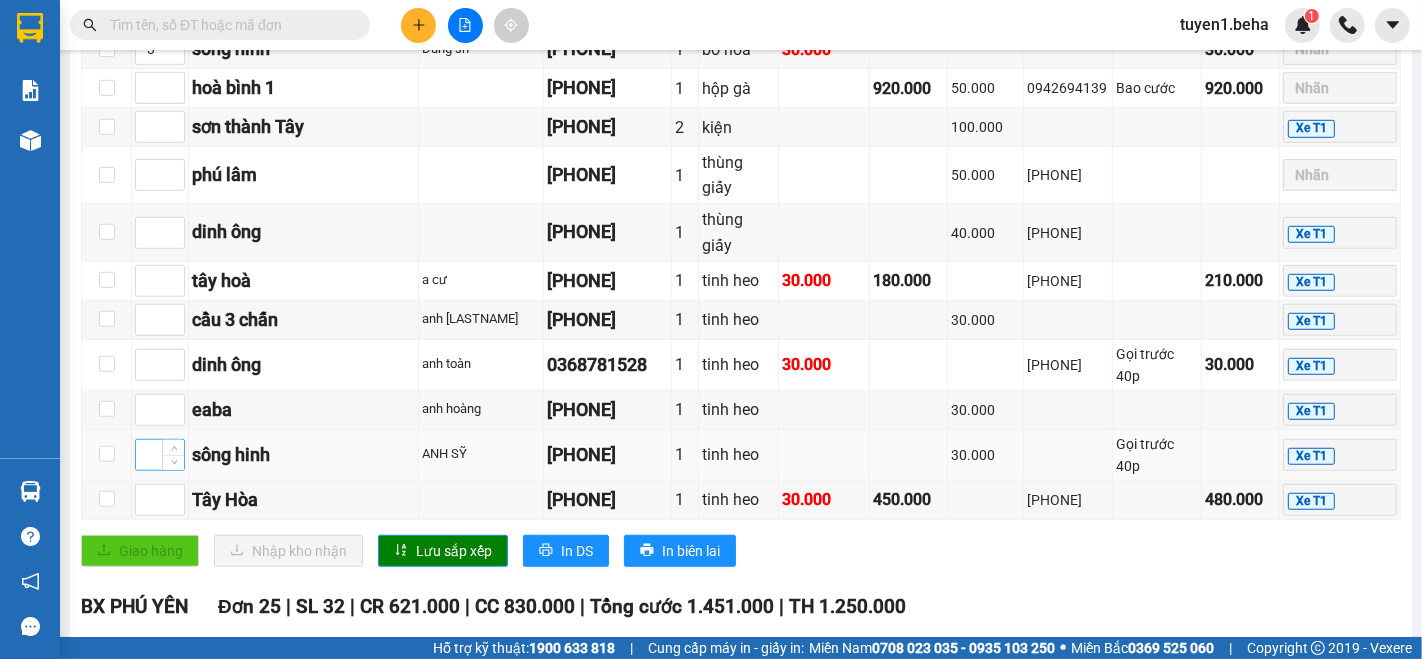 type on "3" 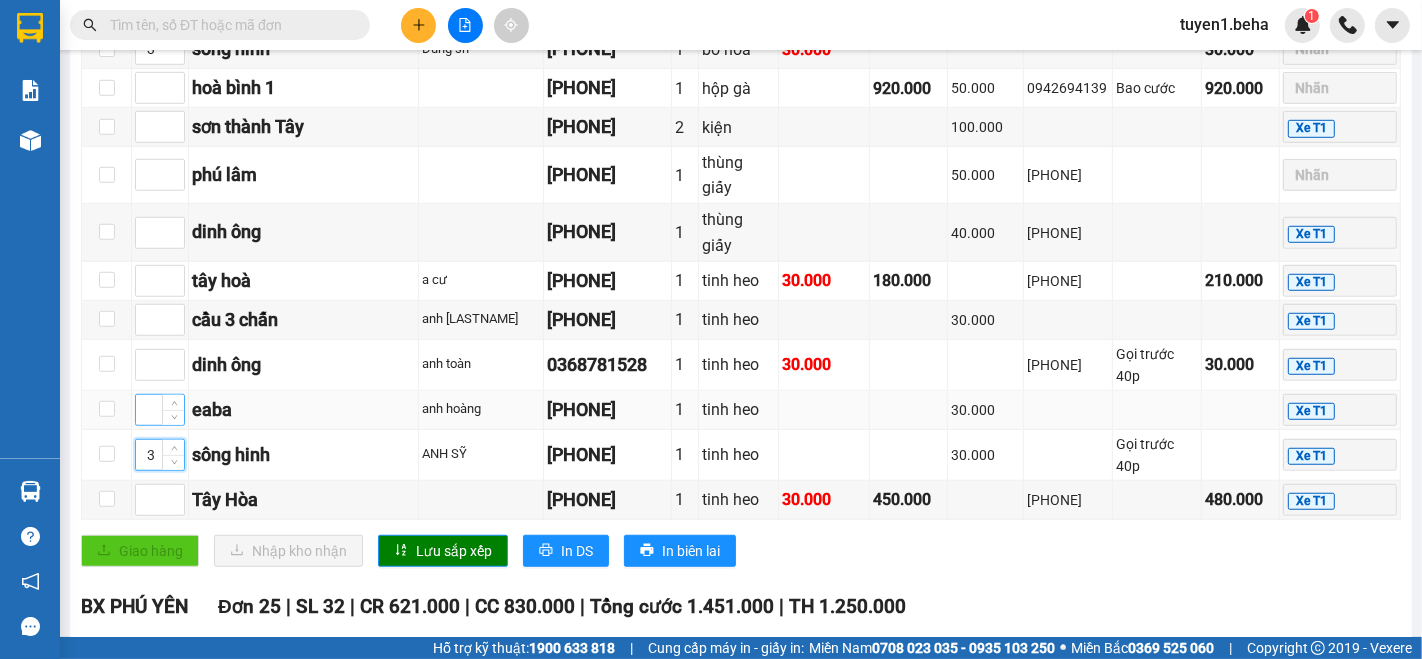 type on "3" 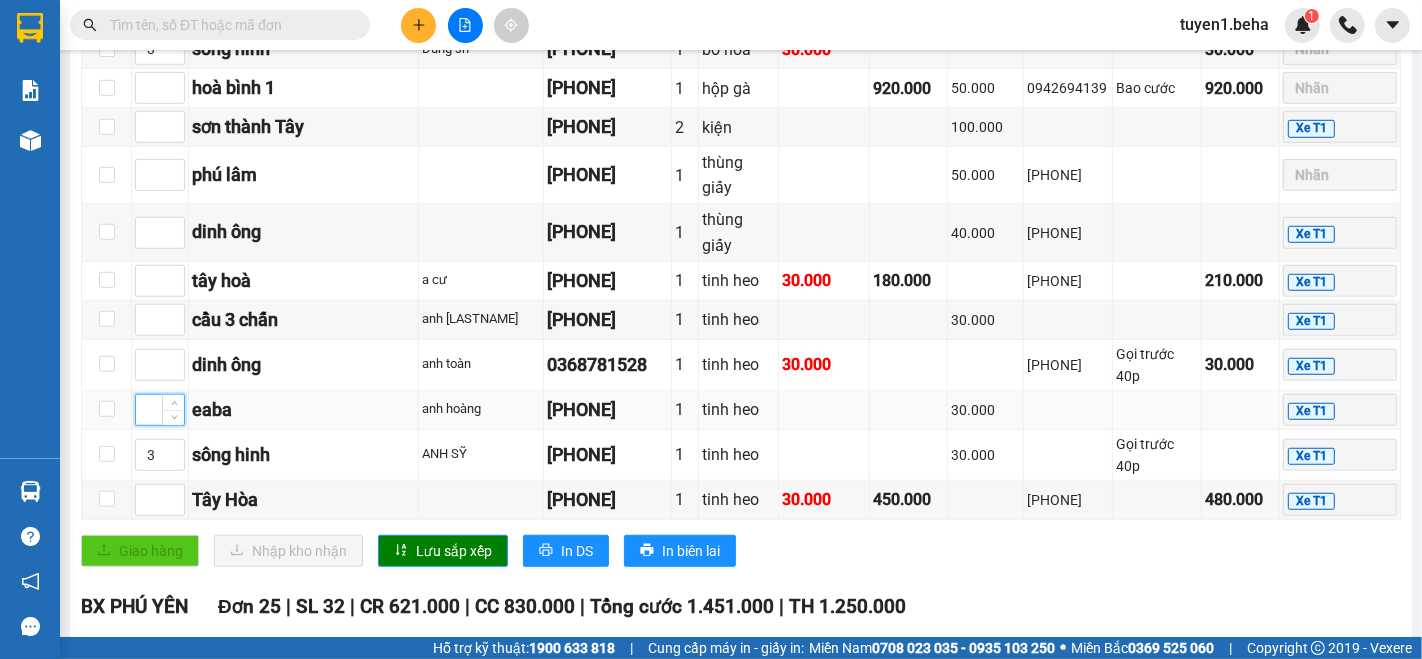 click at bounding box center [160, 410] 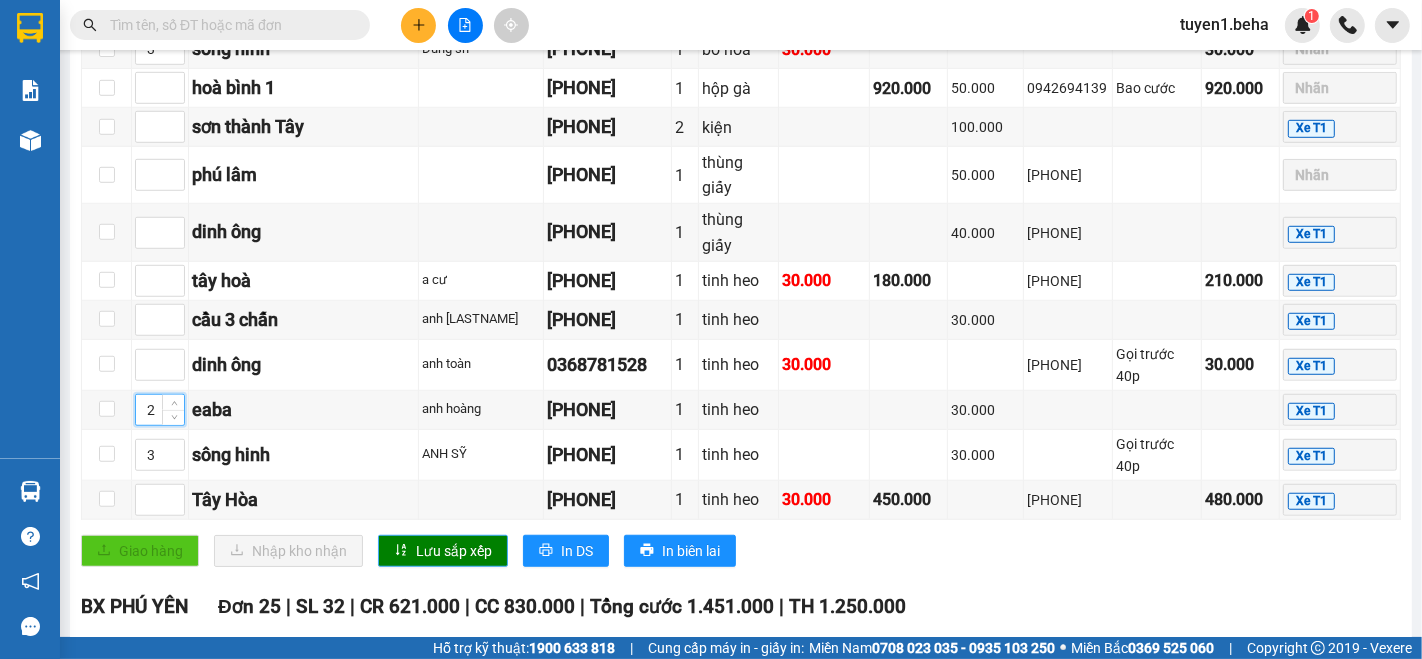 type on "2" 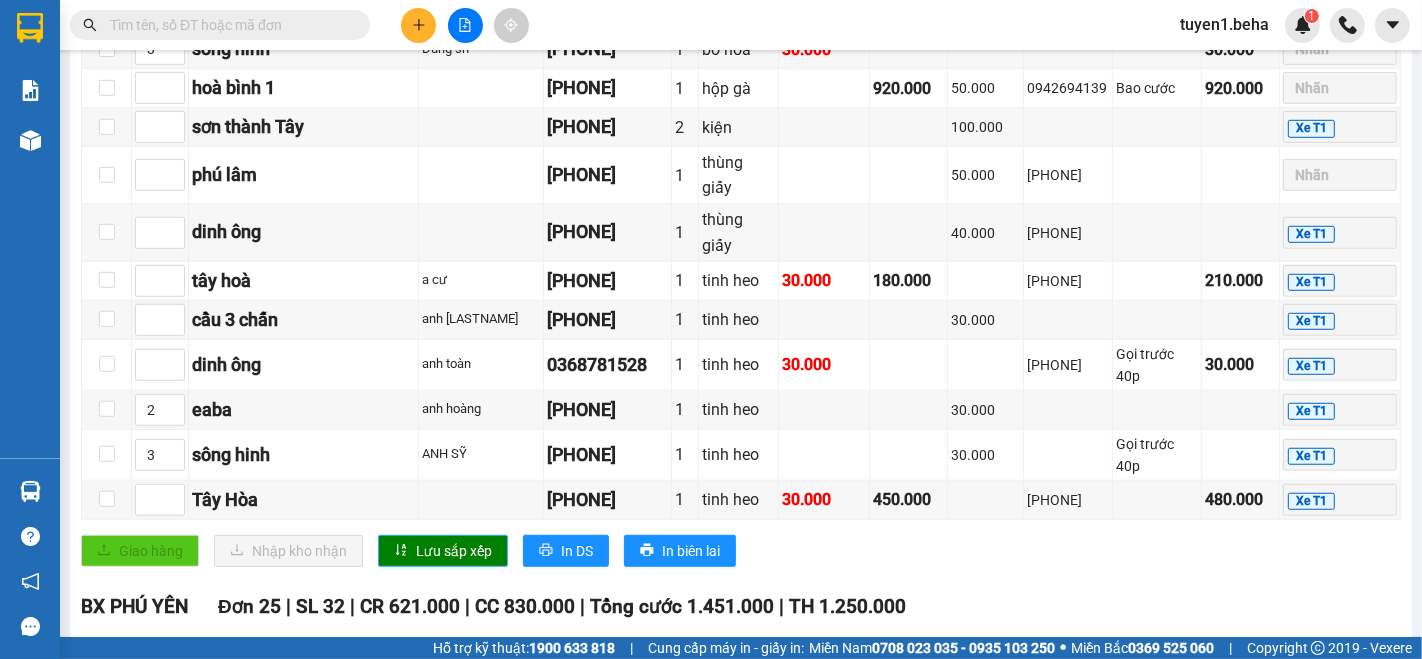 click on "Lưu sắp xếp" at bounding box center (454, 551) 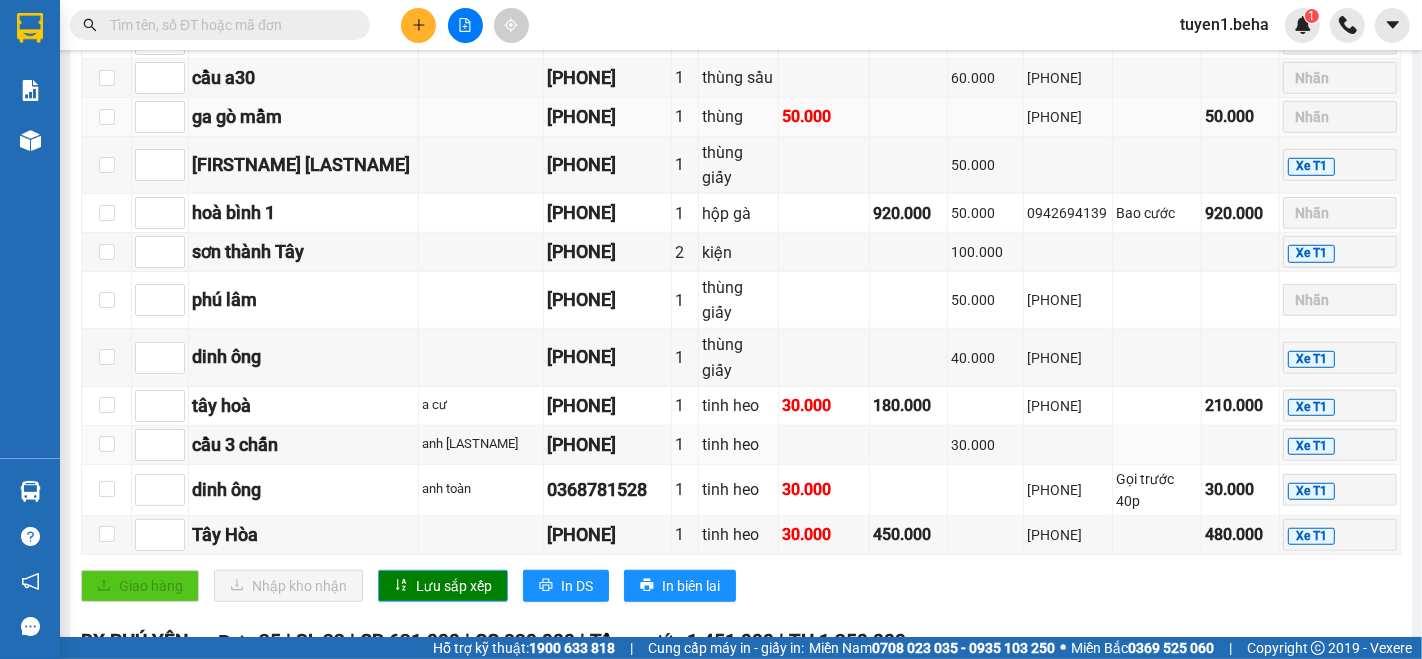 scroll, scrollTop: 1111, scrollLeft: 0, axis: vertical 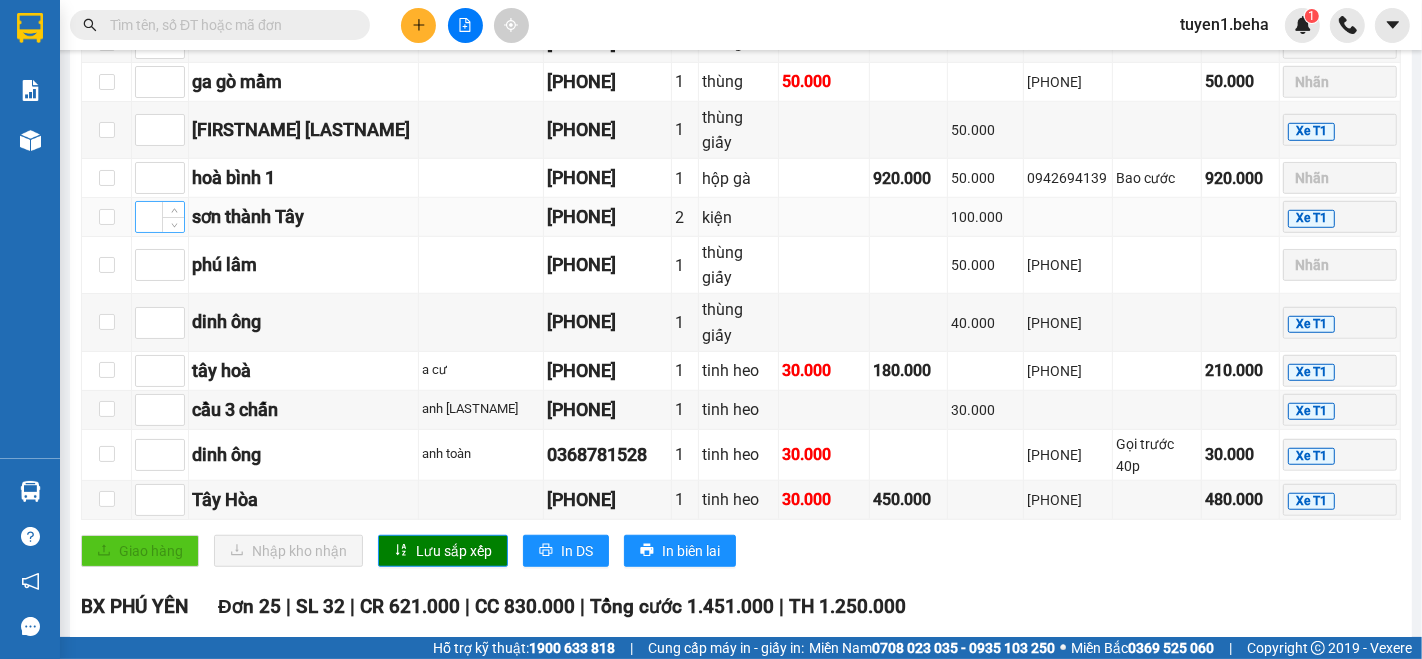 click at bounding box center [160, 217] 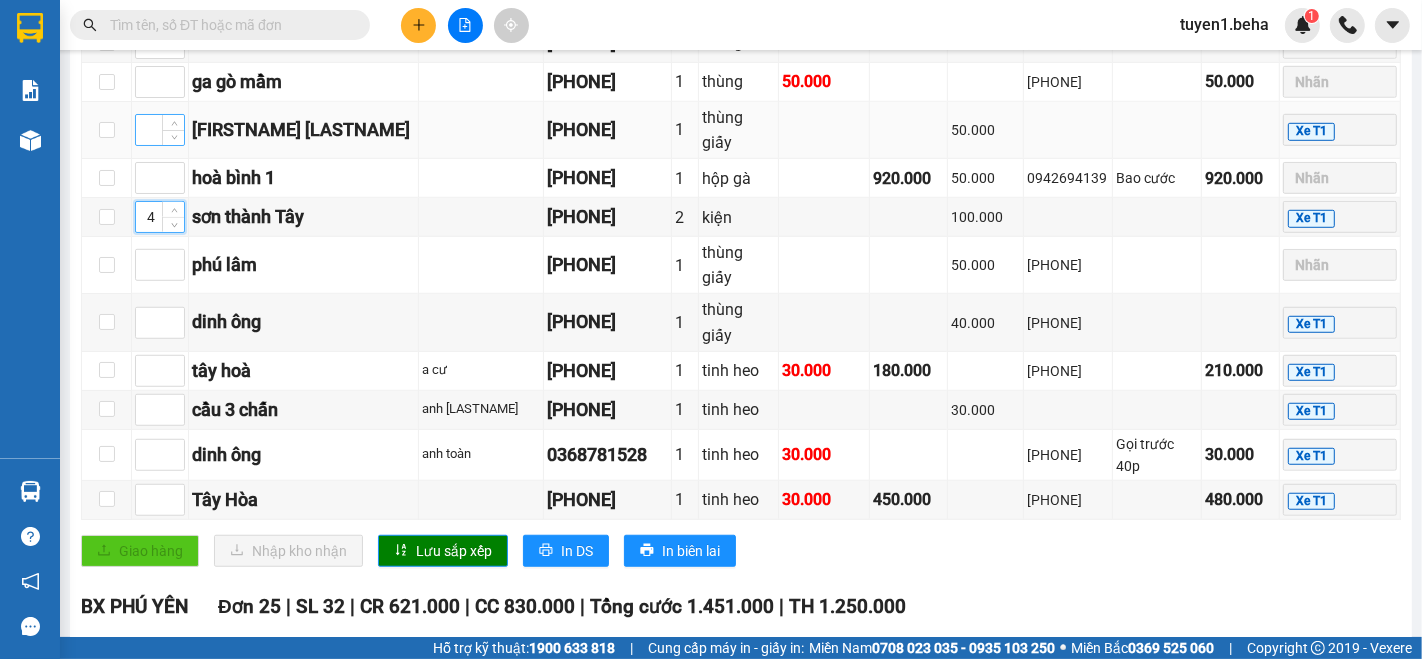 type on "4" 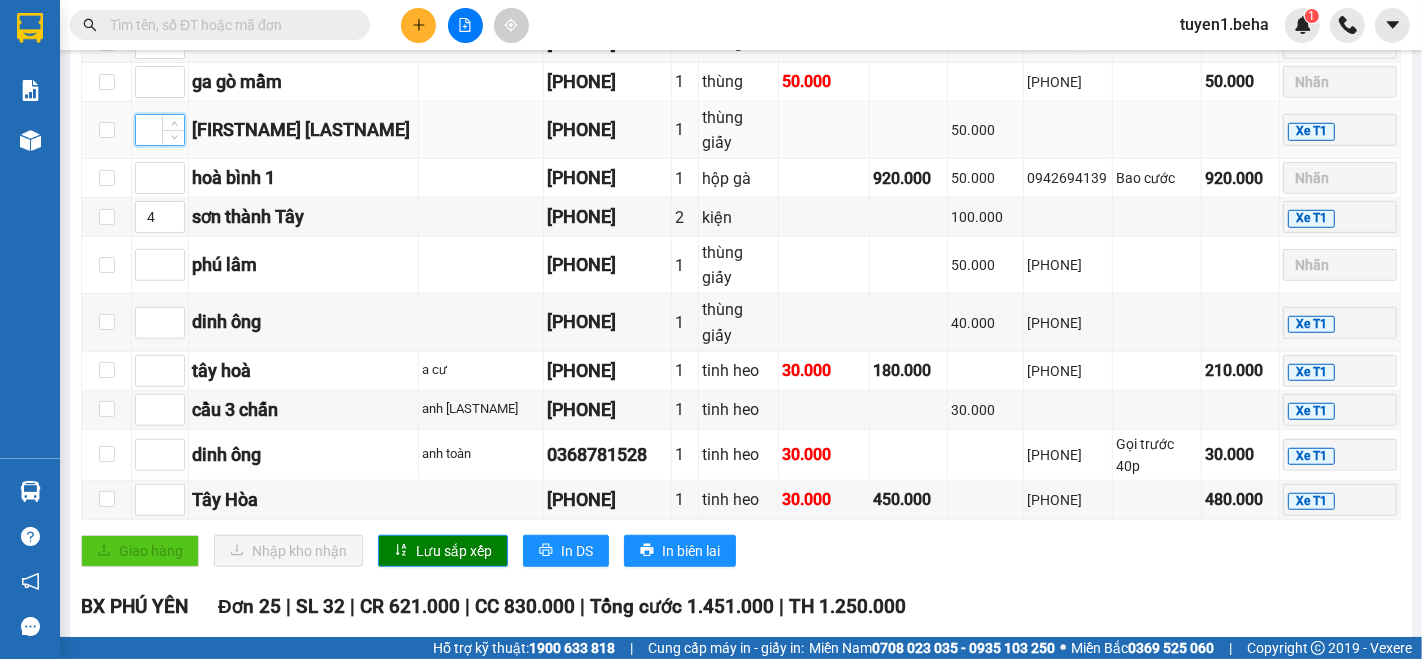 click at bounding box center (160, 130) 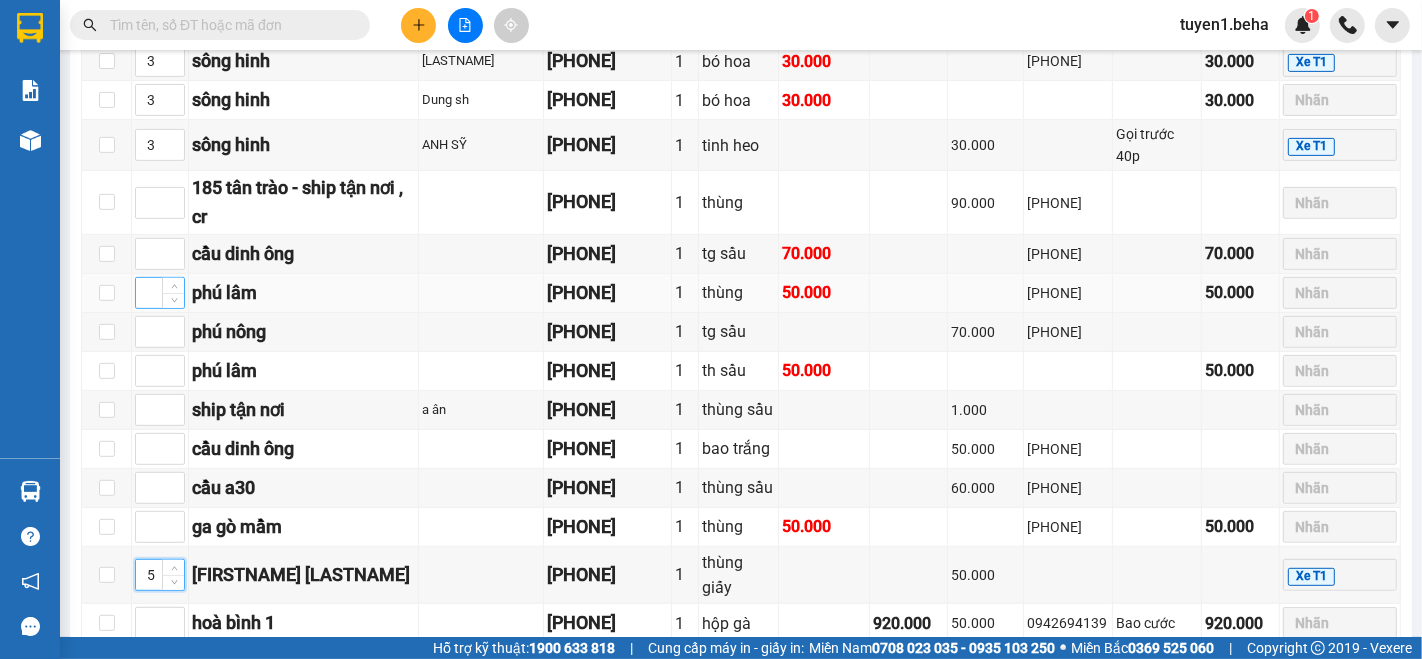 scroll, scrollTop: 888, scrollLeft: 0, axis: vertical 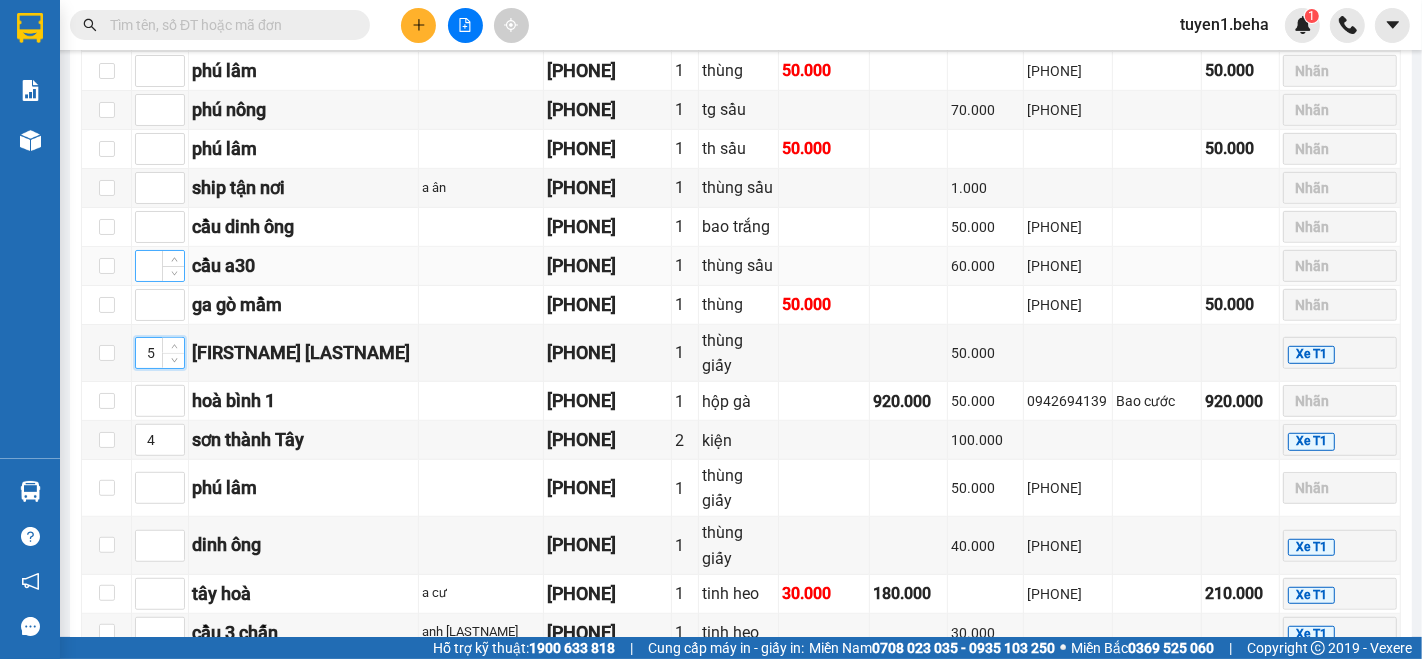 type on "5" 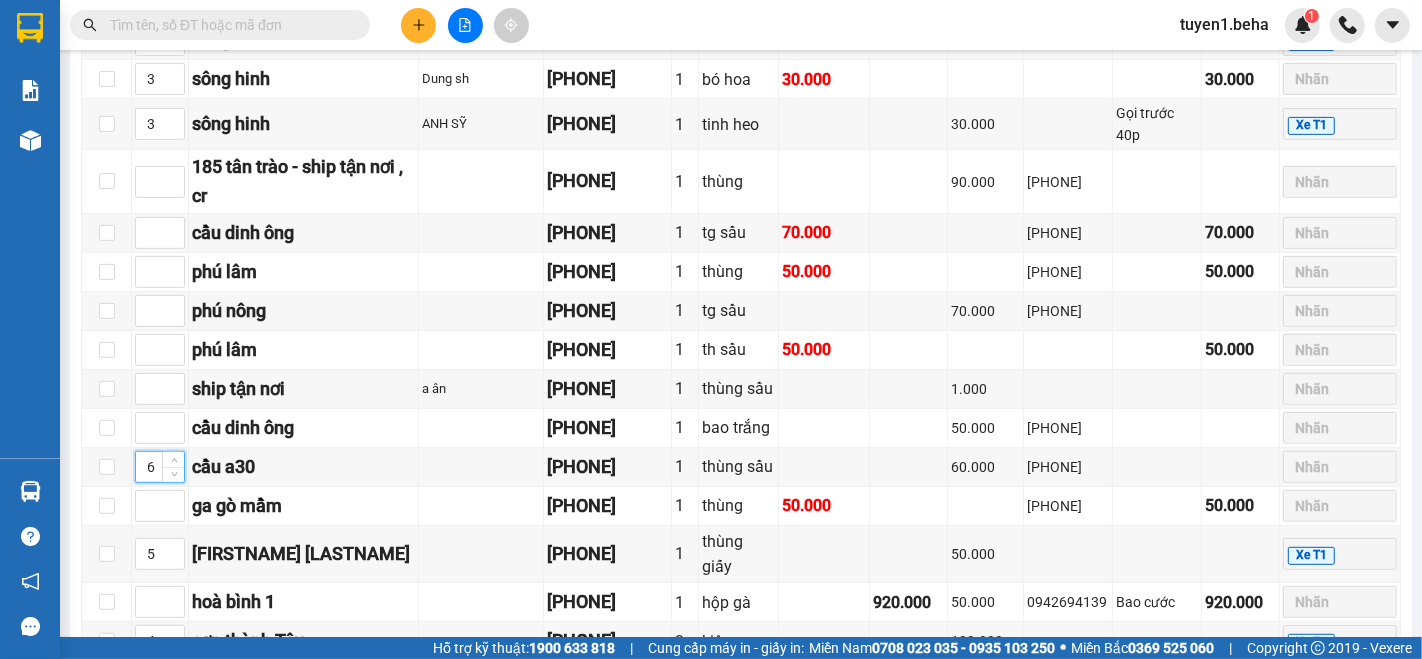 scroll, scrollTop: 666, scrollLeft: 0, axis: vertical 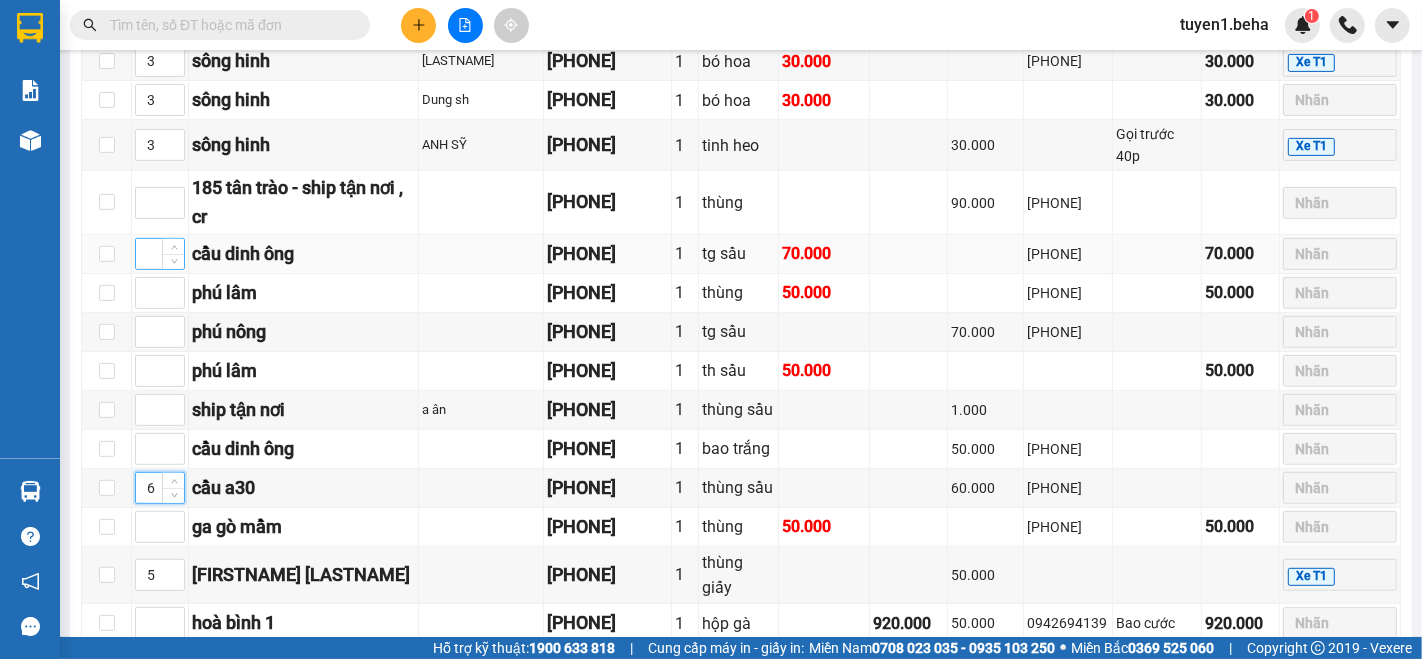 type on "6" 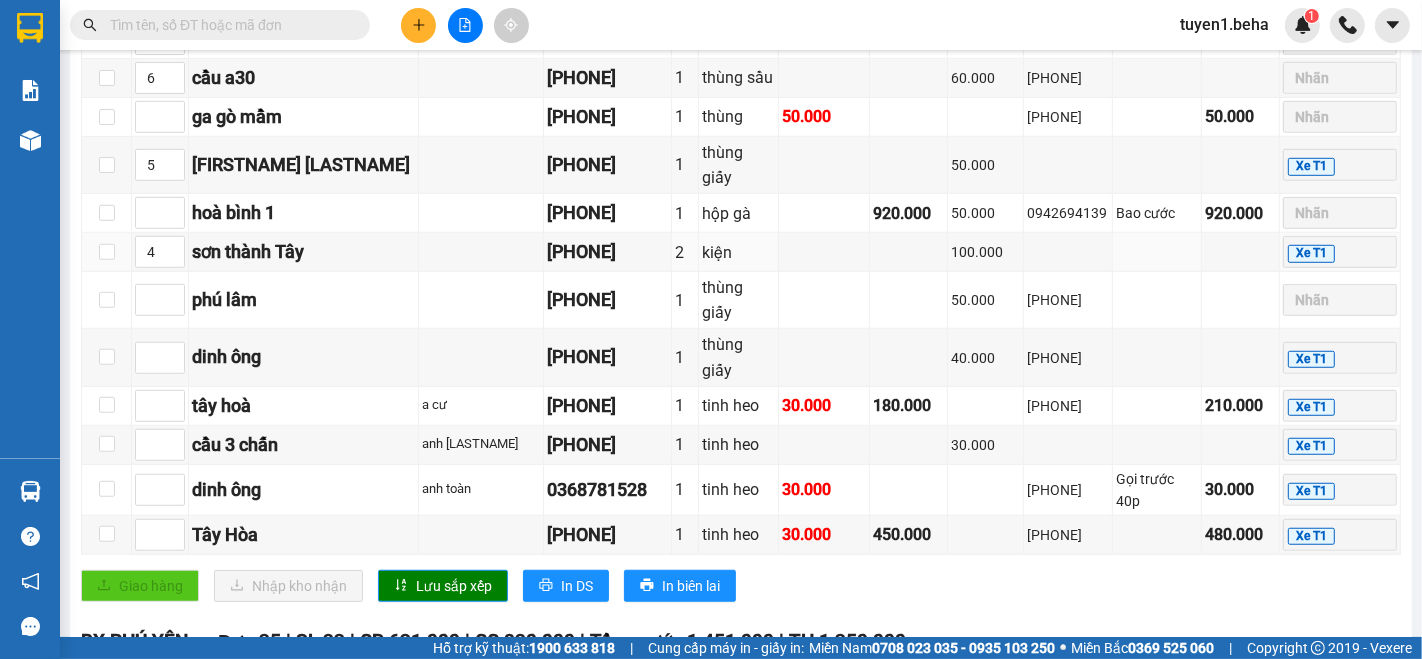 scroll, scrollTop: 1111, scrollLeft: 0, axis: vertical 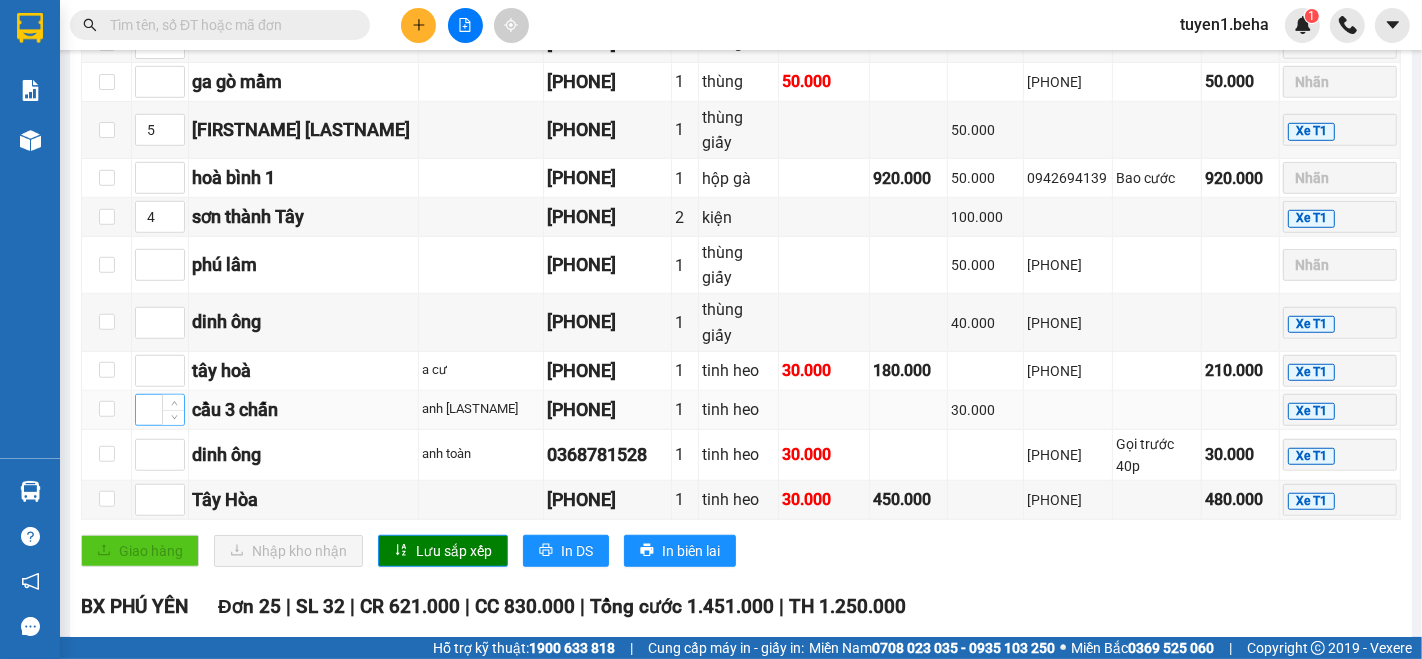 type on "7" 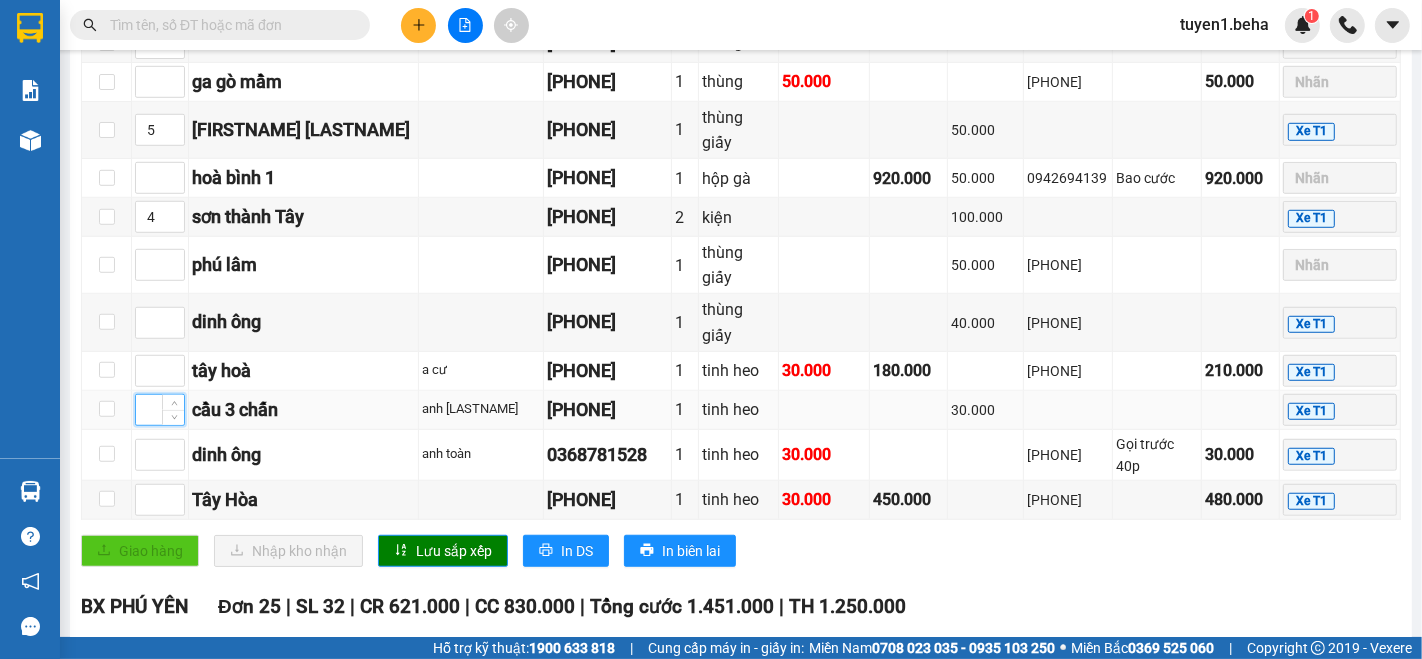 click at bounding box center [160, 410] 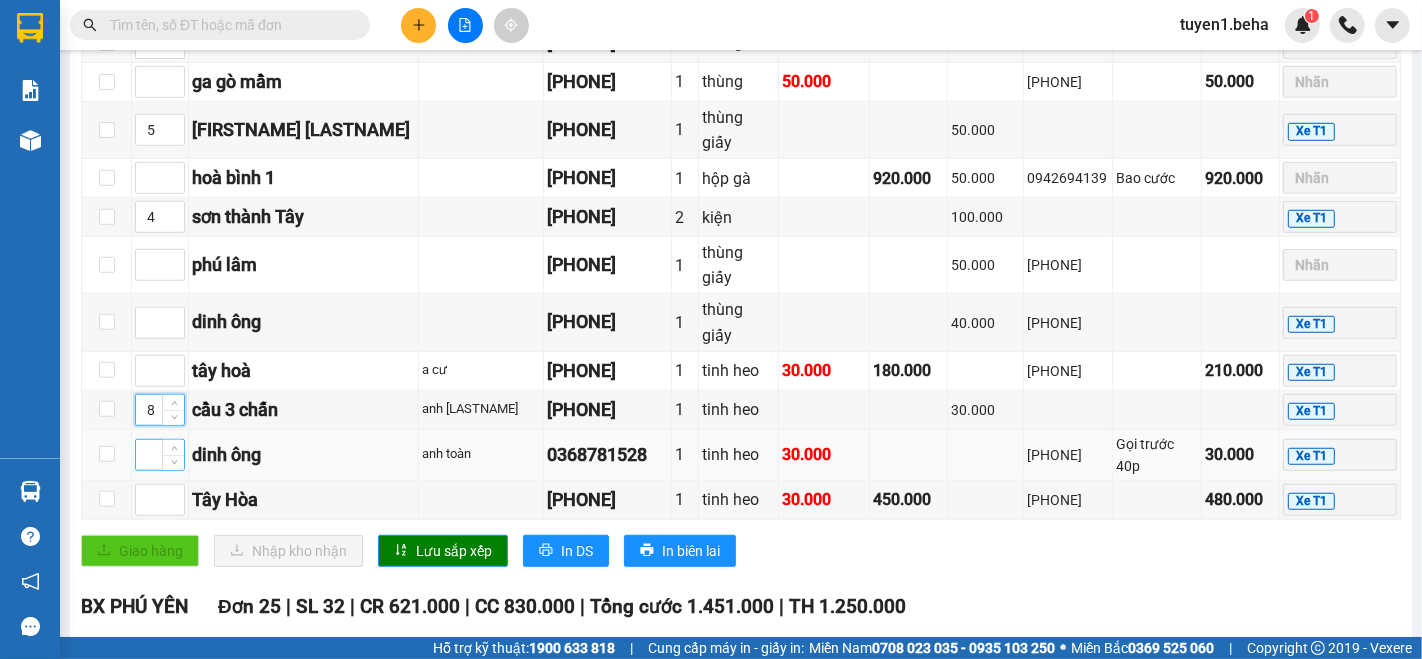 type on "8" 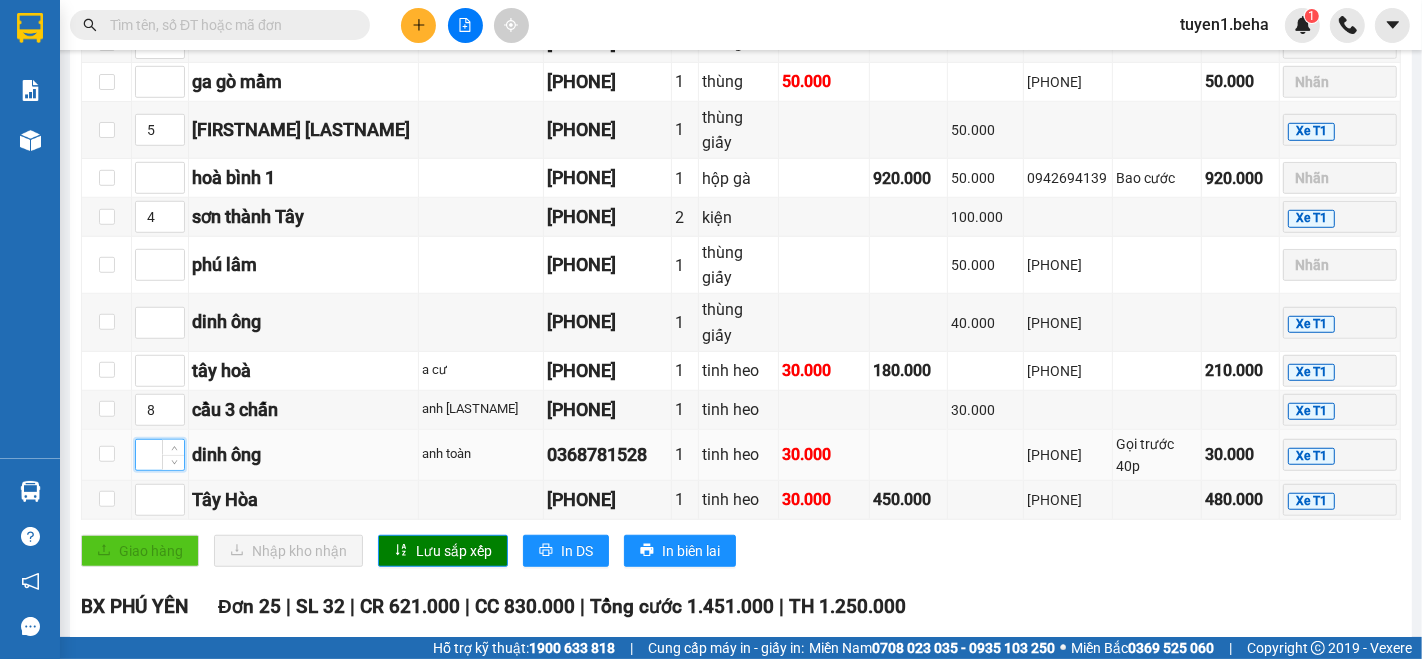 click at bounding box center [160, 455] 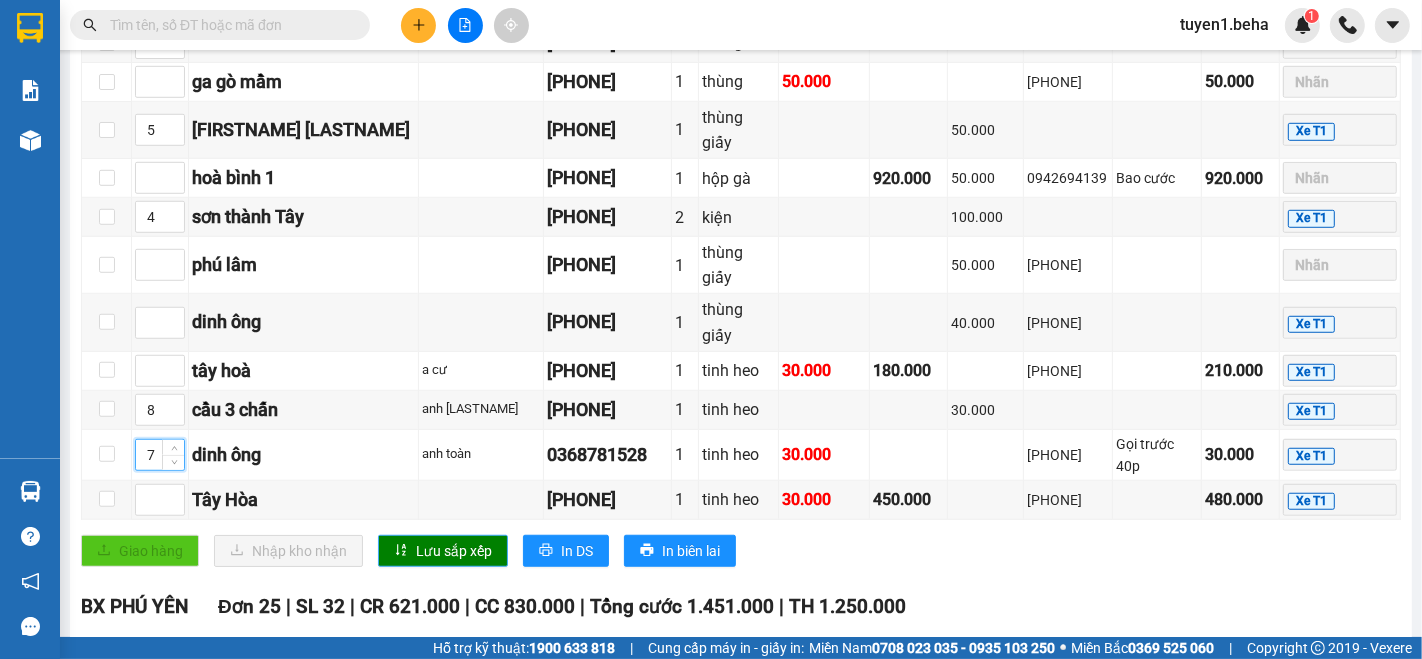 type on "7" 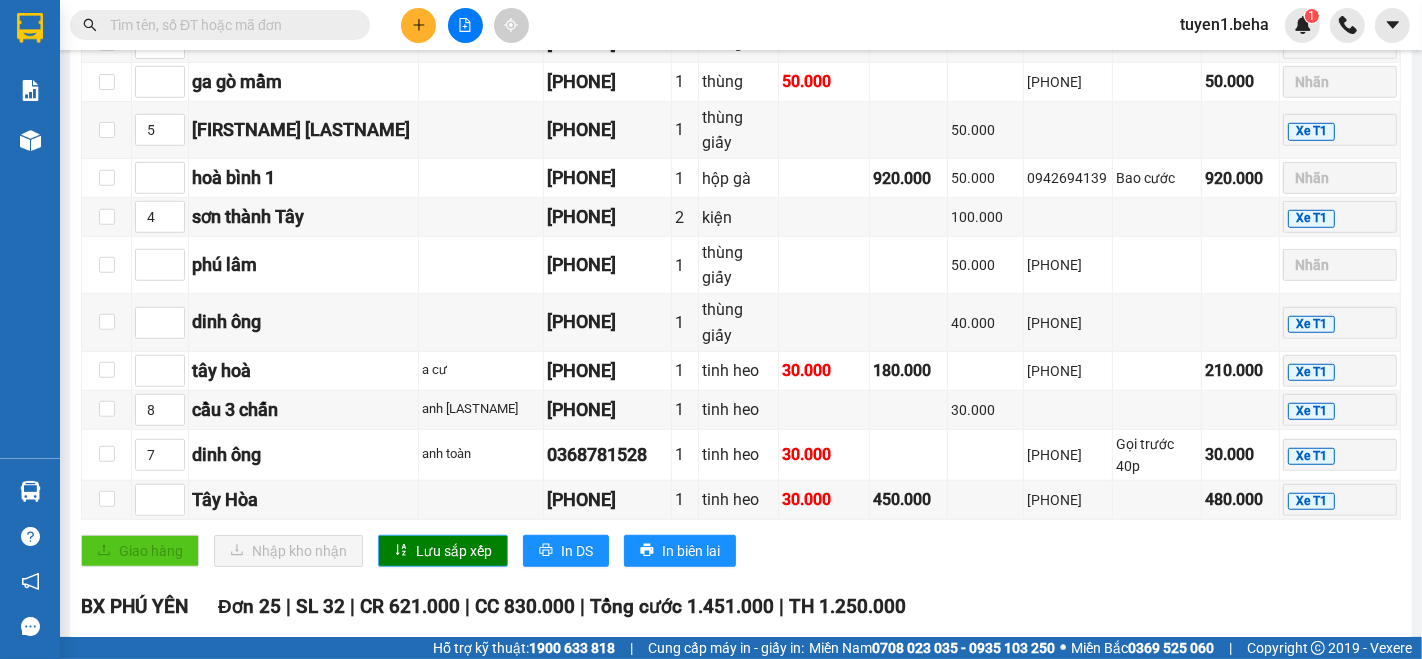 click on "Lưu sắp xếp" at bounding box center (454, 551) 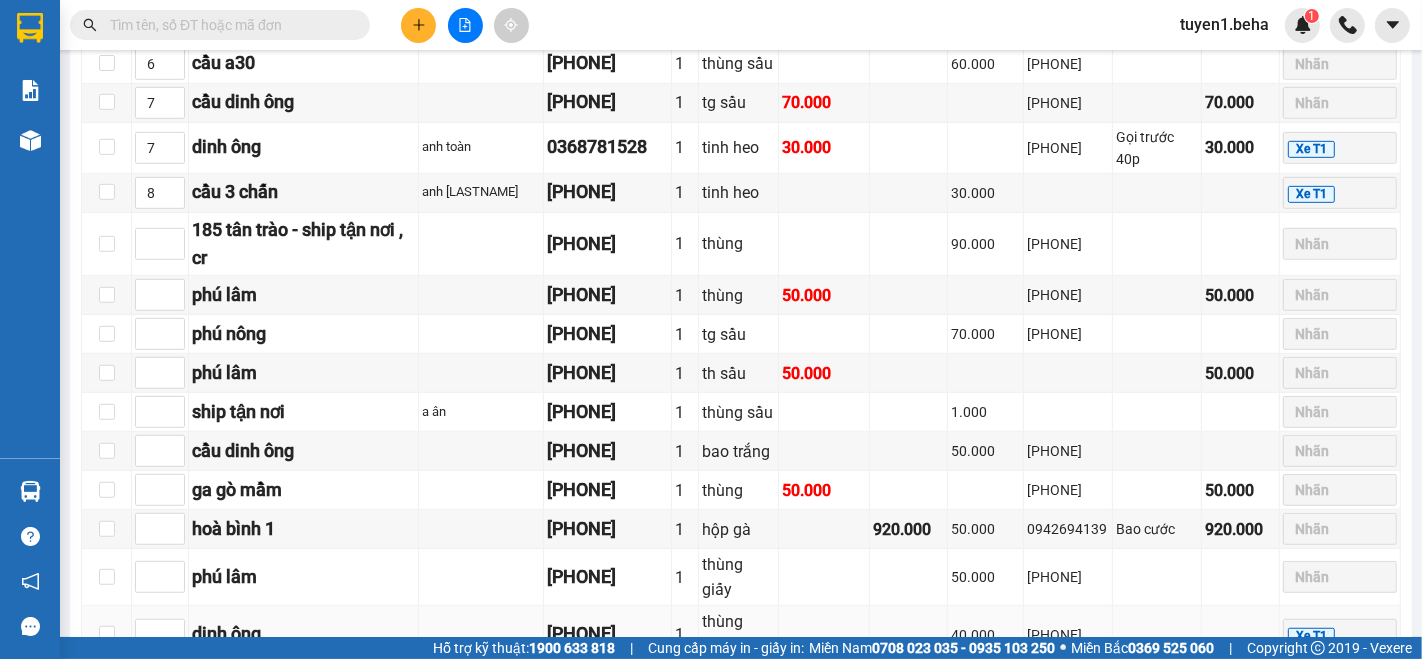 scroll, scrollTop: 888, scrollLeft: 0, axis: vertical 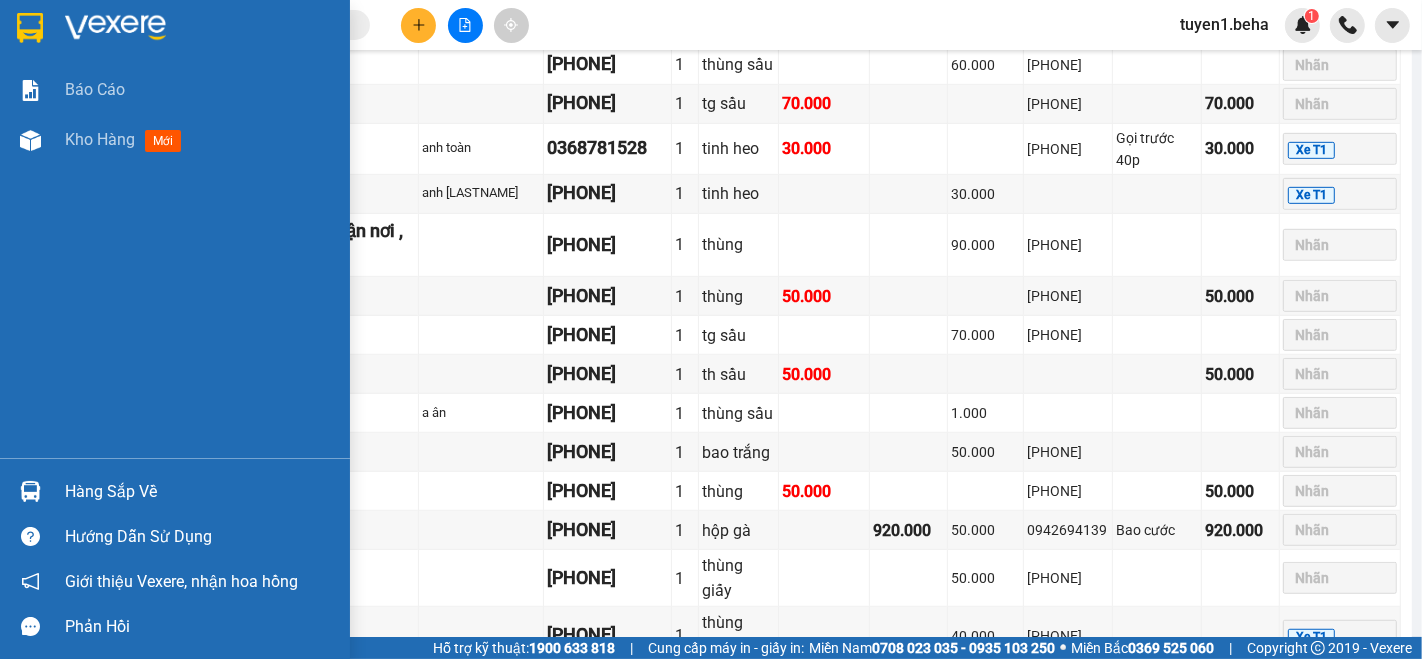 click on "Báo cáo     Kho hàng mới" at bounding box center (175, 261) 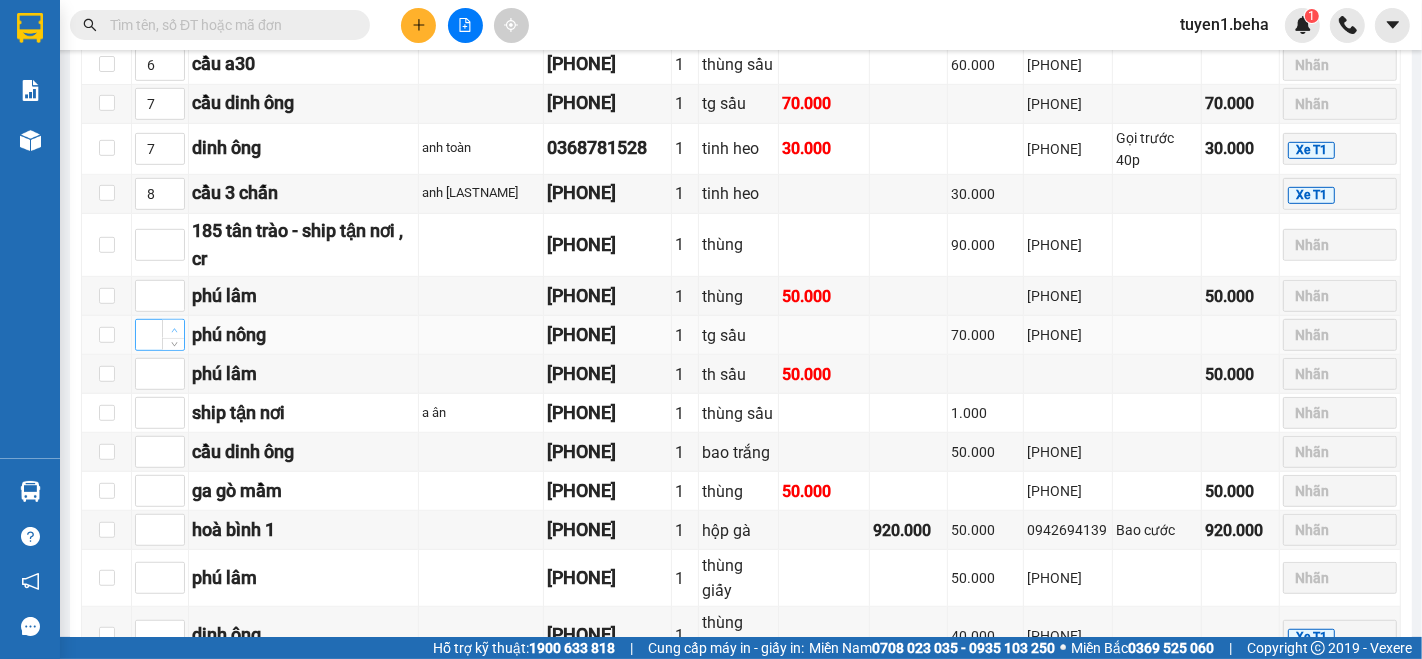 scroll, scrollTop: 1000, scrollLeft: 0, axis: vertical 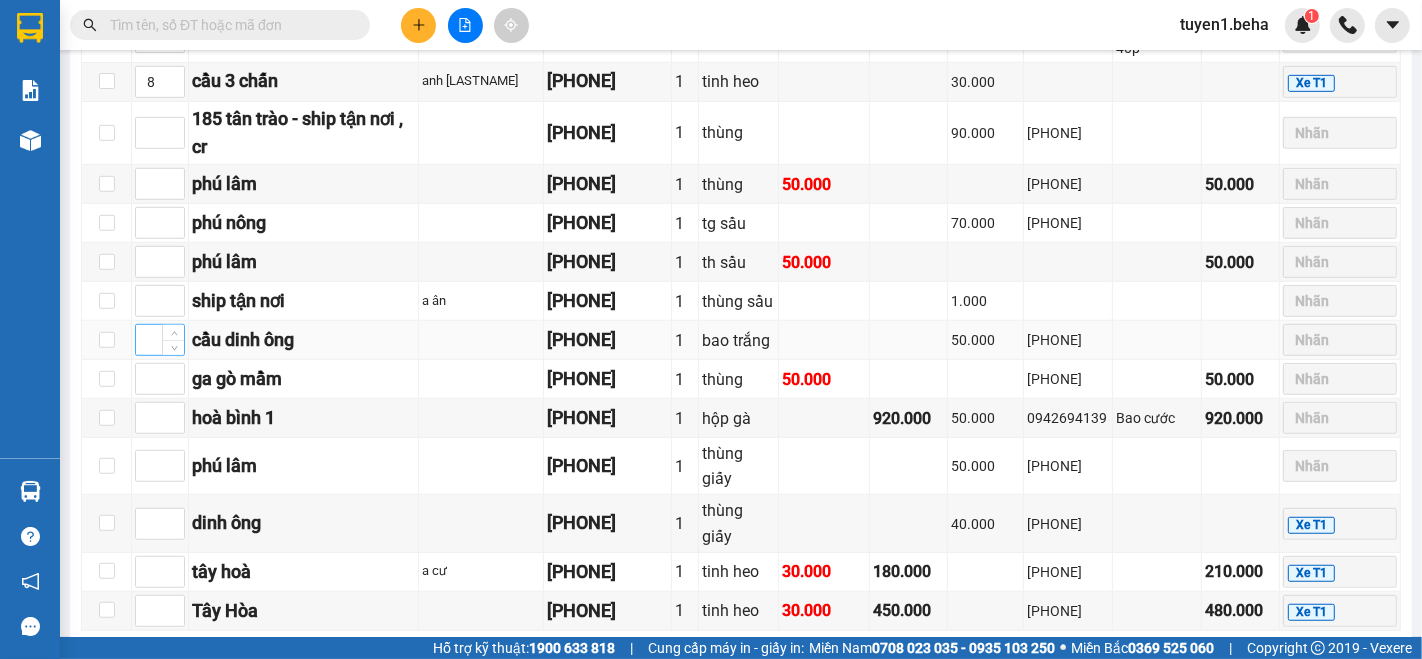 click at bounding box center (160, 340) 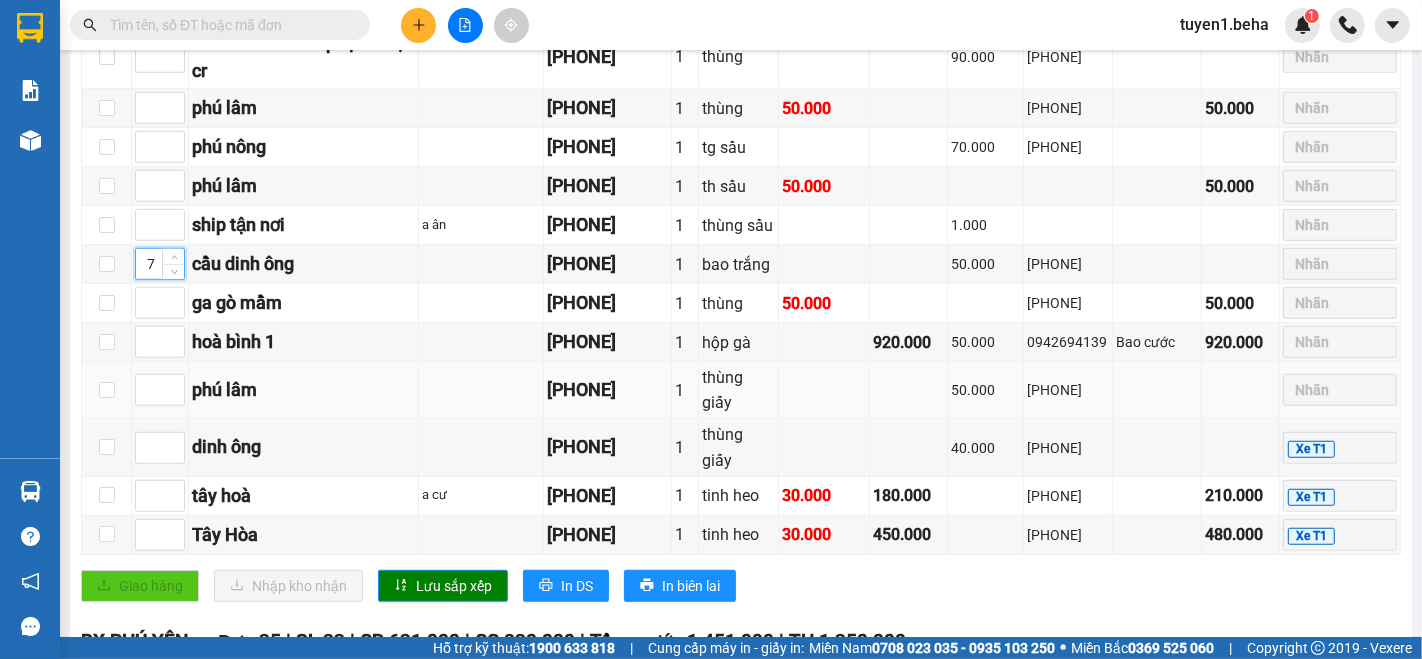 scroll, scrollTop: 1111, scrollLeft: 0, axis: vertical 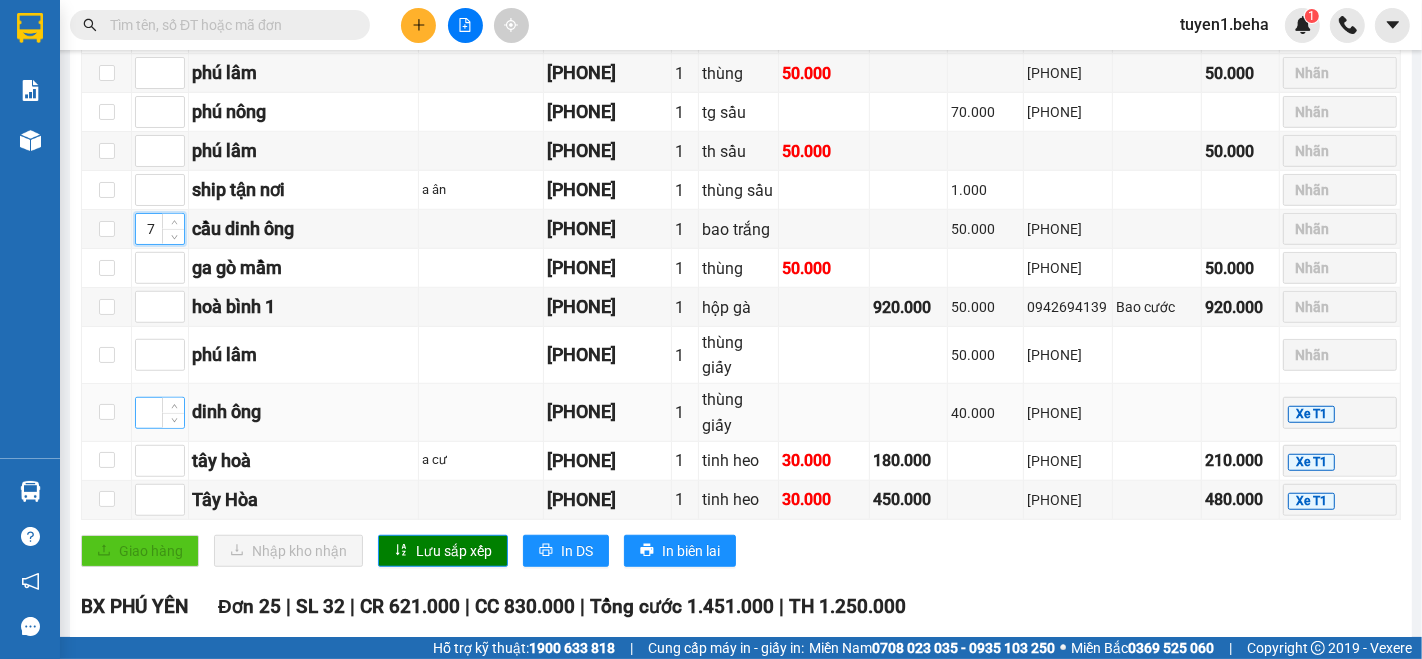 type on "7" 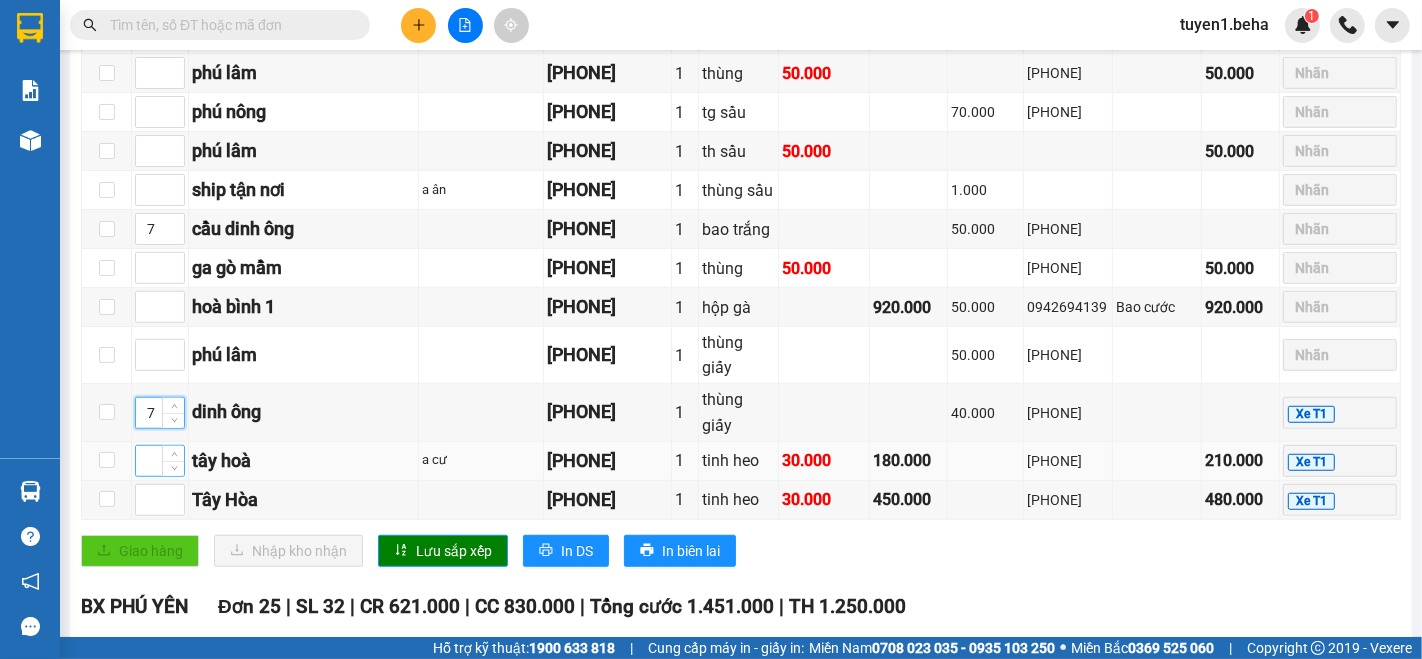 type on "7" 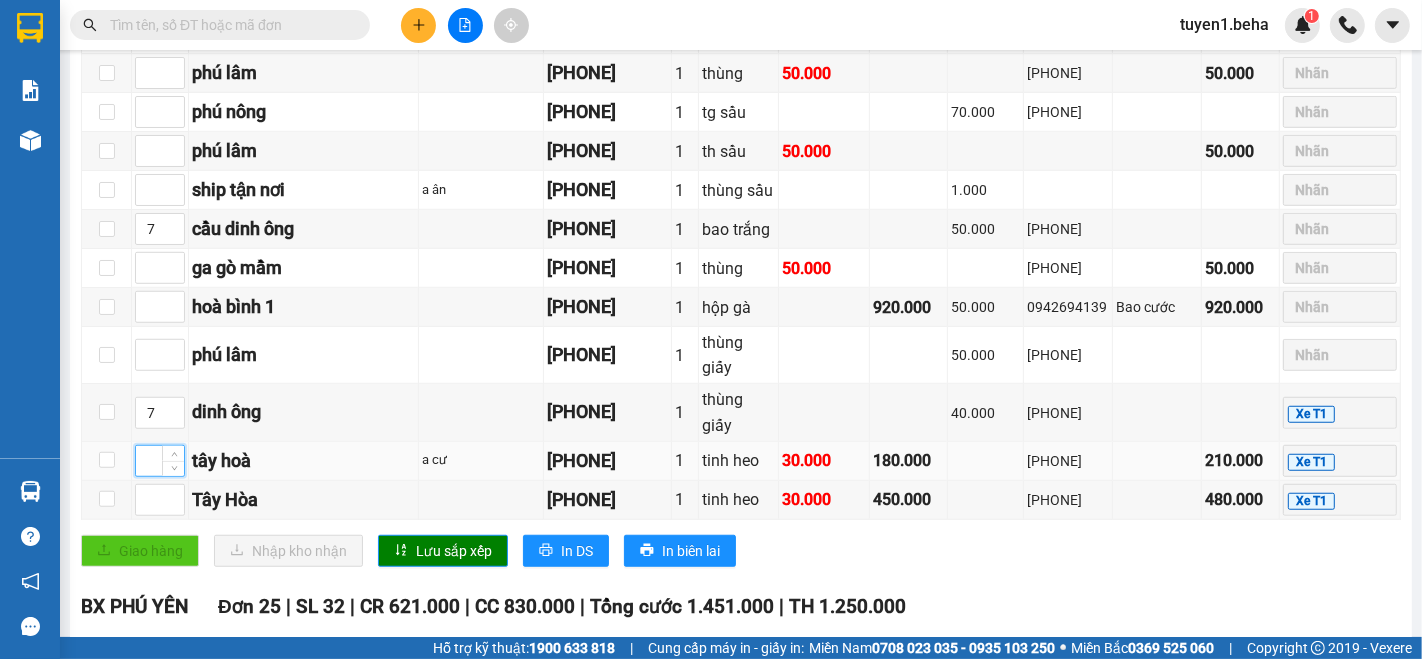 click at bounding box center [160, 461] 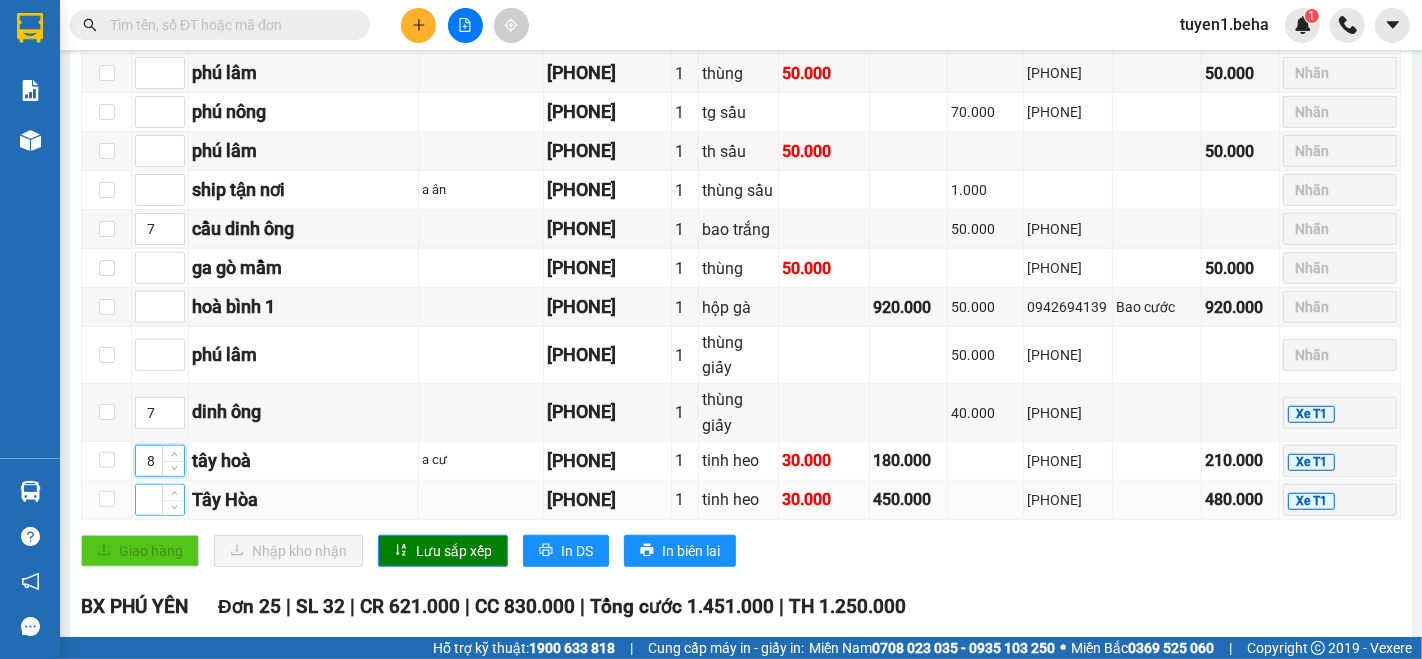 type on "8" 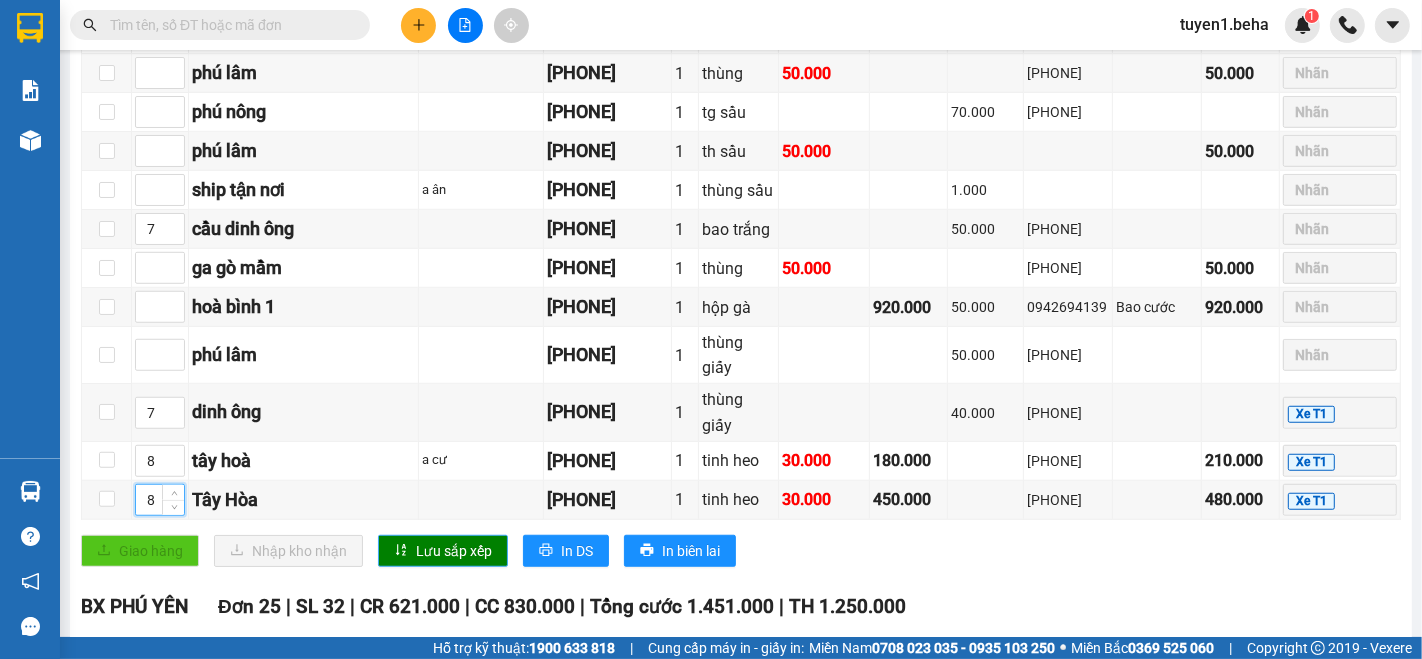 type on "8" 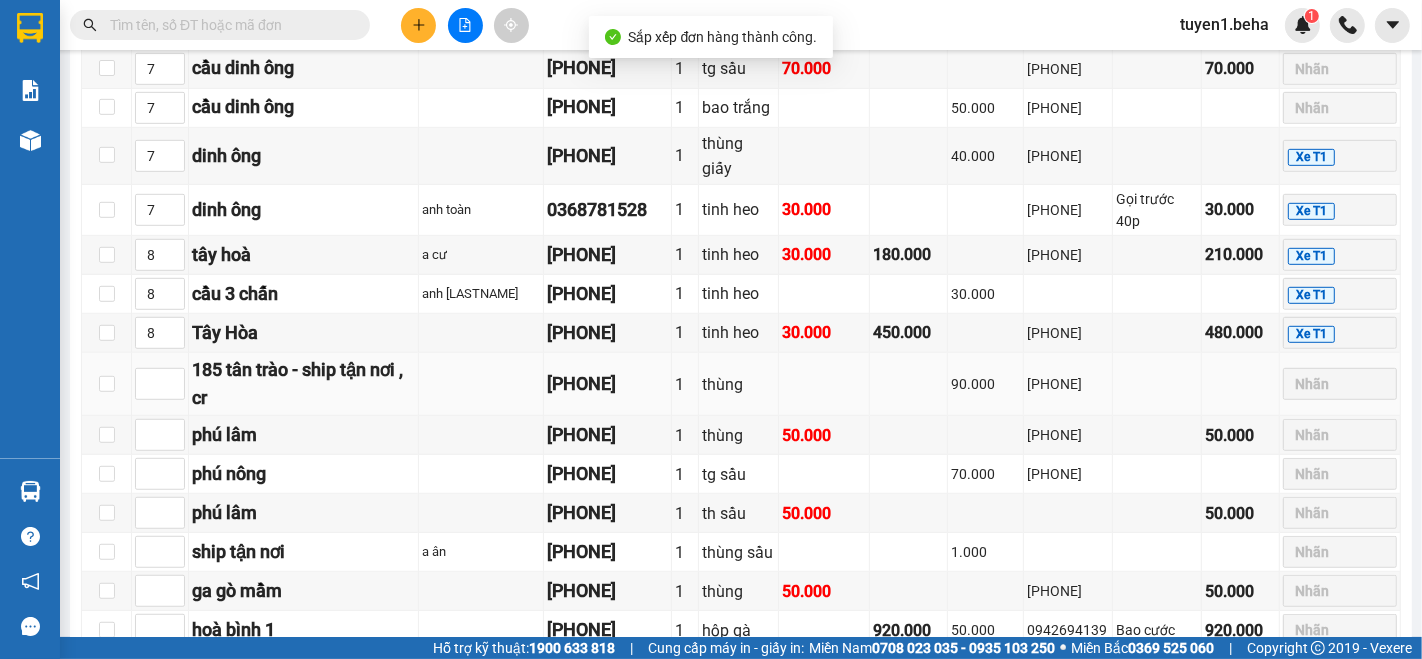 scroll, scrollTop: 888, scrollLeft: 0, axis: vertical 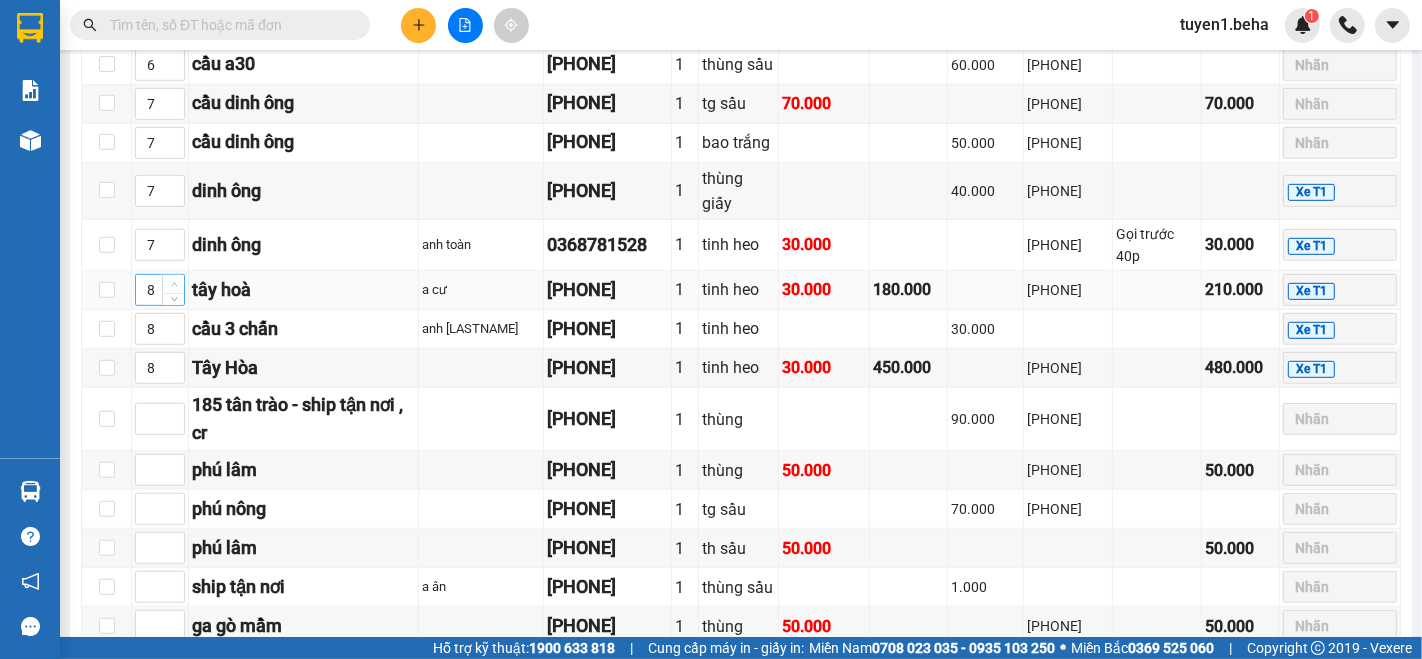 type on "9" 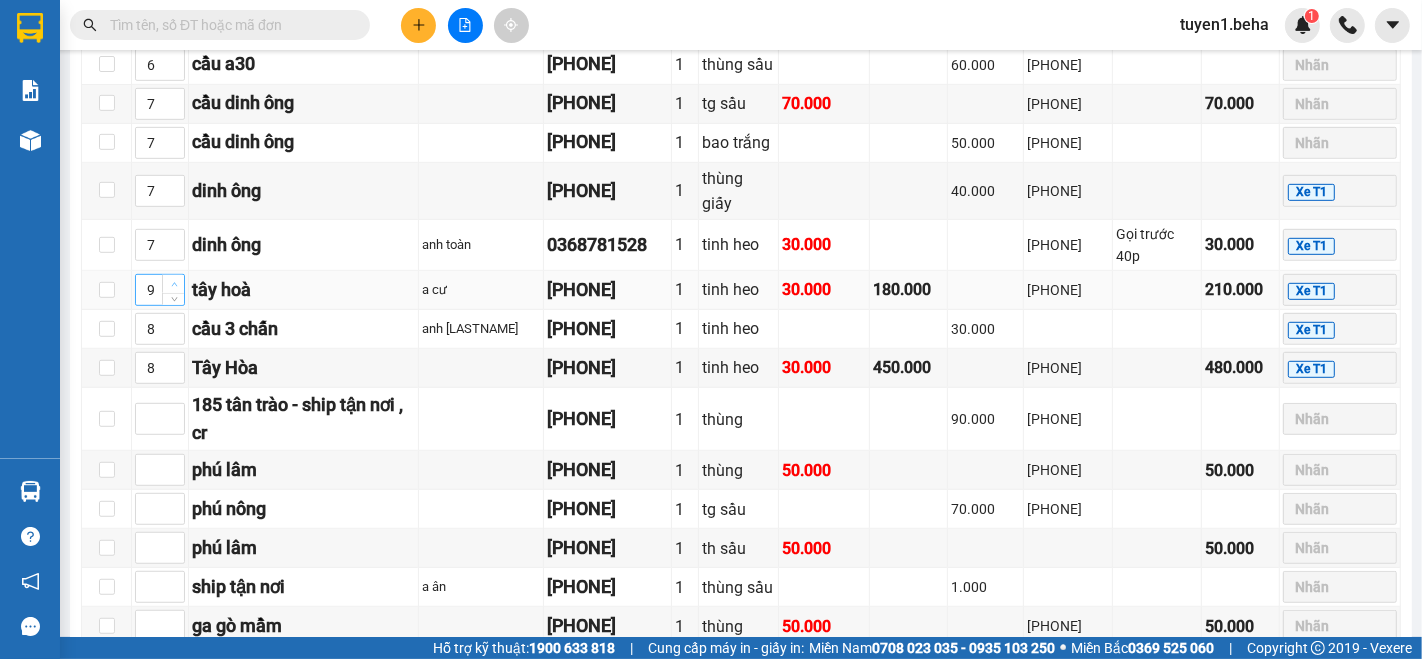 click at bounding box center [174, 285] 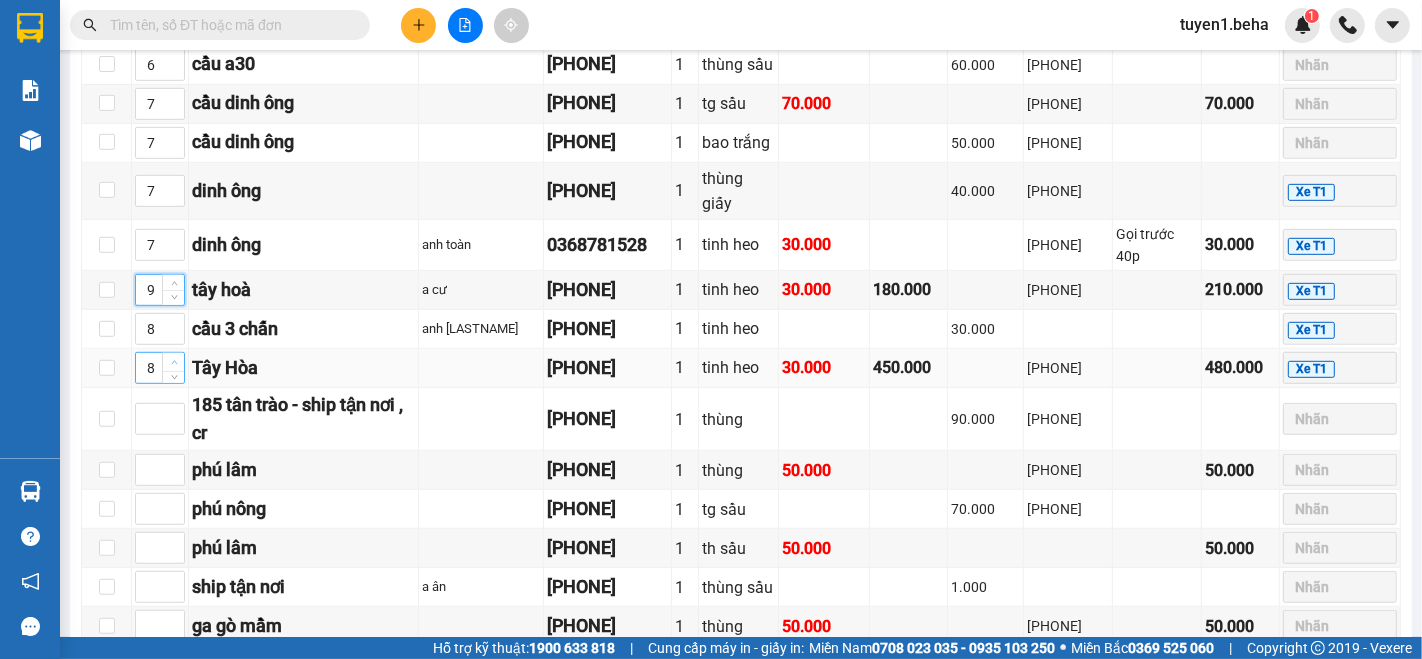 type on "9" 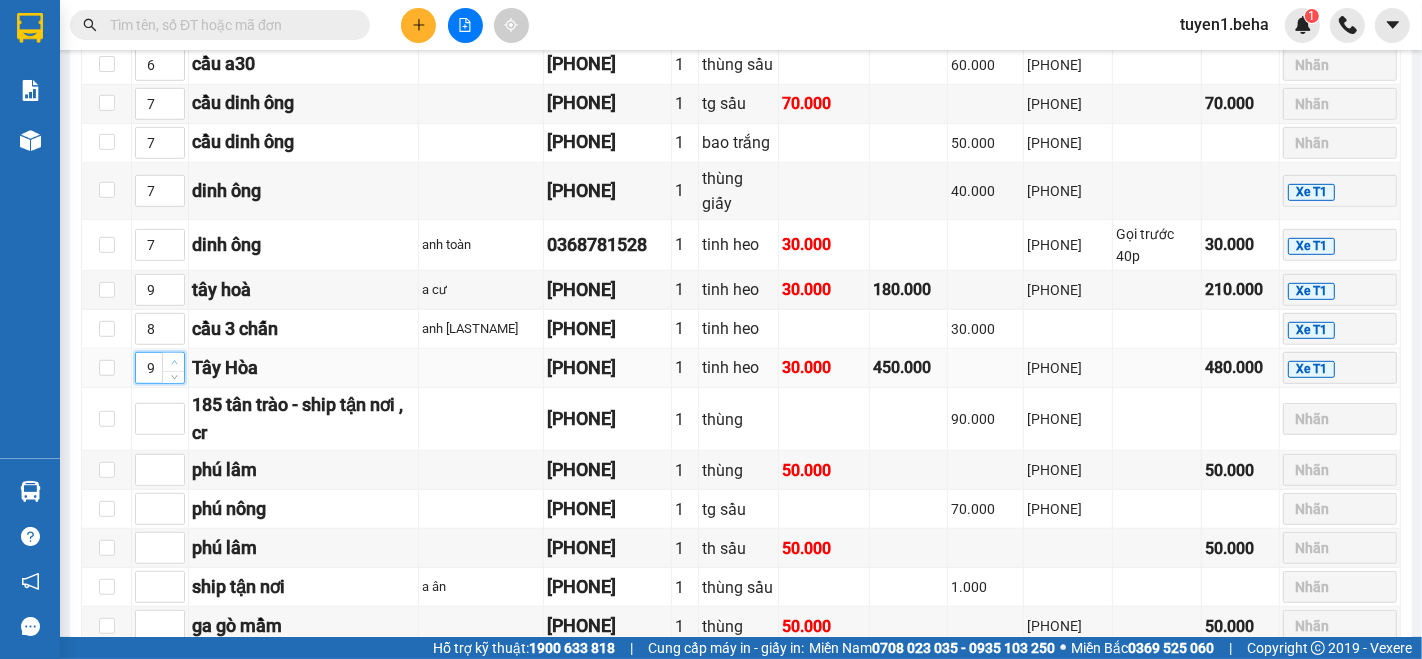 click 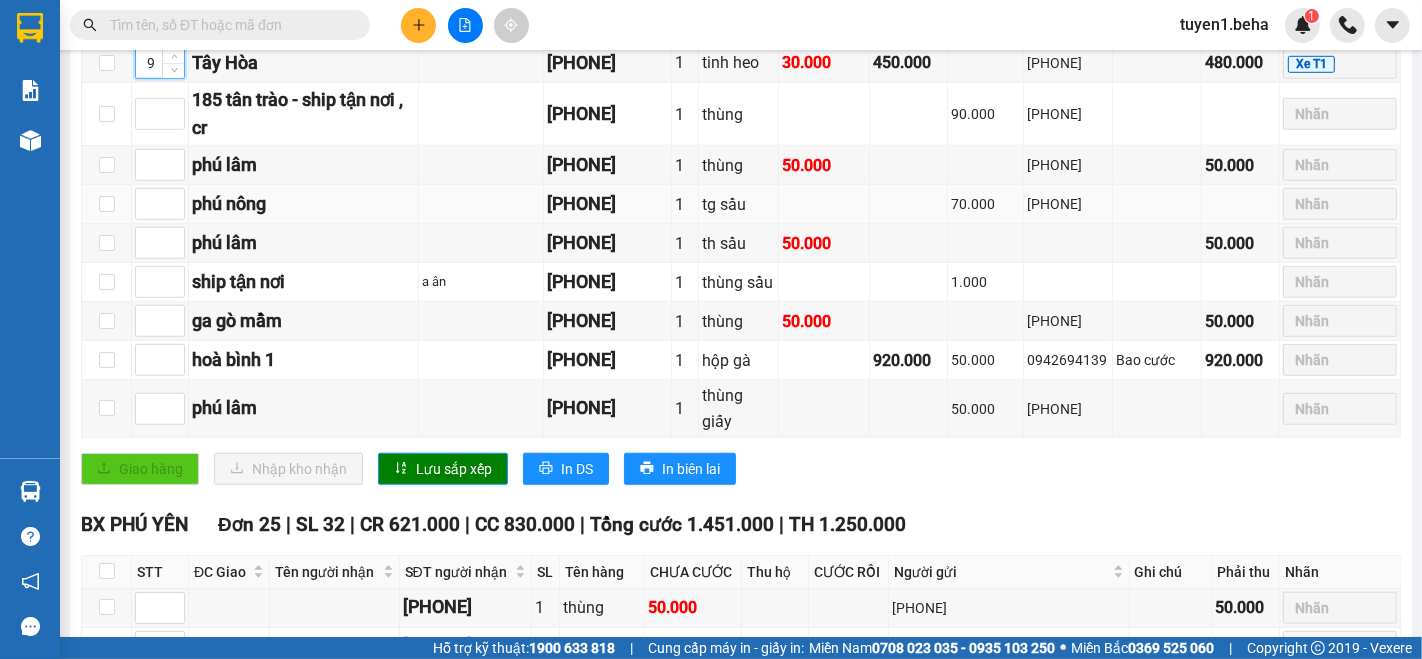 scroll, scrollTop: 1222, scrollLeft: 0, axis: vertical 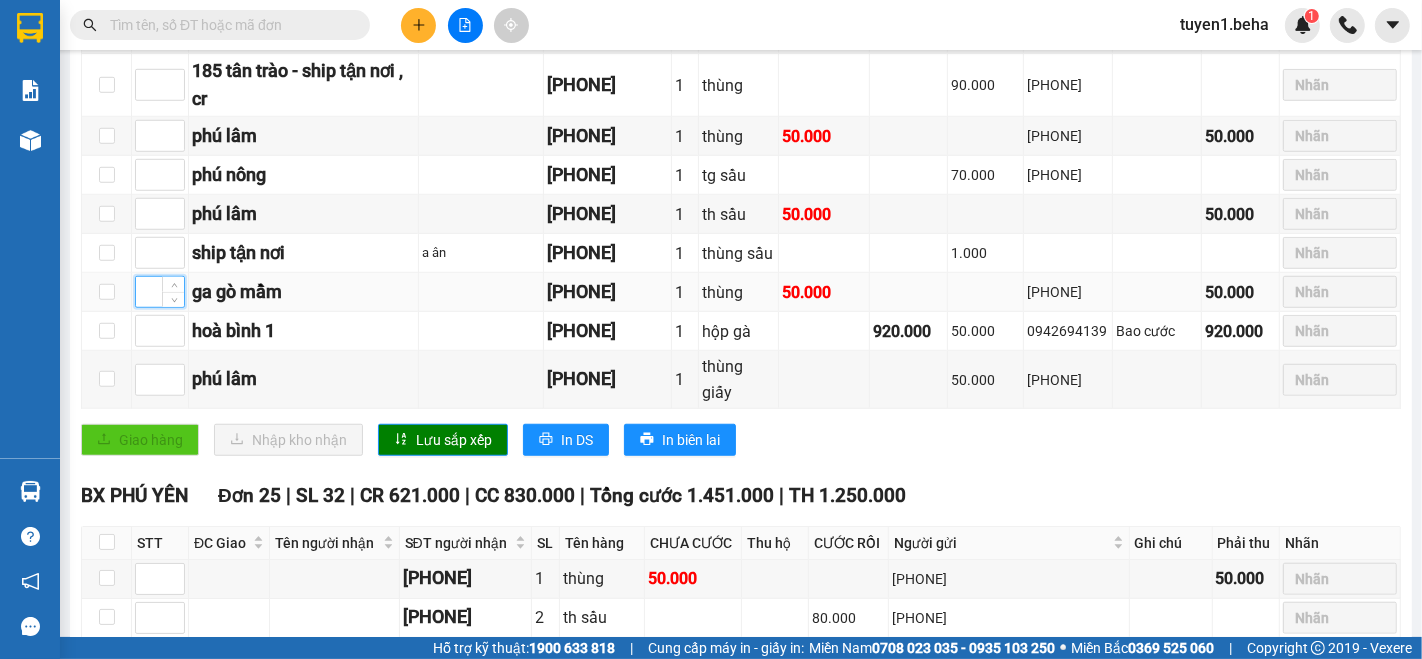 click at bounding box center [160, 292] 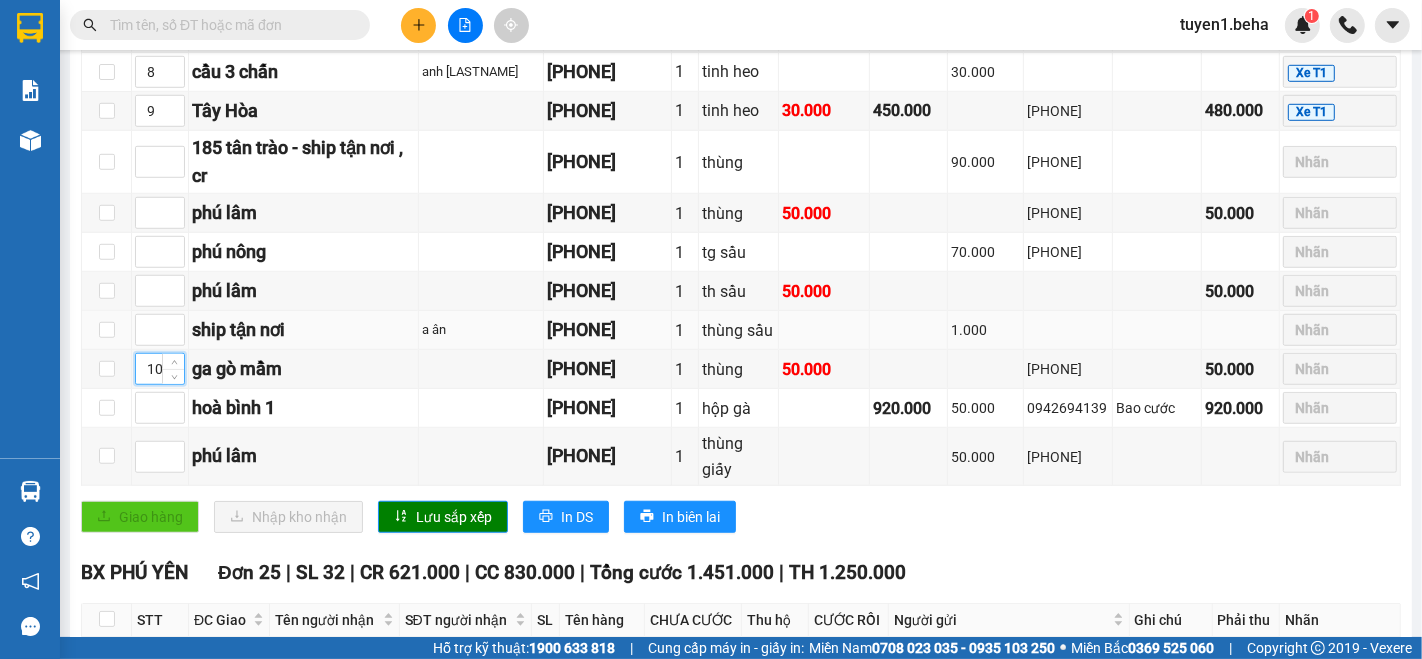 scroll, scrollTop: 1111, scrollLeft: 0, axis: vertical 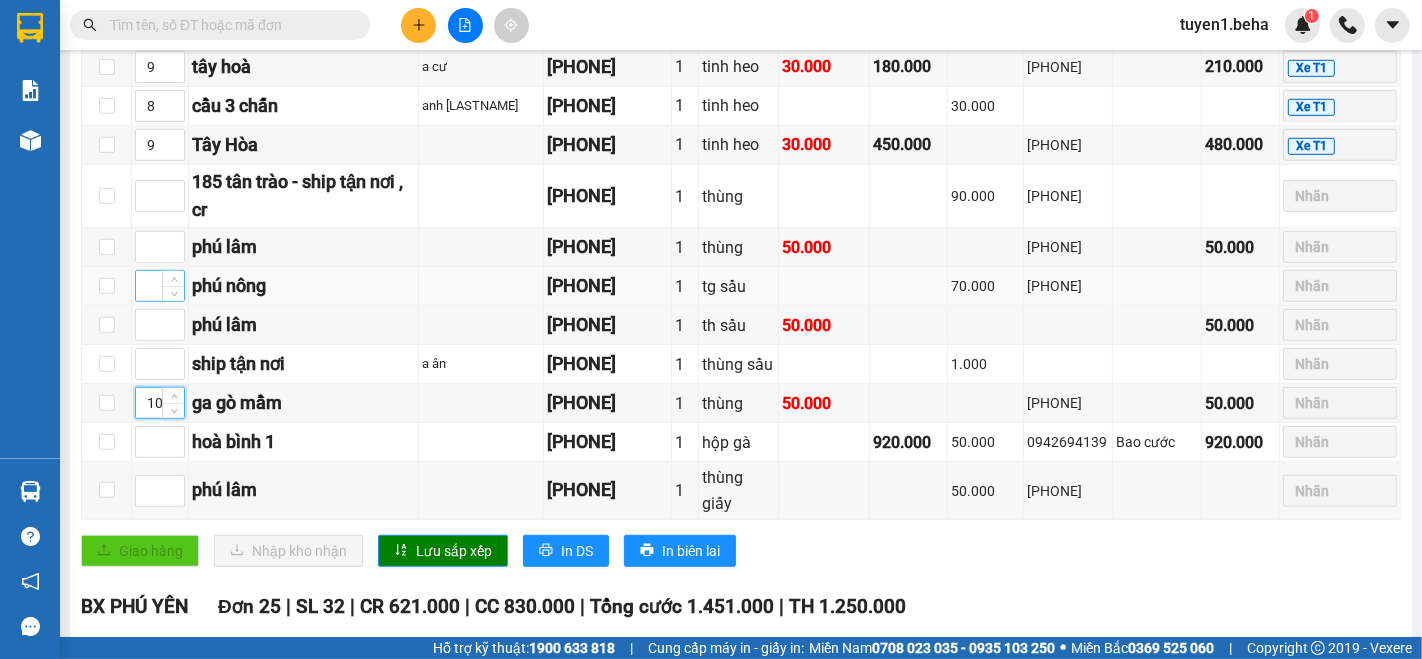 type on "10" 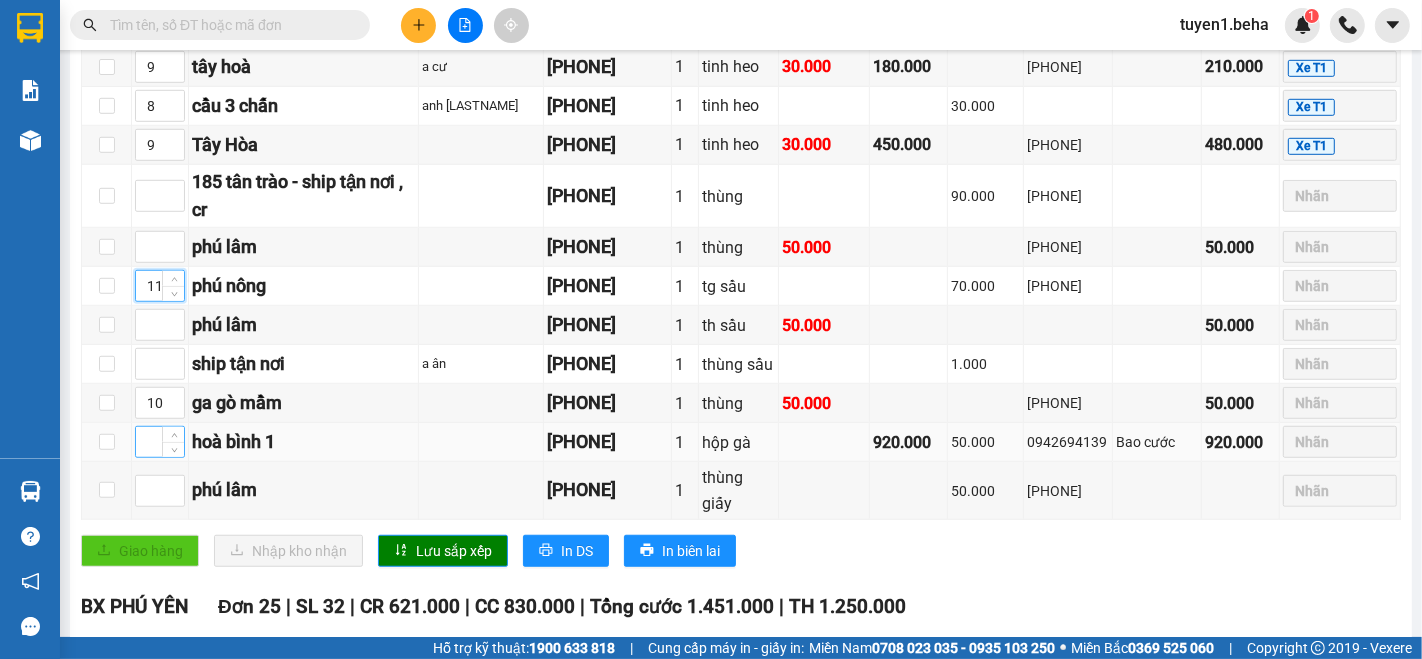 type on "11" 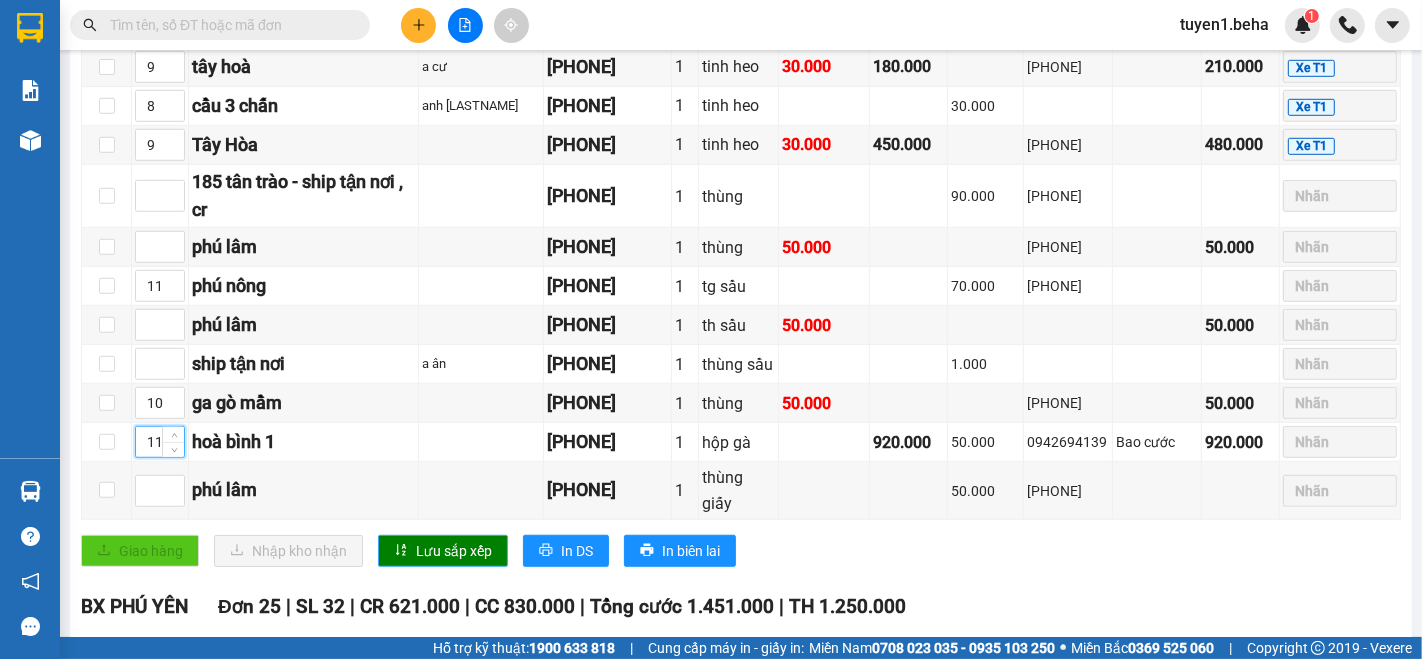 type on "11" 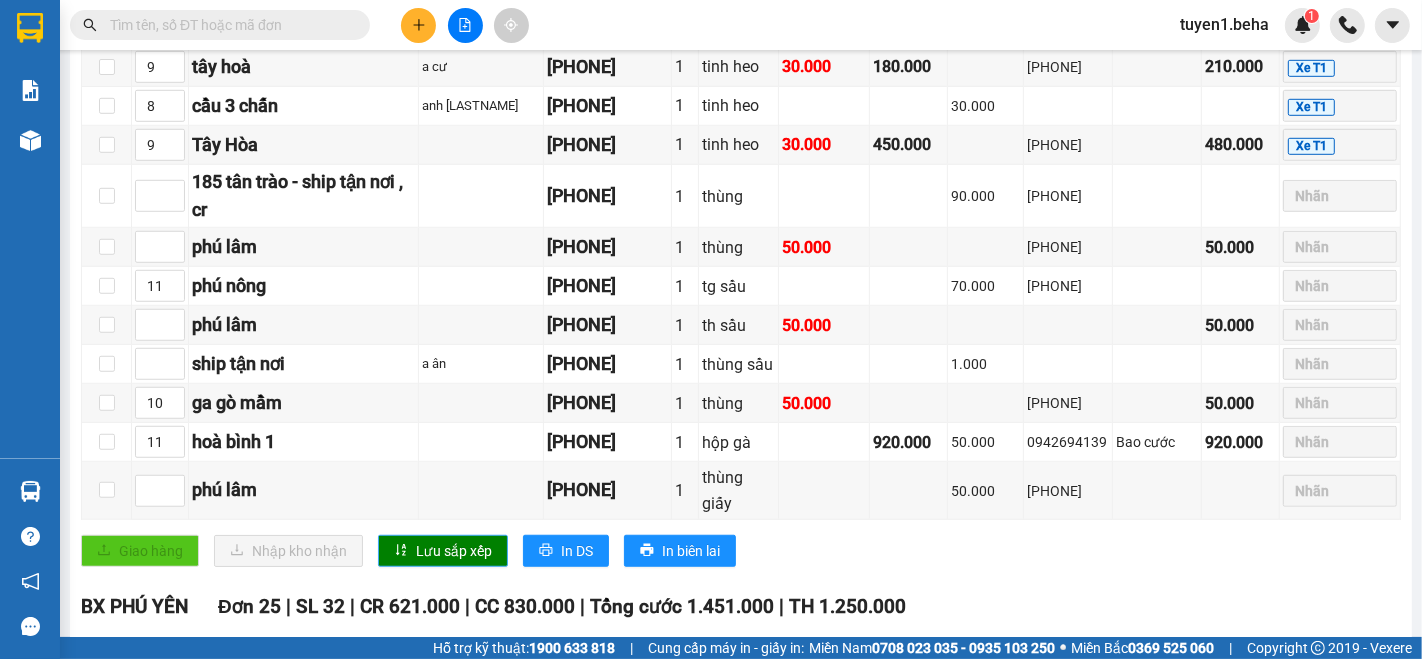 click on "Lưu sắp xếp" at bounding box center [454, 551] 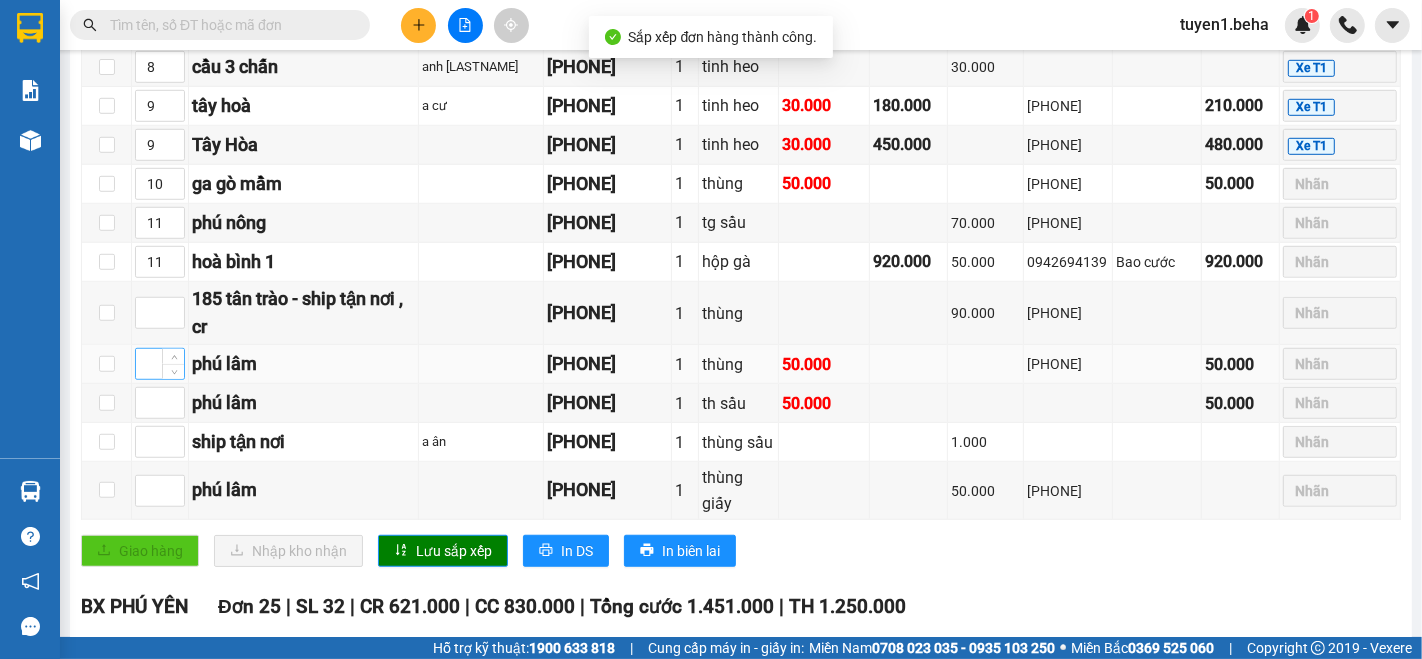 click at bounding box center (160, 364) 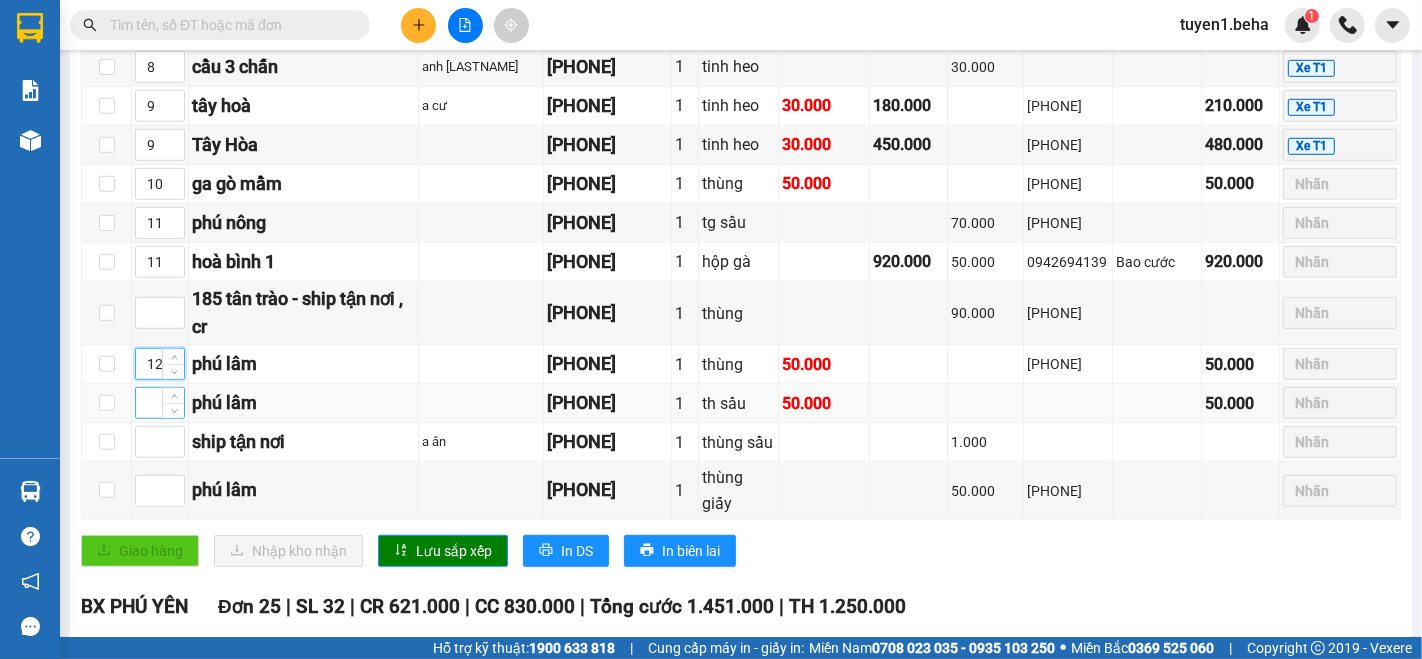 type on "12" 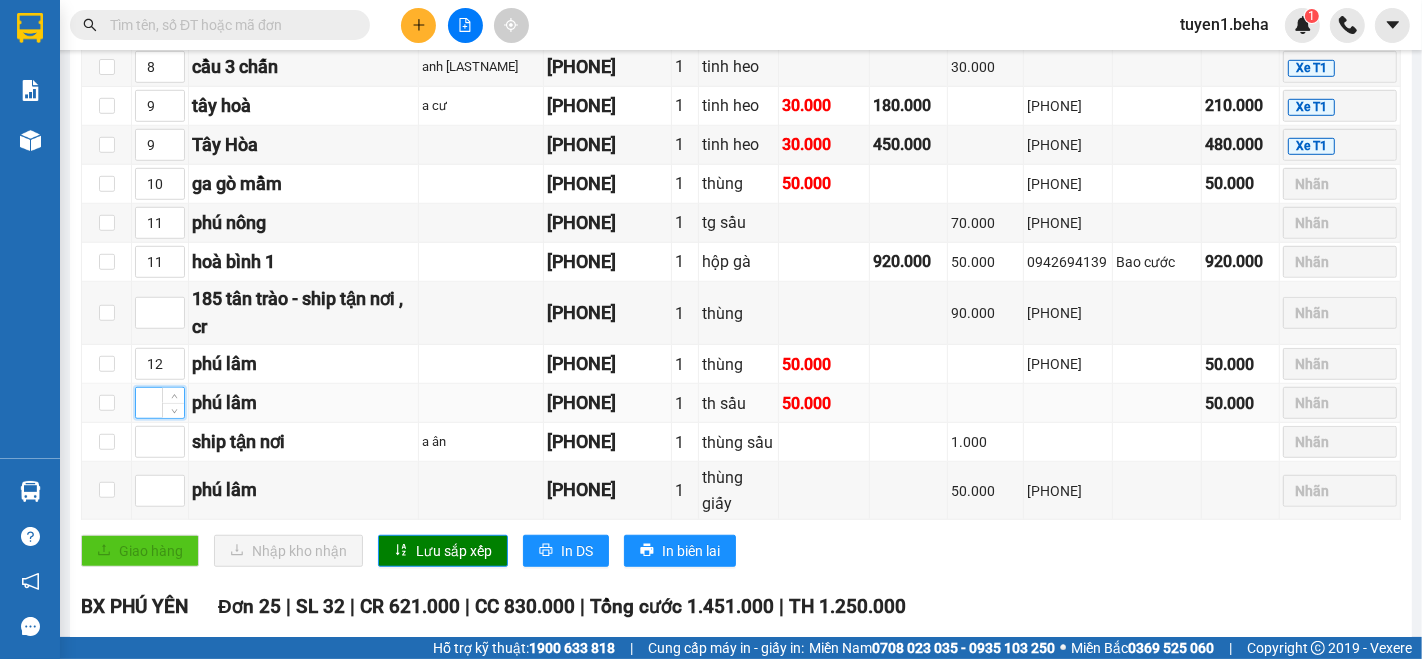 click at bounding box center (160, 403) 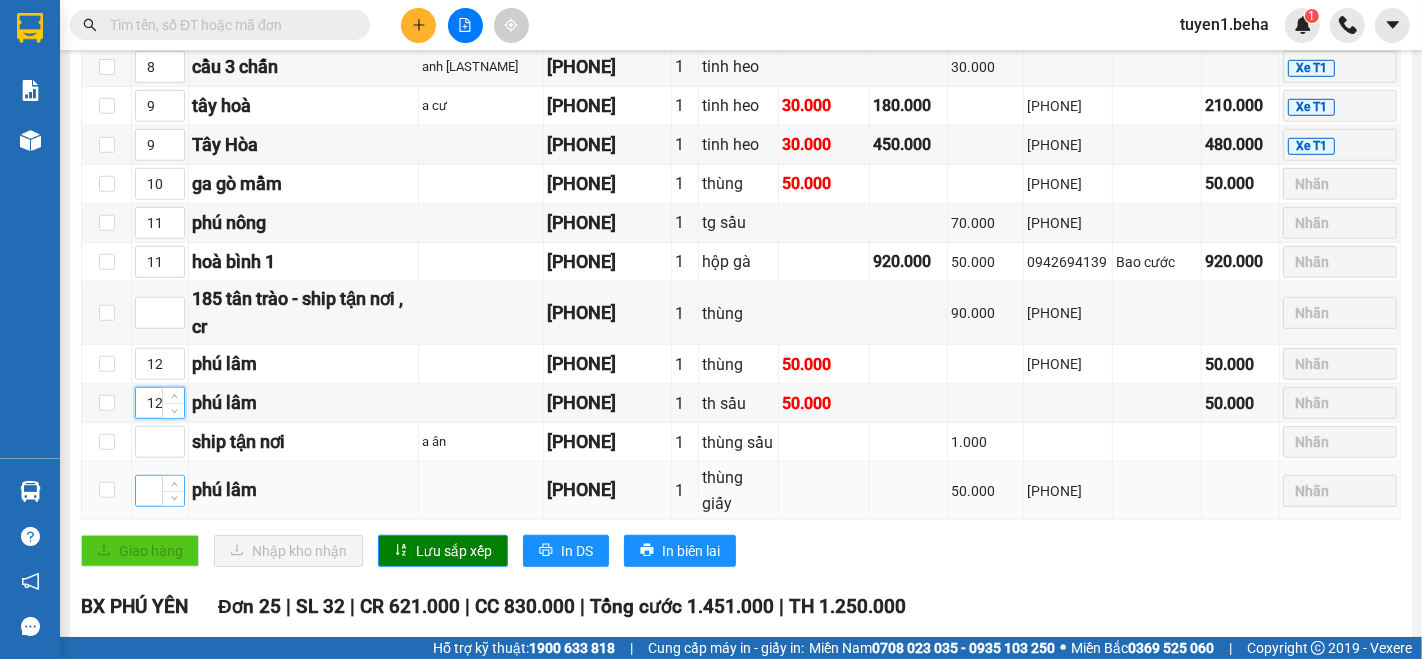 type on "12" 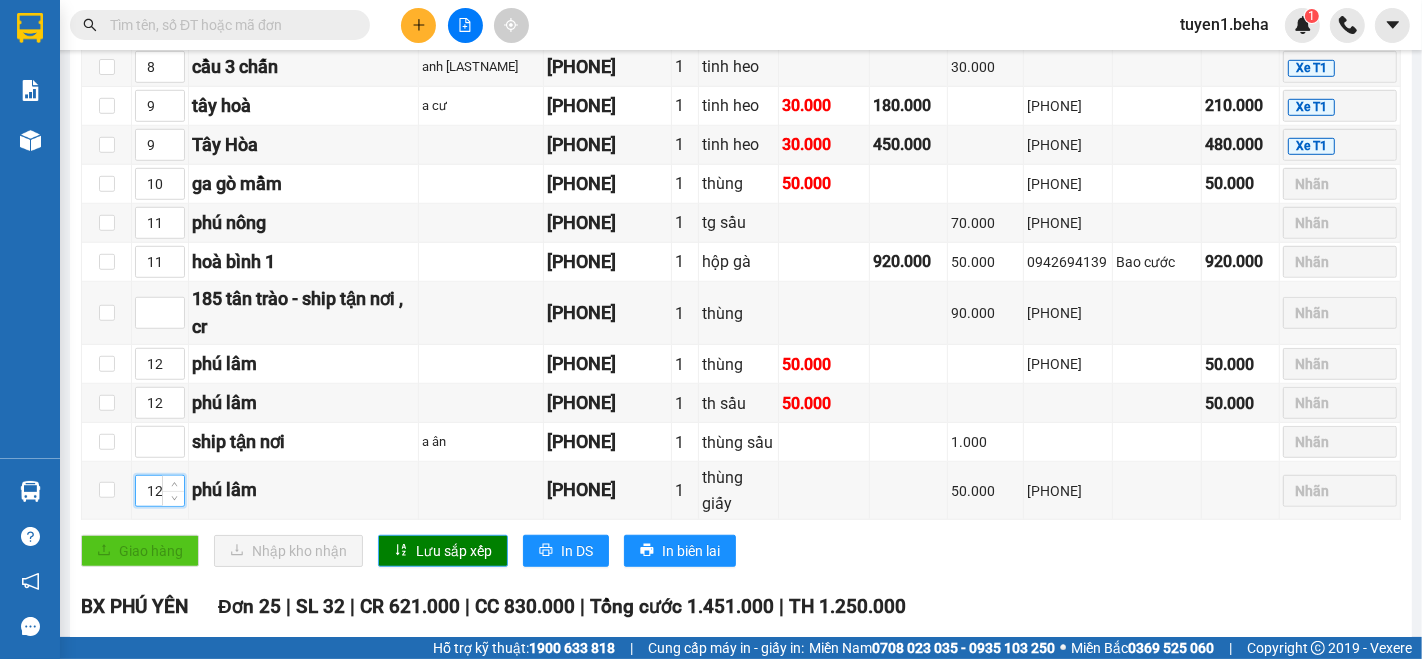 type on "12" 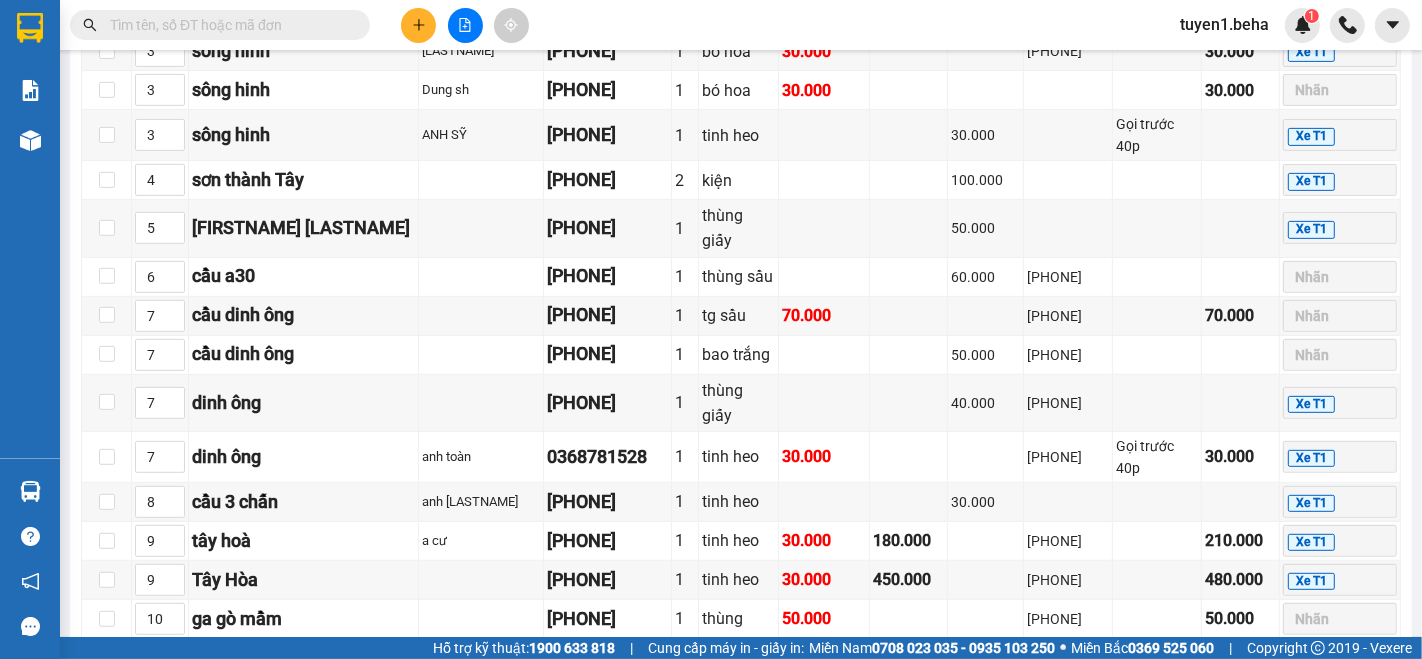 scroll, scrollTop: 655, scrollLeft: 0, axis: vertical 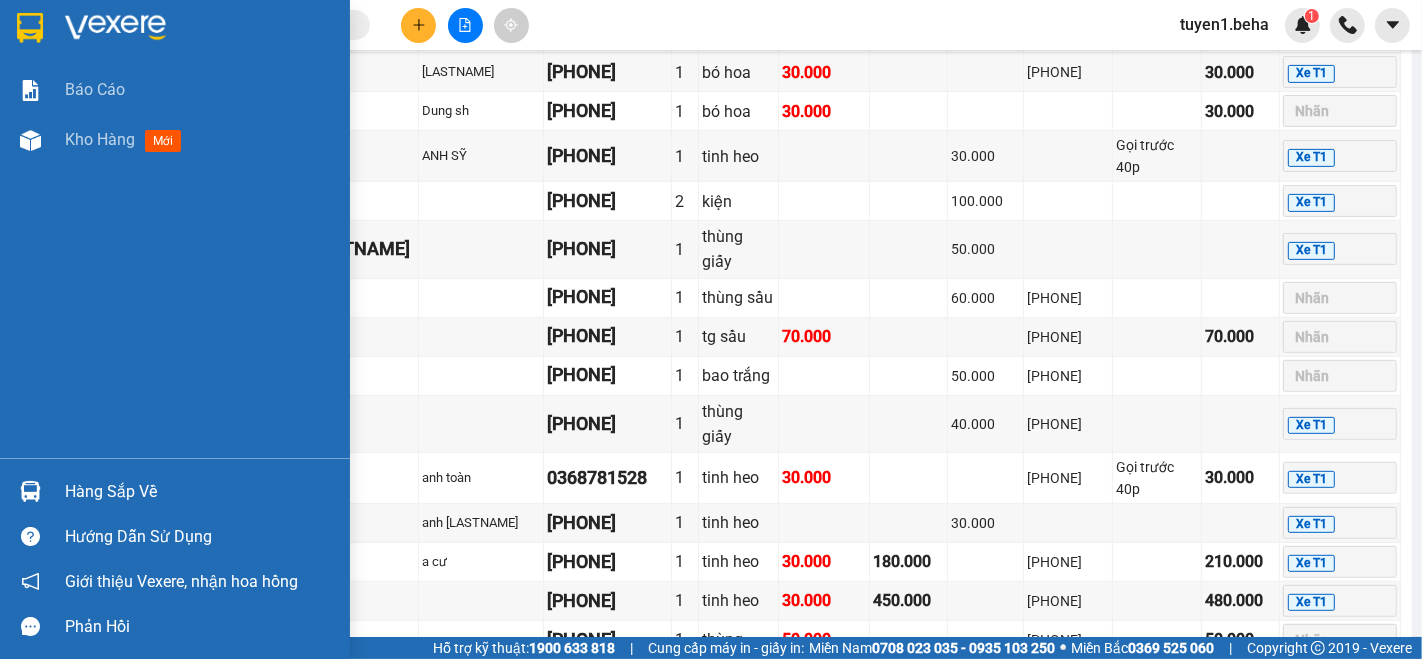 click on "Báo cáo     Kho hàng mới" at bounding box center (175, 261) 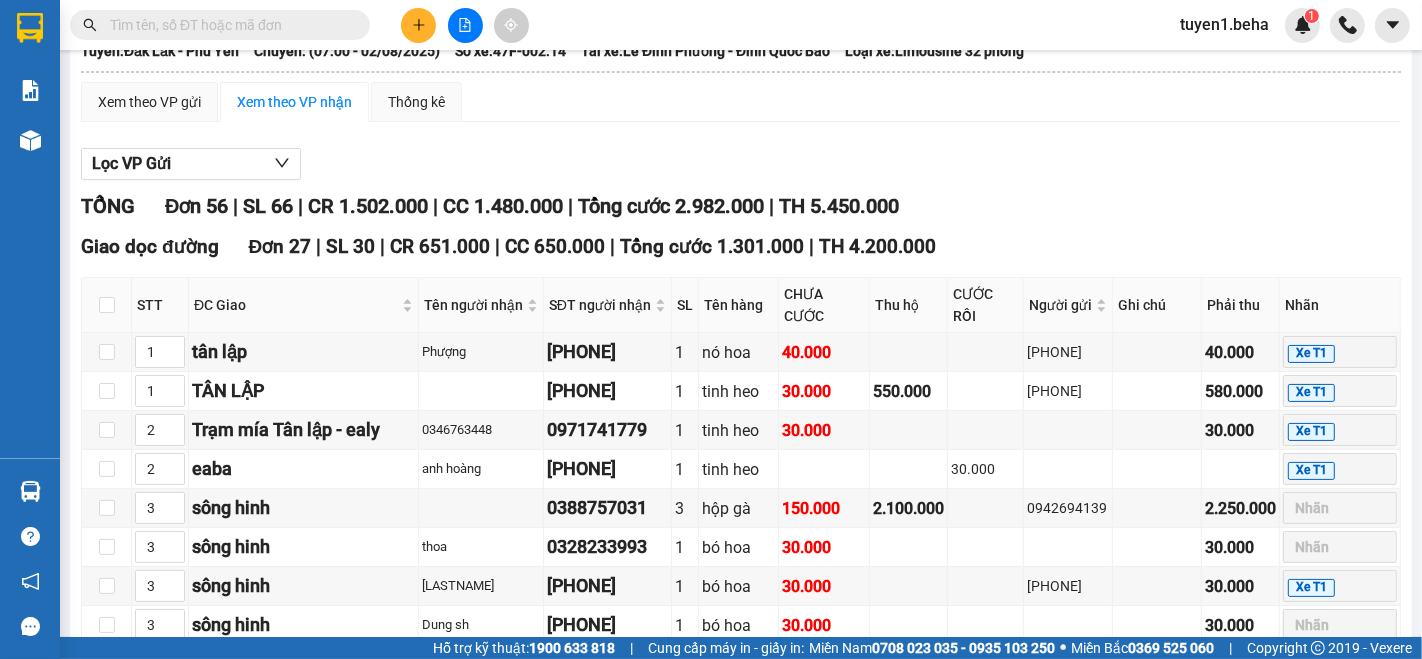 scroll, scrollTop: 0, scrollLeft: 0, axis: both 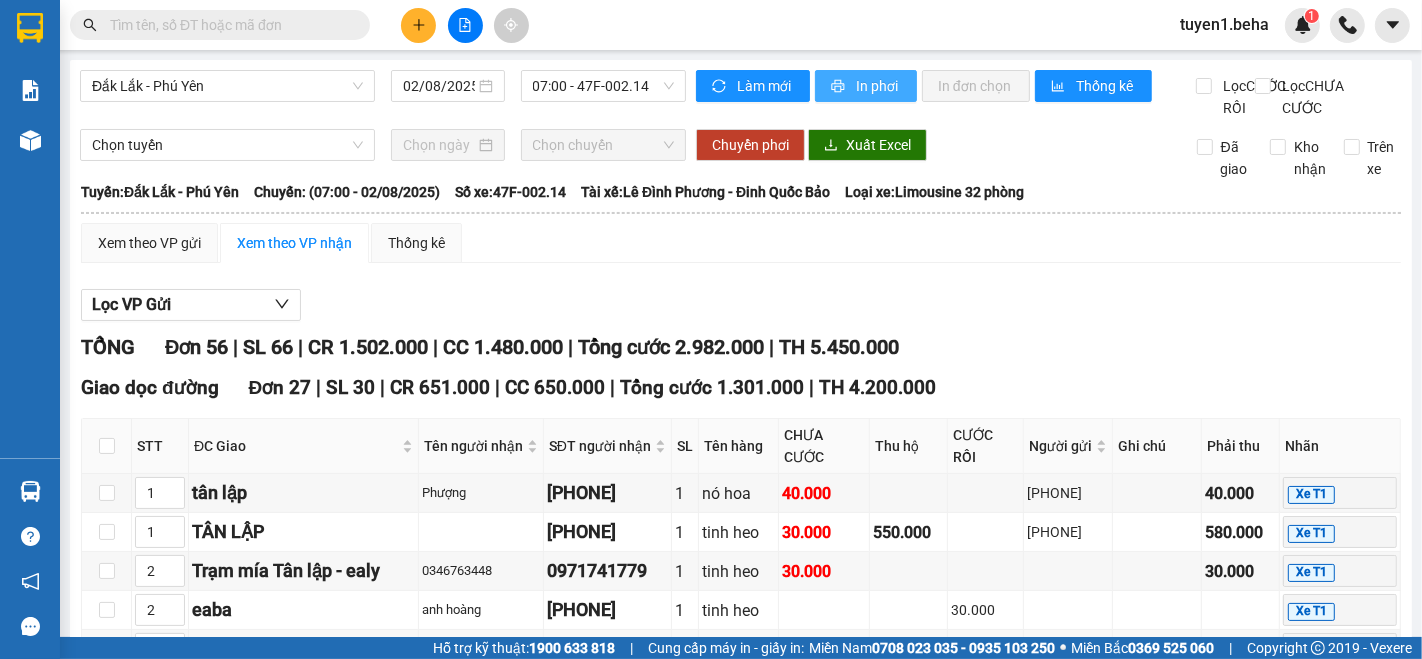 click on "In phơi" at bounding box center (878, 86) 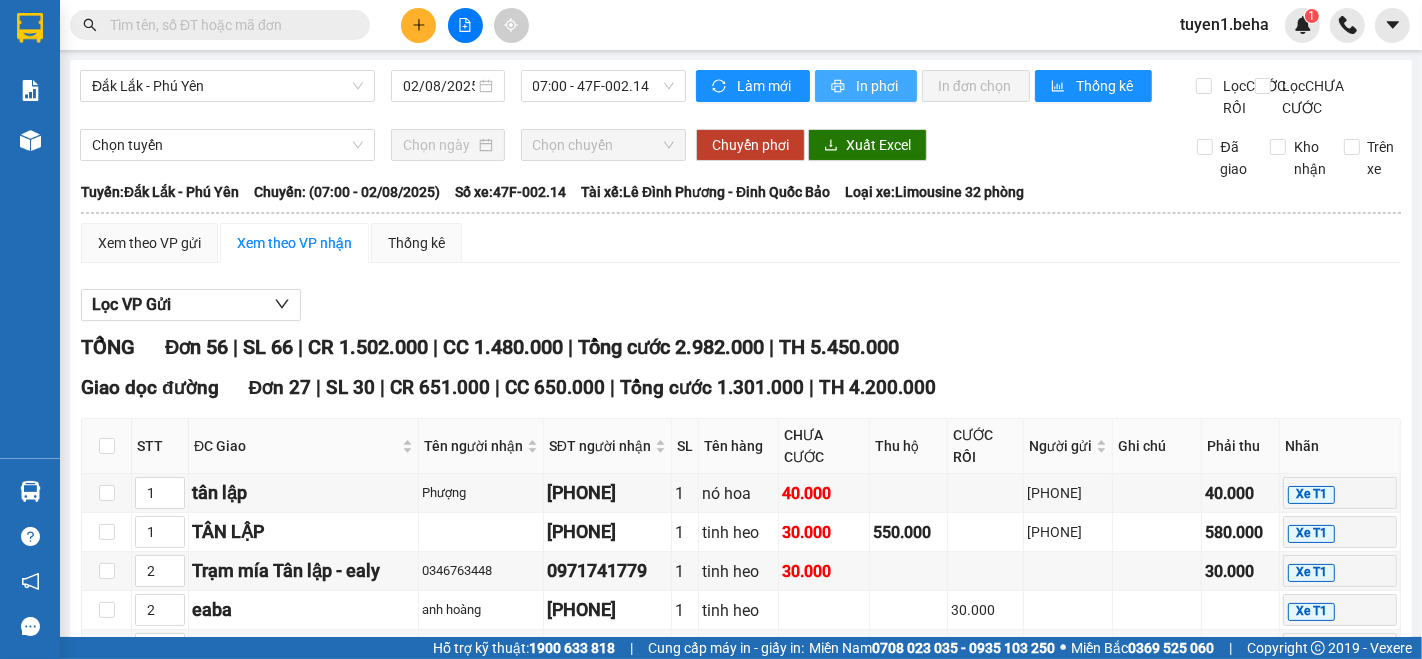 scroll, scrollTop: 0, scrollLeft: 0, axis: both 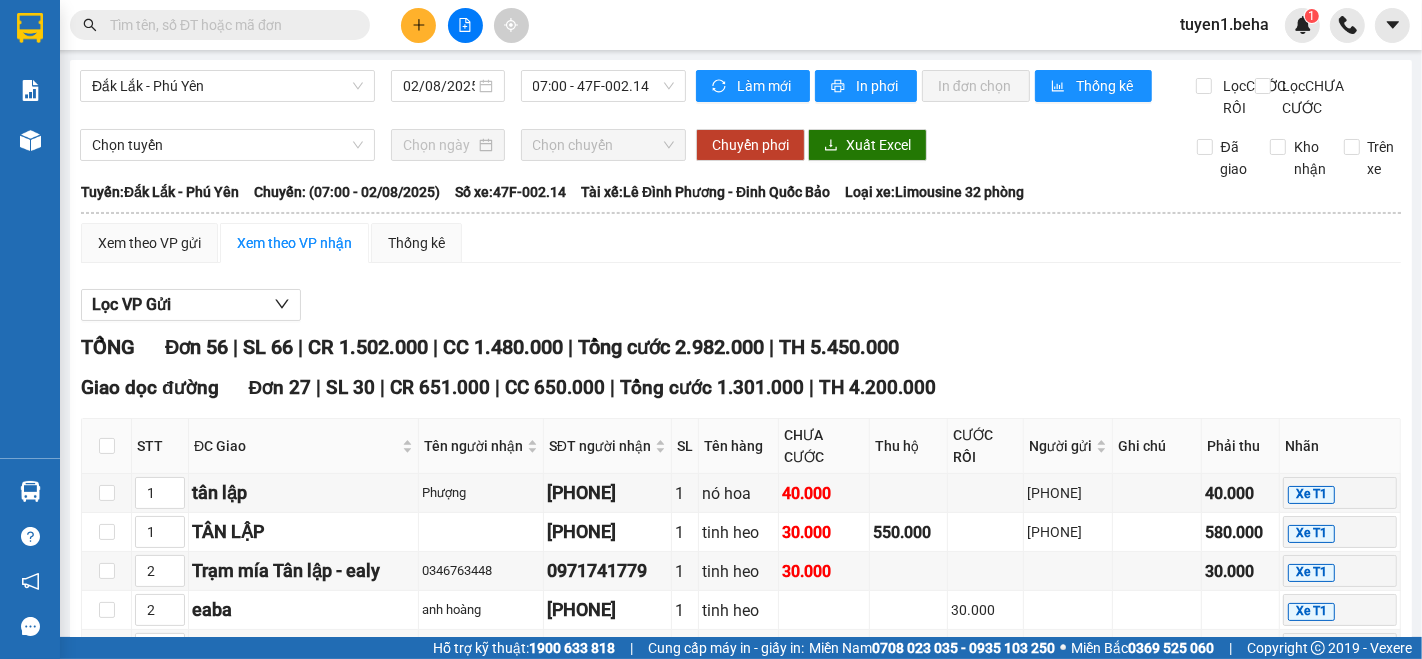 click on "Lọc VP Gửi" at bounding box center [741, 305] 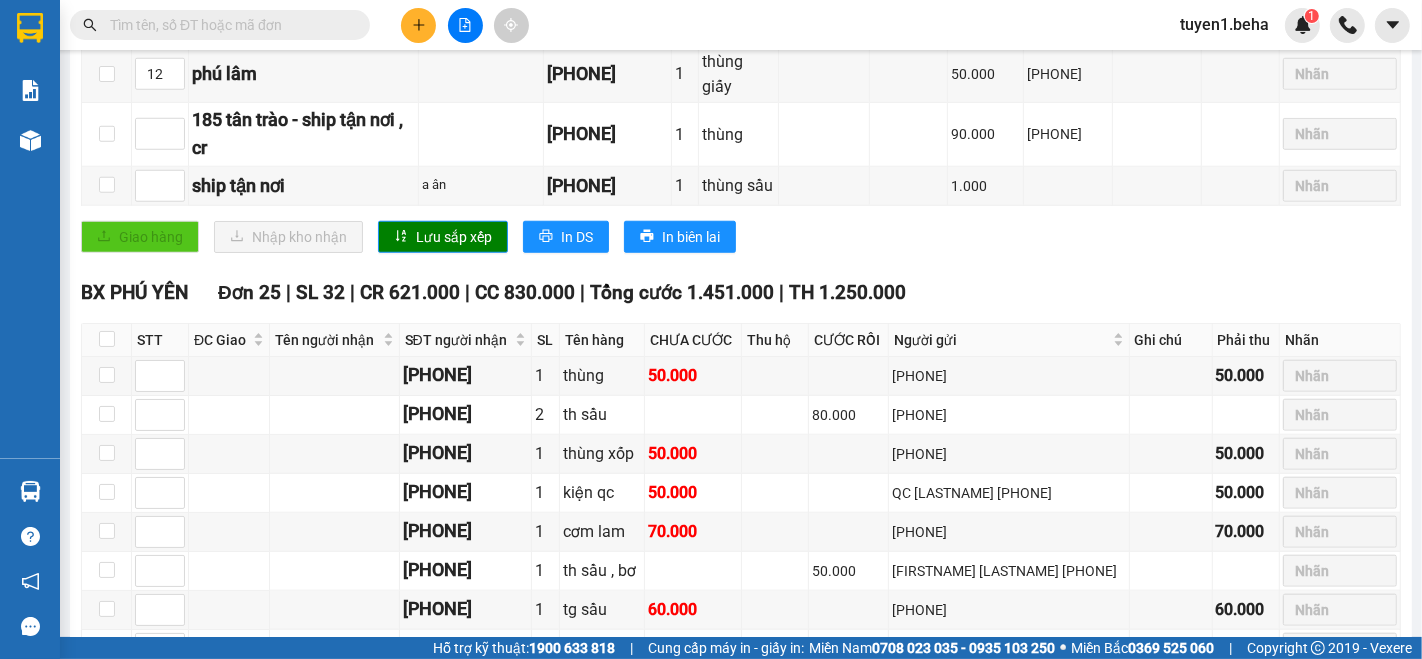 scroll, scrollTop: 1555, scrollLeft: 0, axis: vertical 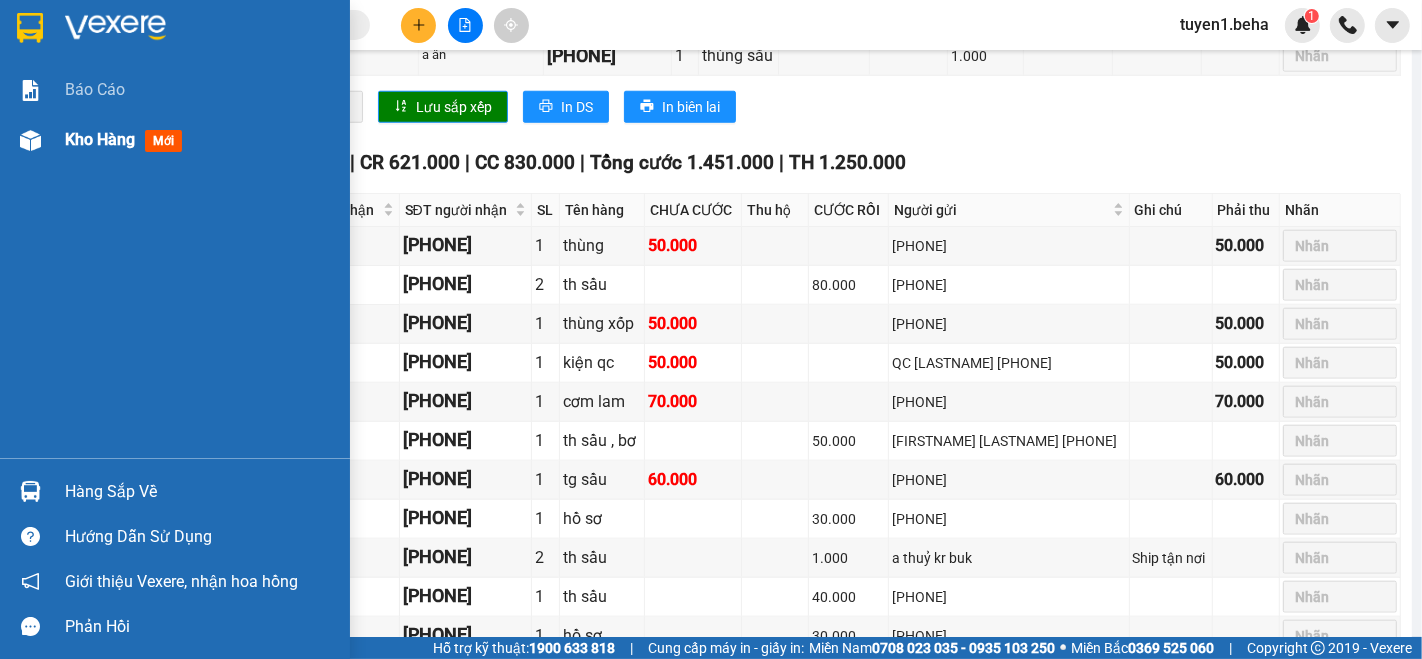 click on "Kho hàng" at bounding box center [100, 139] 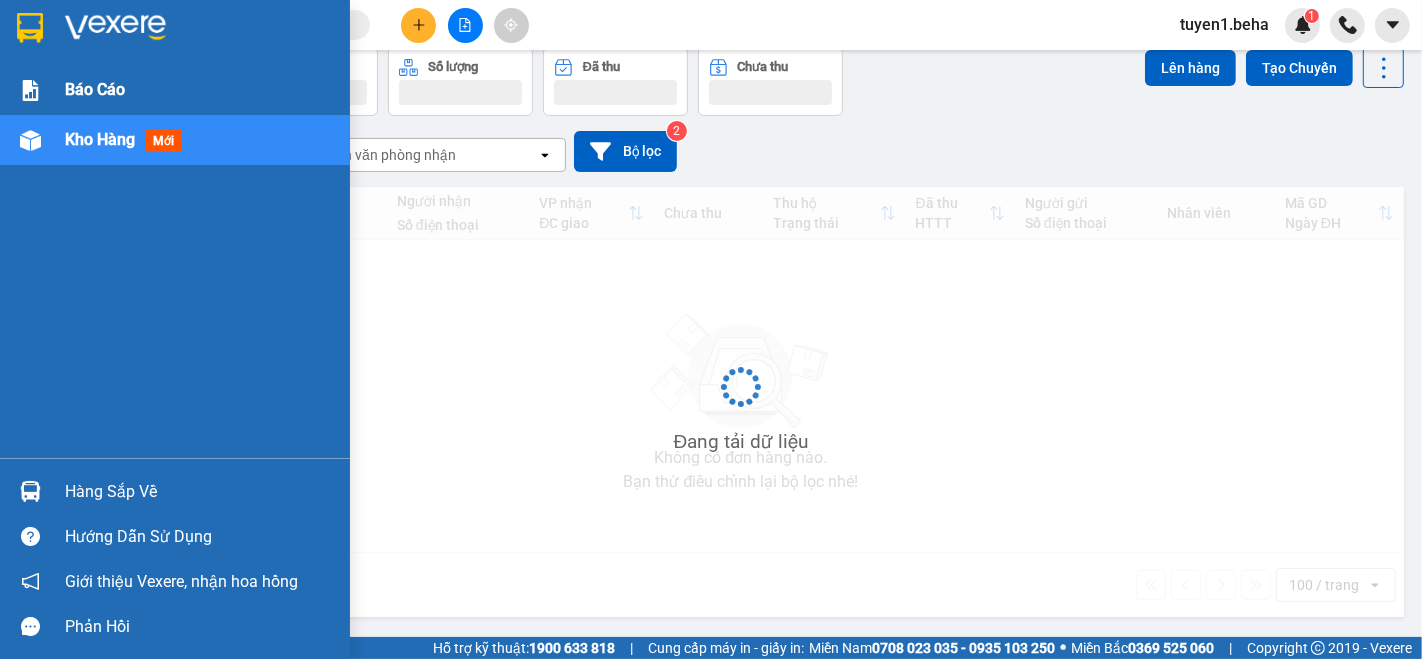 scroll, scrollTop: 0, scrollLeft: 0, axis: both 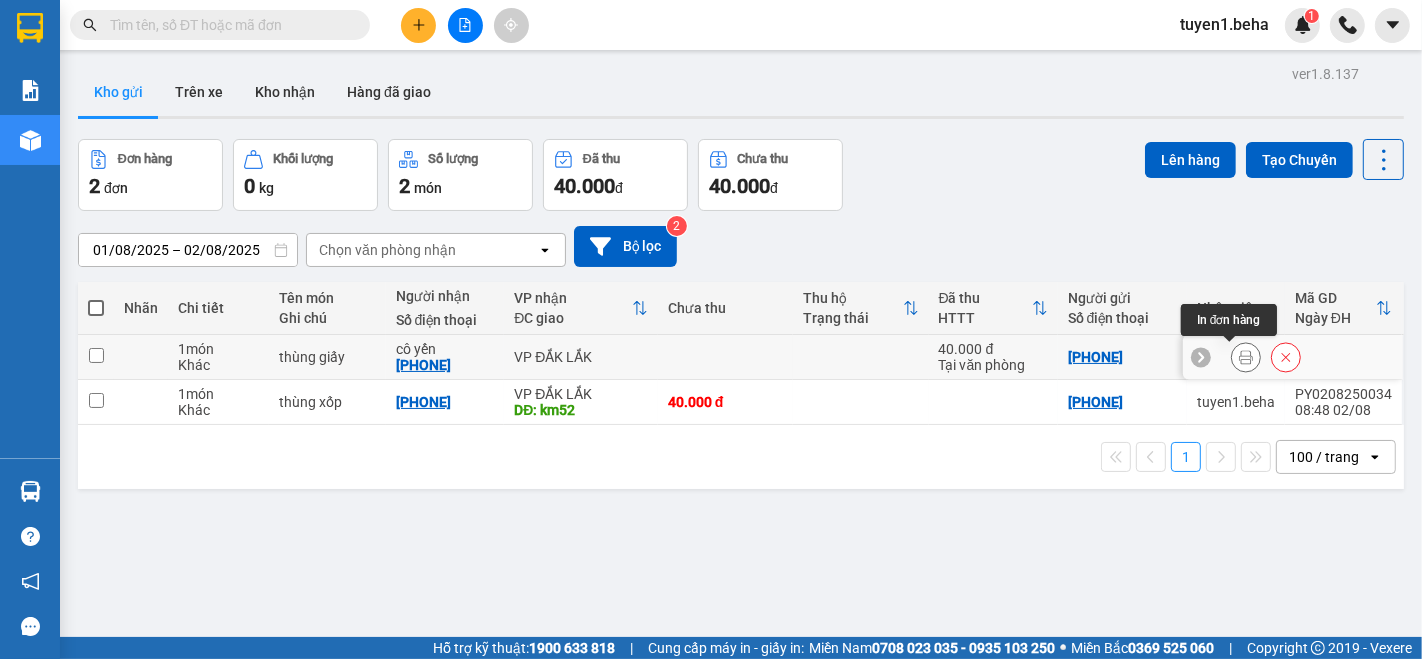 click 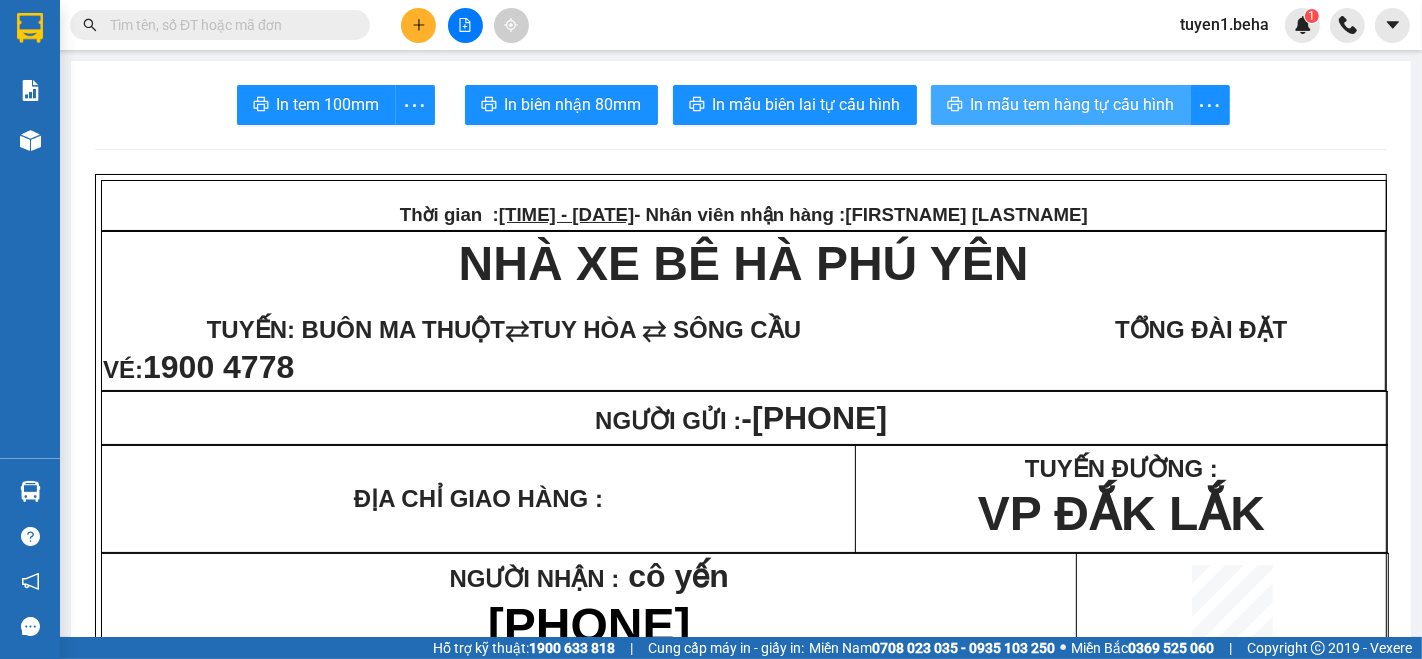 click on "In mẫu tem hàng tự cấu hình" at bounding box center [1073, 104] 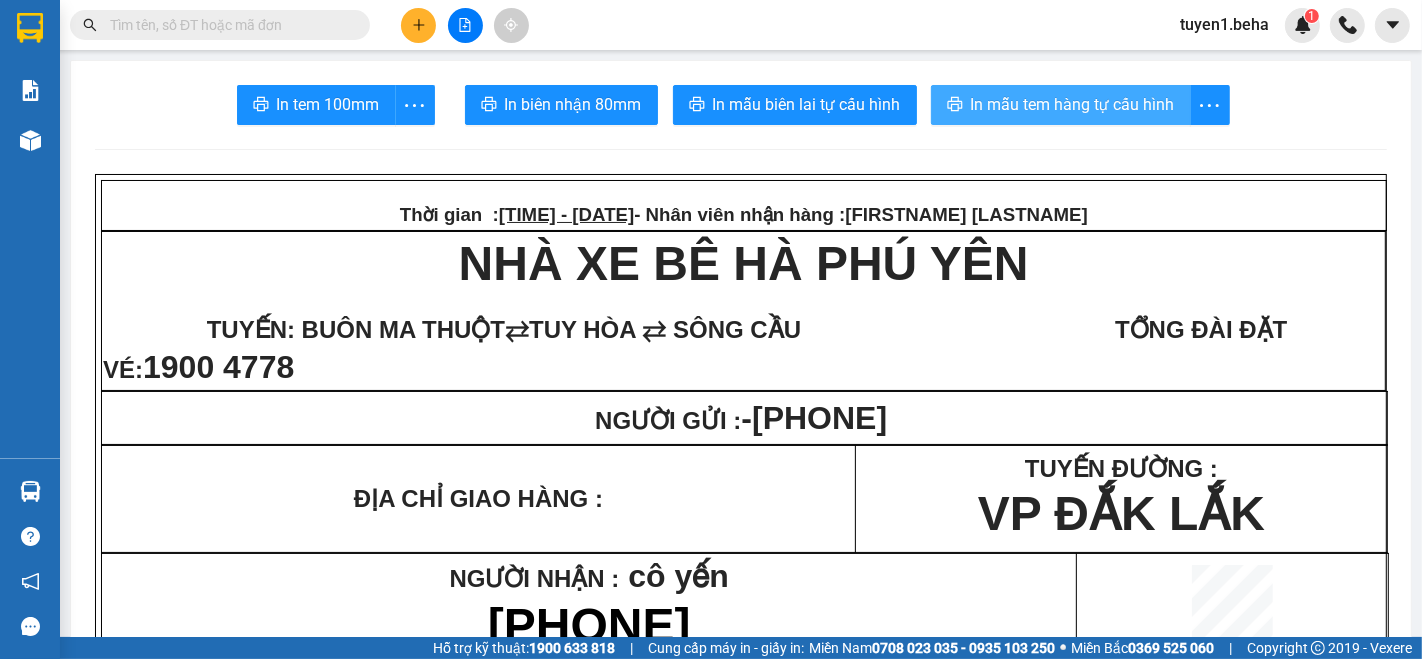 scroll, scrollTop: 0, scrollLeft: 0, axis: both 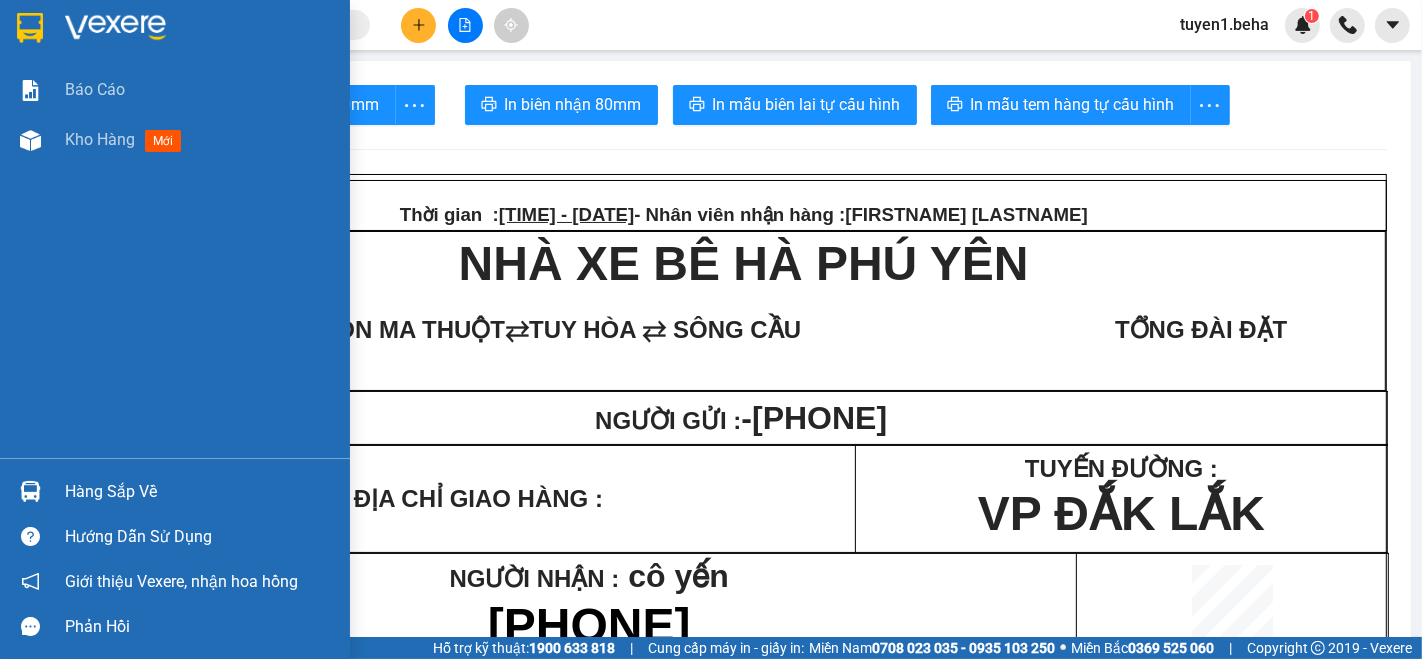 drag, startPoint x: 105, startPoint y: 144, endPoint x: 330, endPoint y: 207, distance: 233.6536 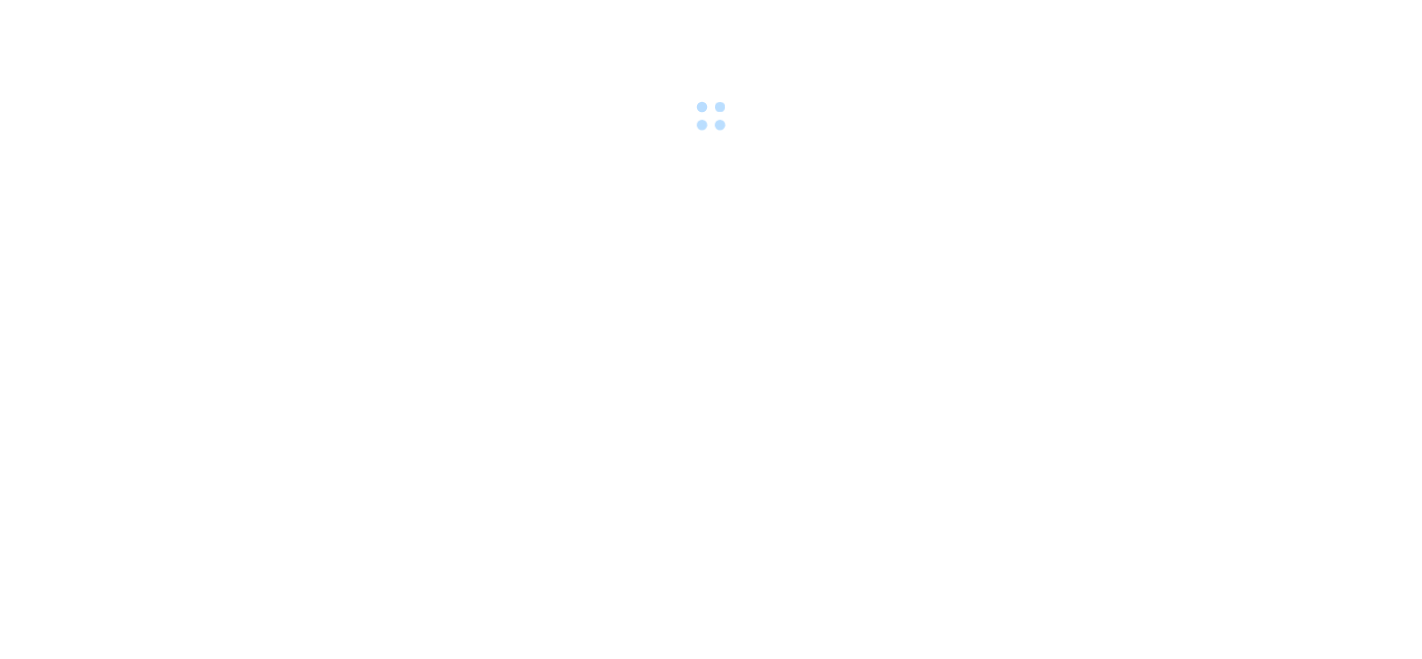 scroll, scrollTop: 0, scrollLeft: 0, axis: both 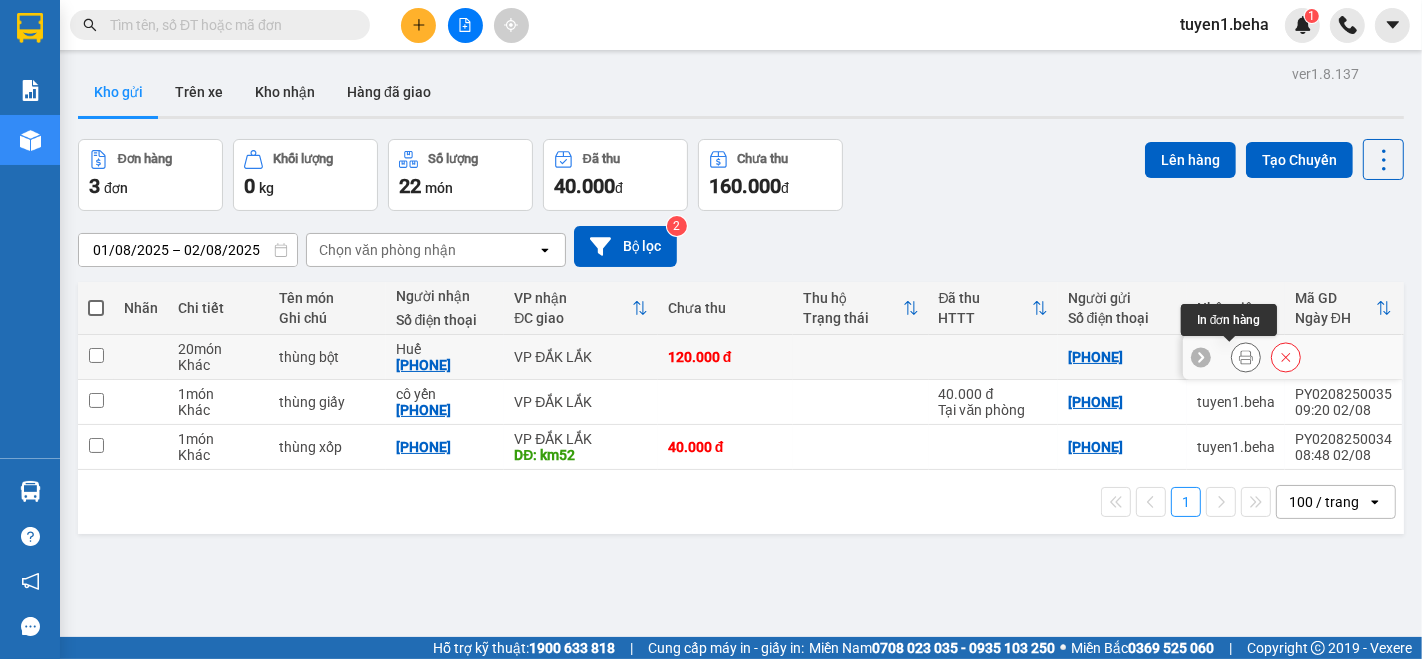 click 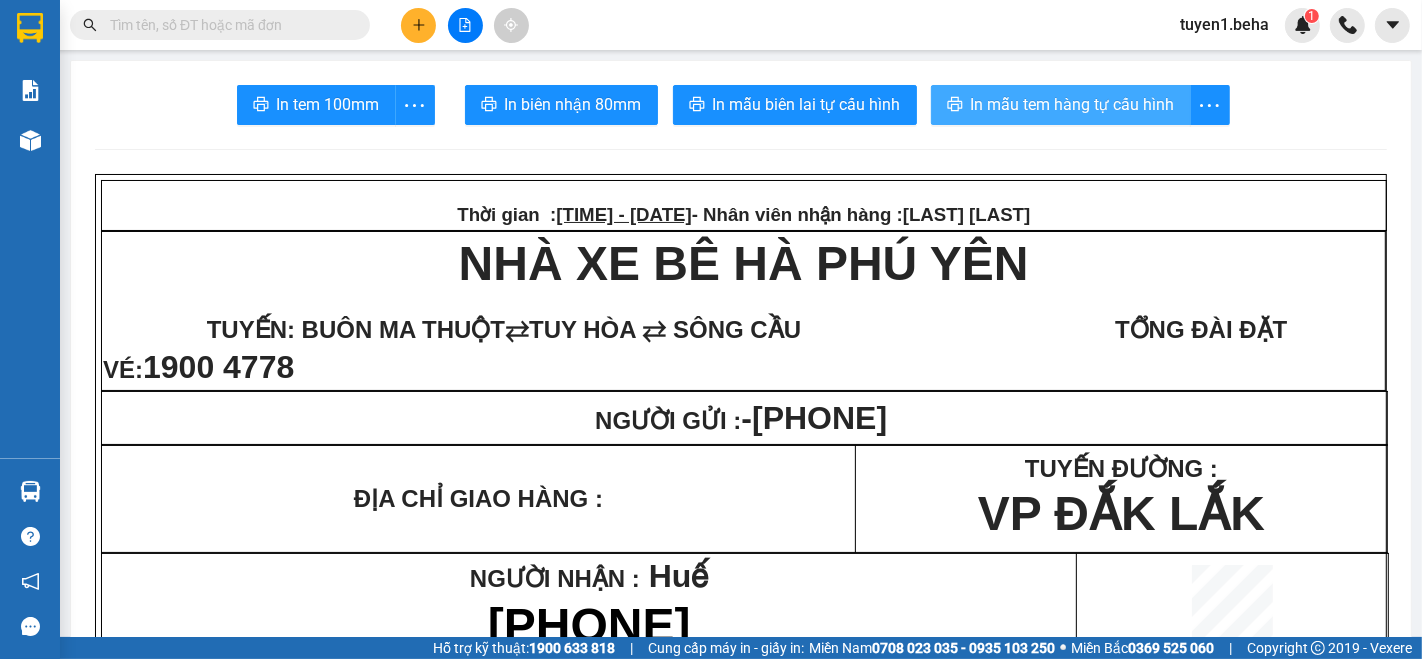 click on "In mẫu tem hàng tự cấu hình" at bounding box center [1073, 104] 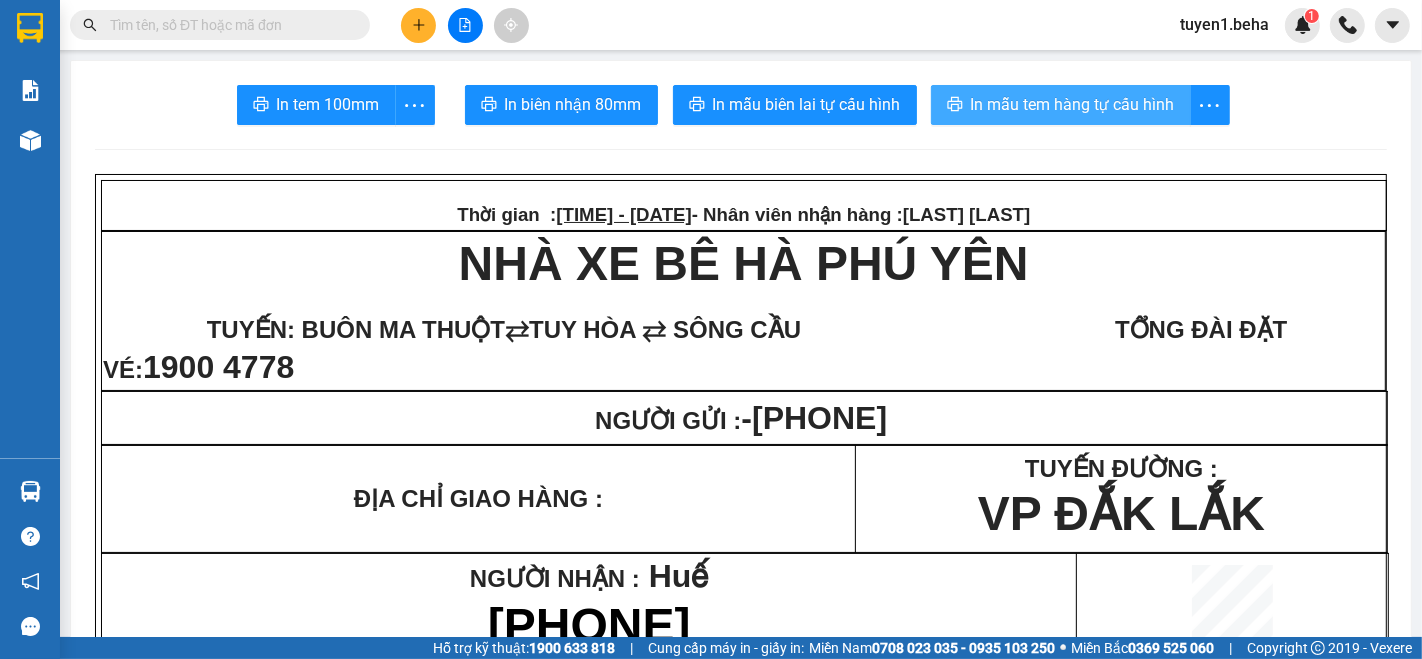 scroll, scrollTop: 0, scrollLeft: 0, axis: both 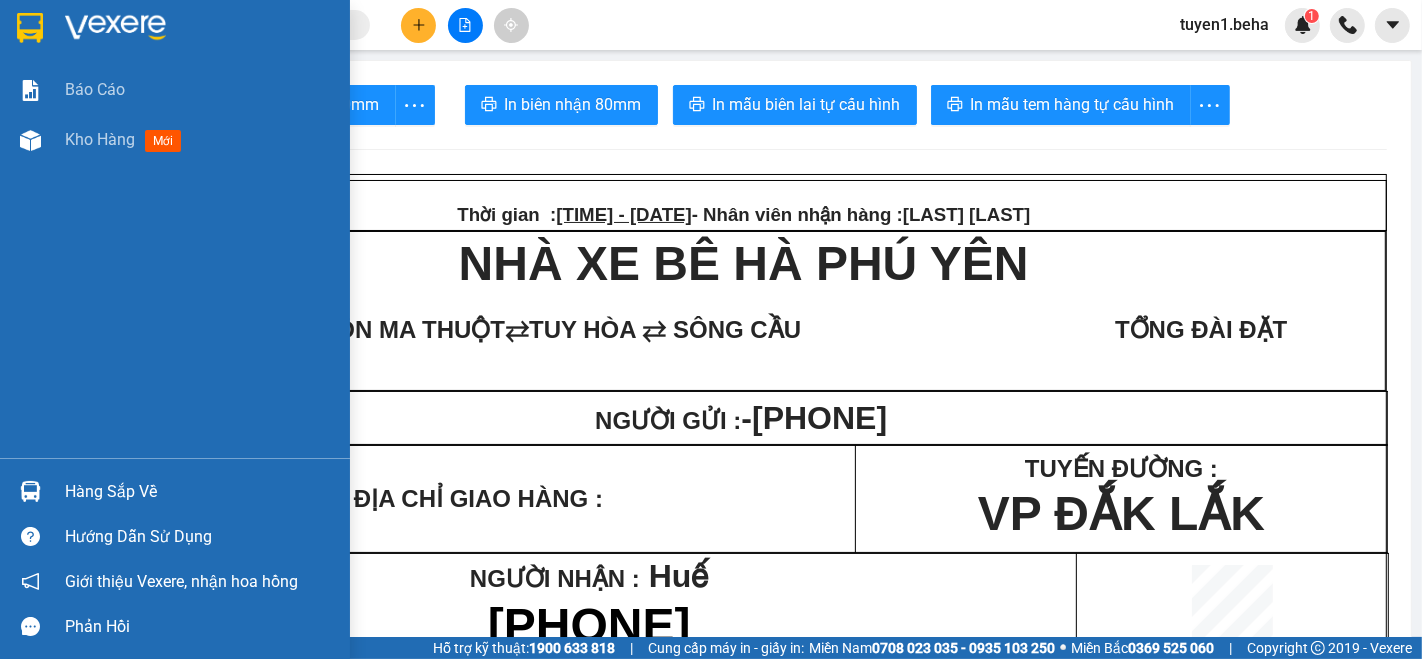 click on "Báo cáo     Kho hàng mới" at bounding box center (175, 261) 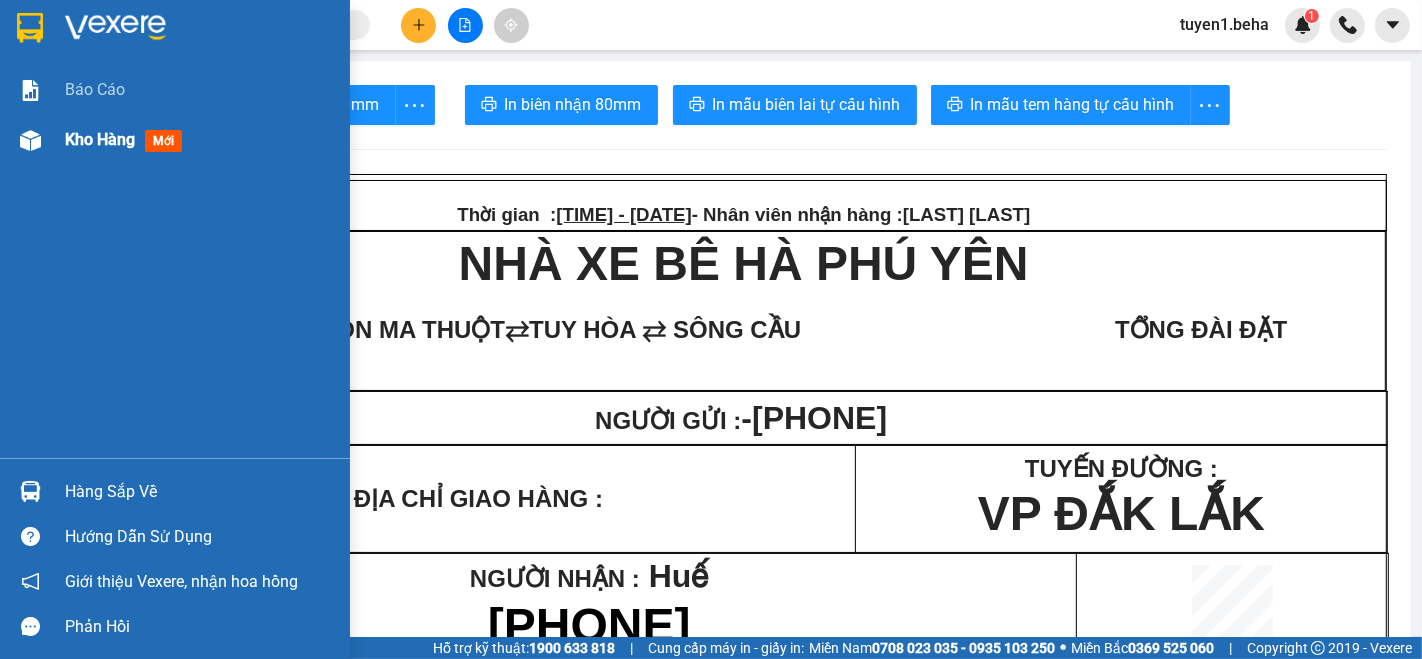 click on "Kho hàng" at bounding box center (100, 139) 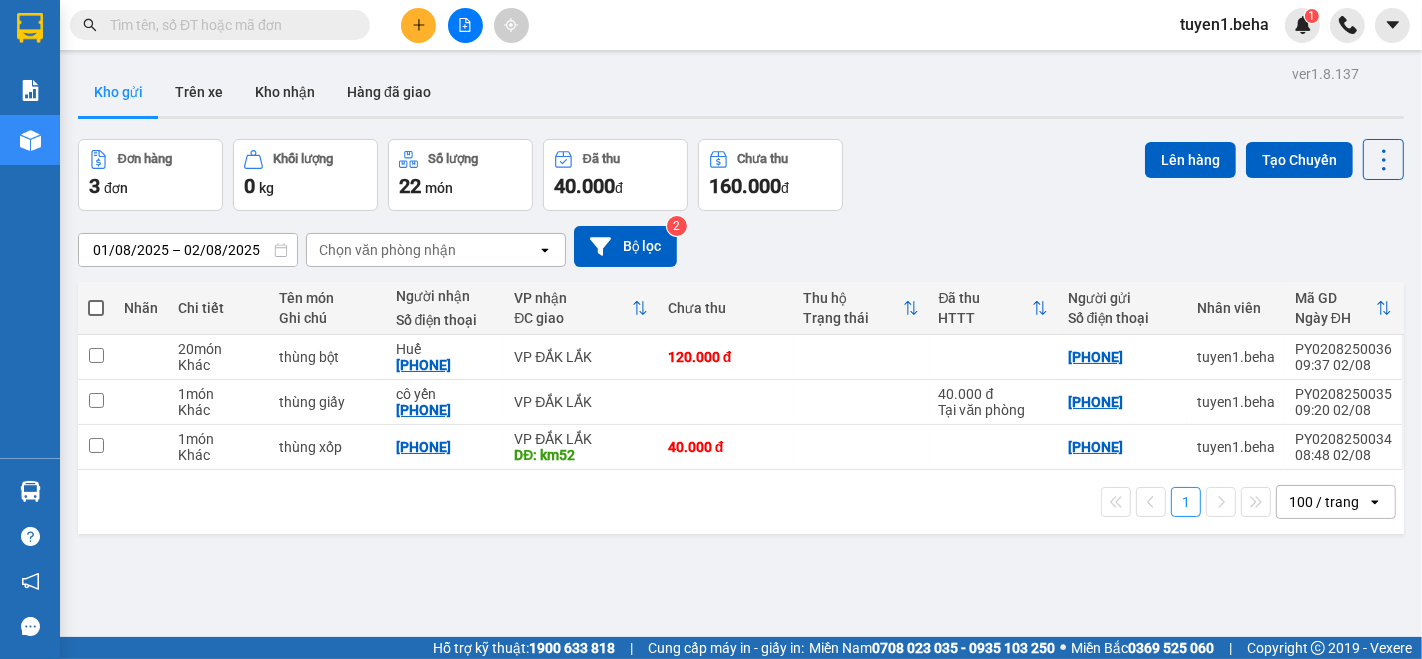 click on "ver  1.8.137 Kho gửi Trên xe Kho nhận Hàng đã giao Đơn hàng 3 đơn Khối lượng 0 kg Số lượng 22 món Đã thu 40.000  đ Chưa thu 160.000  đ Lên hàng Tạo Chuyến 01/08/2025 – 02/08/2025 Press the down arrow key to interact with the calendar and select a date. Press the escape button to close the calendar. Selected date range is from 01/08/2025 to 02/08/2025. Chọn văn phòng nhận open Bộ lọc 2 Nhãn Chi tiết Tên món Ghi chú Người nhận Số điện thoại VP nhận ĐC giao Chưa thu Thu hộ Trạng thái Đã thu HTTT Người gửi Số điện thoại Nhân viên Mã GD Ngày ĐH 20  món Khác thùng bột  Huế 0354172628 VP ĐẮK LẮK 120.000 đ 0867491579 tuyen1.beha PY0208250036 09:37 02/08 1  món Khác thùng giấy  cô yến 0941582025 VP ĐẮK LẮK 40.000 đ Tại văn phòng 0905121764 tuyen1.beha PY0208250035 09:20 02/08 1  món Khác thùng xốp  0979410001 VP ĐẮK LẮK DĐ: km52 40.000 đ 0905200103 tuyen1.beha PY0208250034 08:48 02/08" at bounding box center [741, 389] 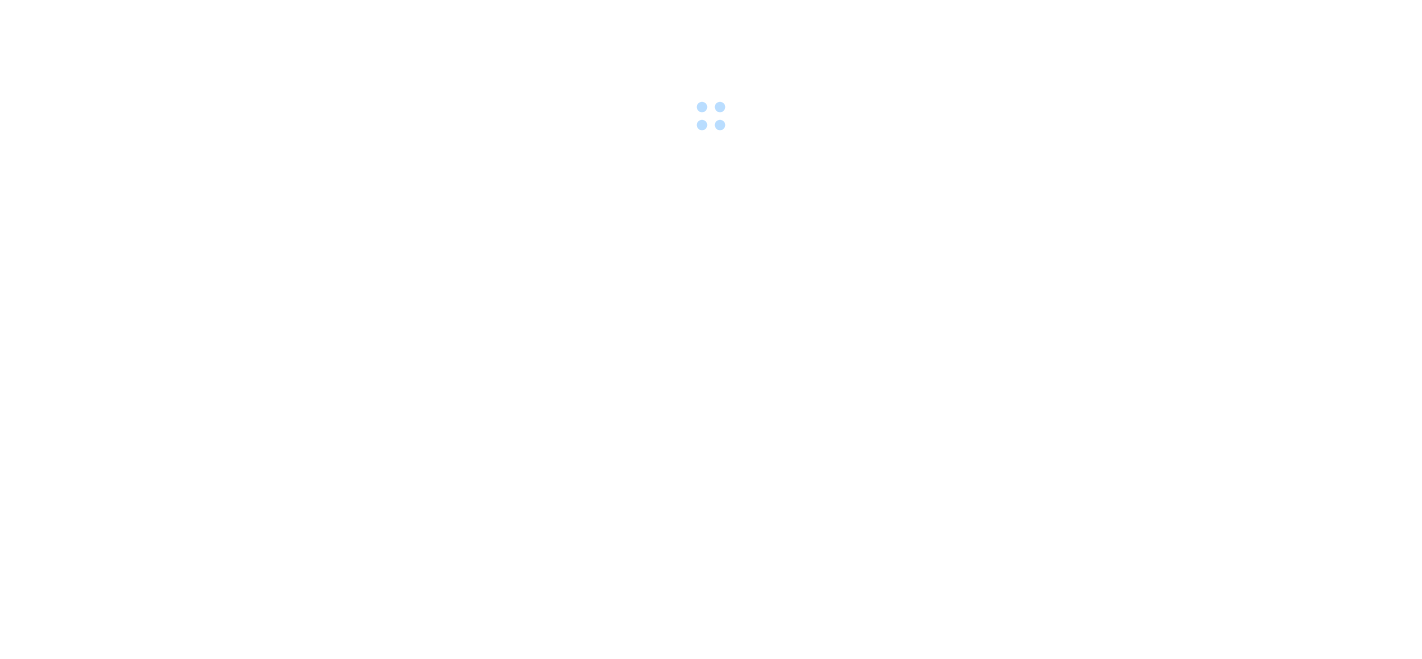 scroll, scrollTop: 0, scrollLeft: 0, axis: both 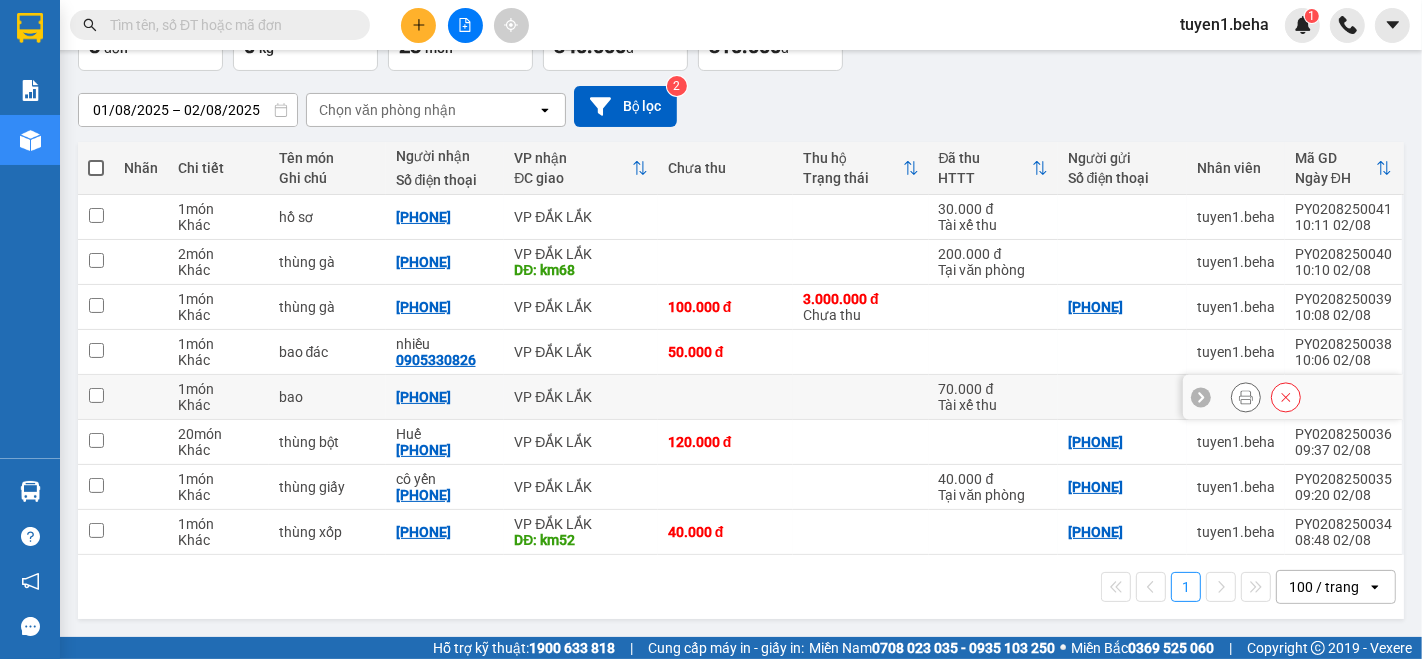 click at bounding box center [96, 395] 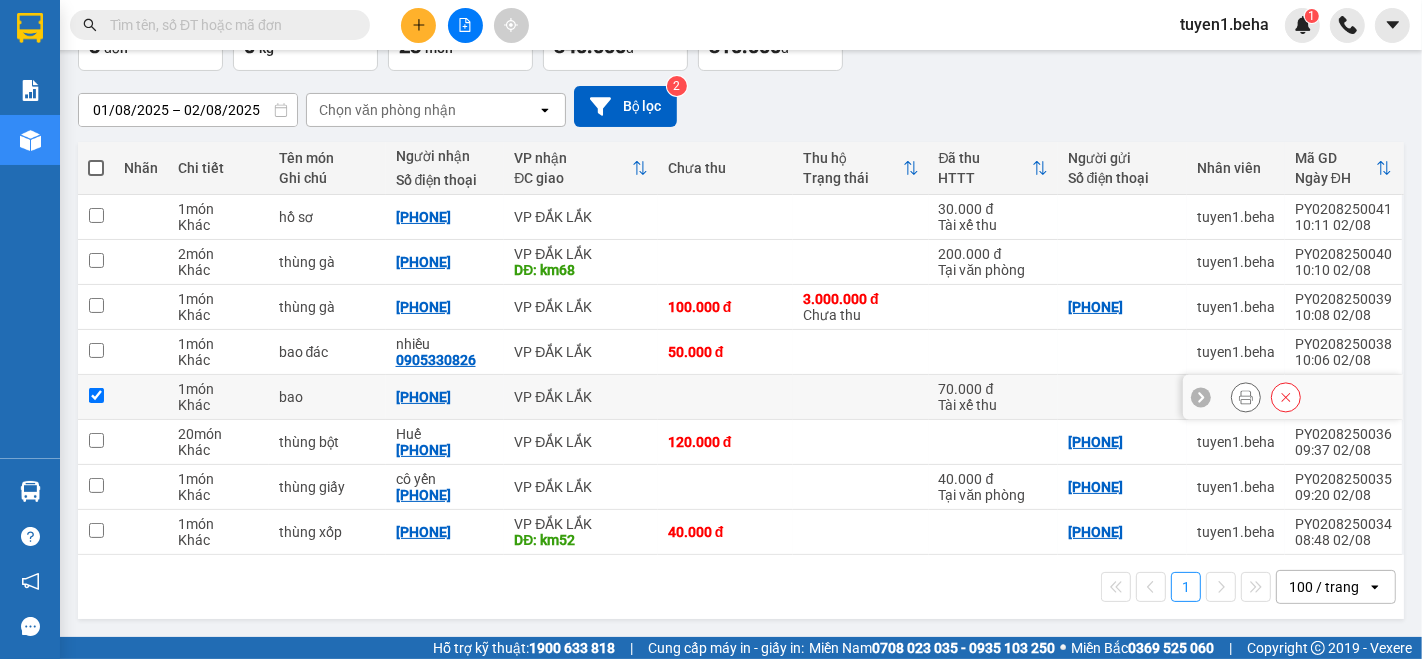 checkbox on "true" 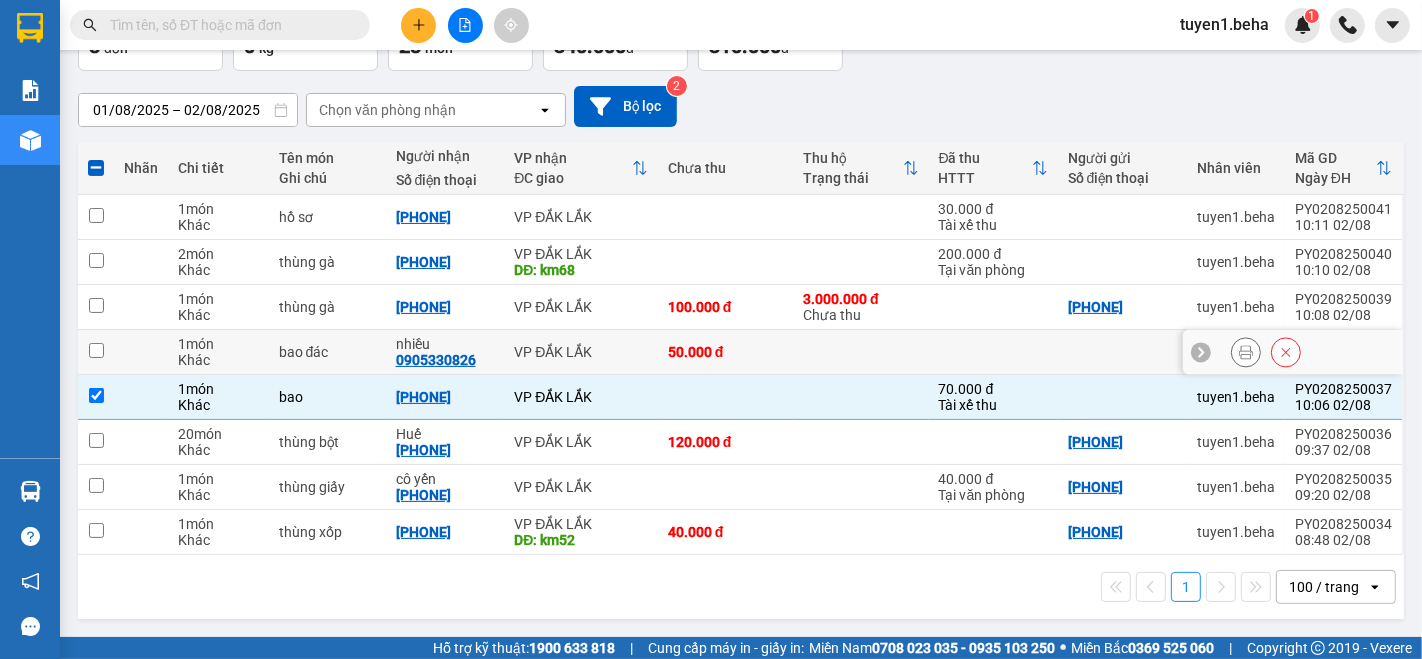 click at bounding box center (96, 350) 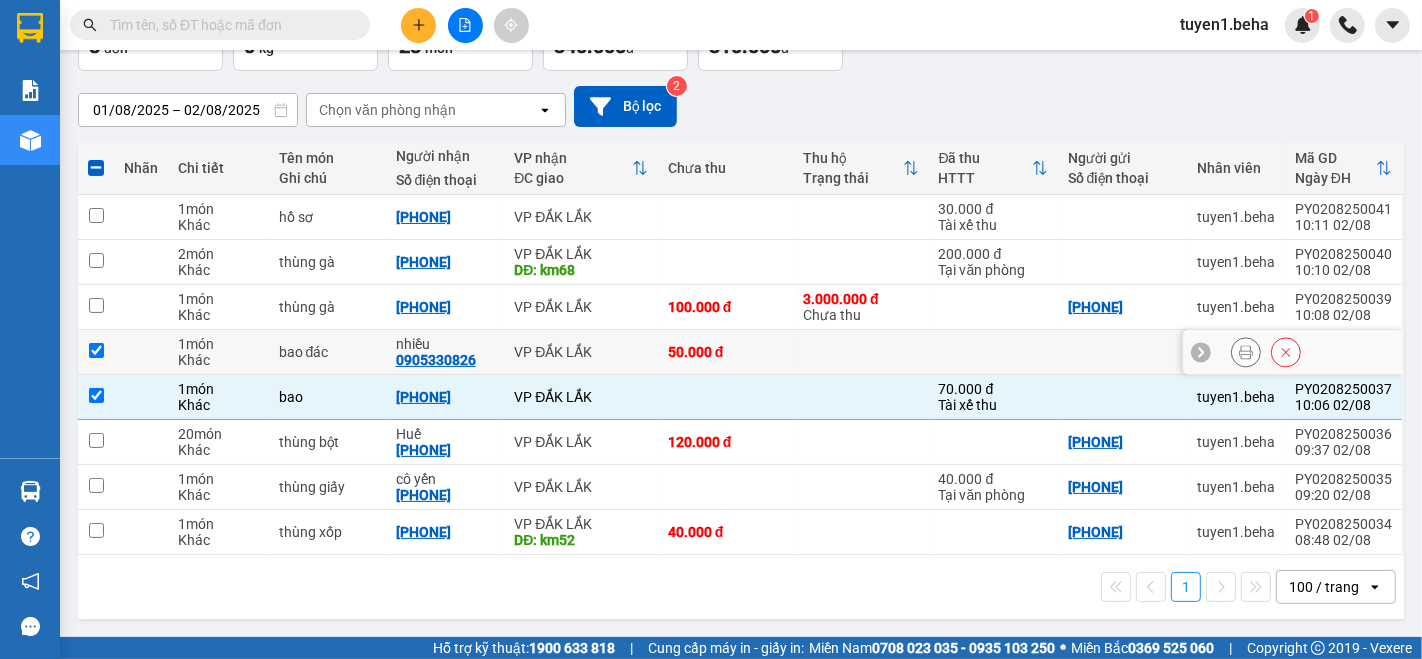 checkbox on "true" 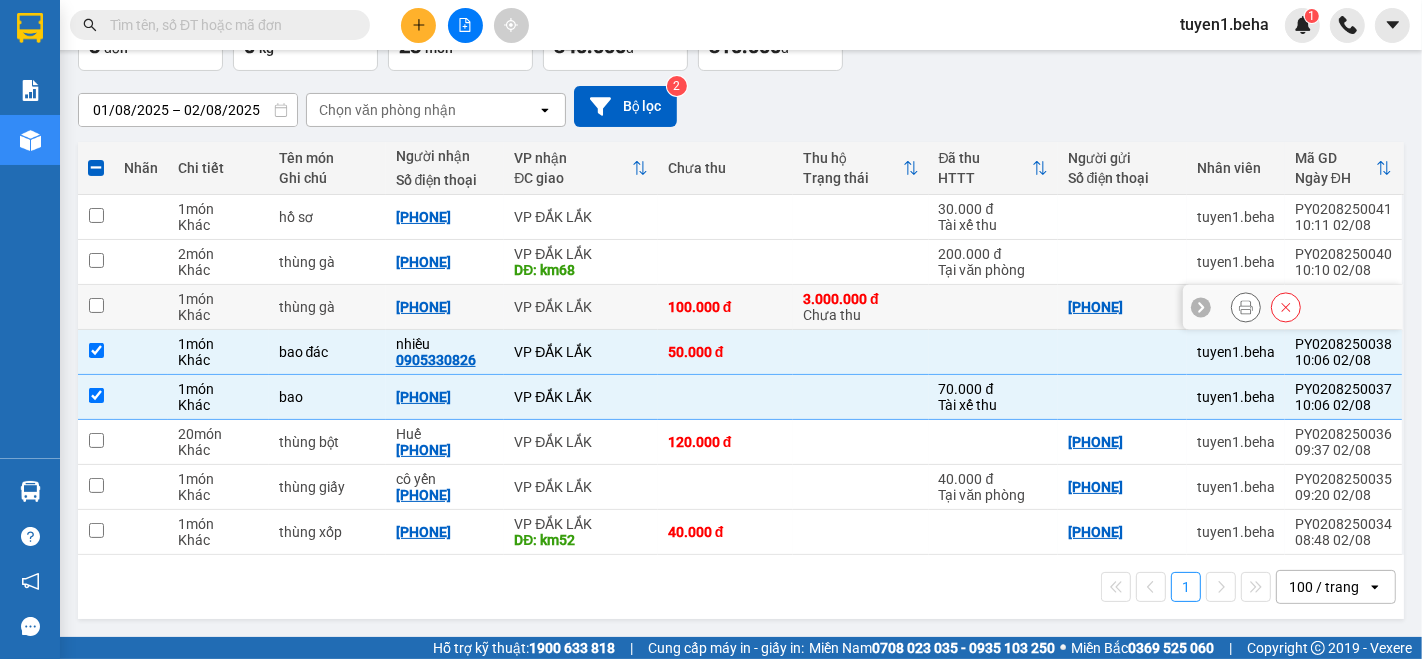 click at bounding box center (141, 307) 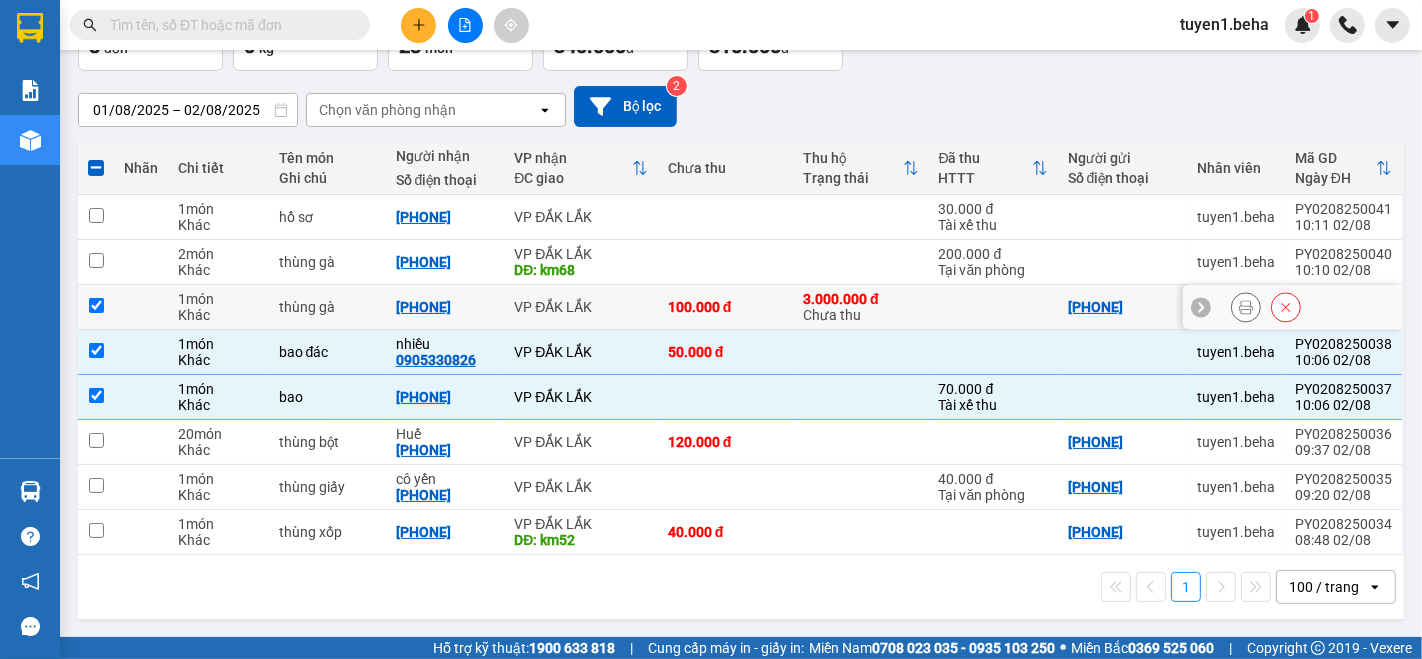 checkbox on "true" 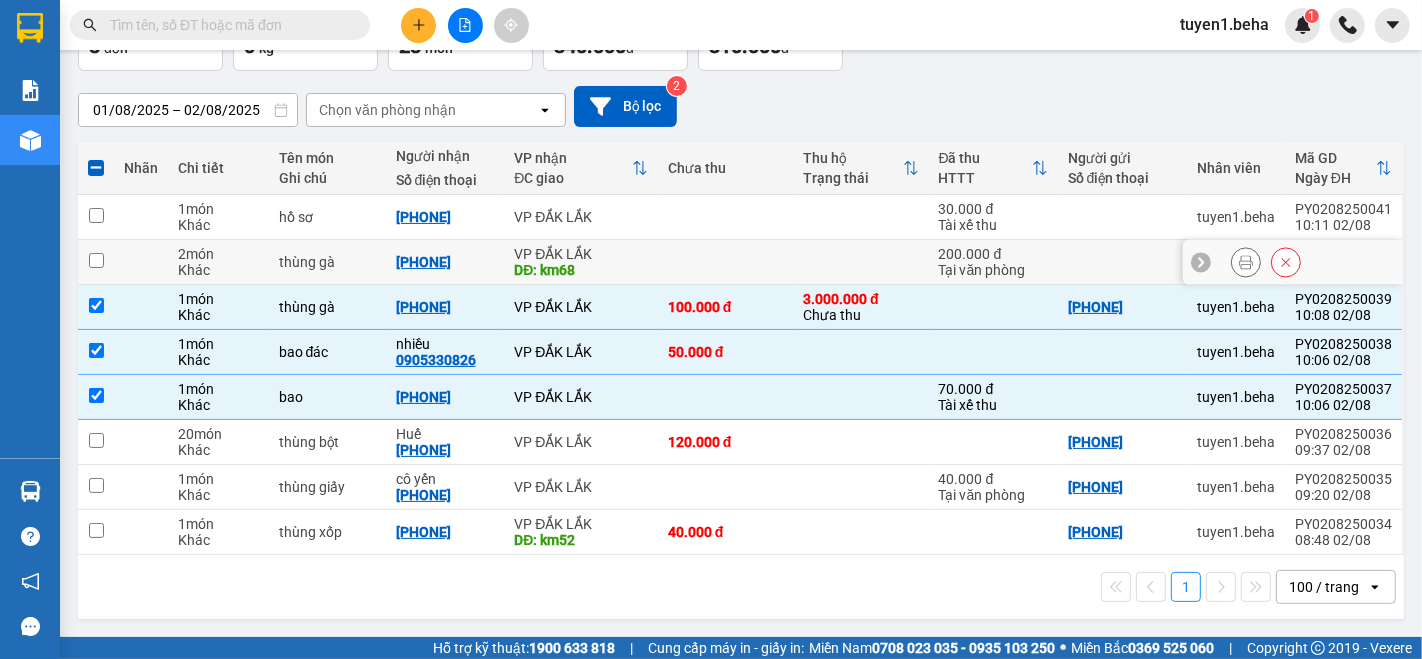 click at bounding box center (141, 262) 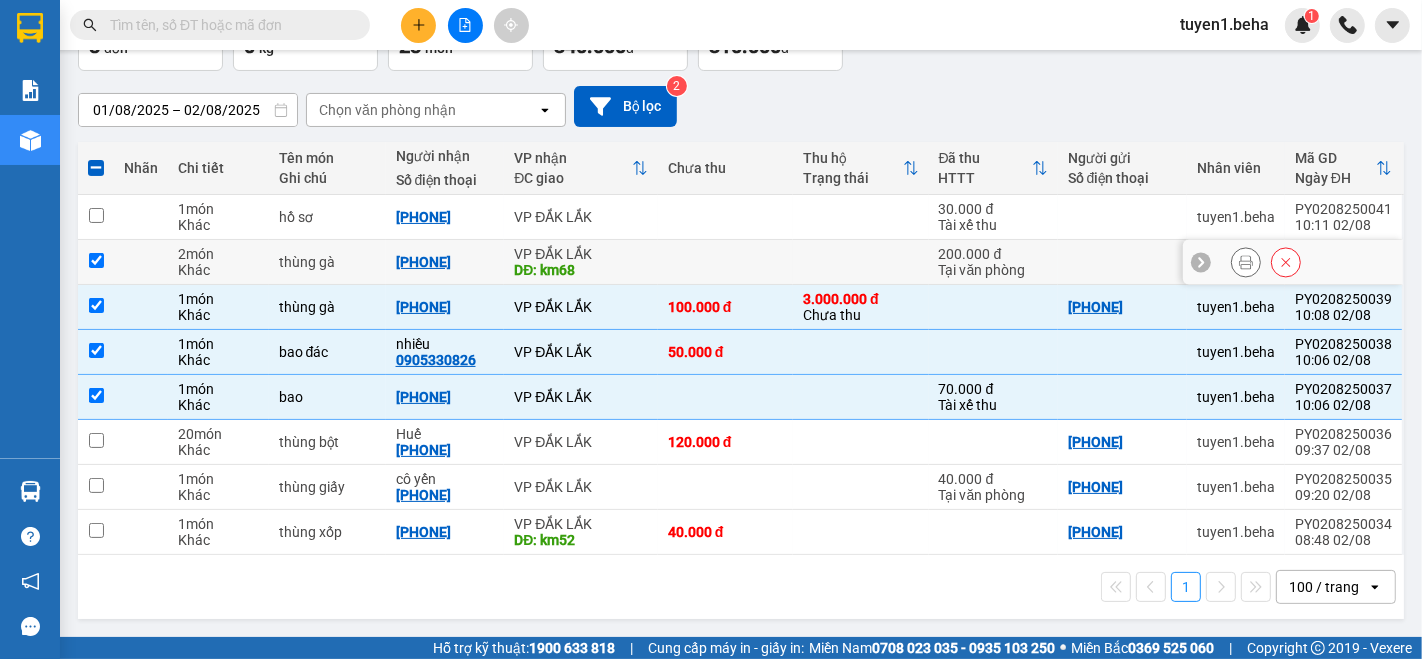 checkbox on "true" 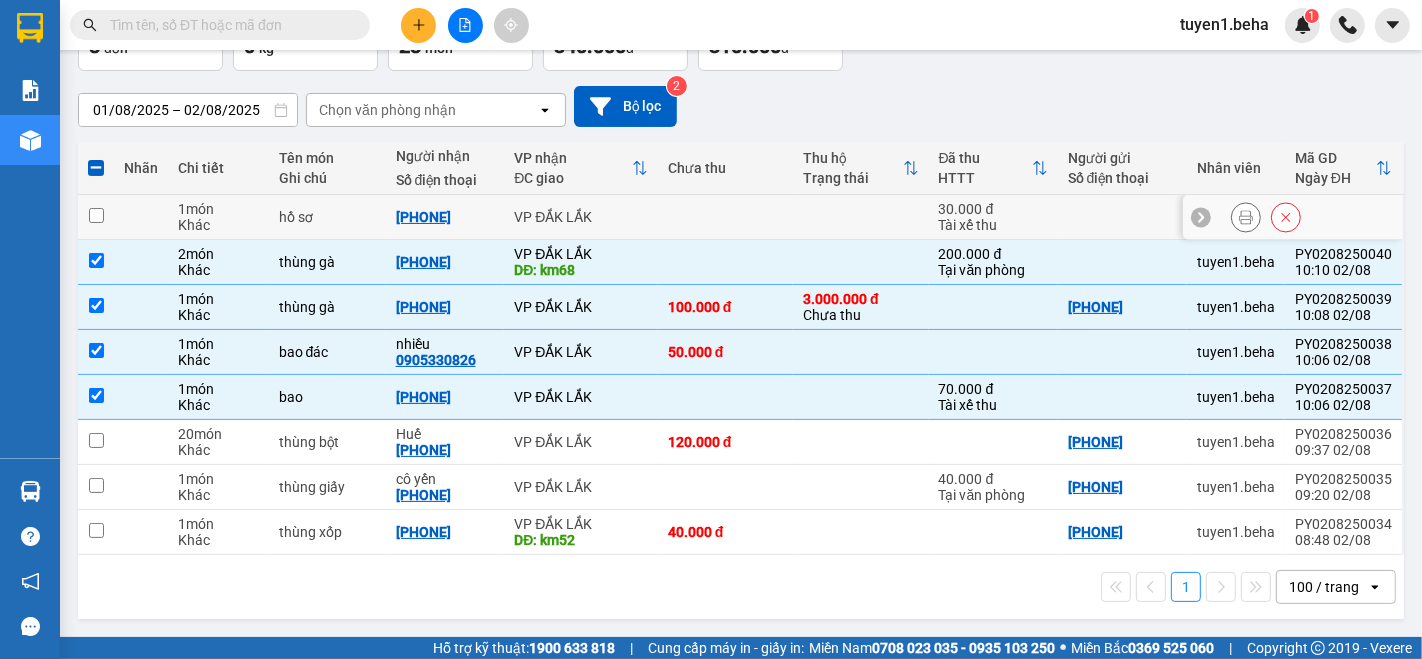 click on "Khác" at bounding box center [218, 225] 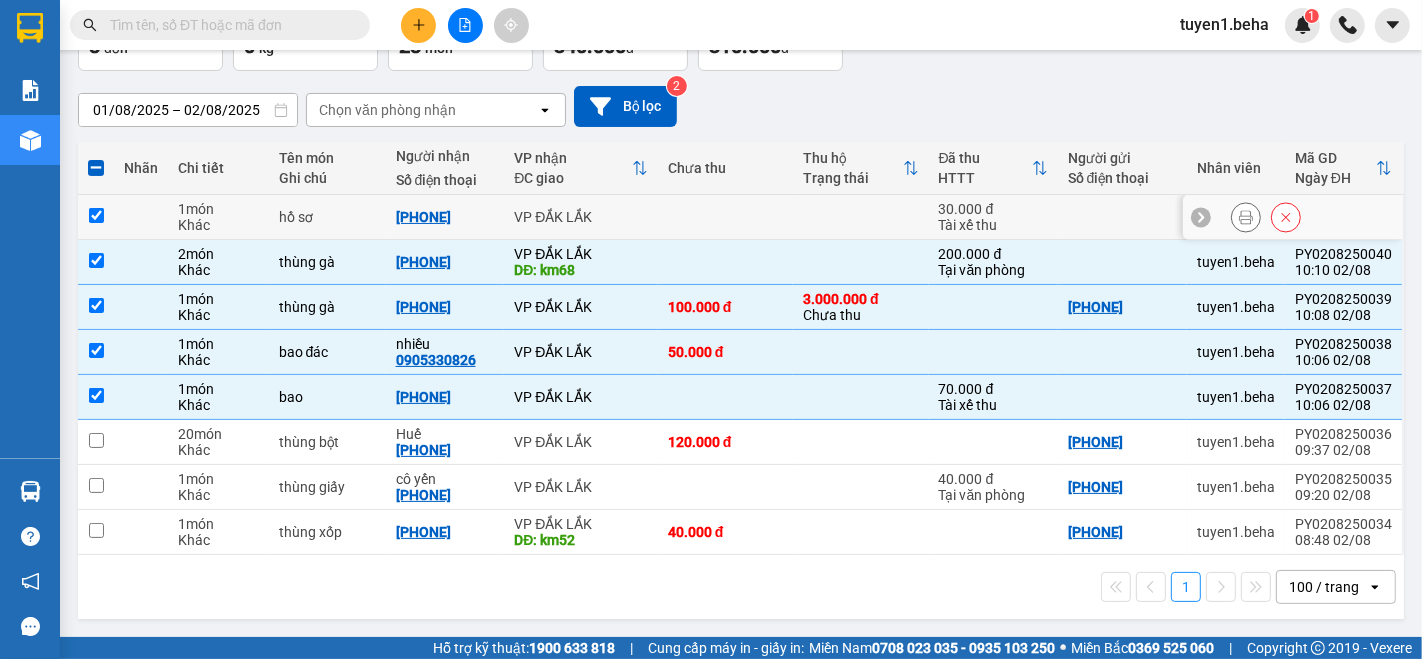 checkbox on "true" 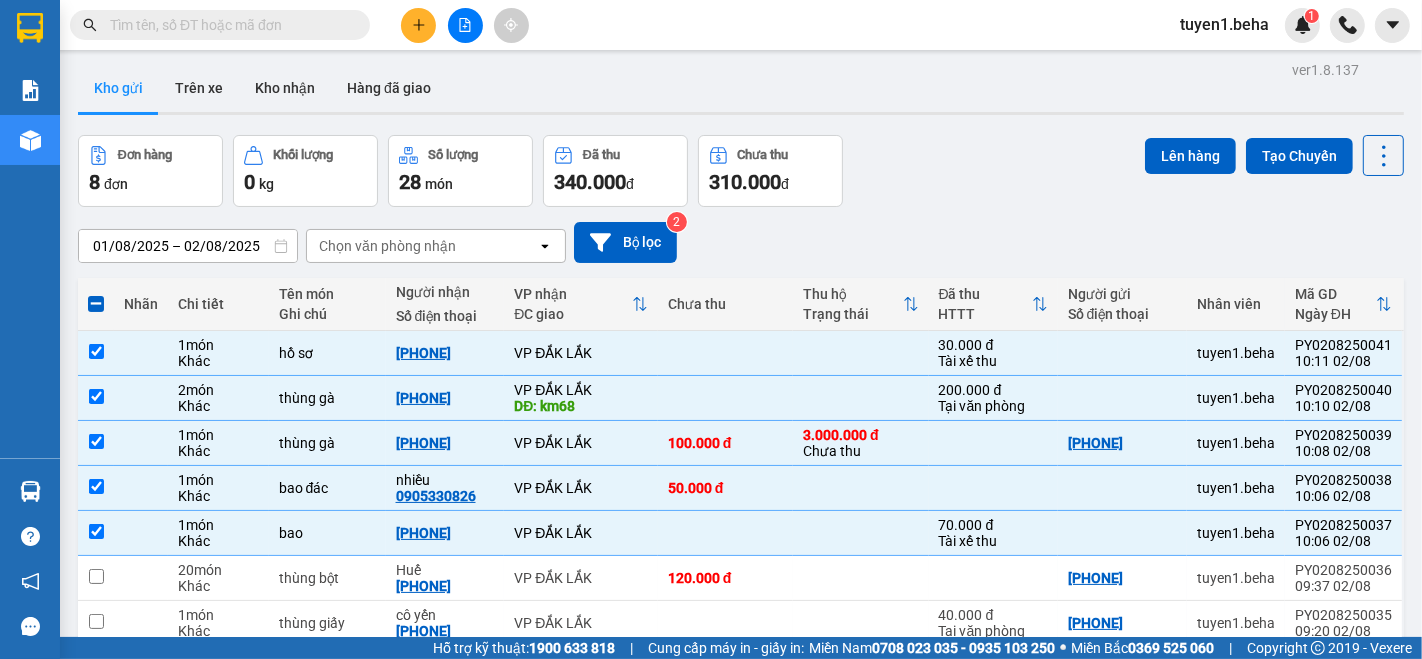 scroll, scrollTop: 0, scrollLeft: 0, axis: both 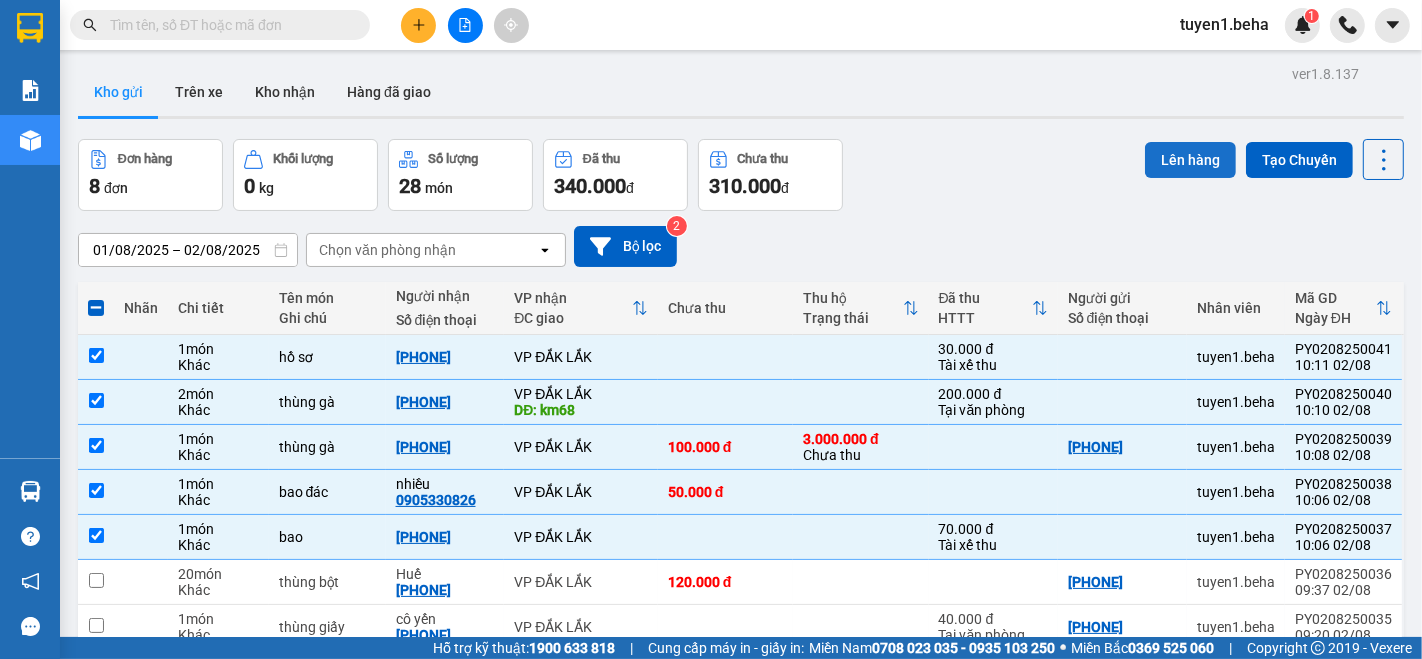 click on "Lên hàng" at bounding box center (1190, 160) 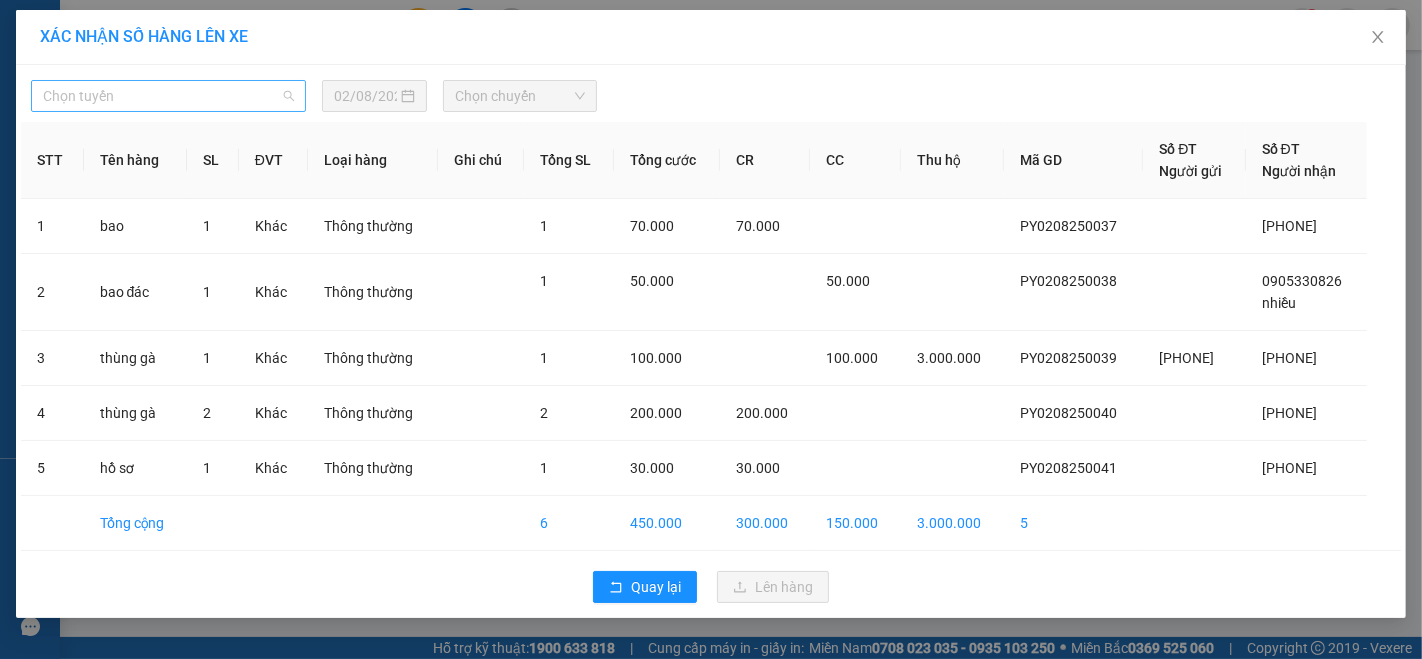 click on "Chọn tuyến" at bounding box center [168, 96] 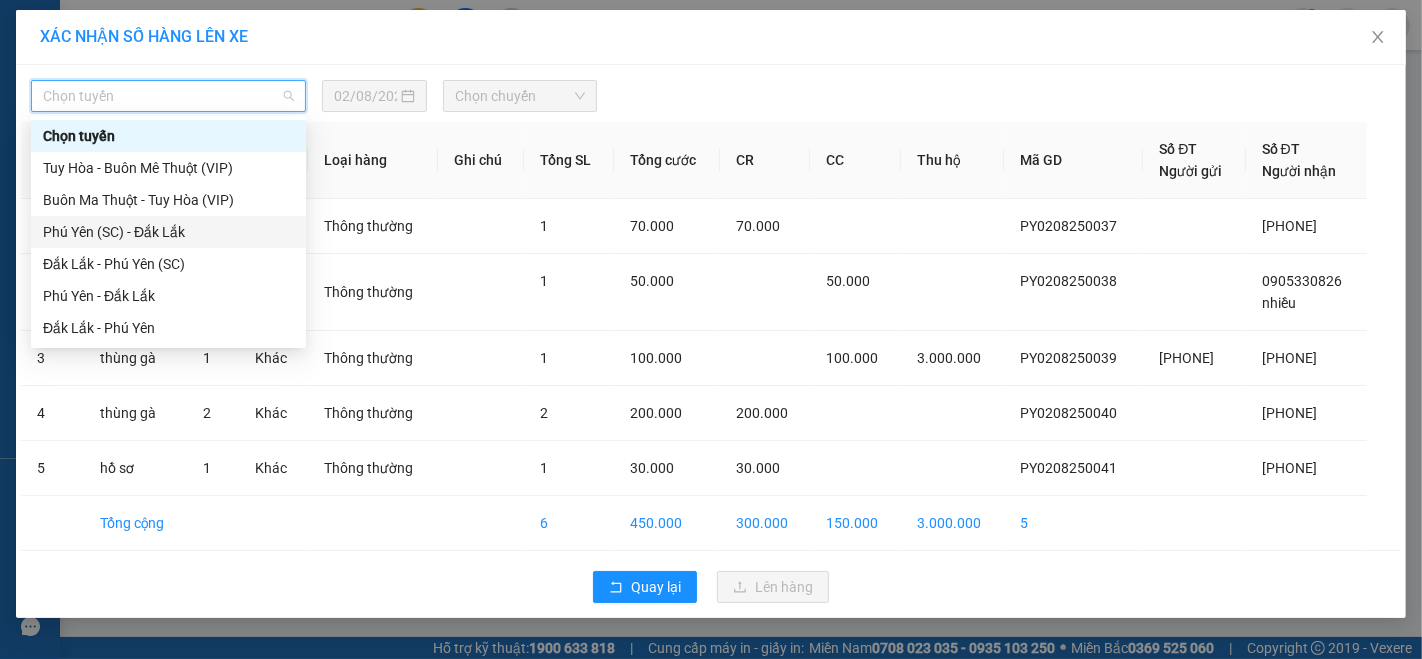 click on "Phú Yên (SC) - Đắk Lắk" at bounding box center [168, 232] 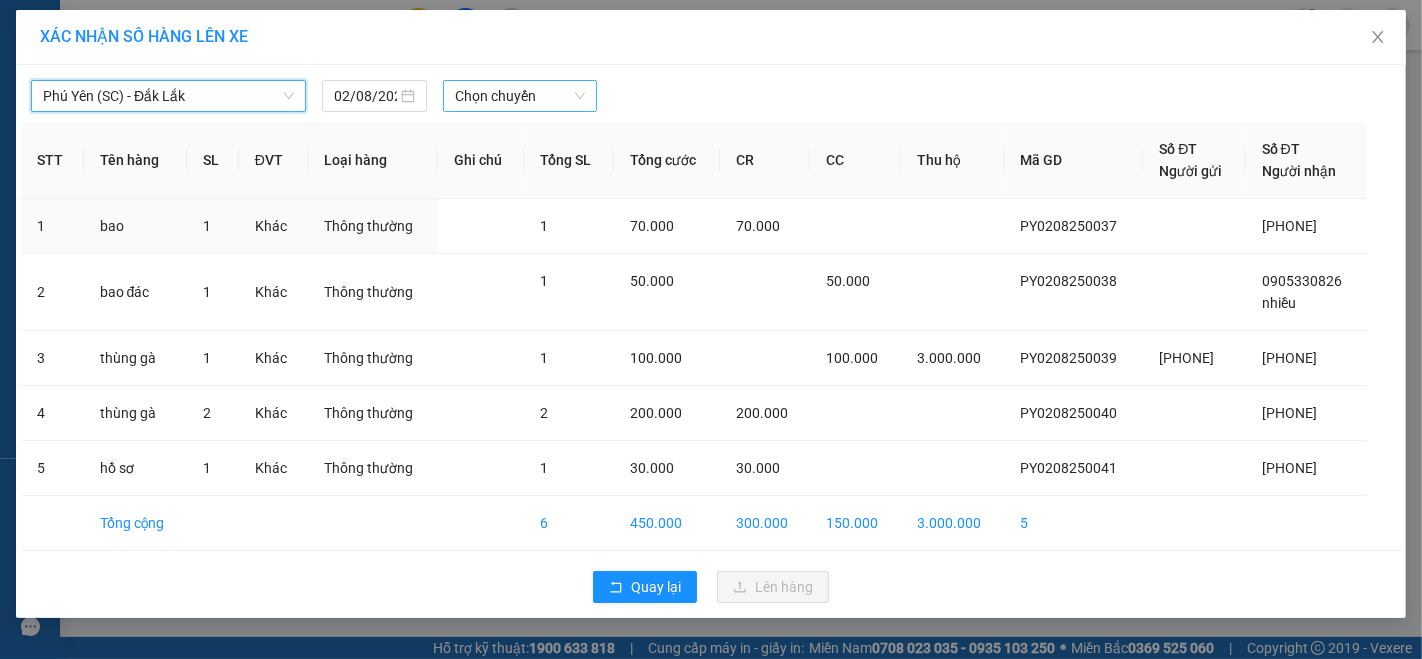click on "Chọn chuyến" at bounding box center (520, 96) 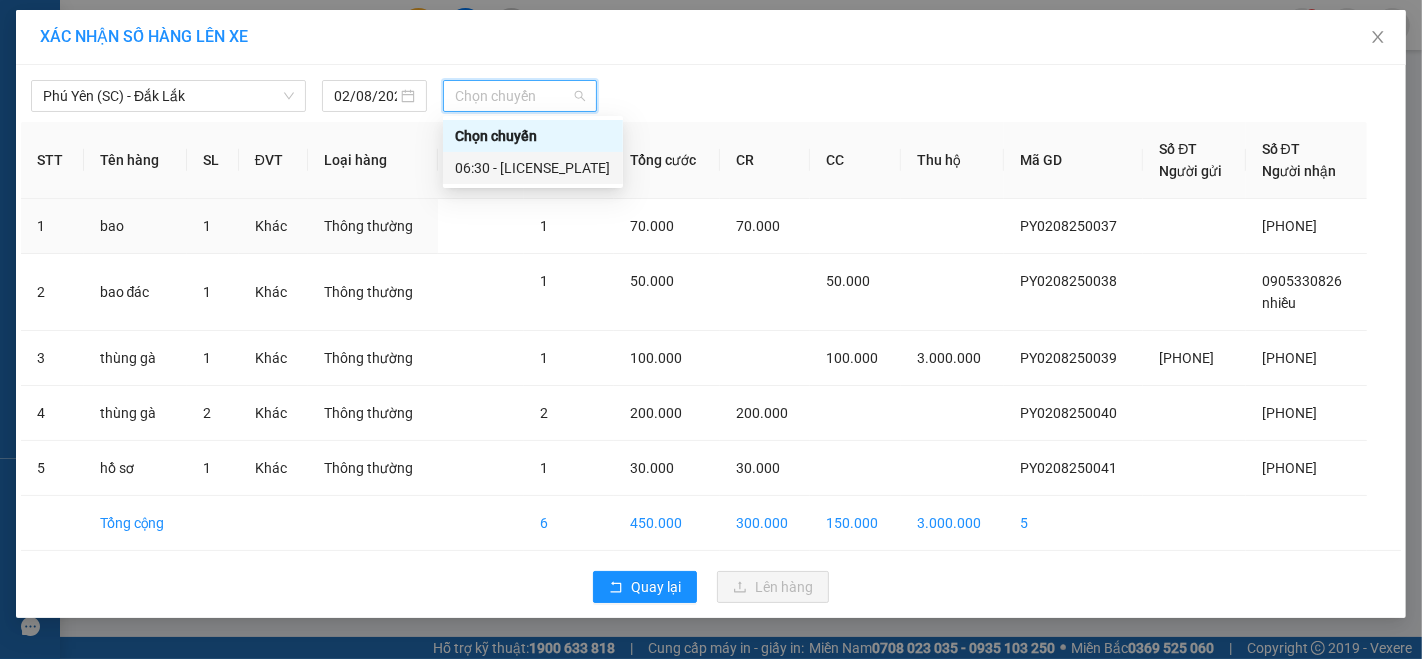 click on "06:30     - 47H-044.04" at bounding box center (533, 168) 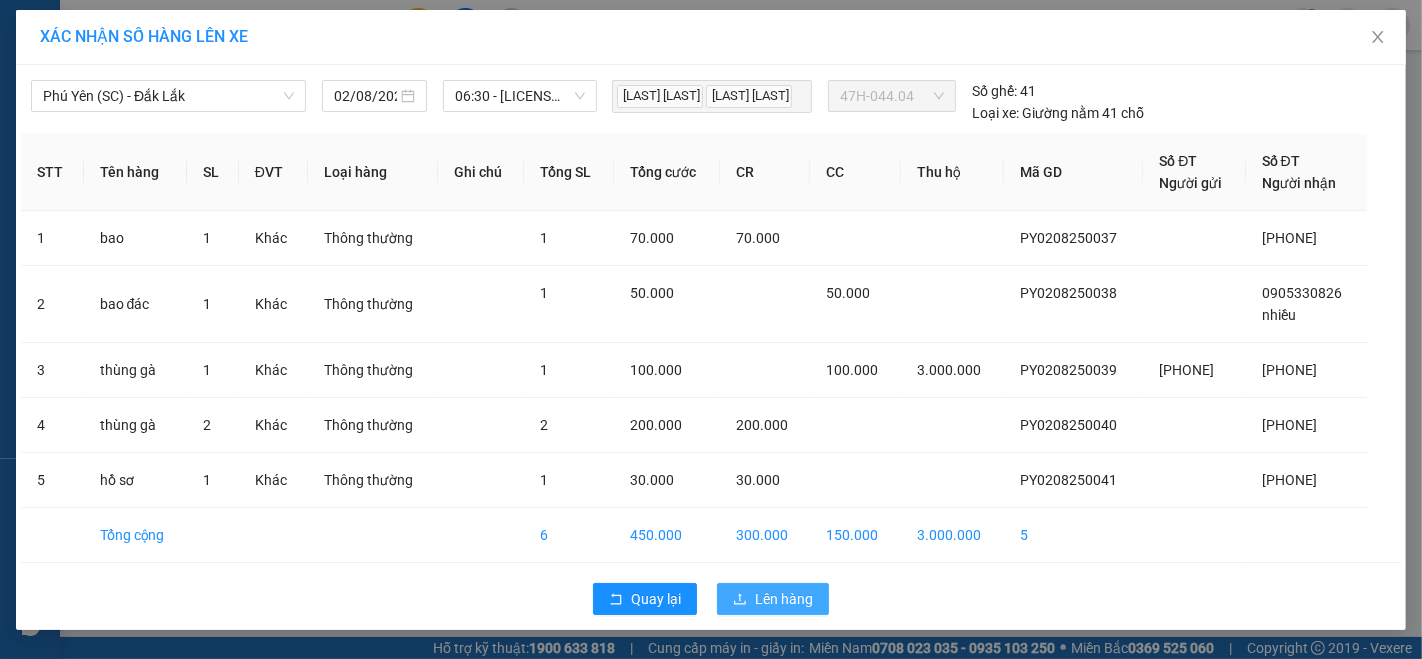 drag, startPoint x: 777, startPoint y: 588, endPoint x: 780, endPoint y: 577, distance: 11.401754 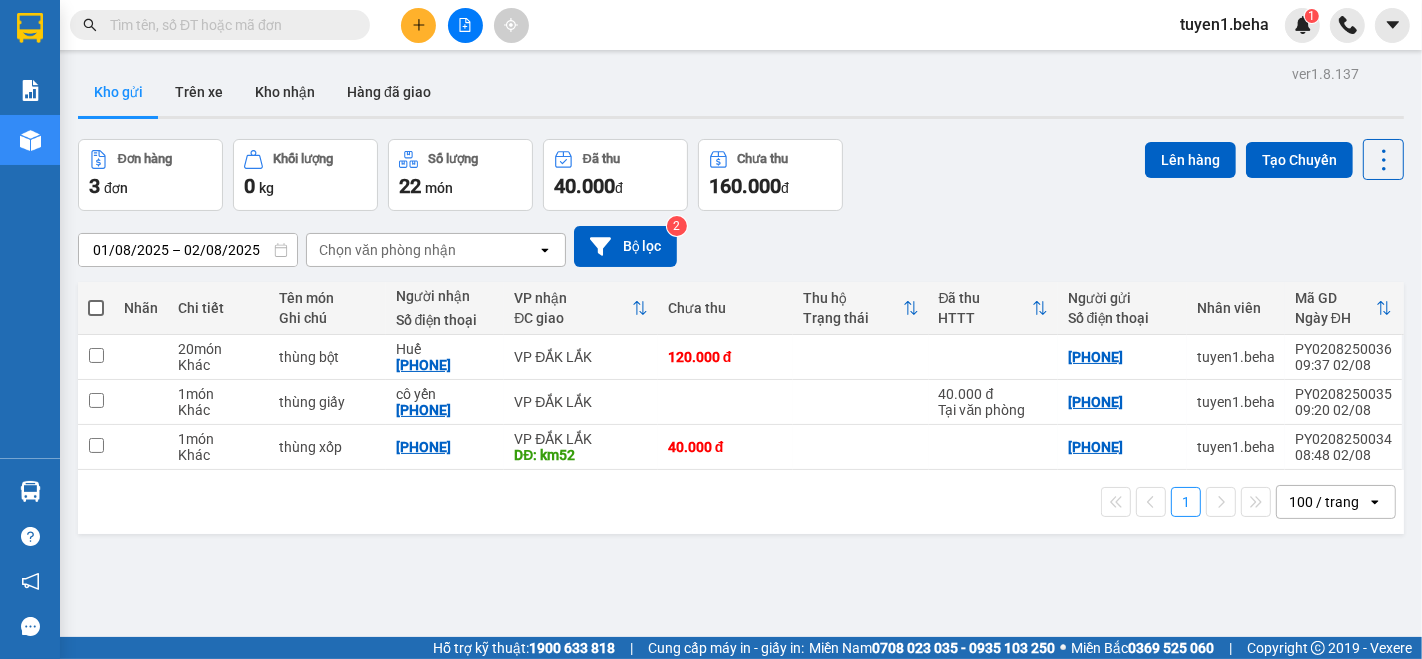 click on "ver  1.8.137 Kho gửi Trên xe Kho nhận Hàng đã giao Đơn hàng 3 đơn Khối lượng 0 kg Số lượng 22 món Đã thu 40.000  đ Chưa thu 160.000  đ Lên hàng Tạo Chuyến 01/08/2025 – 02/08/2025 Press the down arrow key to interact with the calendar and select a date. Press the escape button to close the calendar. Selected date range is from 01/08/2025 to 02/08/2025. Chọn văn phòng nhận open Bộ lọc 2 Nhãn Chi tiết Tên món Ghi chú Người nhận Số điện thoại VP nhận ĐC giao Chưa thu Thu hộ Trạng thái Đã thu HTTT Người gửi Số điện thoại Nhân viên Mã GD Ngày ĐH 20  món Khác thùng bột  Huế 0354172628 VP ĐẮK LẮK 120.000 đ 0867491579 tuyen1.beha PY0208250036 09:37 02/08 1  món Khác thùng giấy  cô yến 0941582025 VP ĐẮK LẮK 40.000 đ Tại văn phòng 0905121764 tuyen1.beha PY0208250035 09:20 02/08 1  món Khác thùng xốp  0979410001 VP ĐẮK LẮK DĐ: km52 40.000 đ 0905200103 tuyen1.beha PY0208250034 08:48 02/08" at bounding box center [741, 389] 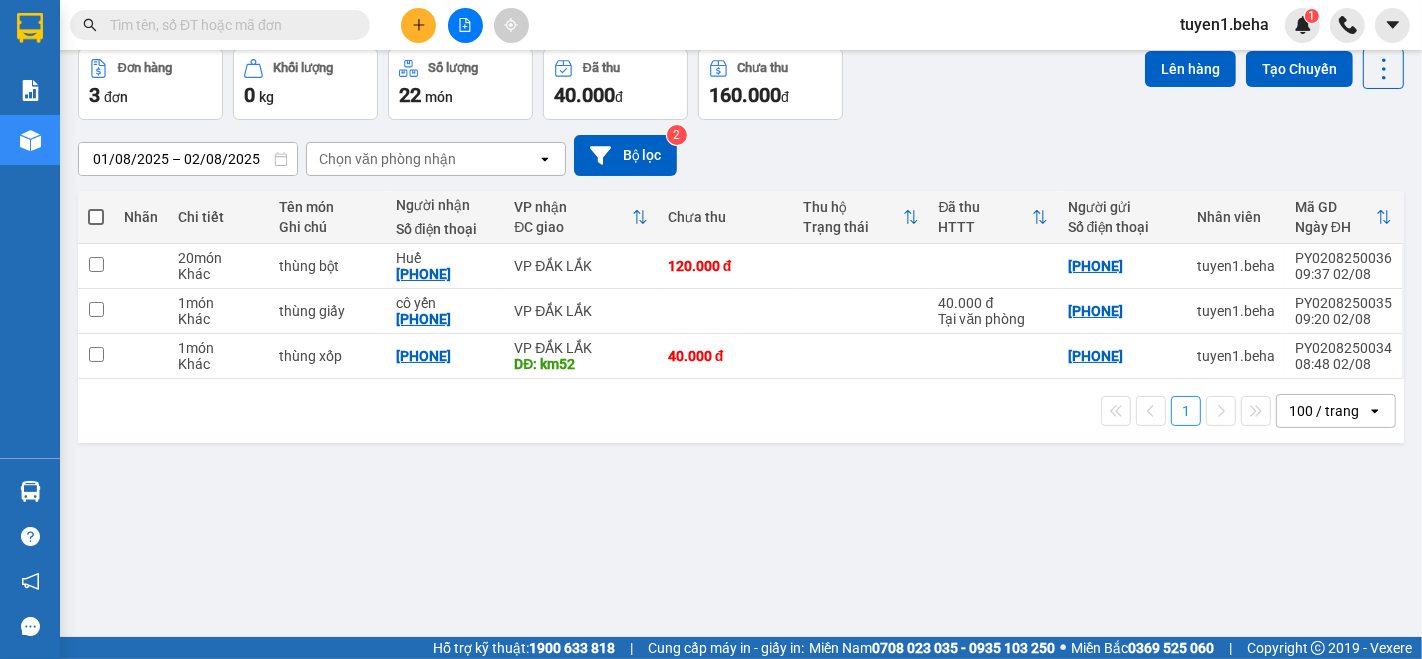 click on "ver  1.8.137 Kho gửi Trên xe Kho nhận Hàng đã giao Đơn hàng 3 đơn Khối lượng 0 kg Số lượng 22 món Đã thu 40.000  đ Chưa thu 160.000  đ Lên hàng Tạo Chuyến 01/08/2025 – 02/08/2025 Press the down arrow key to interact with the calendar and select a date. Press the escape button to close the calendar. Selected date range is from 01/08/2025 to 02/08/2025. Chọn văn phòng nhận open Bộ lọc 2 Nhãn Chi tiết Tên món Ghi chú Người nhận Số điện thoại VP nhận ĐC giao Chưa thu Thu hộ Trạng thái Đã thu HTTT Người gửi Số điện thoại Nhân viên Mã GD Ngày ĐH 20  món Khác thùng bột  Huế 0354172628 VP ĐẮK LẮK 120.000 đ 0867491579 tuyen1.beha PY0208250036 09:37 02/08 1  món Khác thùng giấy  cô yến 0941582025 VP ĐẮK LẮK 40.000 đ Tại văn phòng 0905121764 tuyen1.beha PY0208250035 09:20 02/08 1  món Khác thùng xốp  0979410001 VP ĐẮK LẮK DĐ: km52 40.000 đ 0905200103 tuyen1.beha PY0208250034 08:48 02/08" at bounding box center (741, 298) 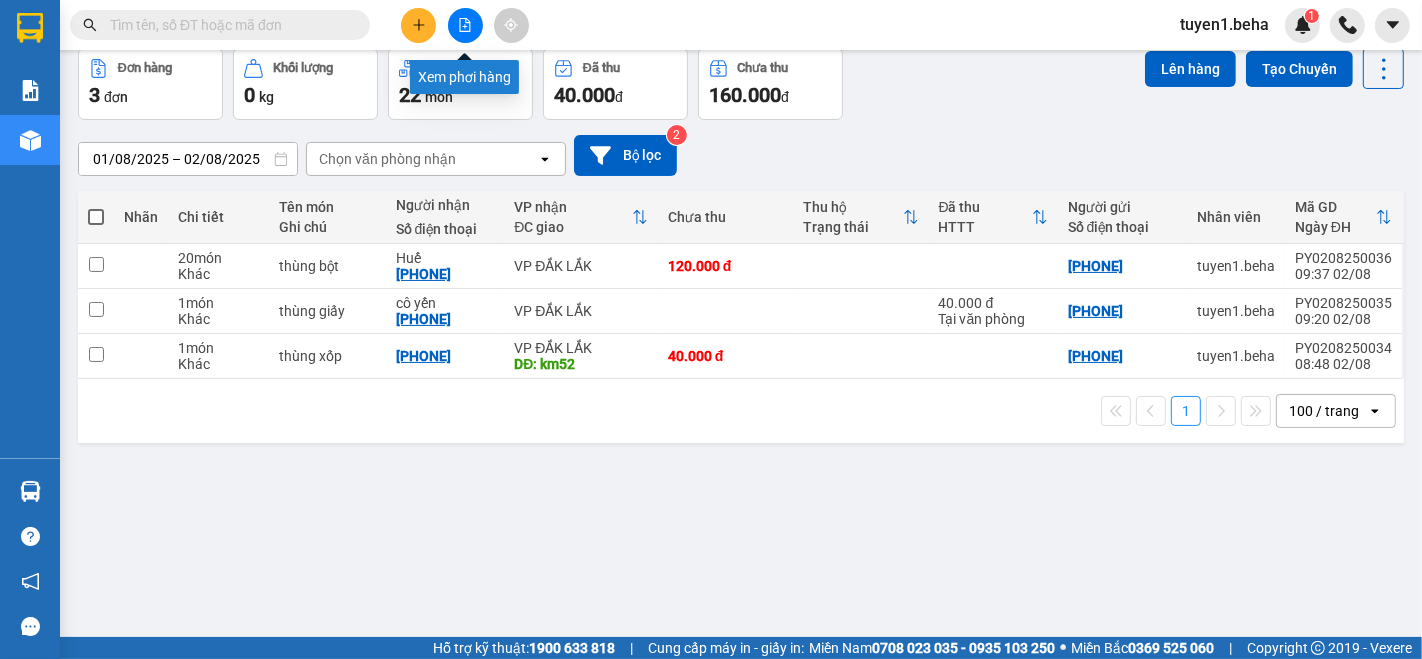 click 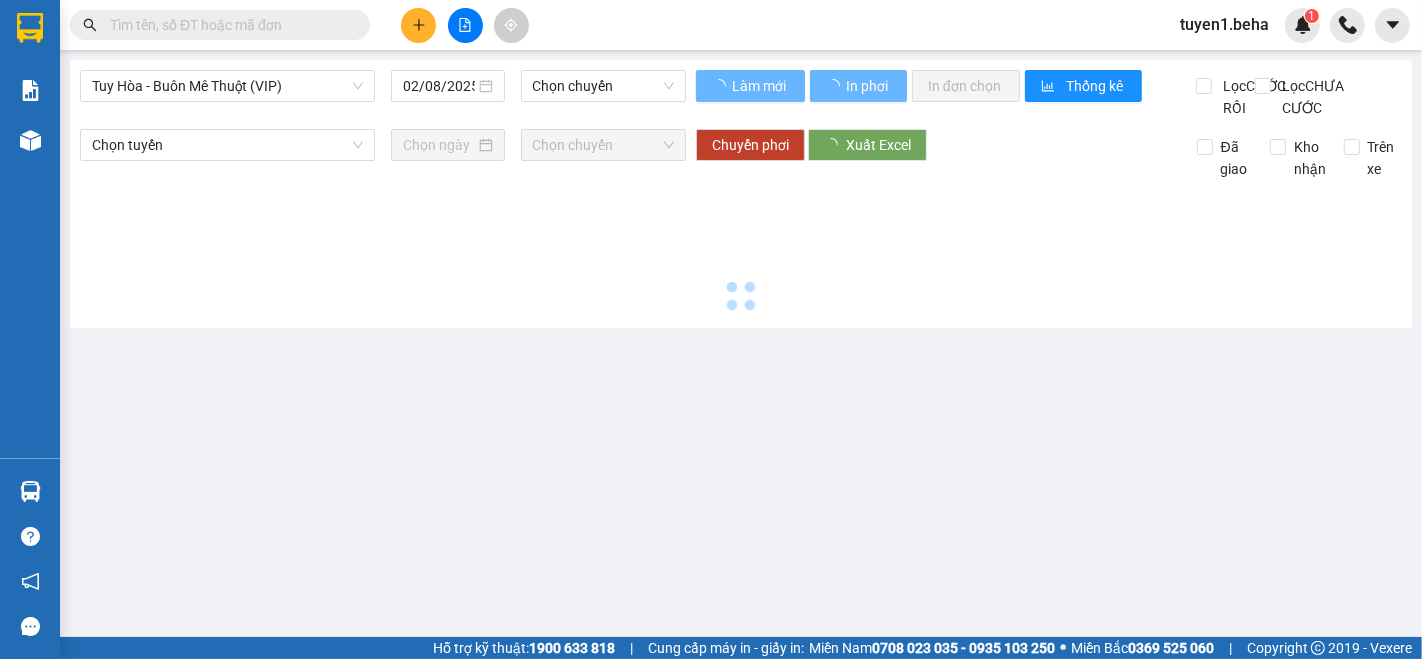 scroll, scrollTop: 0, scrollLeft: 0, axis: both 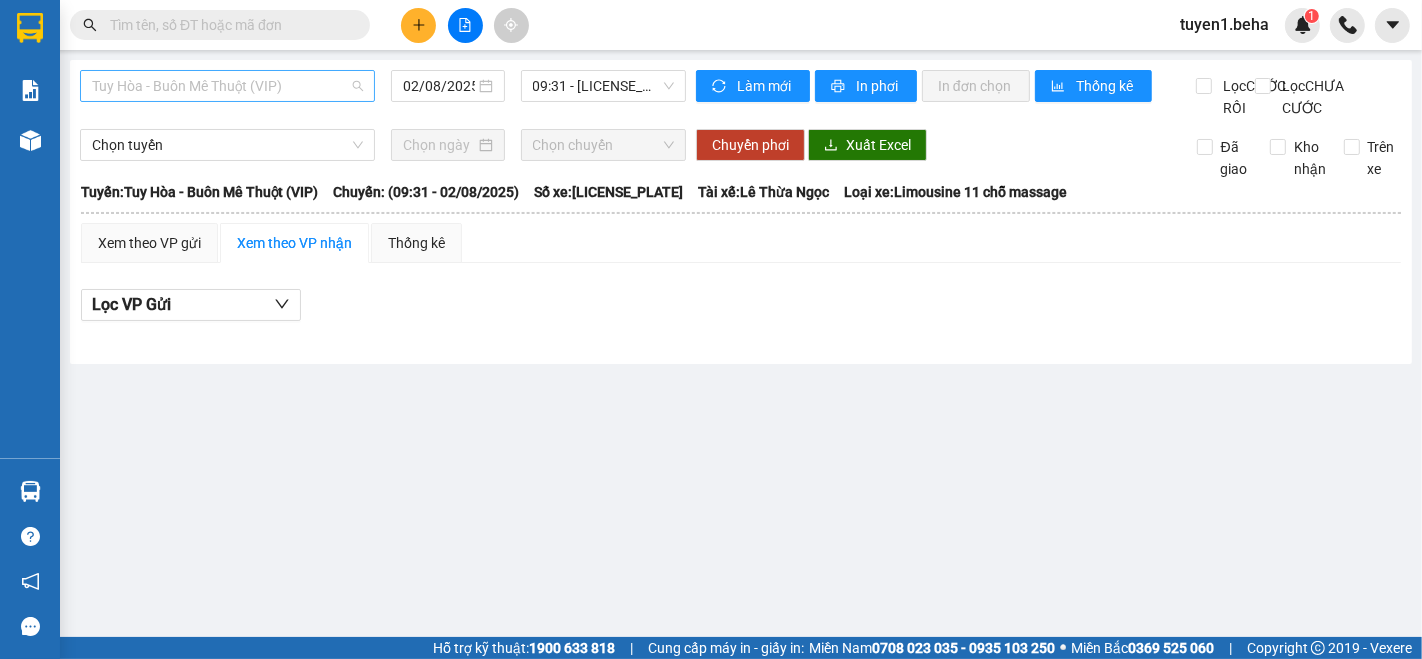 click on "Tuy Hòa - Buôn Mê Thuột (VIP)" at bounding box center (227, 86) 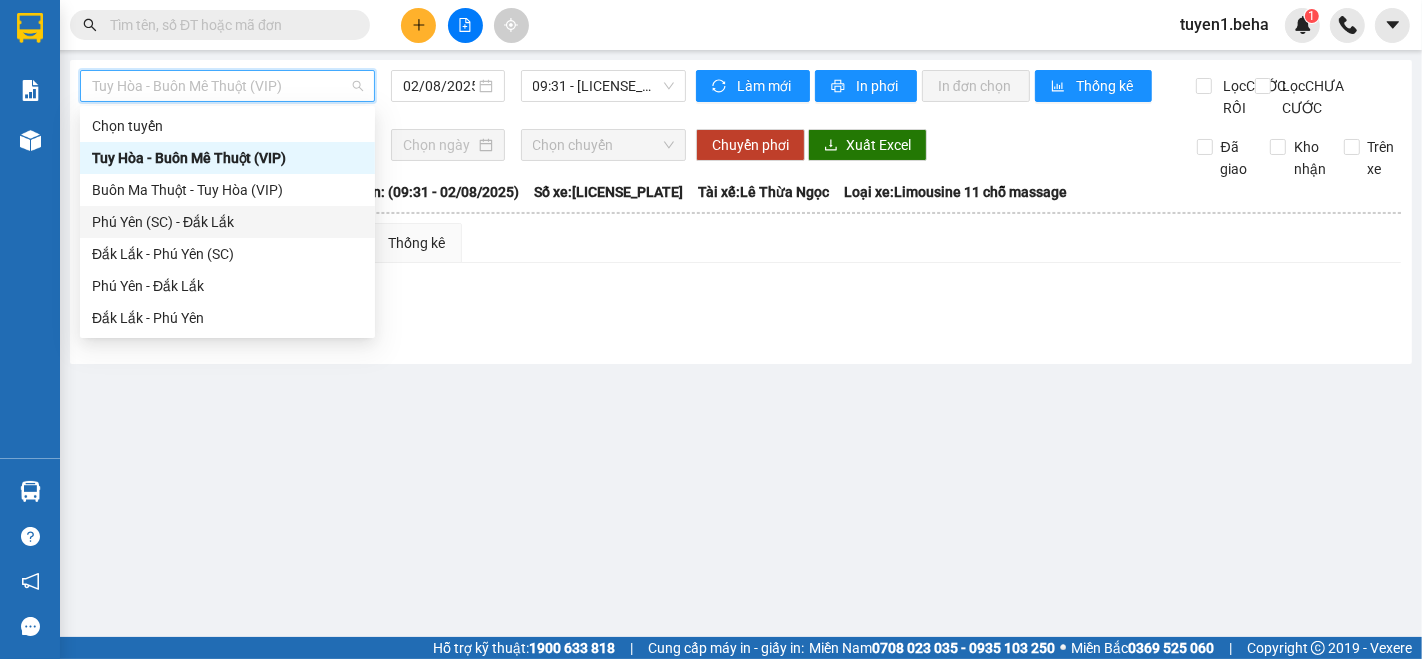 drag, startPoint x: 255, startPoint y: 223, endPoint x: 258, endPoint y: 189, distance: 34.132095 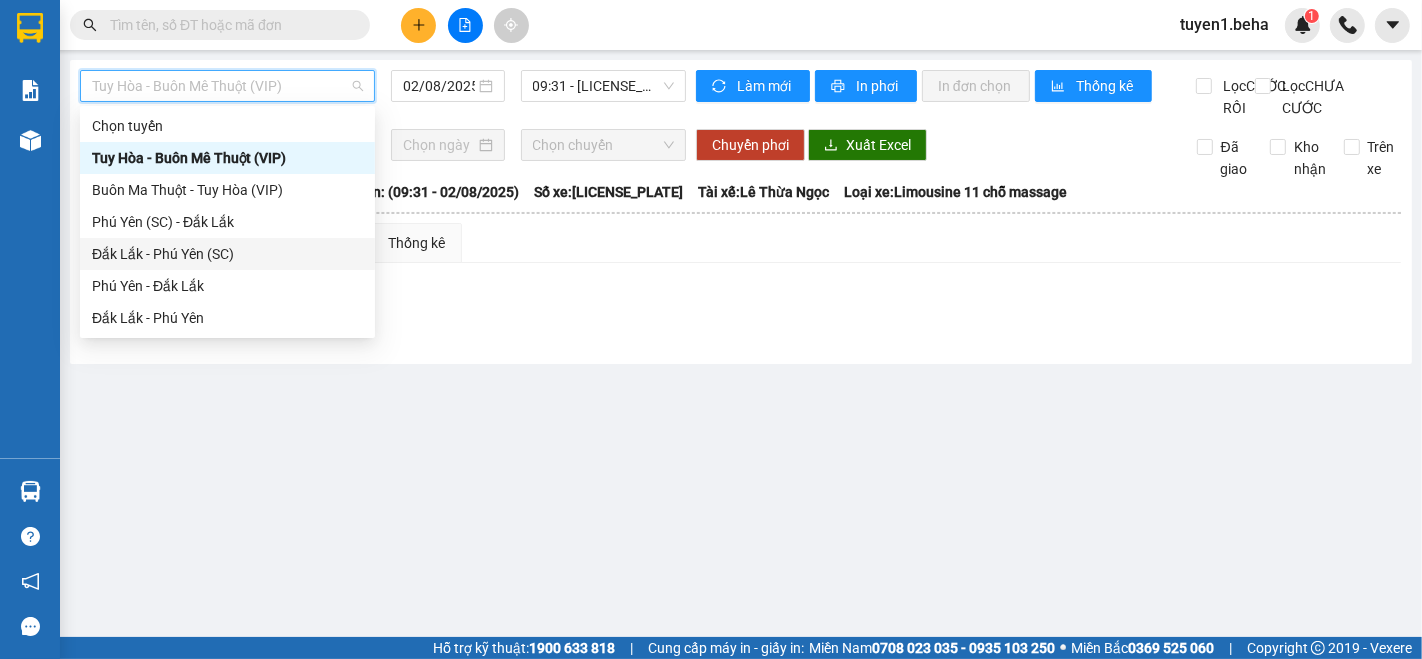 click on "Đắk Lắk - Phú Yên (SC)" at bounding box center (227, 254) 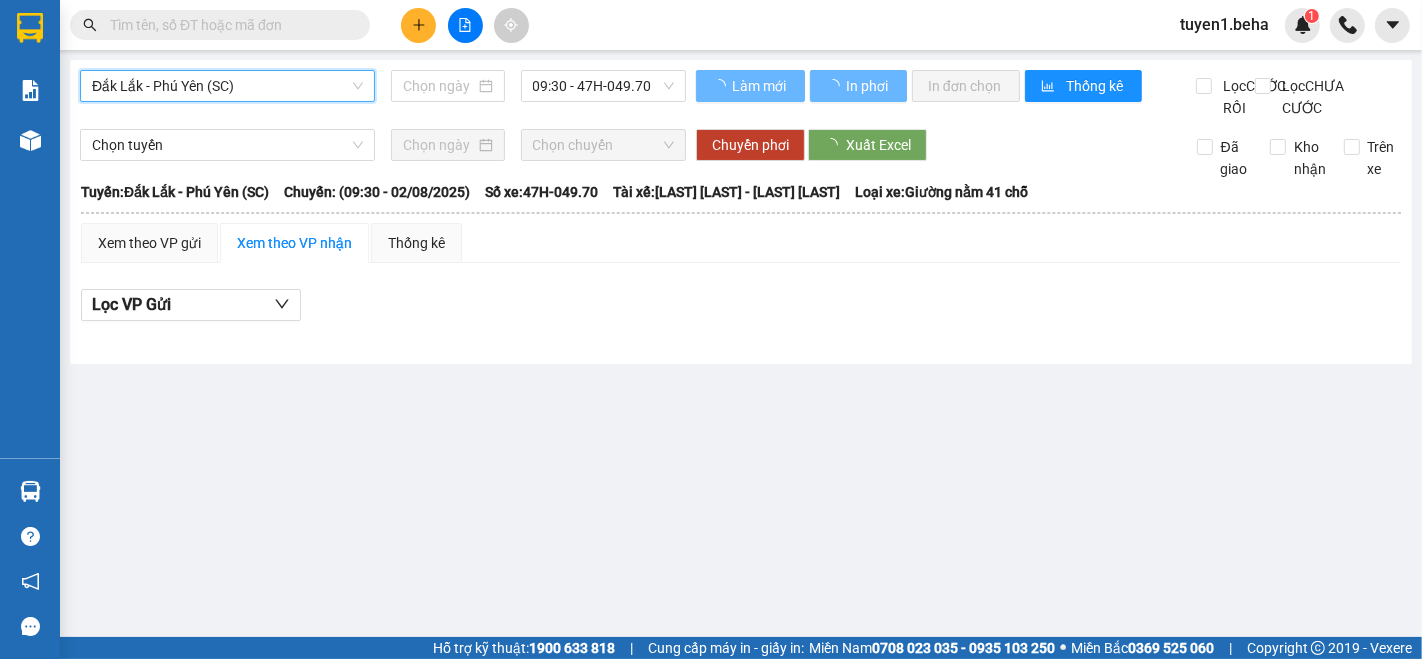 type on "02/08/2025" 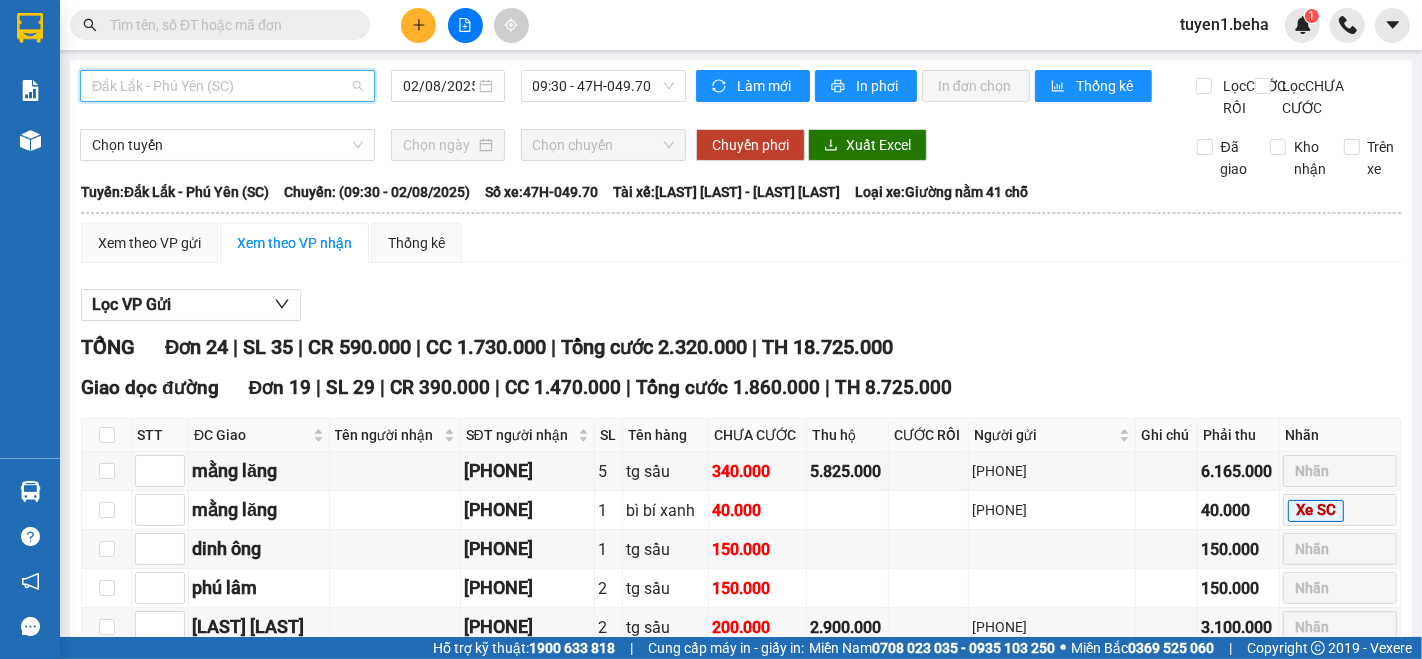 click on "Đắk Lắk - Phú Yên (SC)" at bounding box center [227, 86] 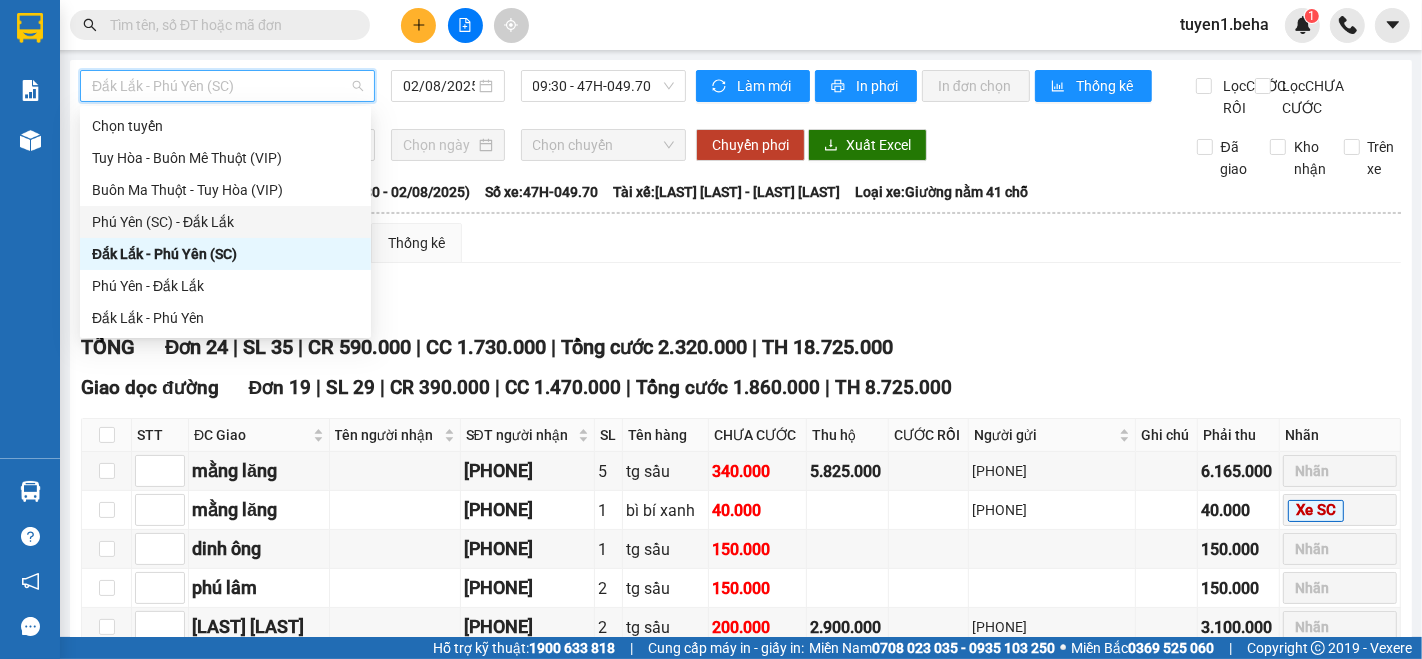 click on "Phú Yên (SC) - Đắk Lắk" at bounding box center (225, 222) 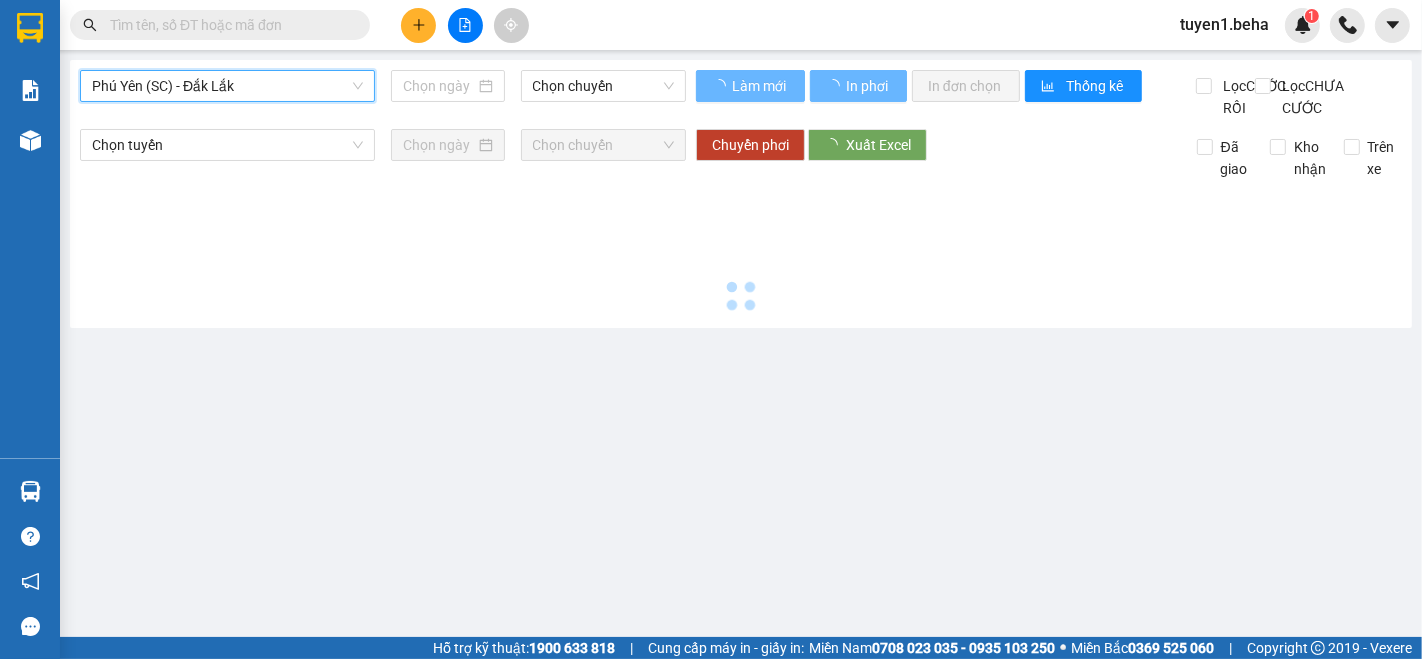 type on "02/08/2025" 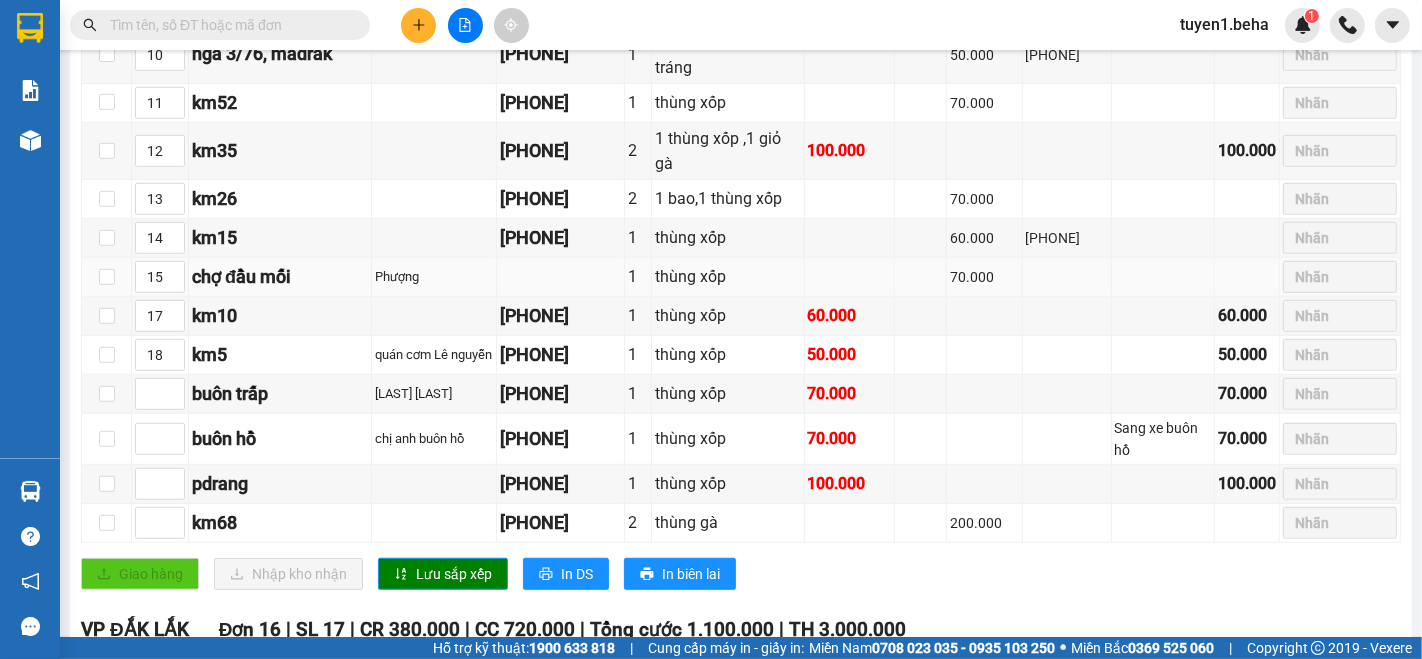 scroll, scrollTop: 1000, scrollLeft: 0, axis: vertical 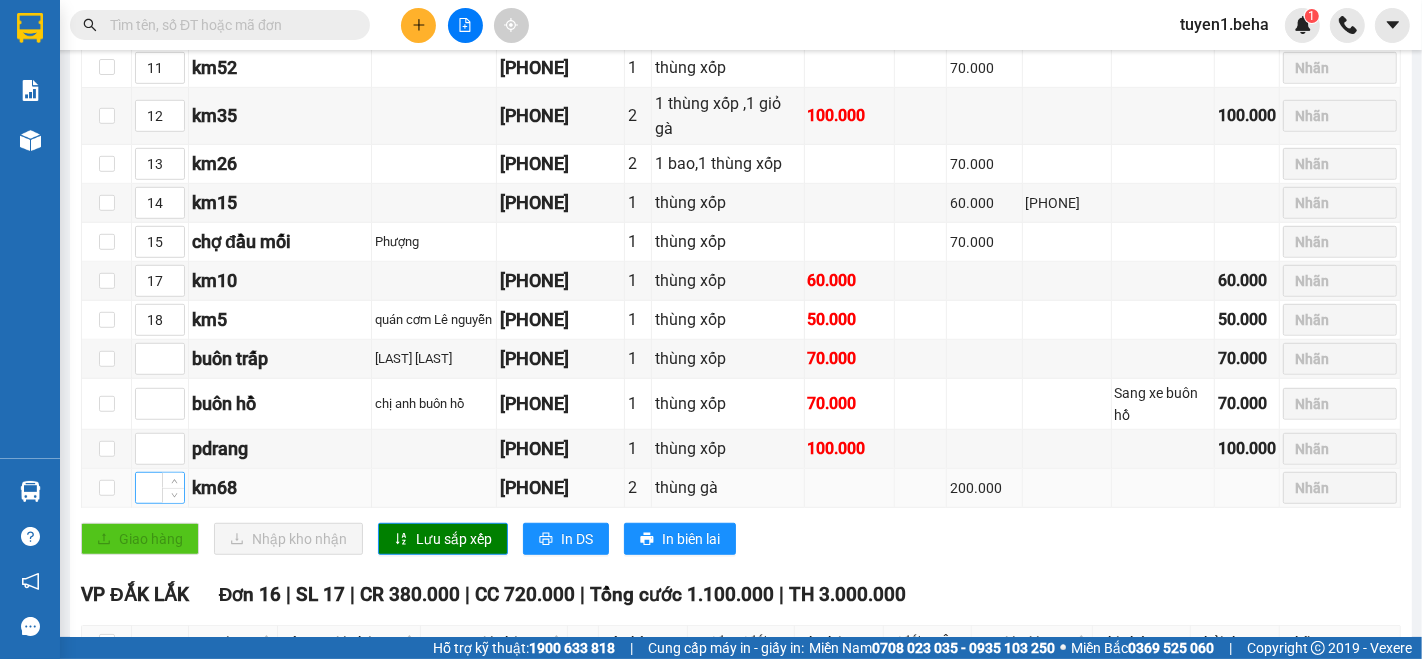 click at bounding box center [160, 488] 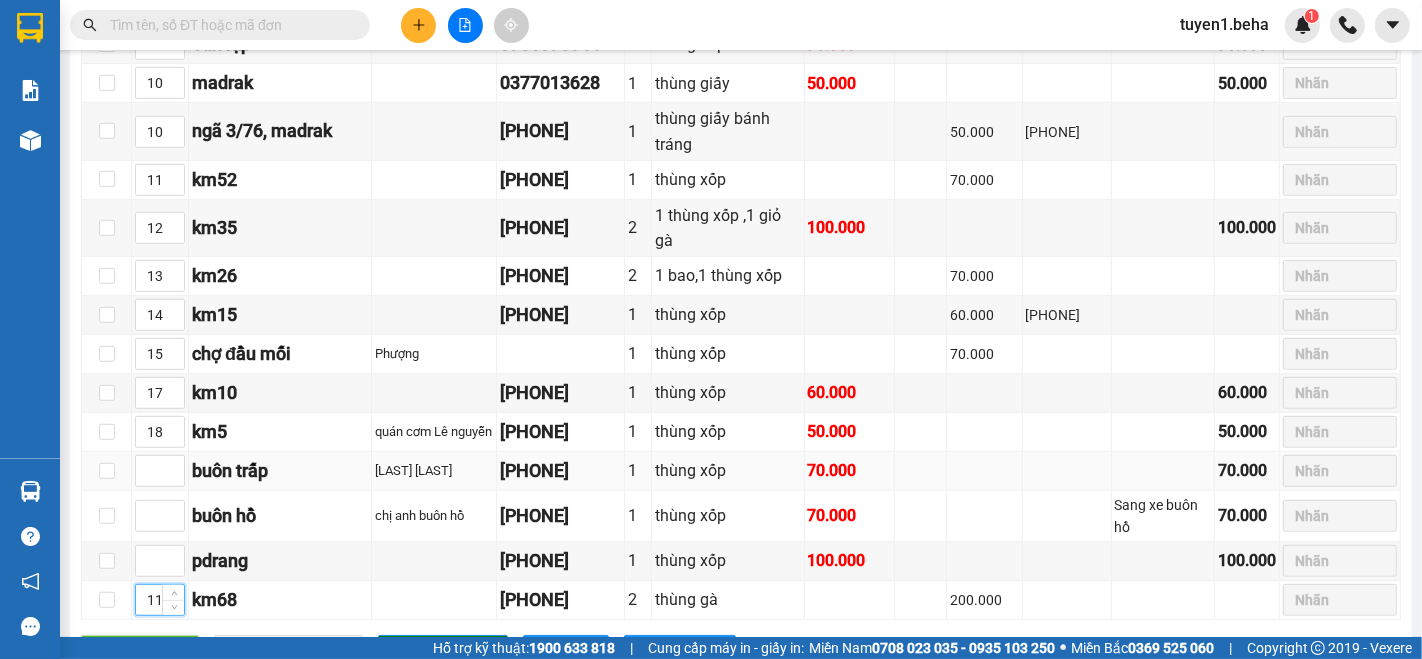 scroll, scrollTop: 777, scrollLeft: 0, axis: vertical 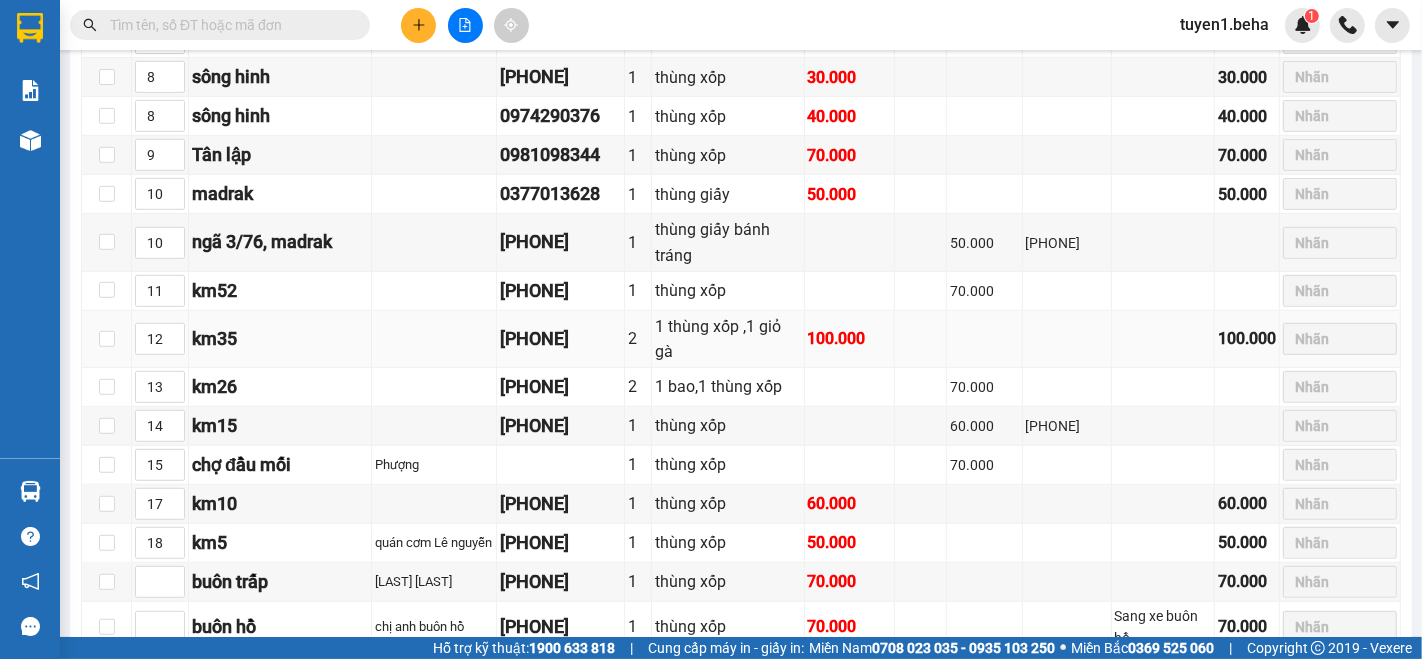 type on "11" 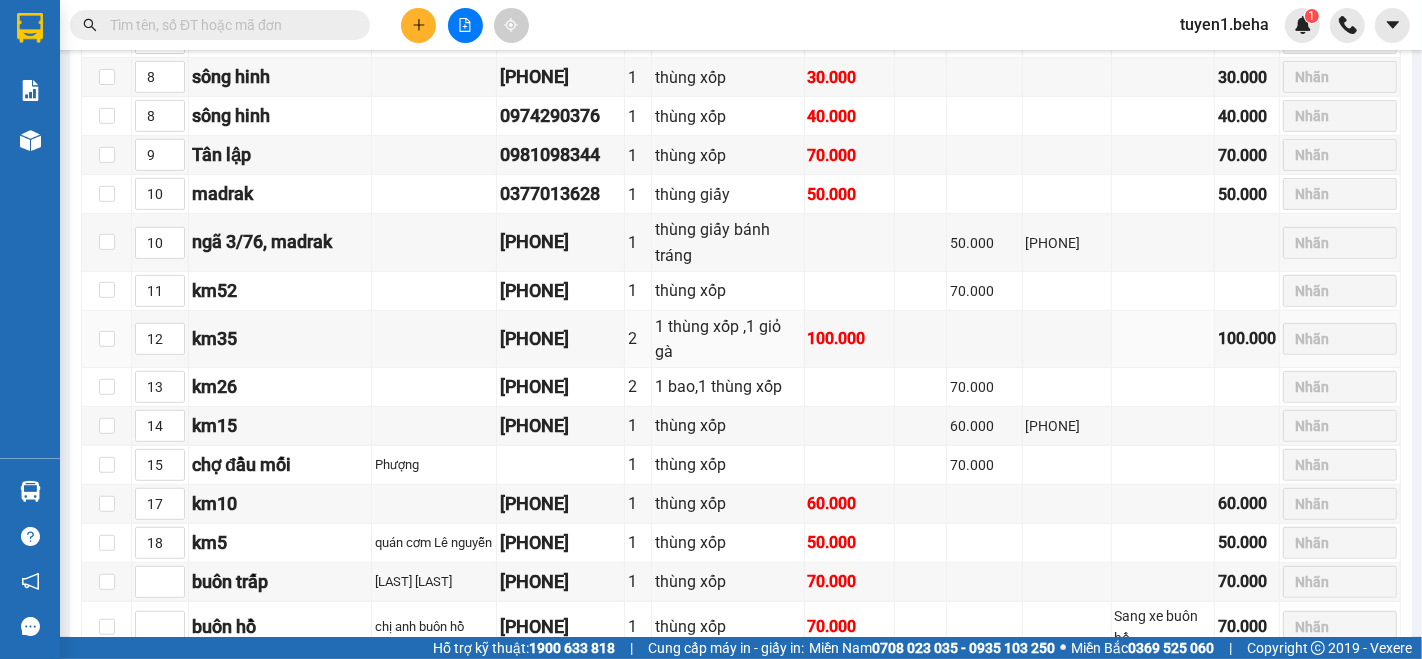 drag, startPoint x: 288, startPoint y: 395, endPoint x: 43, endPoint y: 277, distance: 271.93567 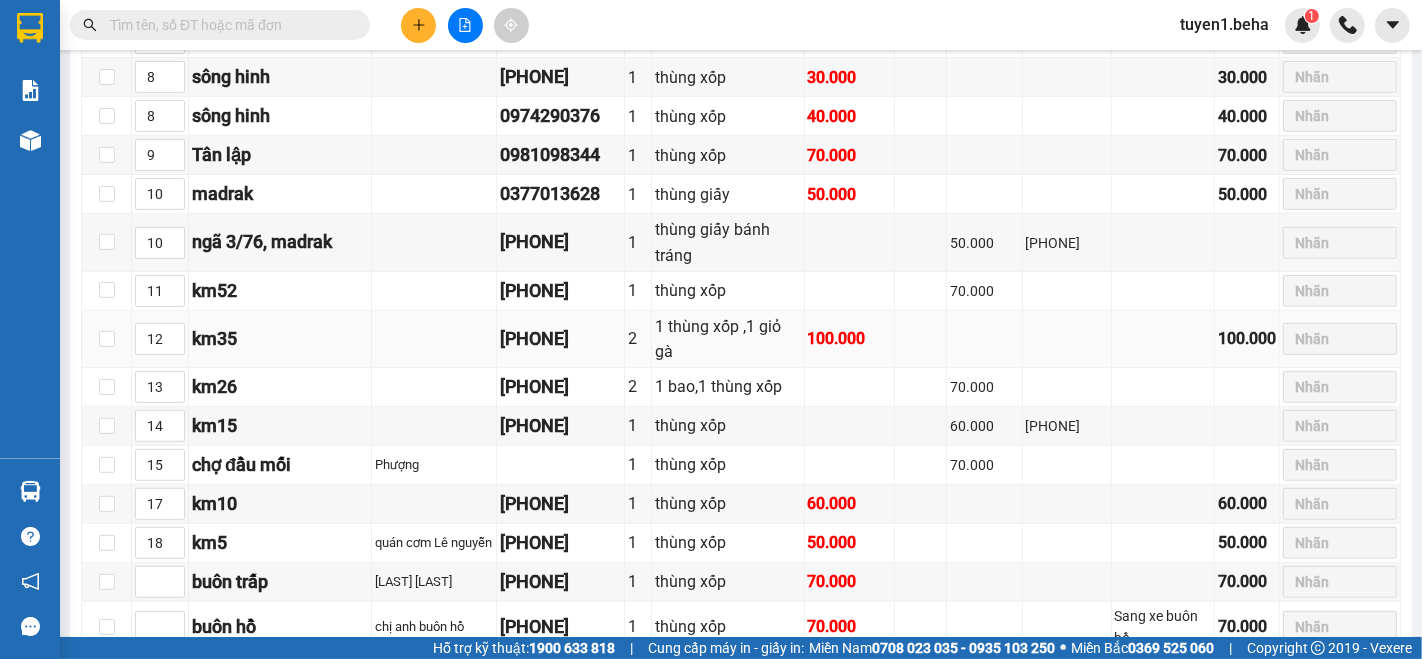 scroll, scrollTop: 1000, scrollLeft: 0, axis: vertical 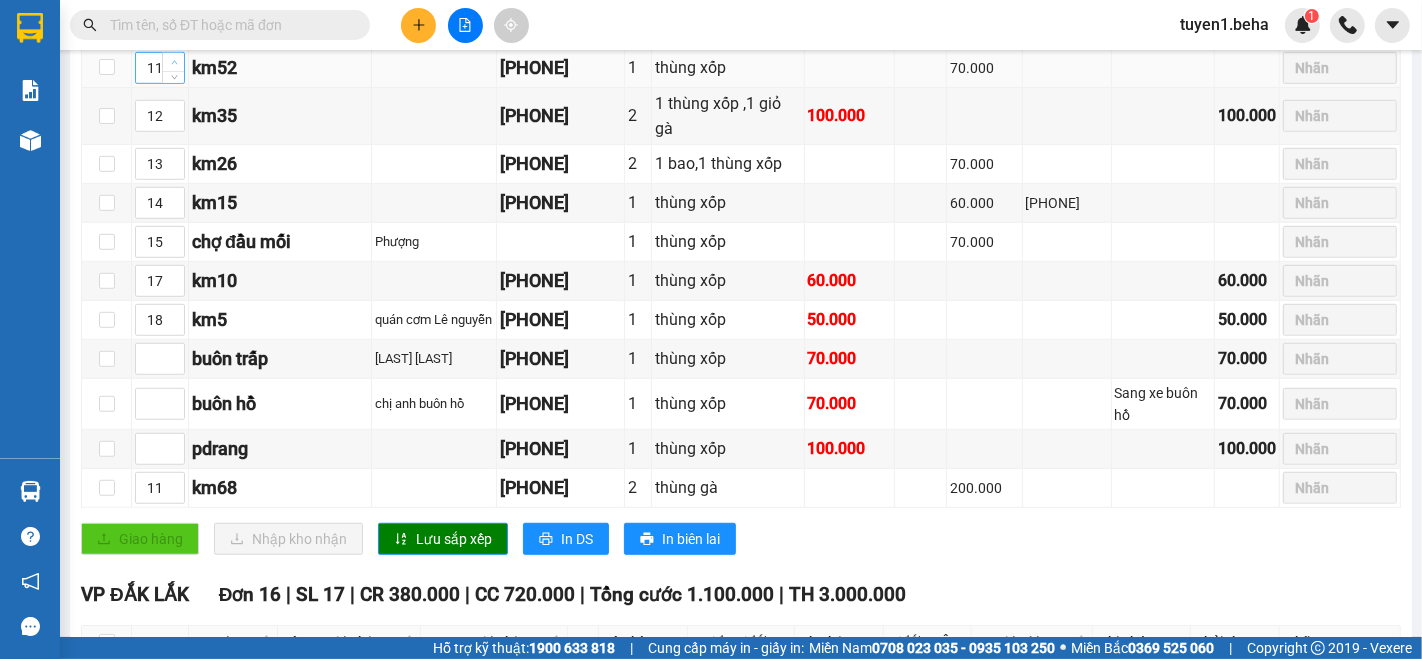 type on "12" 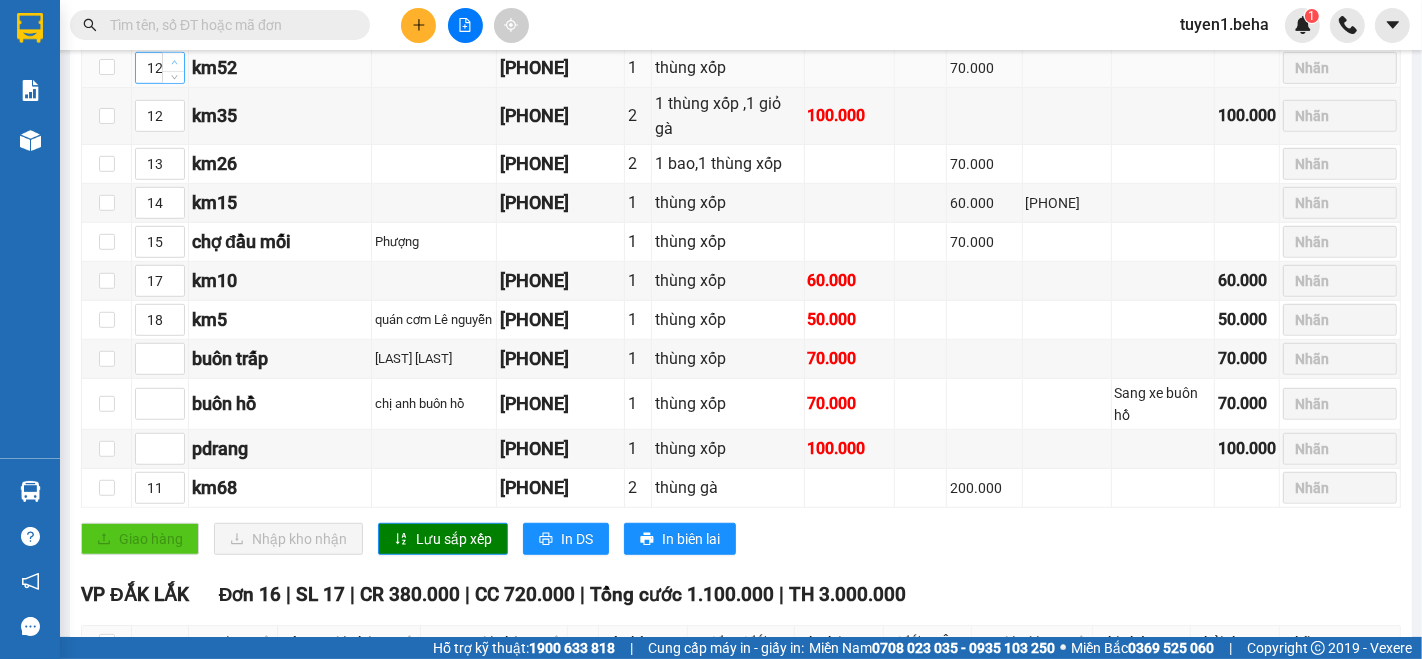 click at bounding box center [173, 62] 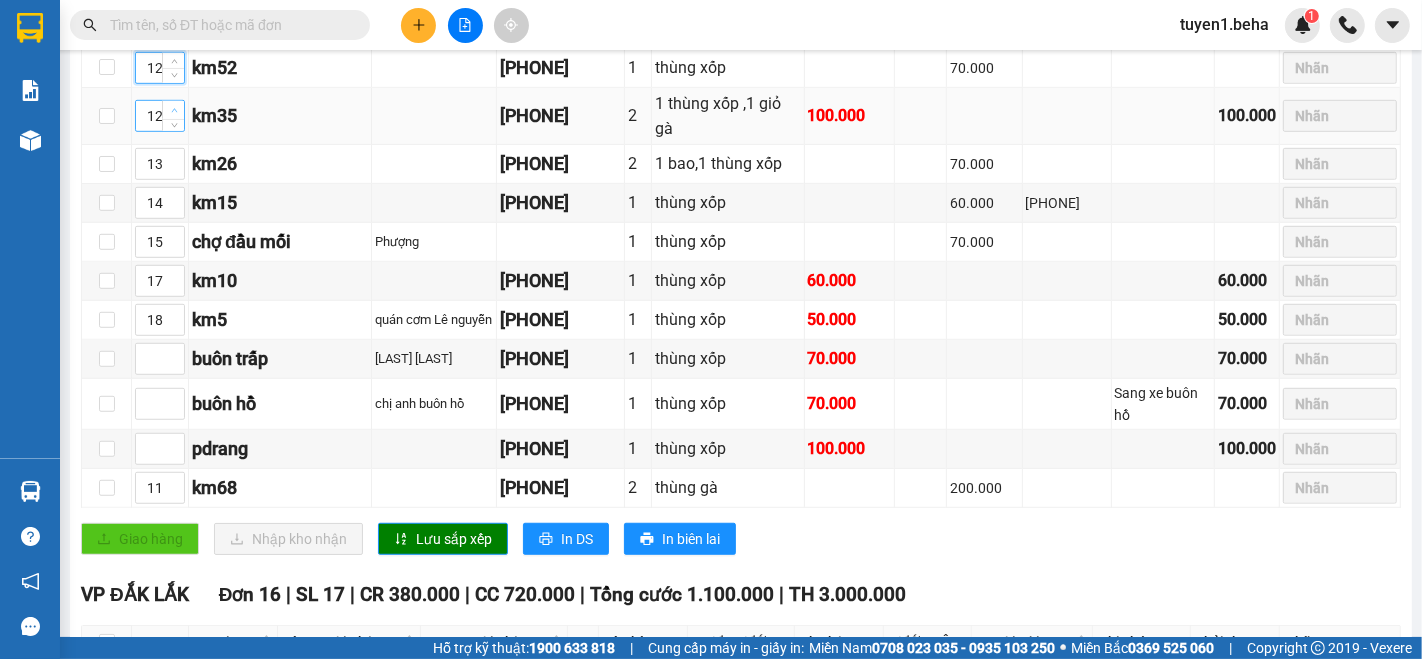 type on "13" 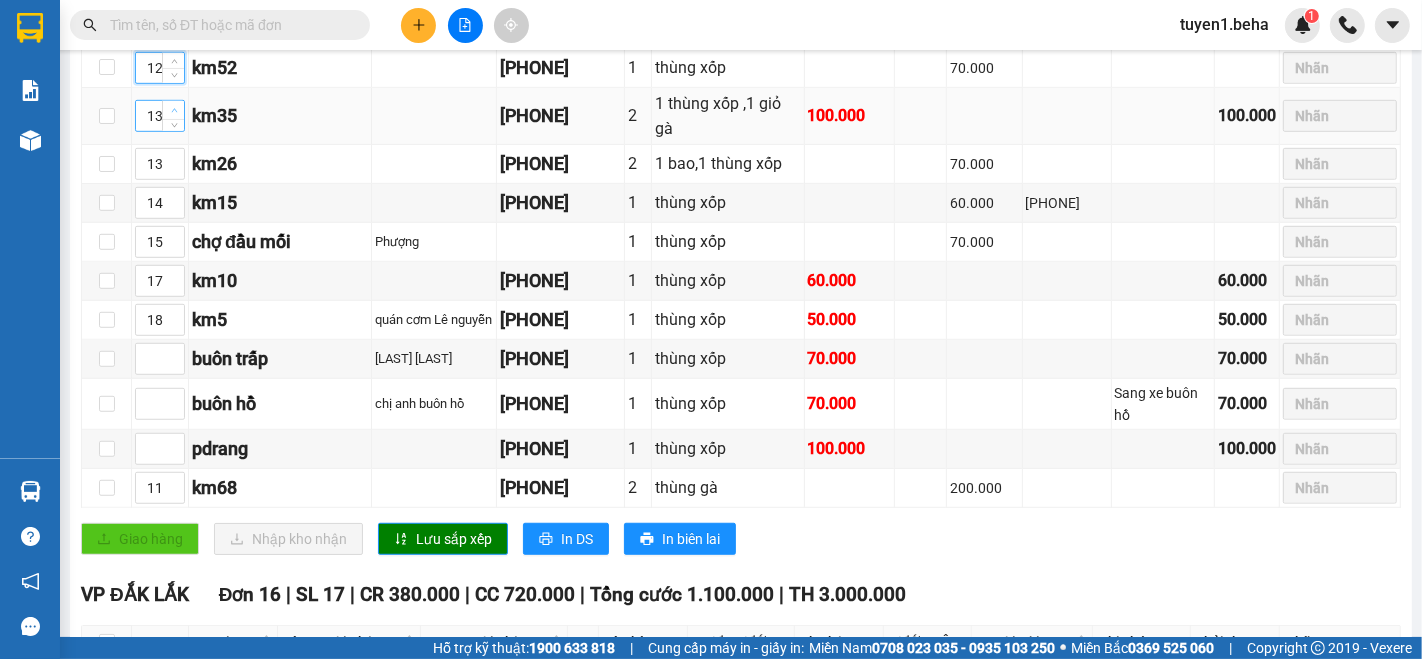 click at bounding box center [174, 111] 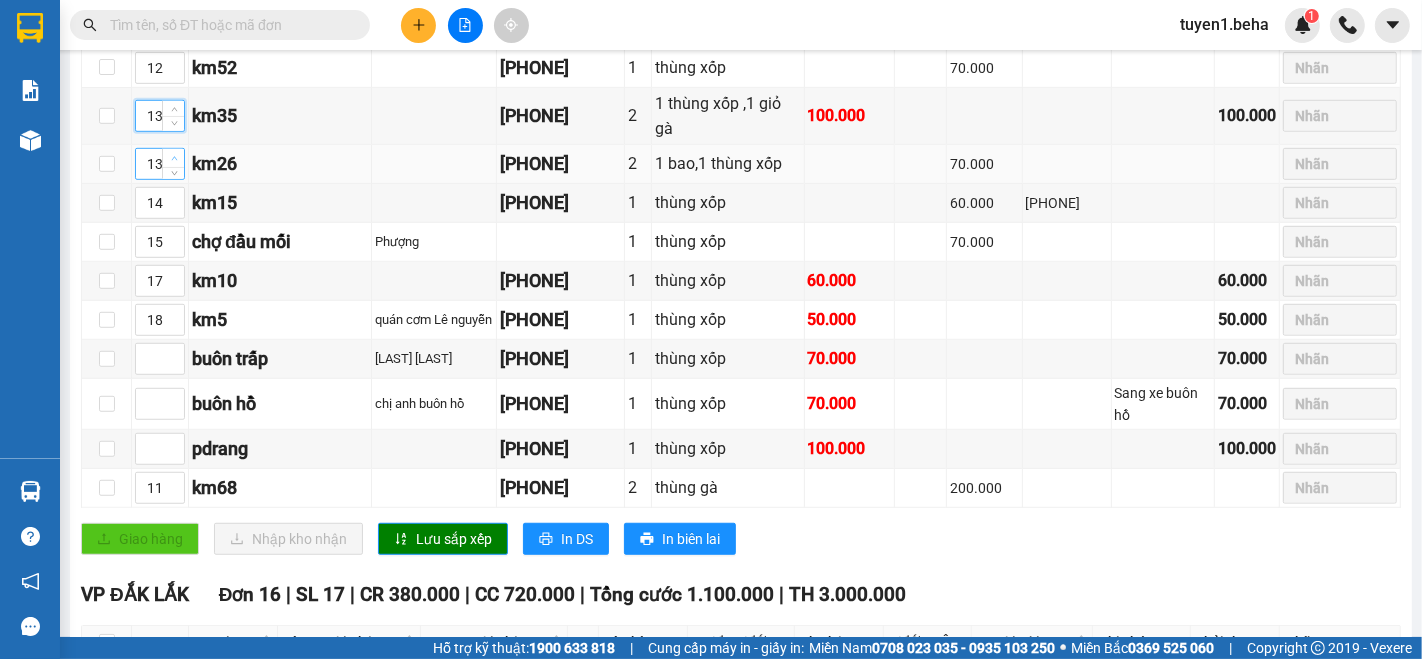 type on "14" 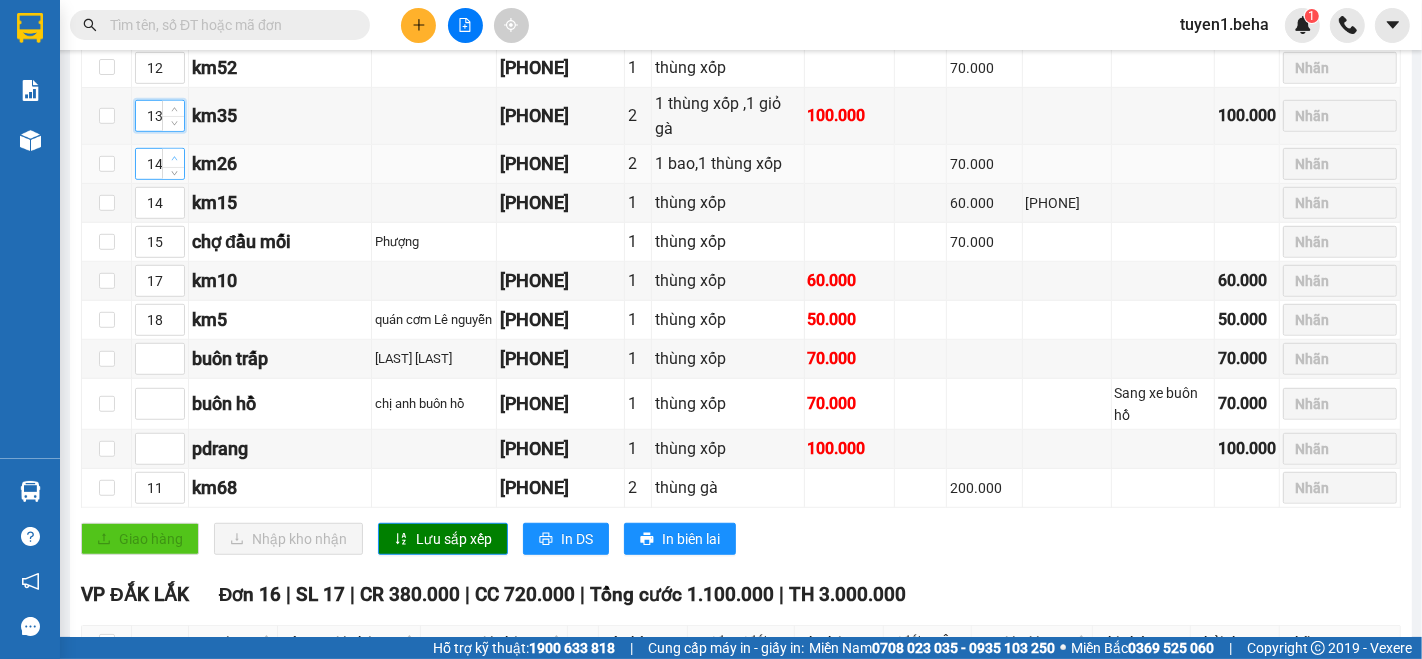 click 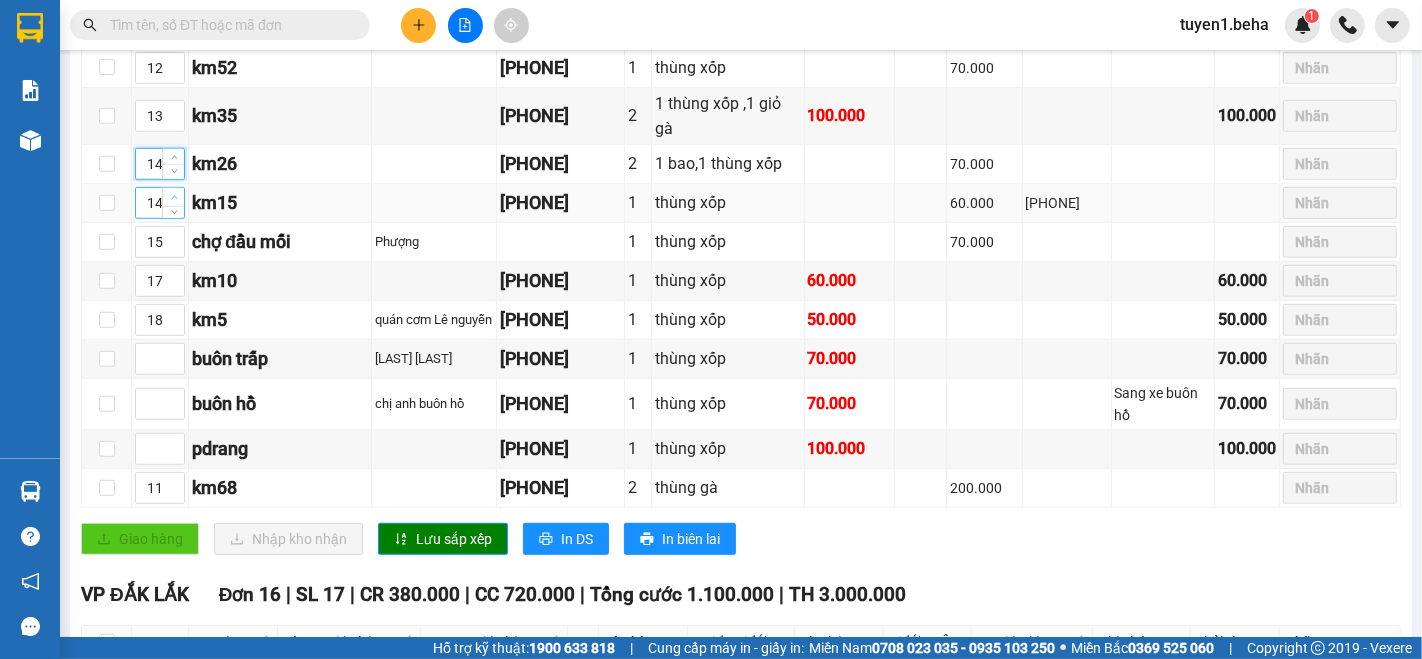 type on "15" 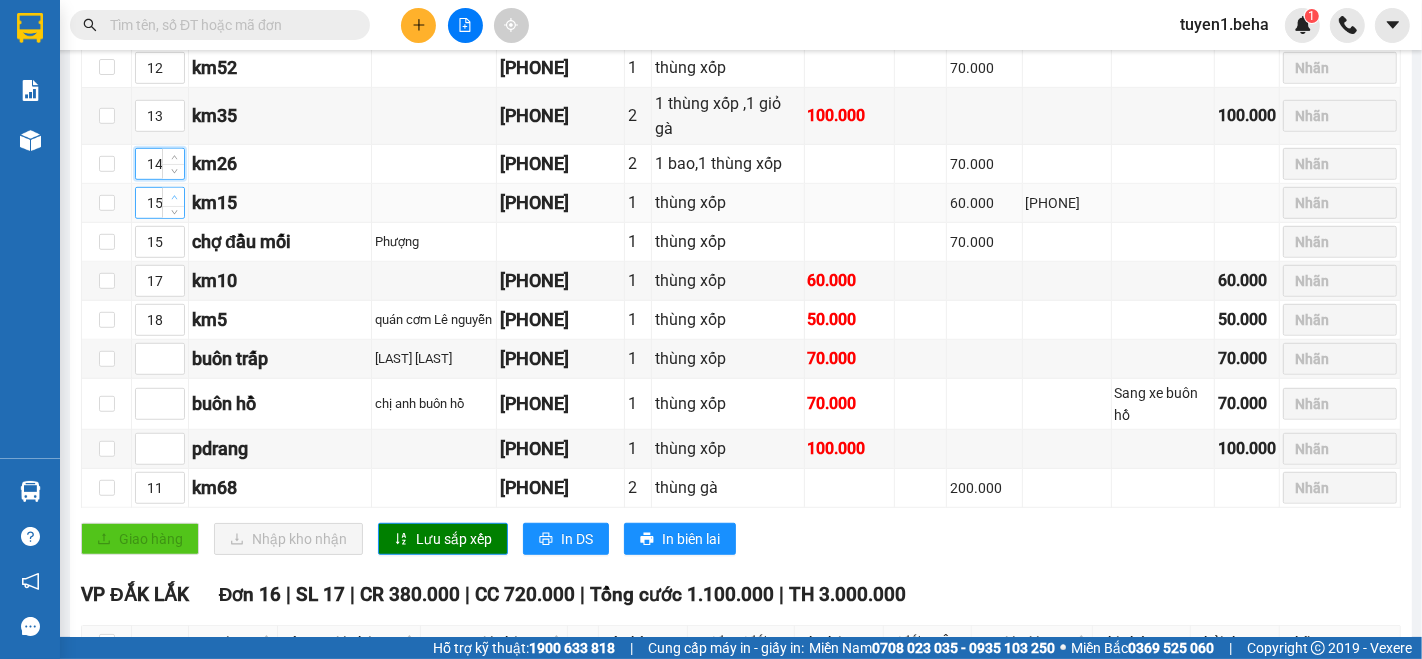 click at bounding box center (174, 198) 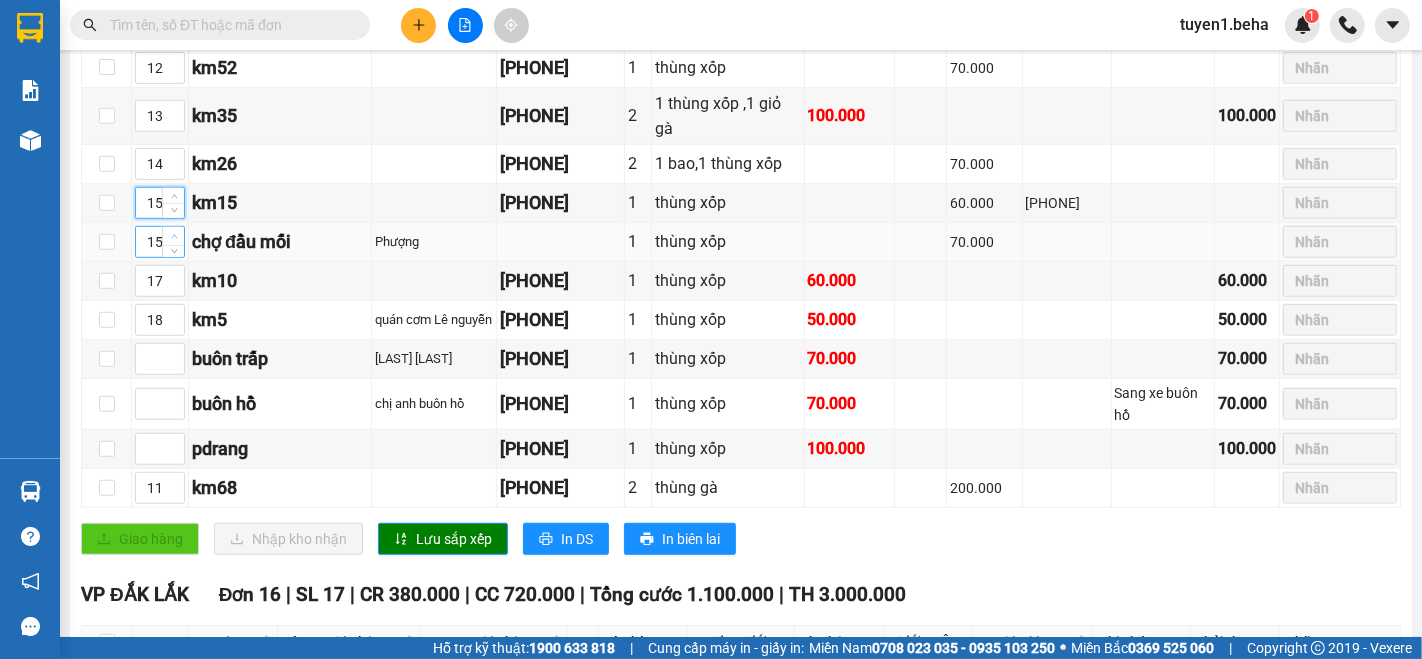 type on "16" 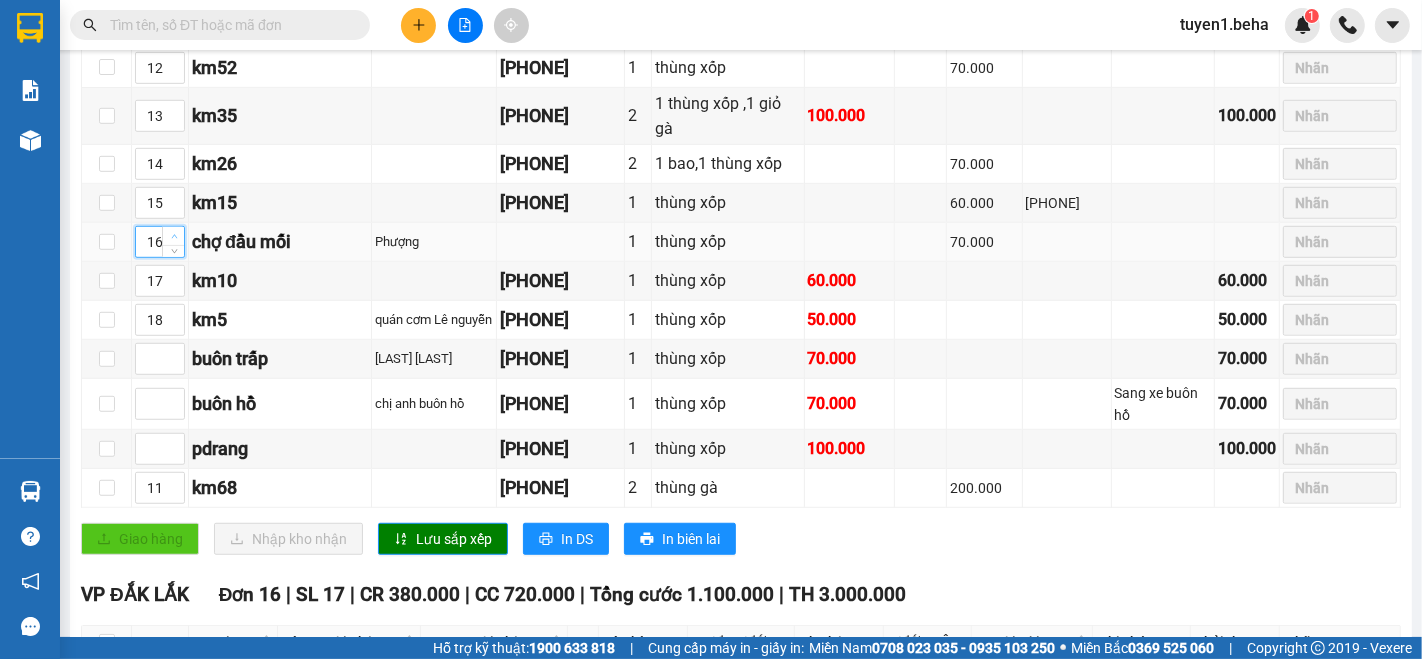 click at bounding box center (173, 236) 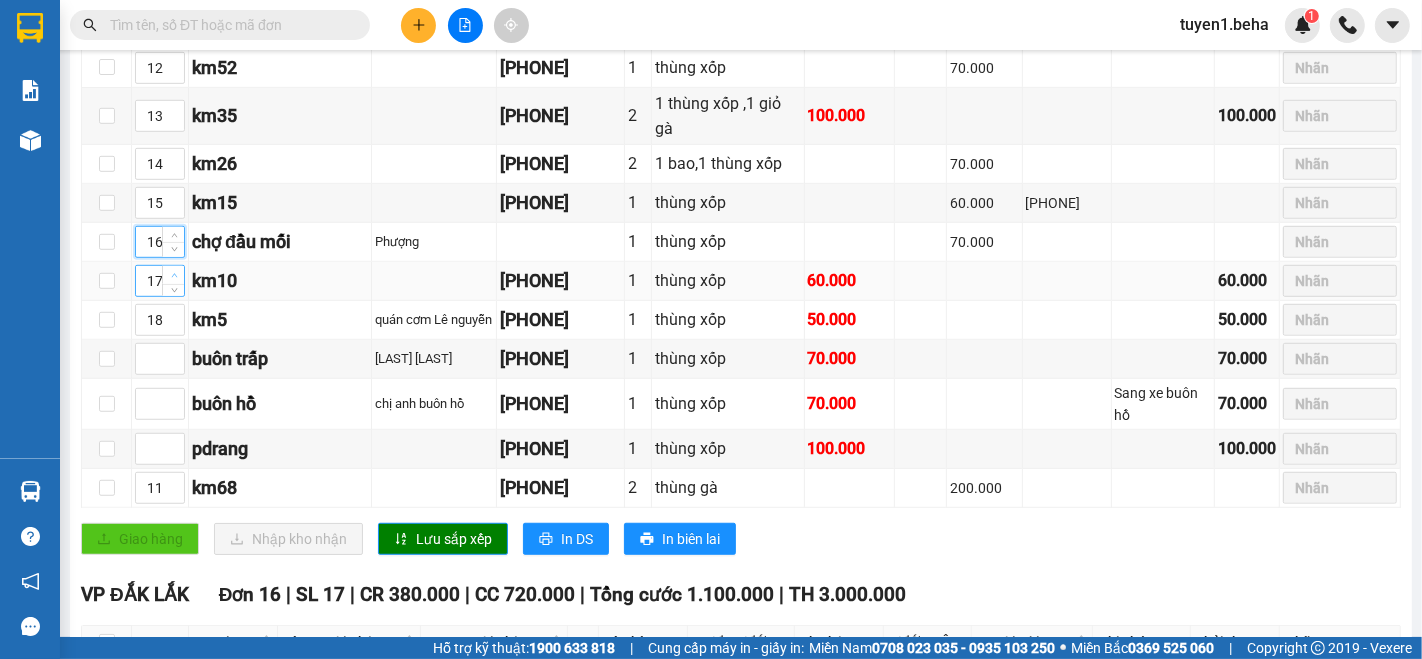 type on "18" 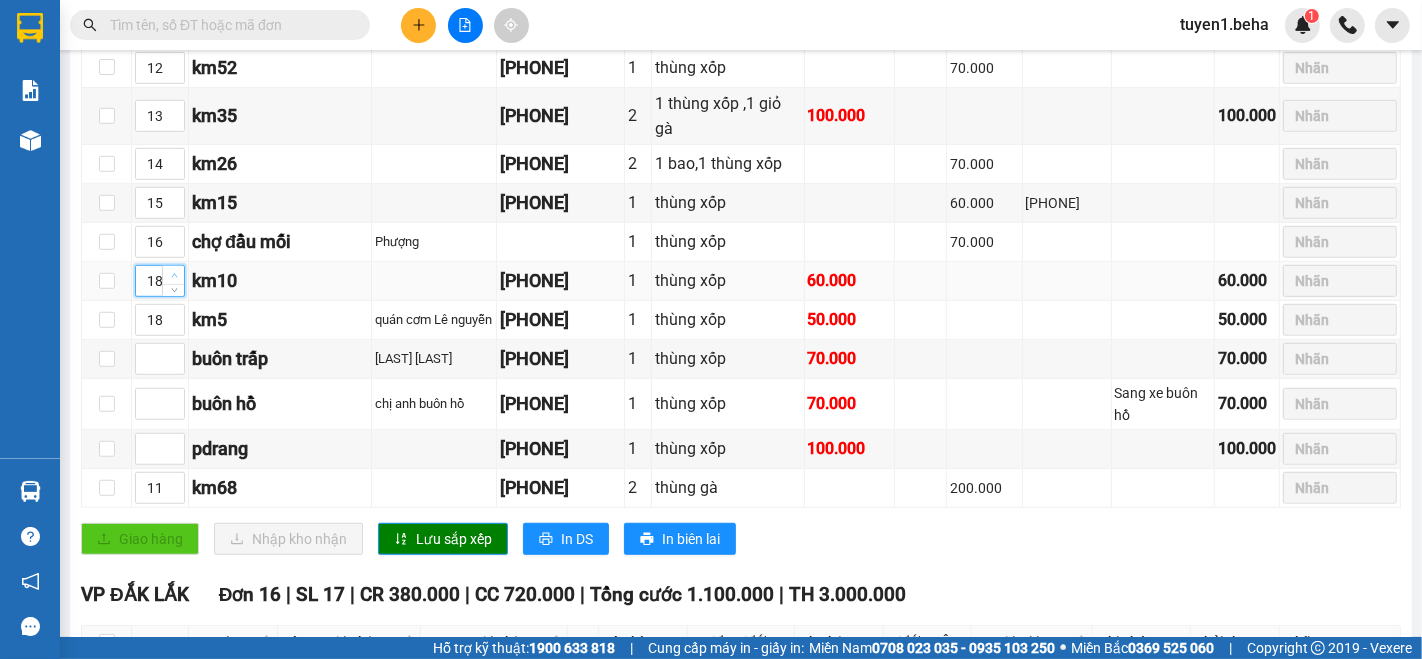 click 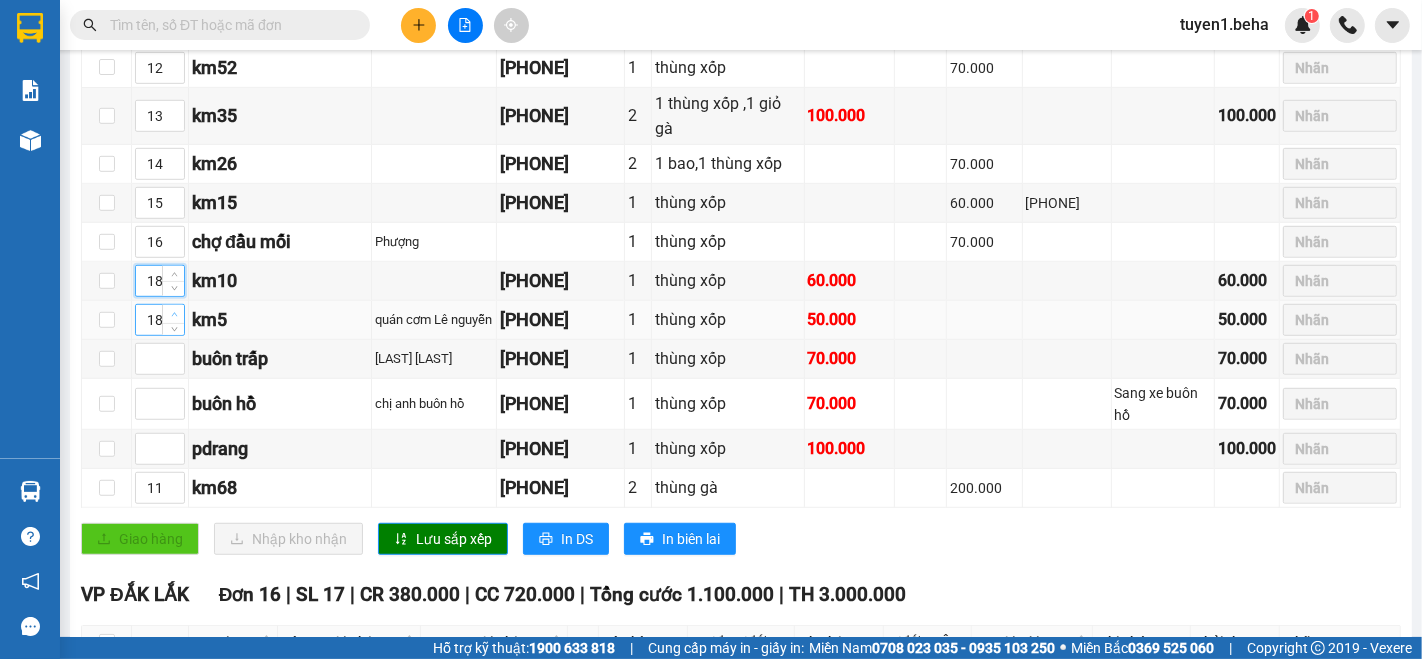 type on "19" 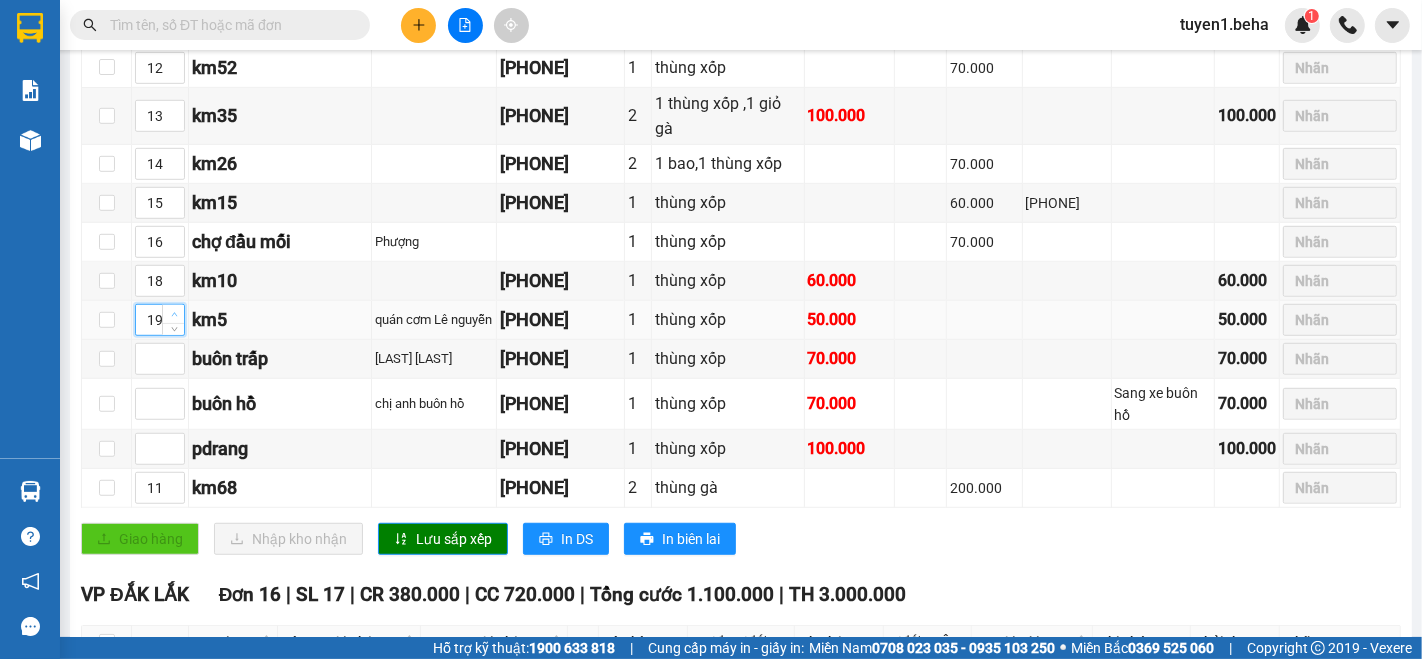 click 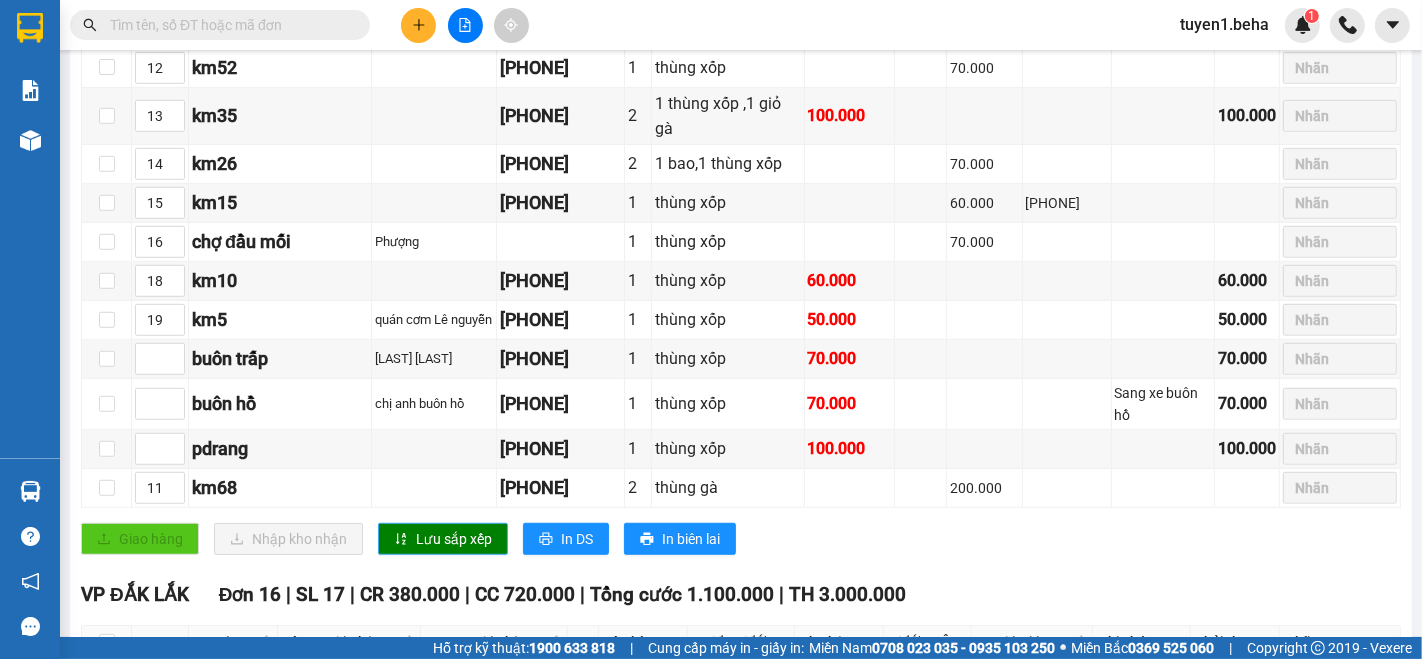 click on "Lưu sắp xếp" at bounding box center [454, 539] 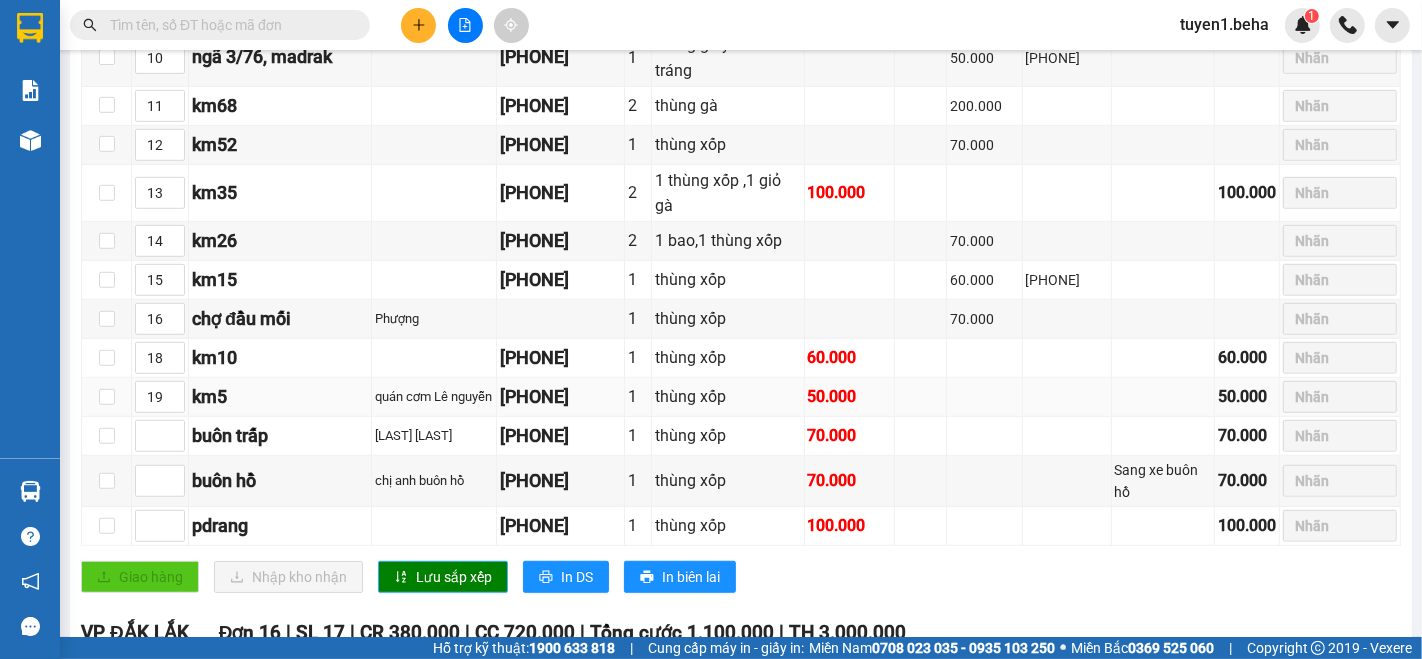 scroll, scrollTop: 1111, scrollLeft: 0, axis: vertical 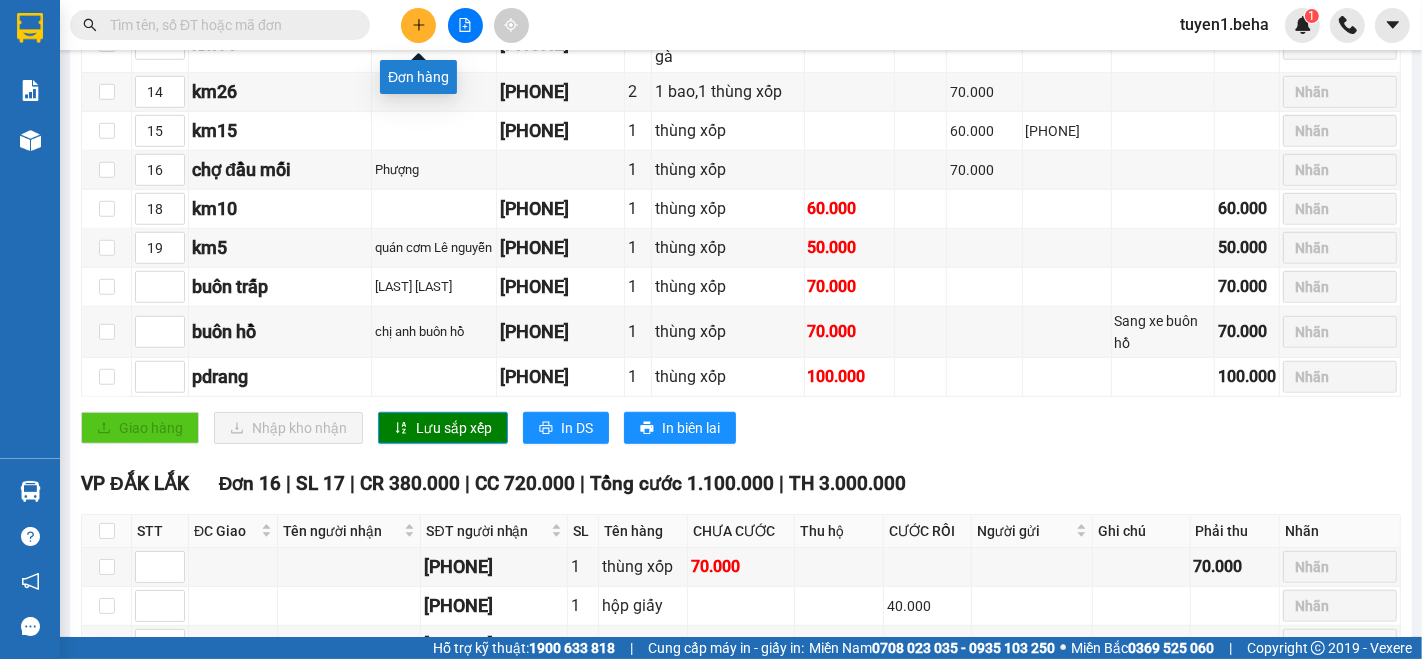 click 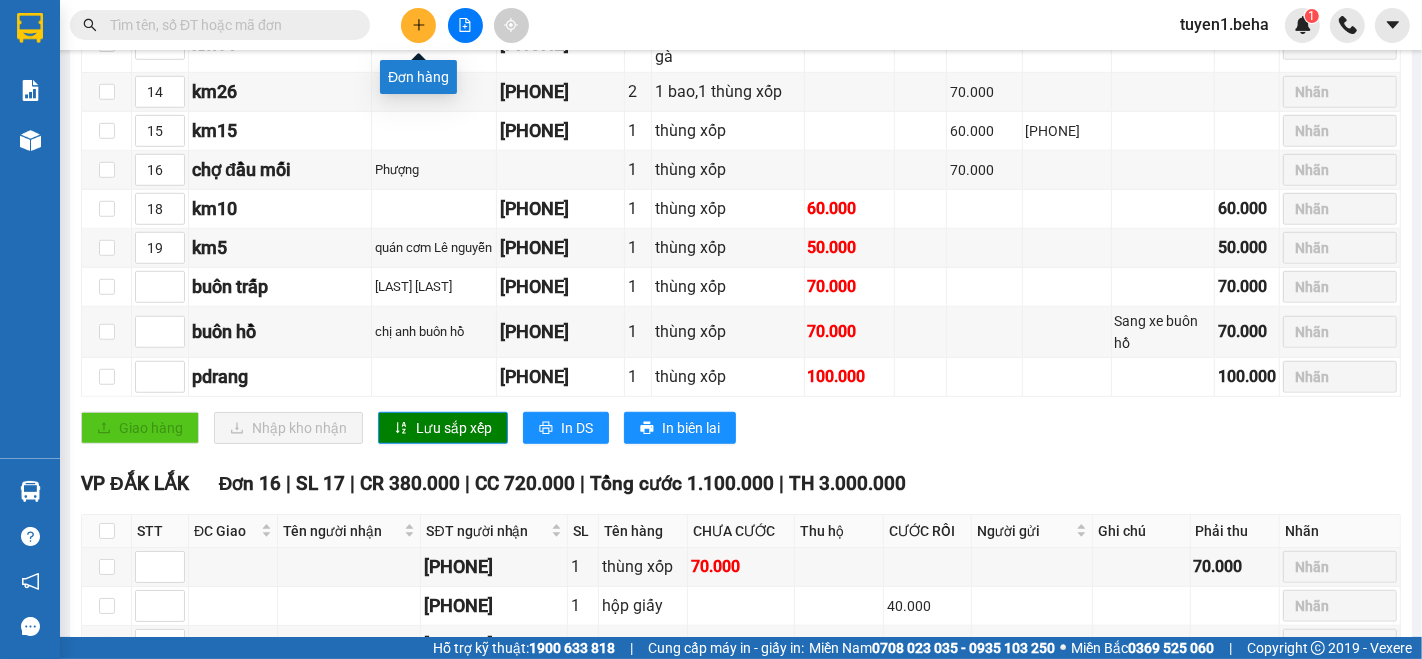 scroll, scrollTop: 0, scrollLeft: 0, axis: both 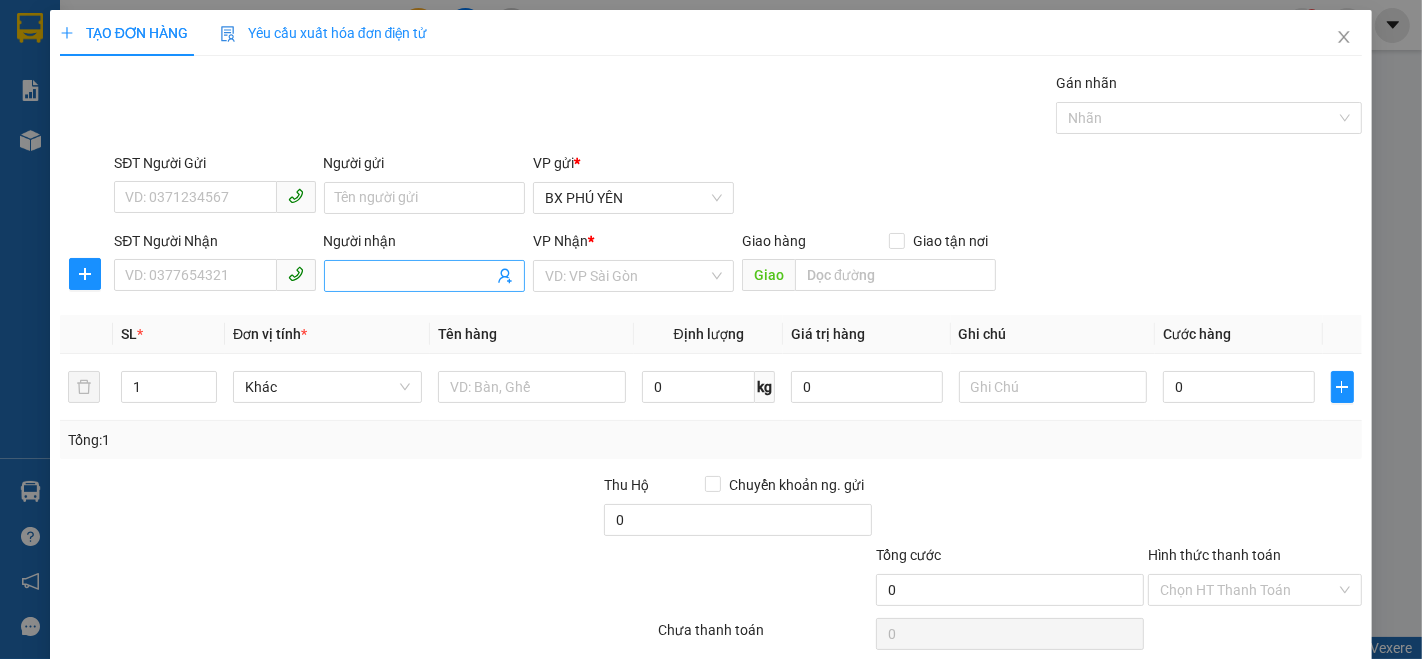 click on "Người nhận" at bounding box center (414, 276) 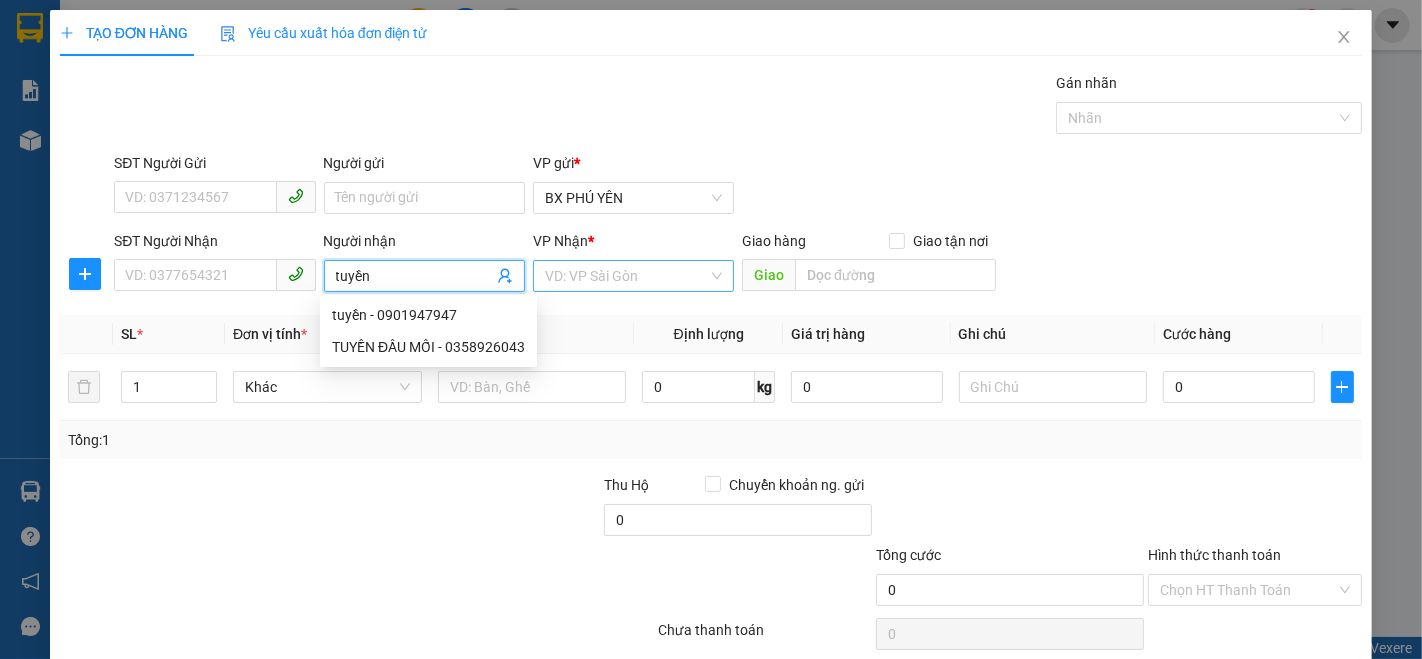 type on "tuyền" 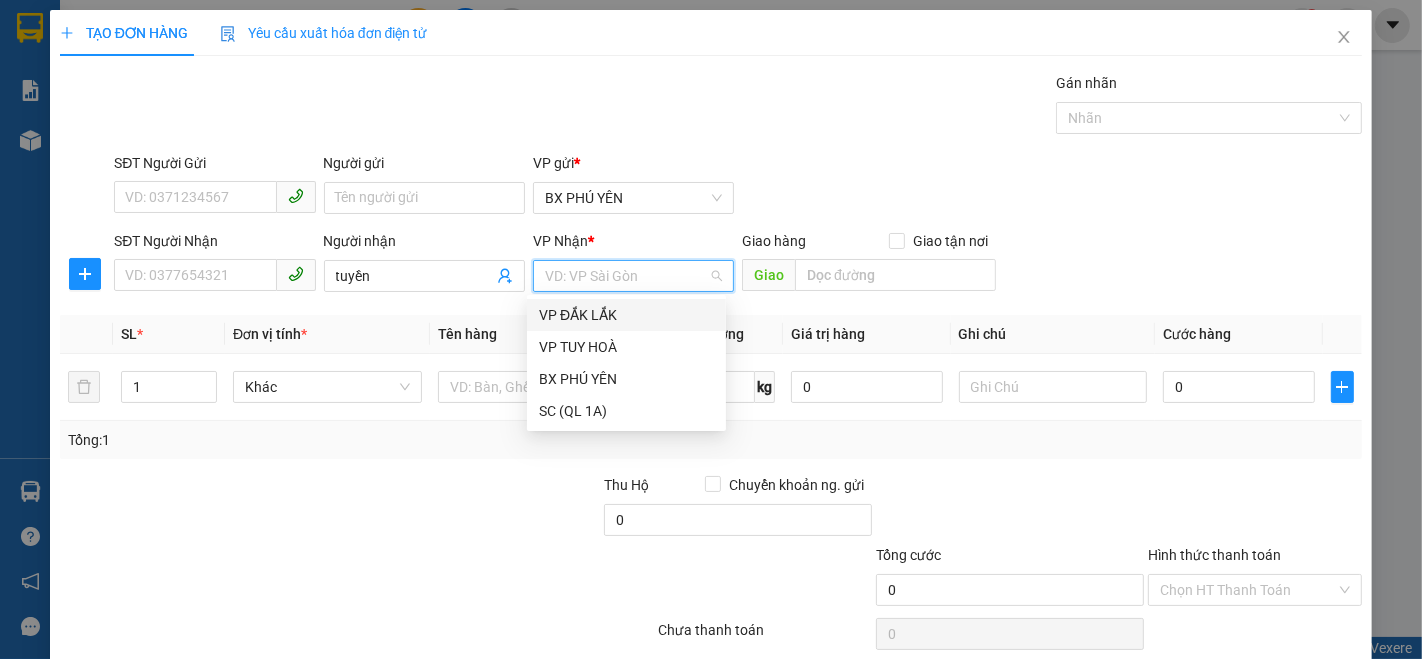 click on "VP ĐẮK LẮK" at bounding box center [626, 315] 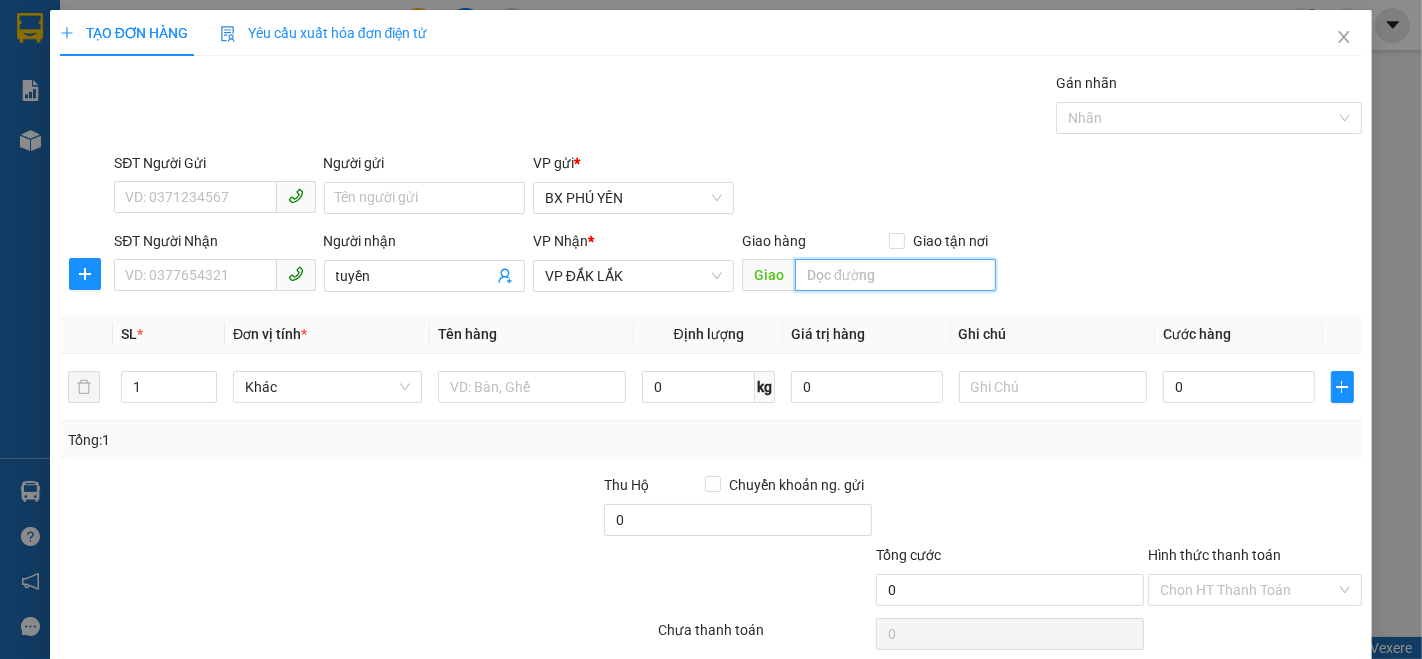 click at bounding box center [895, 275] 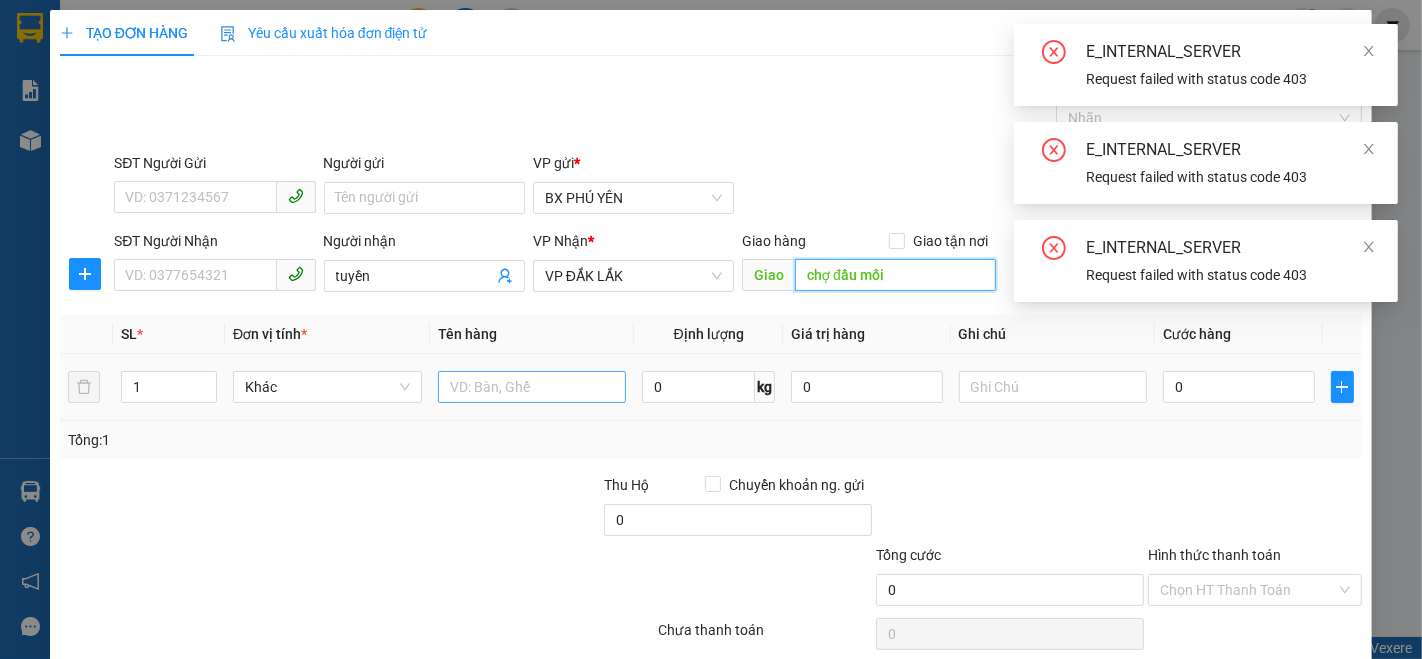 type on "chợ đầu mối" 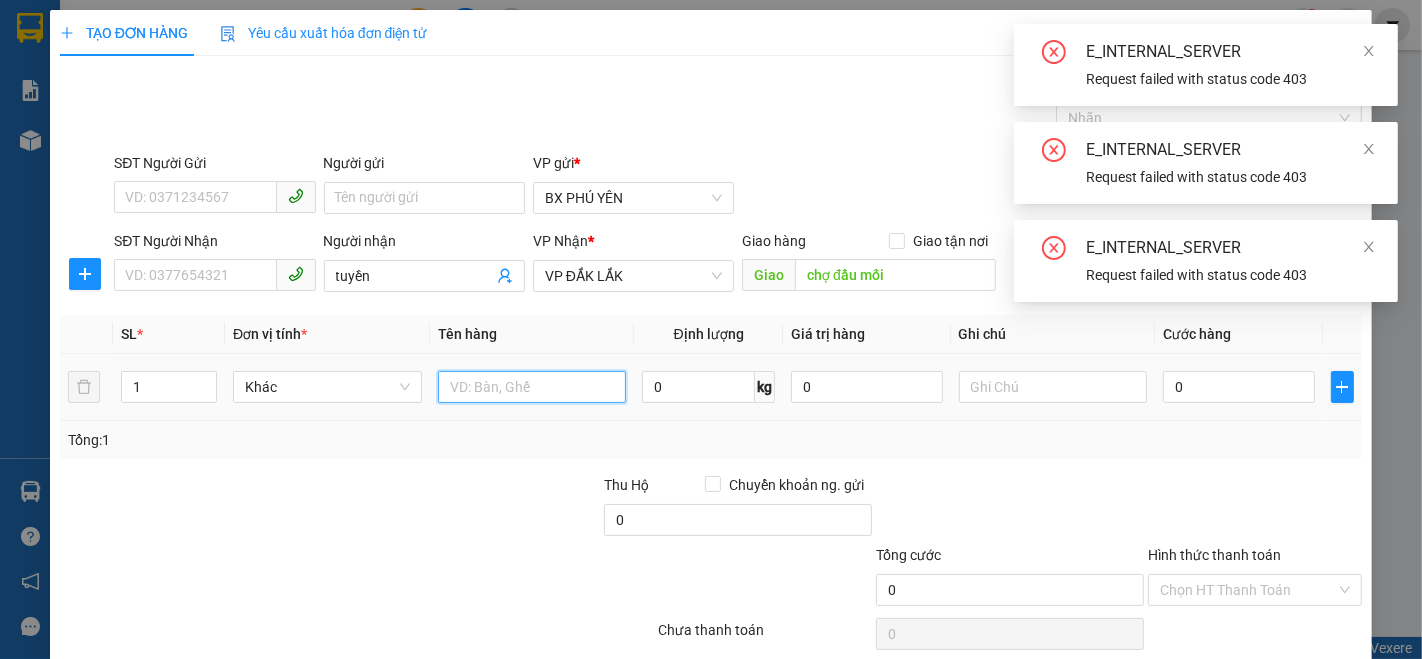 click at bounding box center [532, 387] 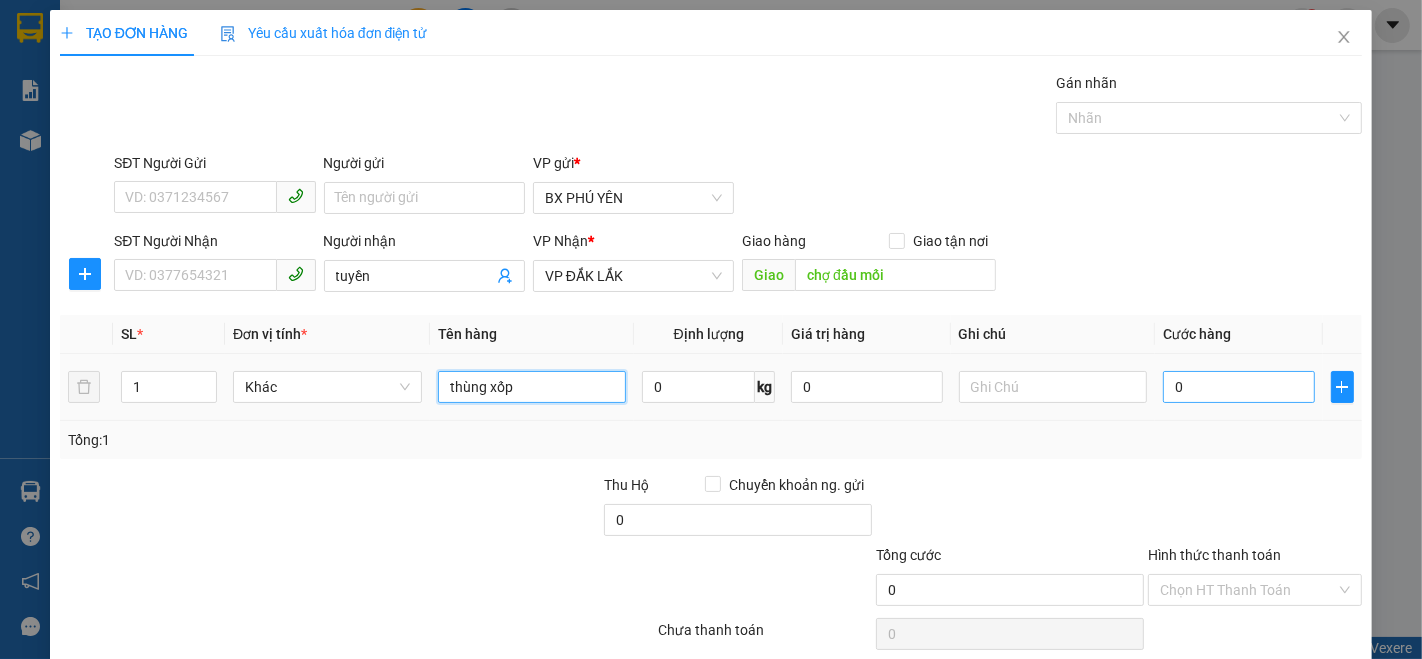 type on "thùng xốp" 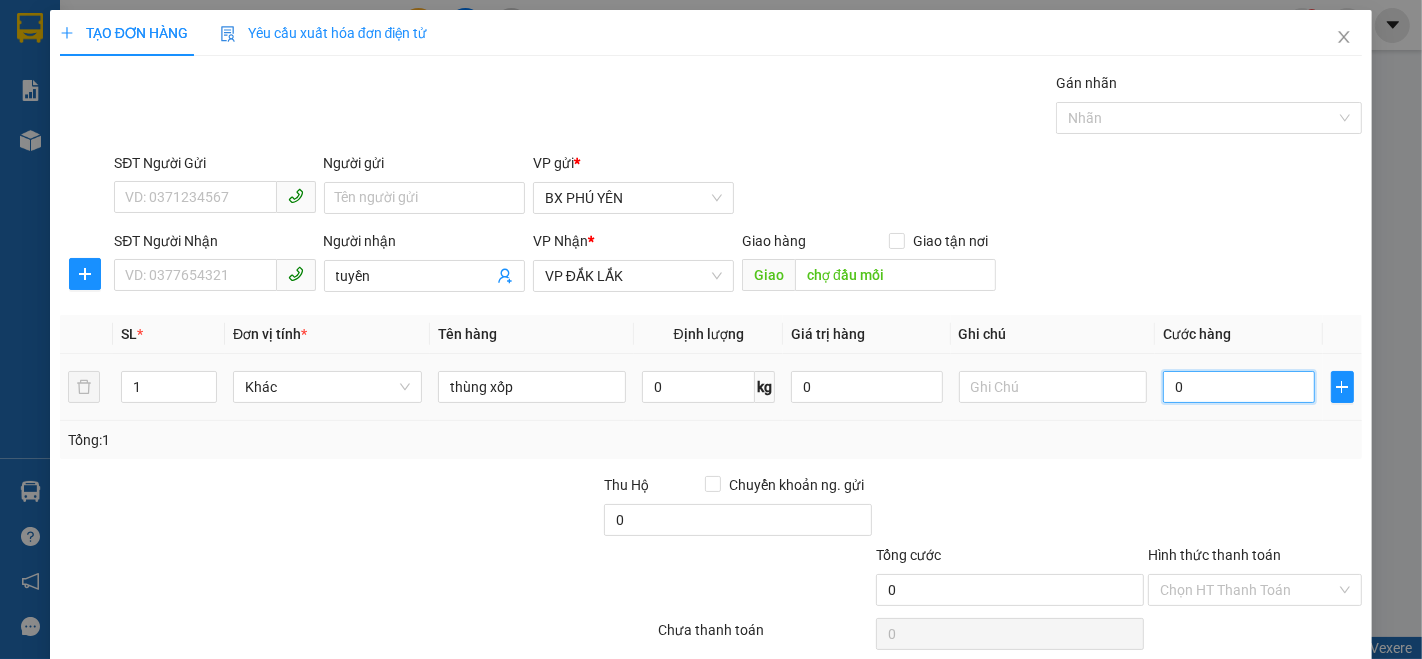 click on "0" at bounding box center [1238, 387] 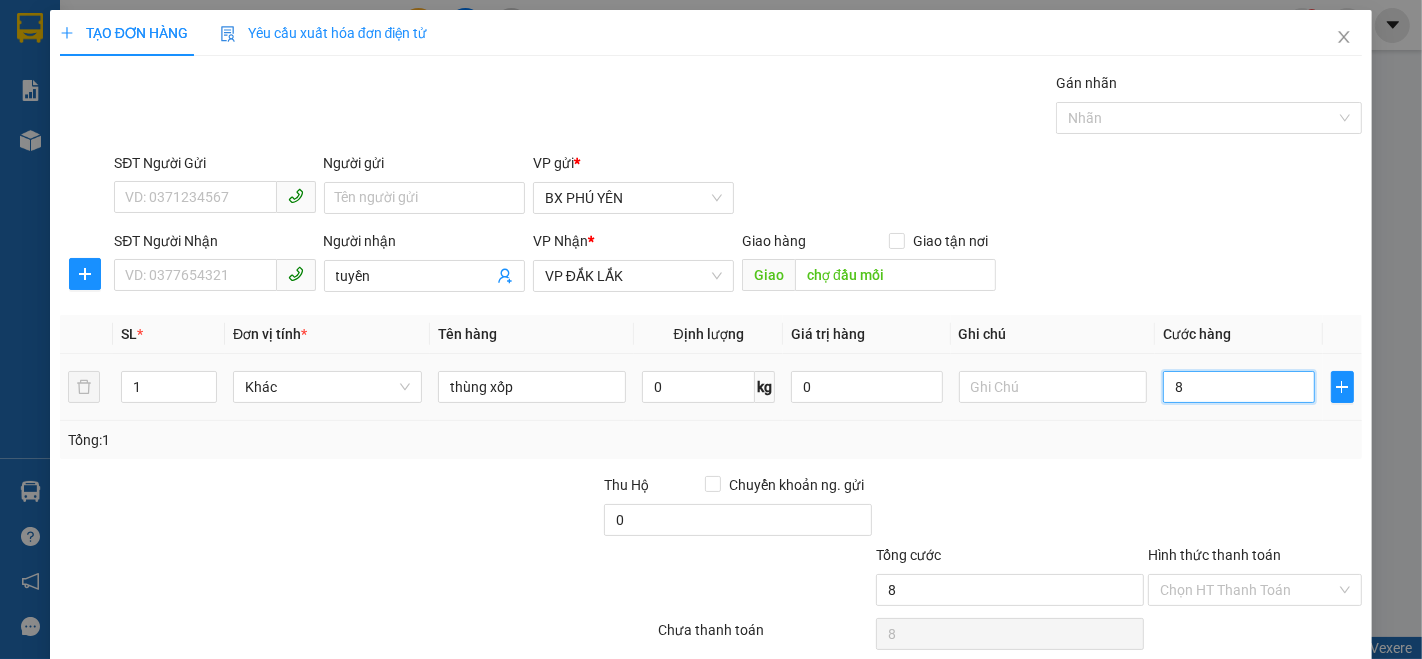 type on "80" 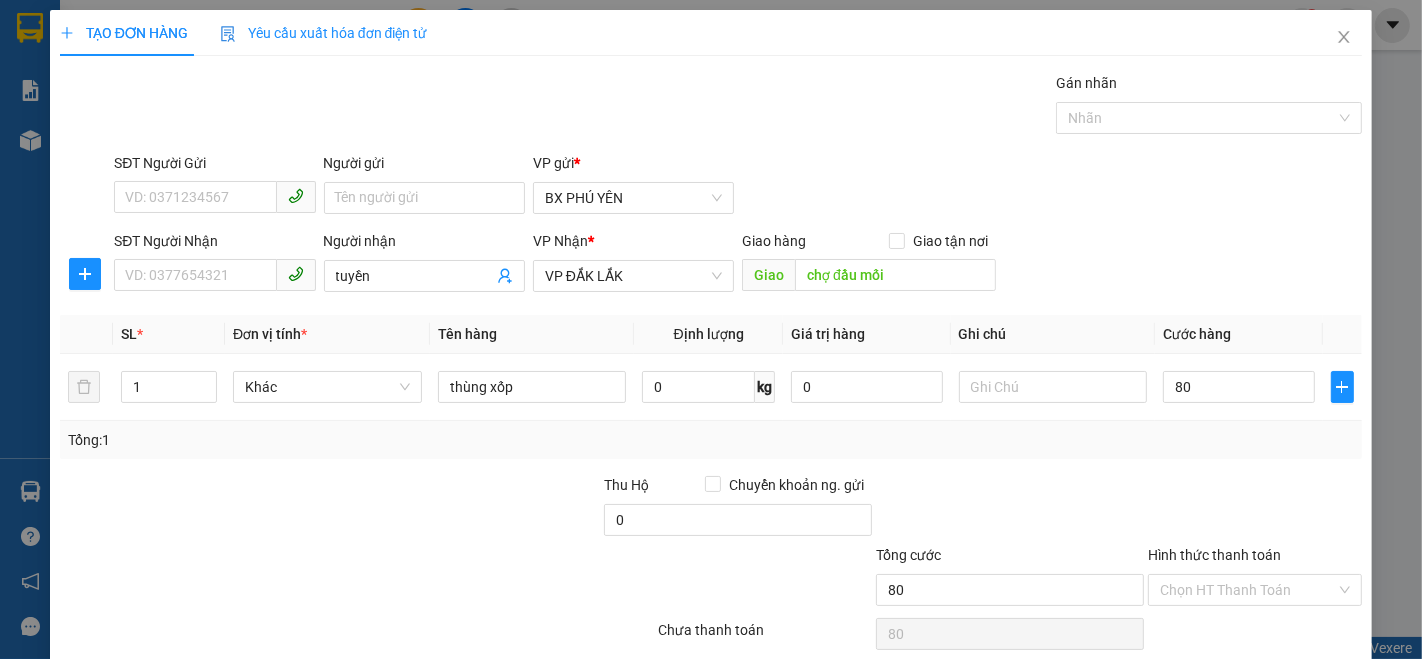 type on "80.000" 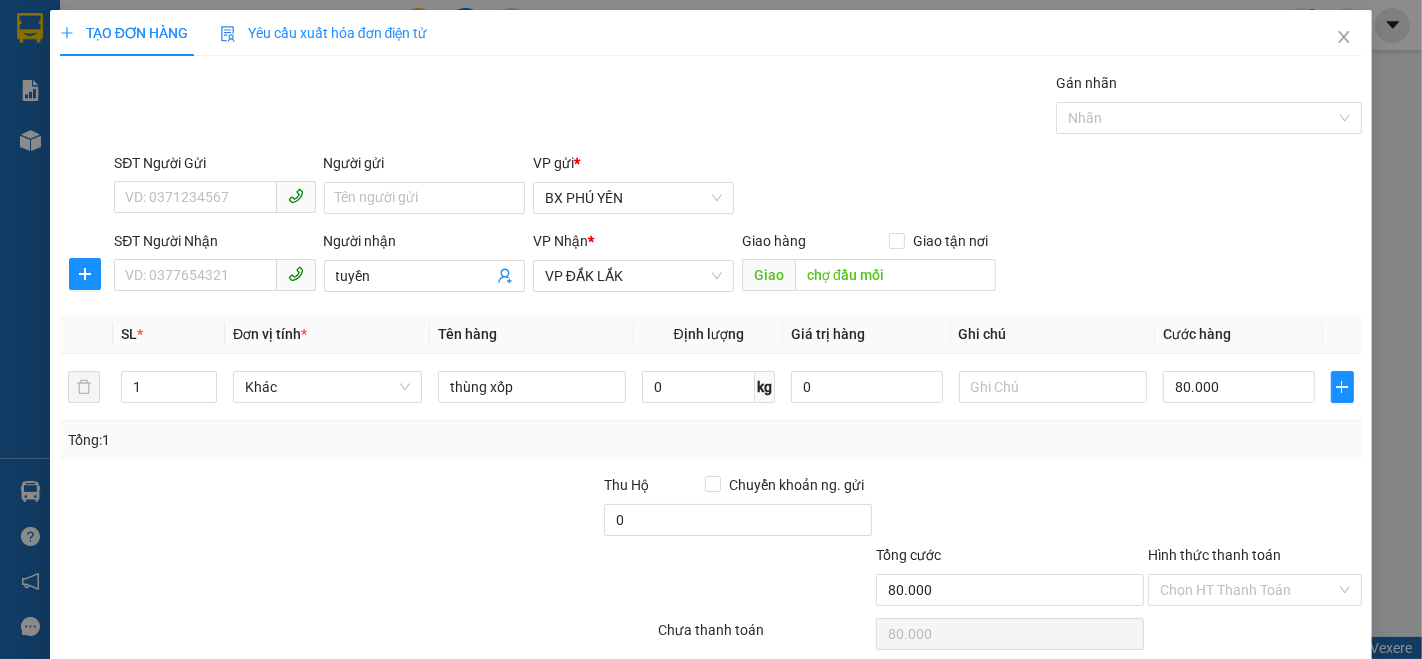 click on "Transit Pickup Surcharge Ids Transit Deliver Surcharge Ids Transit Deliver Surcharge Transit Deliver Surcharge Gán nhãn   Nhãn SĐT Người Gửi VD: 0371234567 Người gửi Tên người gửi VP gửi  * BX PHÚ YÊN SĐT Người Nhận VD: 0377654321 Người nhận tuyền VP Nhận  * VP ĐẮK LẮK Giao hàng Giao tận nơi Giao chợ đầu mối SL  * Đơn vị tính  * Tên hàng  Định lượng Giá trị hàng Ghi chú Cước hàng                   1 Khác thùng xốp 0 kg 0 80.000 Tổng:  1 Thu Hộ Chuyển khoản ng. gửi 0 Tổng cước 80.000 Hình thức thanh toán Chọn HT Thanh Toán Số tiền thu trước 0 Chưa thanh toán 80.000 Chọn HT Thanh Toán Lưu nháp Xóa Thông tin Lưu Lưu và In" at bounding box center [711, 386] 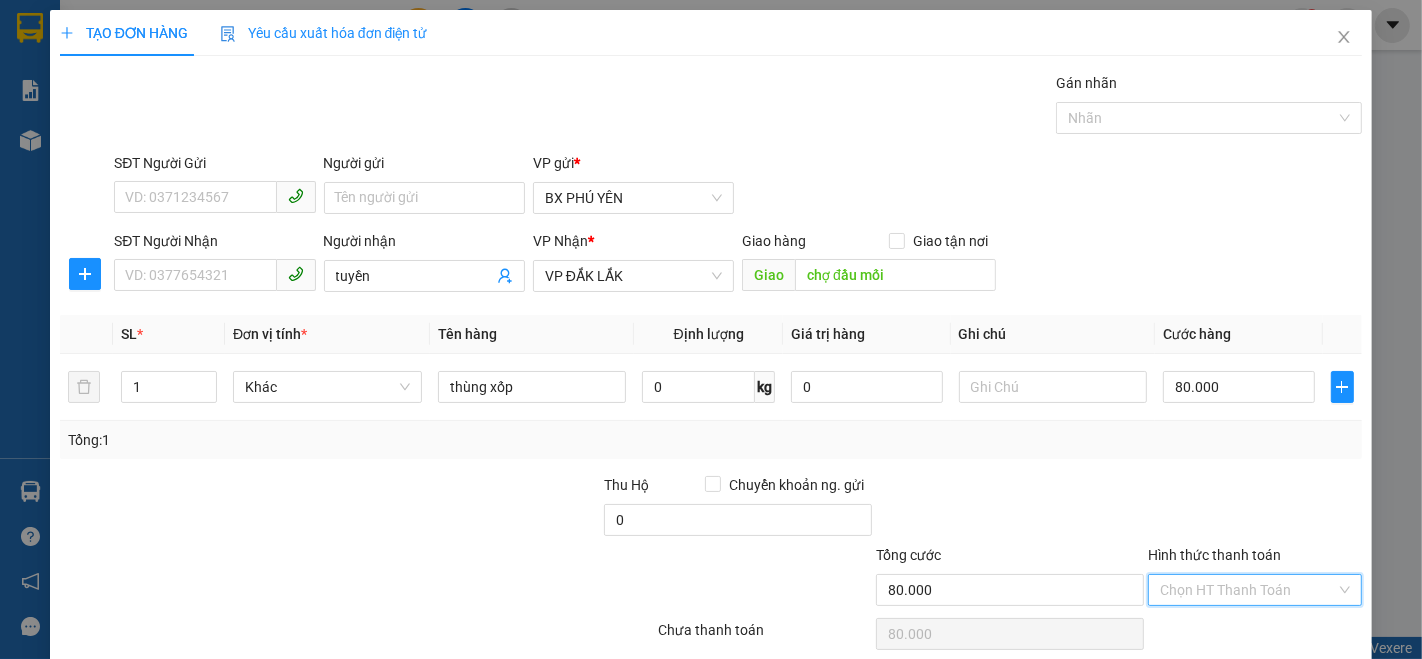click on "Hình thức thanh toán" at bounding box center [1248, 590] 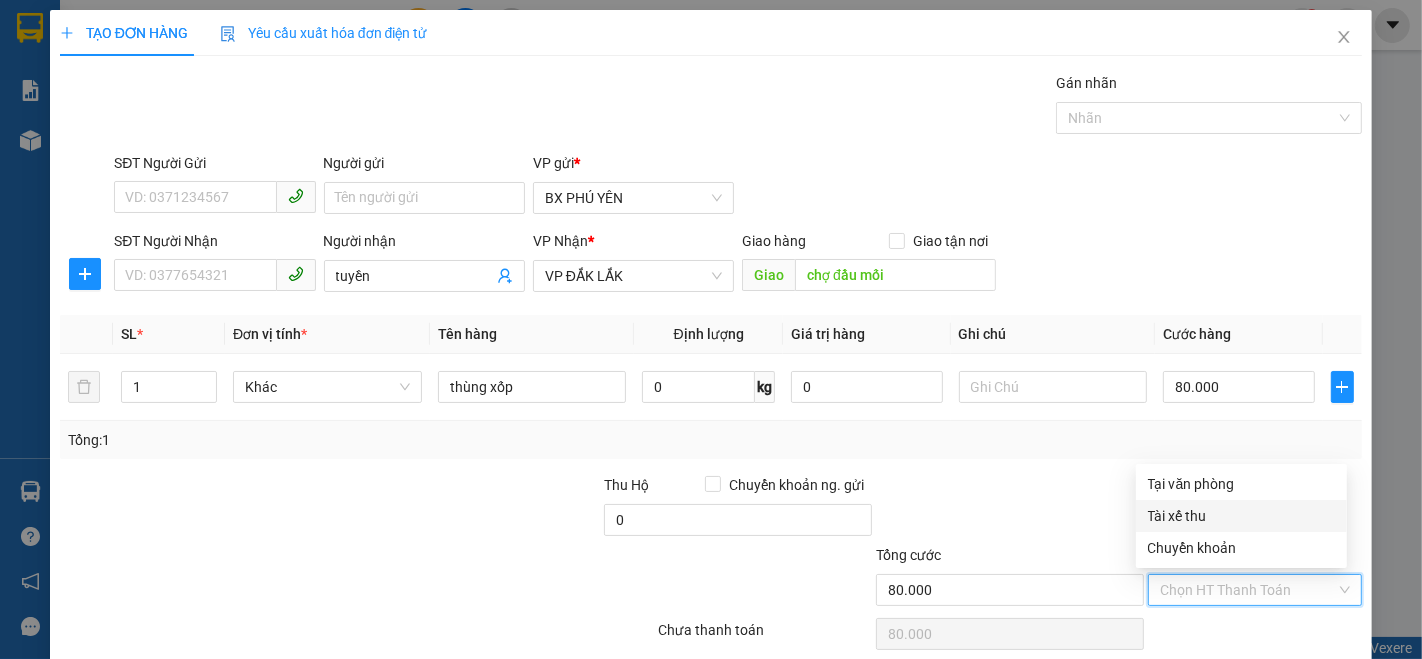 click on "Tài xế thu" at bounding box center [1241, 516] 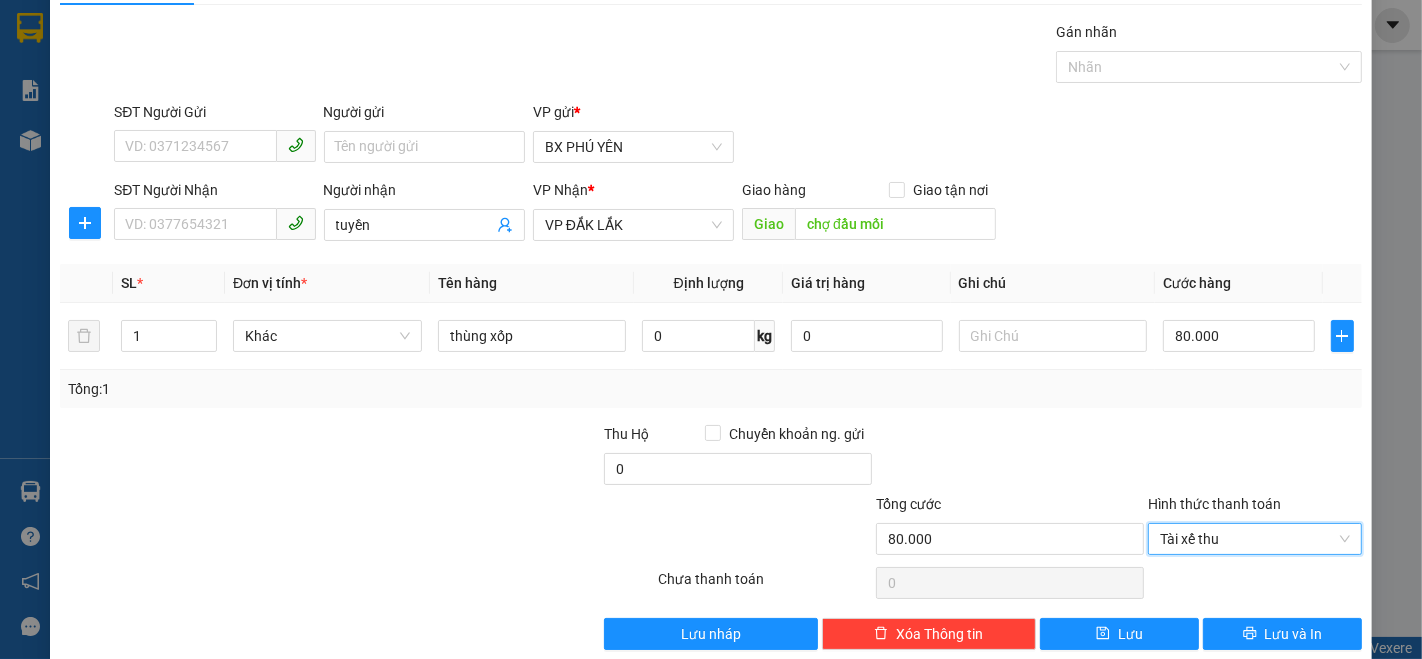 scroll, scrollTop: 78, scrollLeft: 0, axis: vertical 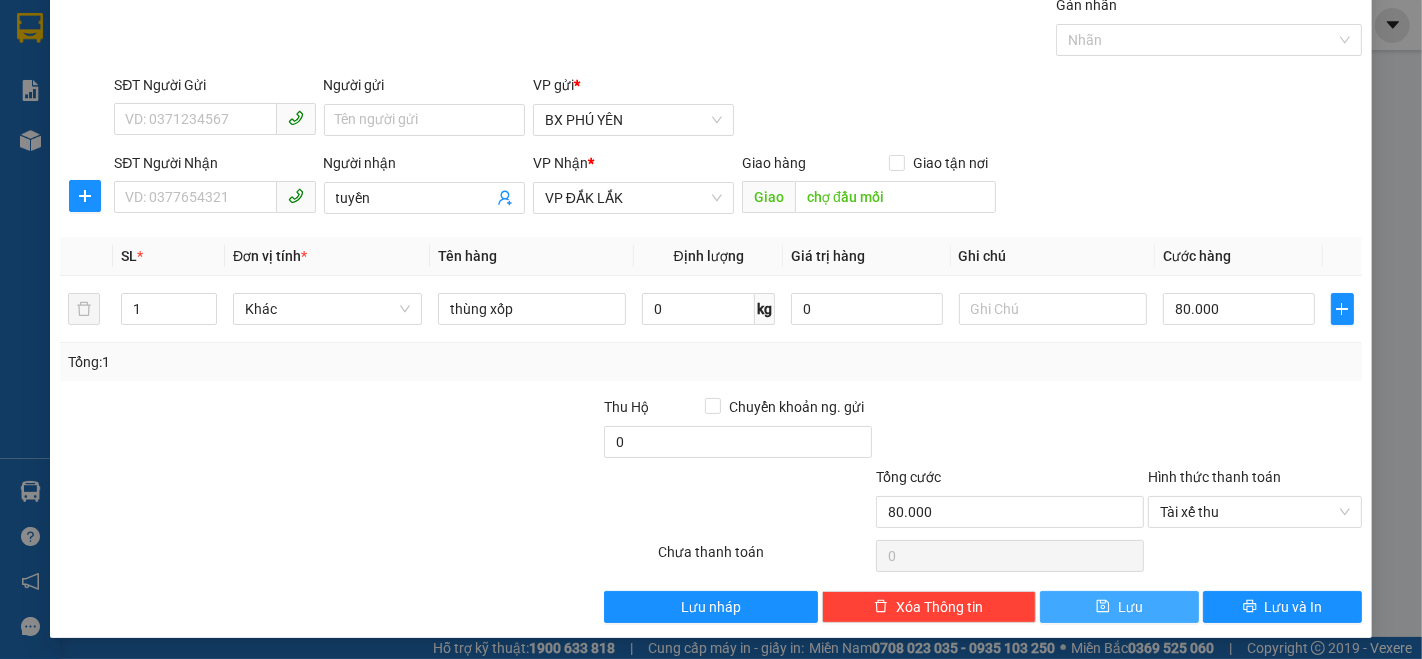click on "Lưu" at bounding box center (1130, 607) 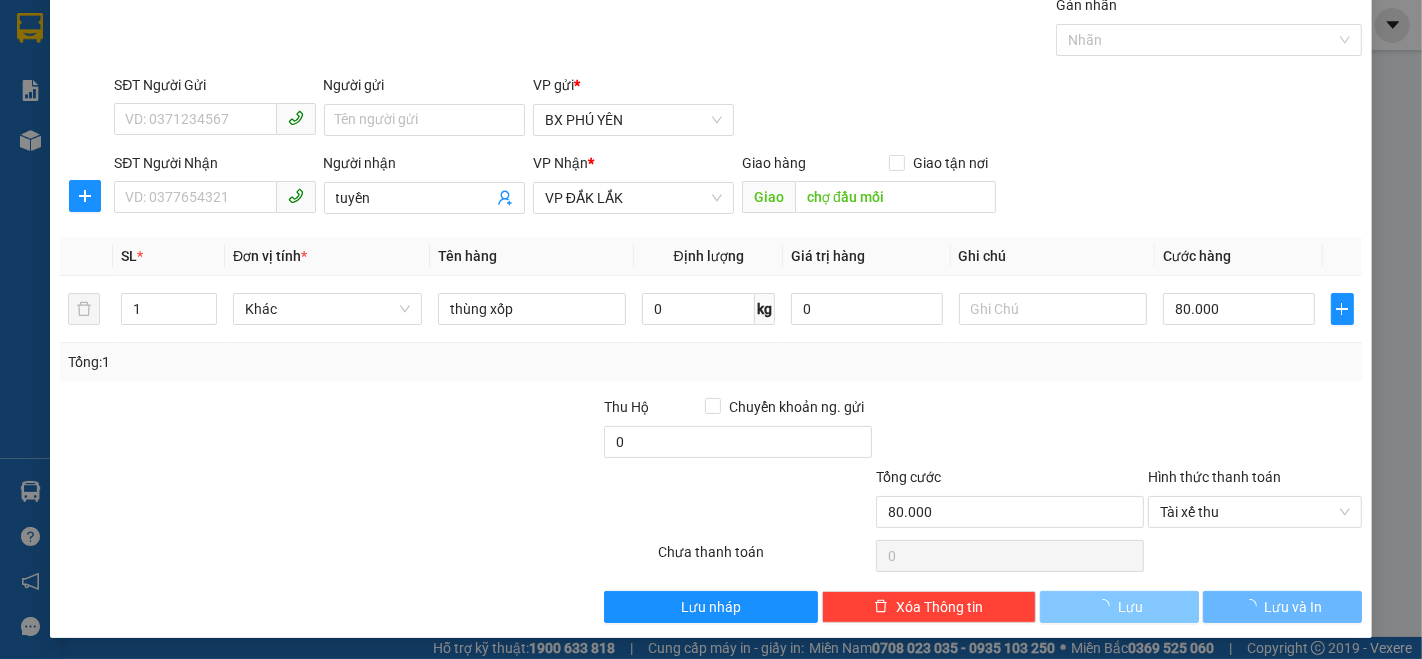 type 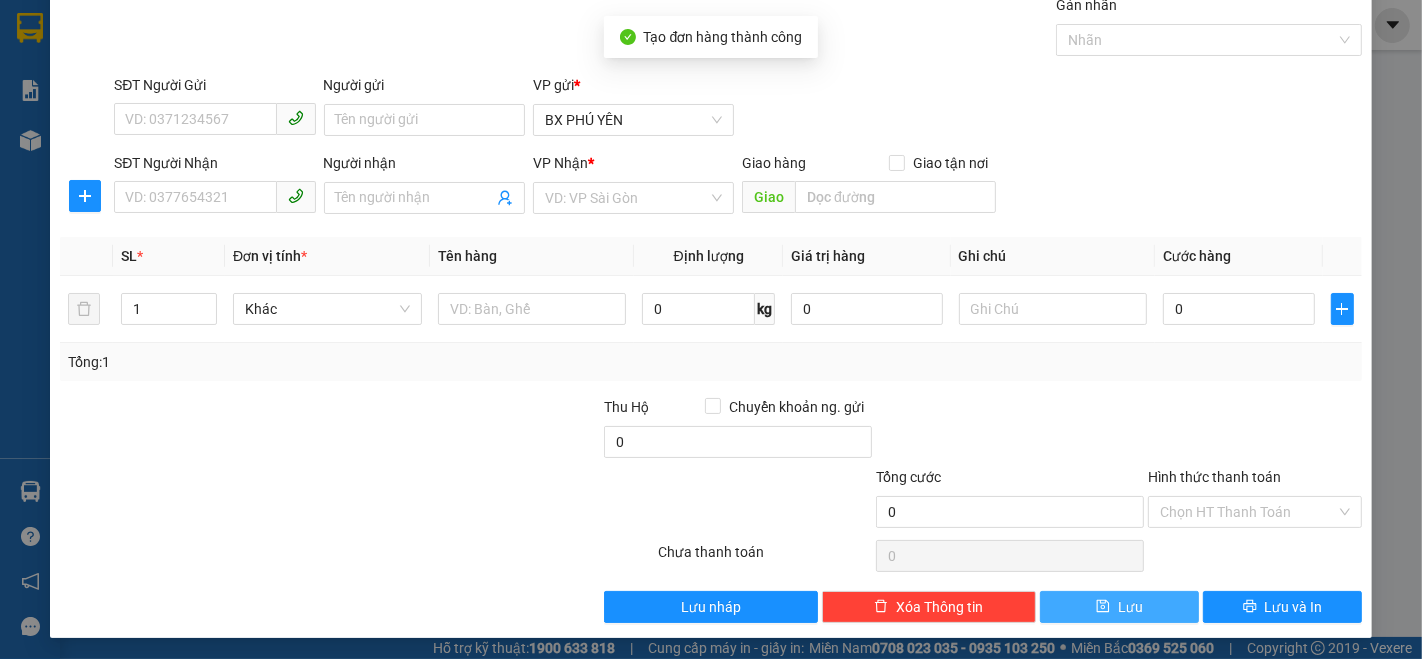scroll, scrollTop: 0, scrollLeft: 0, axis: both 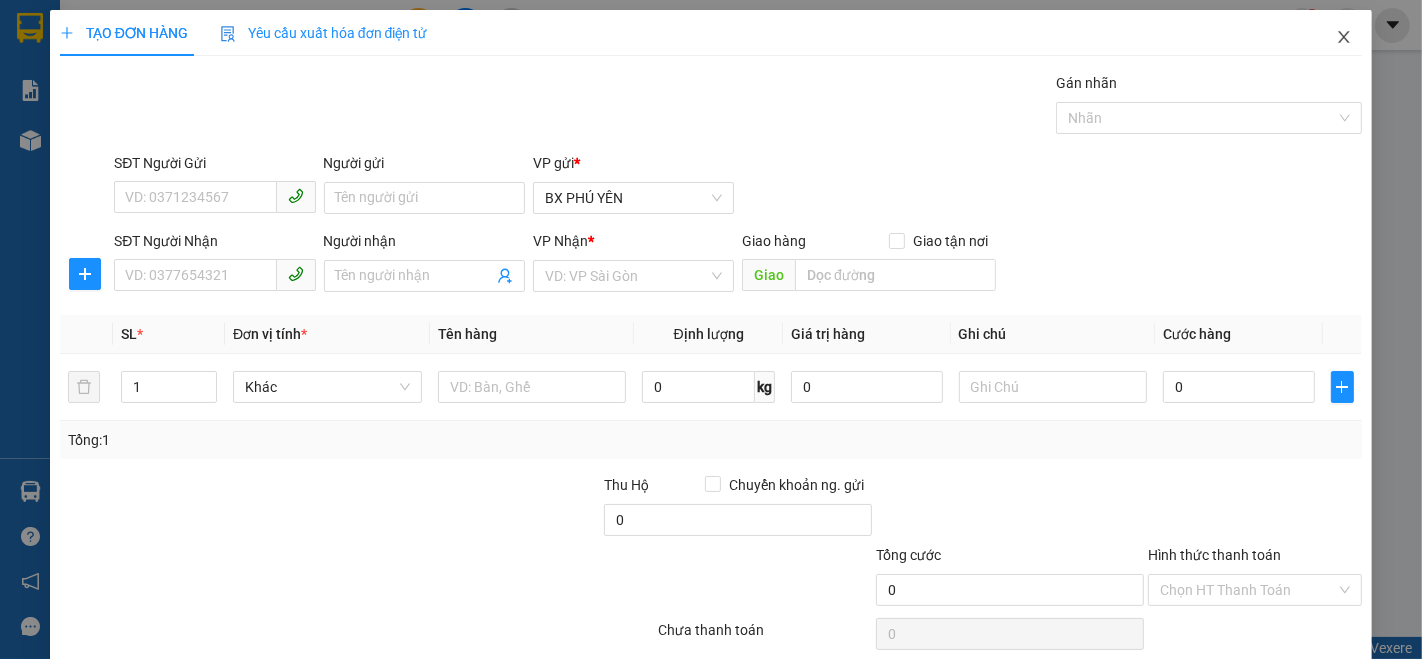 click 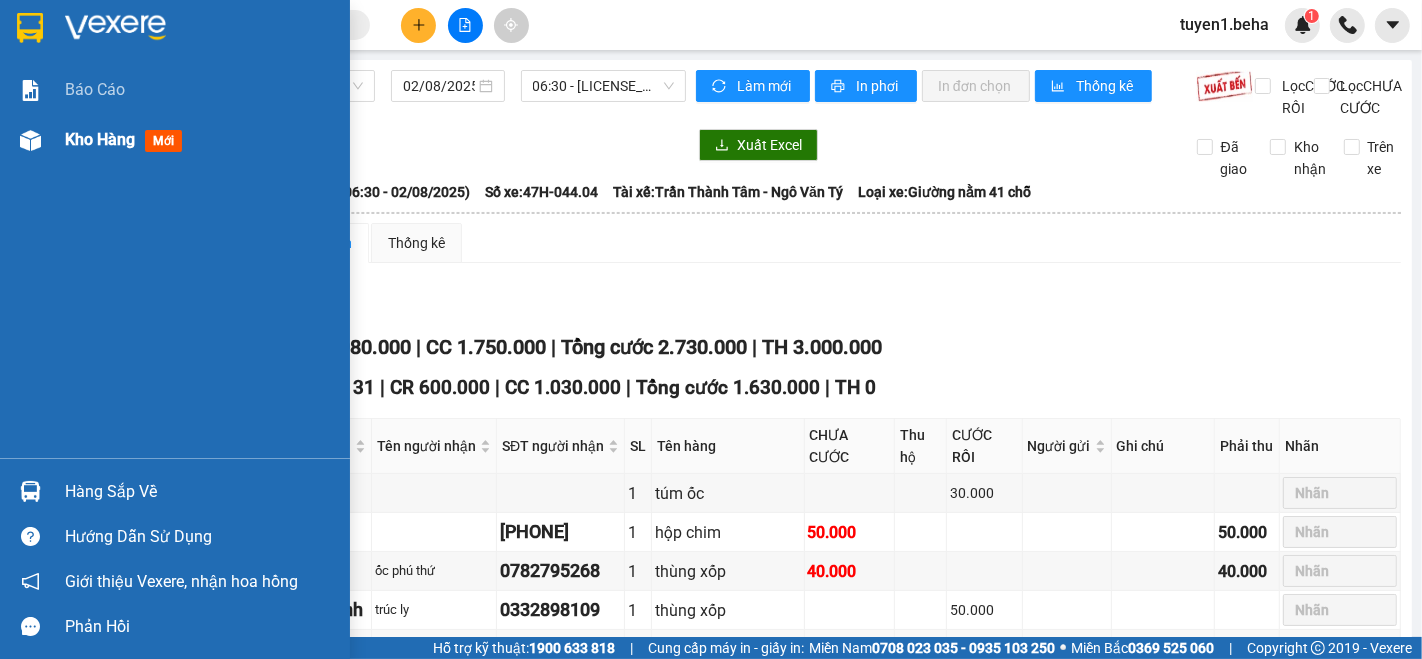 click on "Kho hàng" at bounding box center [100, 139] 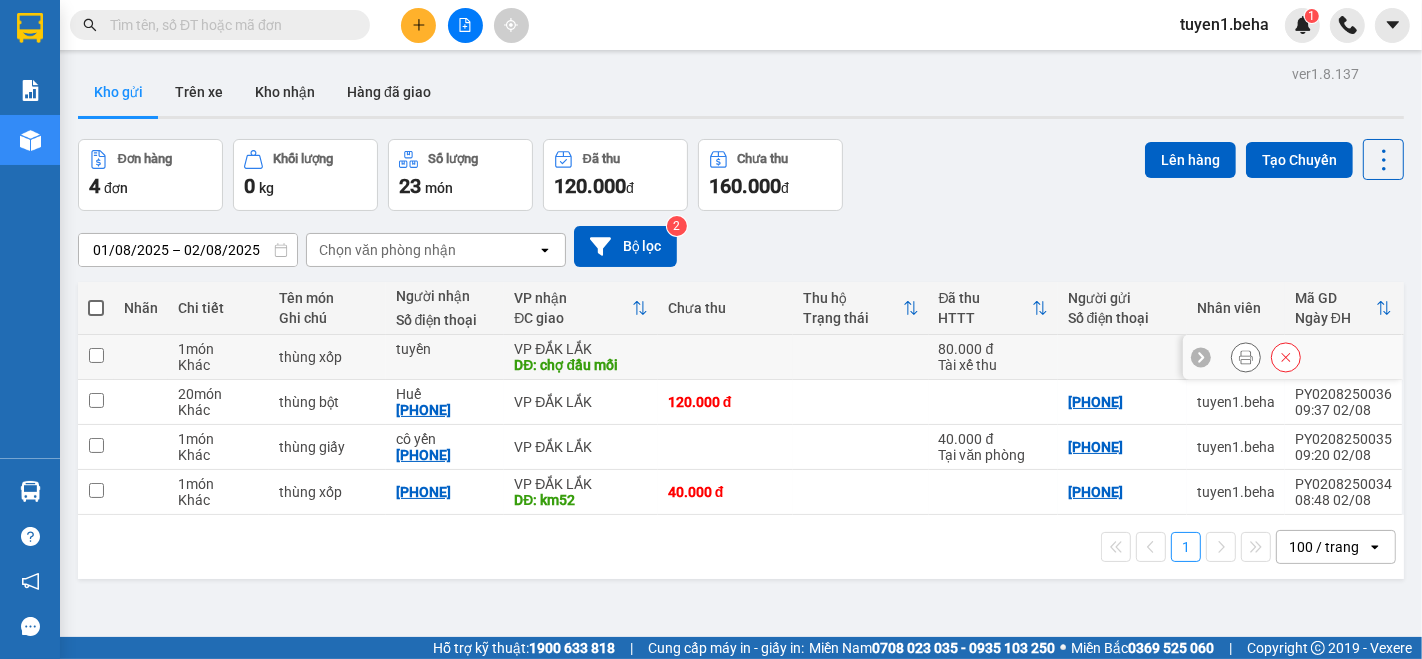 click at bounding box center (96, 355) 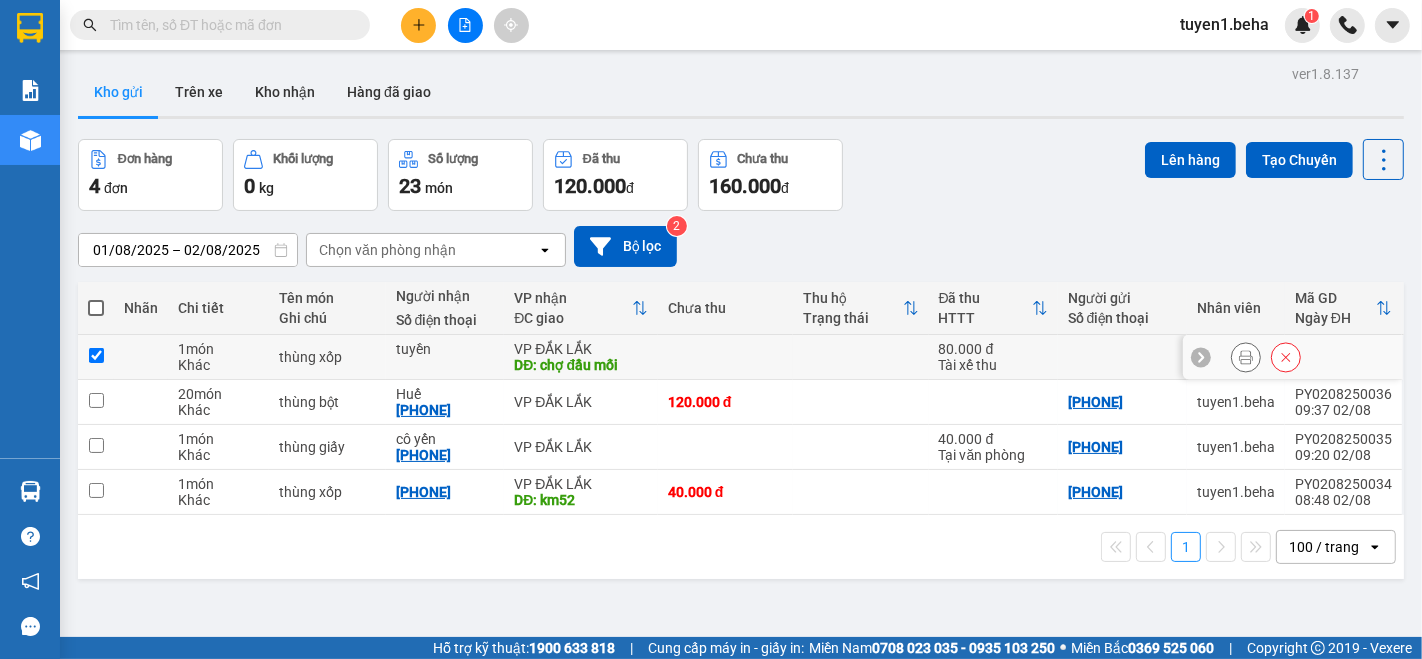 checkbox on "true" 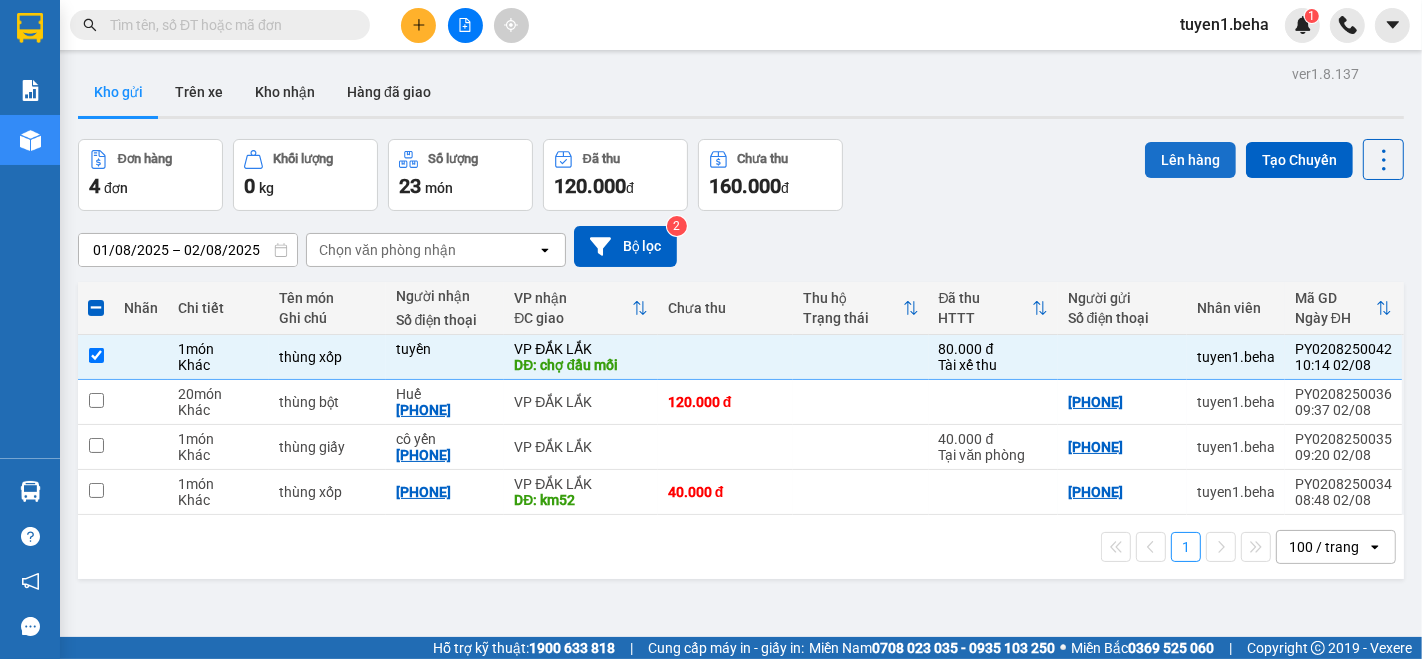 click on "Lên hàng" at bounding box center [1190, 160] 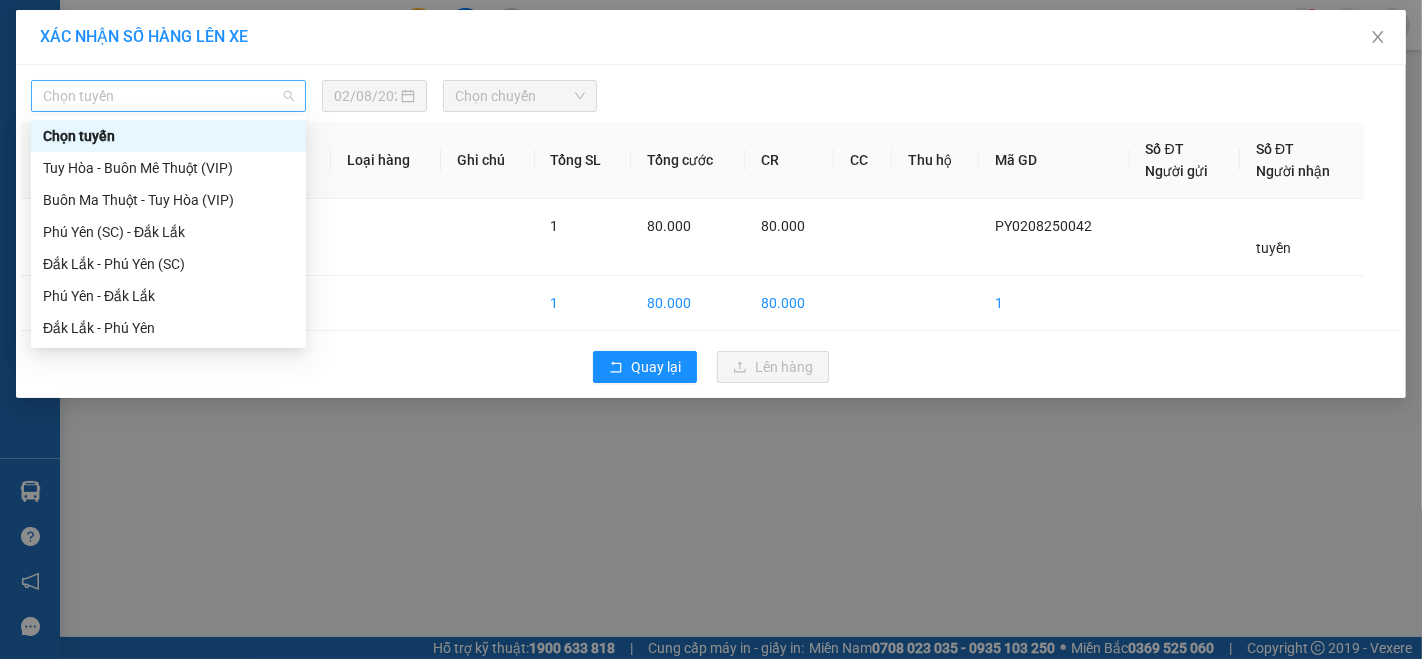 click on "Chọn tuyến" at bounding box center [168, 96] 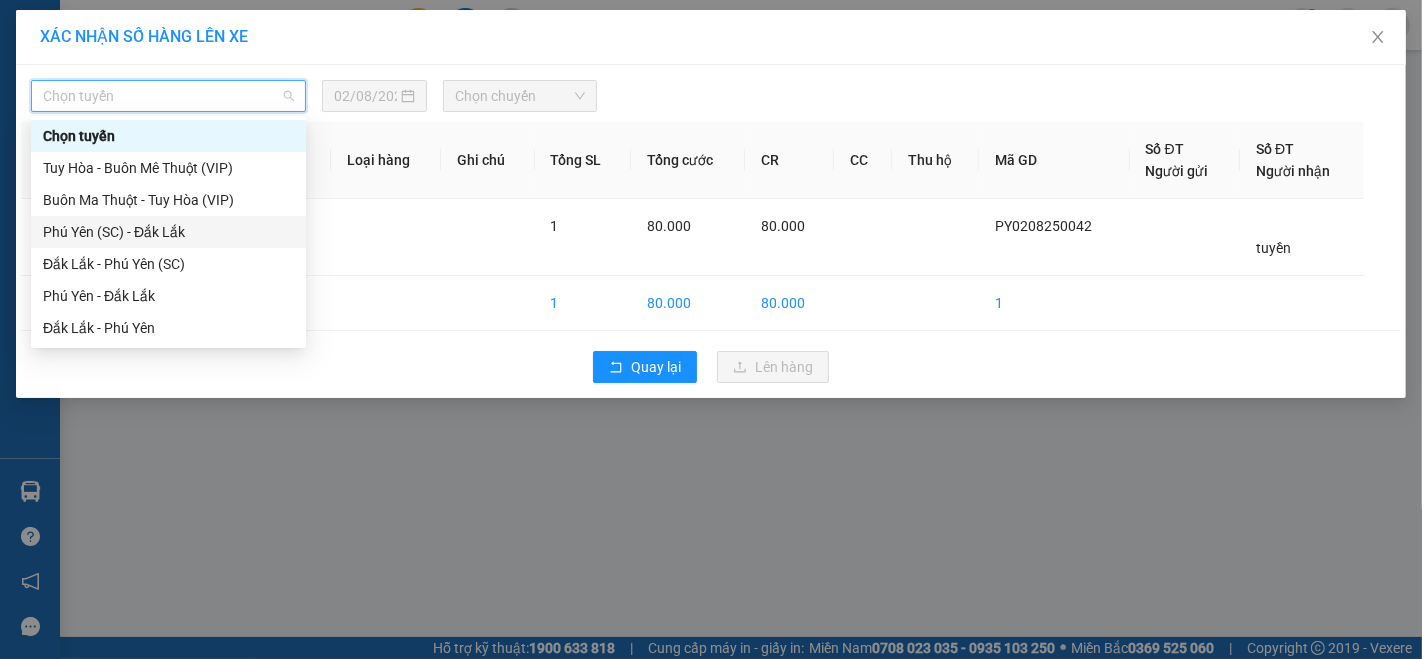 click on "Phú Yên (SC) - Đắk Lắk" at bounding box center (168, 232) 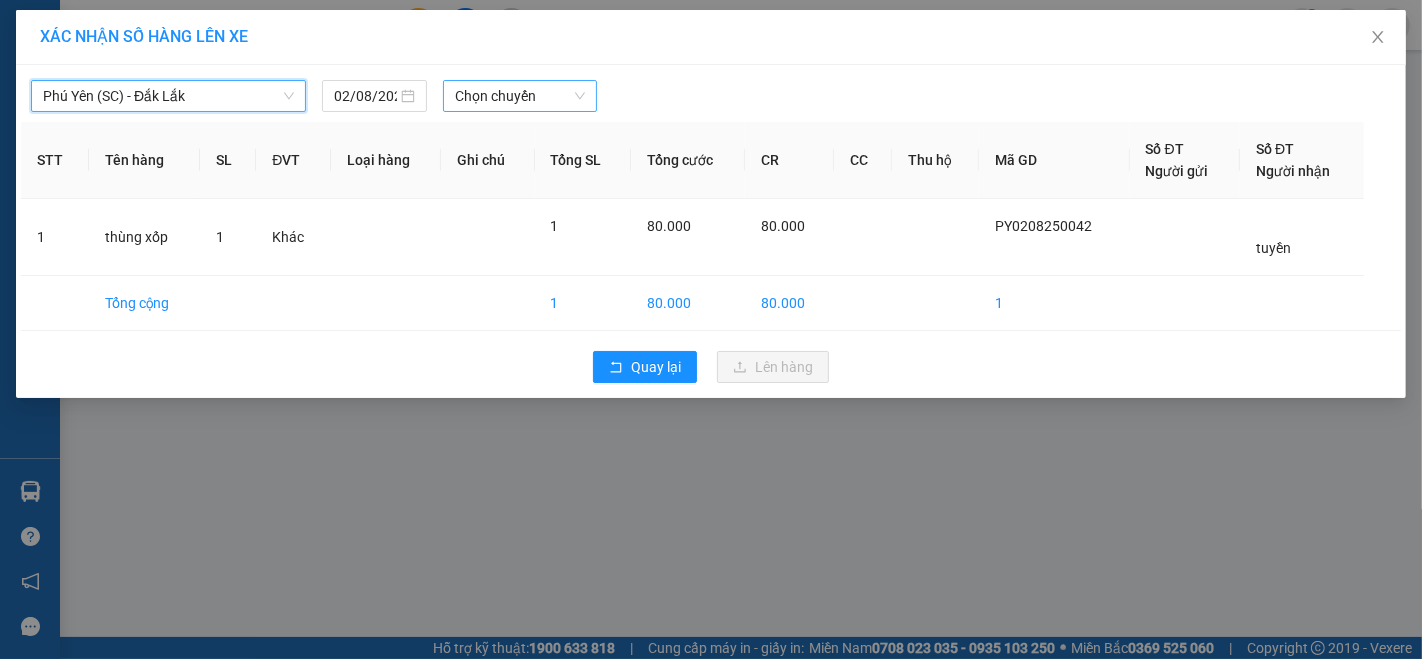 click on "Chọn chuyến" at bounding box center [520, 96] 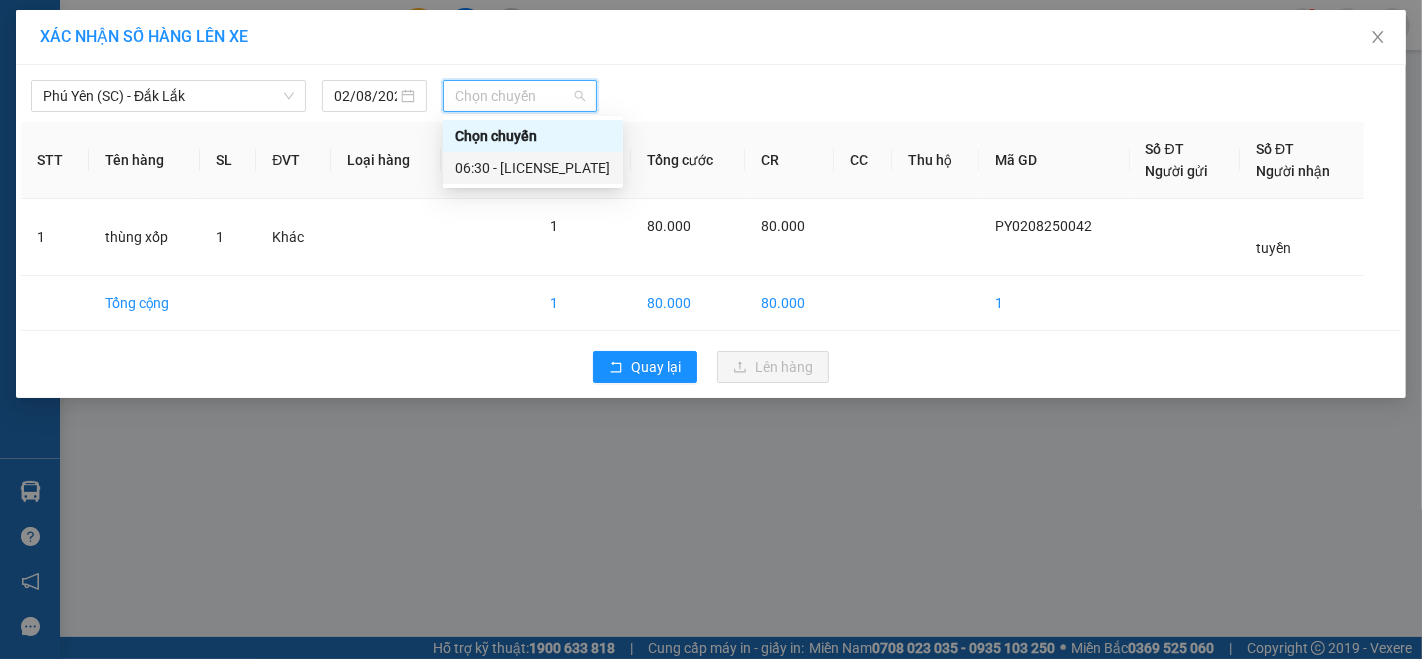 click on "06:30     - 47H-044.04" at bounding box center (533, 168) 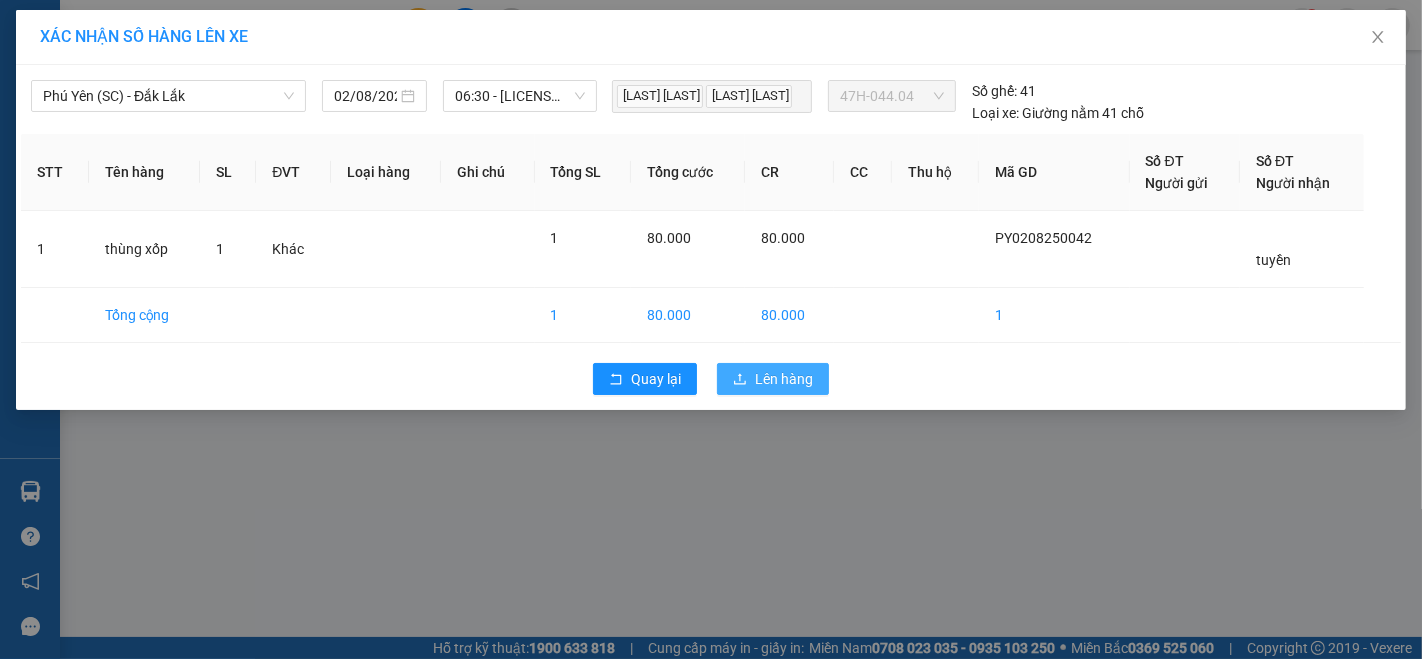 click on "Lên hàng" at bounding box center [784, 379] 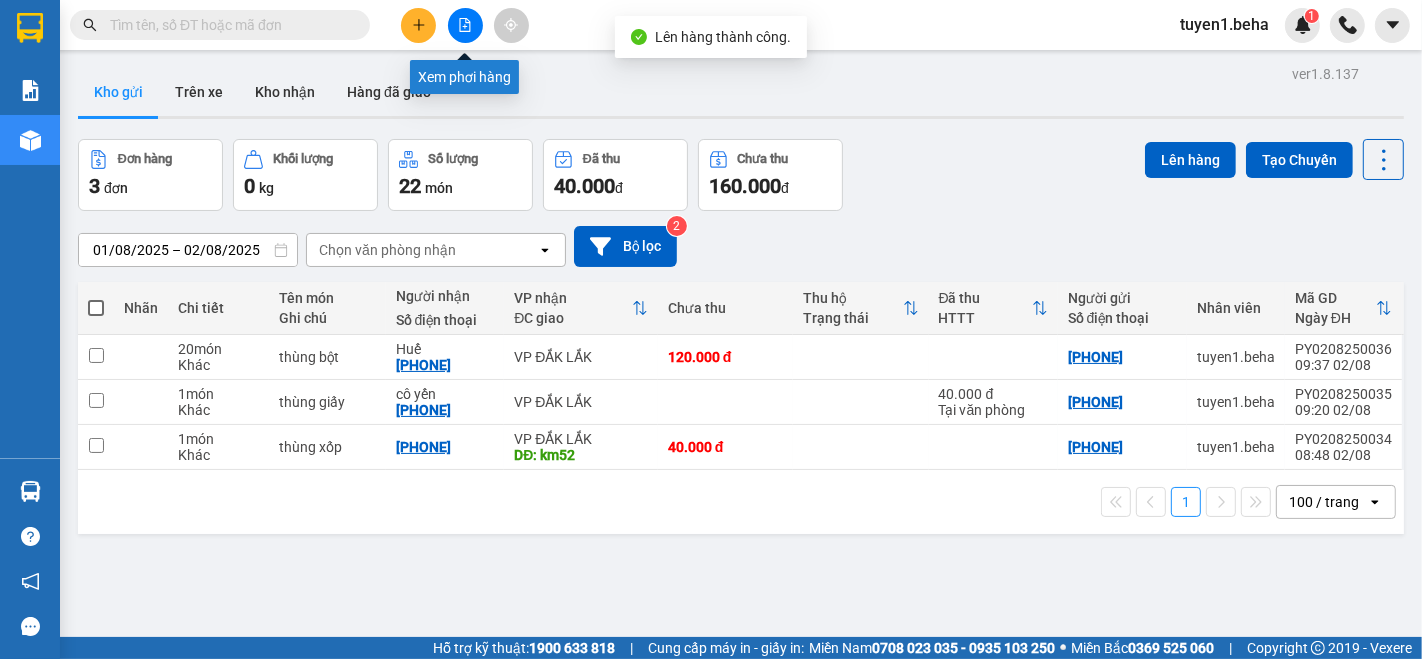click 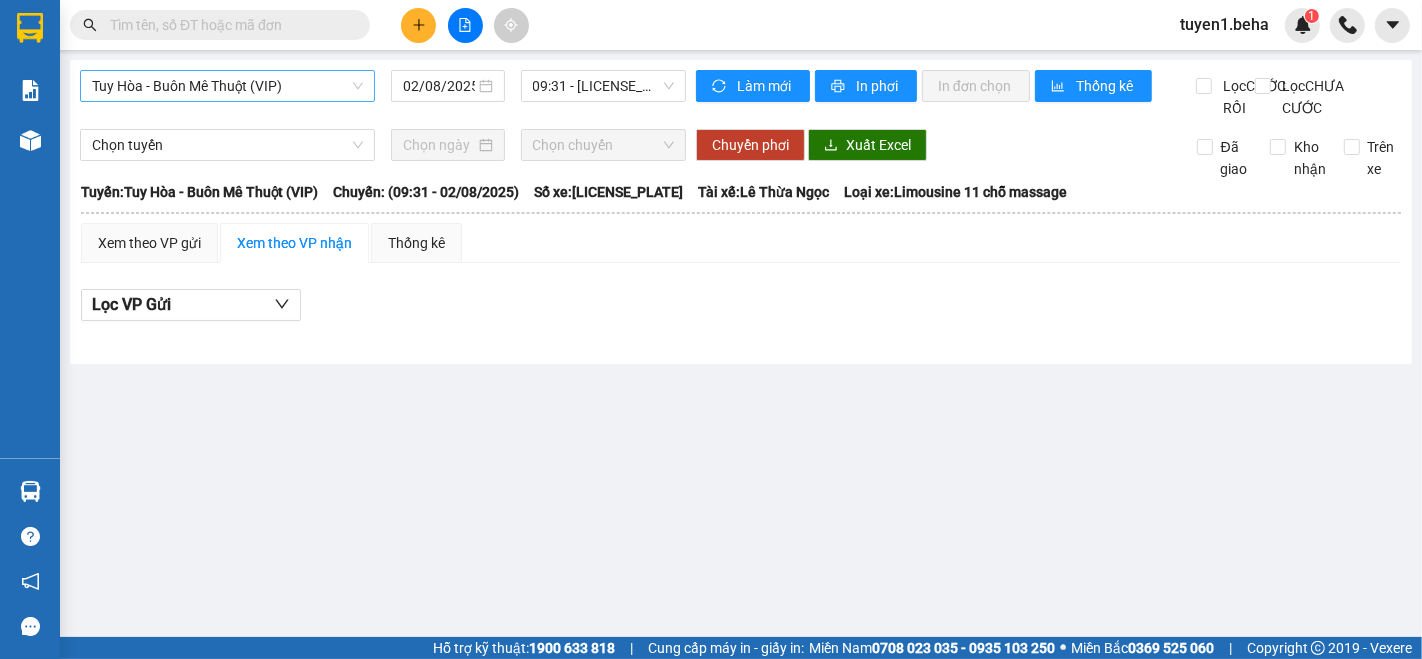 click on "Tuy Hòa - Buôn Mê Thuột (VIP)" at bounding box center [227, 86] 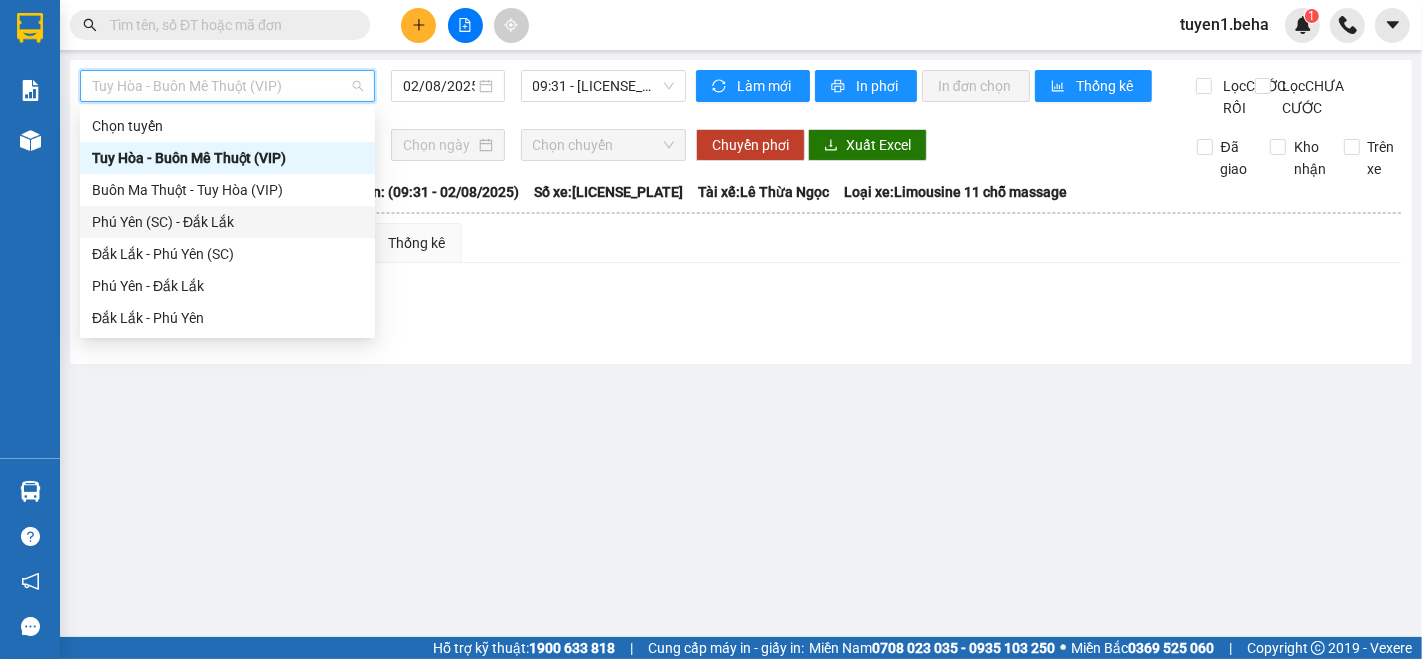 click on "Phú Yên (SC) - Đắk Lắk" at bounding box center [227, 222] 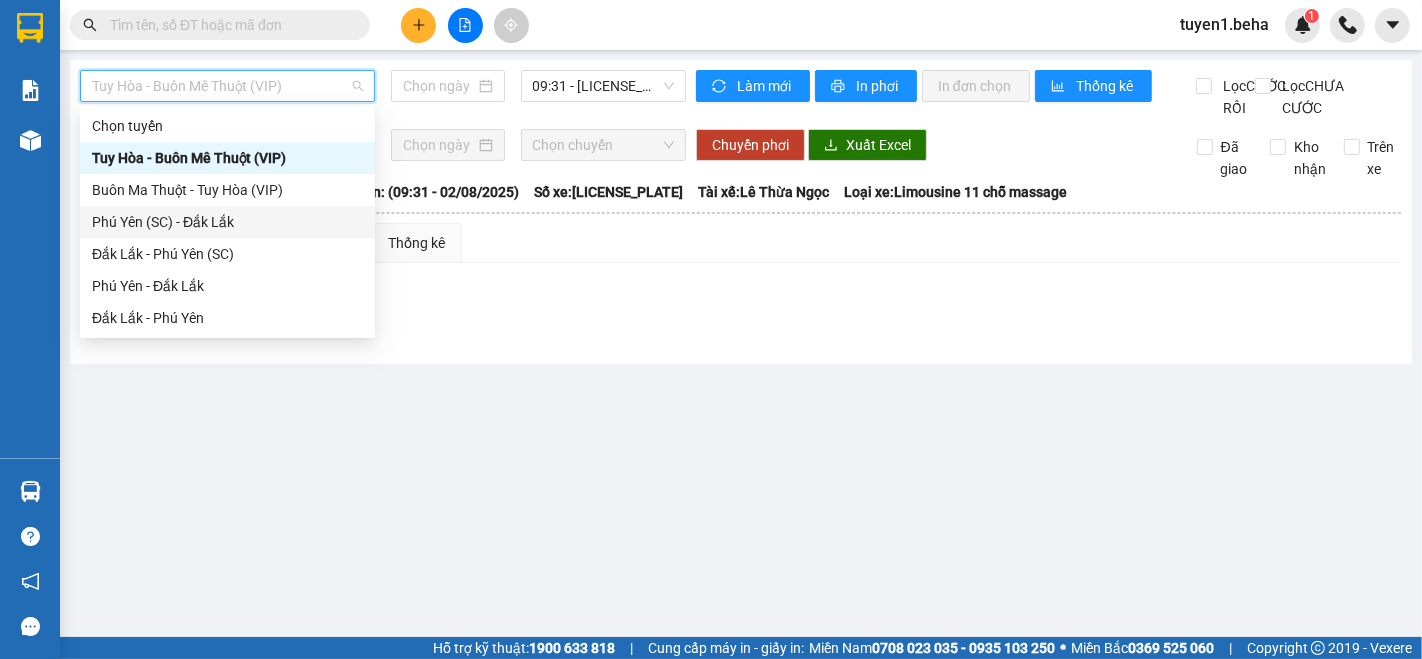 type on "02/08/2025" 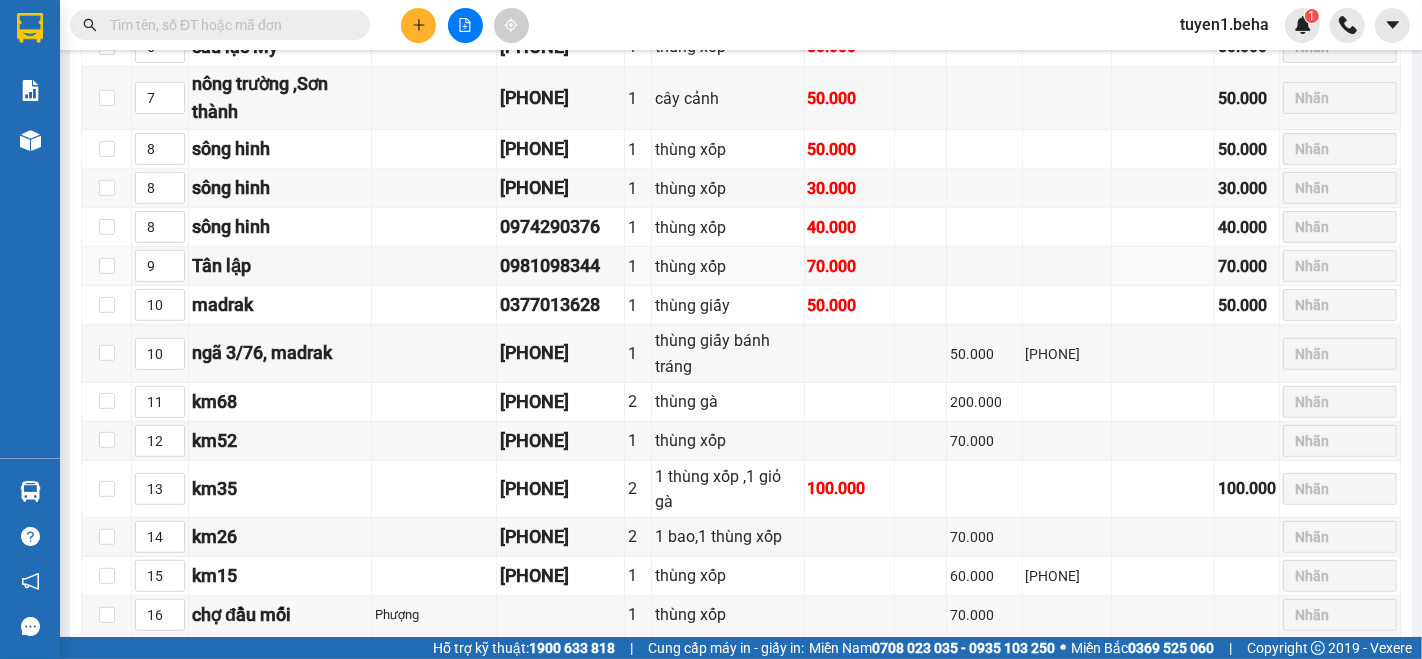 scroll, scrollTop: 1000, scrollLeft: 0, axis: vertical 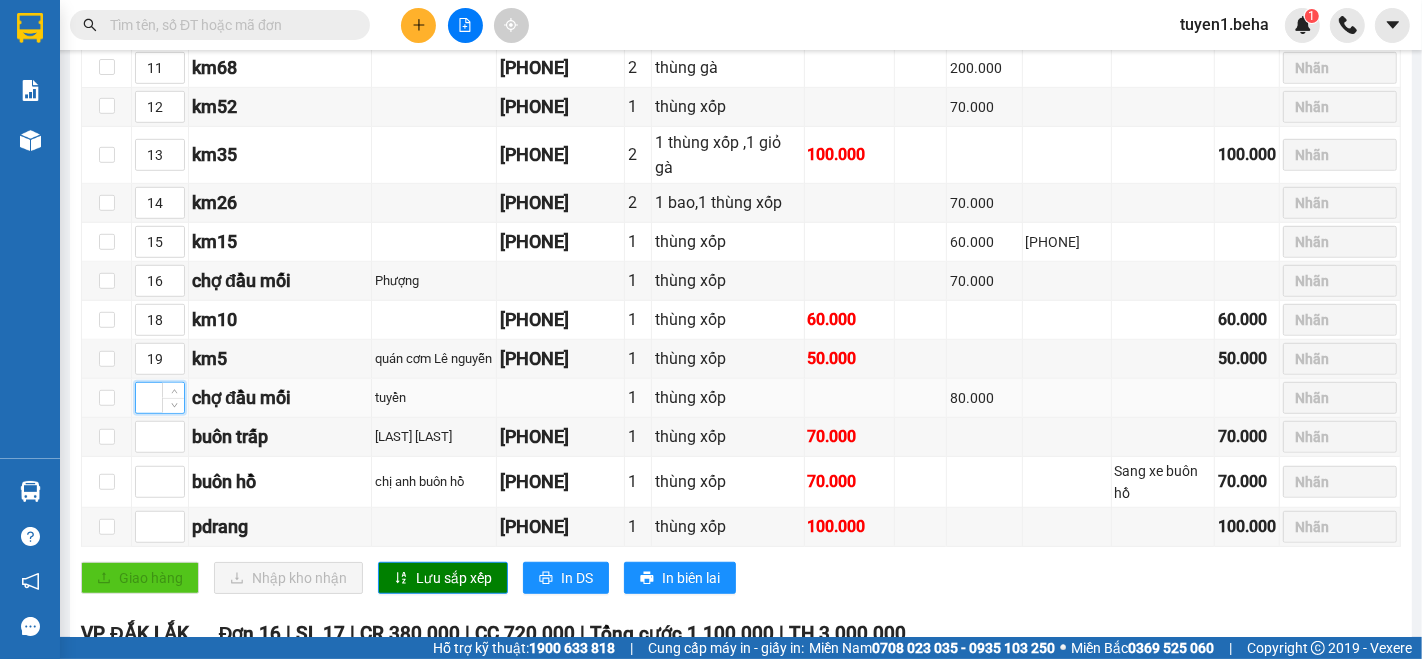 click at bounding box center (160, 398) 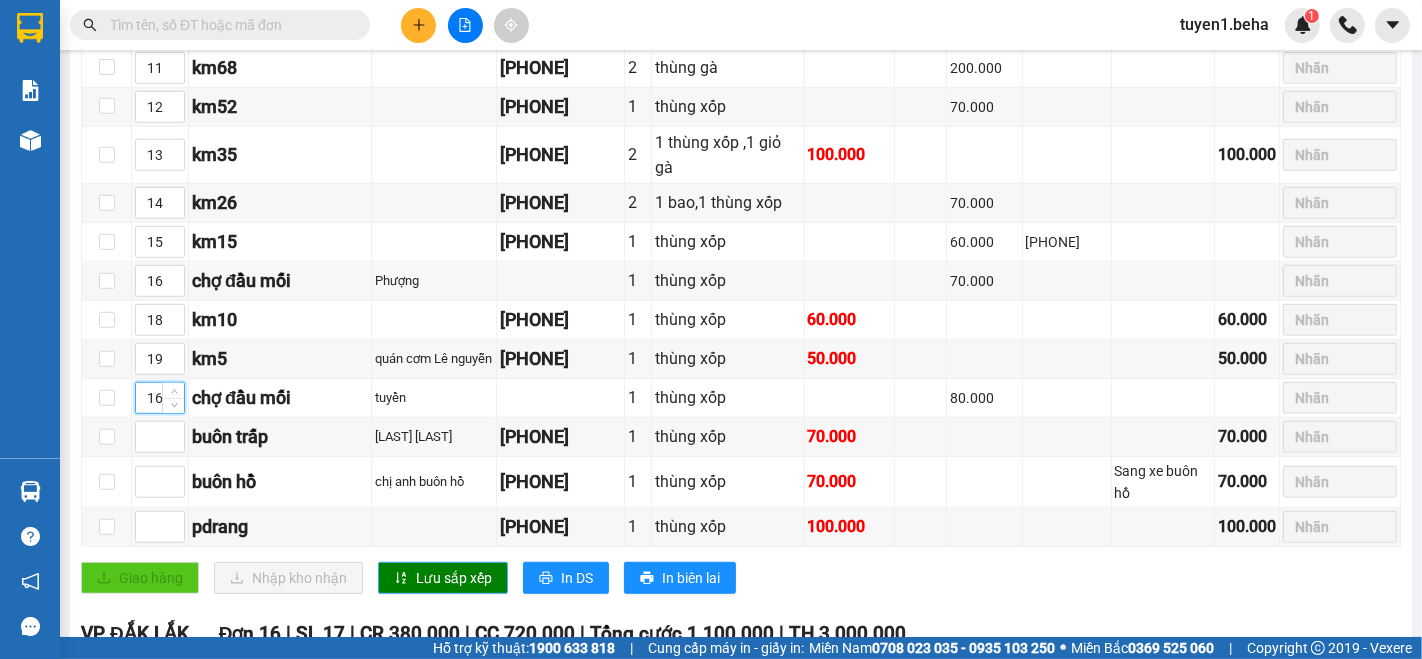 type on "16" 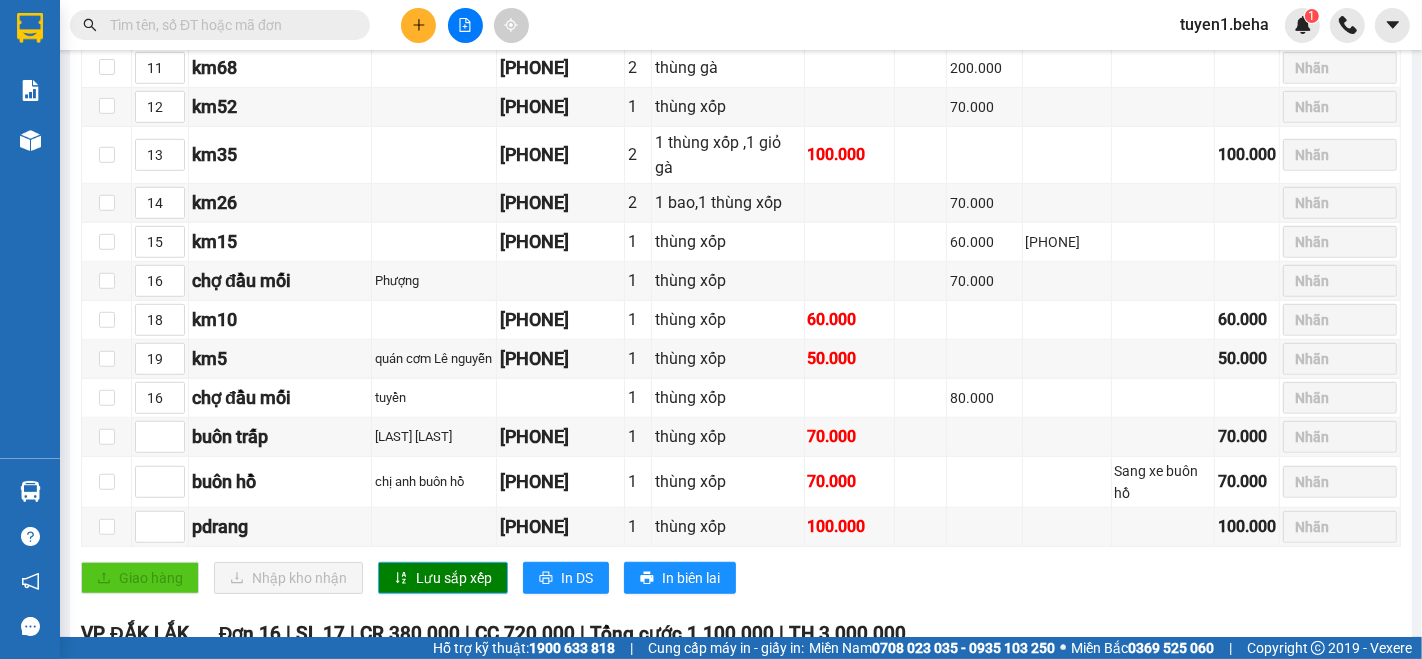 click on "Lưu sắp xếp" at bounding box center (454, 578) 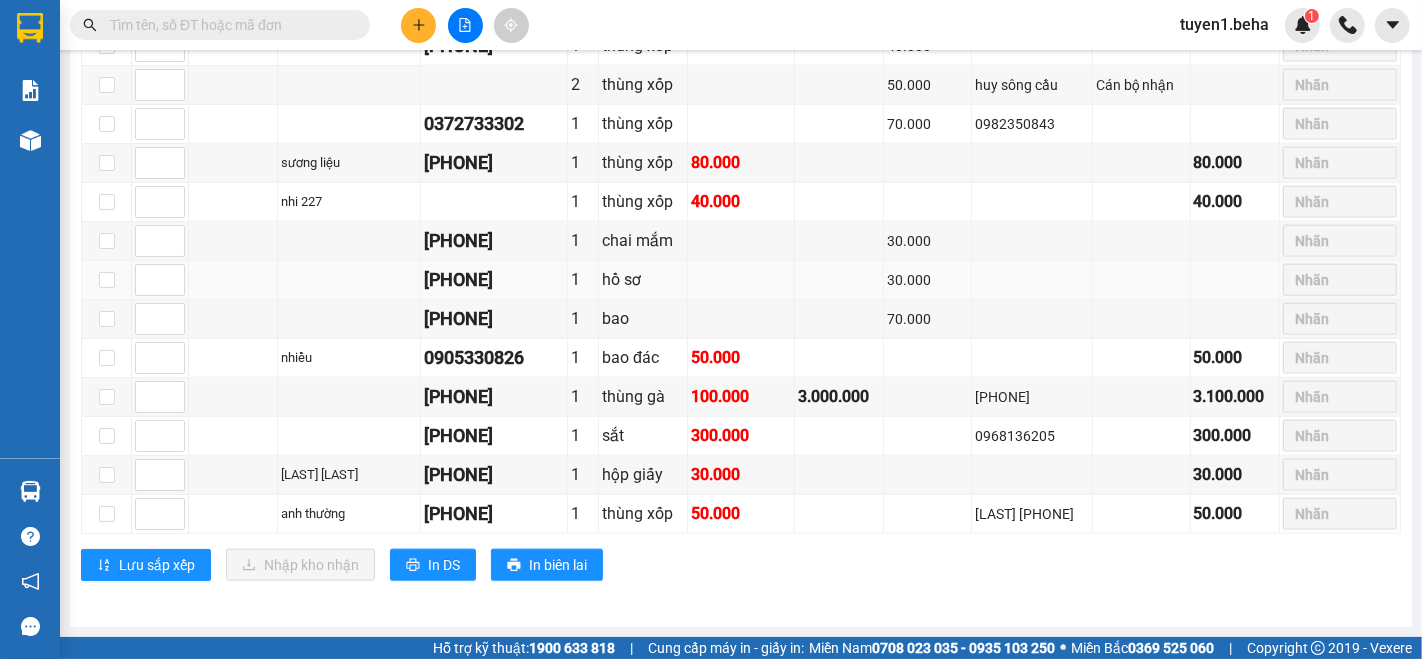 scroll, scrollTop: 1802, scrollLeft: 0, axis: vertical 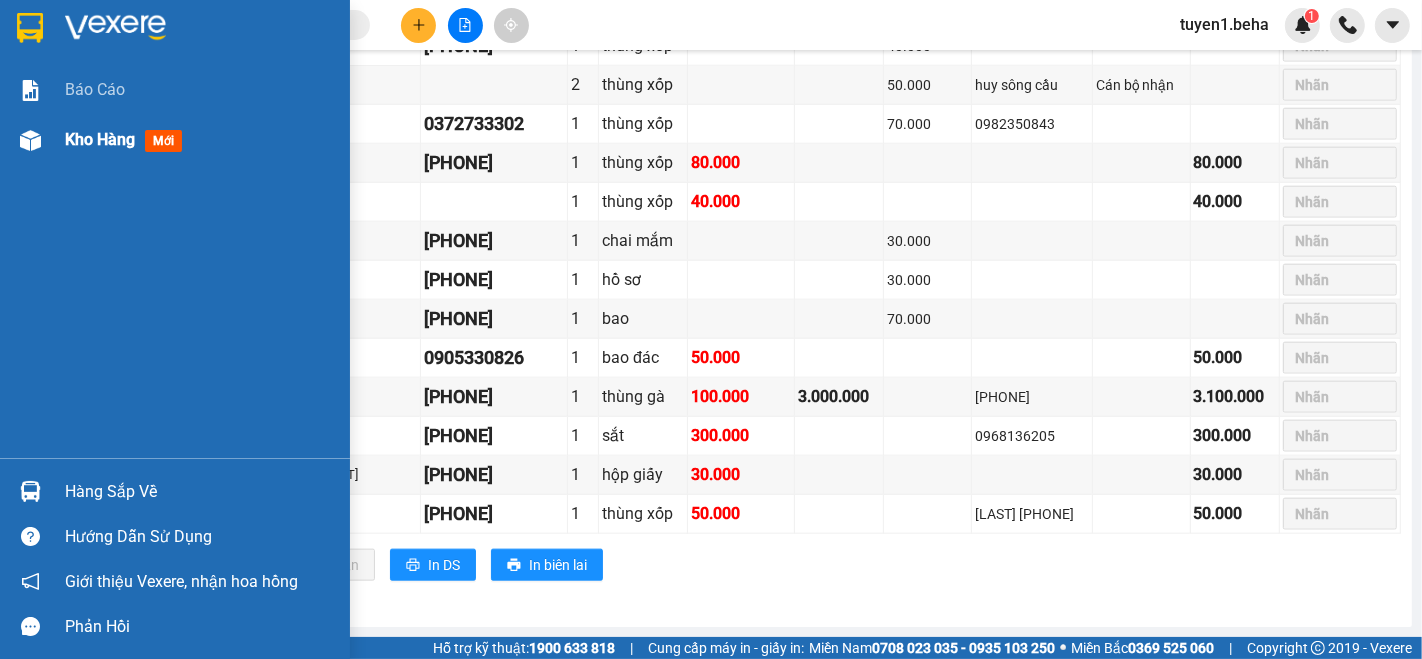 click on "Kho hàng" at bounding box center [100, 139] 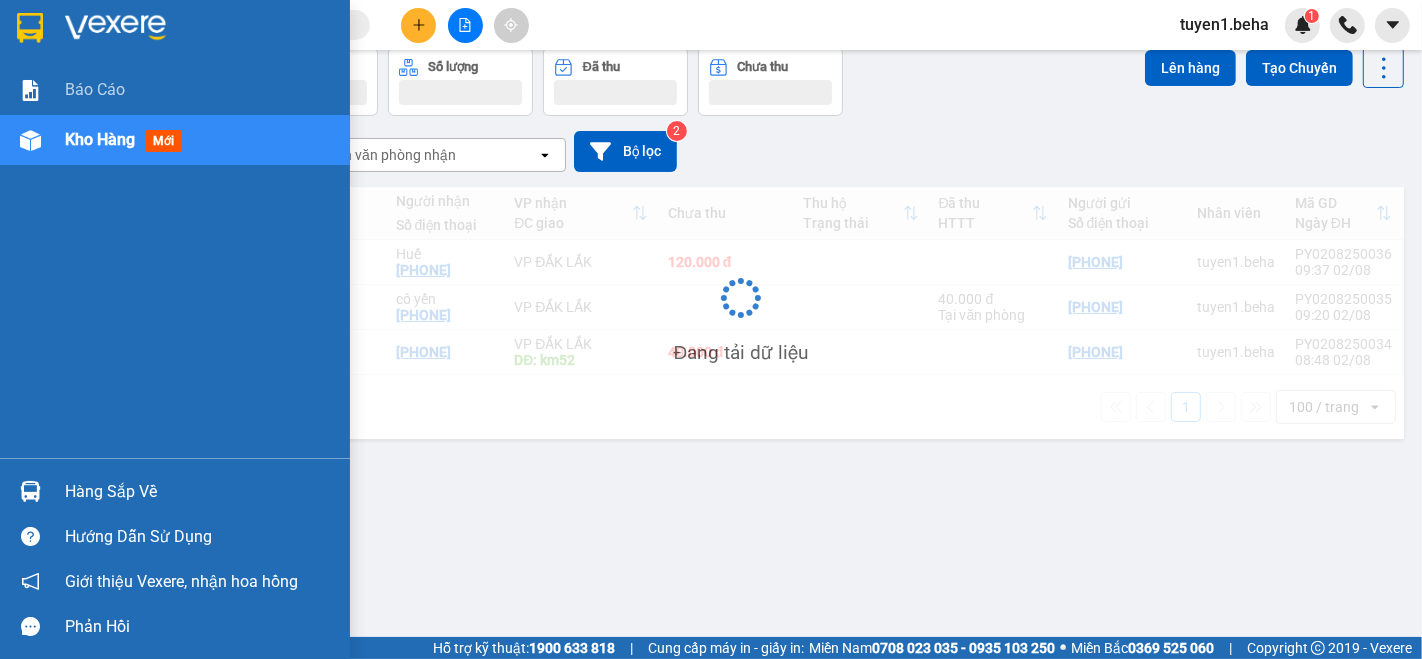 scroll, scrollTop: 0, scrollLeft: 0, axis: both 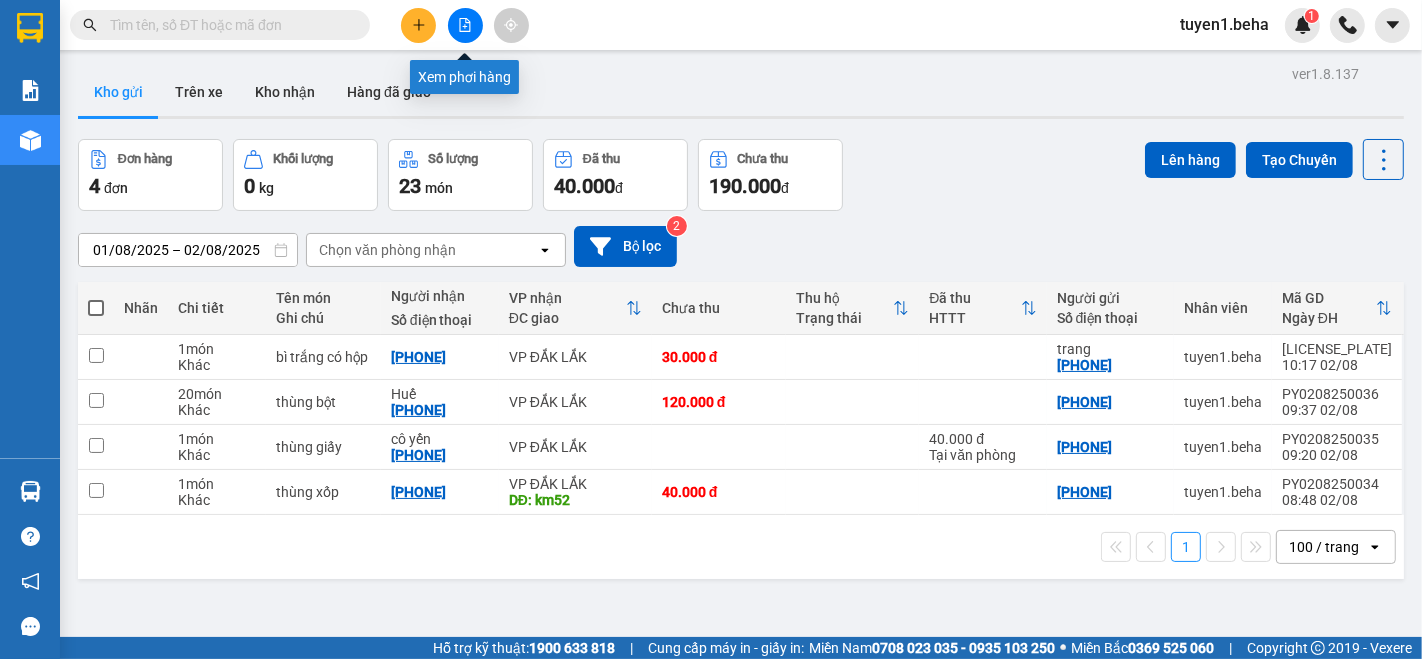click 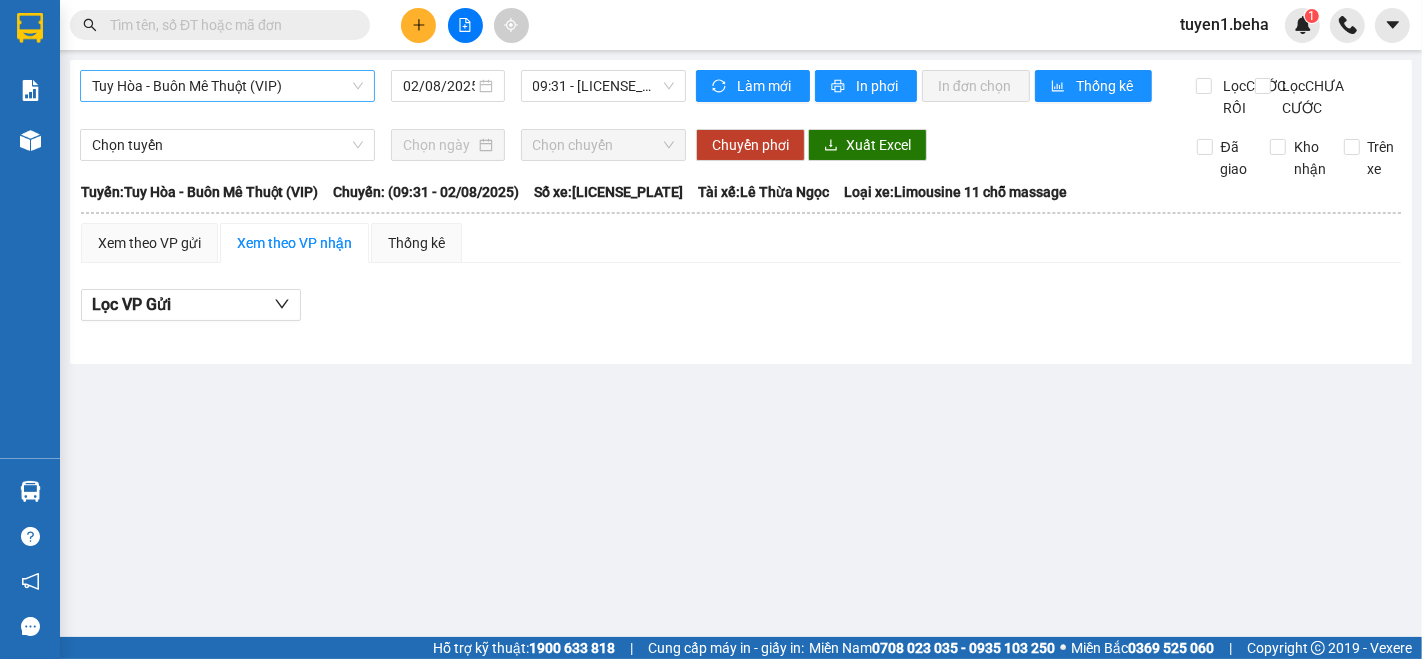 click on "Tuy Hòa - Buôn Mê Thuột (VIP)" at bounding box center [227, 86] 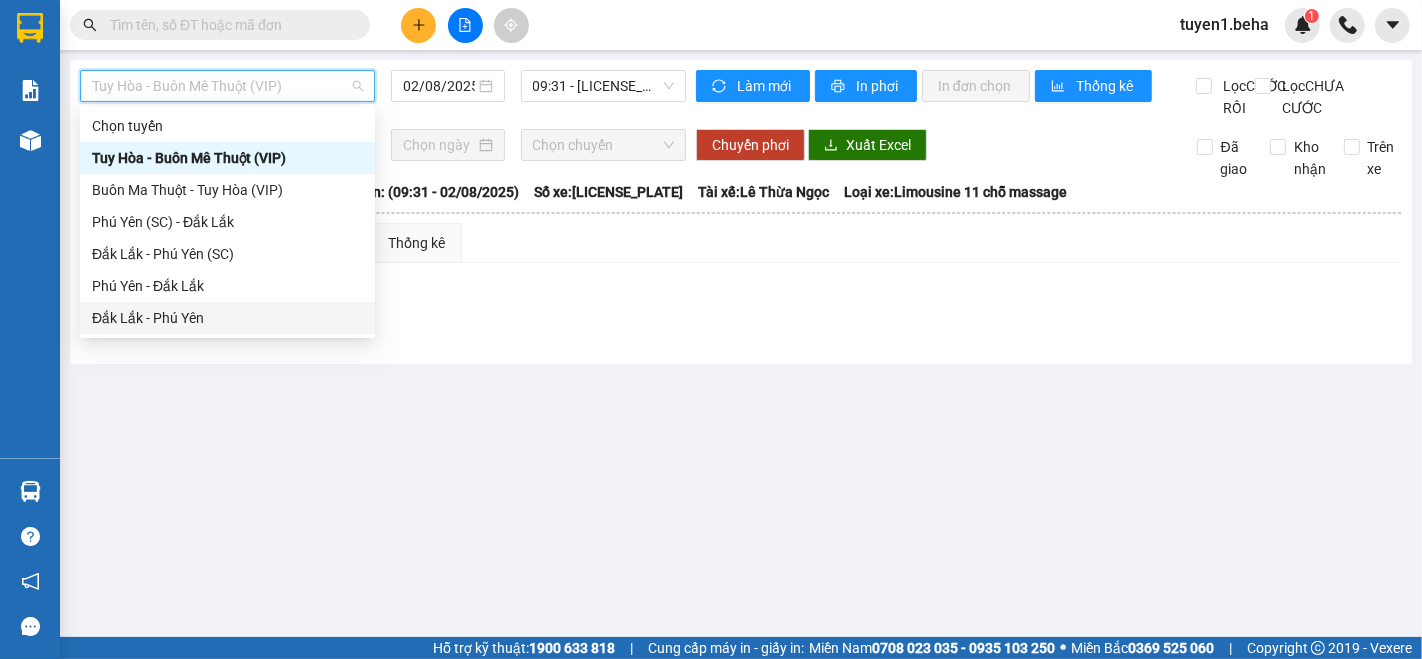click on "Đắk Lắk - Phú Yên" at bounding box center (227, 318) 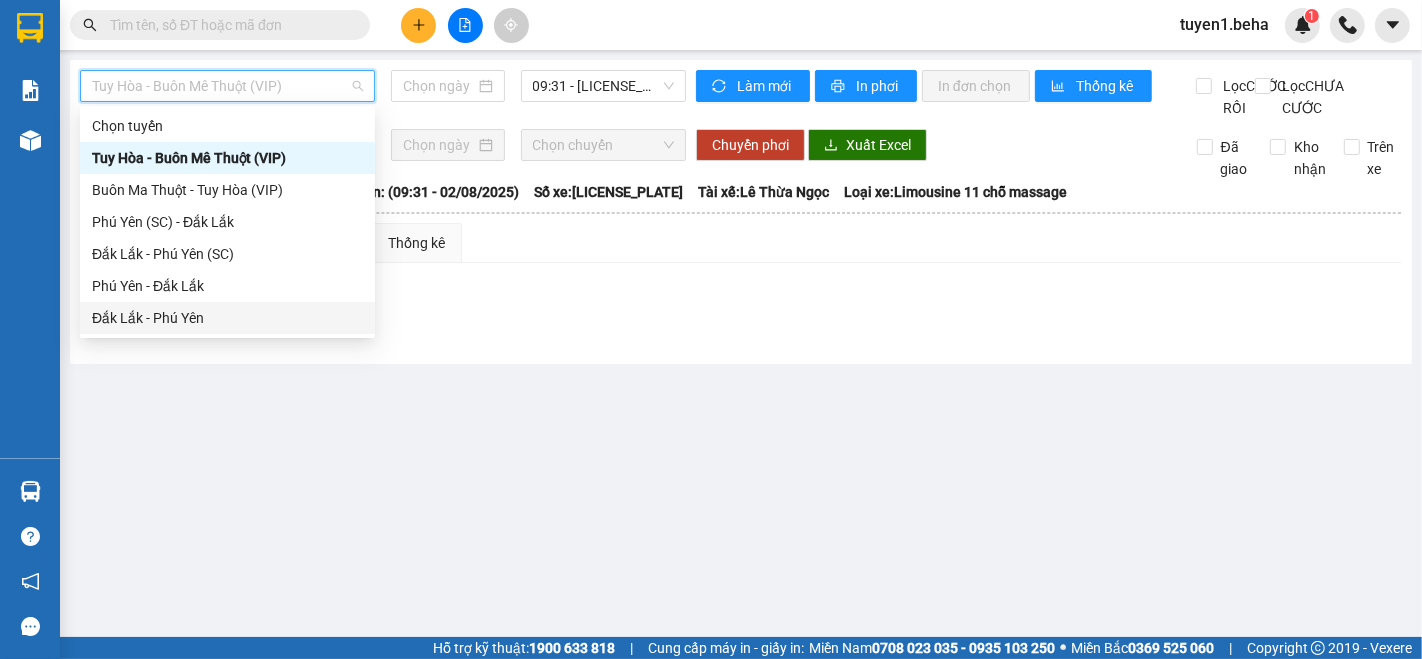 type on "02/08/2025" 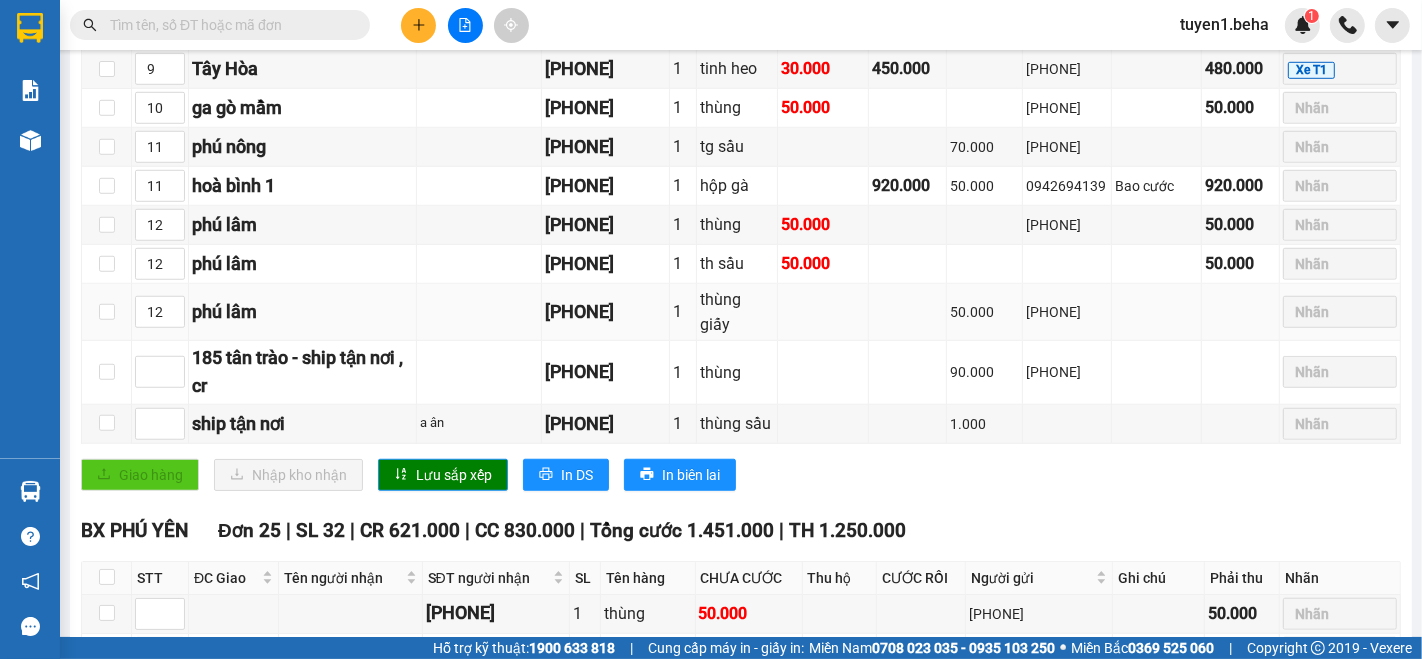 scroll, scrollTop: 1222, scrollLeft: 0, axis: vertical 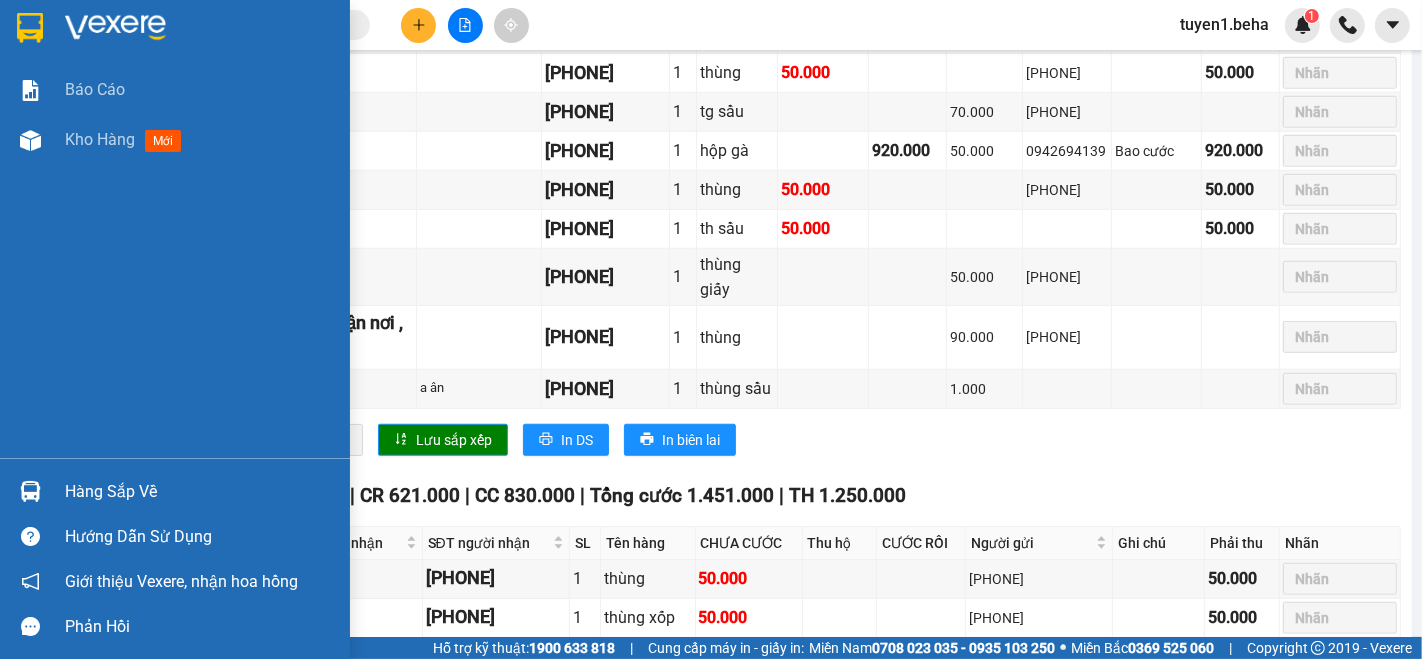 click on "Báo cáo     Kho hàng mới" at bounding box center [175, 261] 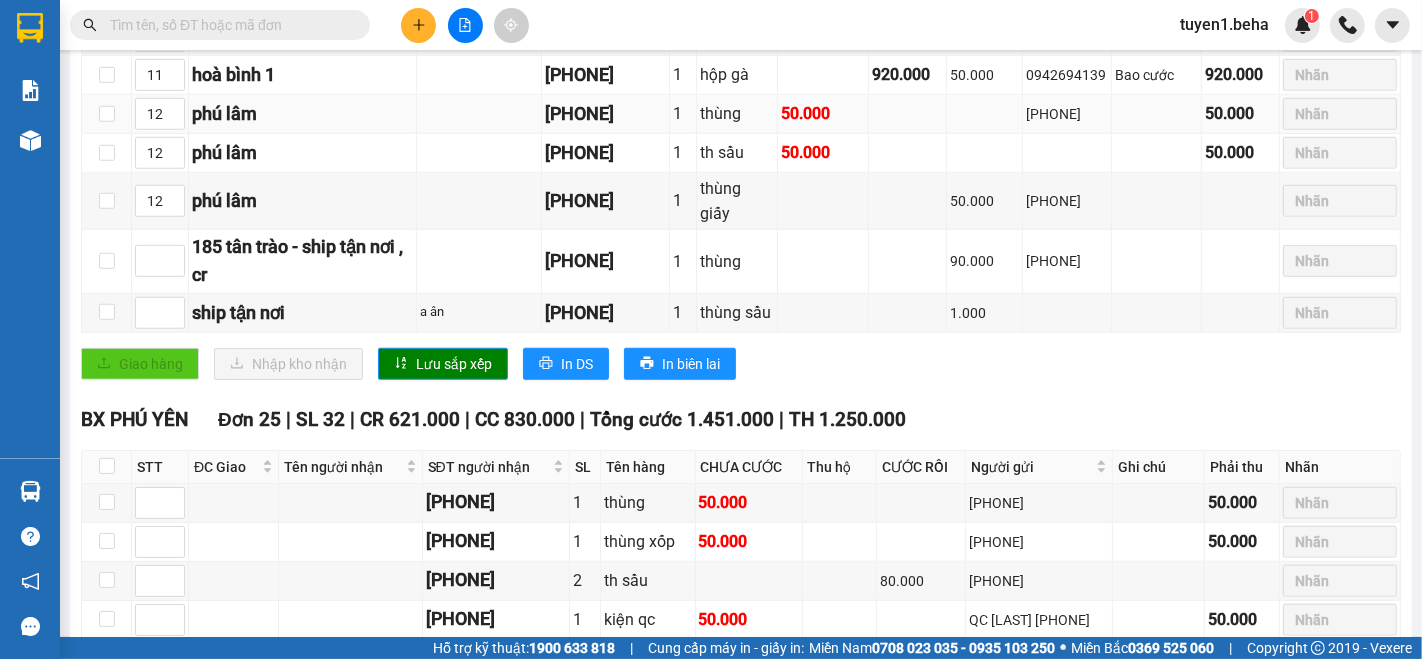 scroll, scrollTop: 1333, scrollLeft: 0, axis: vertical 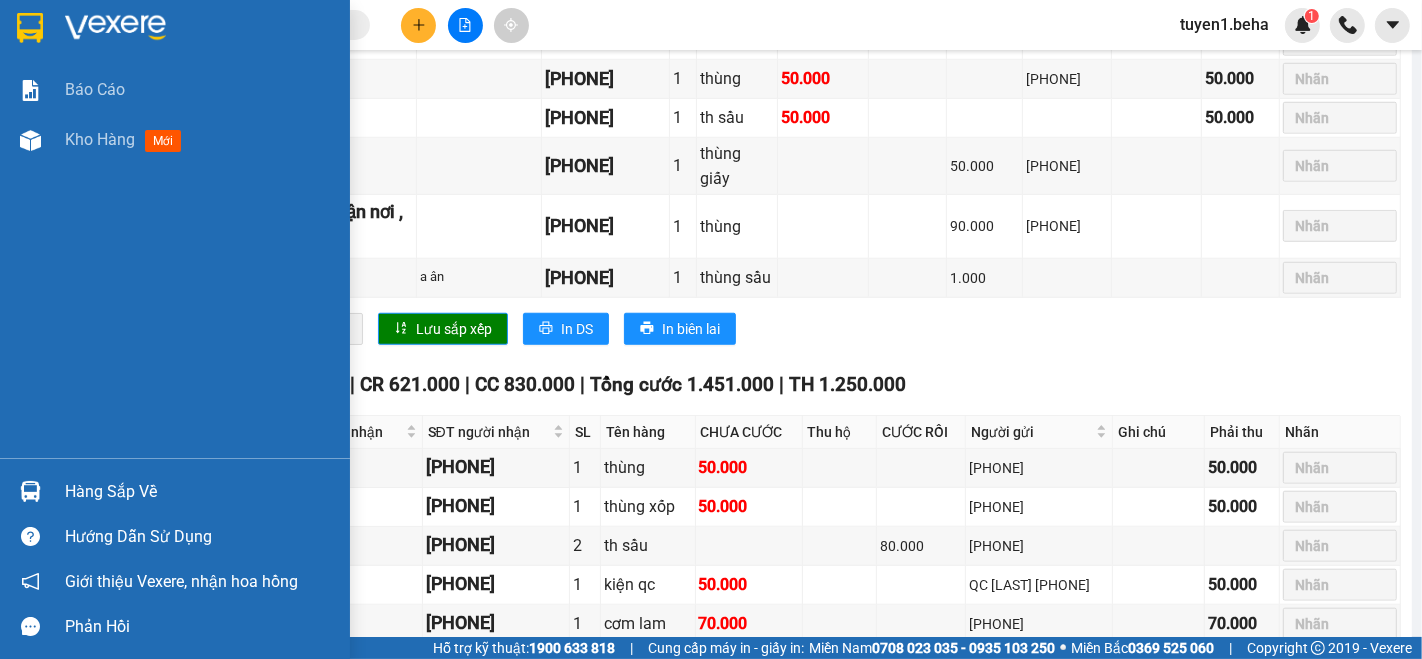 click on "Báo cáo     Kho hàng mới" at bounding box center [175, 261] 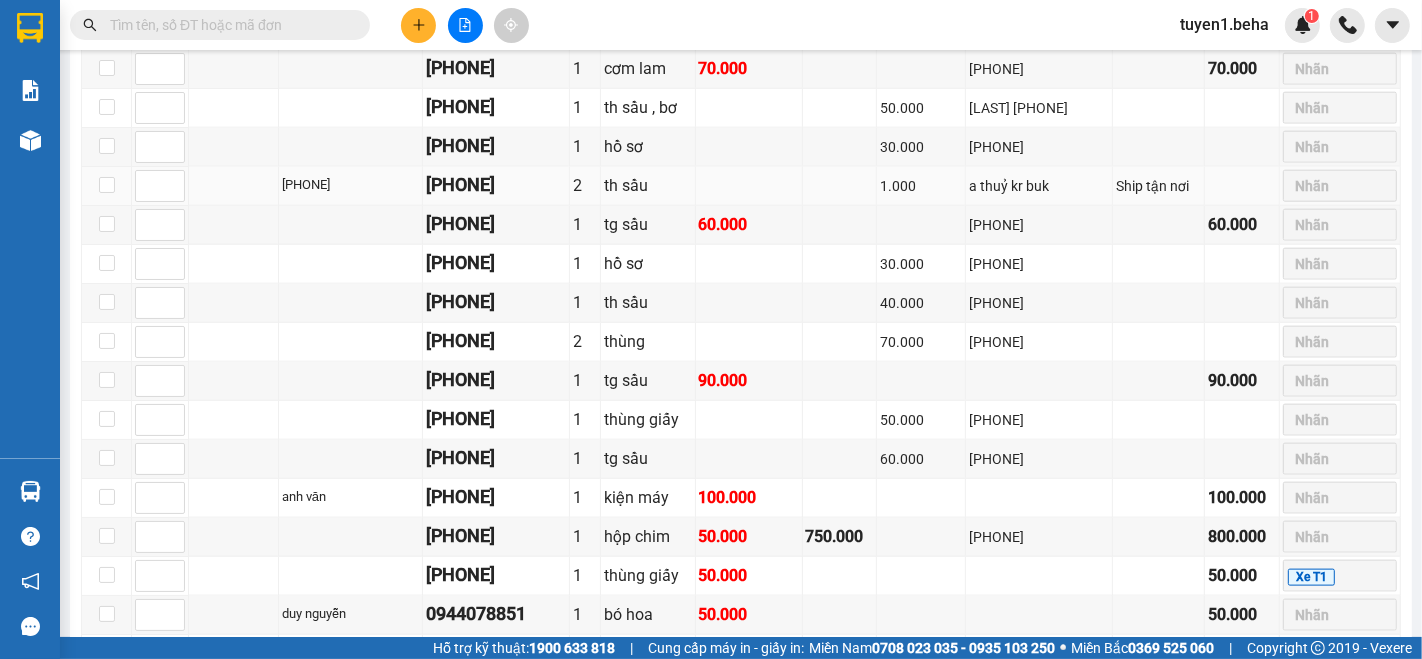 scroll, scrollTop: 2000, scrollLeft: 0, axis: vertical 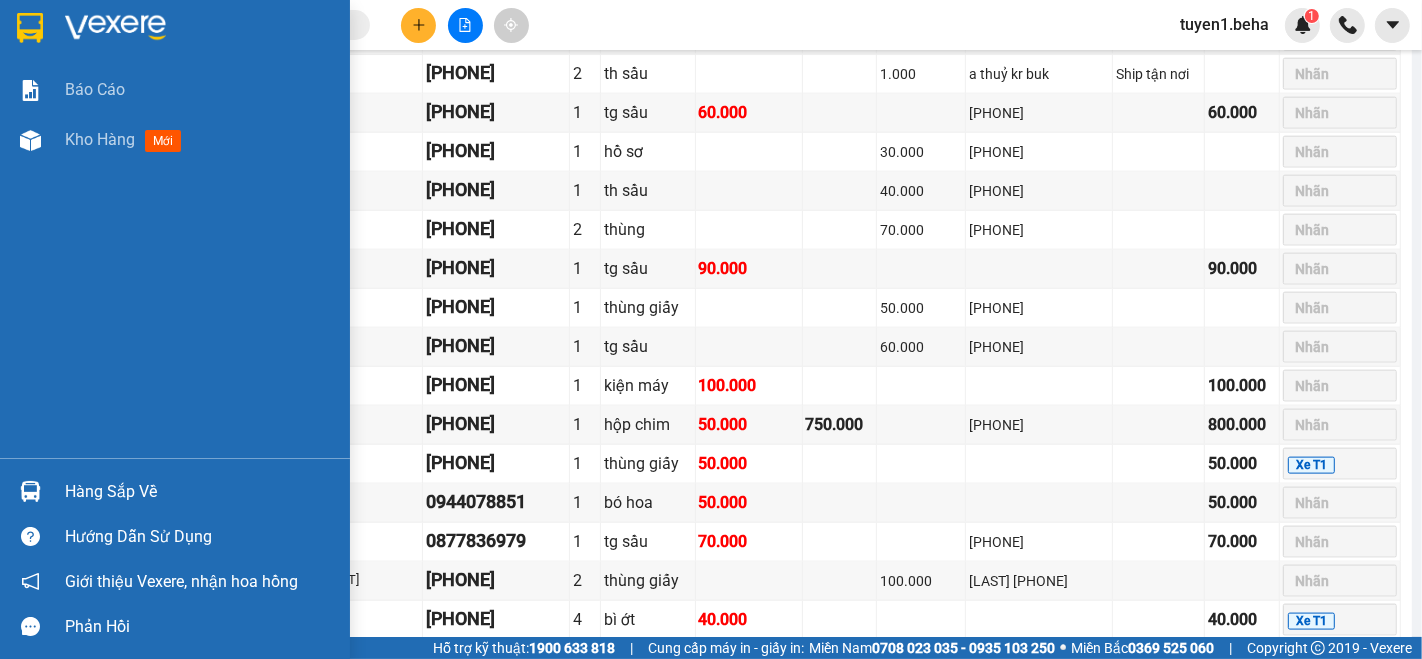 click on "Báo cáo     Kho hàng mới" at bounding box center (175, 261) 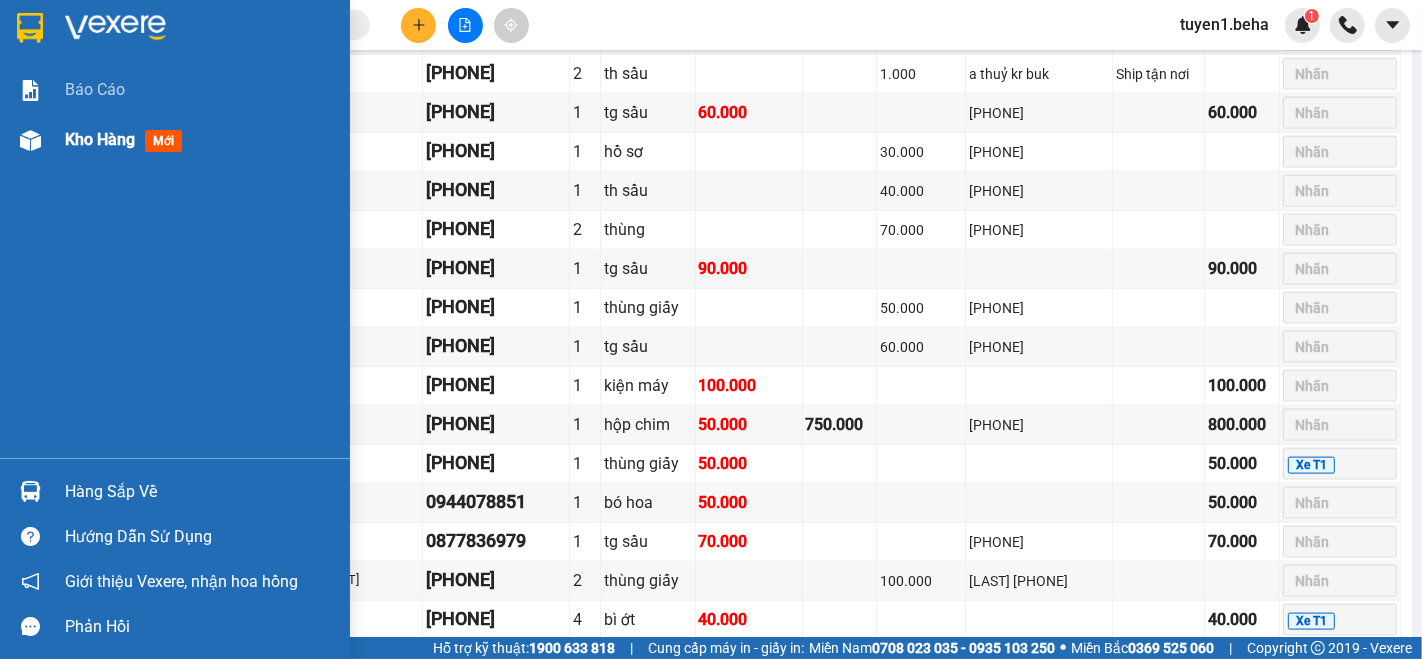 click on "Kho hàng" at bounding box center [100, 139] 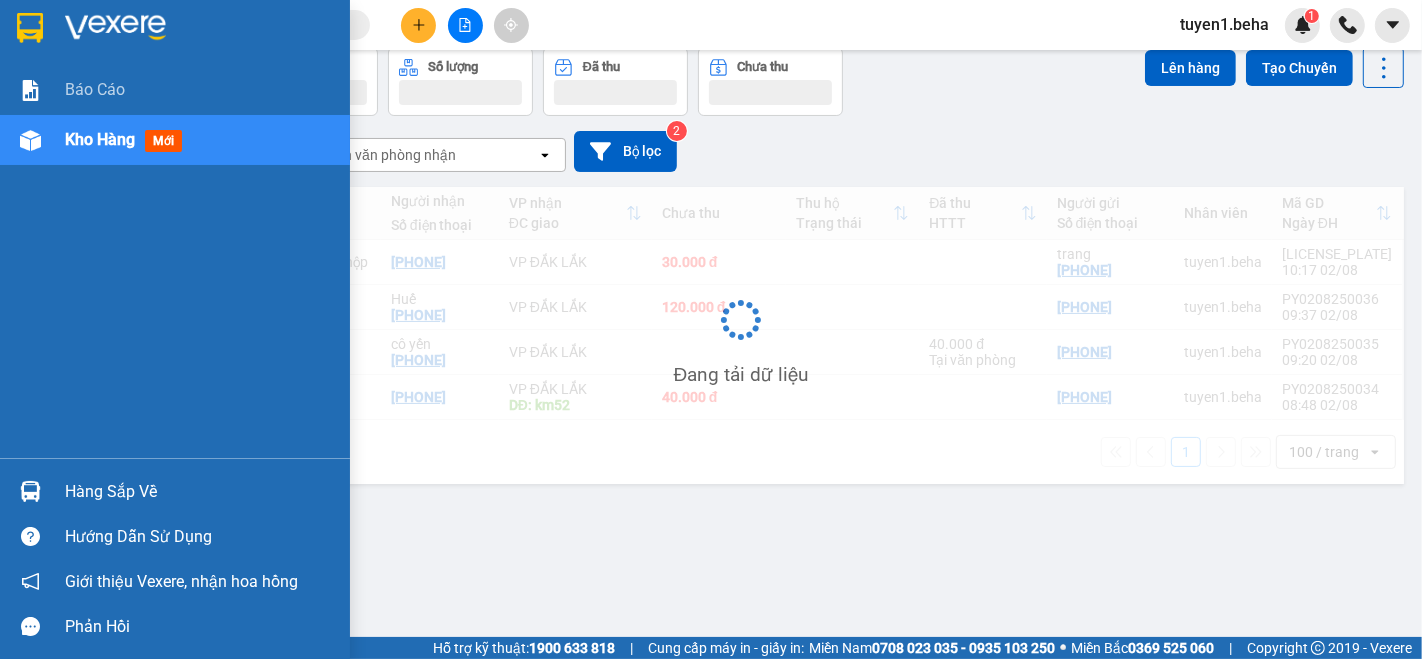 scroll, scrollTop: 91, scrollLeft: 0, axis: vertical 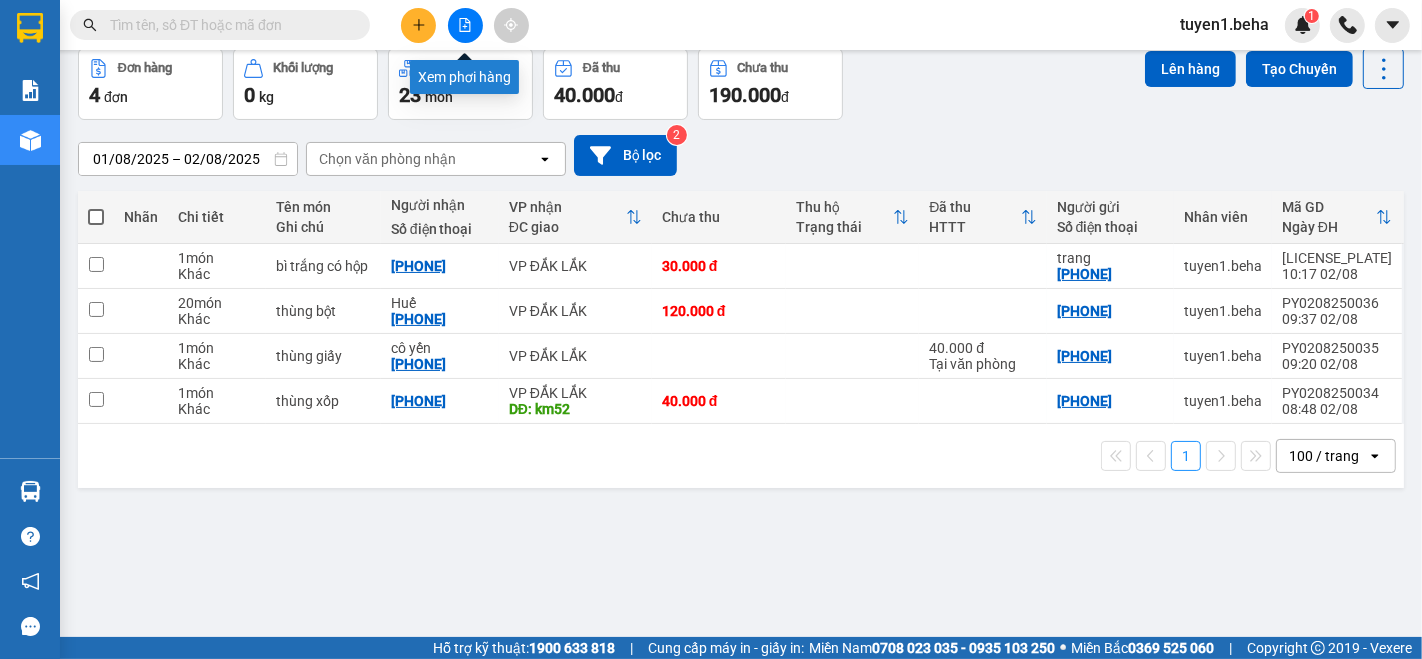 click 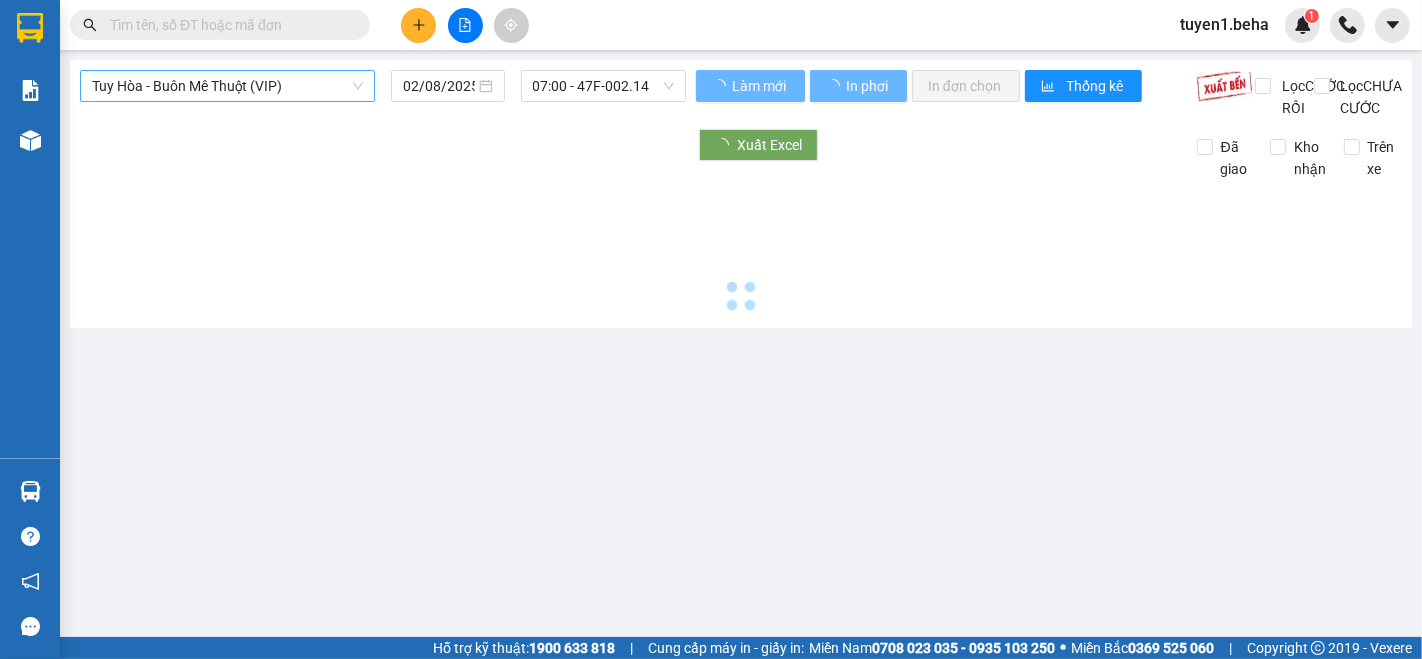 scroll, scrollTop: 0, scrollLeft: 0, axis: both 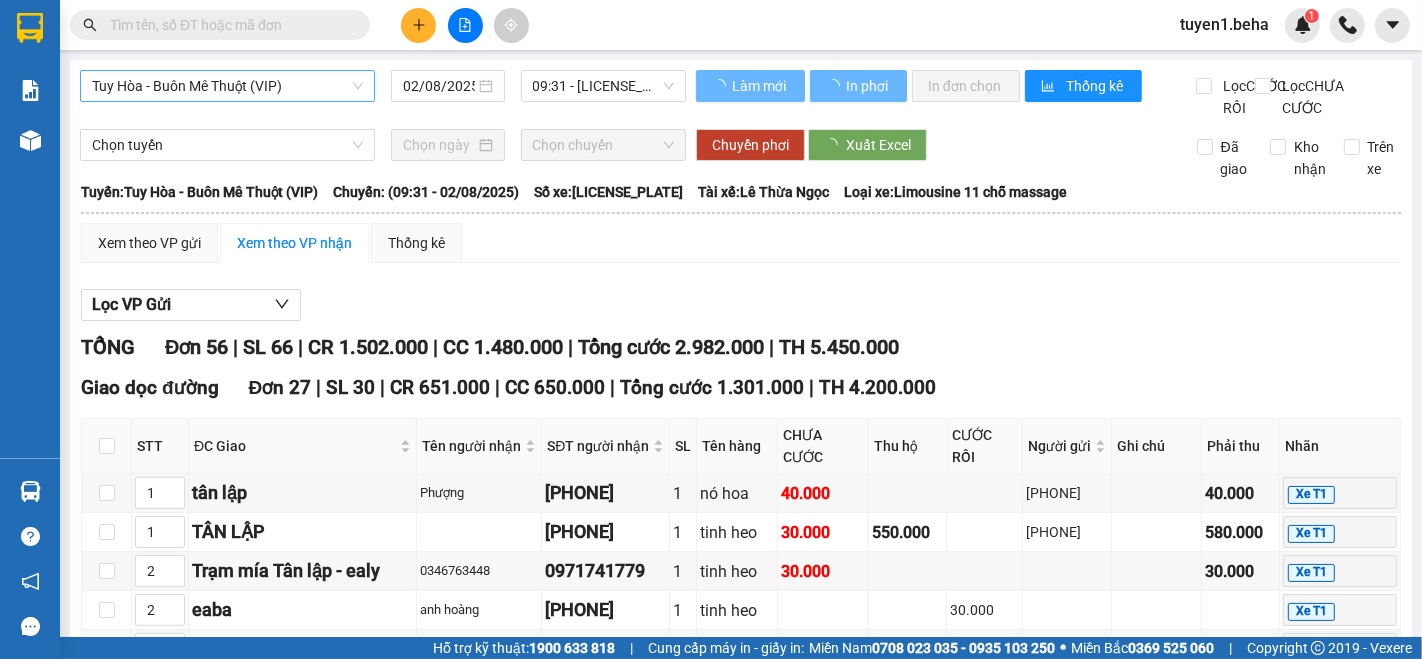 click on "Tuy Hòa - Buôn Mê Thuột (VIP)" at bounding box center [227, 86] 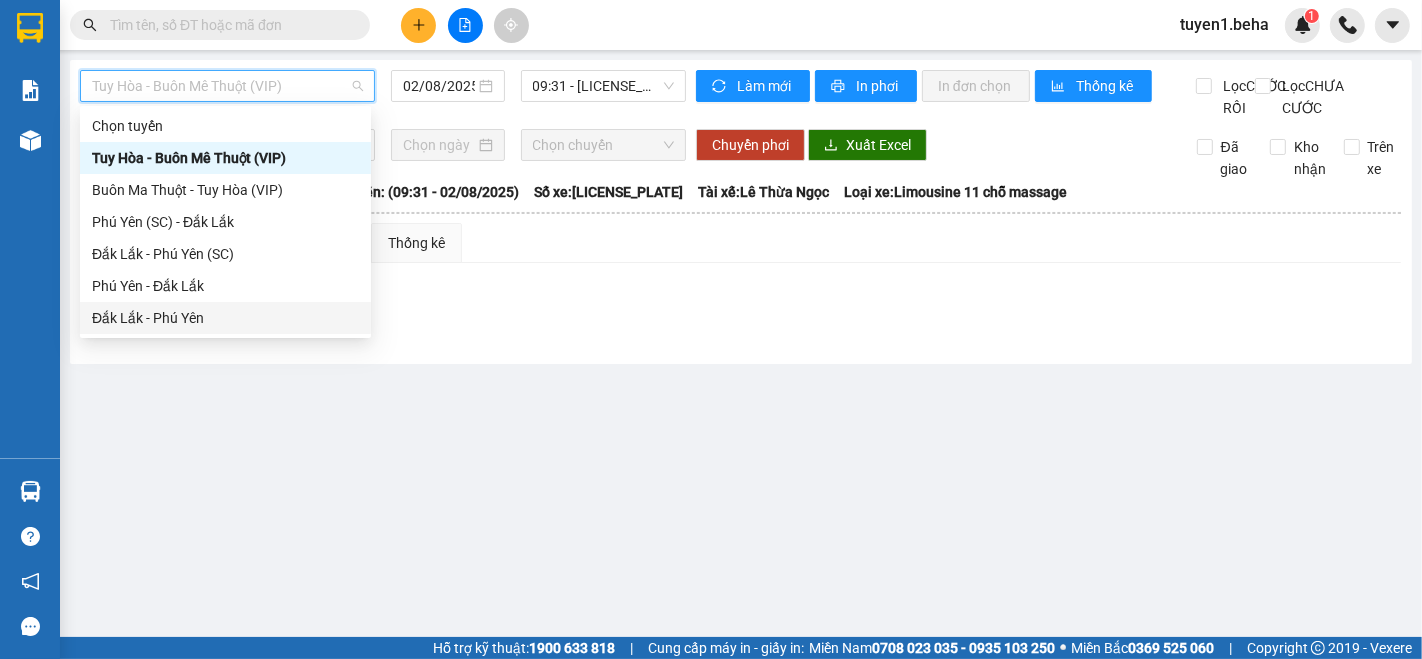 click on "Đắk Lắk - Phú Yên" at bounding box center (225, 318) 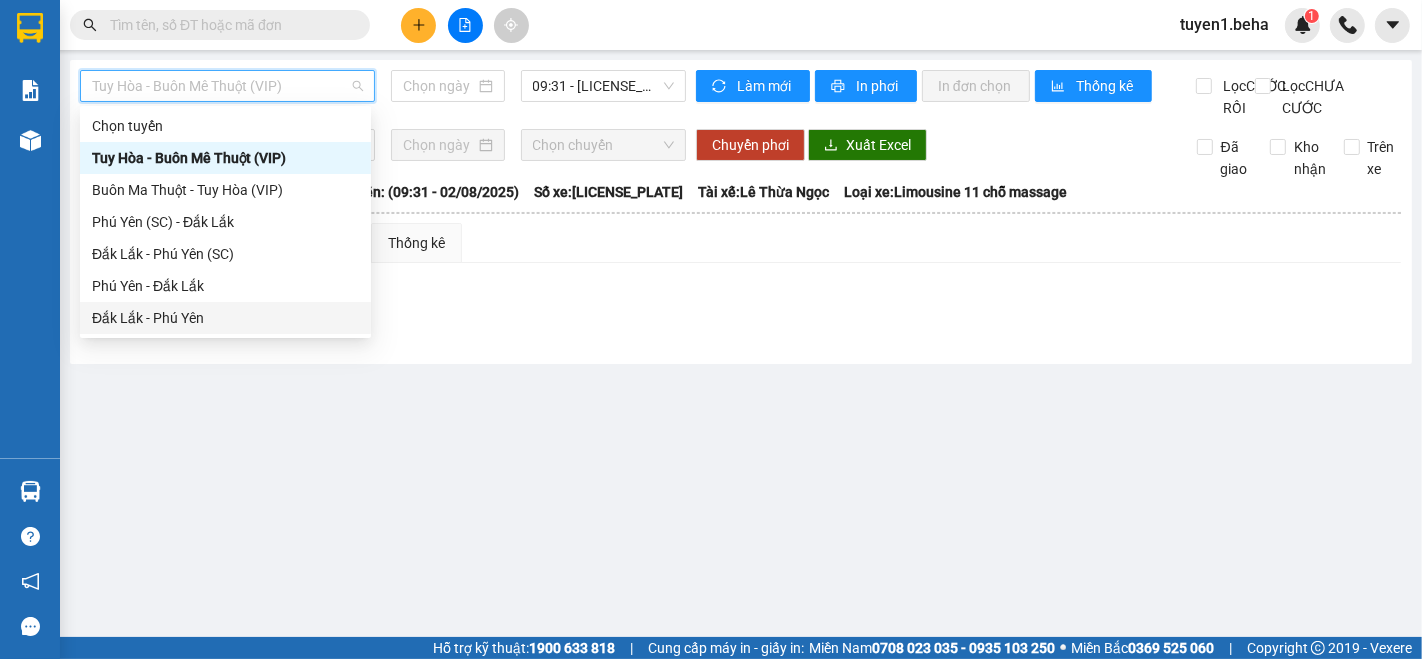 type on "02/08/2025" 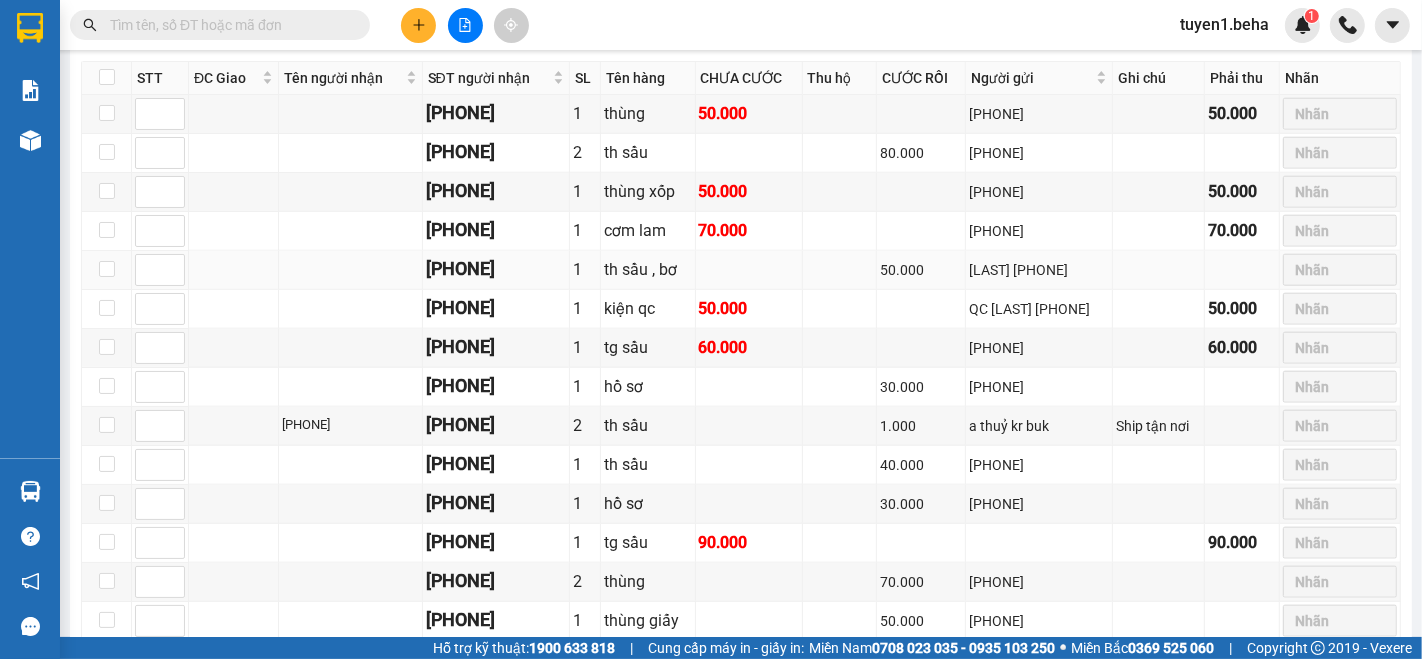 scroll, scrollTop: 1777, scrollLeft: 0, axis: vertical 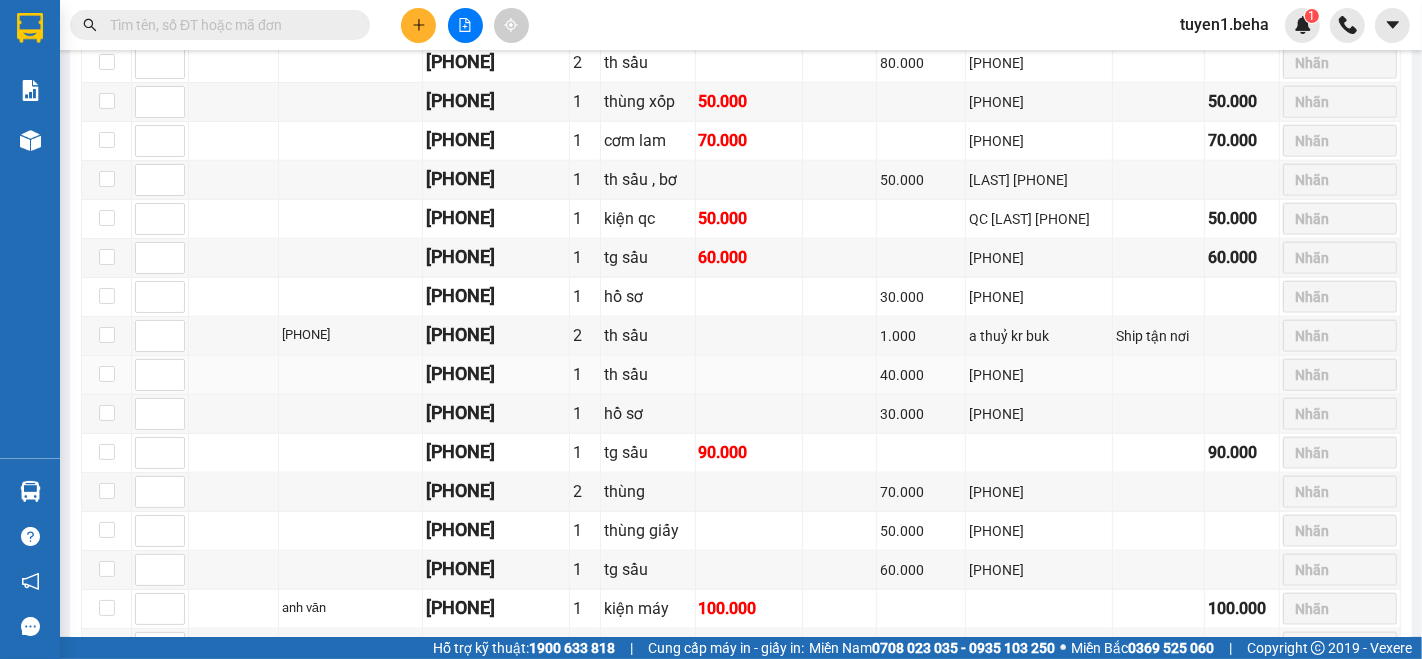 drag, startPoint x: 232, startPoint y: 420, endPoint x: 270, endPoint y: 415, distance: 38.327538 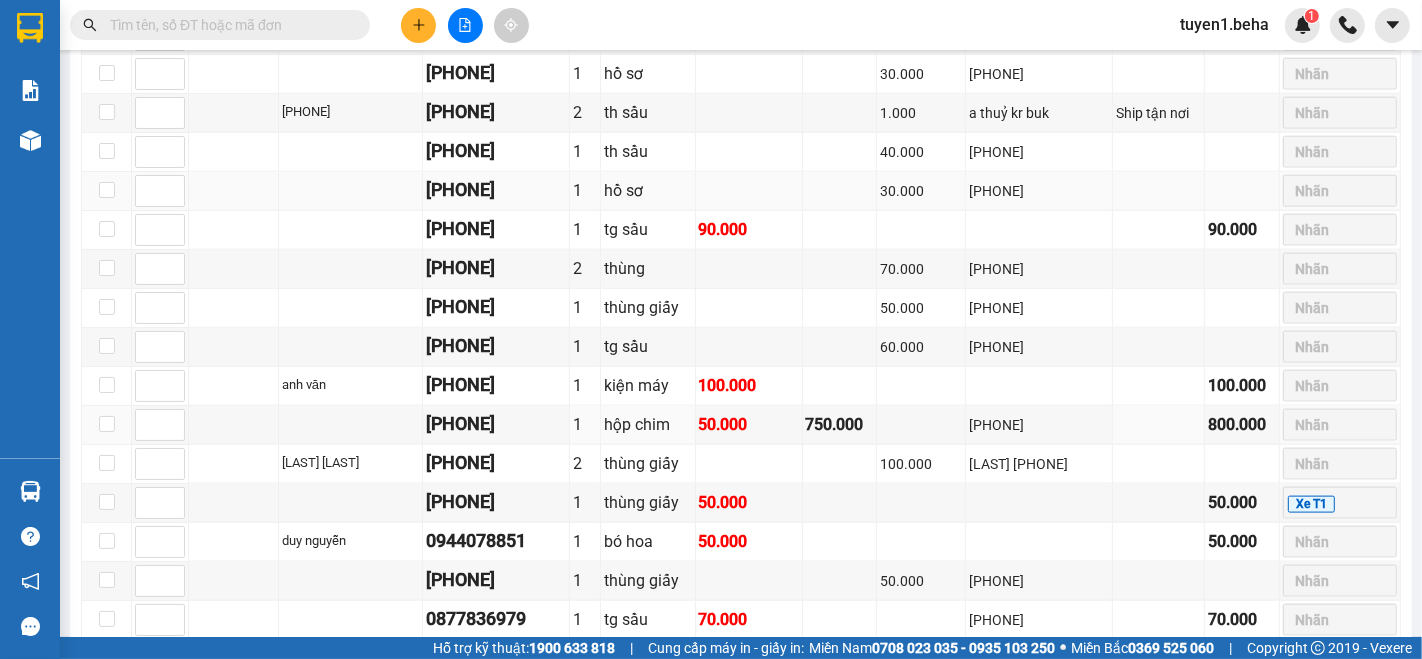 scroll, scrollTop: 2111, scrollLeft: 0, axis: vertical 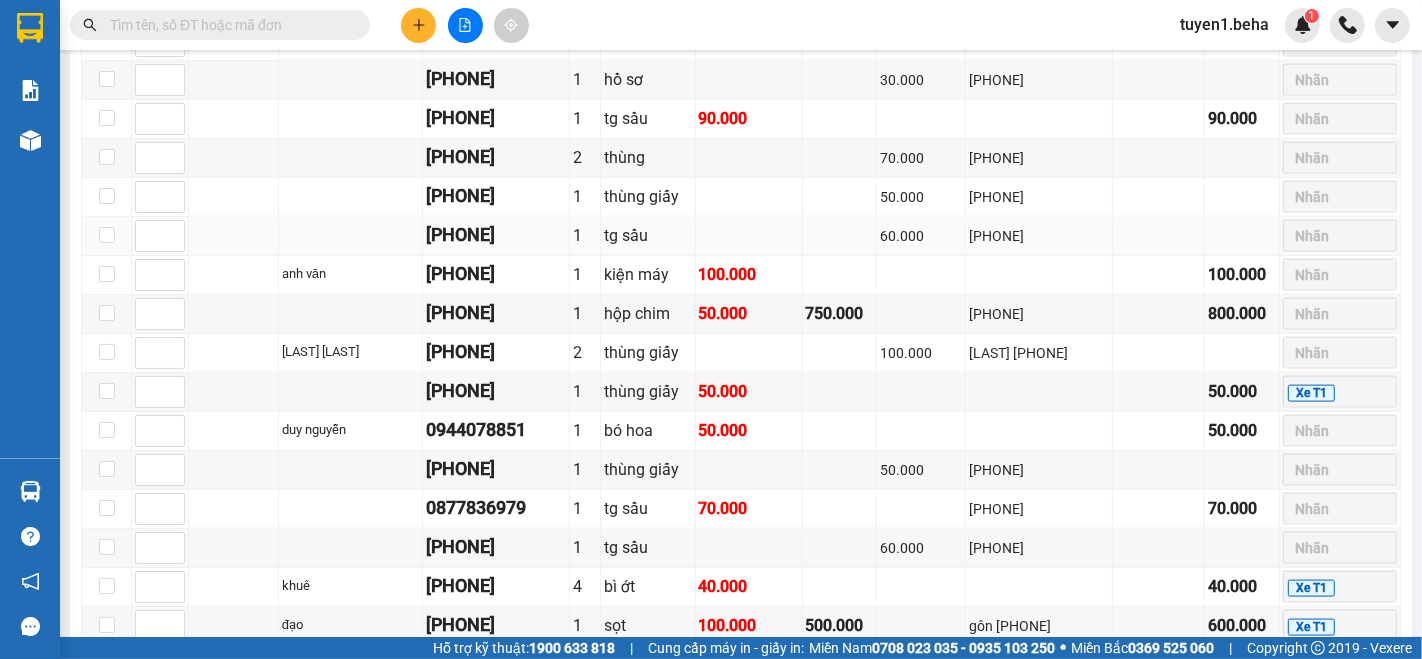 click at bounding box center [234, 236] 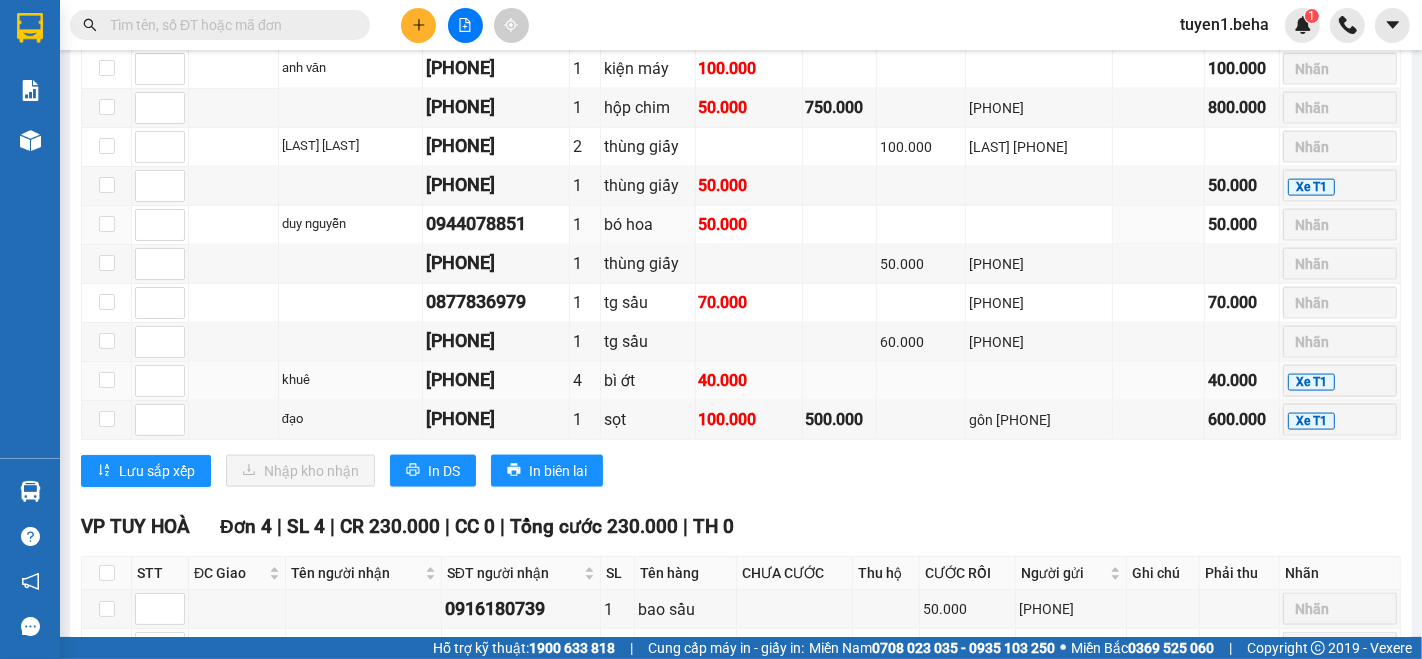 scroll, scrollTop: 2544, scrollLeft: 0, axis: vertical 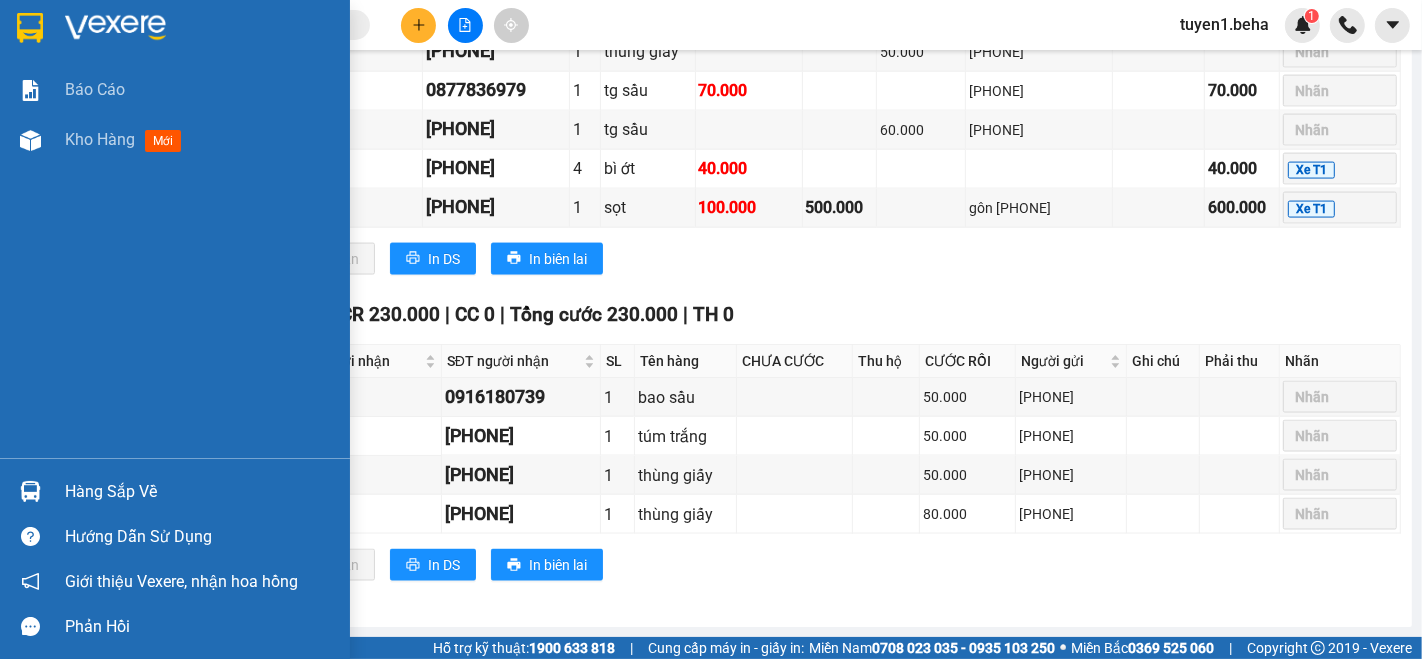 click on "Báo cáo     Kho hàng mới" at bounding box center (175, 261) 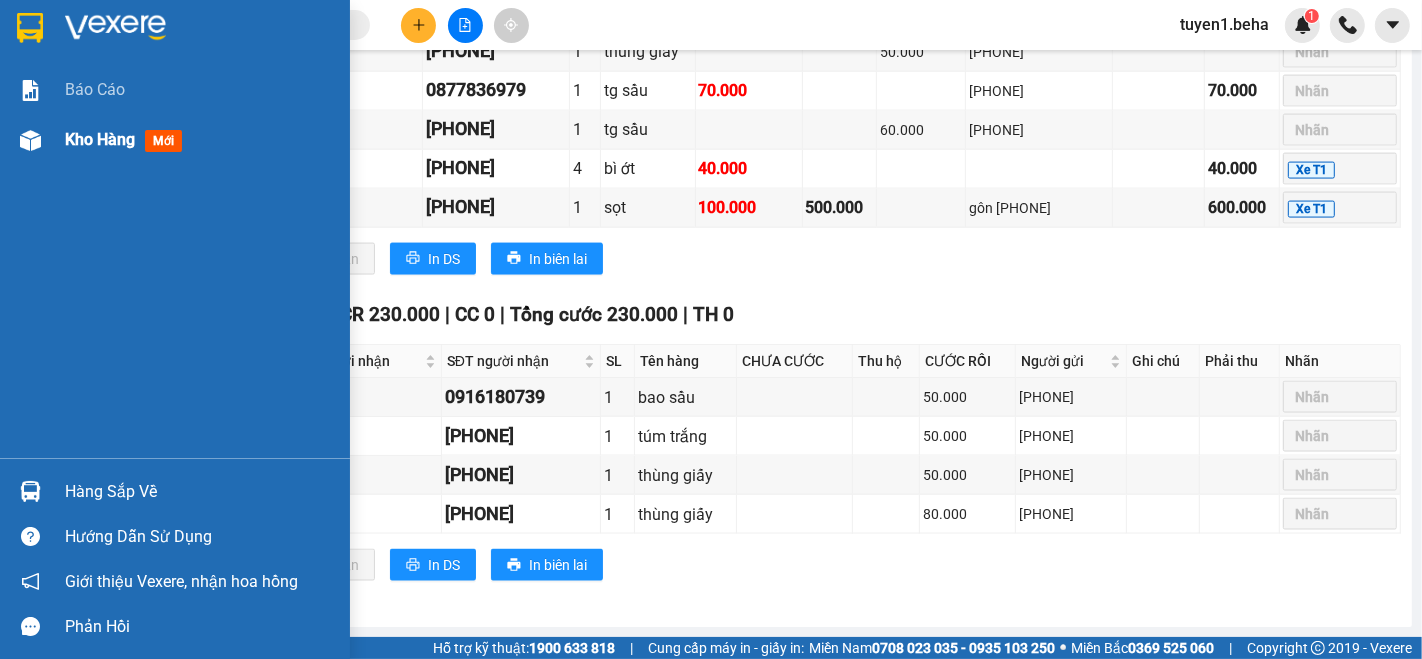 click on "Kho hàng mới" at bounding box center [127, 139] 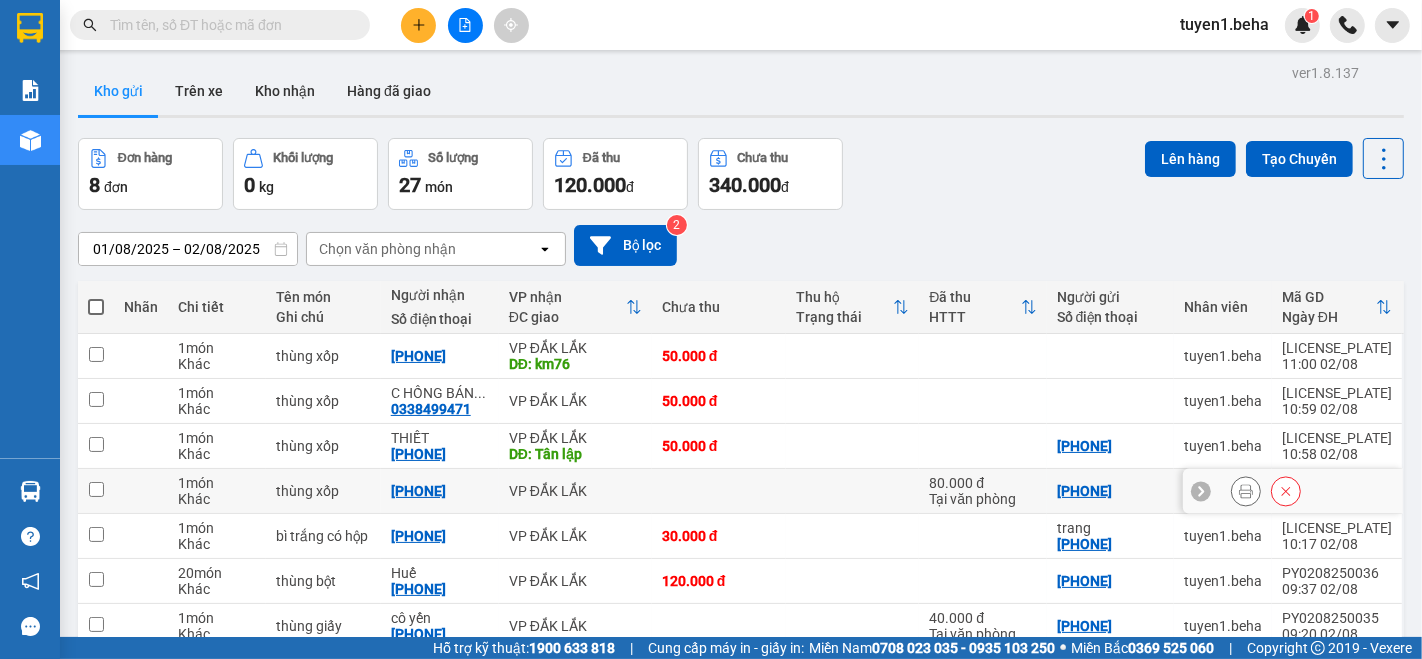 scroll, scrollTop: 0, scrollLeft: 0, axis: both 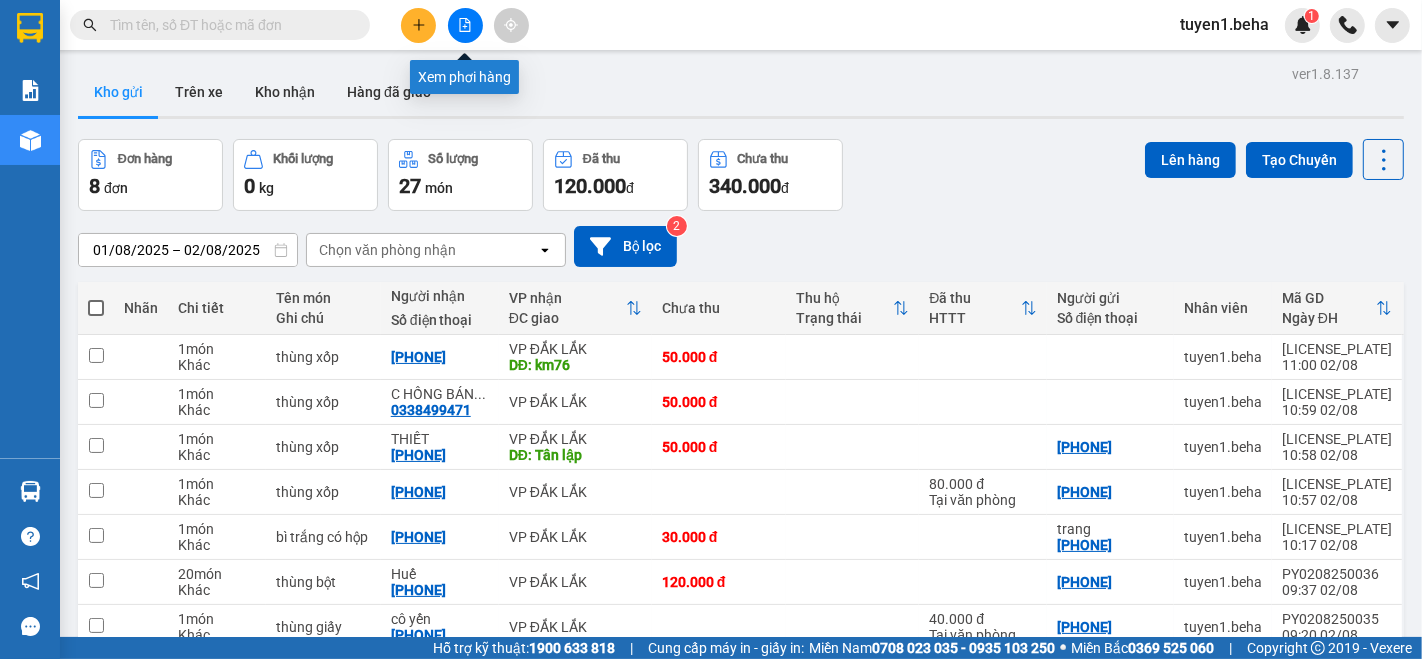 click 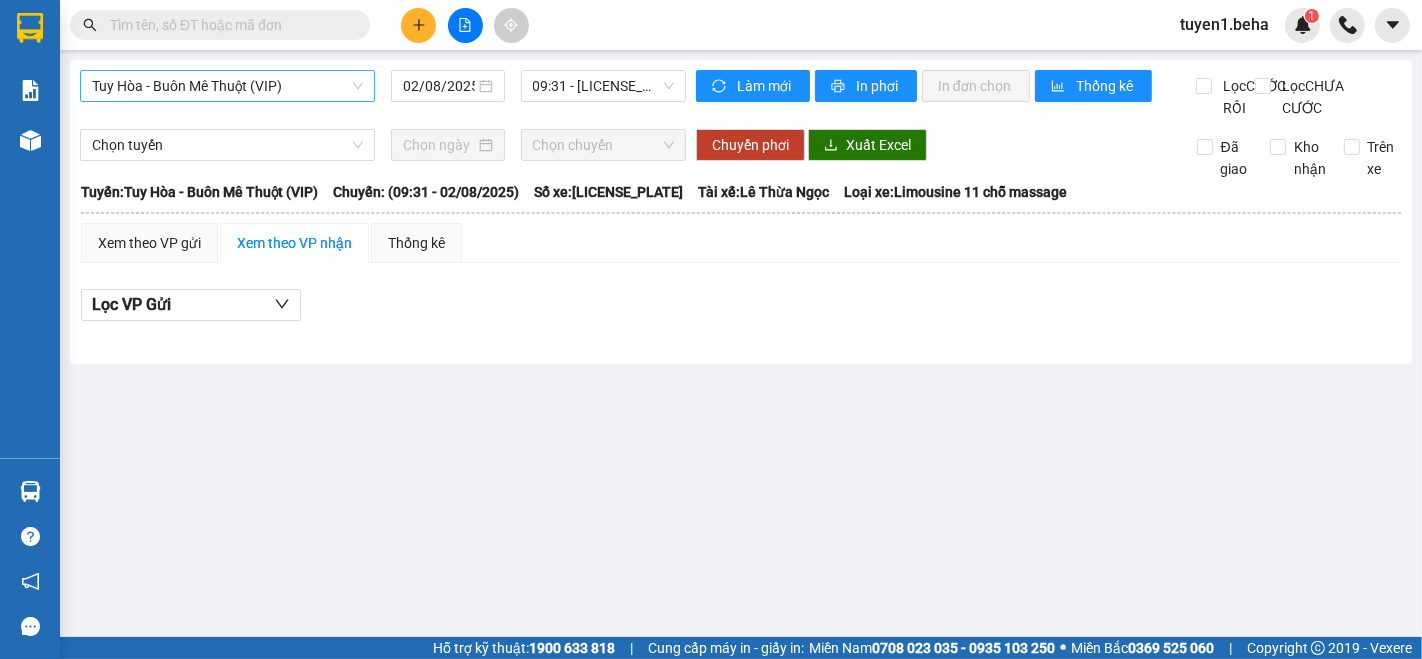 click on "Tuy Hòa - Buôn Mê Thuột (VIP)" at bounding box center (227, 86) 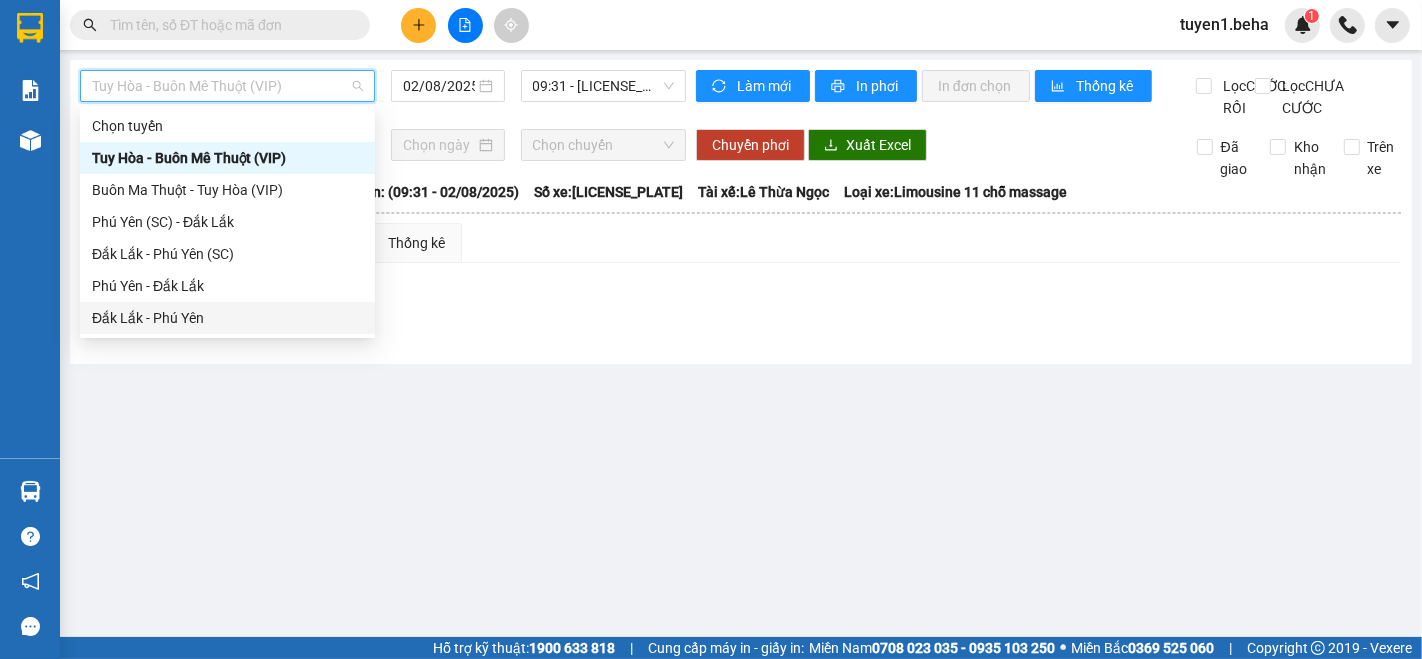 click on "Đắk Lắk - Phú Yên" at bounding box center (227, 318) 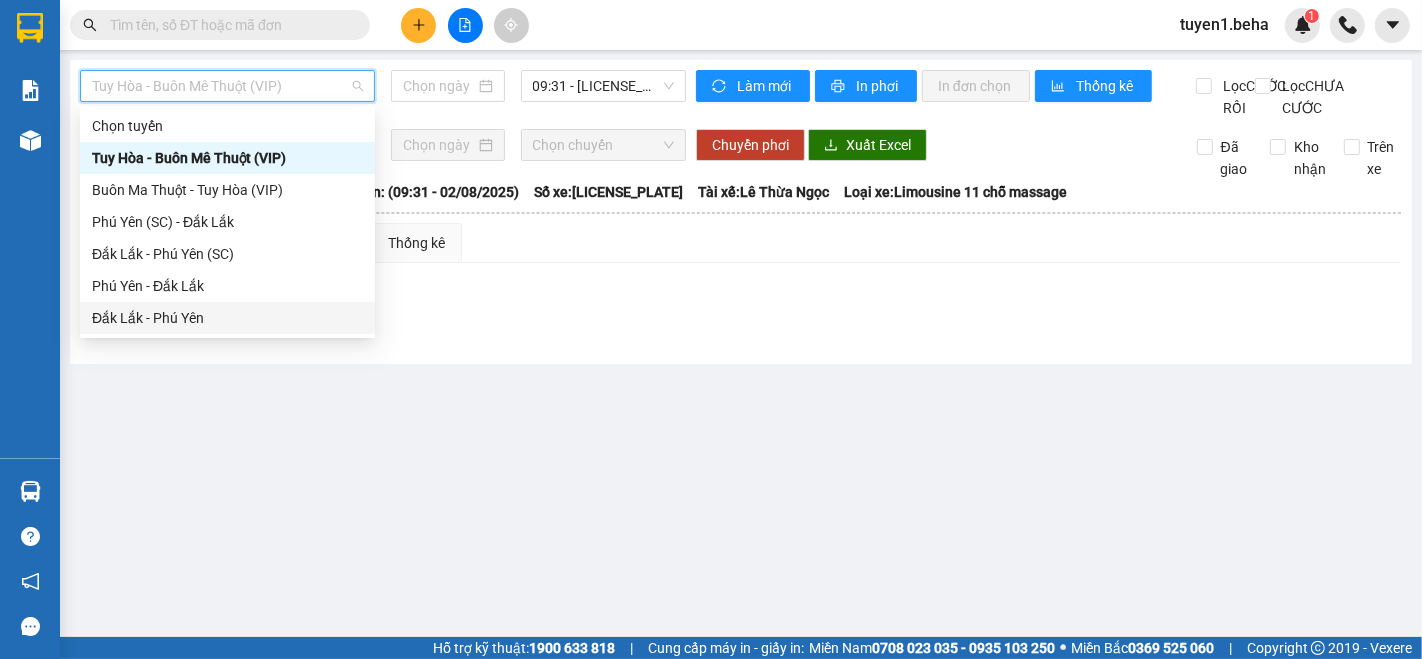 type on "02/08/2025" 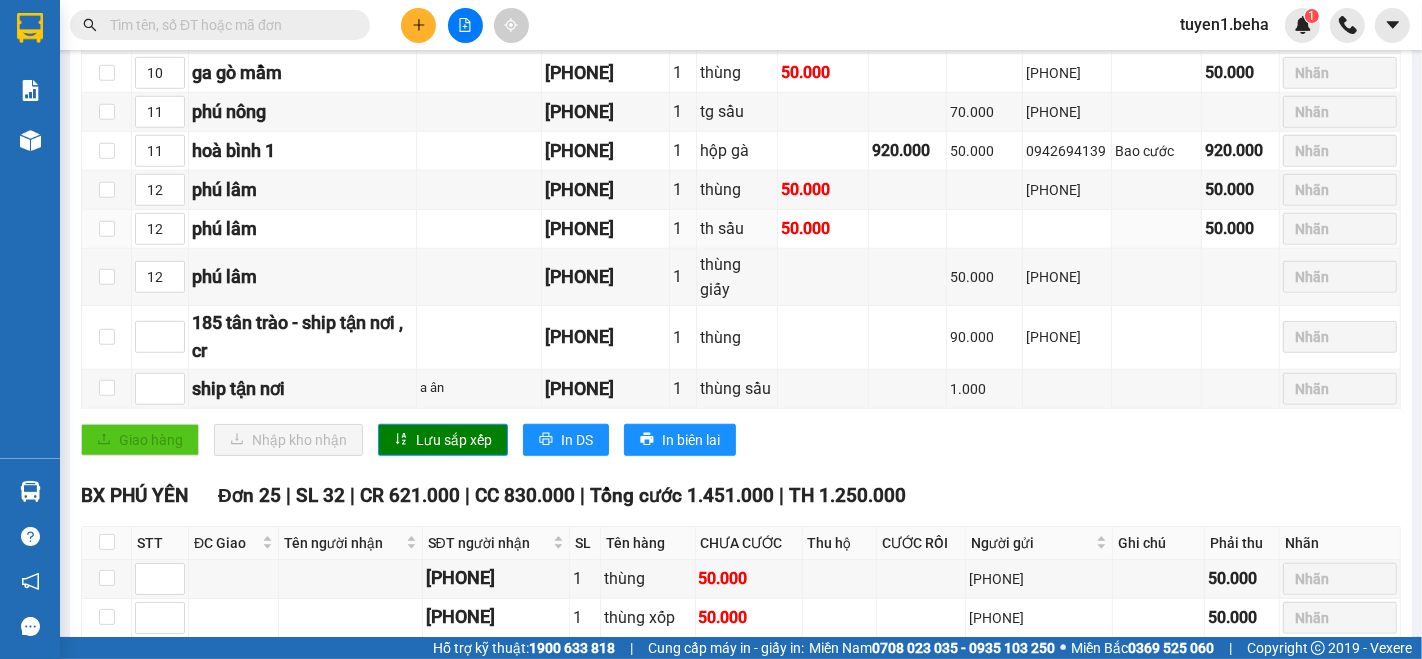 scroll, scrollTop: 1333, scrollLeft: 0, axis: vertical 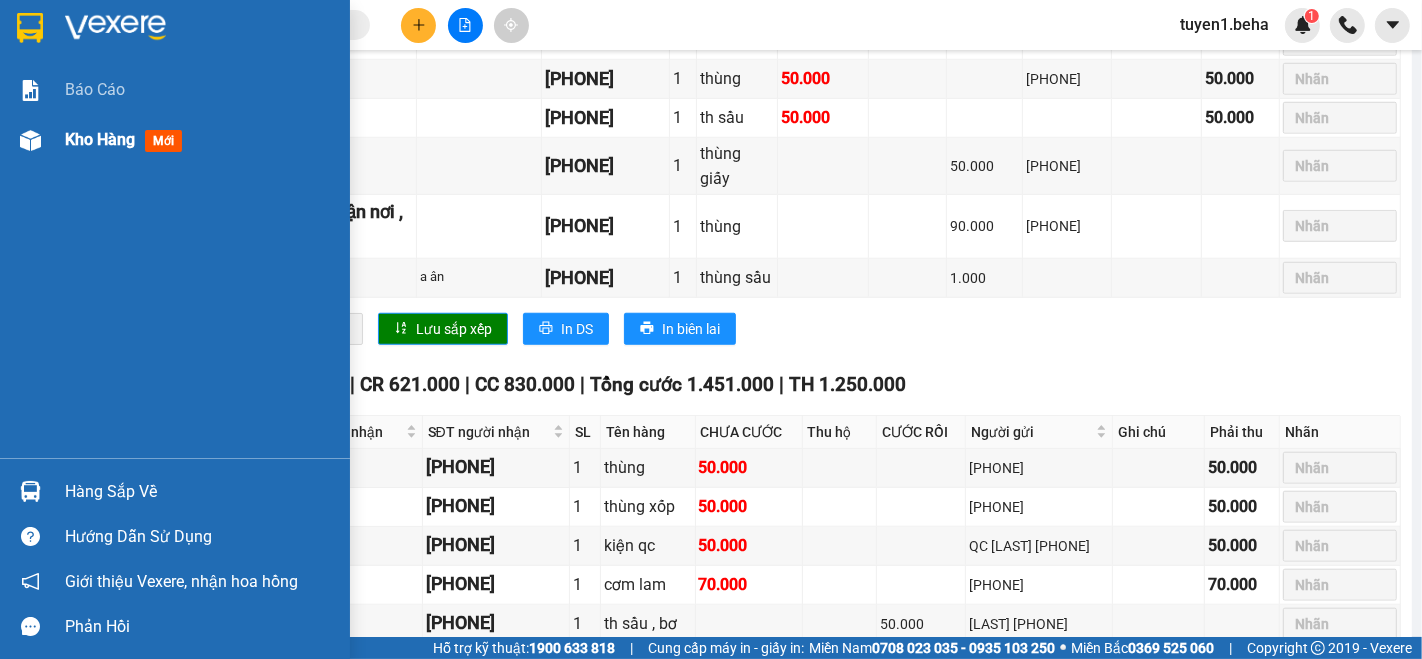 click on "Kho hàng" at bounding box center (100, 139) 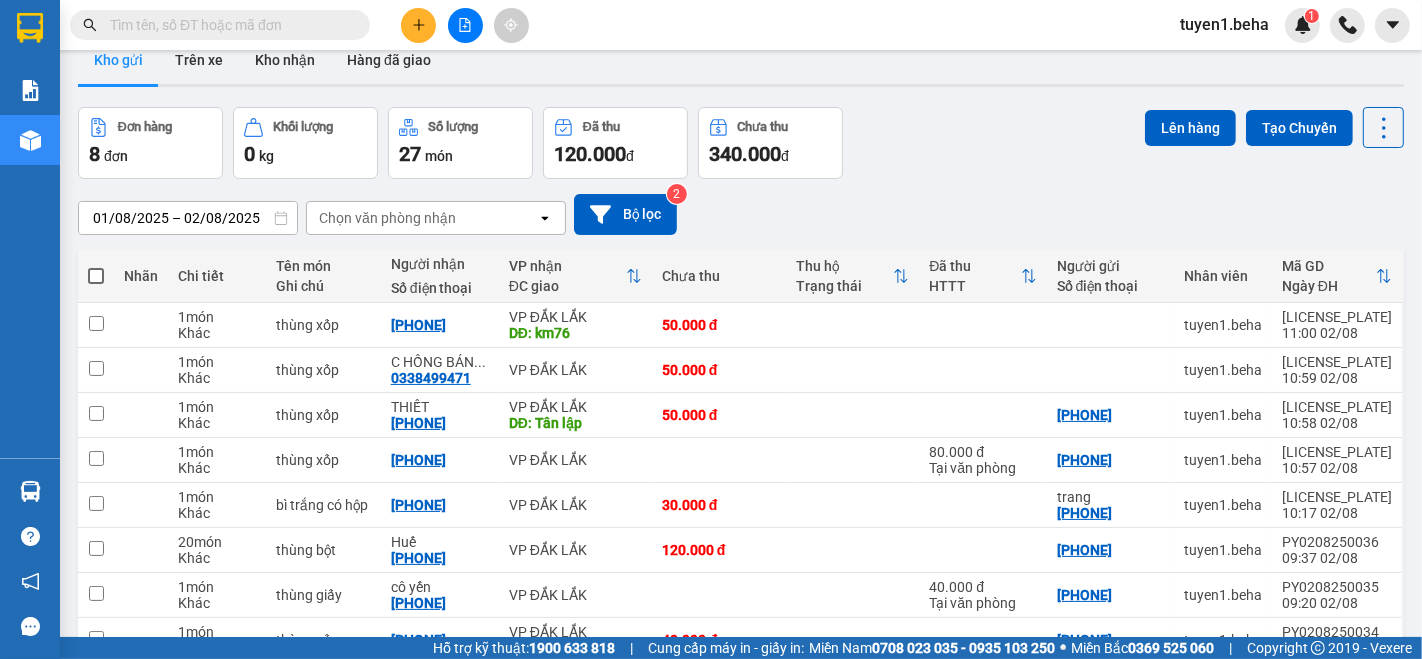 scroll, scrollTop: 0, scrollLeft: 0, axis: both 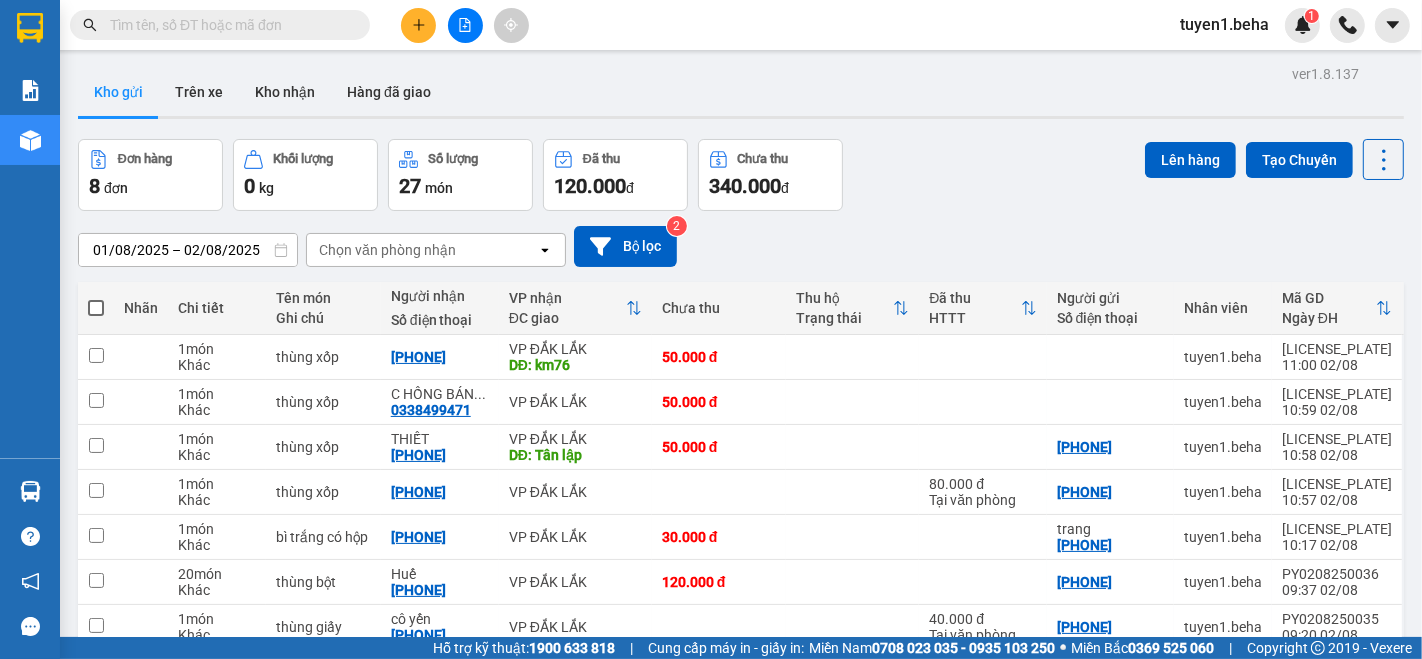 click at bounding box center [228, 25] 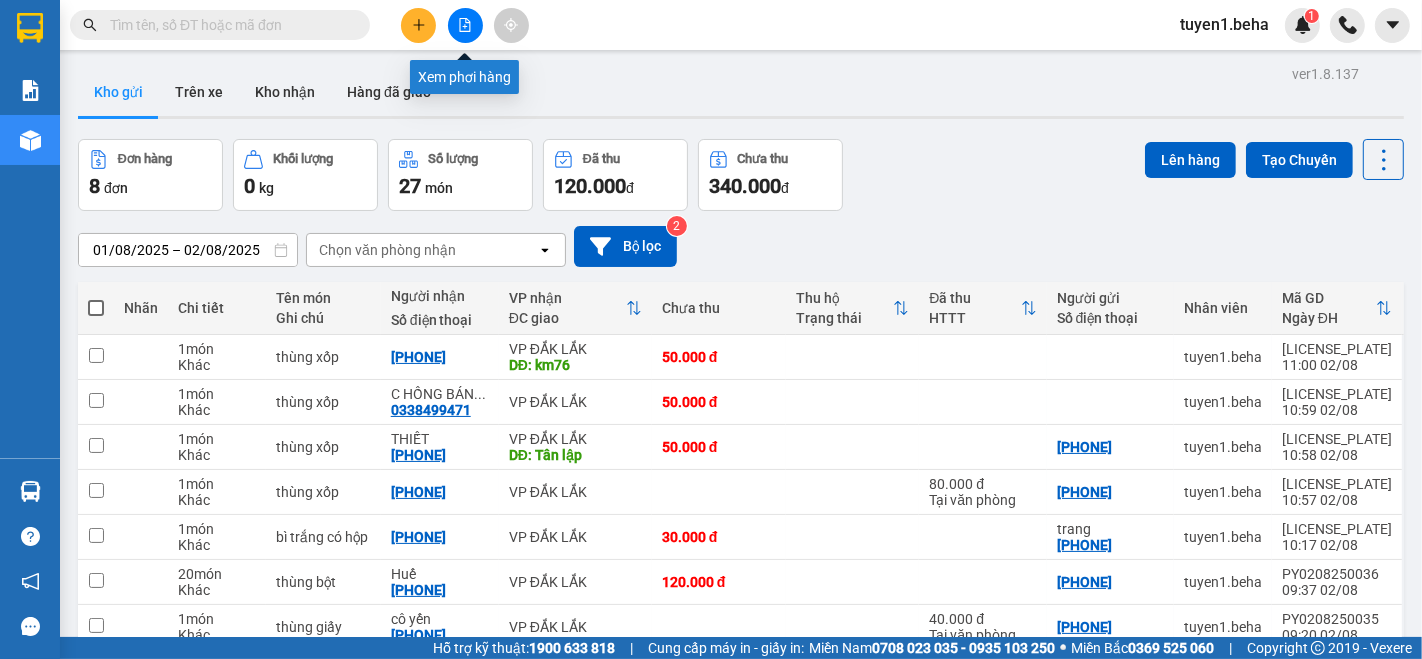 click 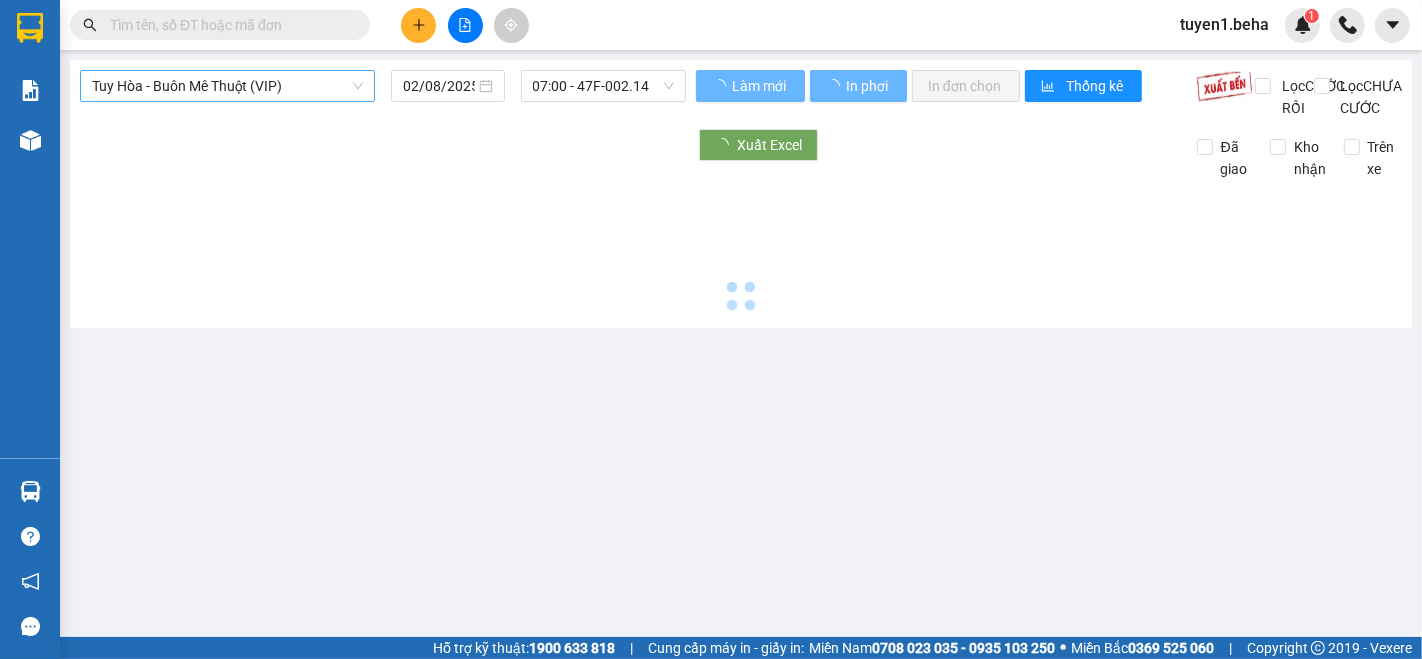 click on "Tuy Hòa - Buôn Mê Thuột (VIP)" at bounding box center [227, 86] 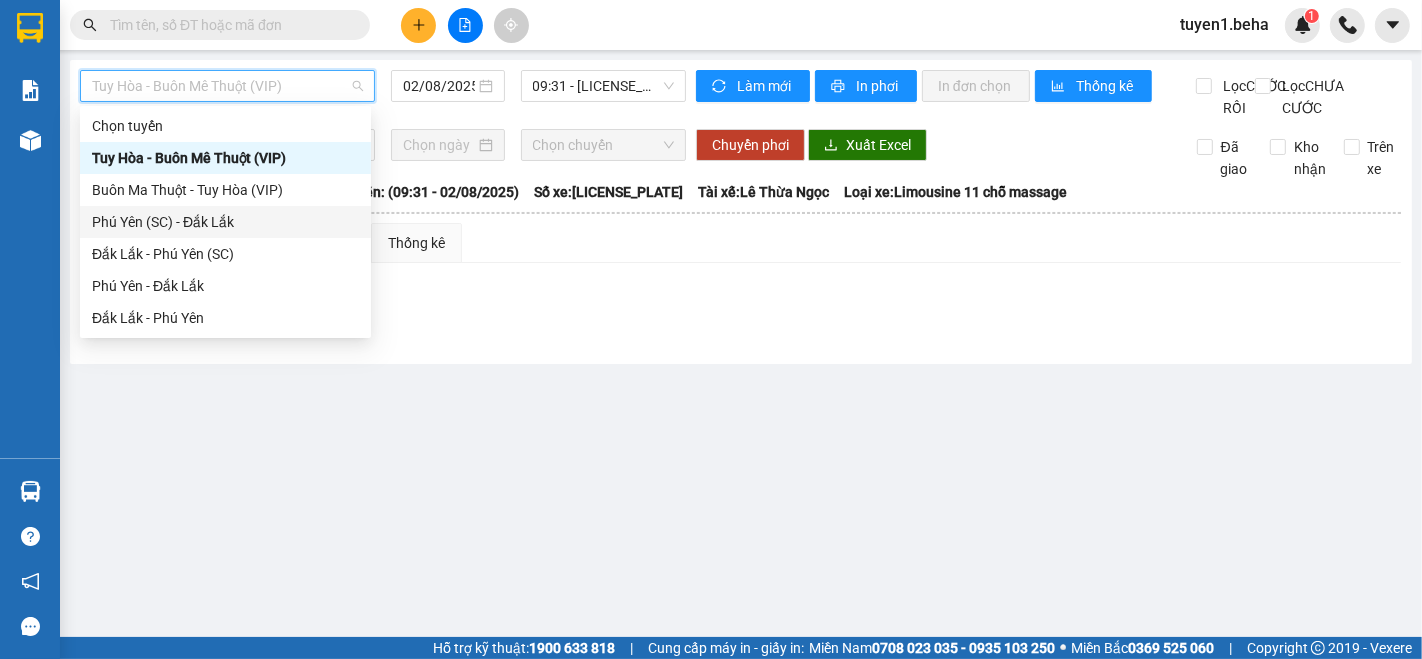 click on "Phú Yên (SC) - Đắk Lắk" at bounding box center [225, 222] 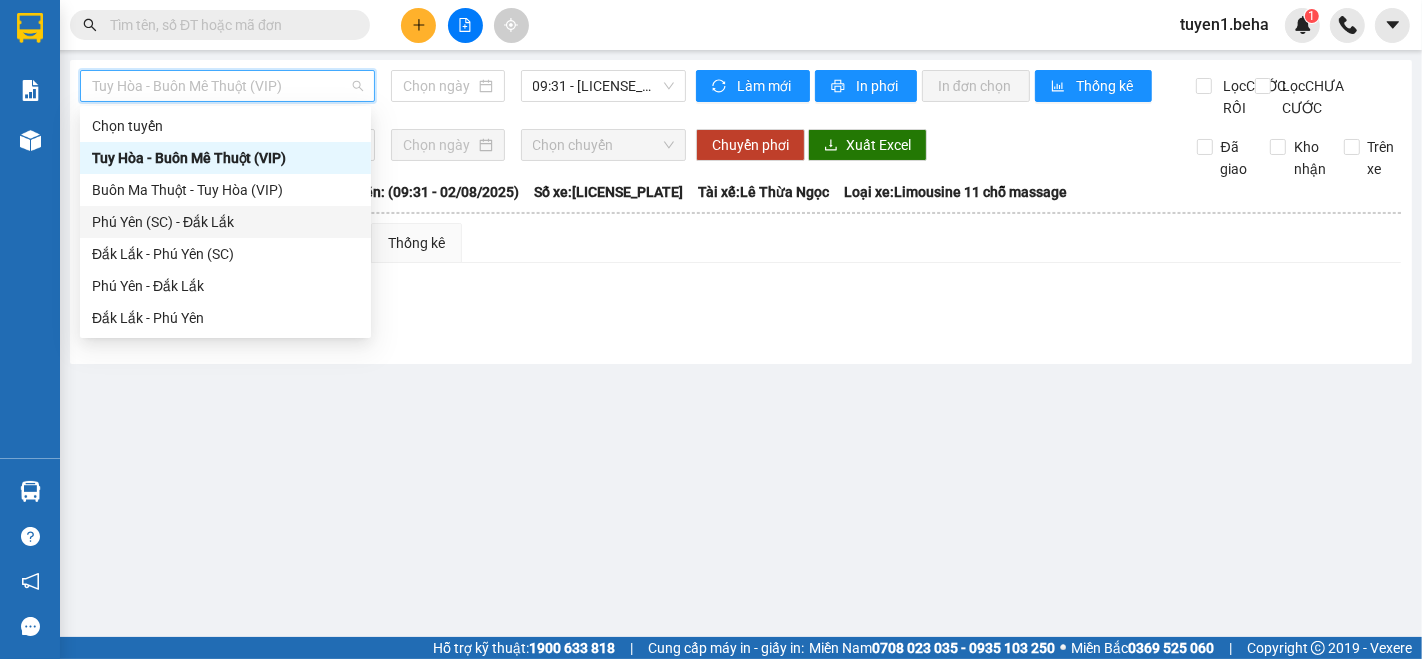 type on "02/08/2025" 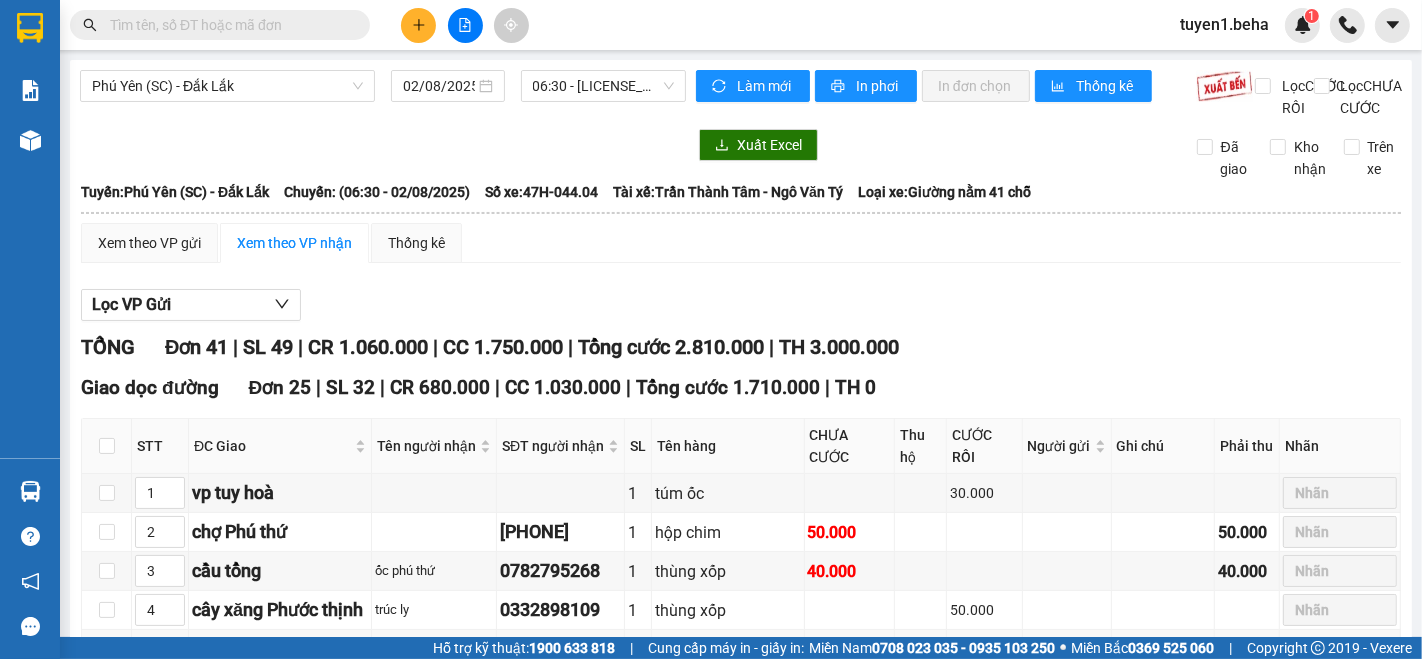 click on "Phú Yên (SC) - Đắk Lắk 02/08/2025 06:30     - 47H-044.04" at bounding box center (383, 94) 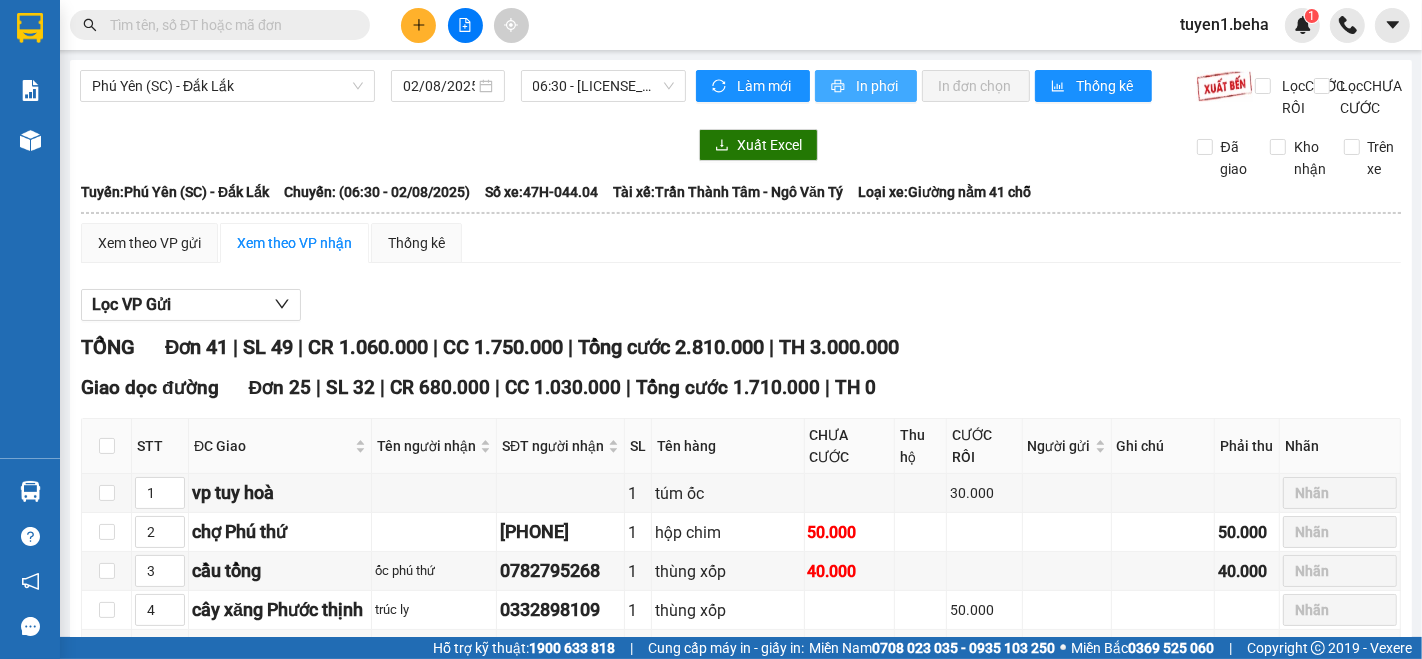 drag, startPoint x: 852, startPoint y: 75, endPoint x: 833, endPoint y: 35, distance: 44.28318 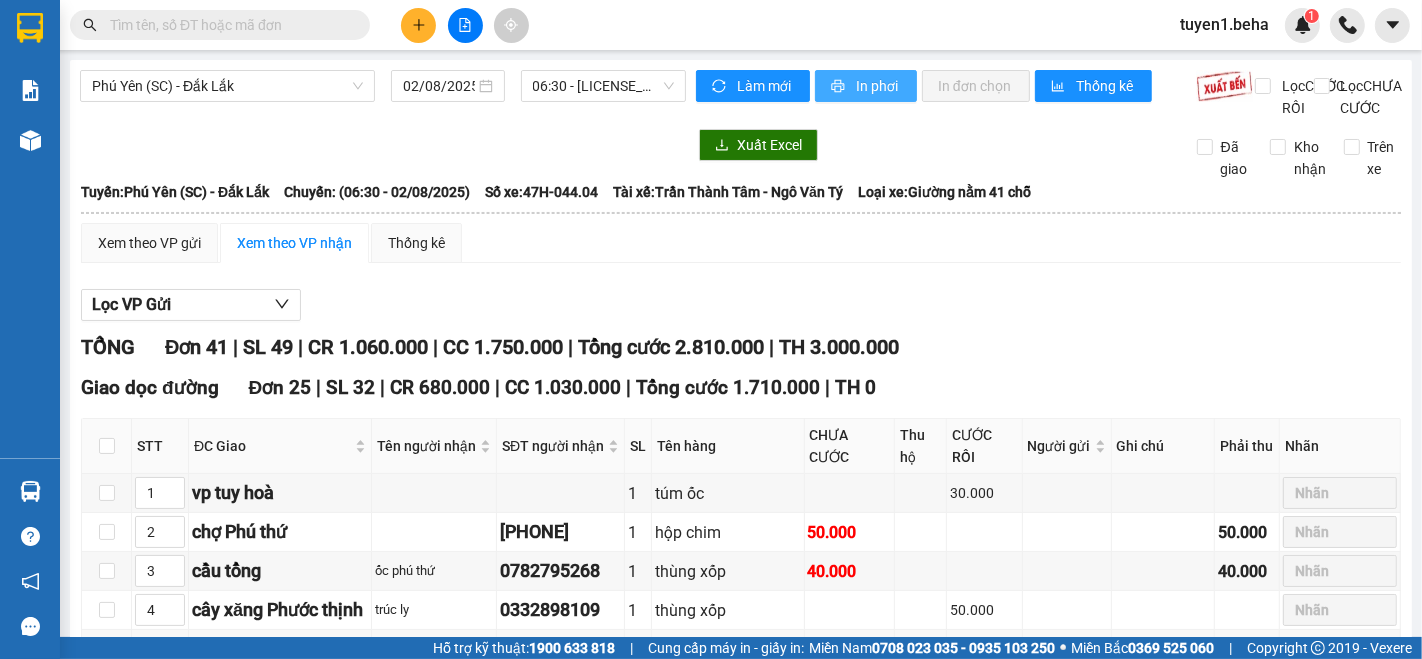 scroll, scrollTop: 0, scrollLeft: 0, axis: both 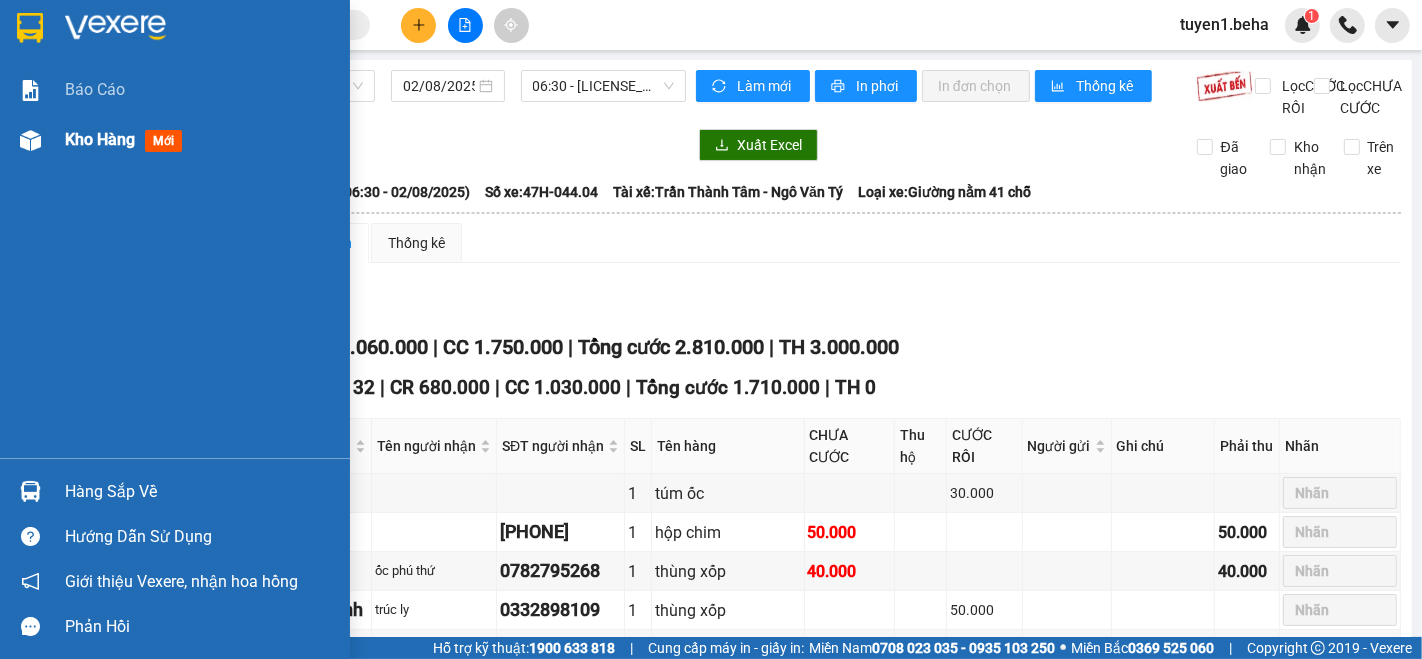 click on "Kho hàng" at bounding box center (100, 139) 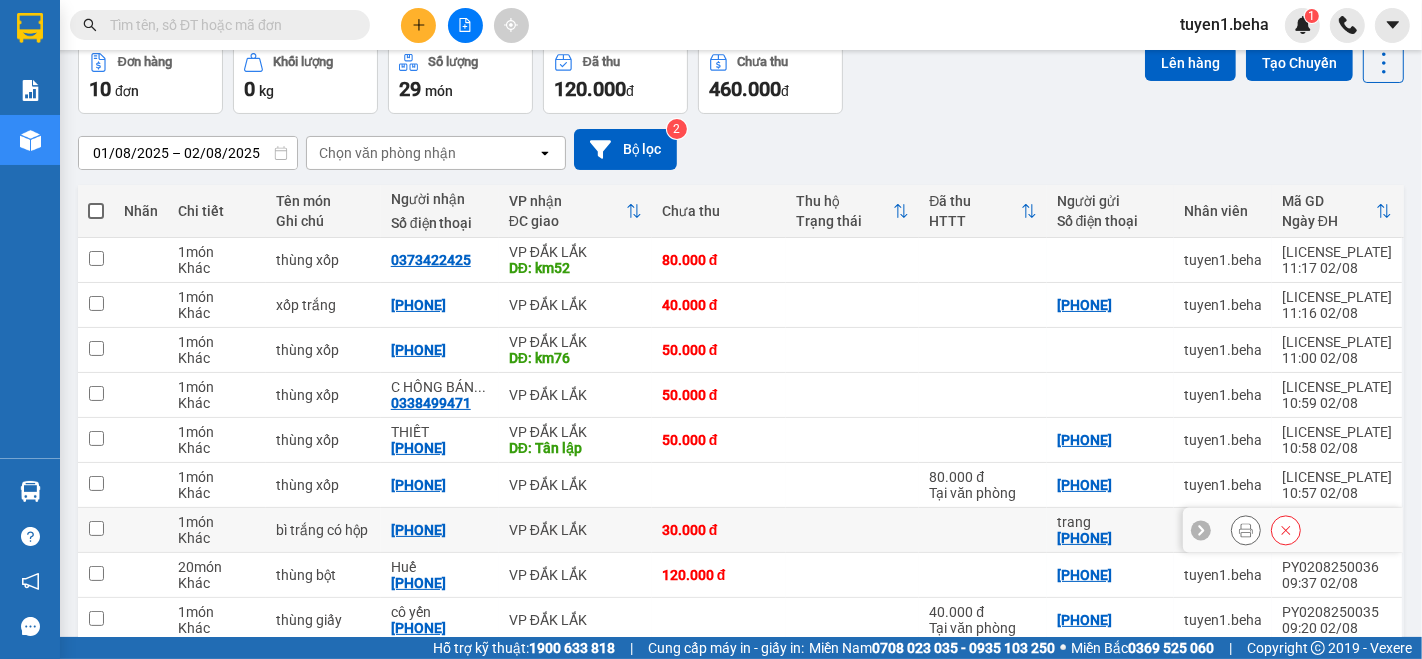 scroll, scrollTop: 0, scrollLeft: 0, axis: both 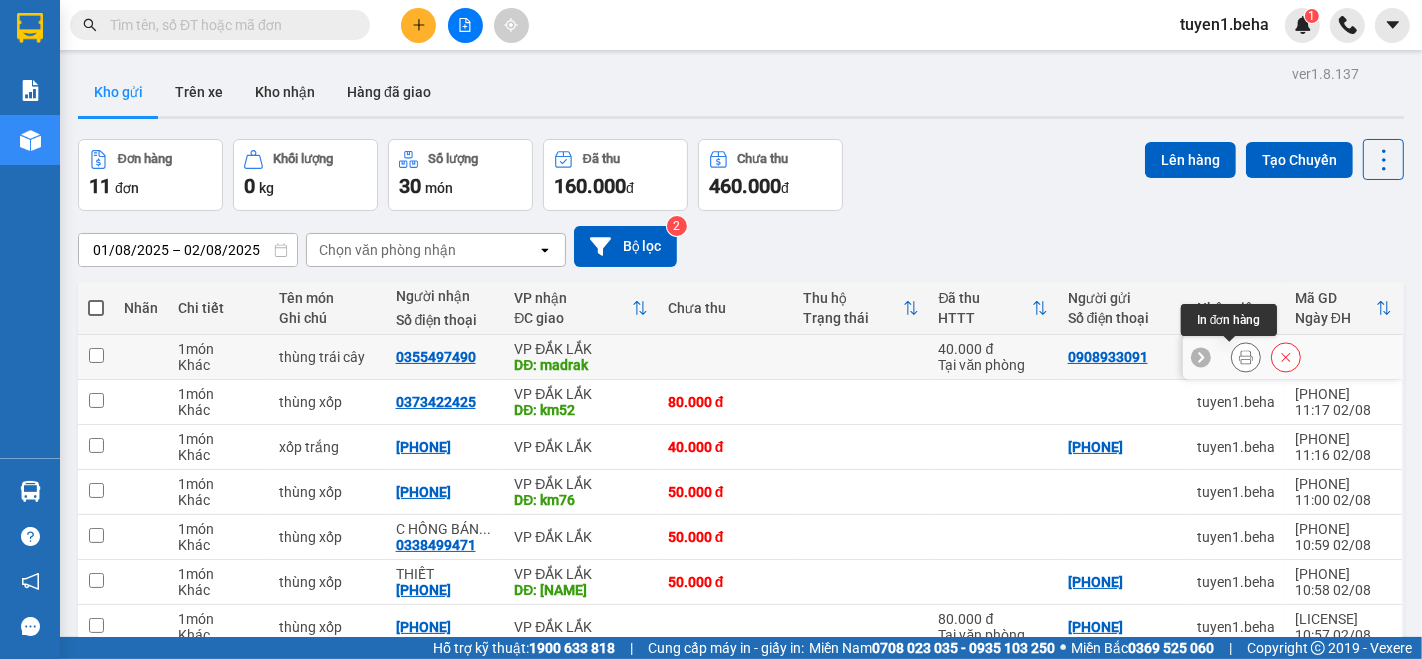 click 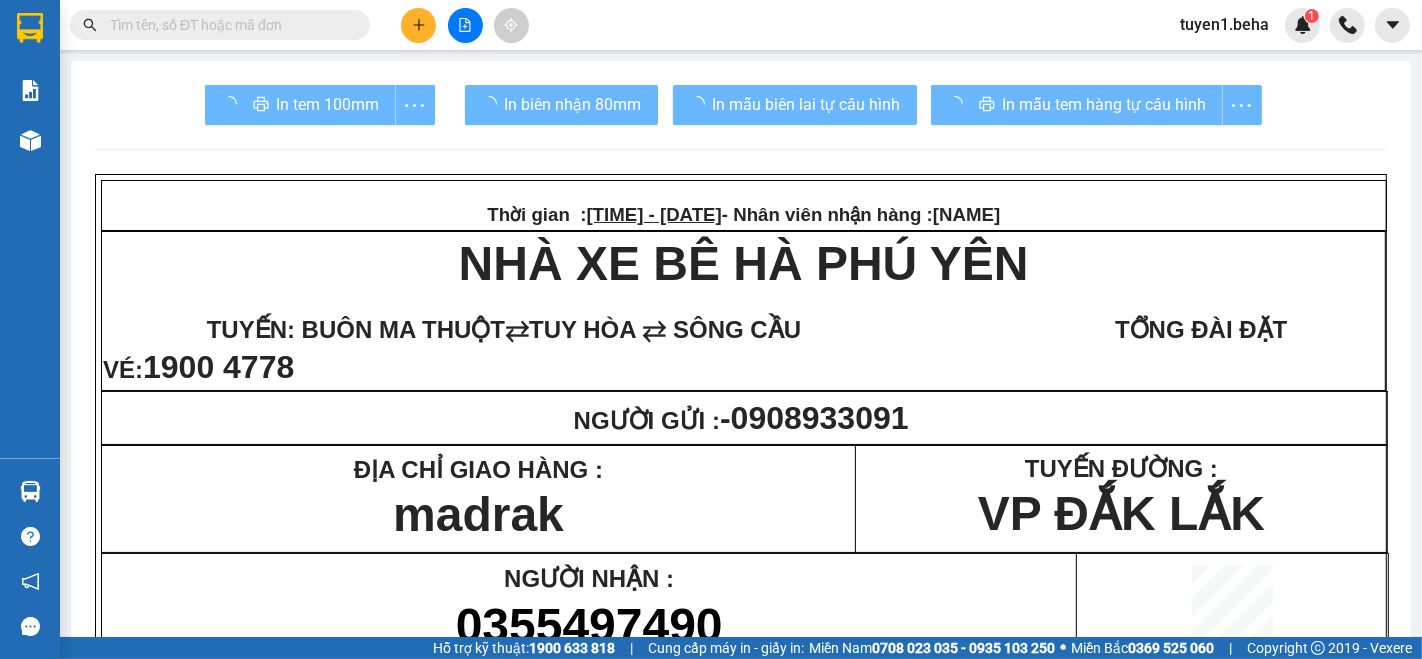 click on "In mẫu tem hàng tự cấu hình" at bounding box center (1096, 105) 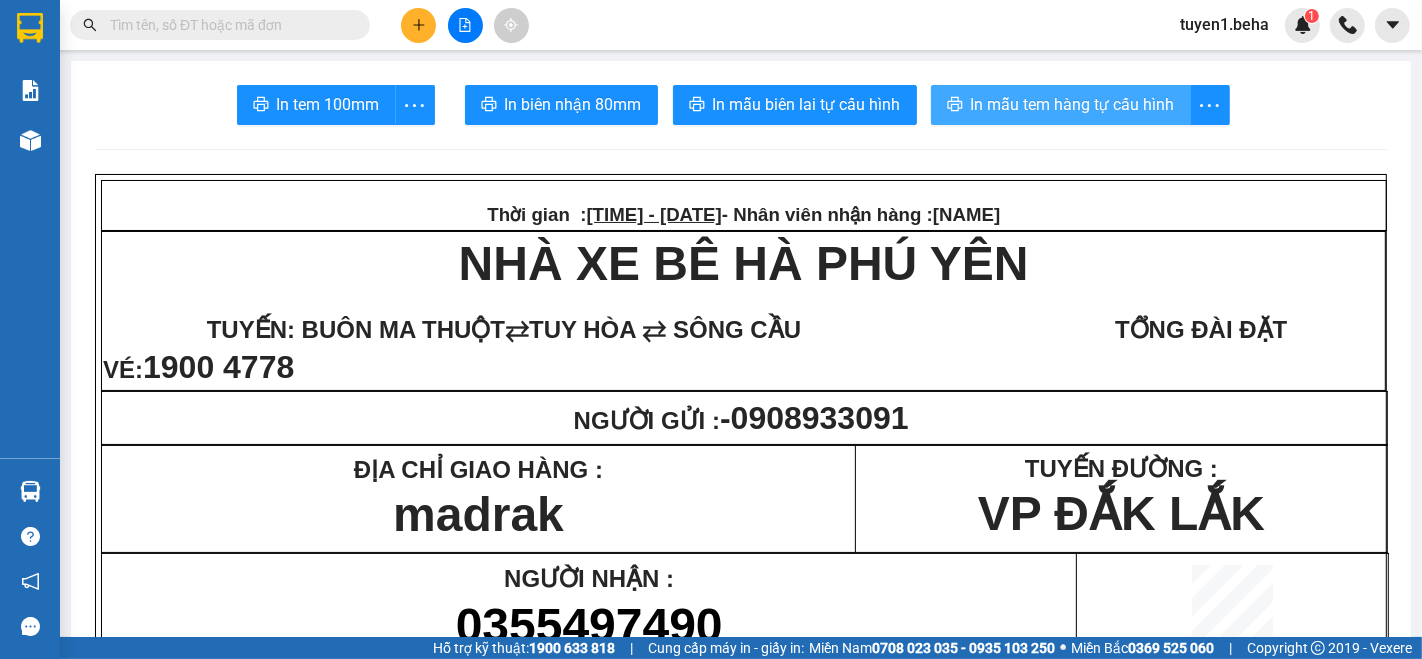 click on "In mẫu tem hàng tự cấu hình" at bounding box center (1073, 104) 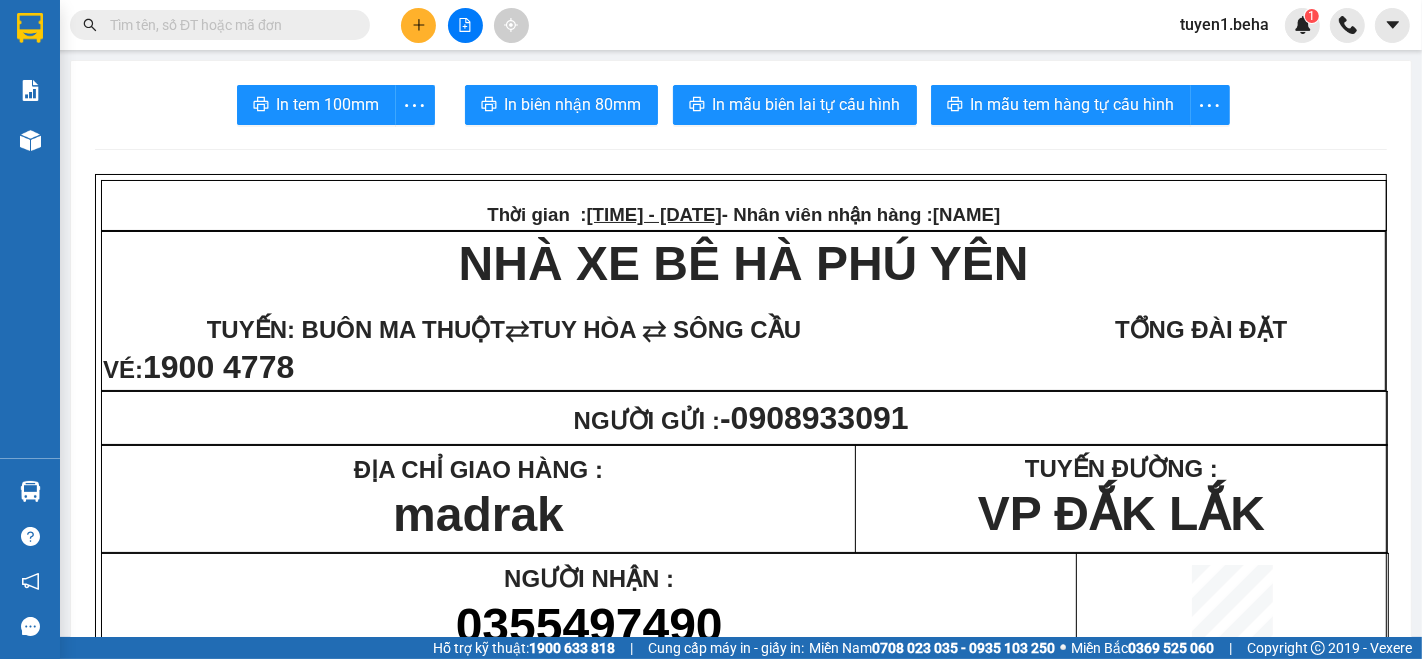 scroll, scrollTop: 231, scrollLeft: 0, axis: vertical 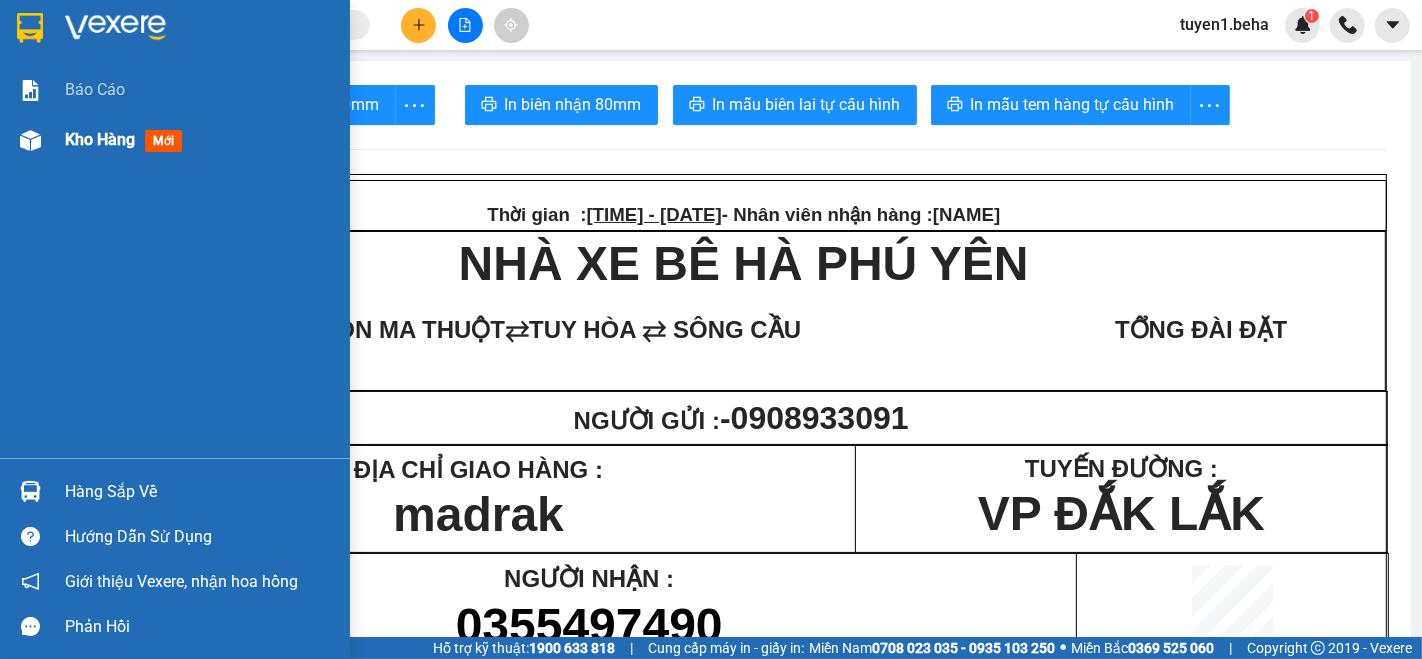 click on "Kho hàng" at bounding box center [100, 139] 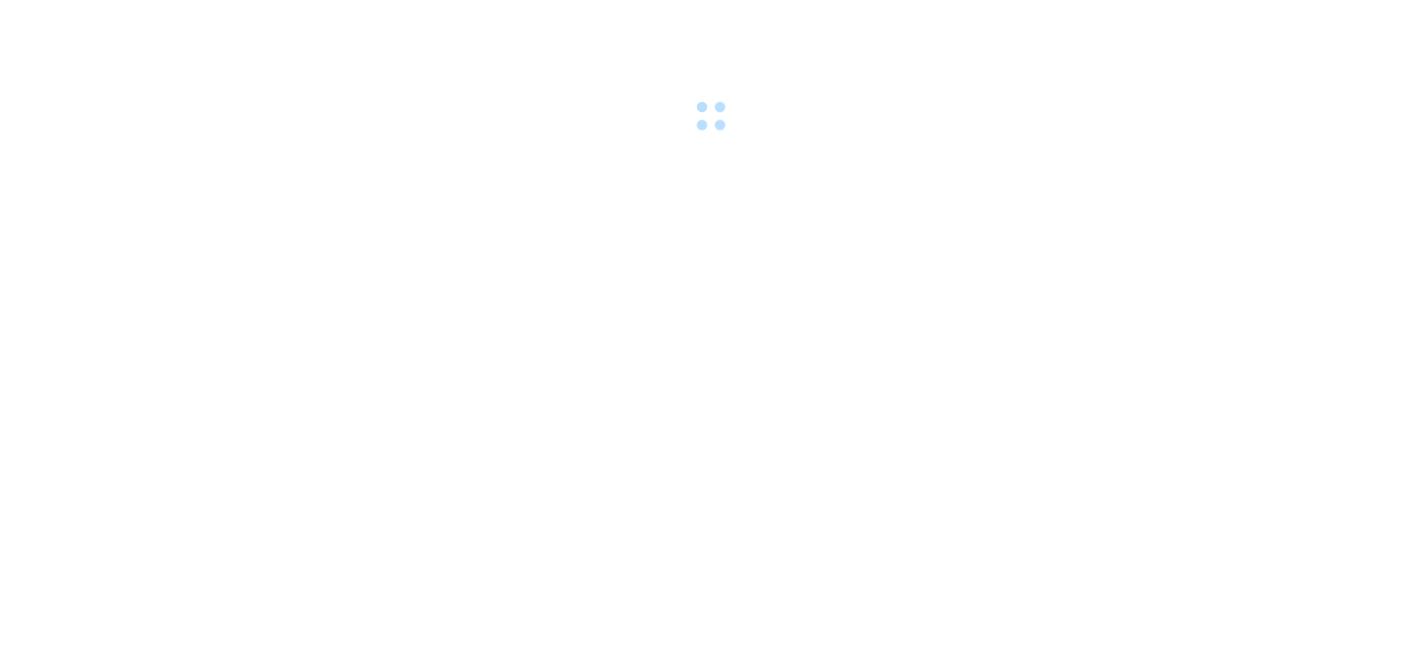 scroll, scrollTop: 0, scrollLeft: 0, axis: both 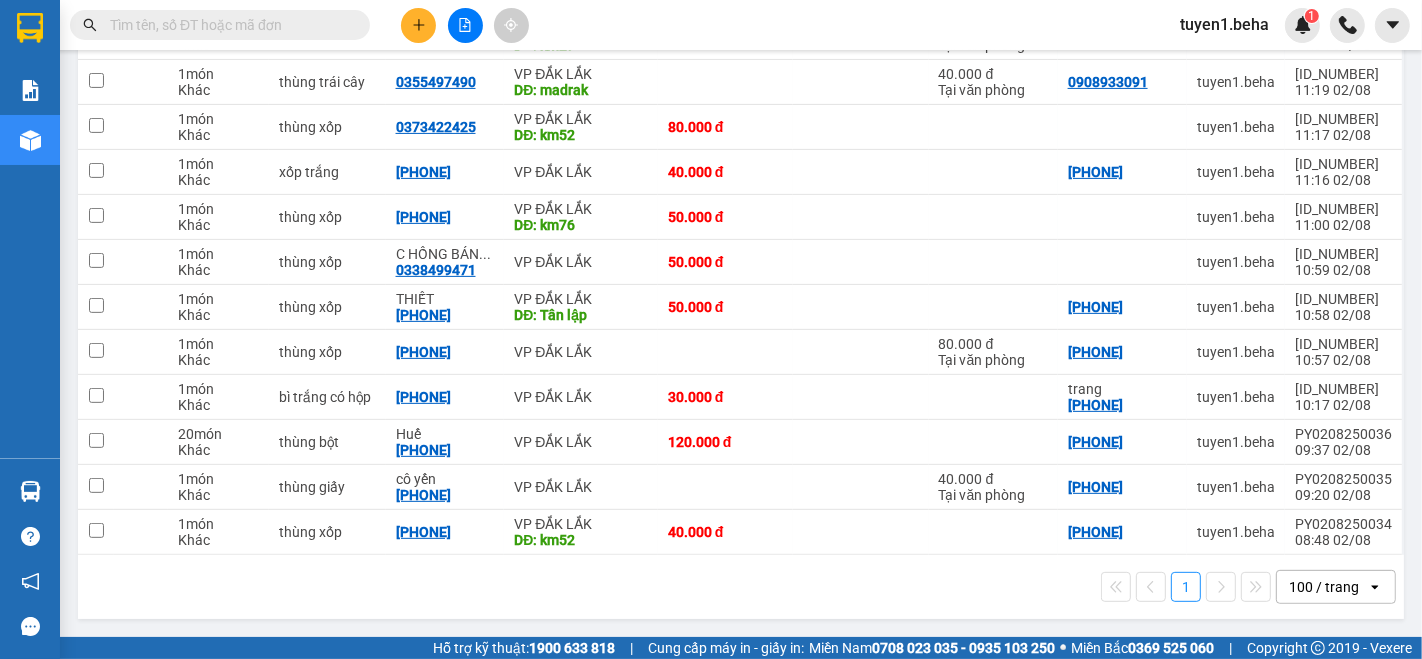click on "100 / trang" at bounding box center [1324, 587] 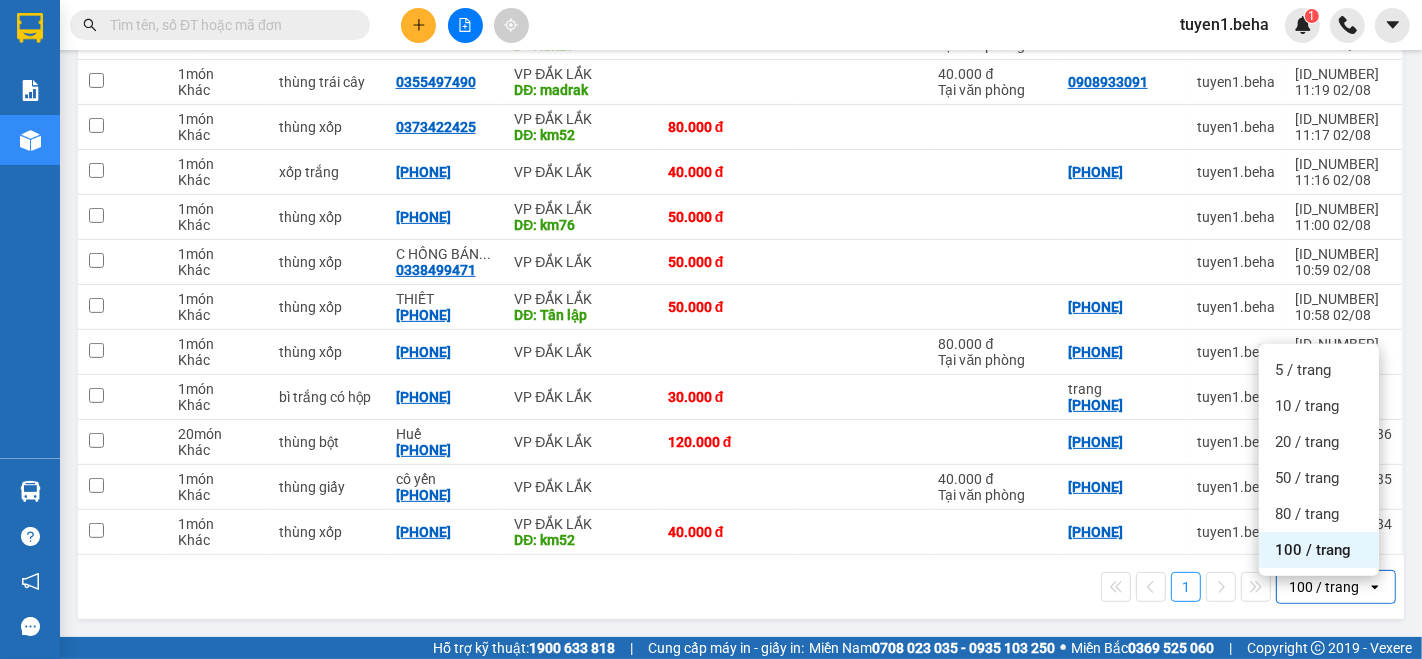 click on "100 / trang" at bounding box center [1313, 550] 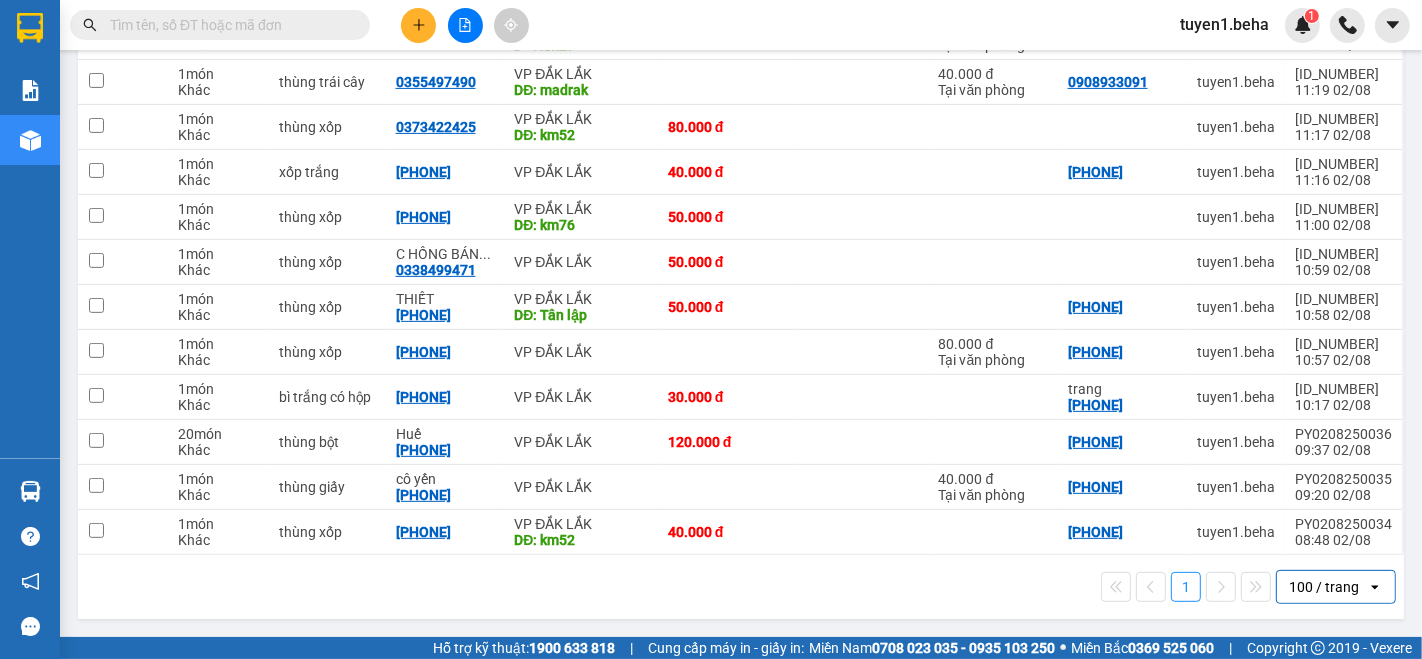 click on "1 100 / trang open" at bounding box center [741, 587] 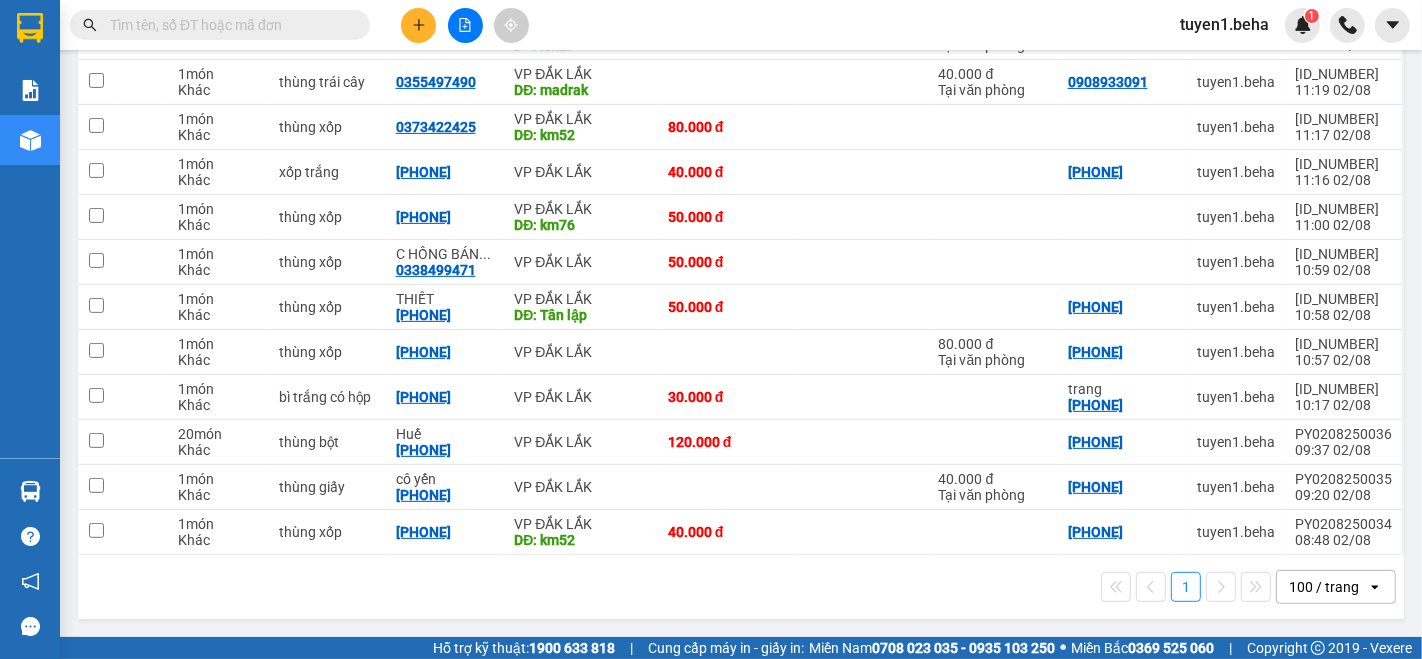 click at bounding box center [228, 25] 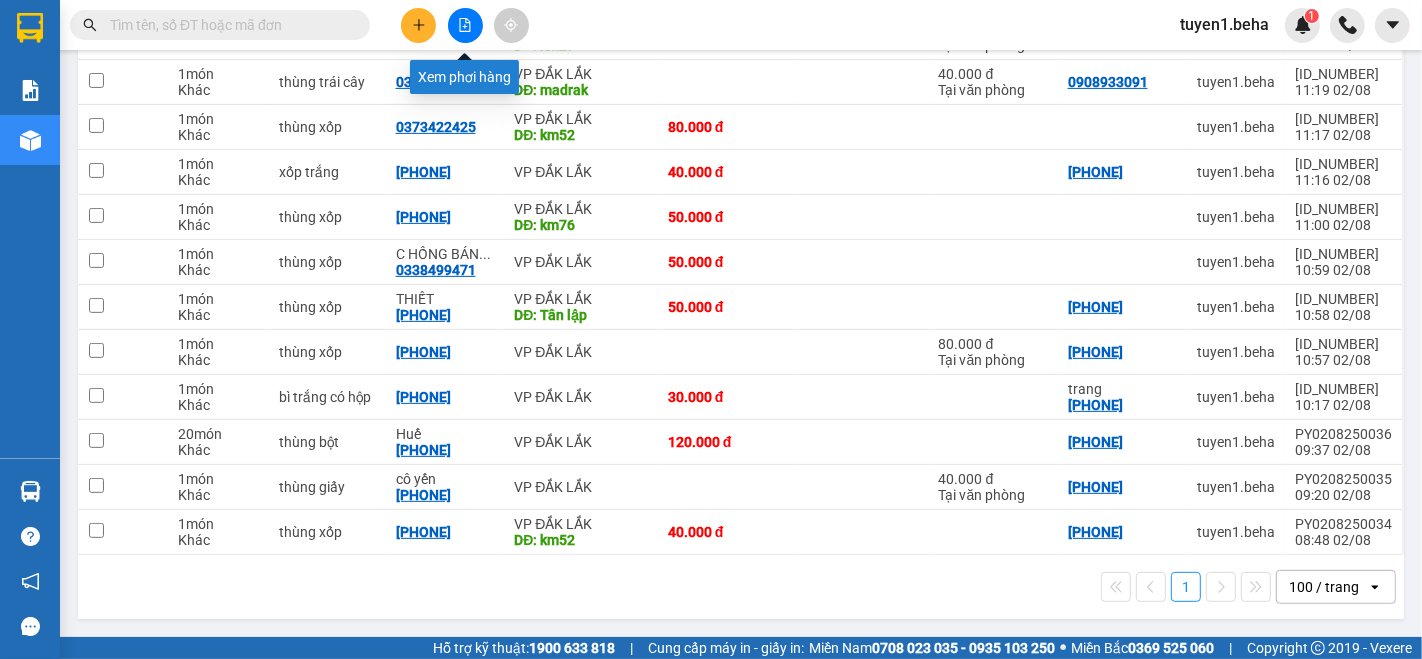 click at bounding box center [465, 25] 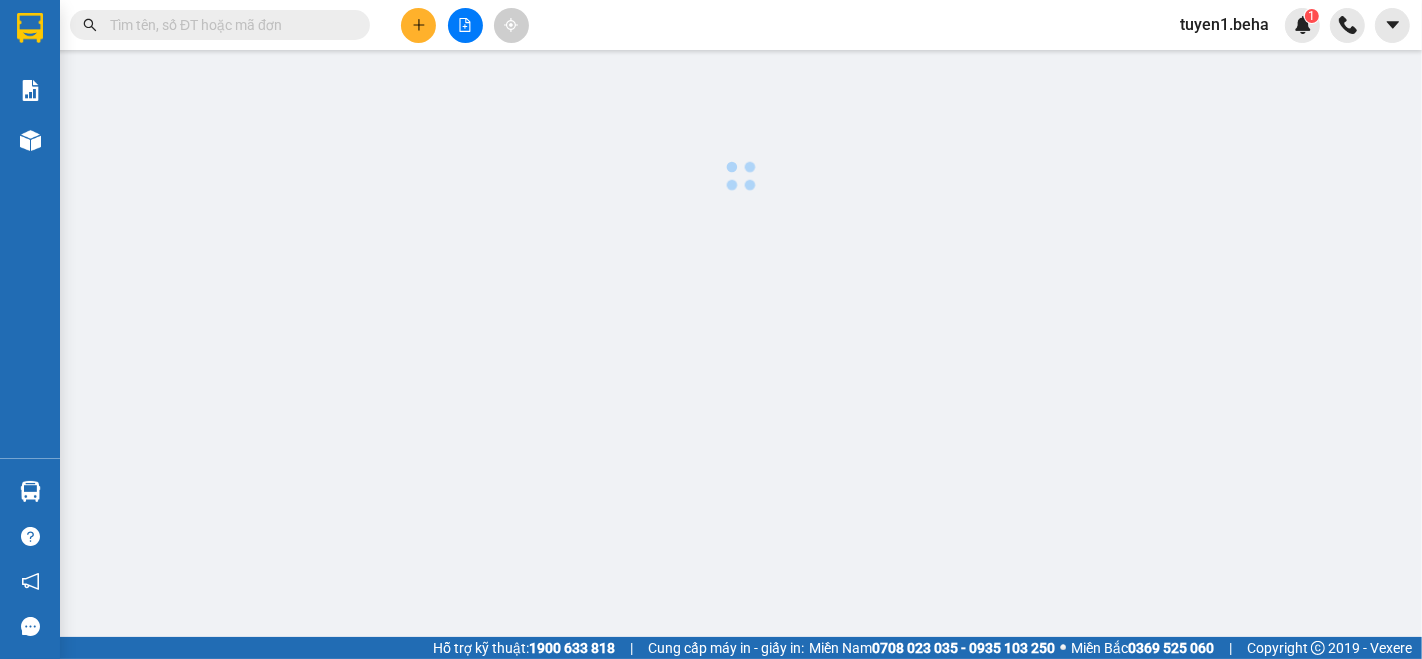 scroll, scrollTop: 0, scrollLeft: 0, axis: both 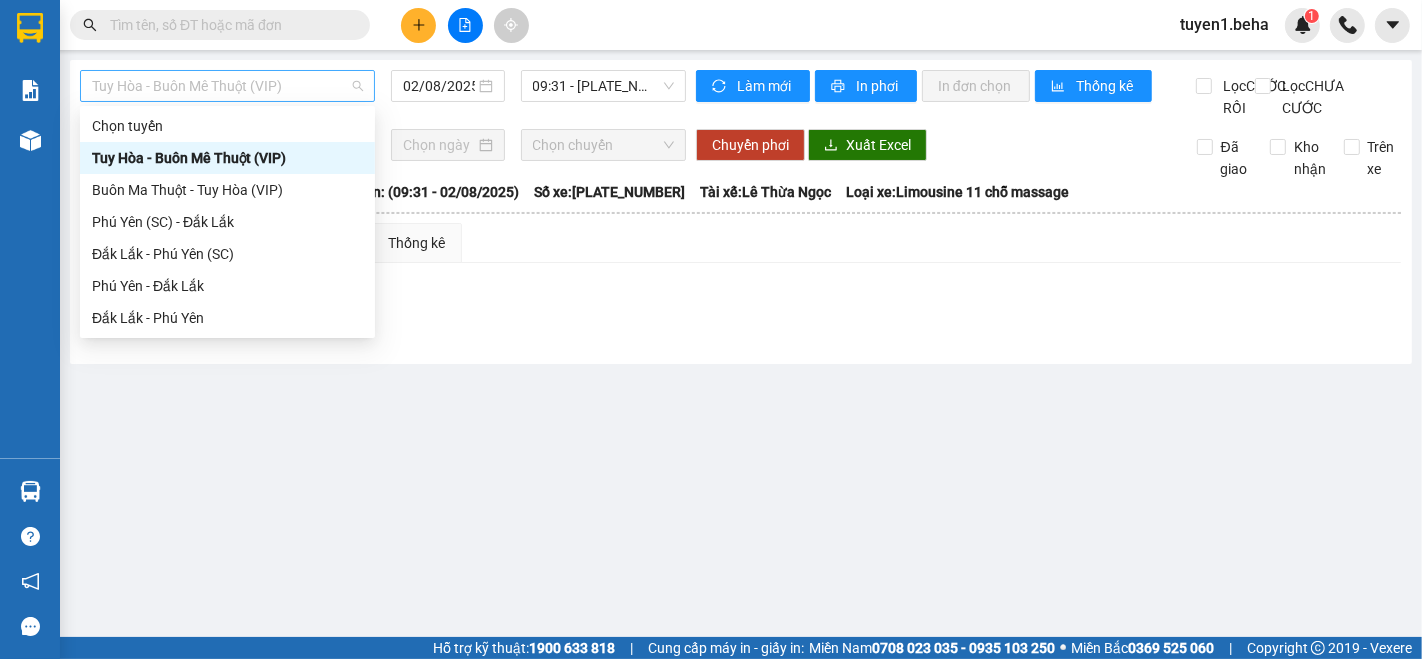 click on "Tuy Hòa - Buôn Mê Thuột (VIP)" at bounding box center [227, 86] 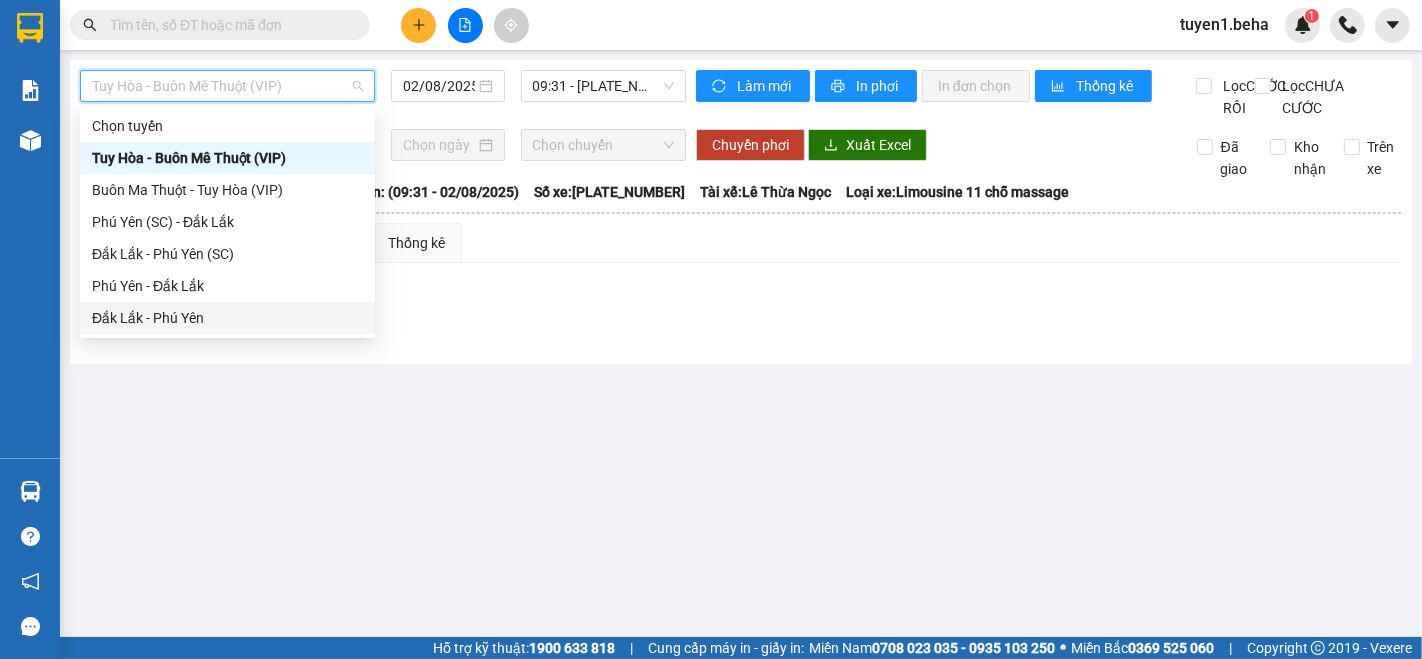 click on "Đắk Lắk - Phú Yên" at bounding box center (227, 318) 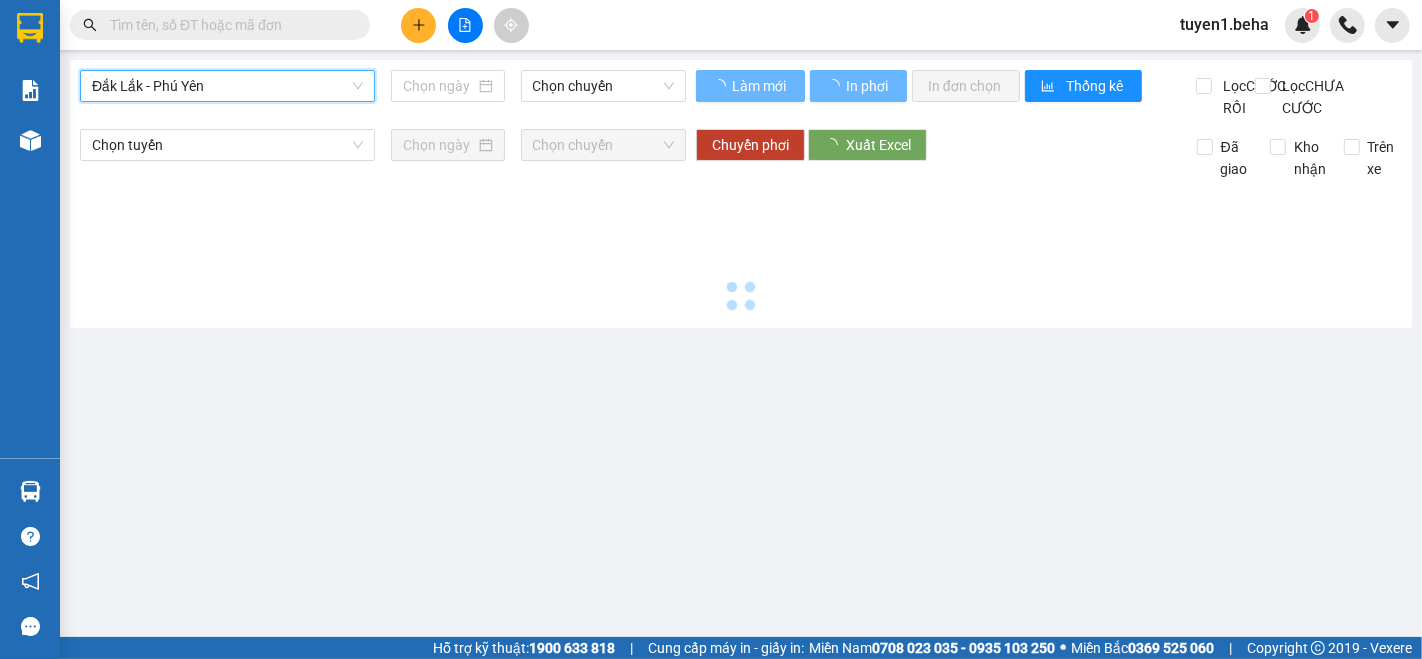 type on "02/08/2025" 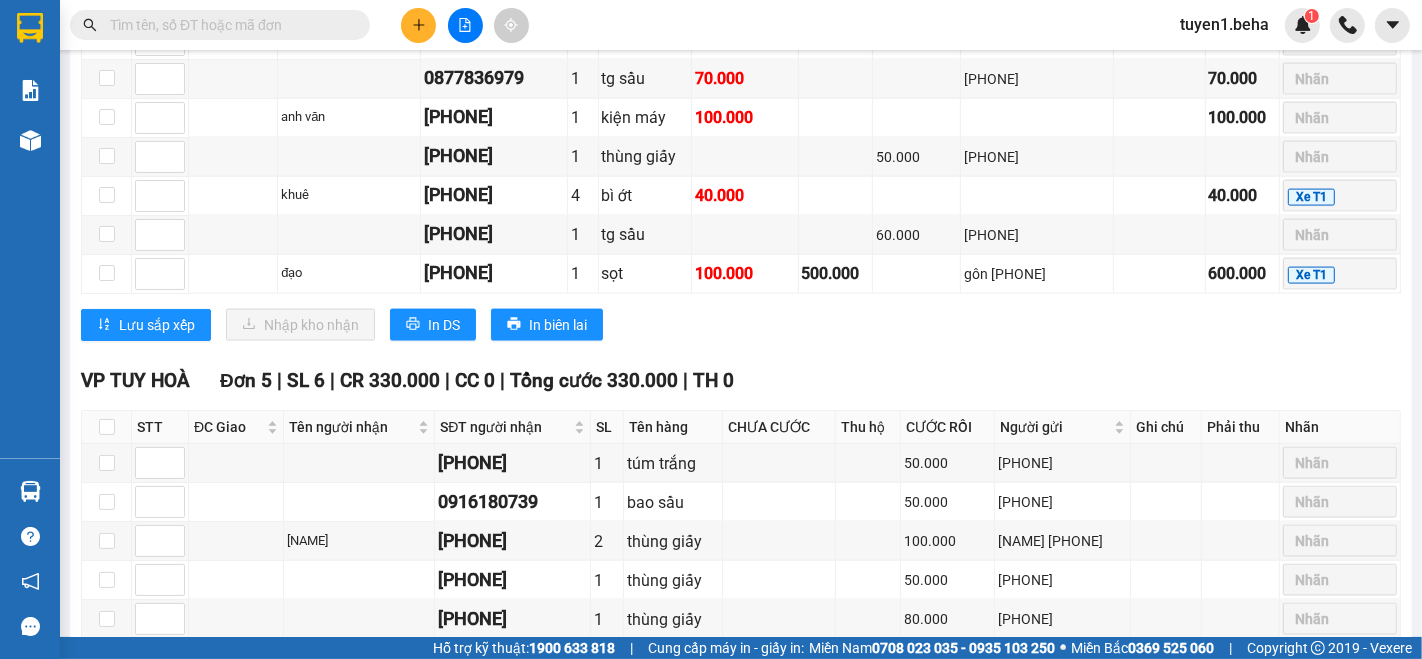 scroll, scrollTop: 2544, scrollLeft: 0, axis: vertical 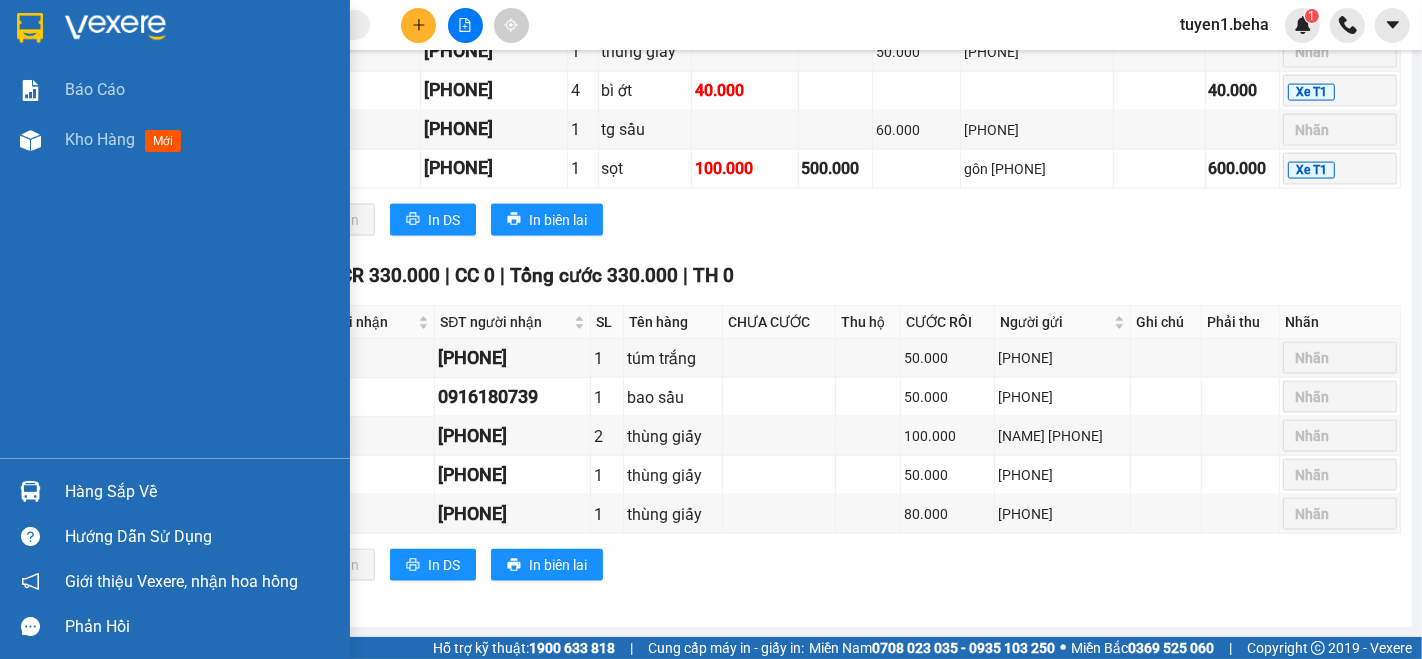 click on "Báo cáo     Kho hàng mới" at bounding box center (175, 261) 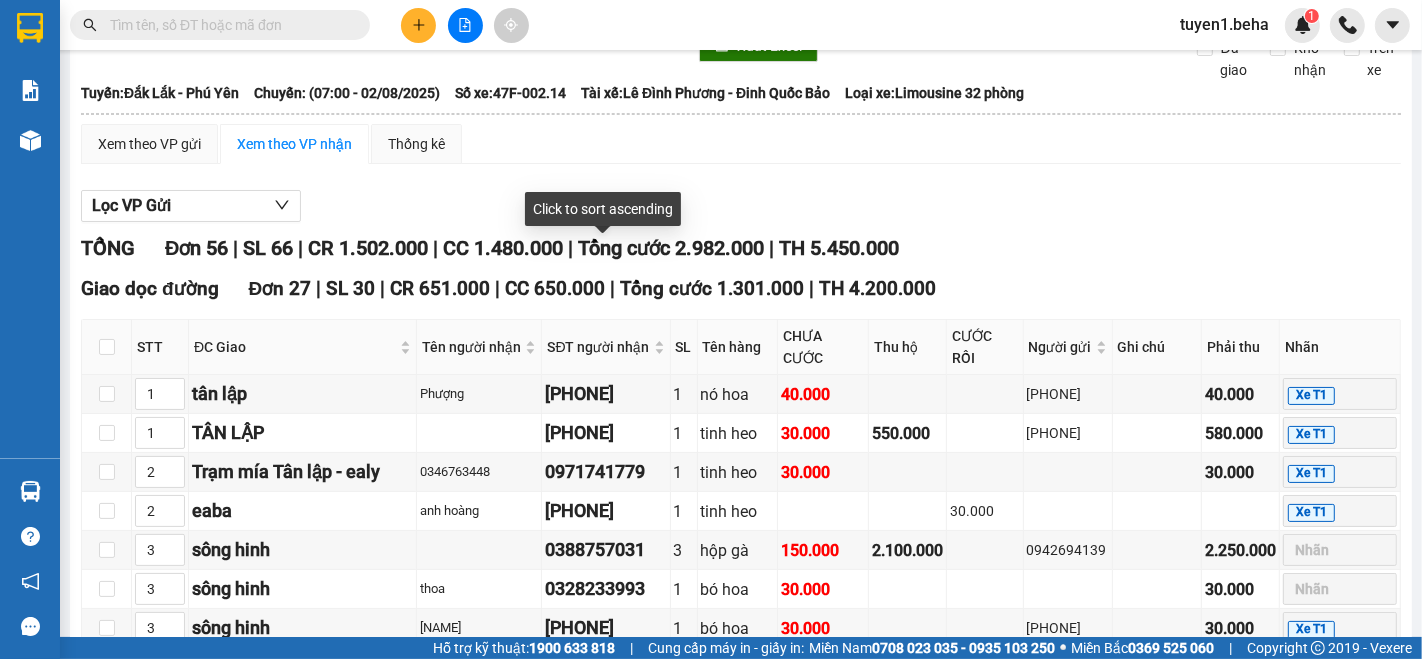 scroll, scrollTop: 0, scrollLeft: 0, axis: both 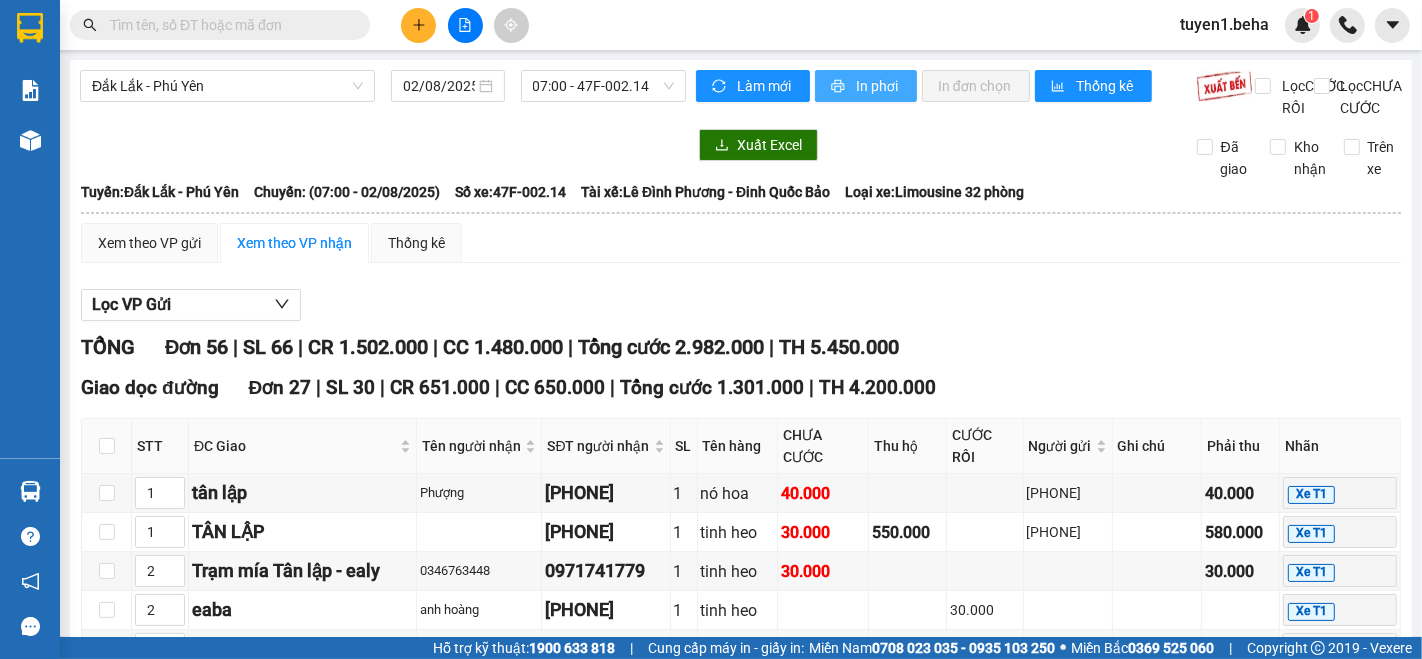 click on "In phơi" at bounding box center (878, 86) 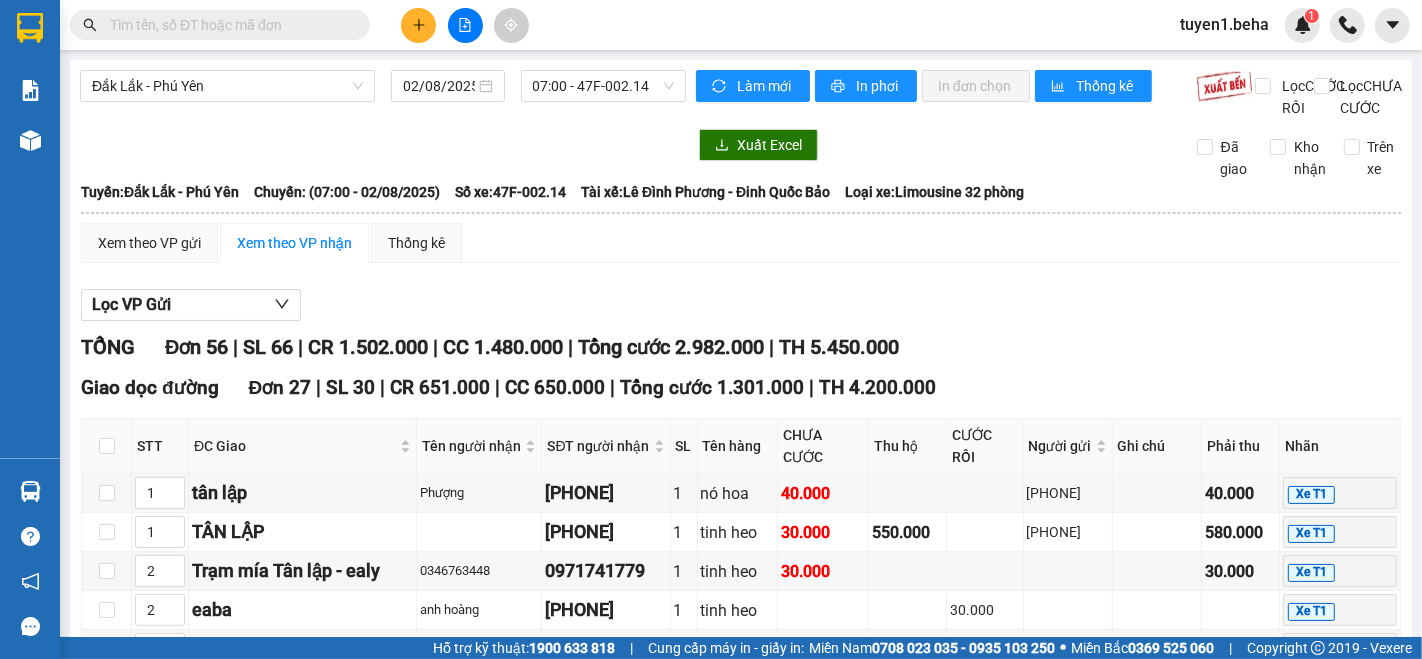 click at bounding box center [383, 145] 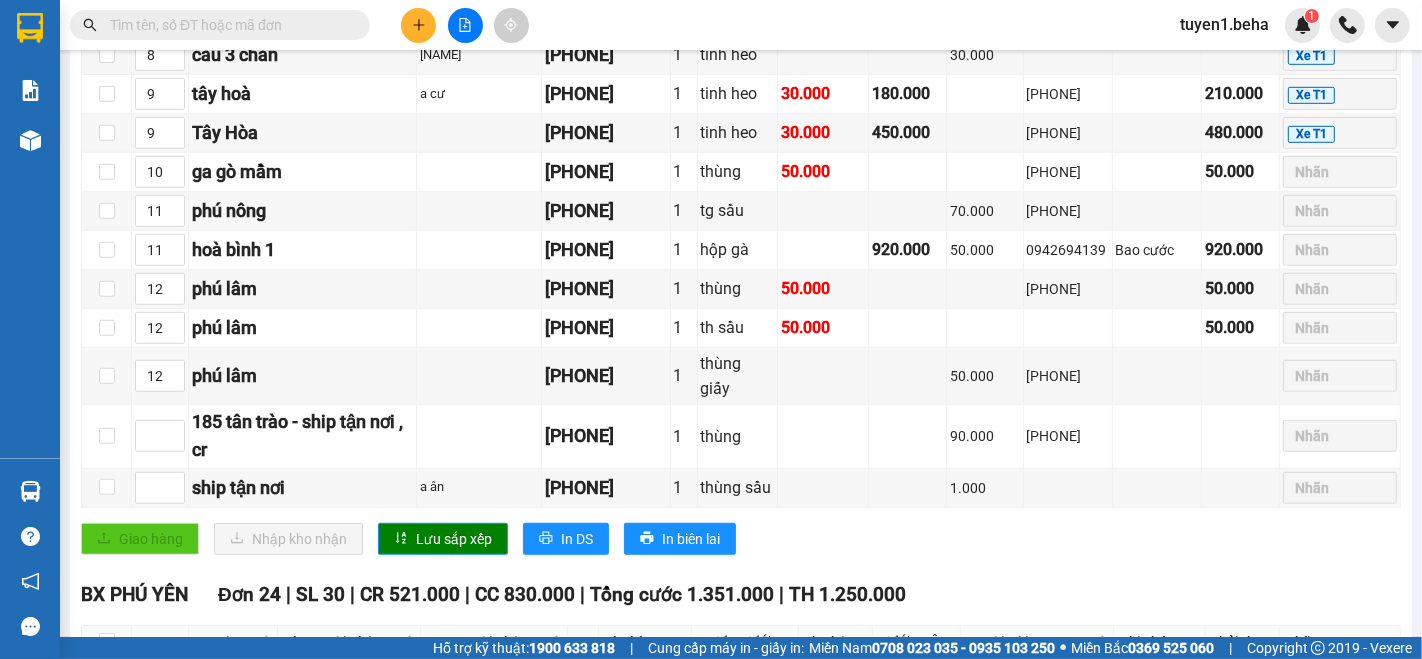 scroll, scrollTop: 1222, scrollLeft: 0, axis: vertical 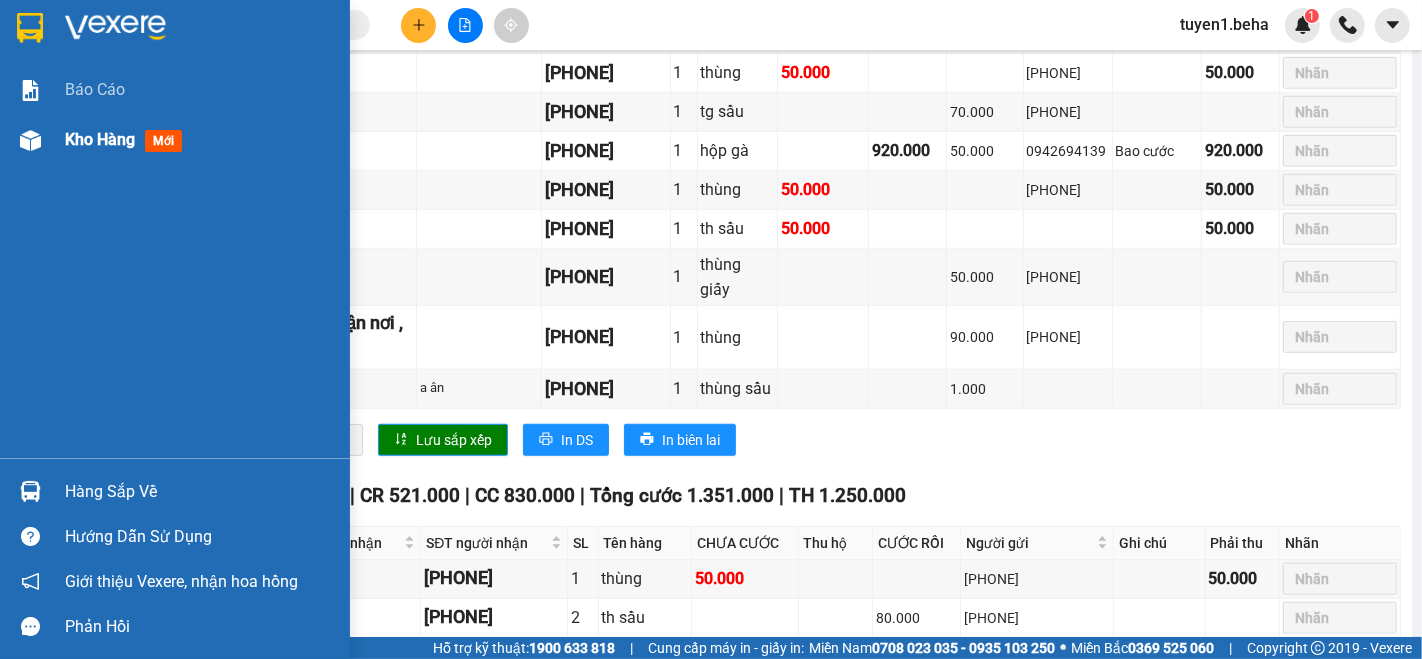 click on "Kho hàng" at bounding box center [100, 139] 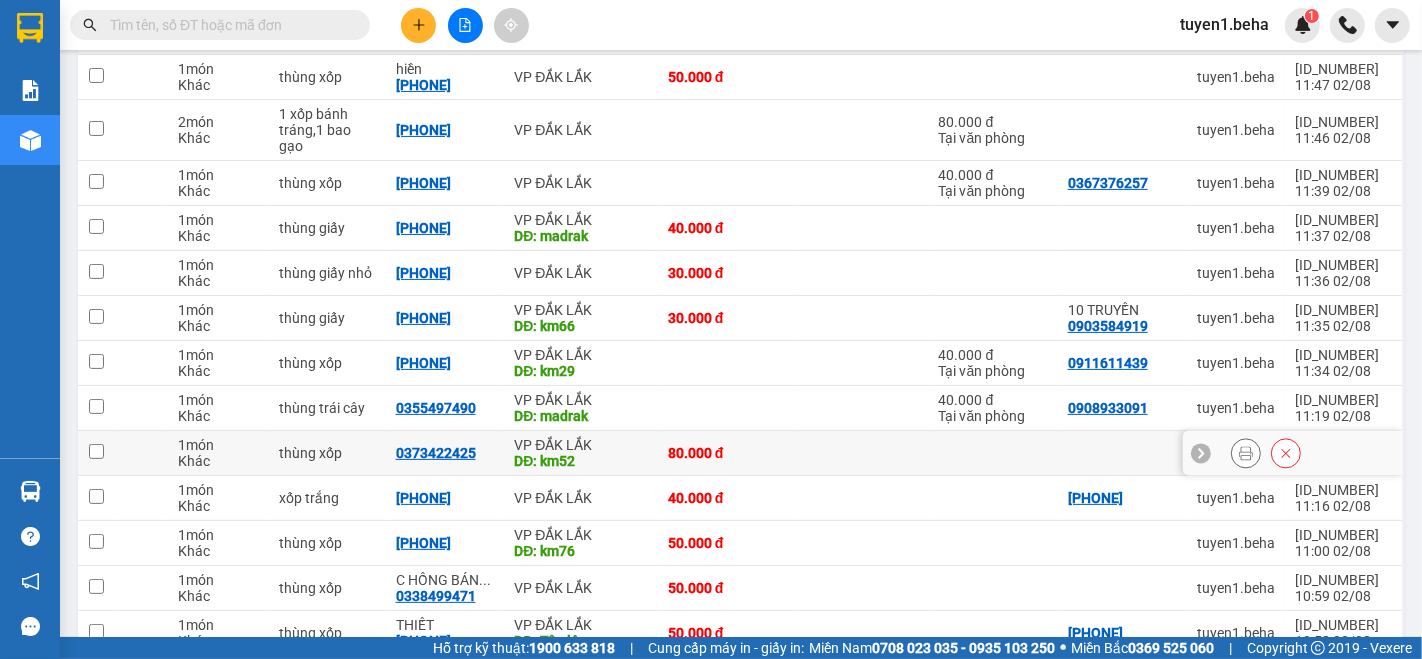 scroll, scrollTop: 0, scrollLeft: 0, axis: both 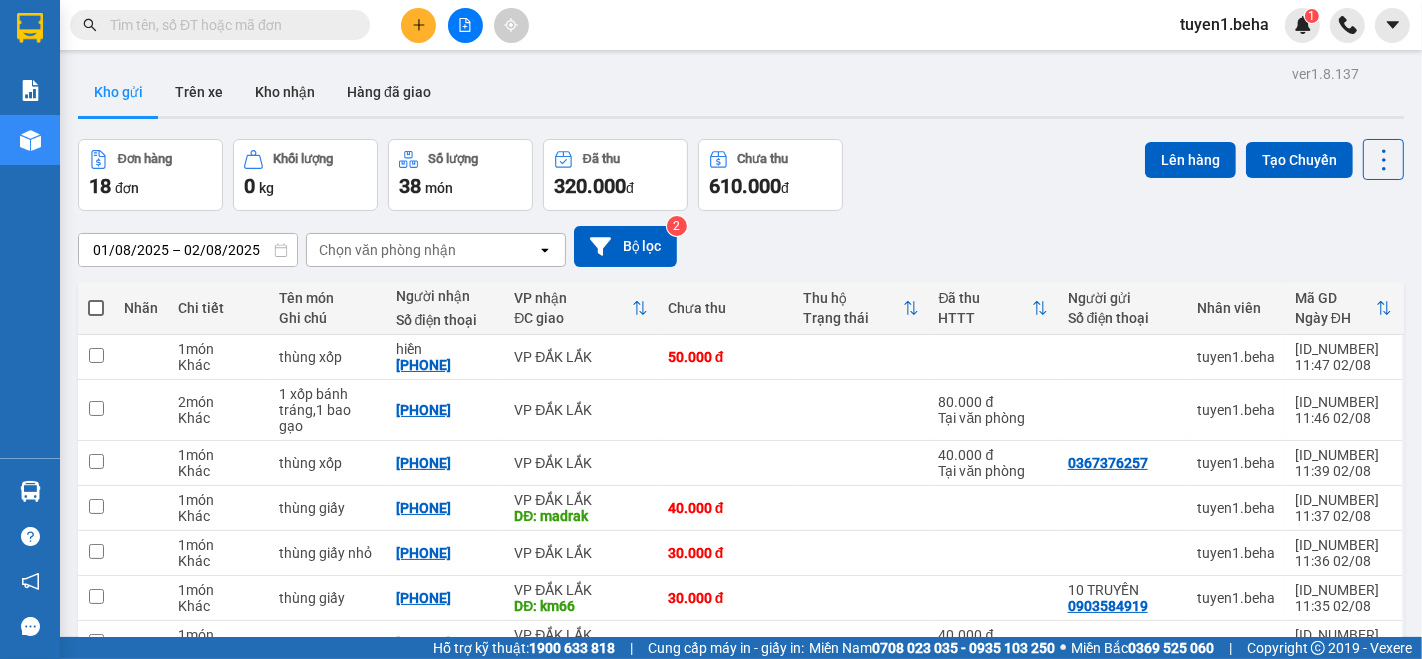 click at bounding box center [96, 308] 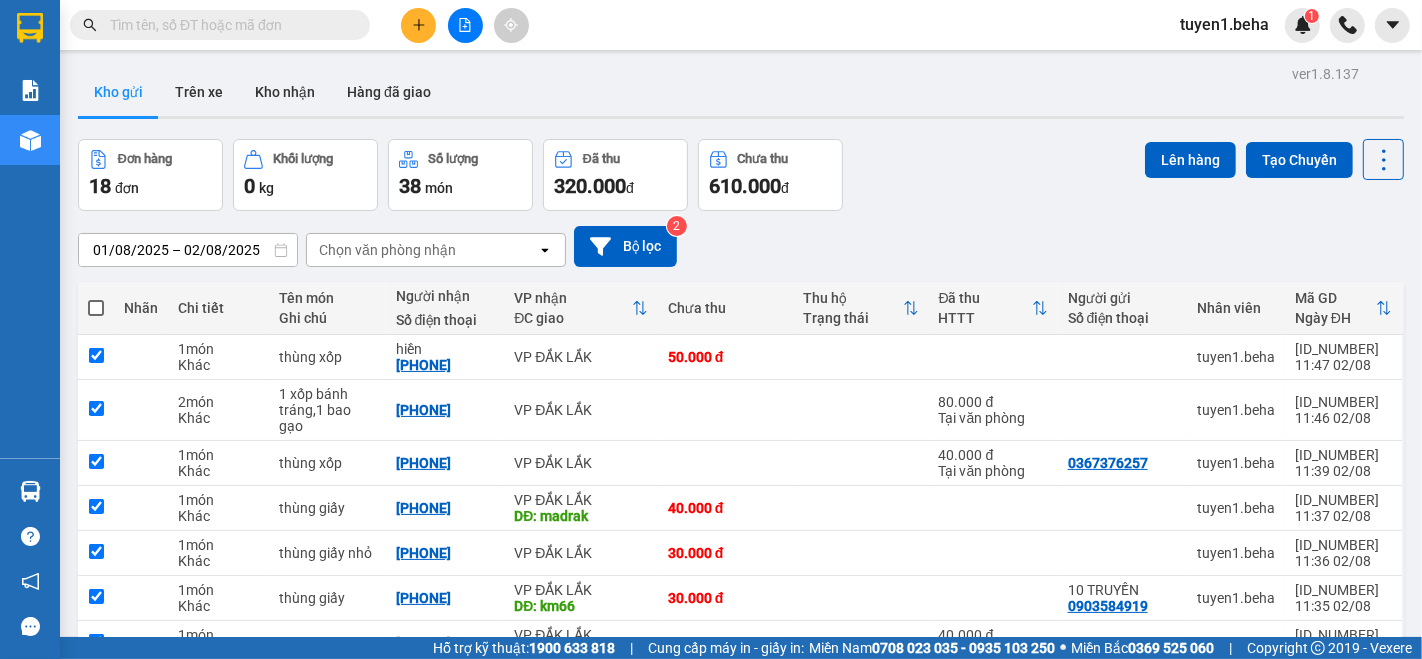 checkbox on "true" 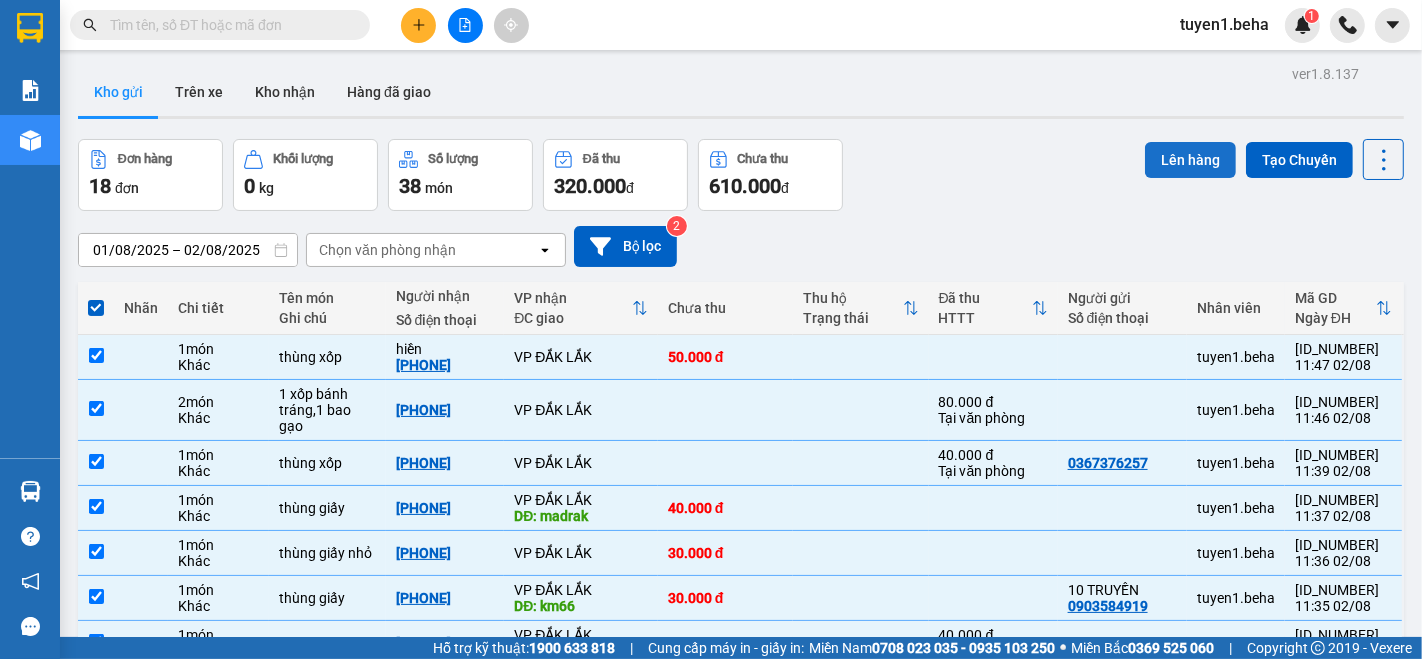 click on "Lên hàng" at bounding box center [1190, 160] 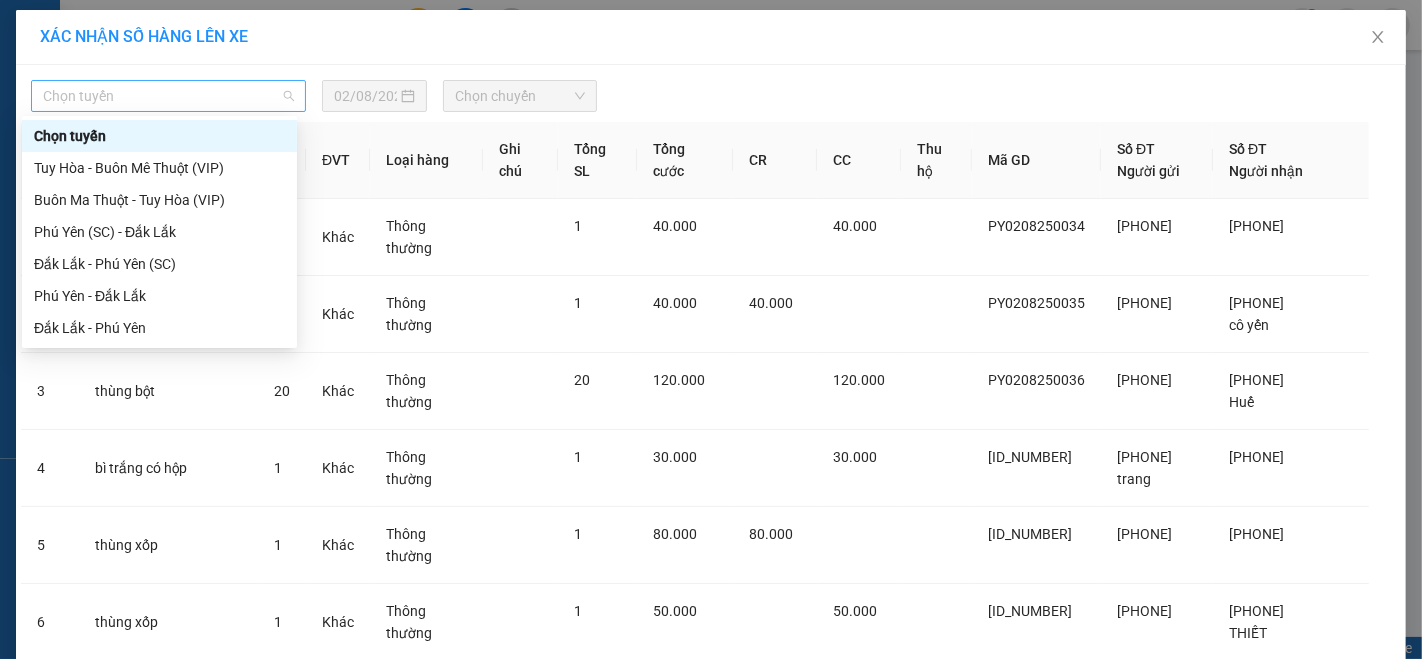 click on "Chọn tuyến" at bounding box center [168, 96] 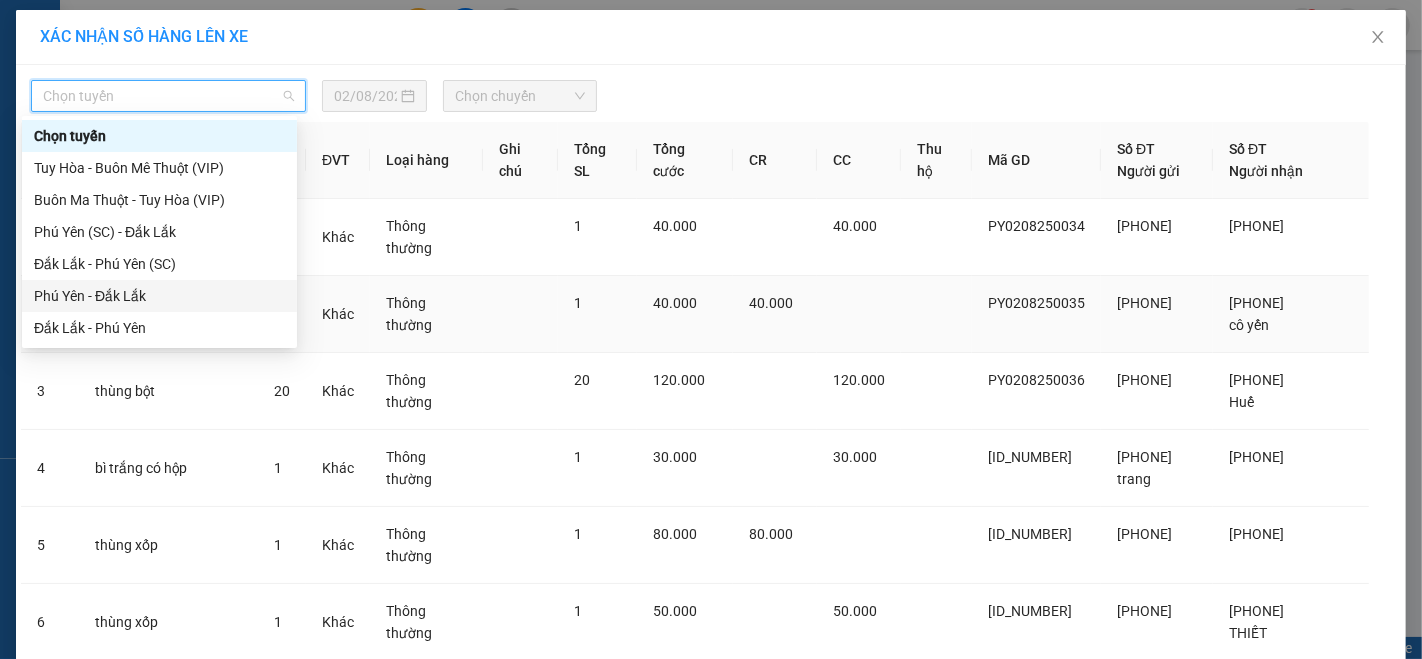 drag, startPoint x: 122, startPoint y: 291, endPoint x: 141, endPoint y: 281, distance: 21.470911 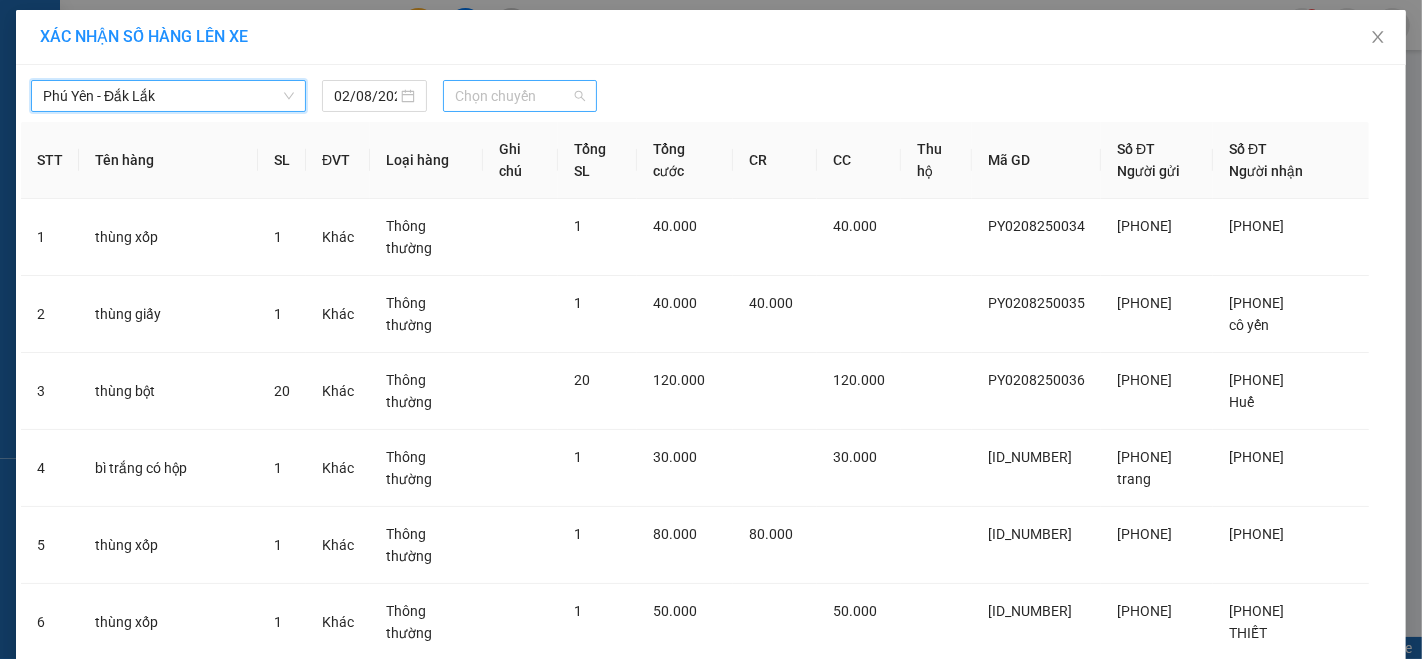 click on "Chọn chuyến" at bounding box center [520, 96] 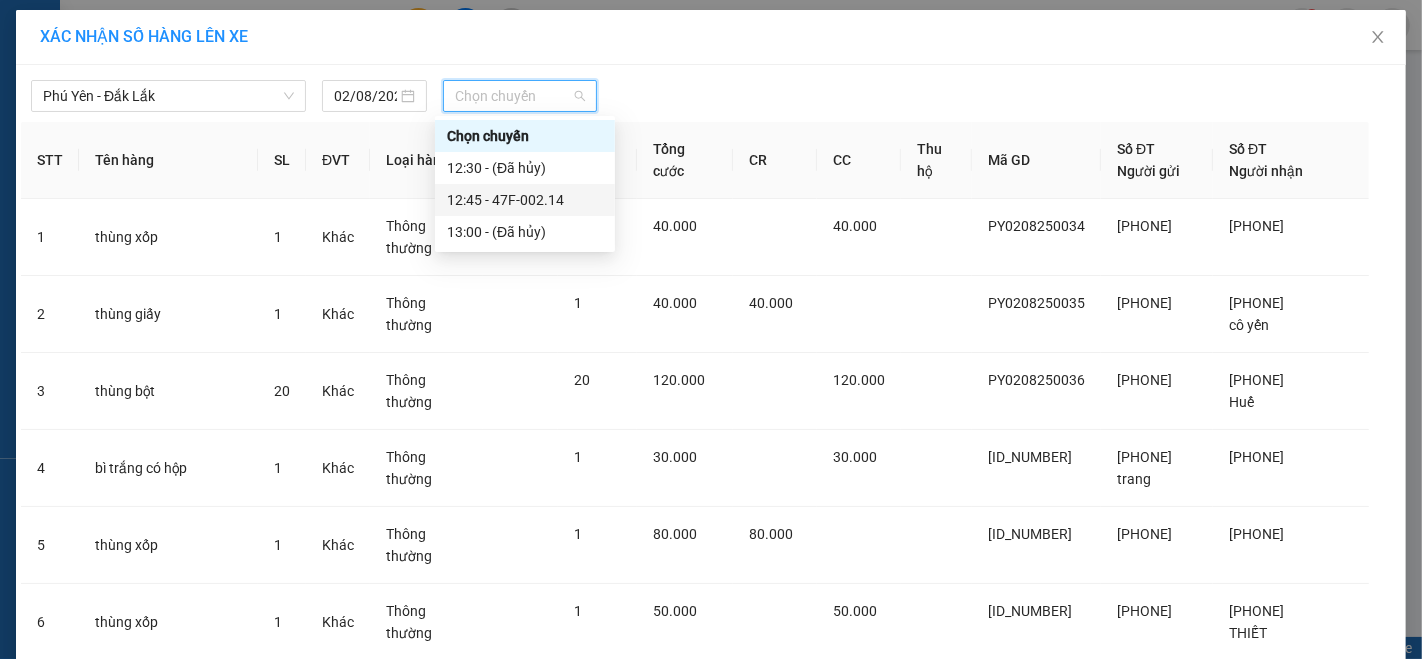 click on "12:45     - 47F-002.14" at bounding box center (525, 200) 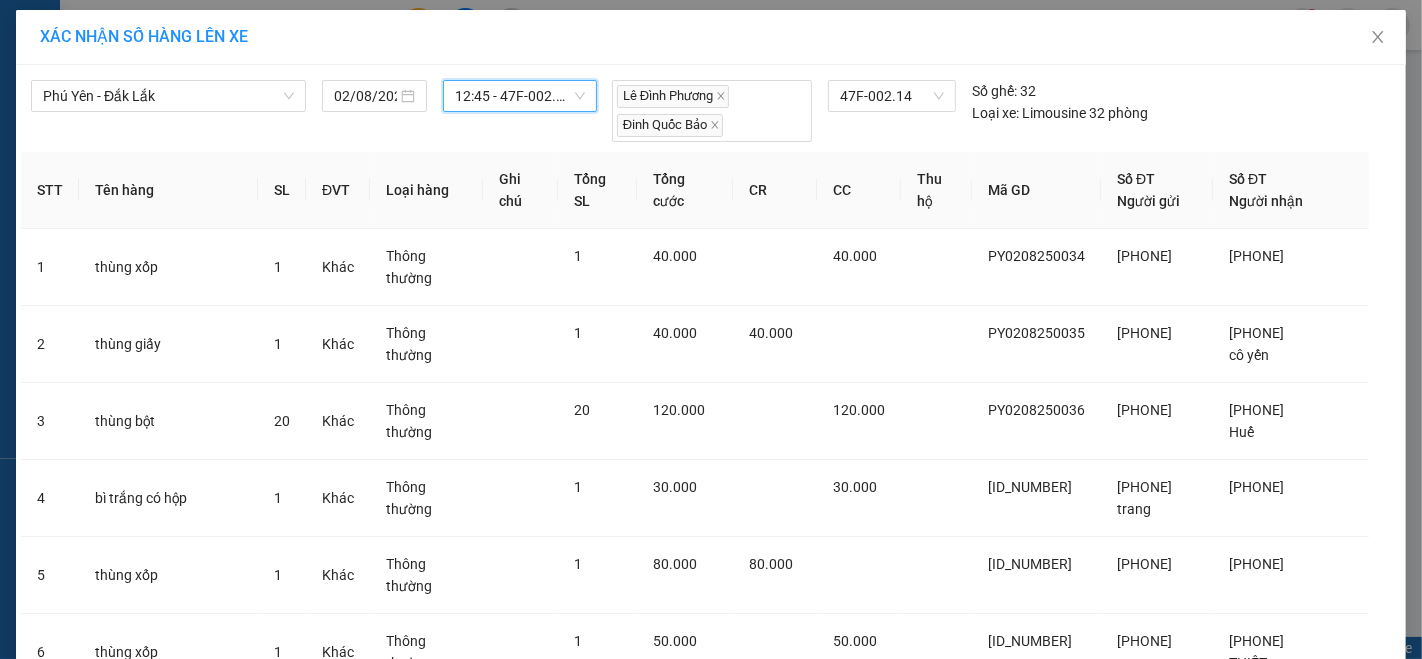 click on "12:45     - 47F-002.14" at bounding box center [520, 96] 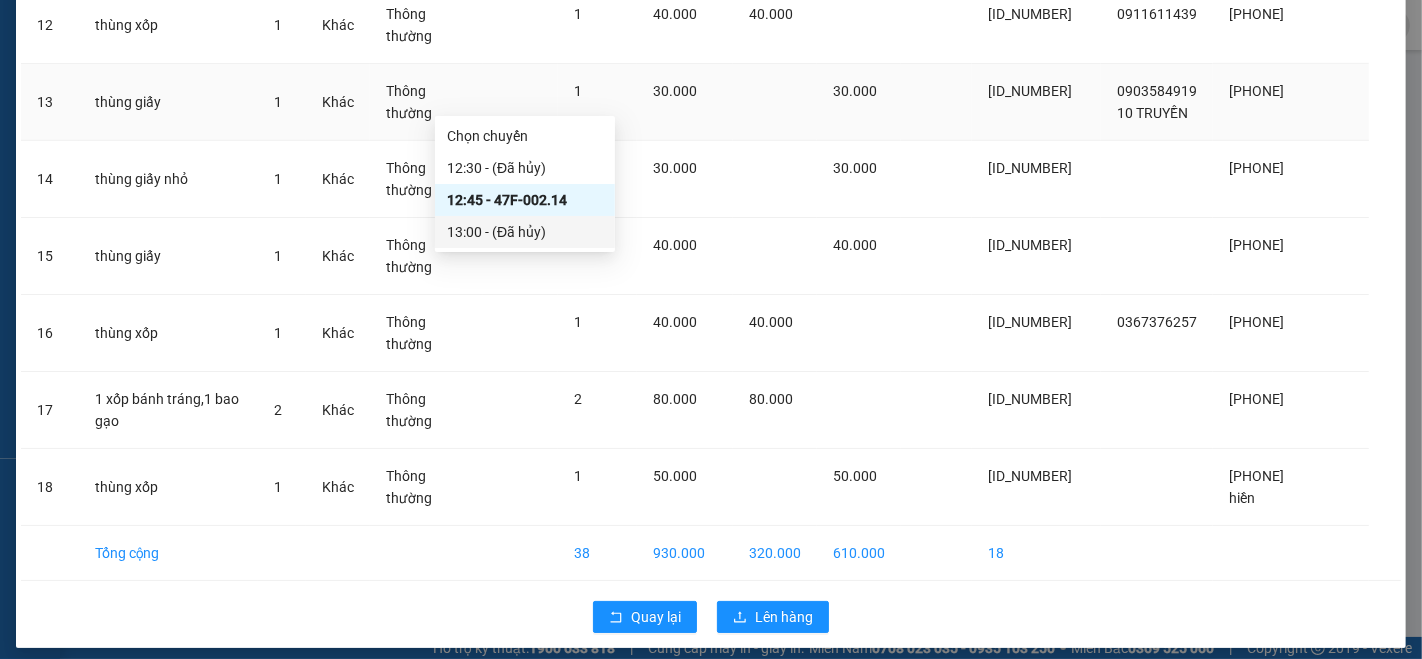 scroll, scrollTop: 1116, scrollLeft: 0, axis: vertical 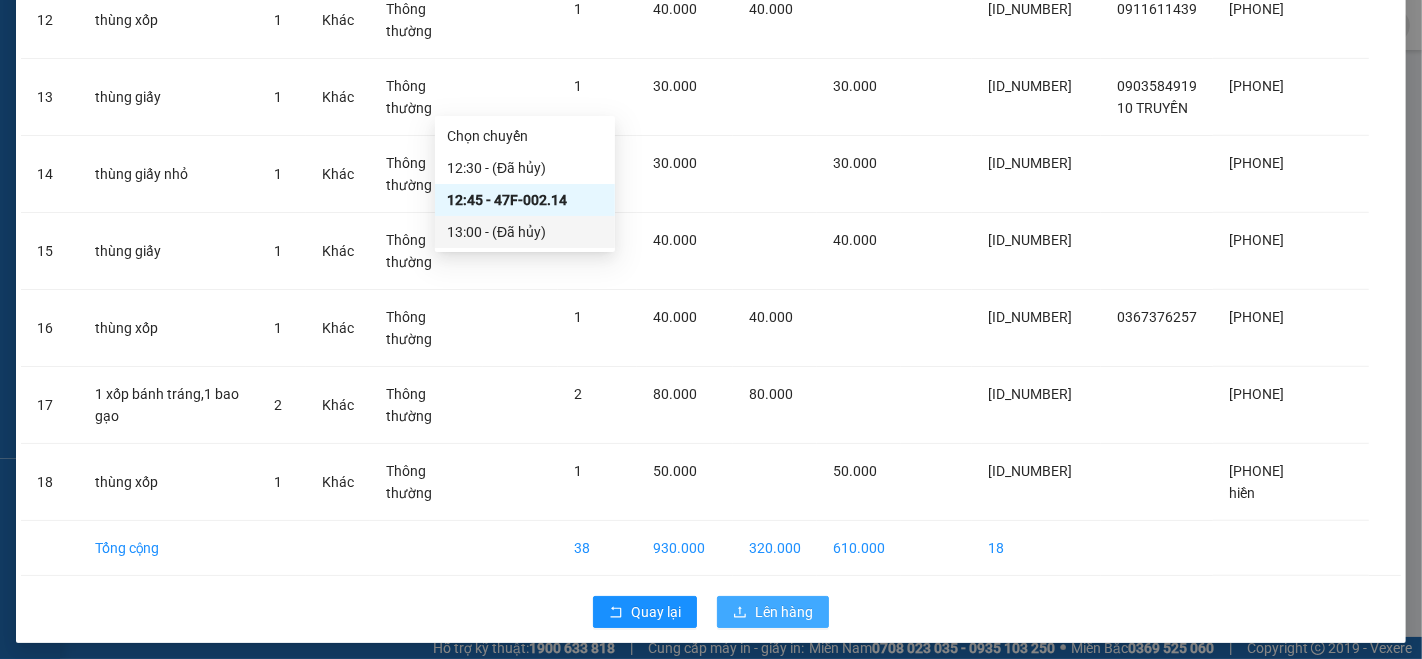 drag, startPoint x: 753, startPoint y: 603, endPoint x: 764, endPoint y: 588, distance: 18.601076 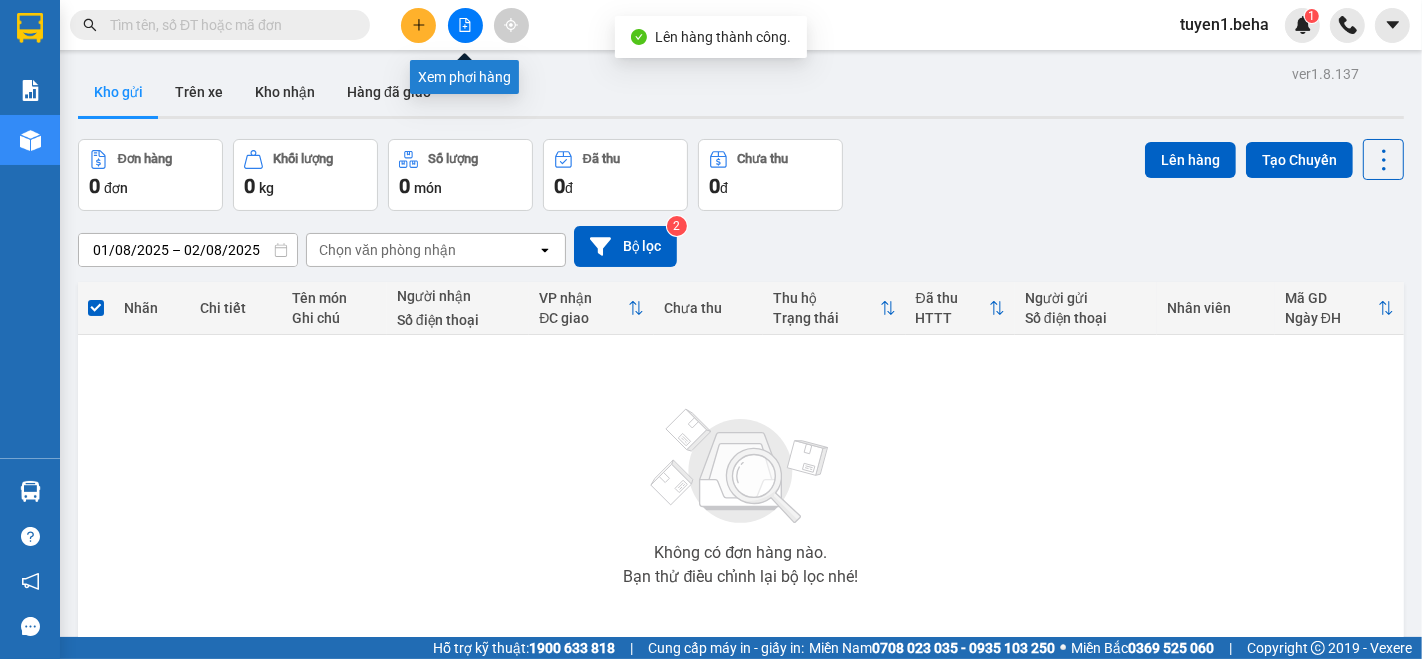 click at bounding box center [465, 25] 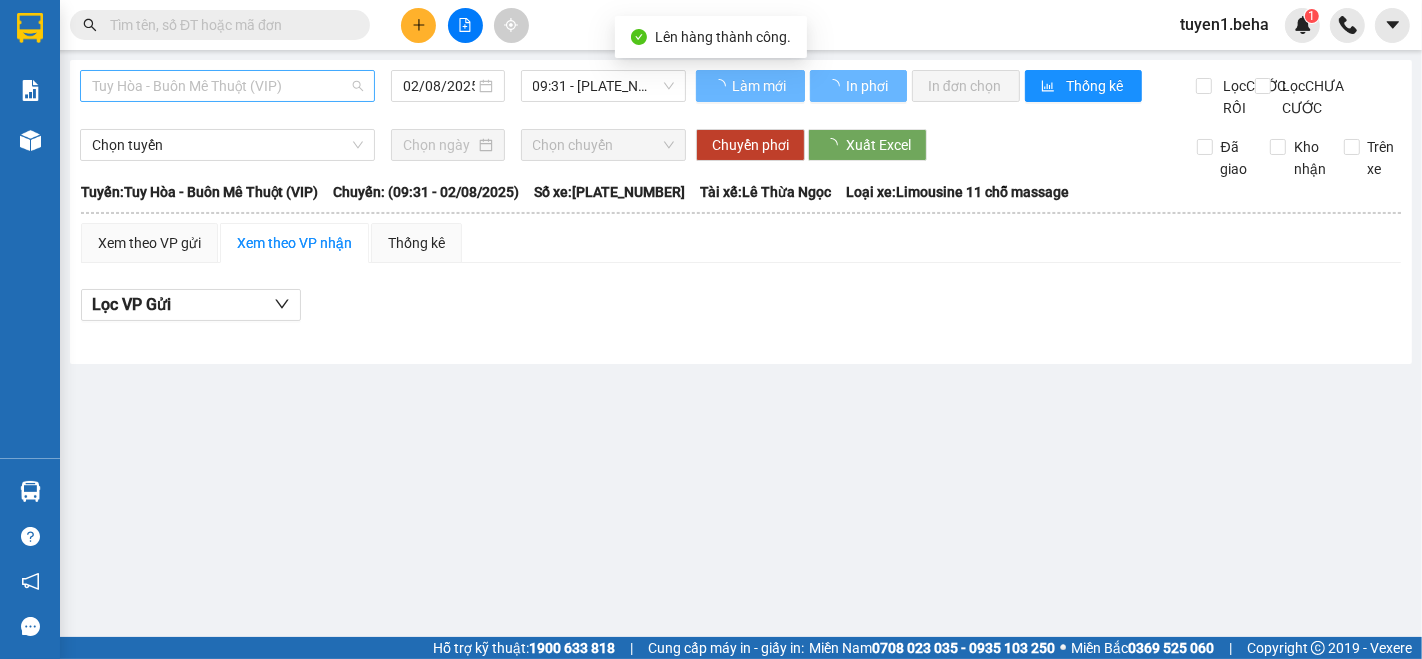 click on "Tuy Hòa - Buôn Mê Thuột (VIP)" at bounding box center (227, 86) 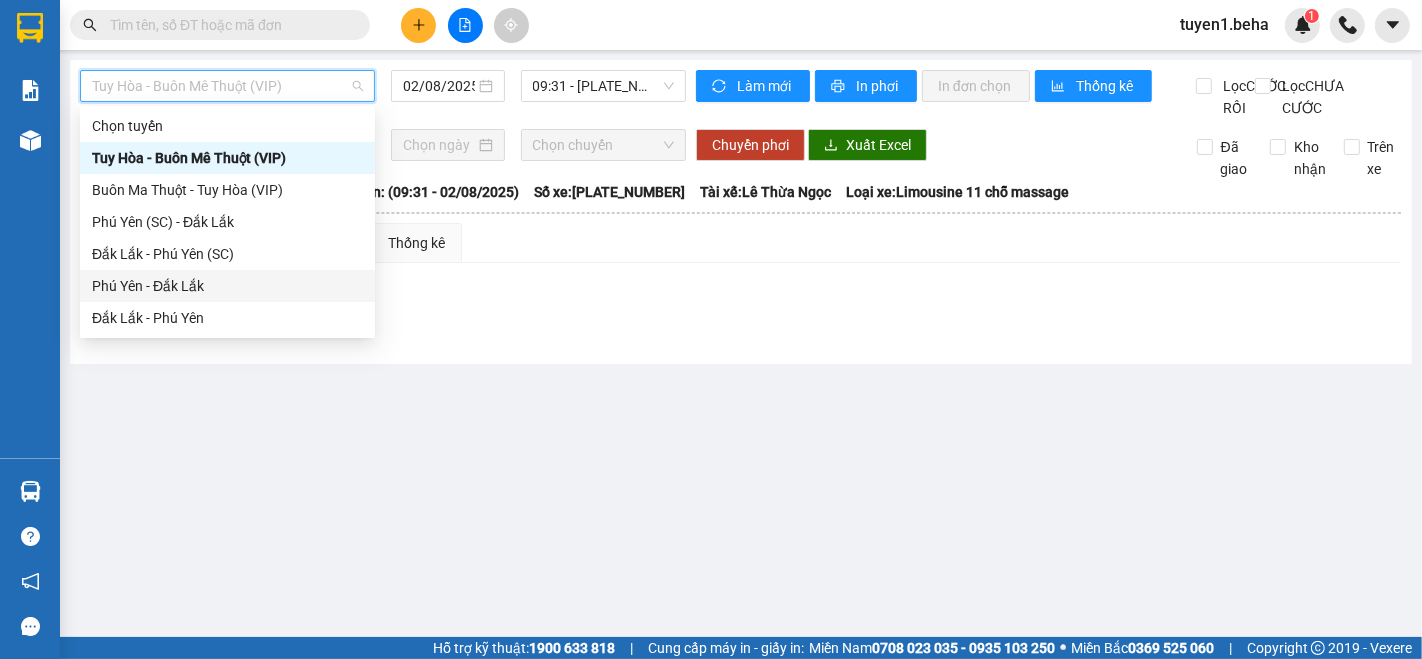 click on "Phú Yên - Đắk Lắk" at bounding box center (227, 286) 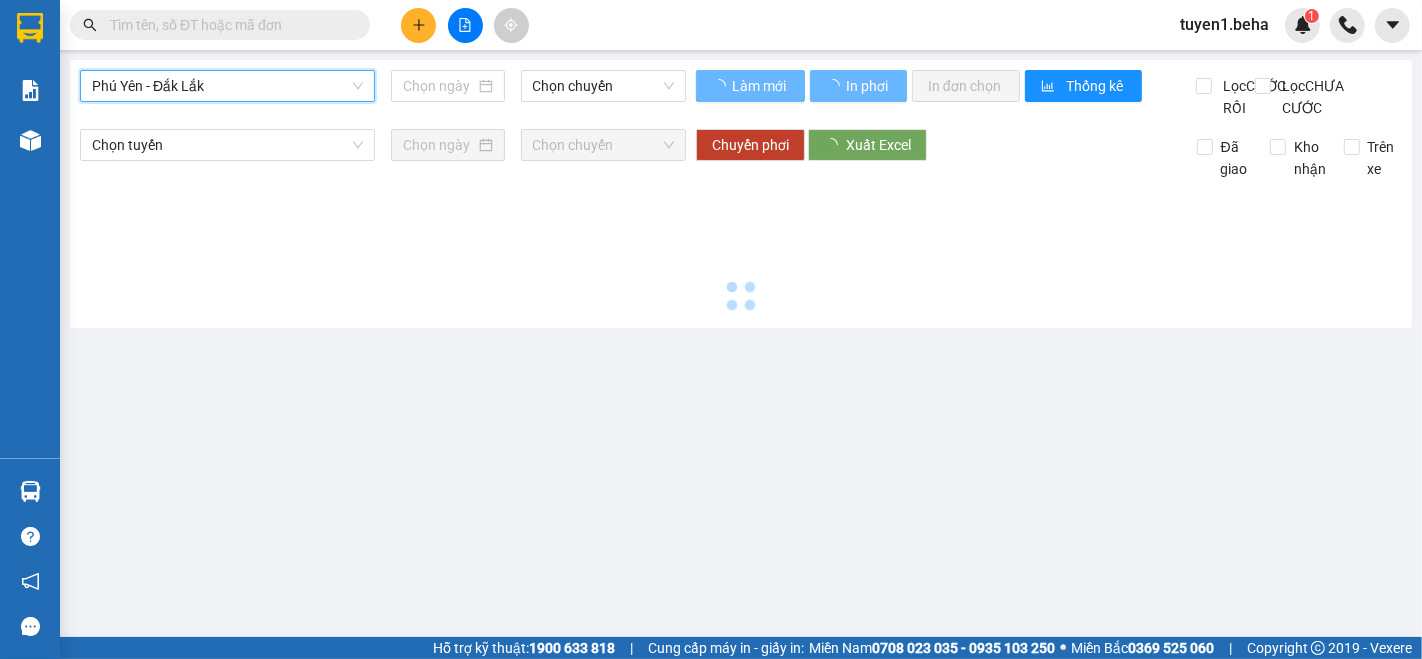 type on "02/08/2025" 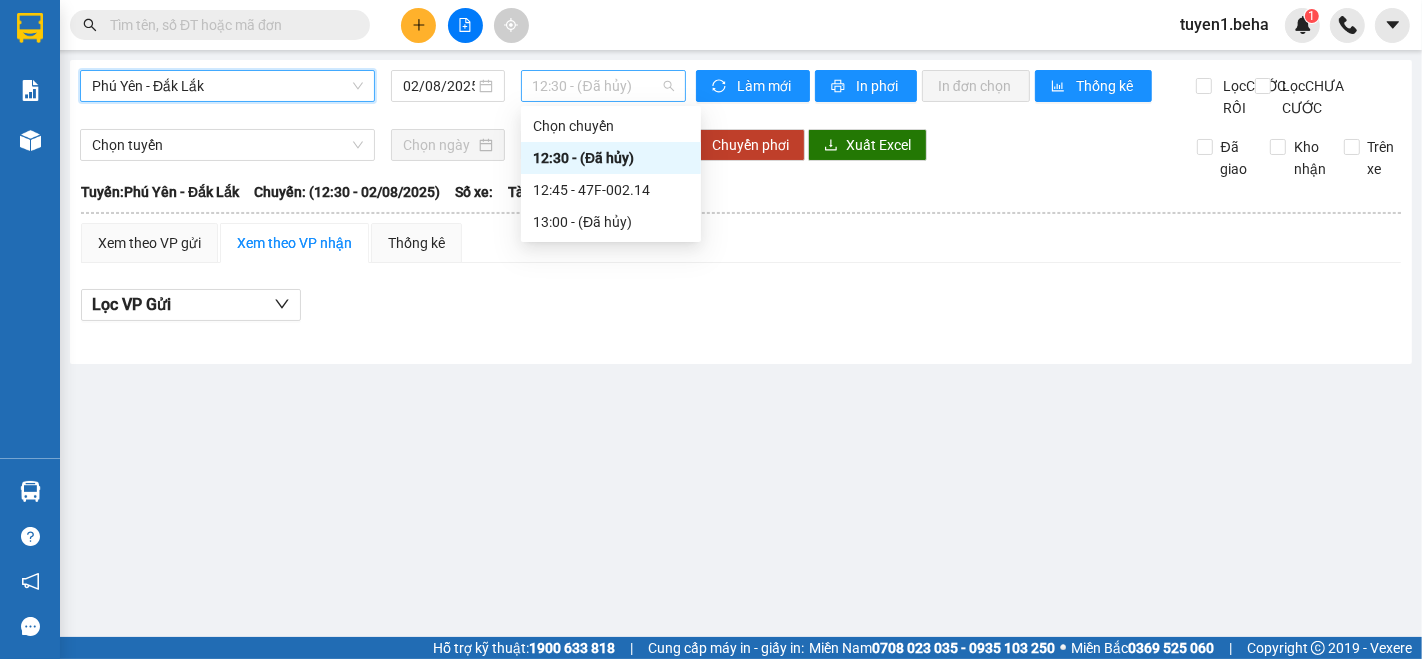 drag, startPoint x: 584, startPoint y: 73, endPoint x: 597, endPoint y: 176, distance: 103.81715 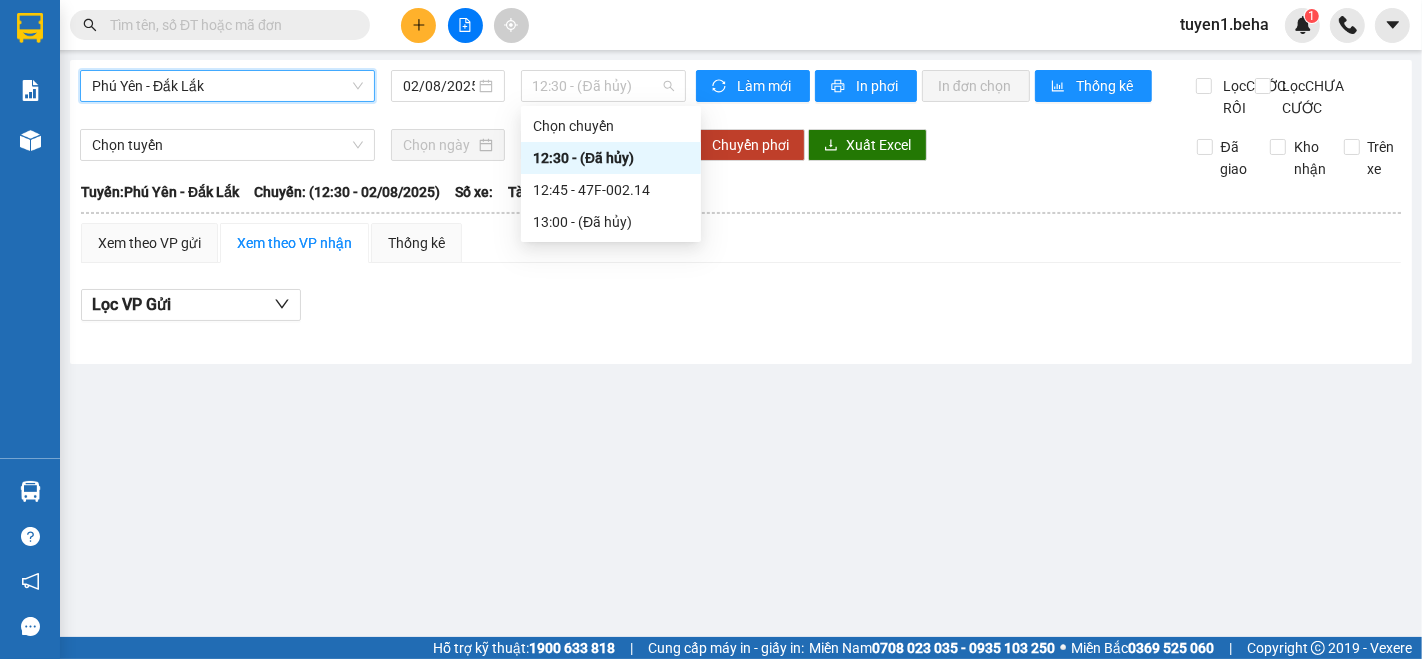 click on "12:30     - (Đã hủy)" at bounding box center (603, 86) 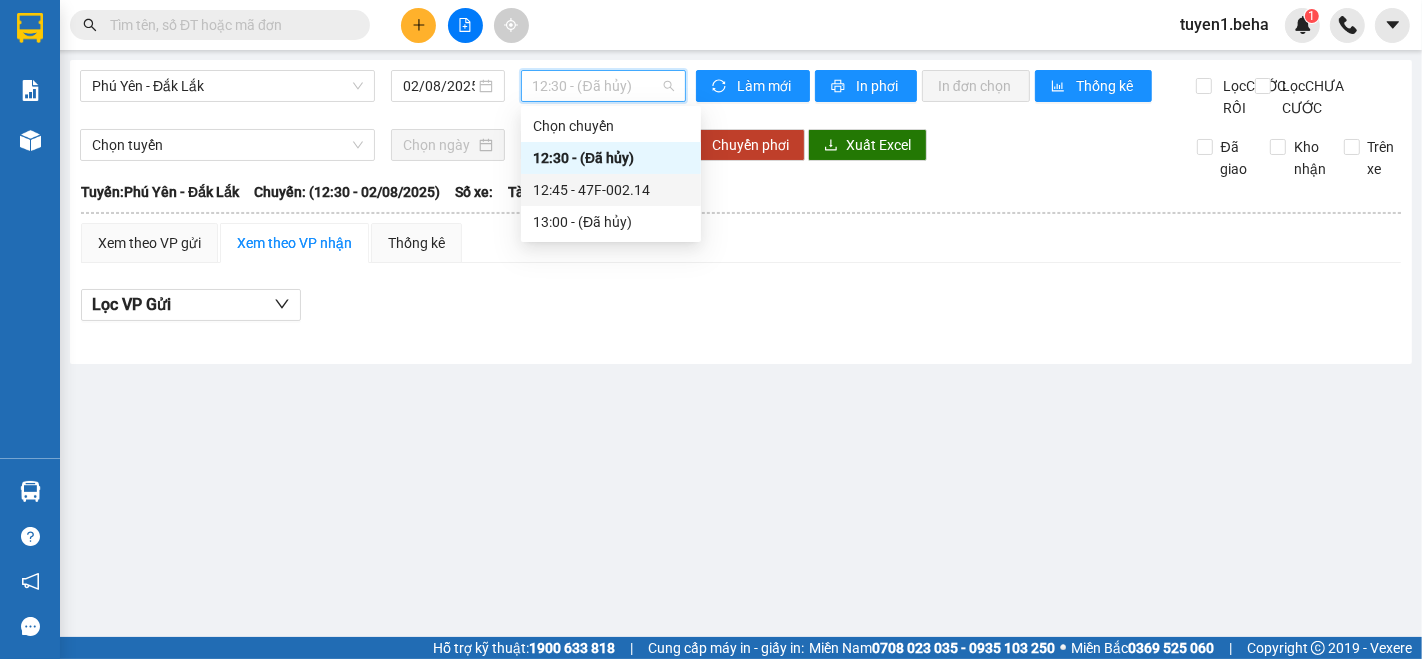 click on "12:45     - 47F-002.14" at bounding box center (611, 190) 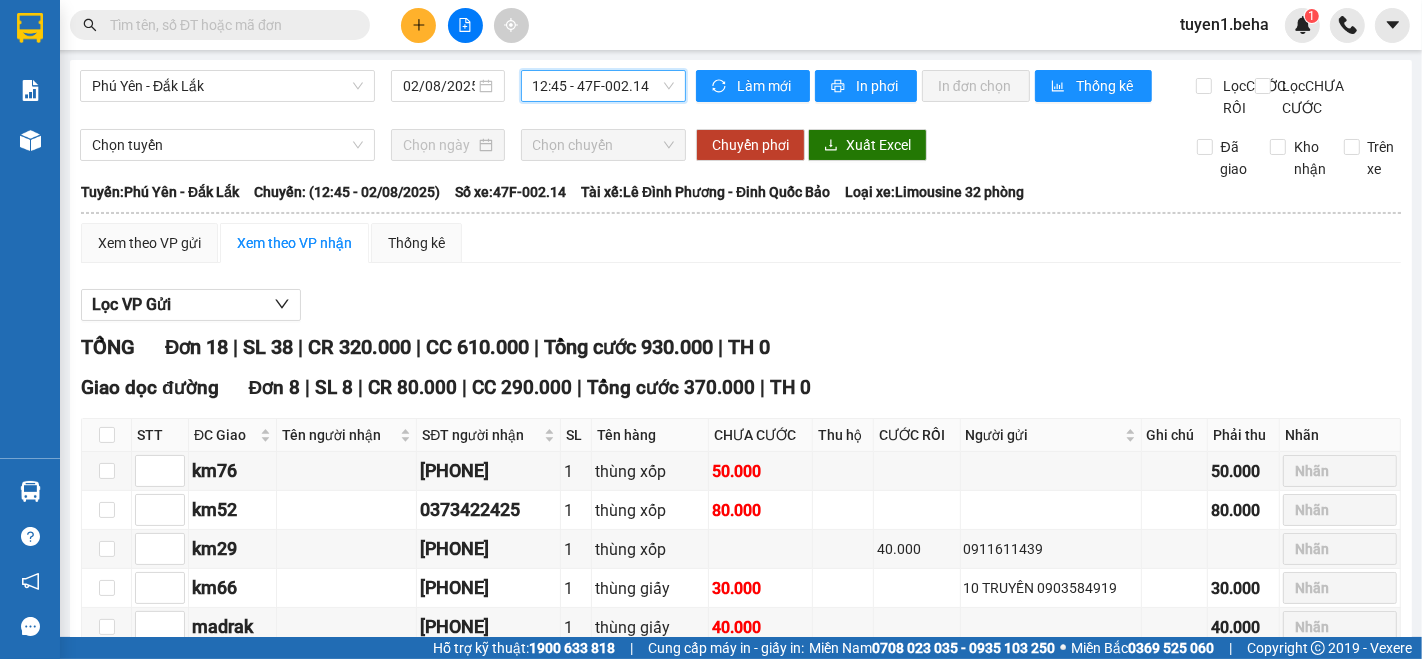 scroll, scrollTop: 333, scrollLeft: 0, axis: vertical 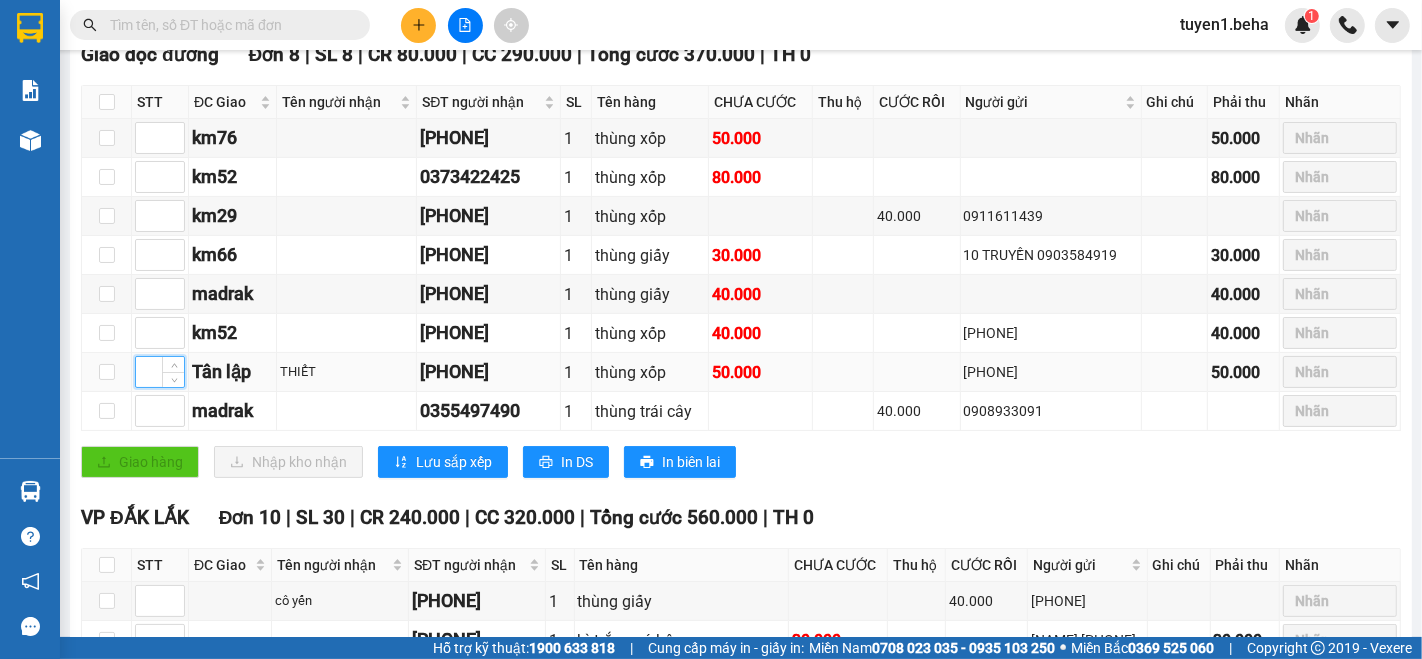 click at bounding box center [160, 372] 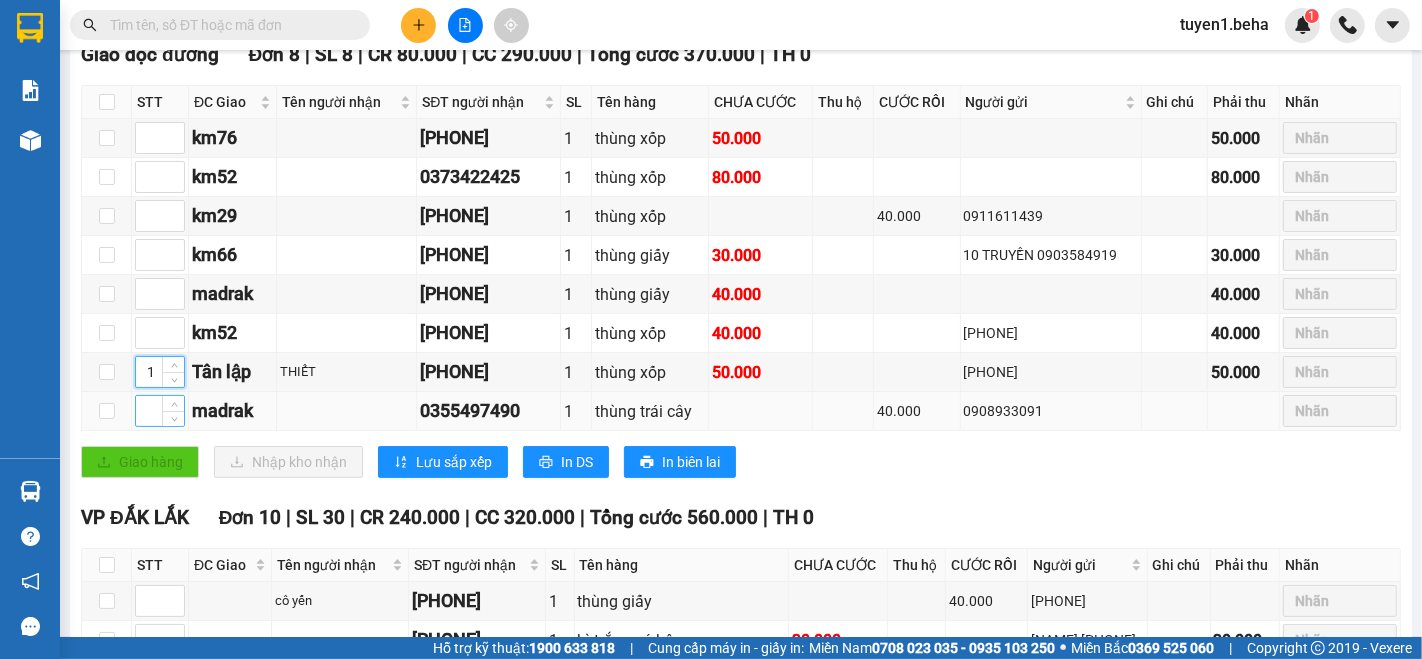 type on "1" 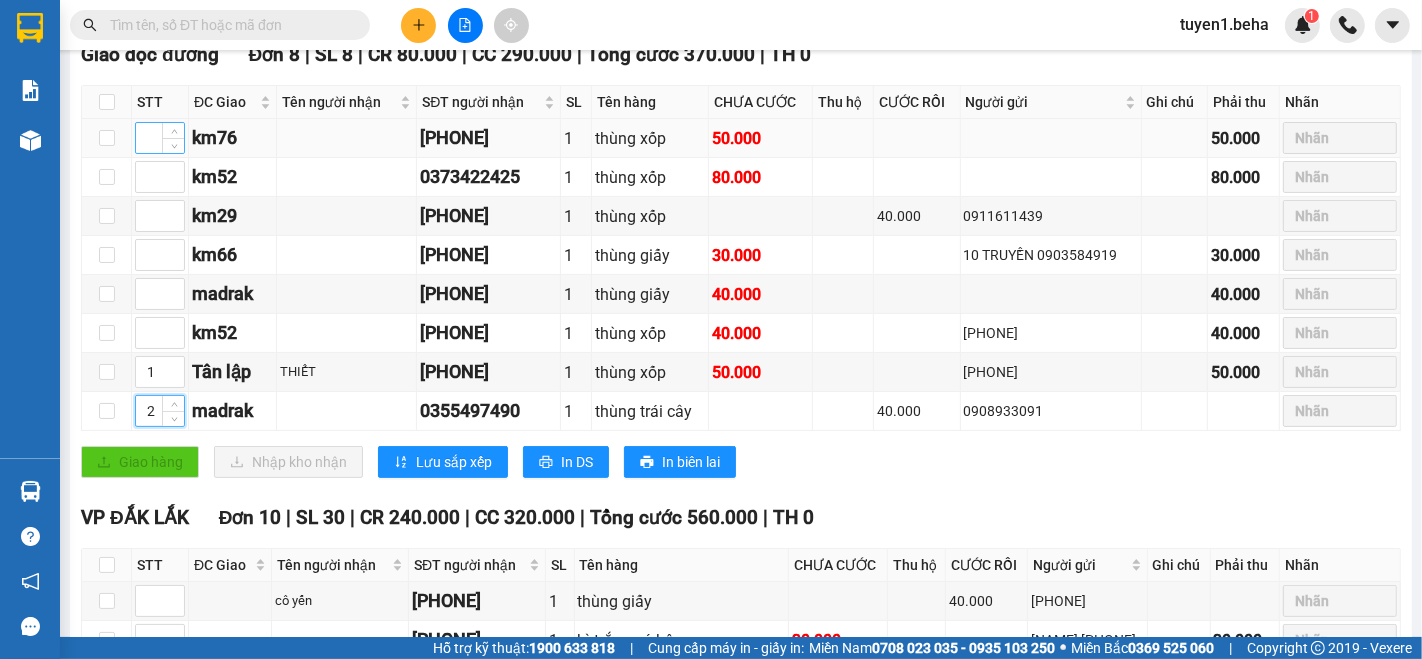 type on "2" 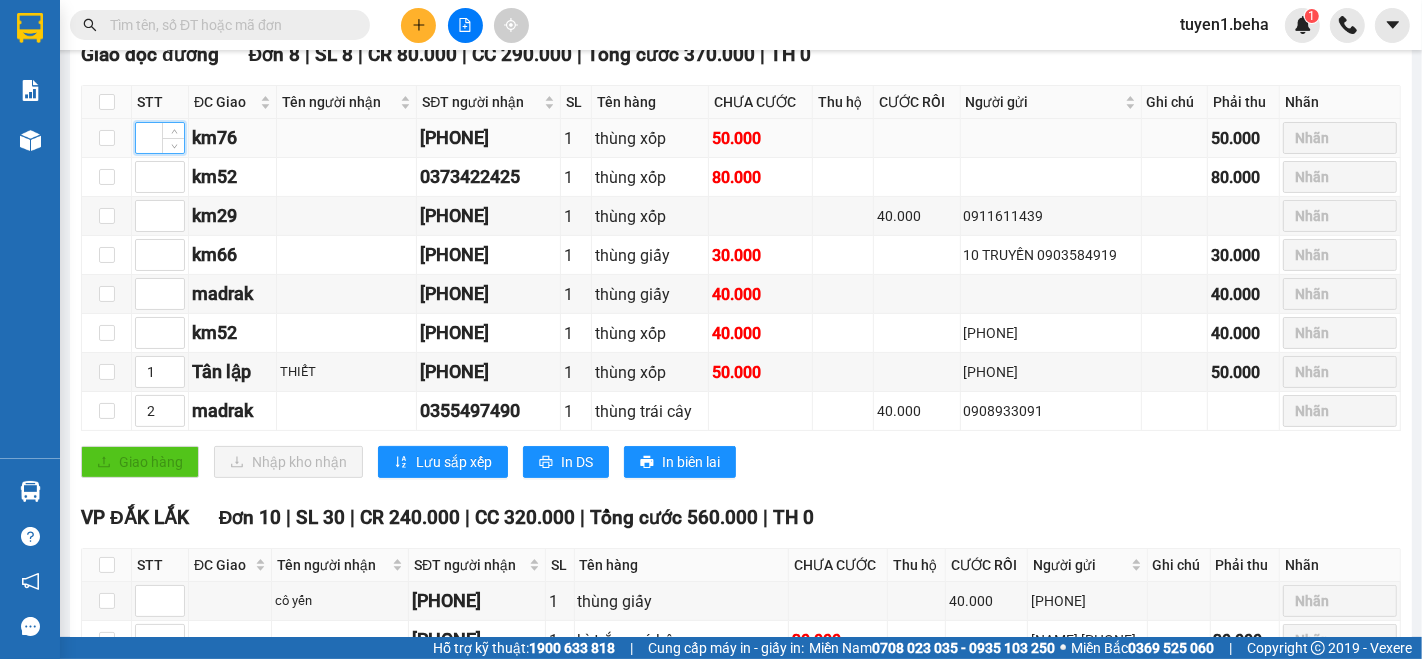 click at bounding box center (160, 138) 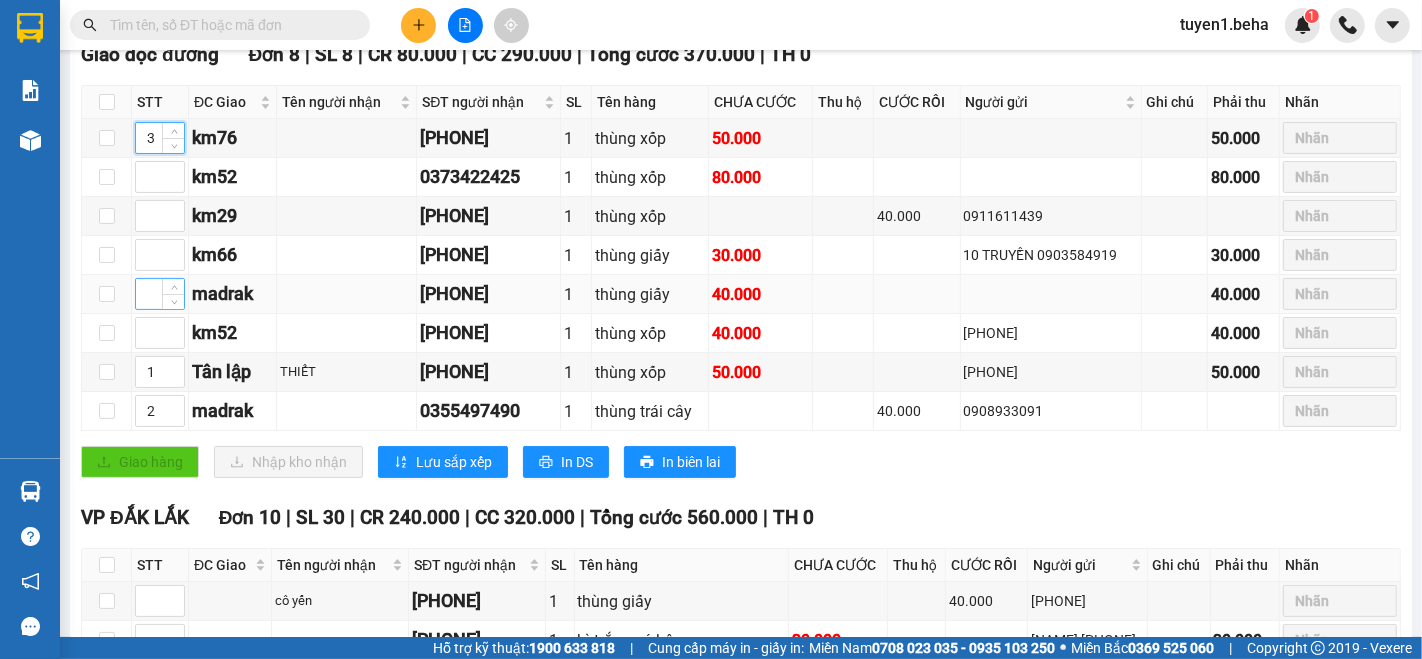 type on "3" 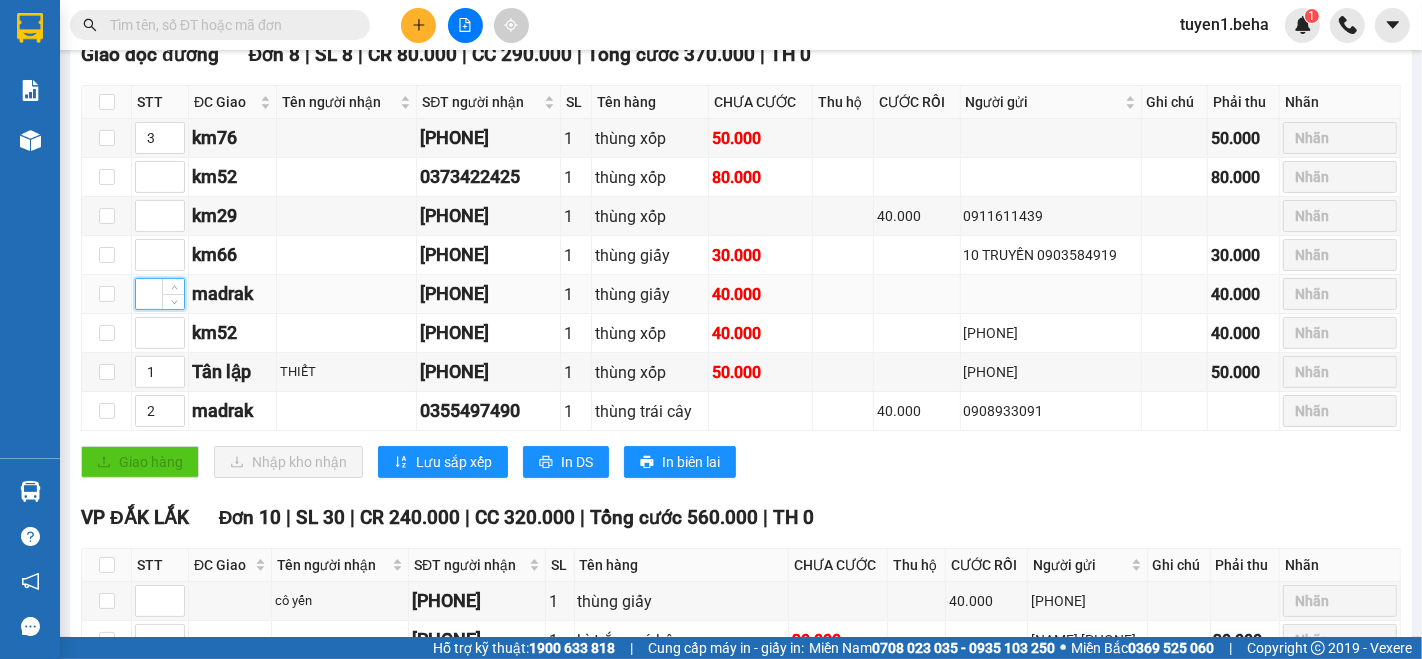 click at bounding box center [160, 294] 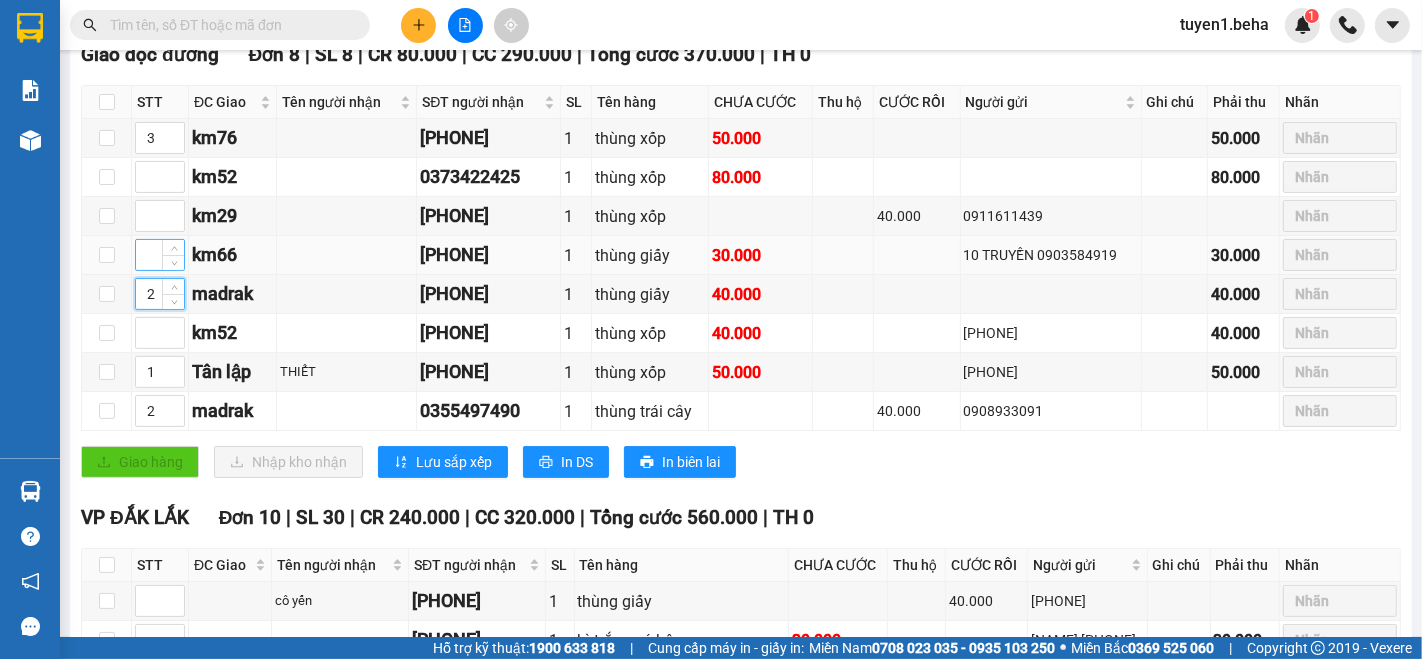 type on "2" 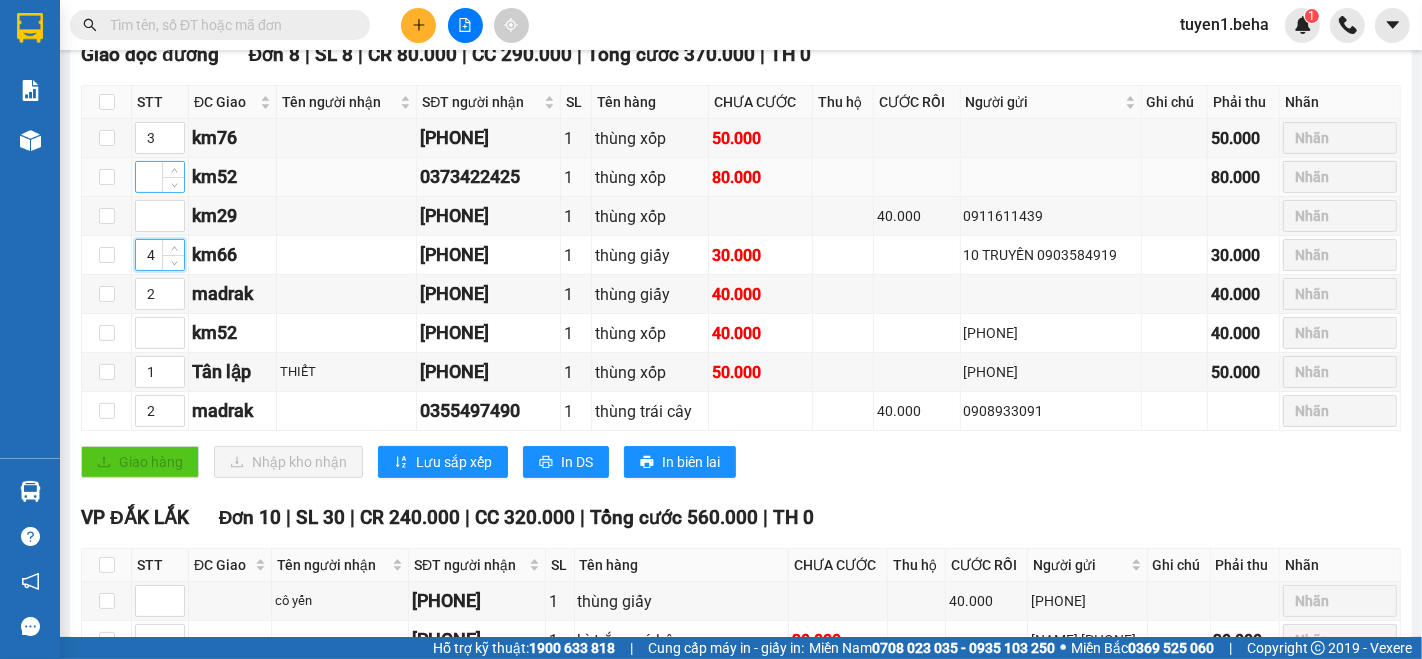 type on "4" 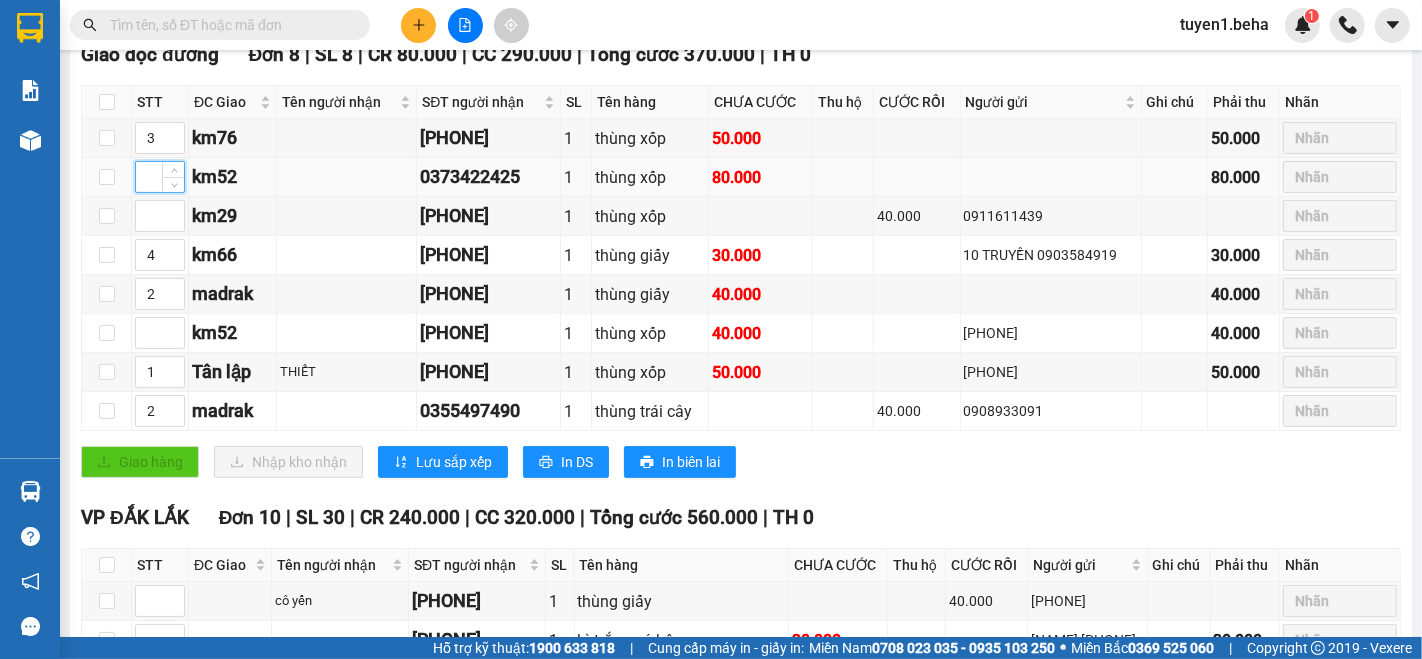 click at bounding box center (160, 177) 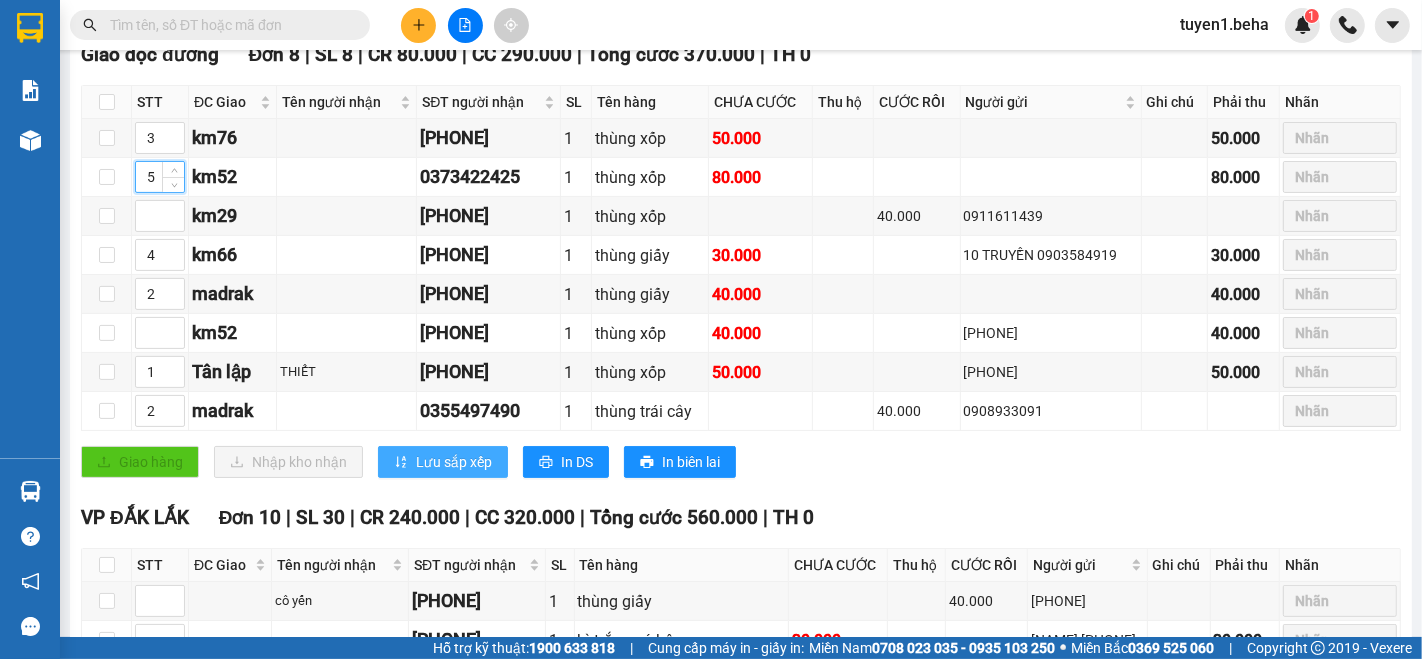 type on "5" 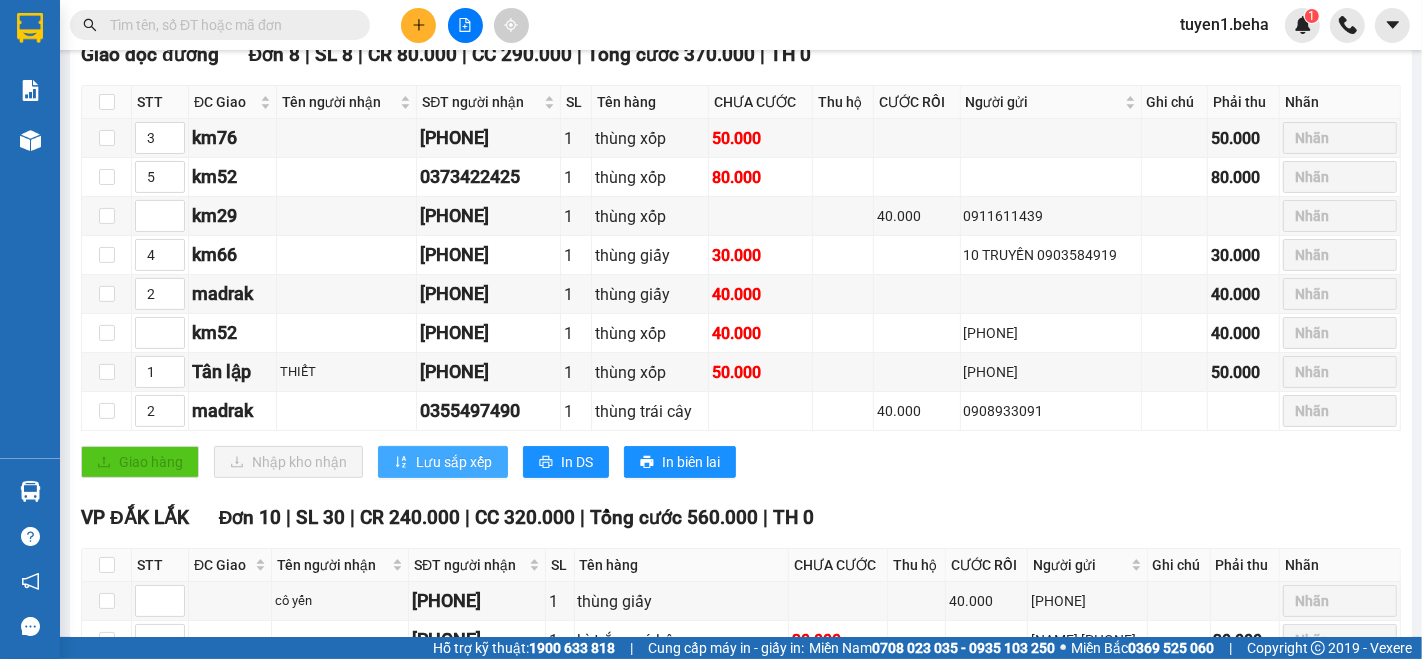 click 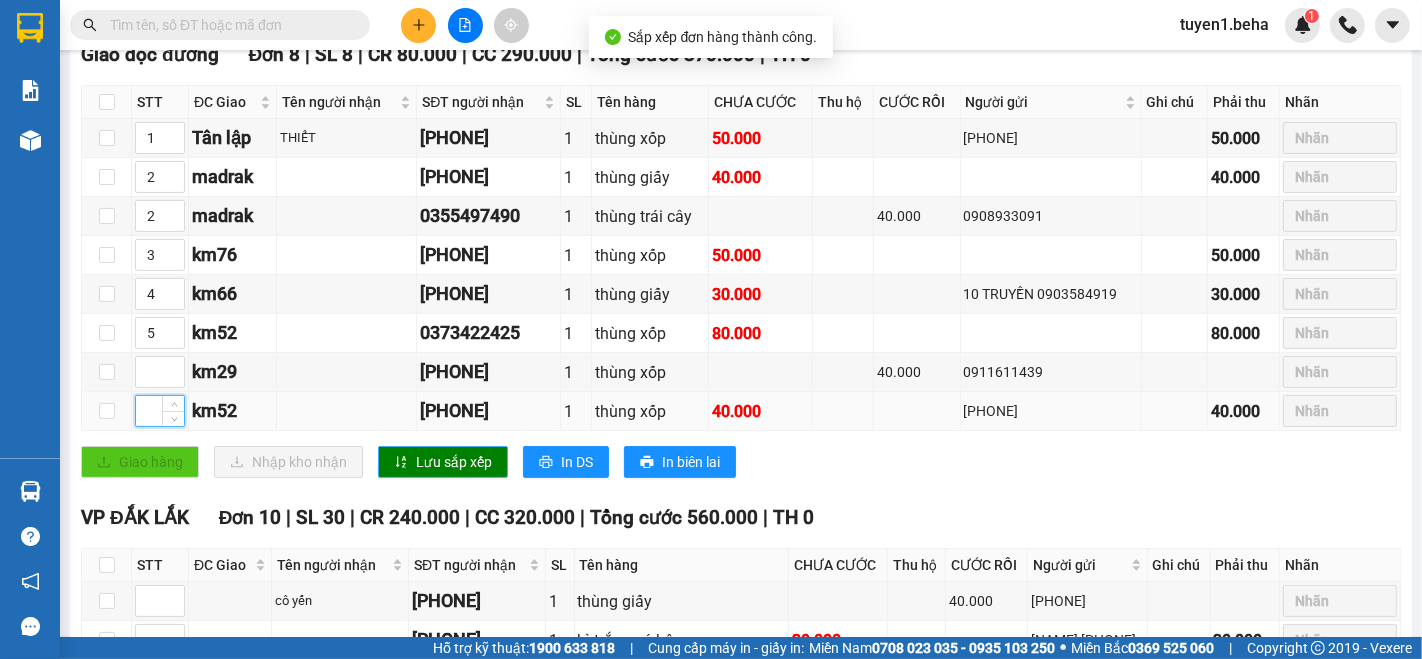 click at bounding box center [160, 411] 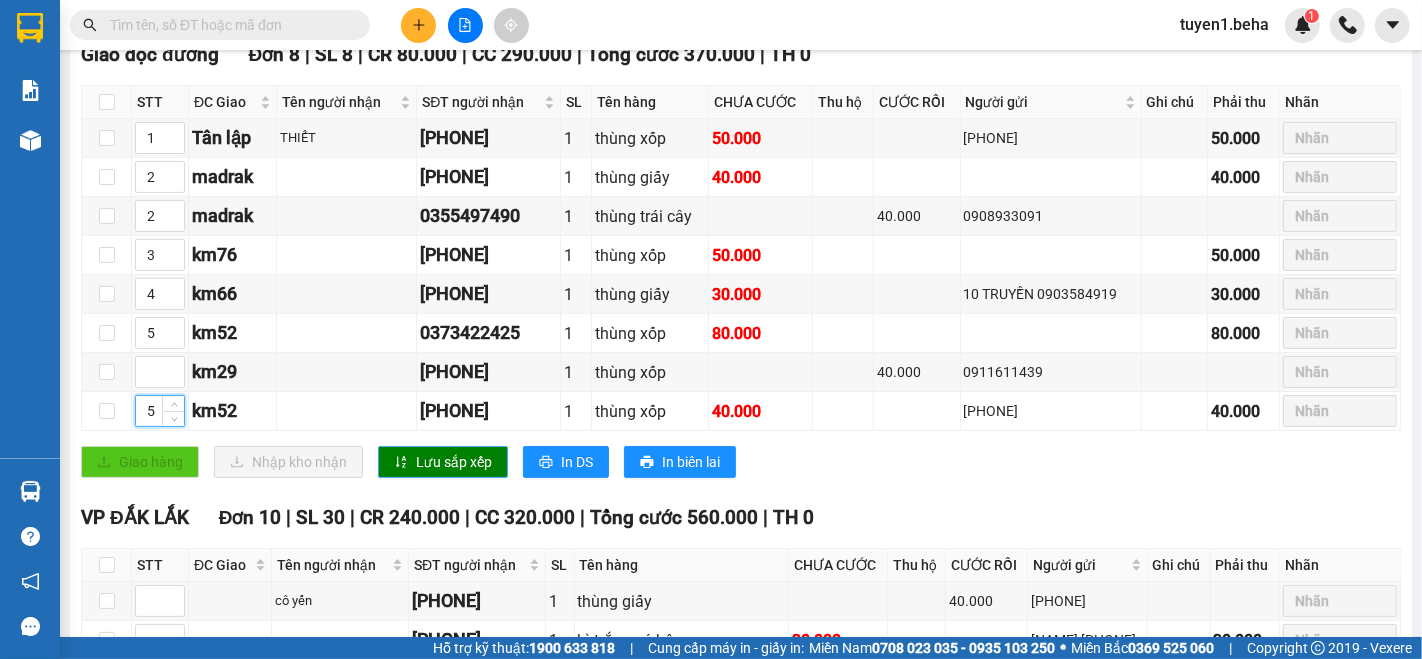 type on "5" 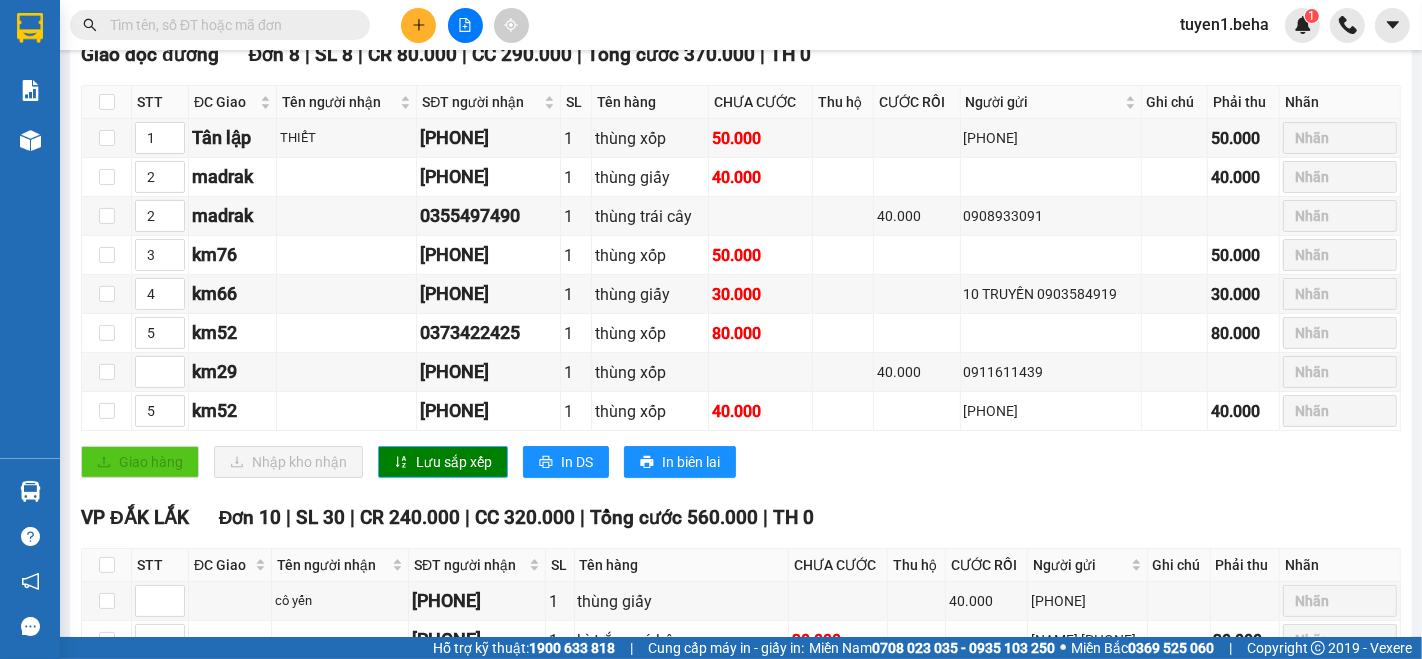 click 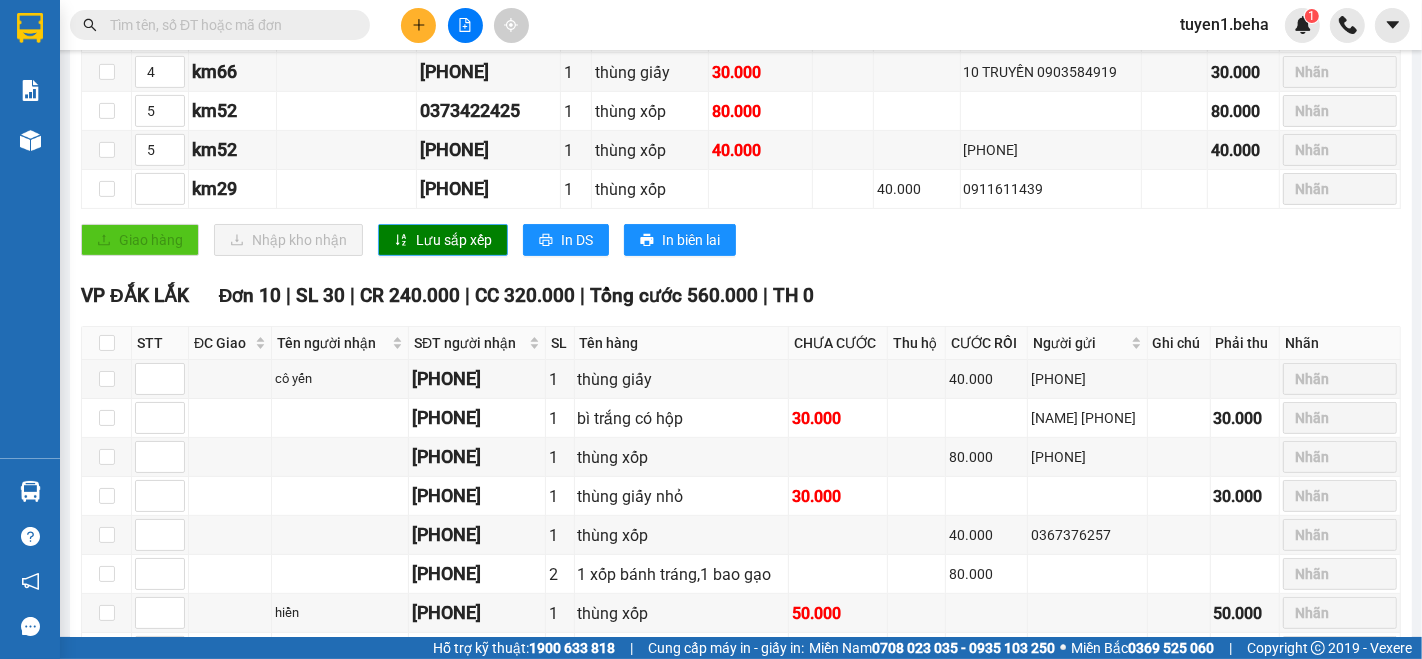 scroll, scrollTop: 776, scrollLeft: 0, axis: vertical 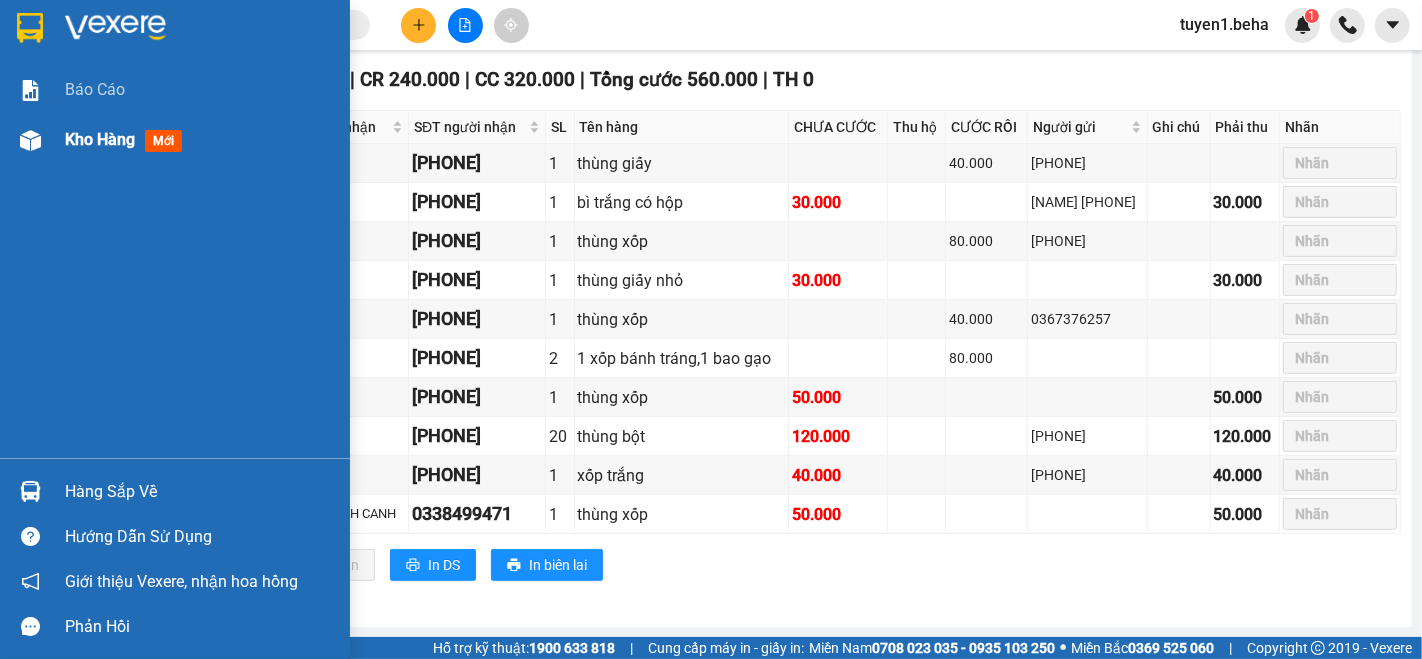 click on "Kho hàng" at bounding box center [100, 139] 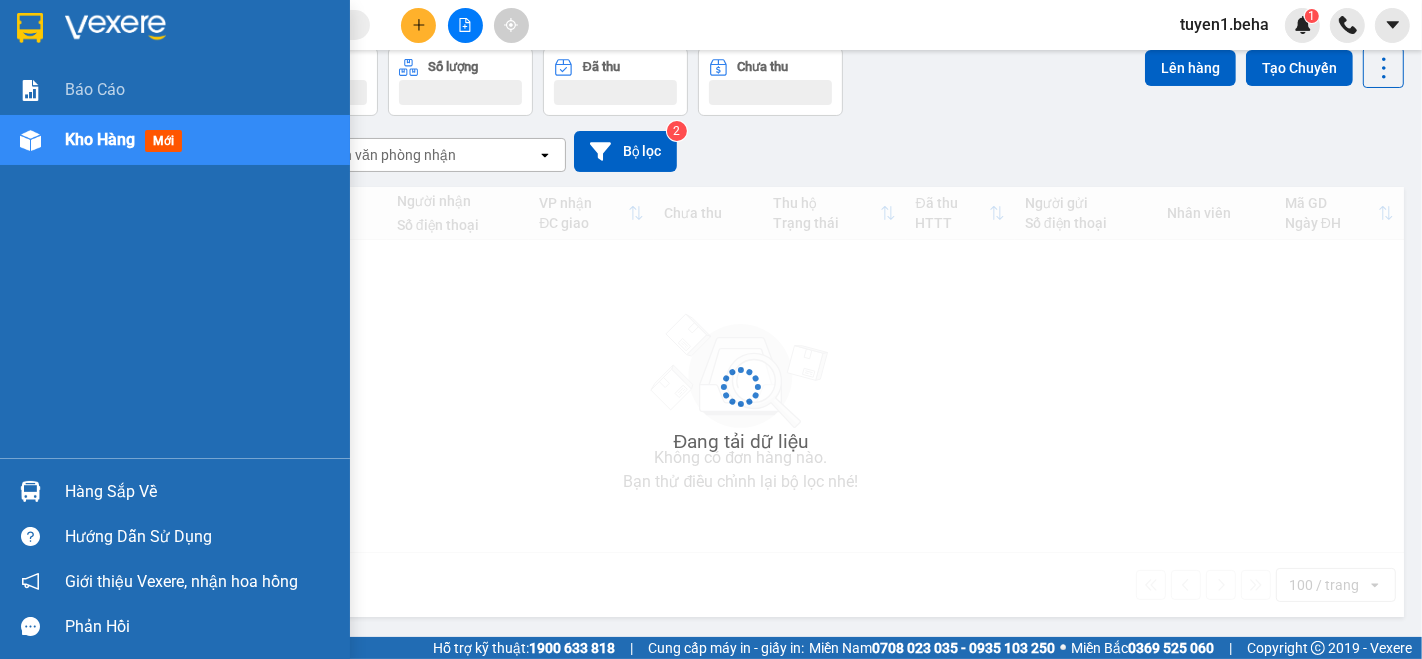 scroll, scrollTop: 0, scrollLeft: 0, axis: both 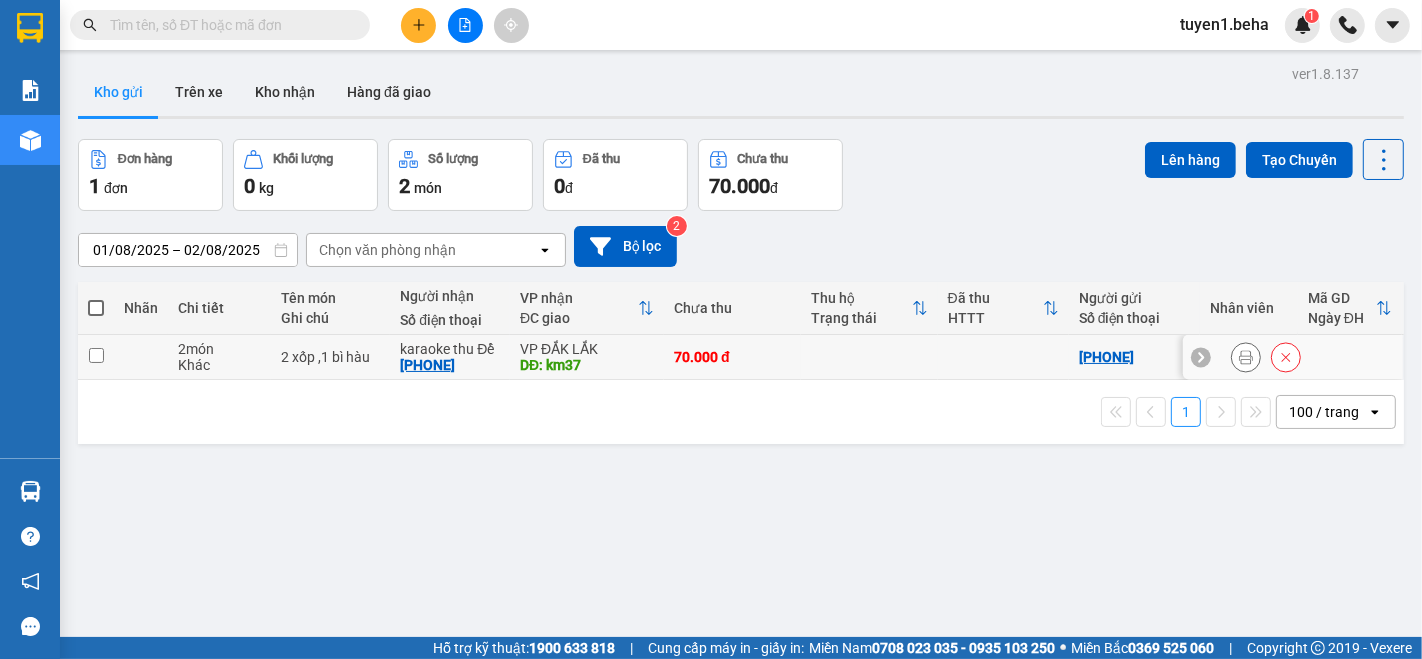 click at bounding box center [96, 355] 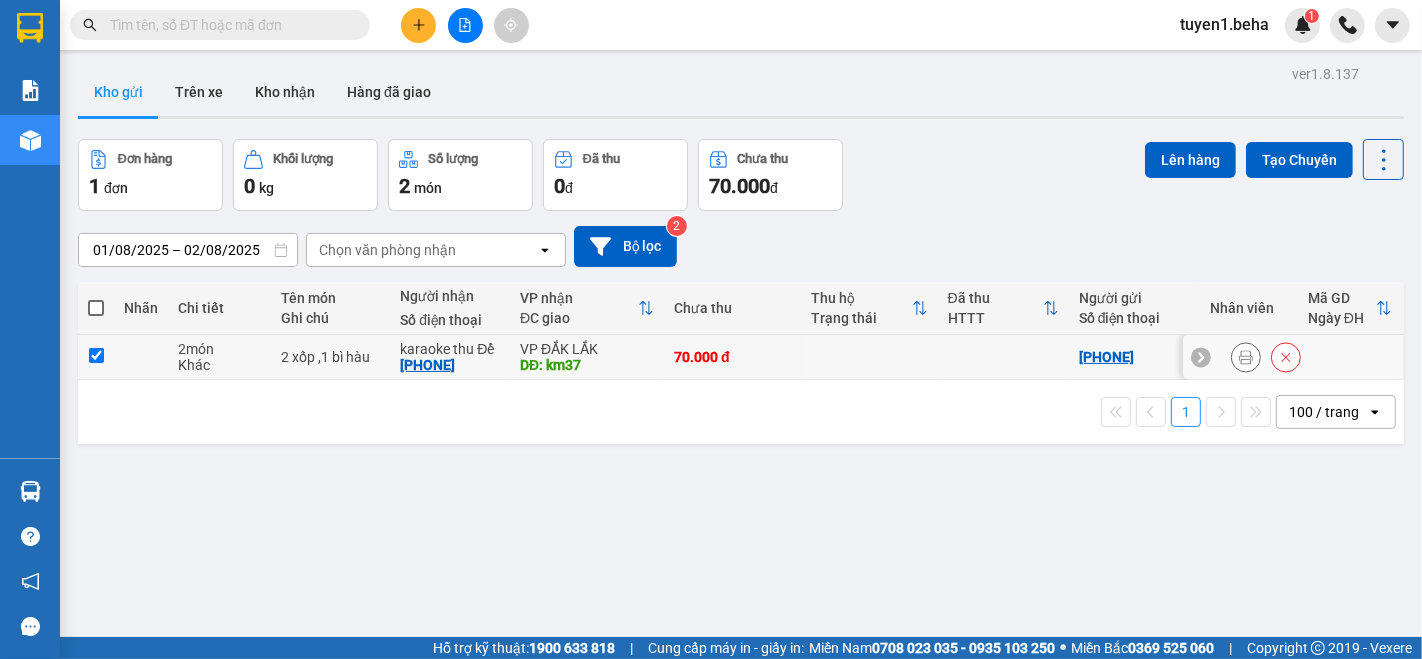 checkbox on "true" 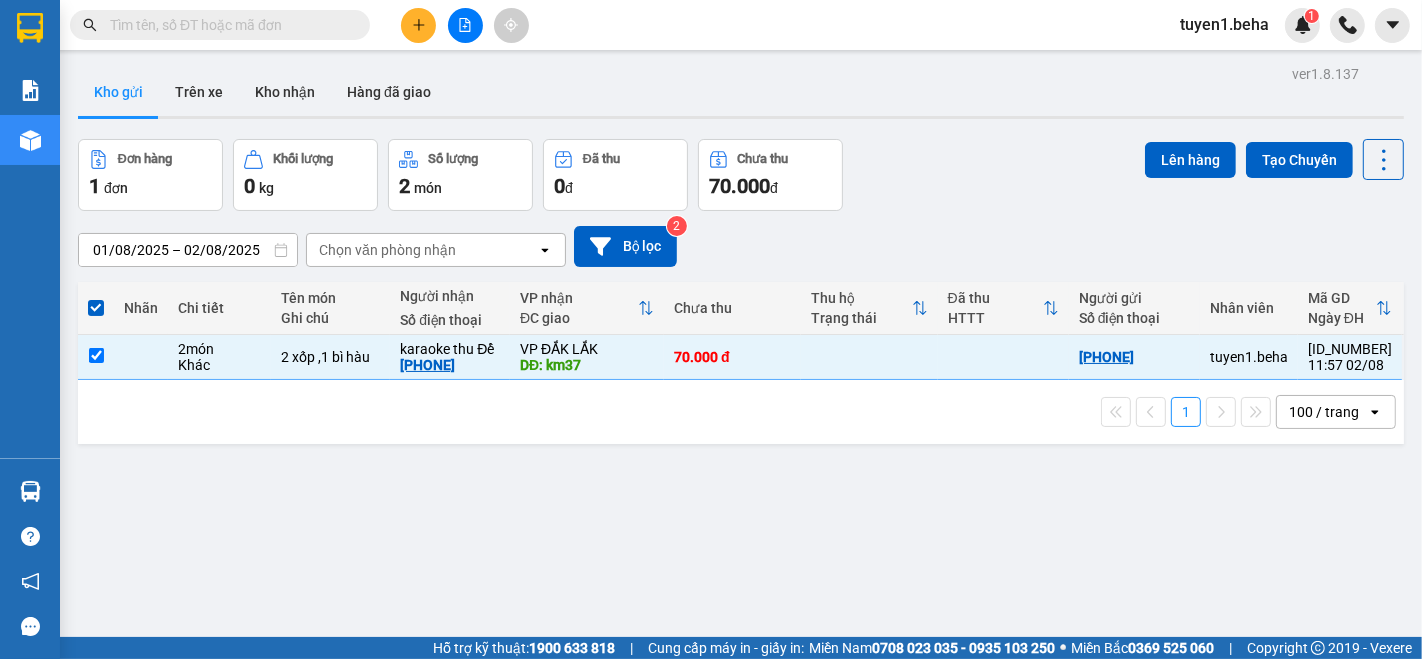 click on "ver  1.8.137 Kho gửi Trên xe Kho nhận Hàng đã giao Đơn hàng 1 đơn Khối lượng 0 kg Số lượng 2 món Đã thu 0  đ Chưa thu 70.000  đ Lên hàng Tạo Chuyến 01/08/2025 – 02/08/2025 Press the down arrow key to interact with the calendar and select a date. Press the escape button to close the calendar. Selected date range is from 01/08/2025 to 02/08/2025. Chọn văn phòng nhận open Bộ lọc 2 Nhãn Chi tiết Tên món Ghi chú Người nhận Số điện thoại VP nhận ĐC giao Chưa thu Thu hộ Trạng thái Đã thu HTTT Người gửi Số điện thoại Nhân viên Mã GD Ngày ĐH 2  món Khác 2 xốp ,1 bì hàu karaoke thu Để 0335133336 VP ĐẮK LẮK DĐ: km37 70.000 đ 09977793347 tuyen1.beha PY0208250058 11:57 02/08 1 100 / trang open Đang tải dữ liệu" at bounding box center (741, 389) 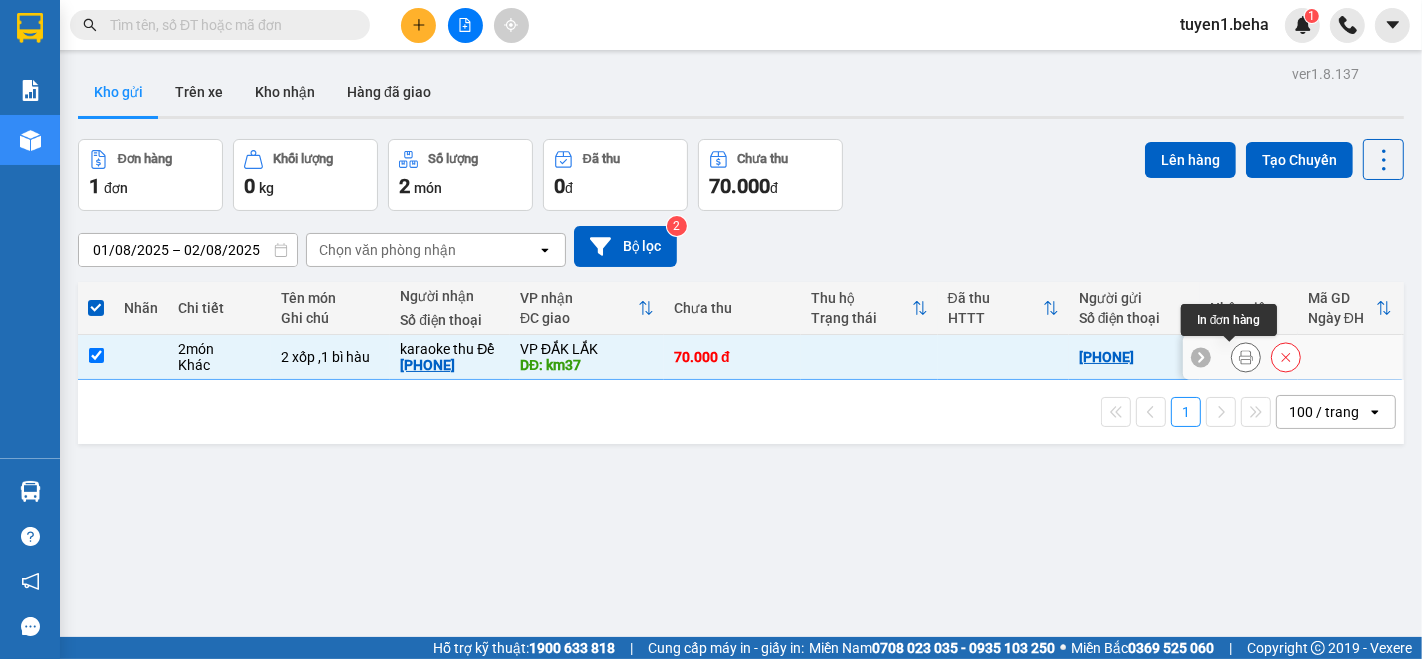 click 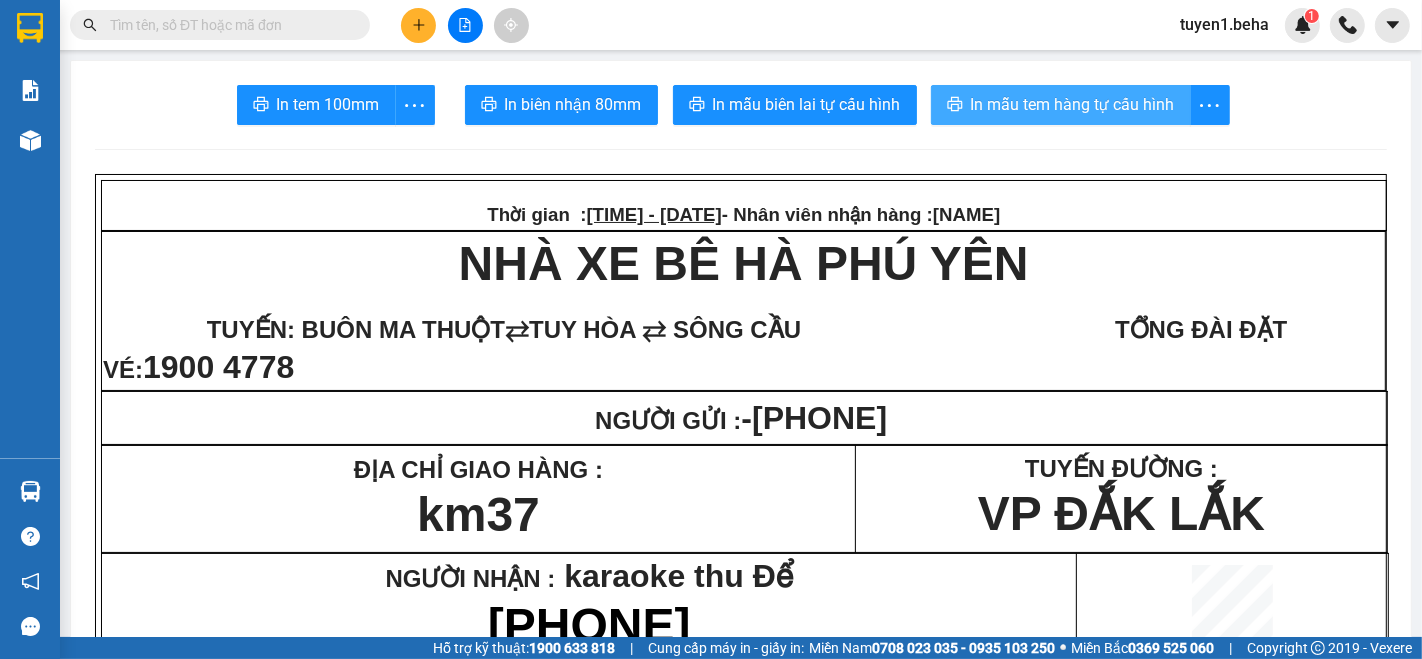 click on "In mẫu tem hàng tự cấu hình" at bounding box center (1073, 104) 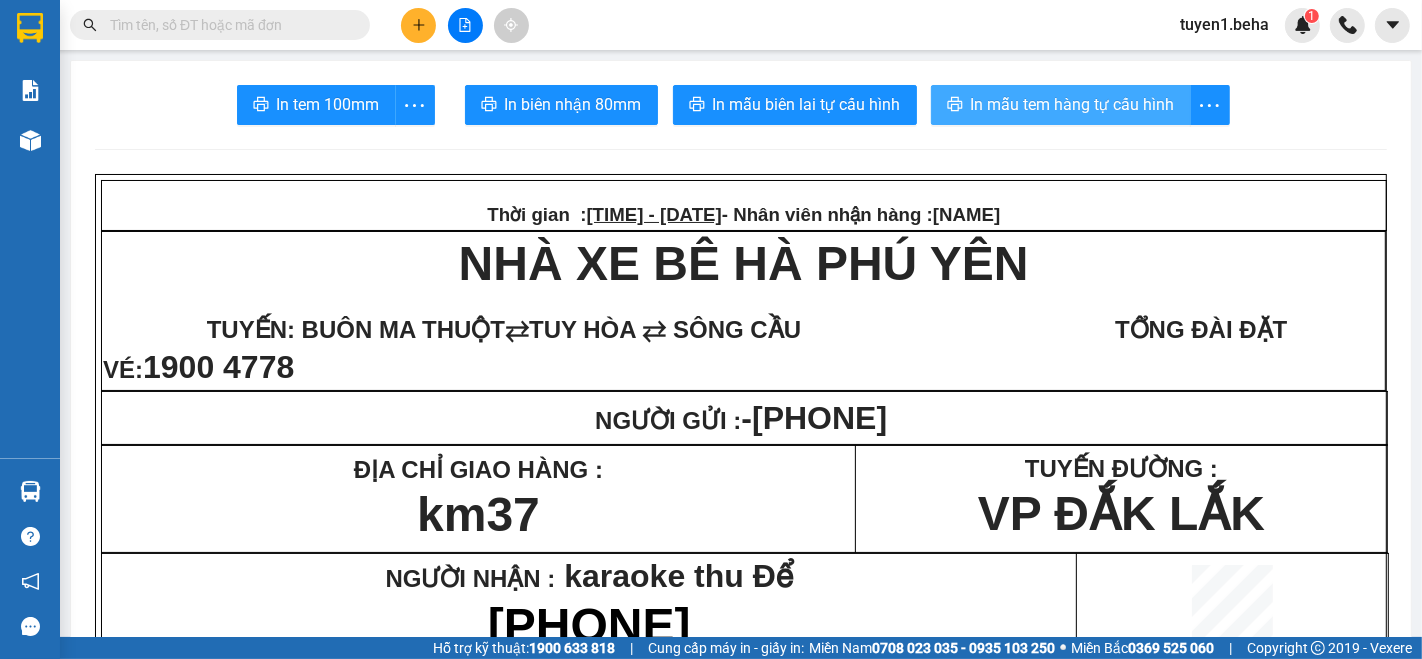 scroll, scrollTop: 0, scrollLeft: 0, axis: both 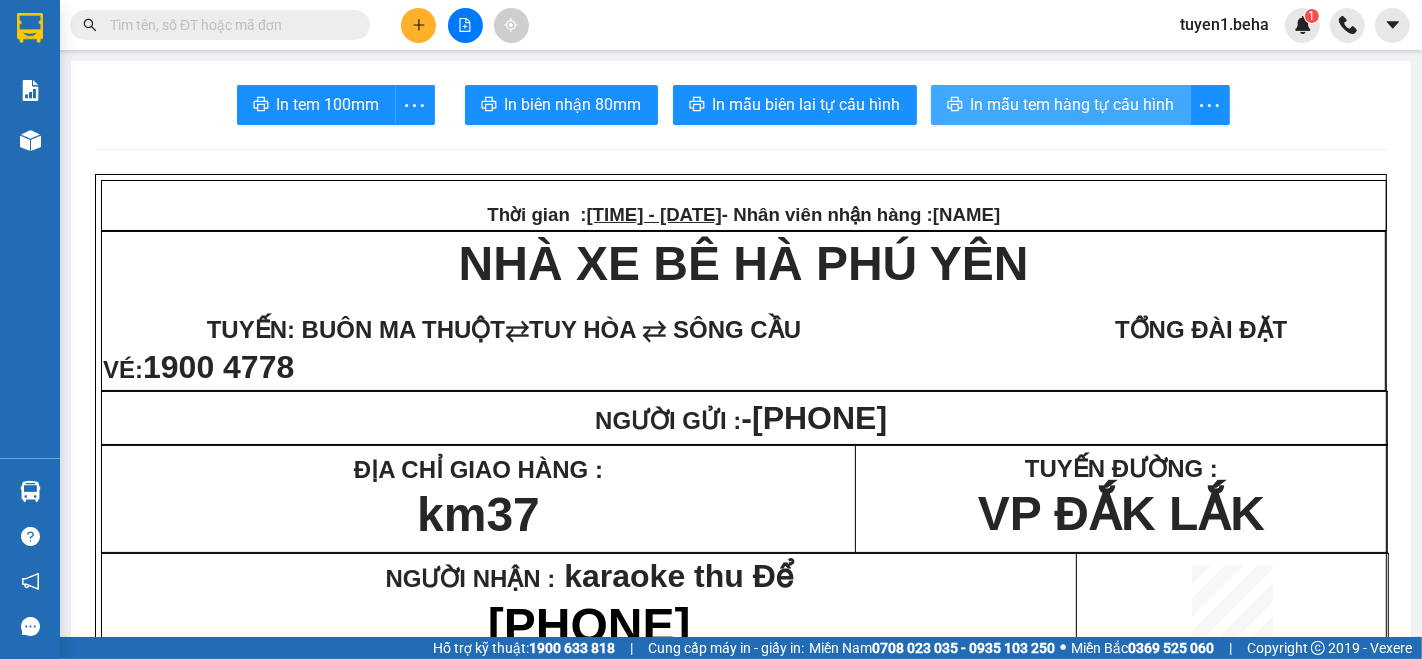 click on "In mẫu tem hàng tự cấu hình" at bounding box center (1073, 104) 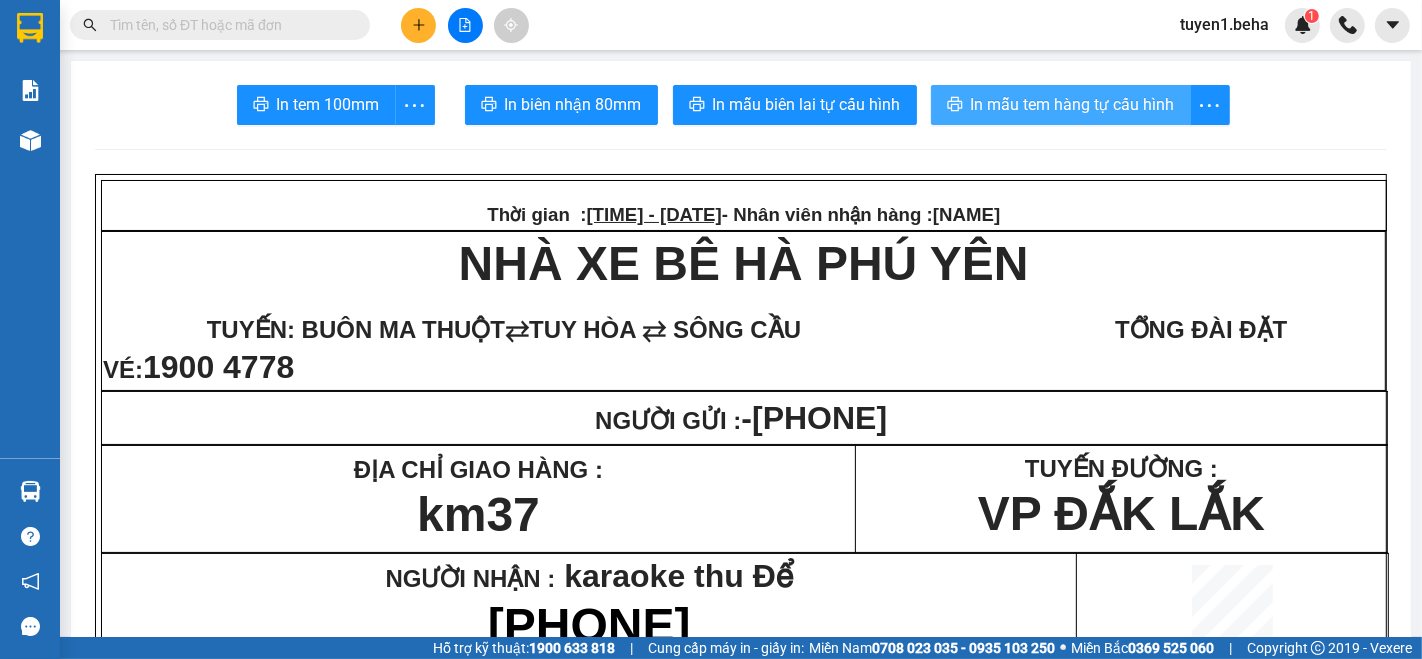 scroll, scrollTop: 0, scrollLeft: 0, axis: both 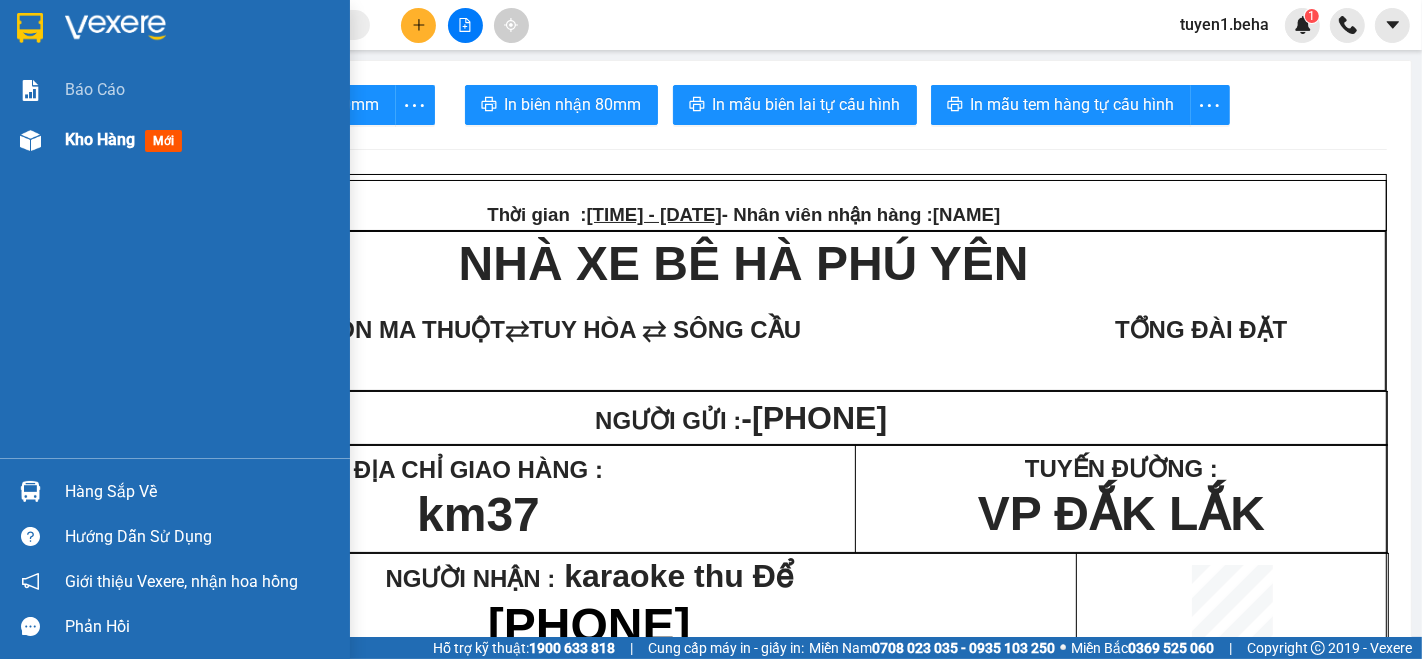 drag, startPoint x: 98, startPoint y: 137, endPoint x: 116, endPoint y: 132, distance: 18.681541 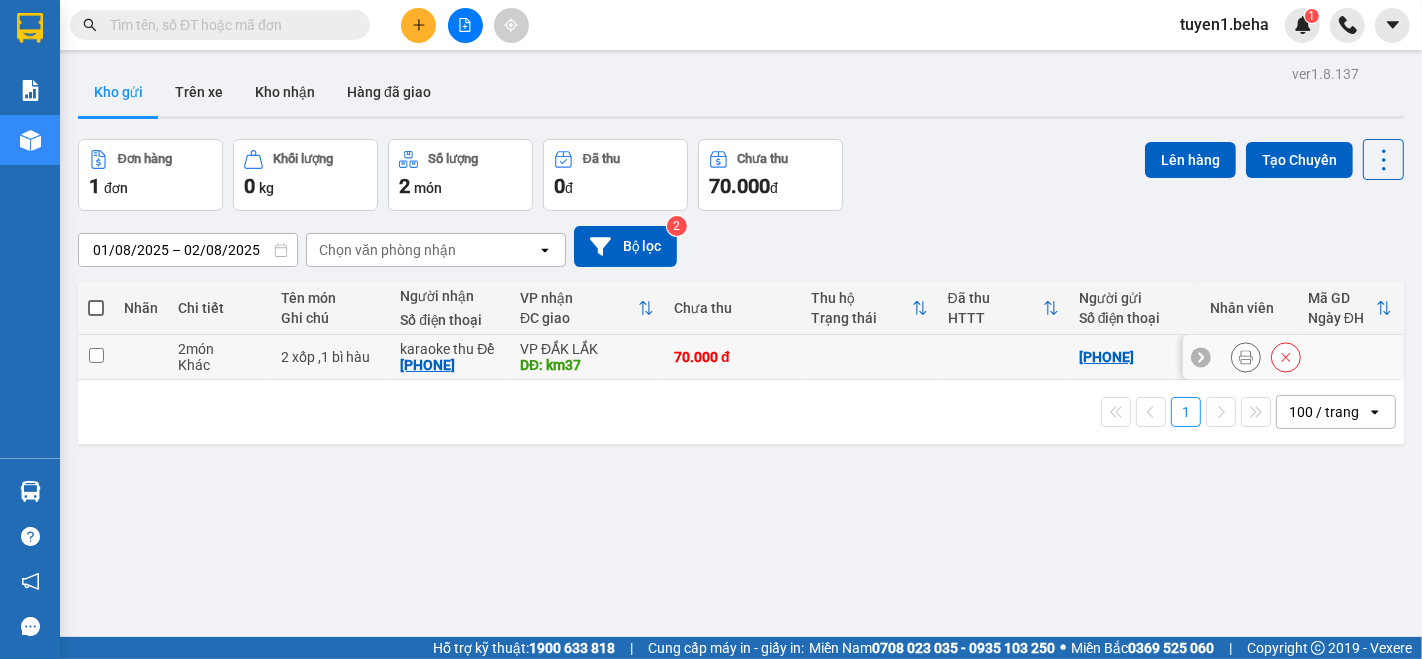 click at bounding box center (96, 355) 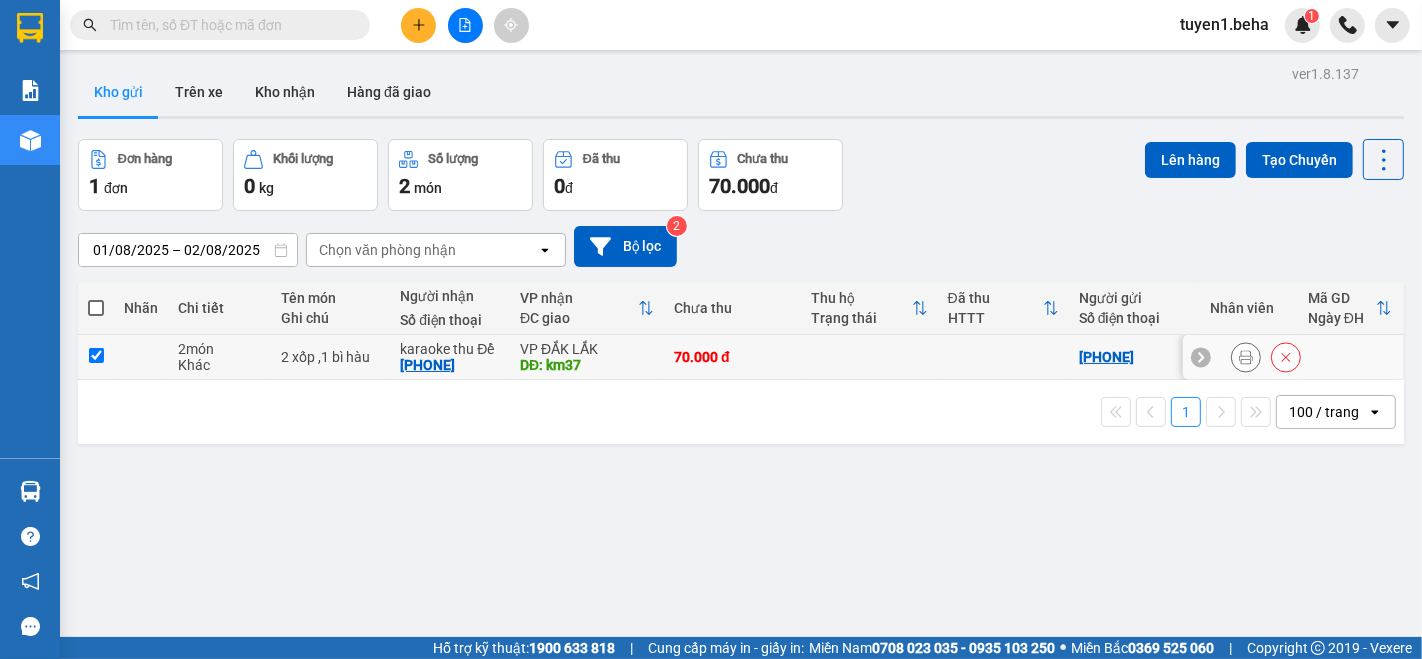 checkbox on "true" 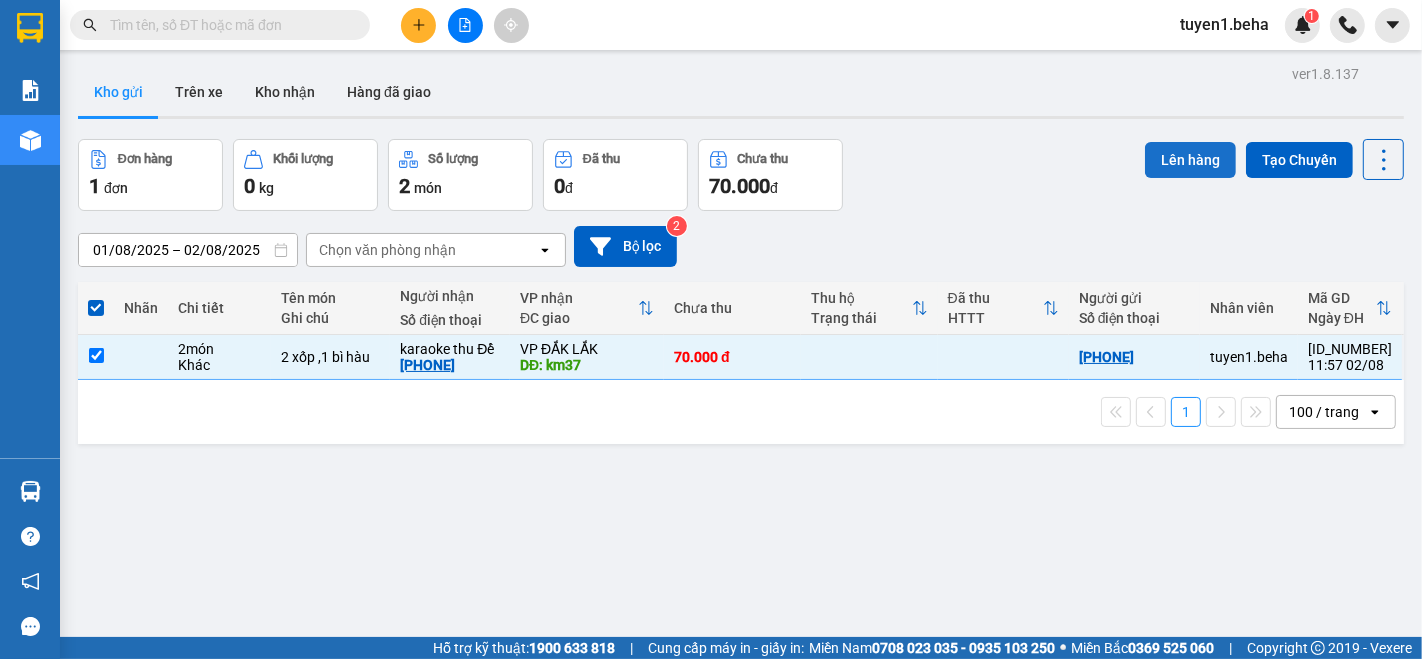 click on "Lên hàng" at bounding box center [1190, 160] 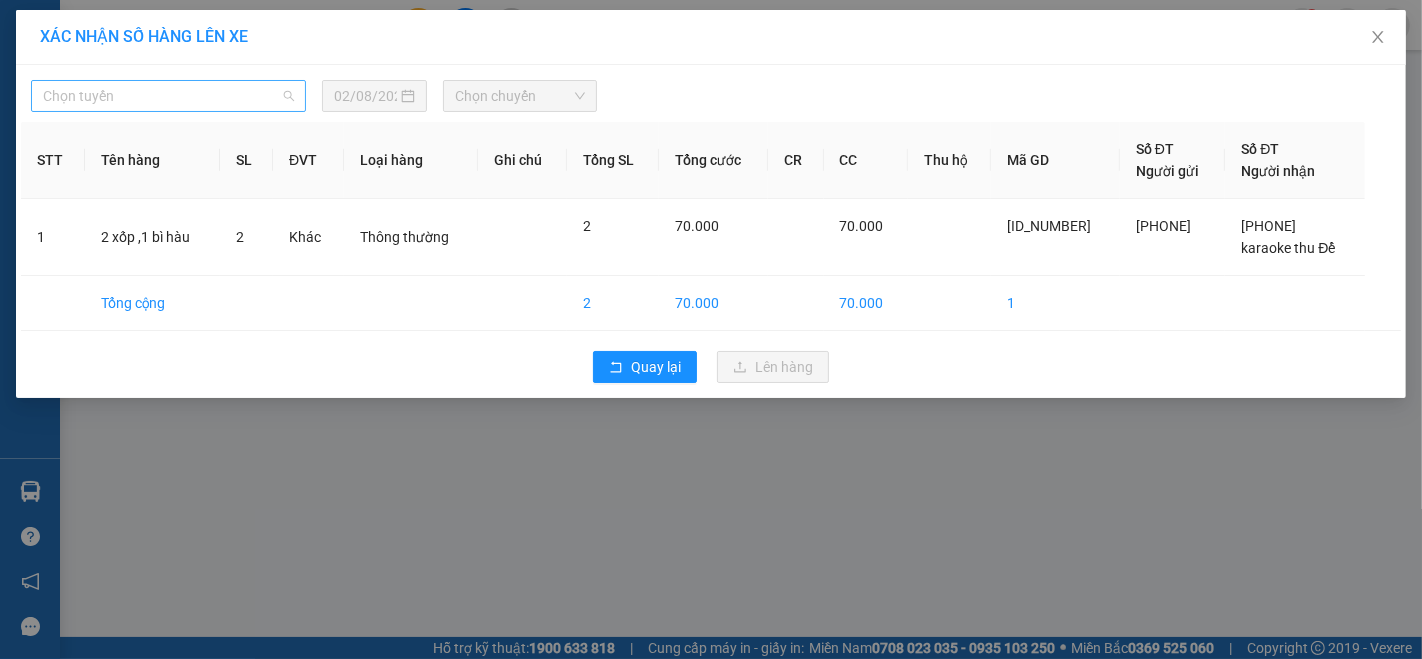 click on "Chọn tuyến" at bounding box center (168, 96) 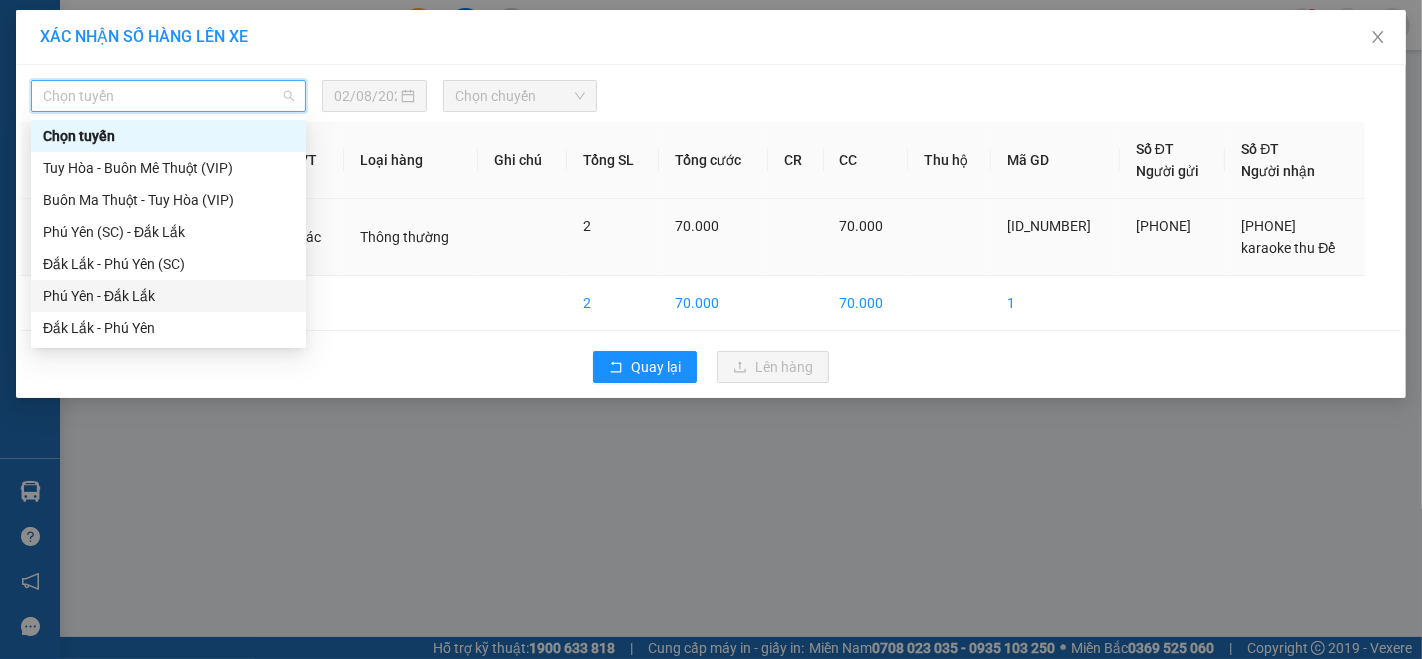 drag, startPoint x: 137, startPoint y: 292, endPoint x: 132, endPoint y: 269, distance: 23.537205 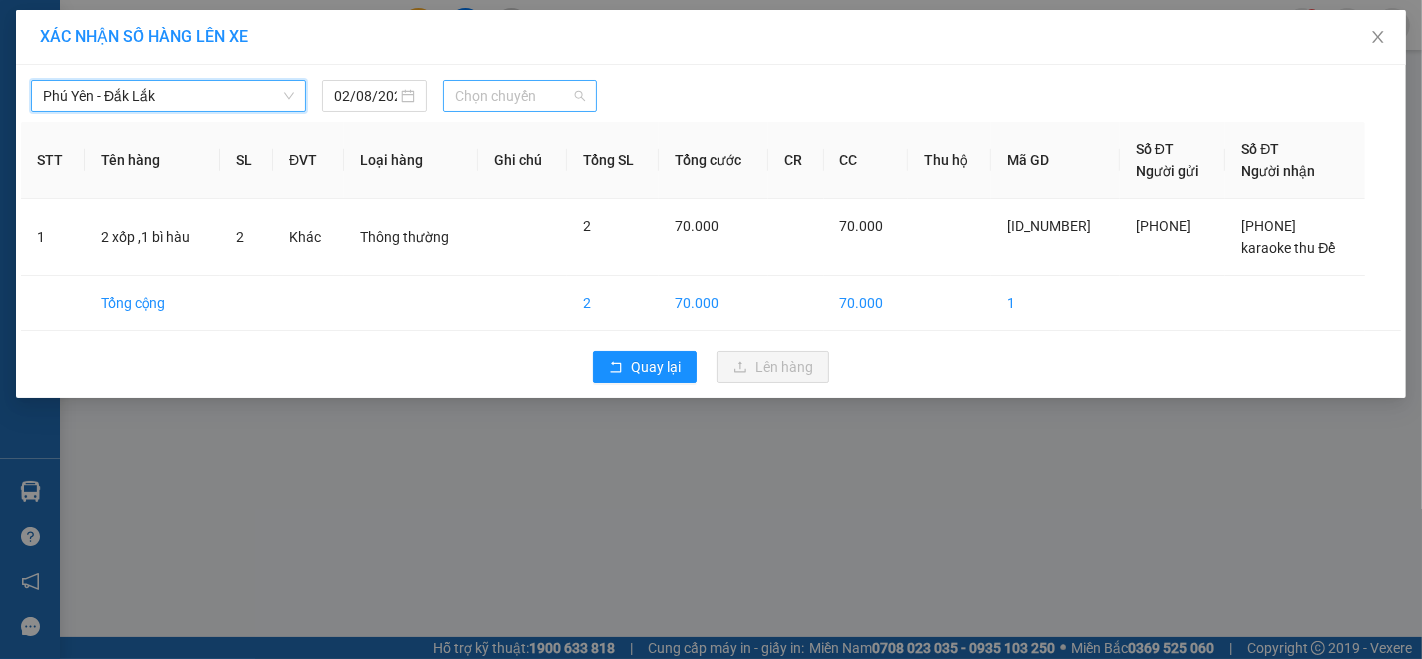 click on "Chọn chuyến" at bounding box center (520, 96) 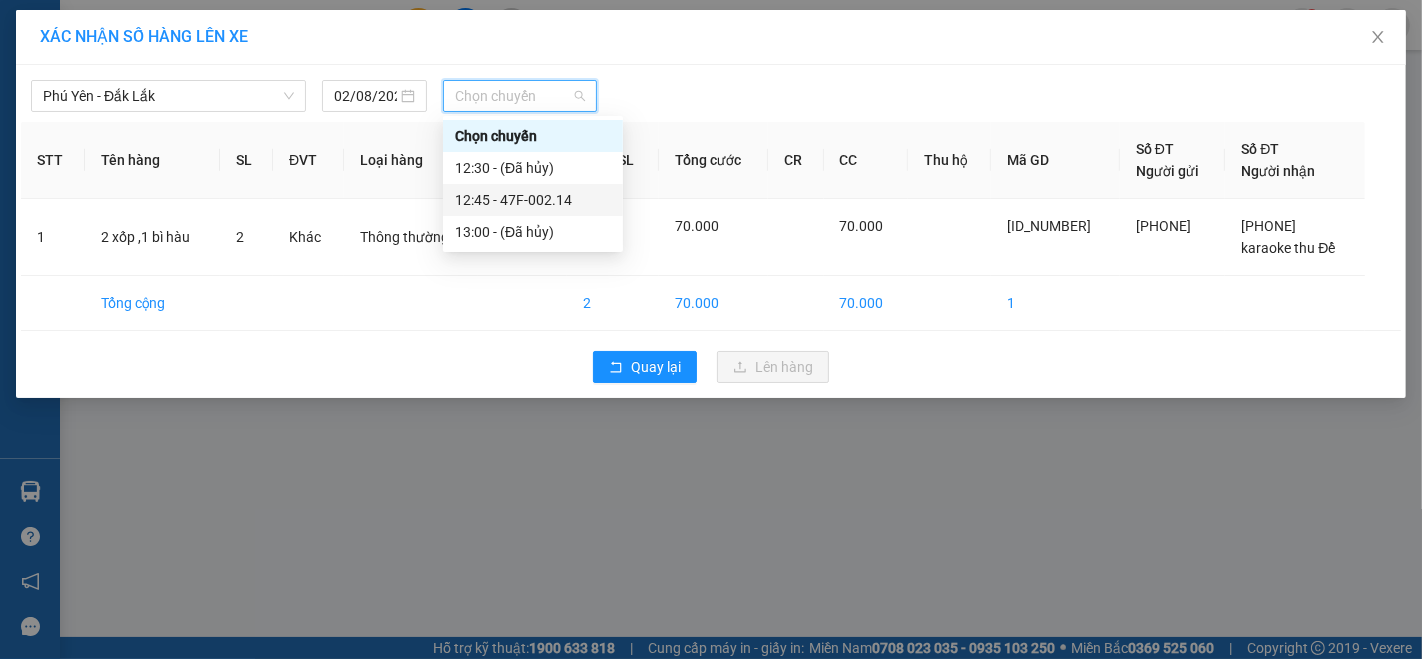 drag, startPoint x: 566, startPoint y: 204, endPoint x: 572, endPoint y: 192, distance: 13.416408 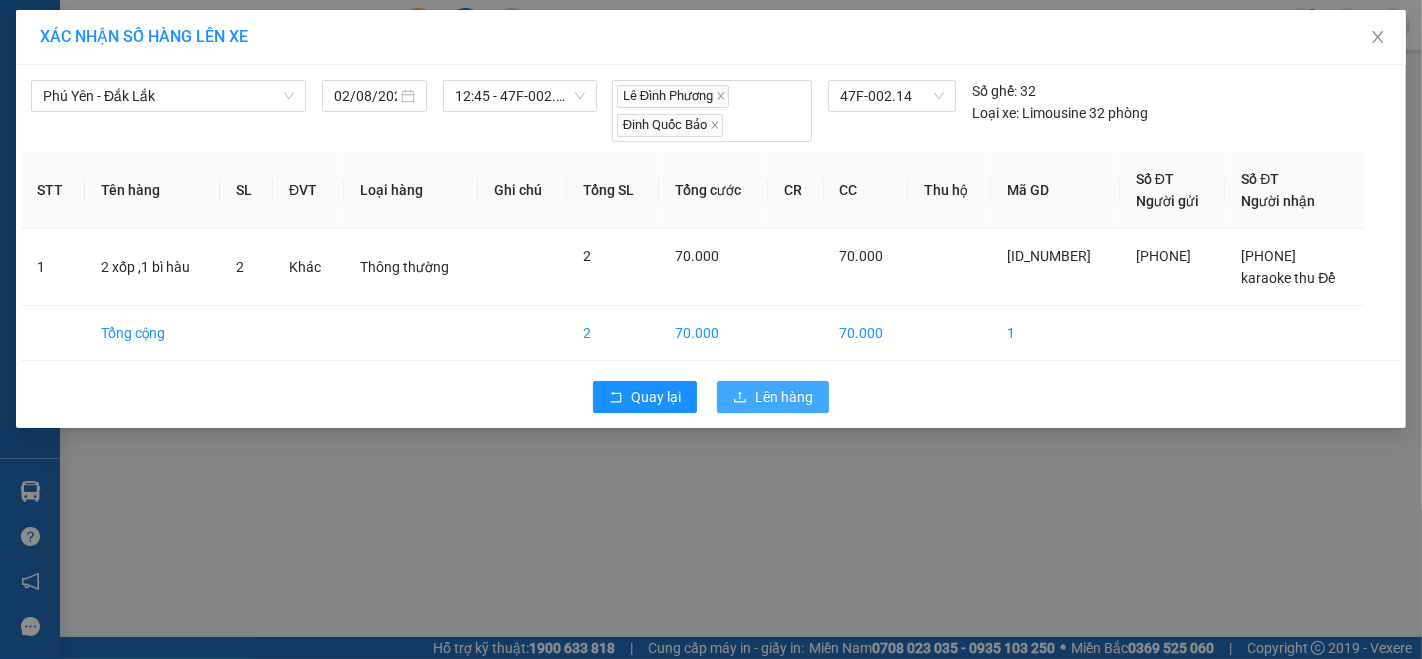 drag, startPoint x: 780, startPoint y: 392, endPoint x: 787, endPoint y: 368, distance: 25 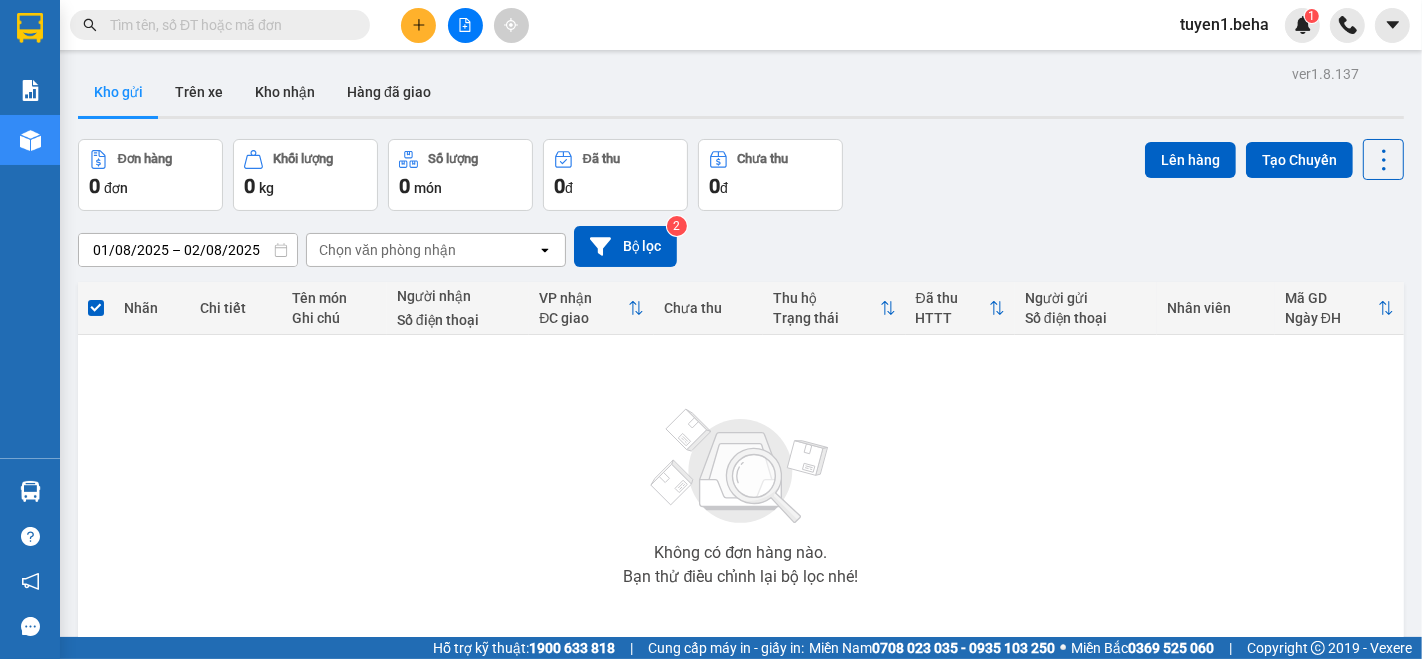 click on "Không có đơn hàng nào. Bạn thử điều chỉnh lại bộ lọc nhé!" at bounding box center (741, 491) 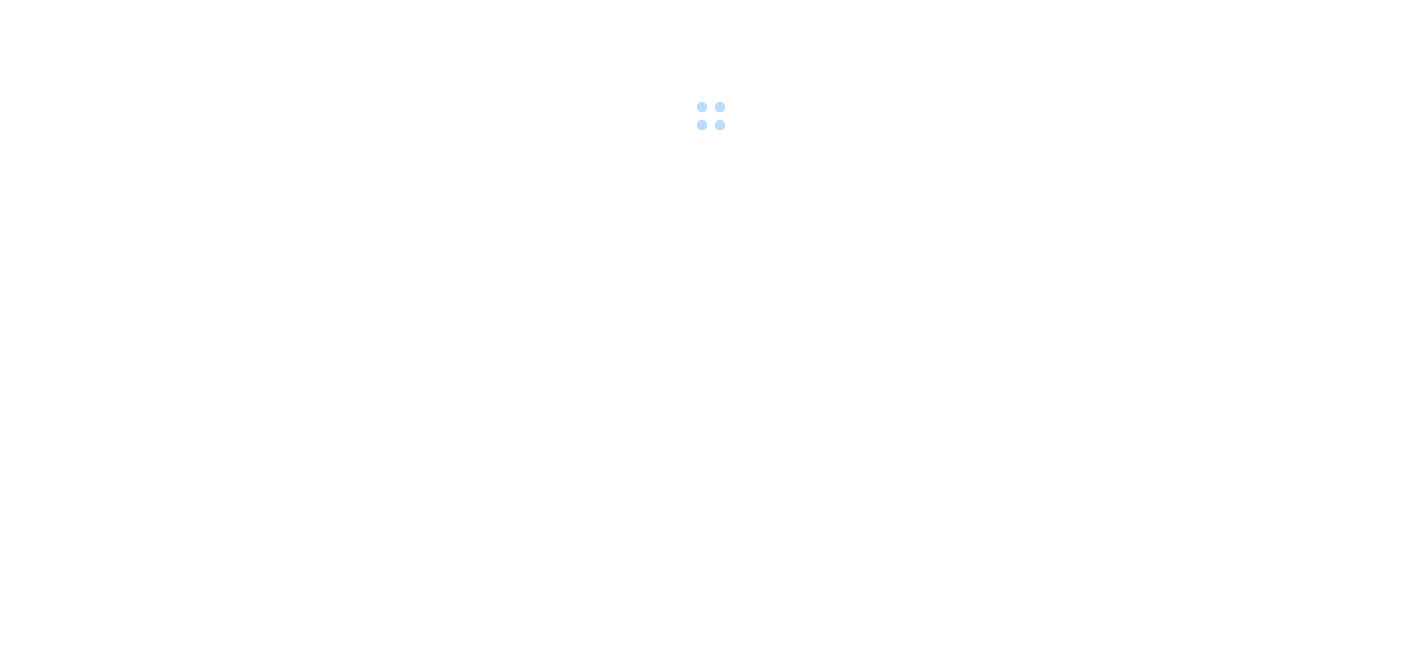 scroll, scrollTop: 0, scrollLeft: 0, axis: both 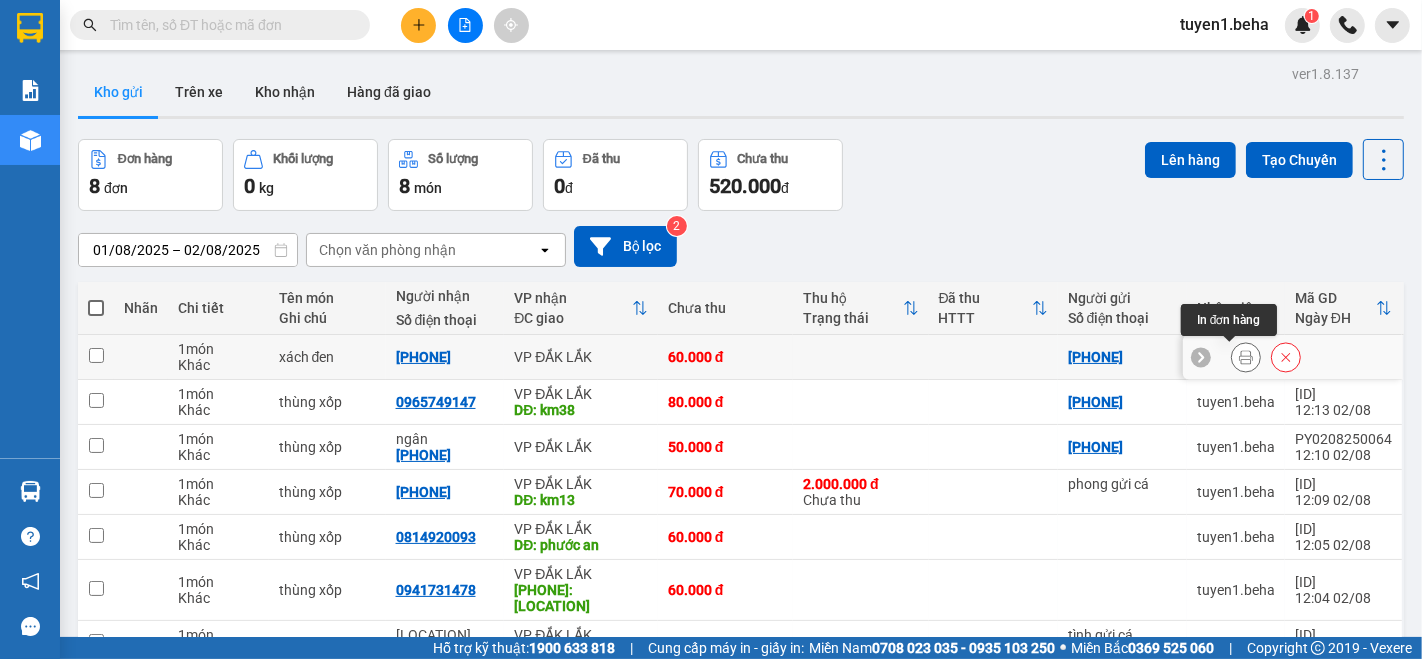 drag, startPoint x: 1231, startPoint y: 357, endPoint x: 1205, endPoint y: 330, distance: 37.48333 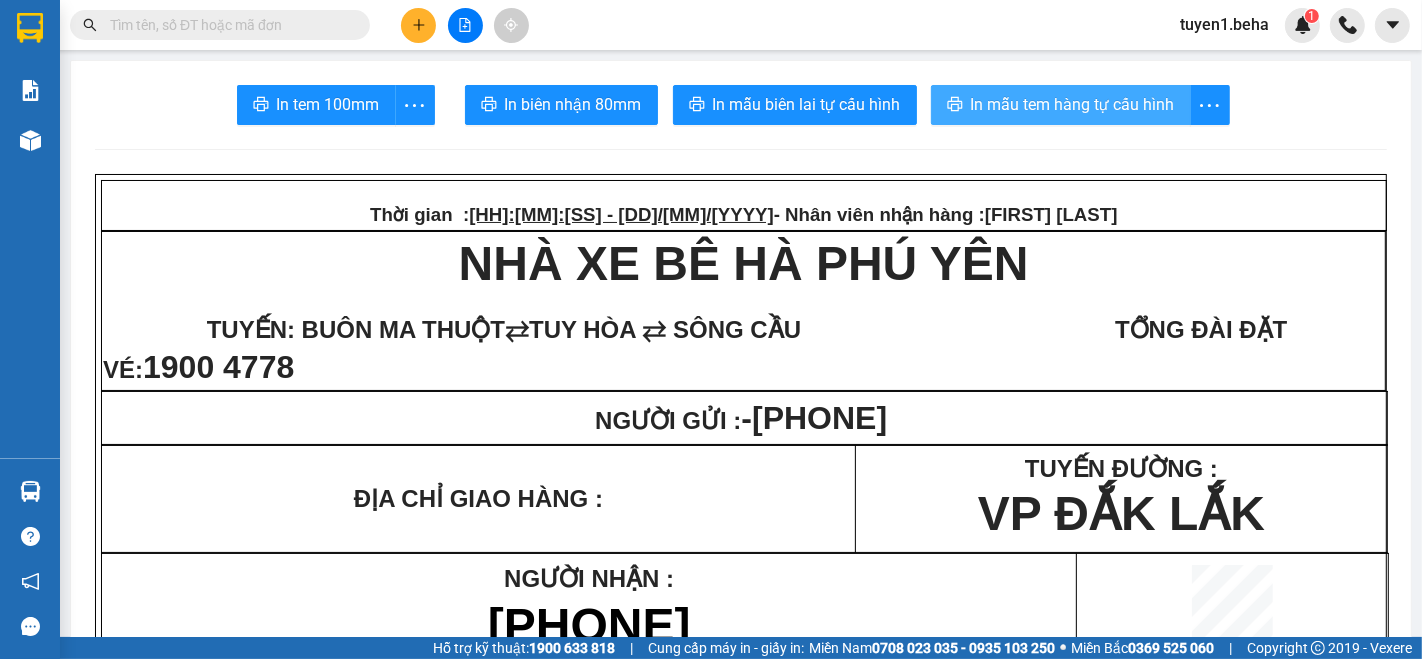 click on "In mẫu tem hàng tự cấu hình" at bounding box center (1073, 104) 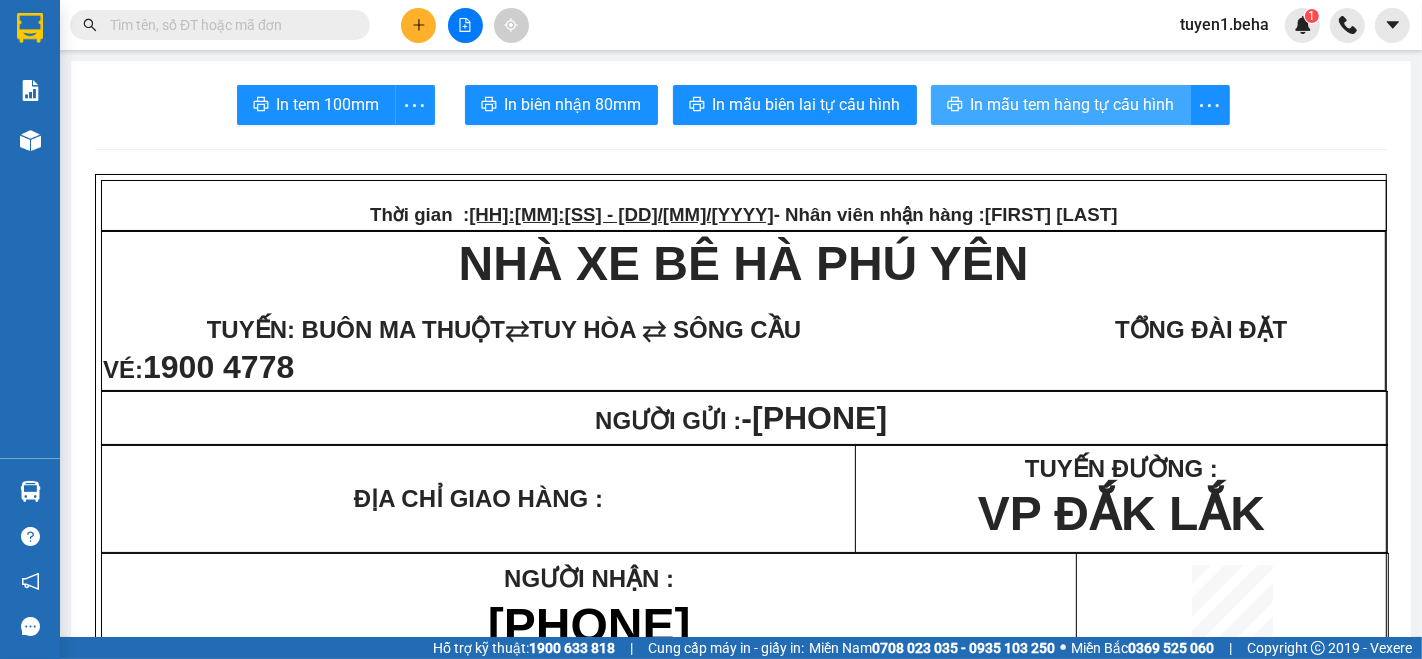 scroll, scrollTop: 0, scrollLeft: 0, axis: both 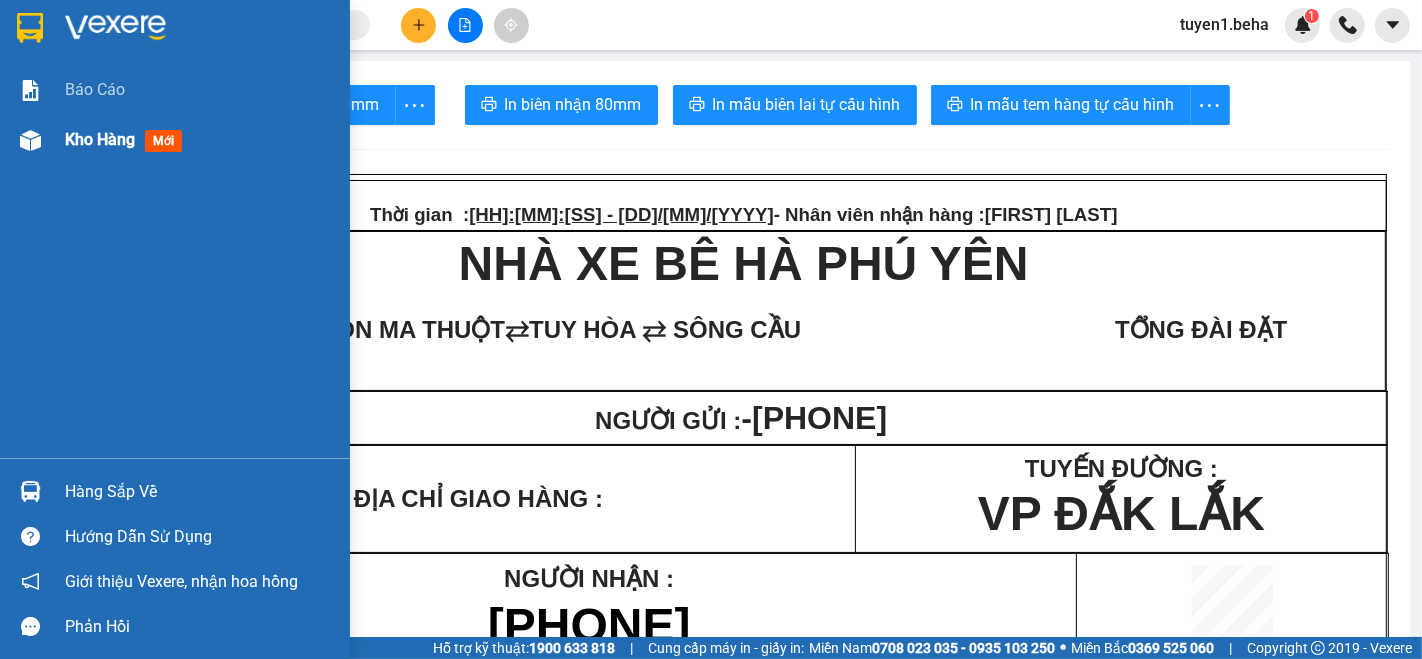 click on "Kho hàng" at bounding box center [100, 139] 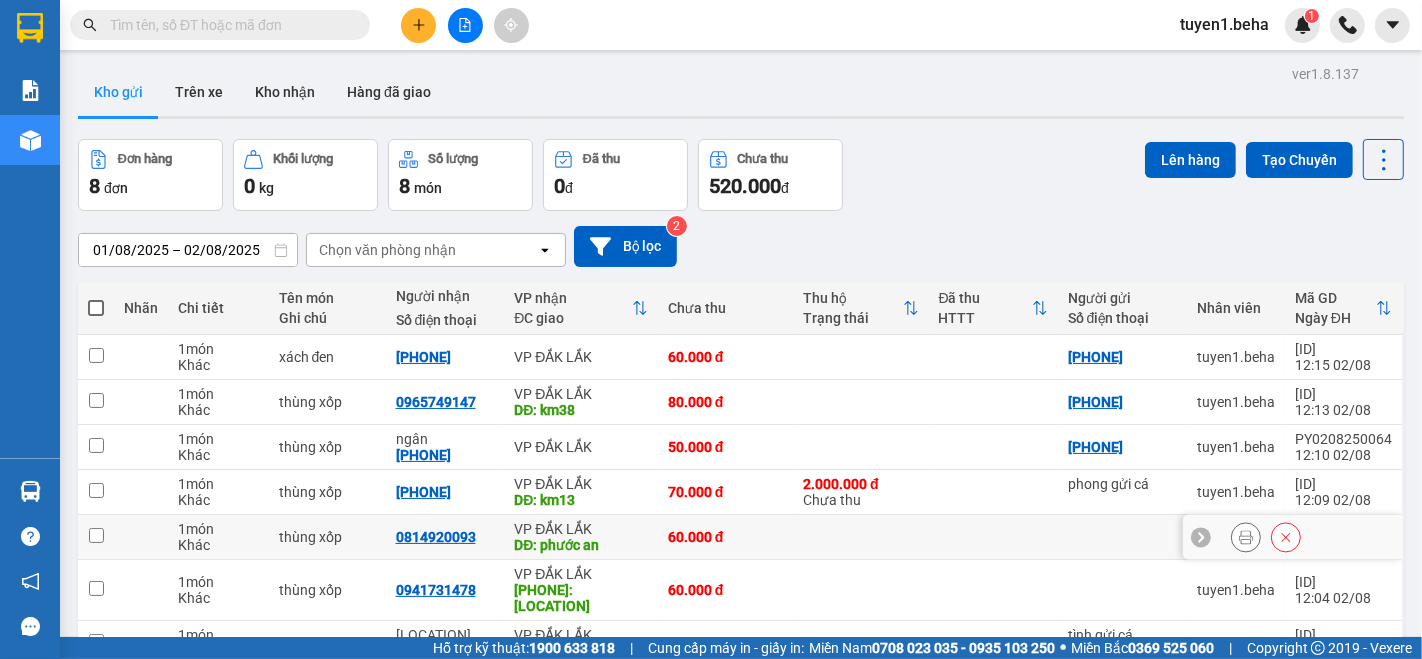 scroll, scrollTop: 142, scrollLeft: 0, axis: vertical 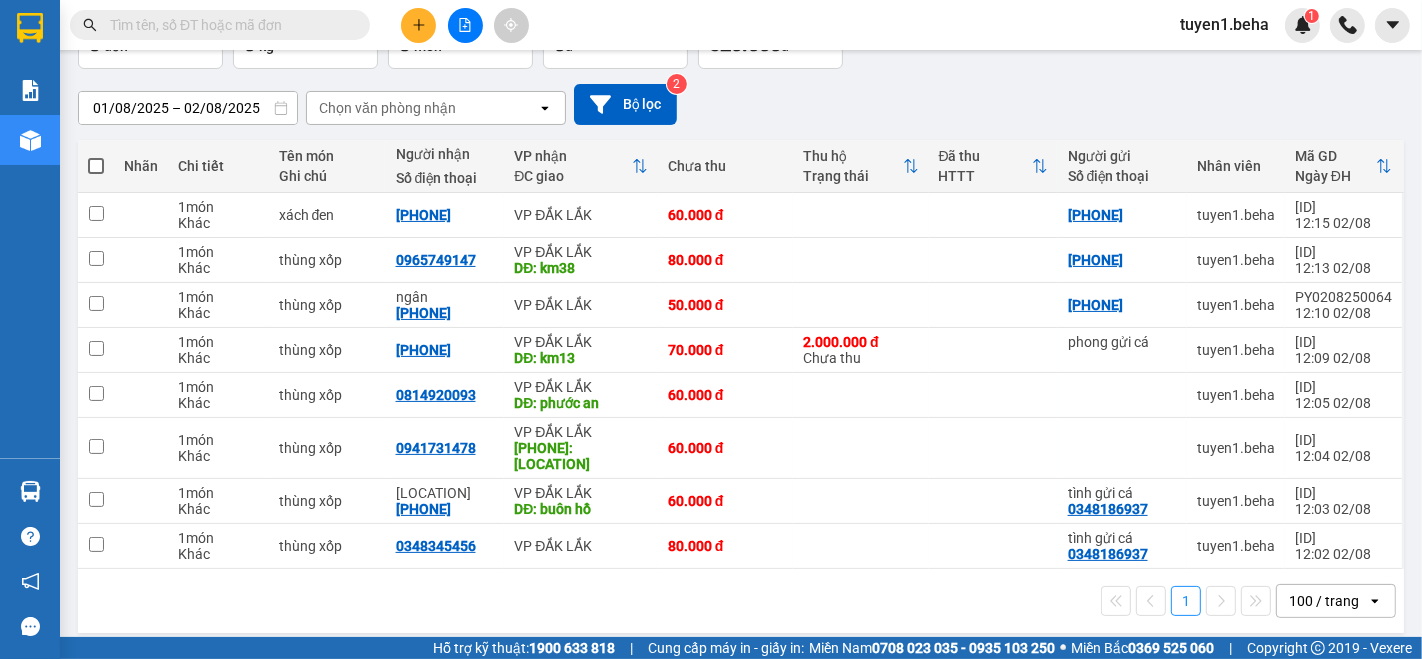 click at bounding box center [96, 166] 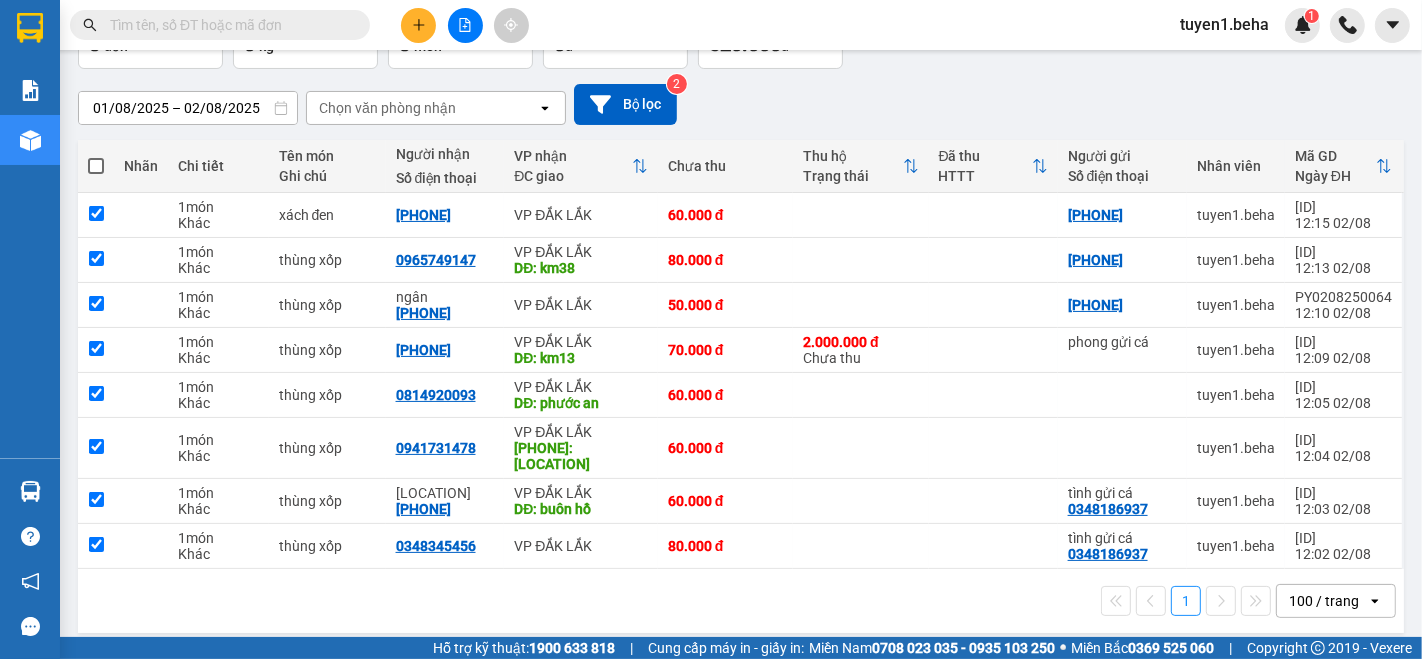 checkbox on "true" 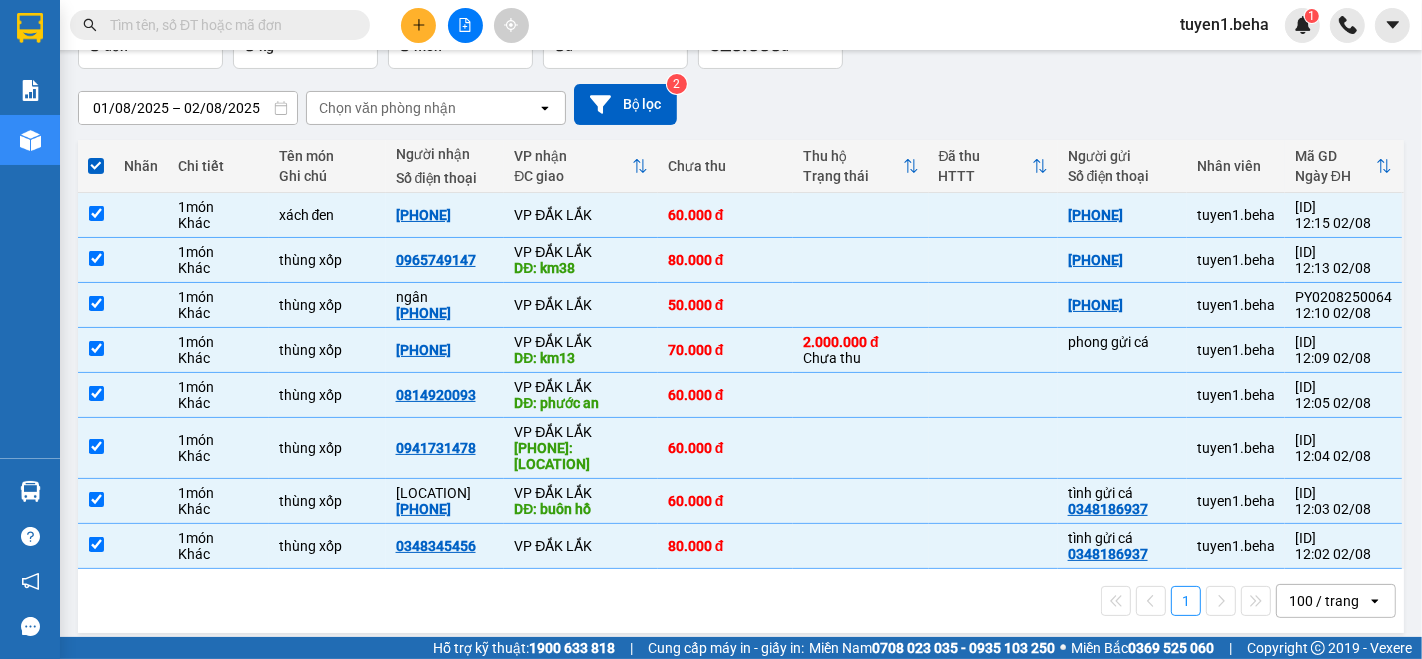 scroll, scrollTop: 0, scrollLeft: 0, axis: both 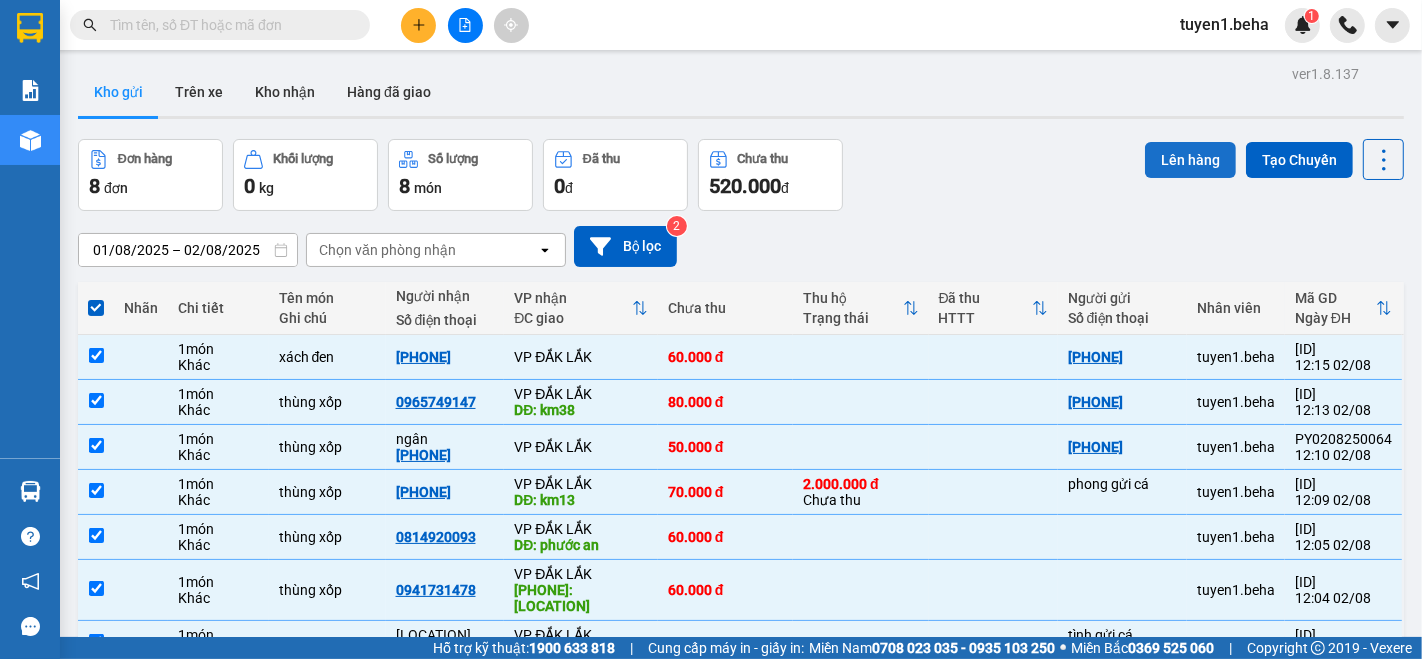 click on "Lên hàng" at bounding box center [1190, 160] 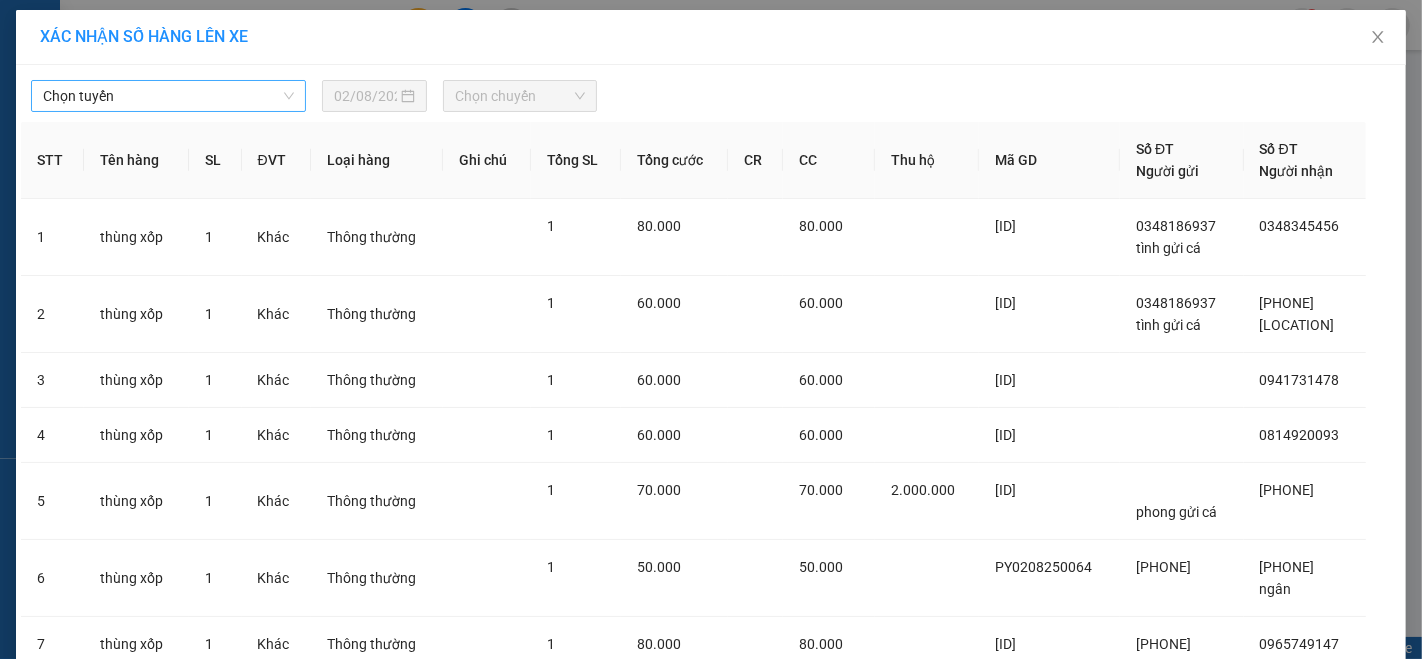 click on "Chọn tuyến" at bounding box center (168, 96) 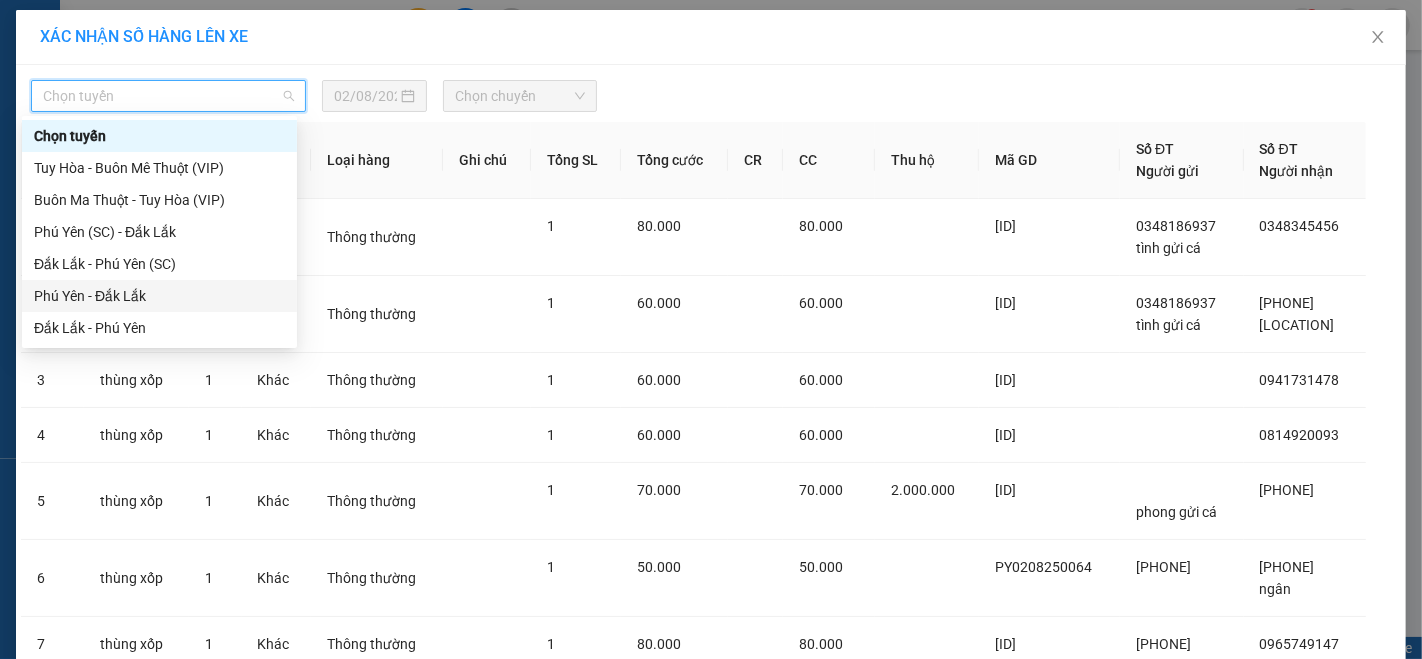 drag, startPoint x: 112, startPoint y: 297, endPoint x: 134, endPoint y: 279, distance: 28.42534 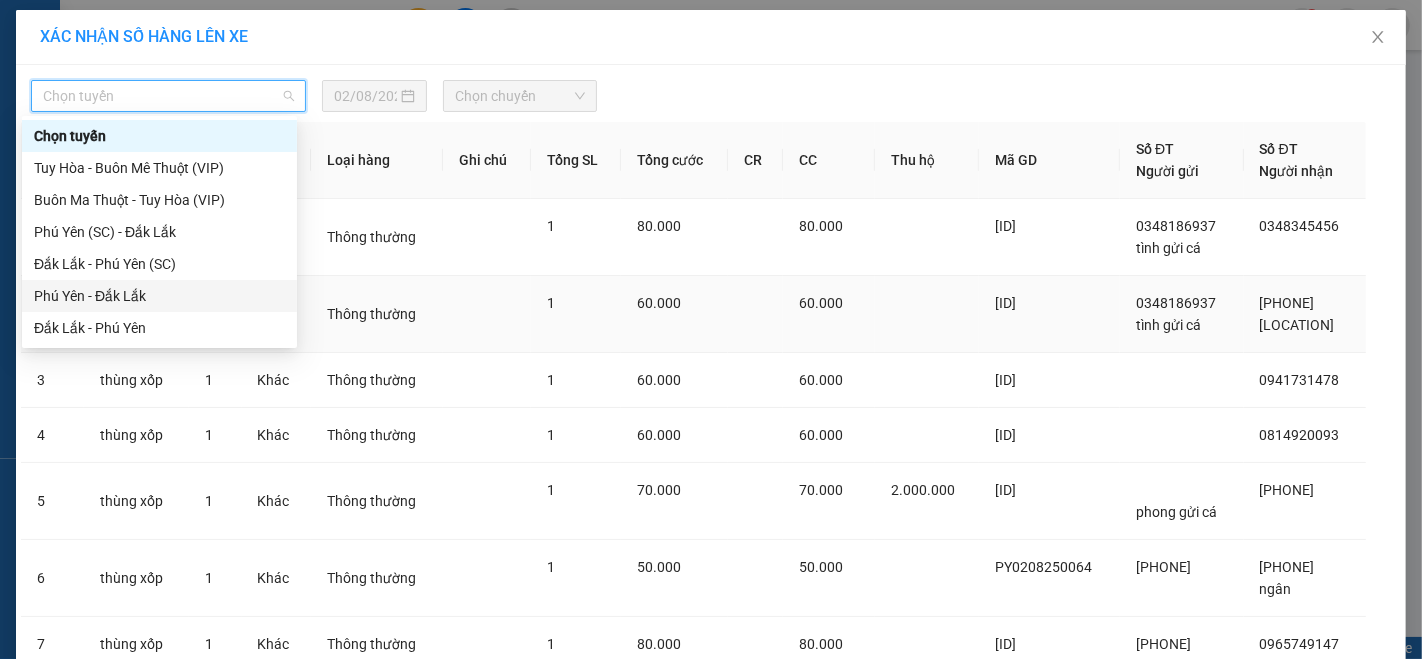 click on "Phú Yên - Đắk Lắk" at bounding box center (159, 296) 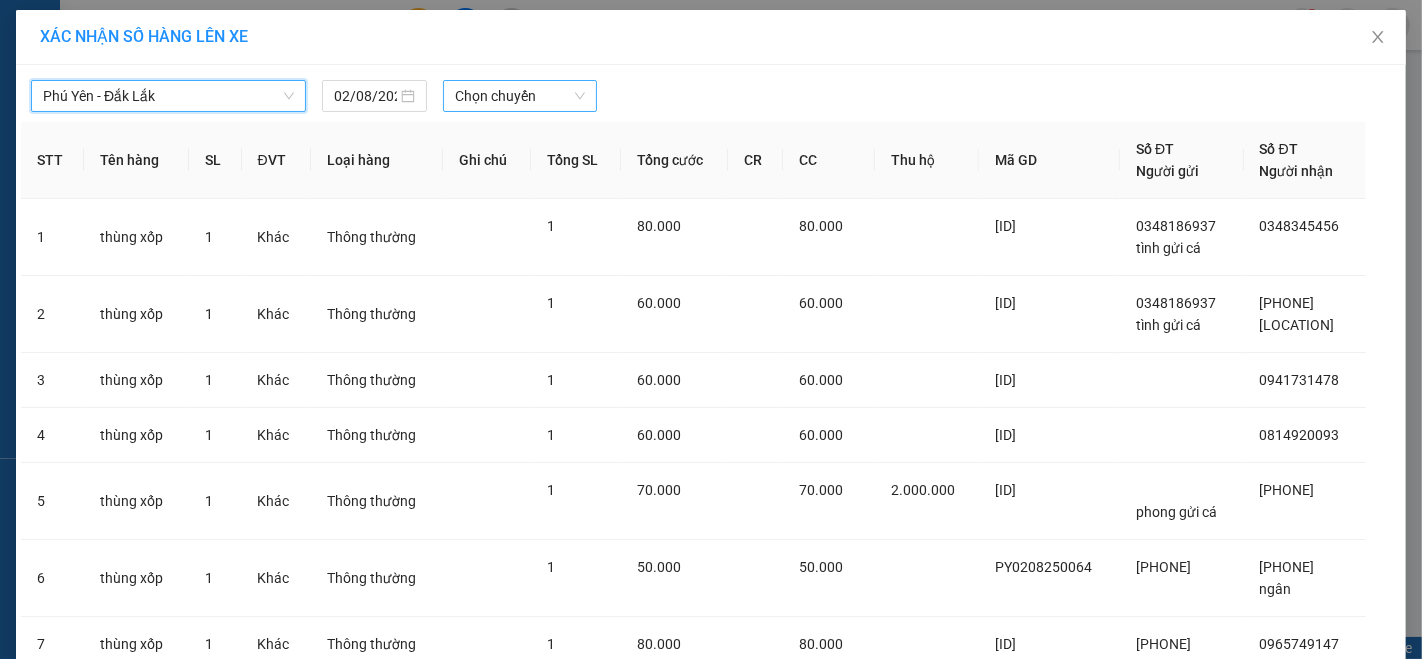 click on "Chọn chuyến" at bounding box center (520, 96) 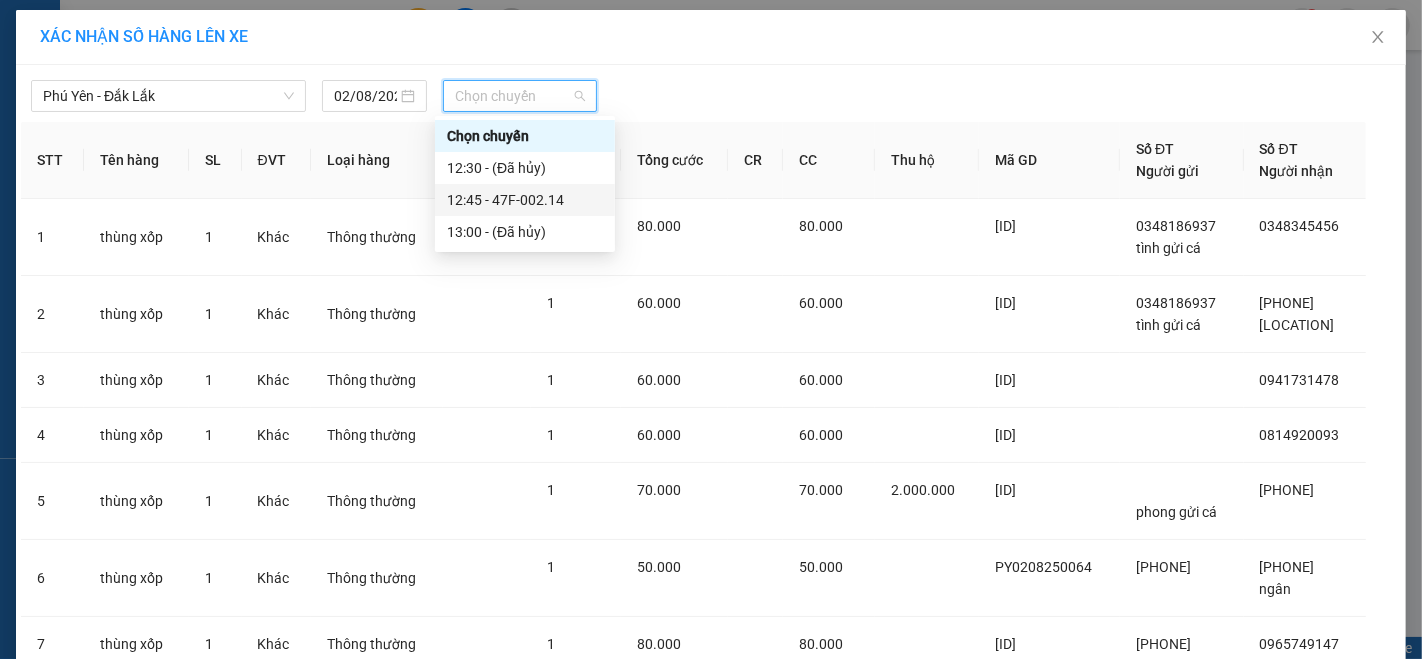 click on "12:45     - 47F-002.14" at bounding box center (525, 200) 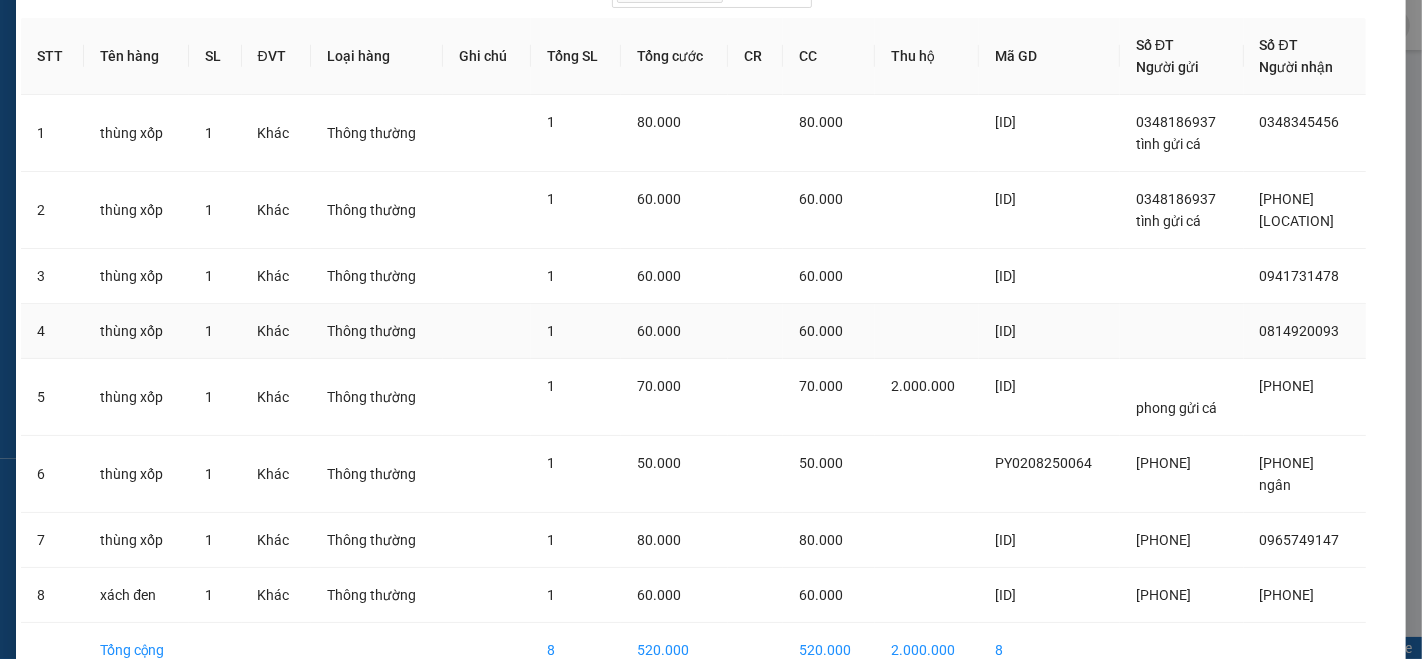 scroll, scrollTop: 238, scrollLeft: 0, axis: vertical 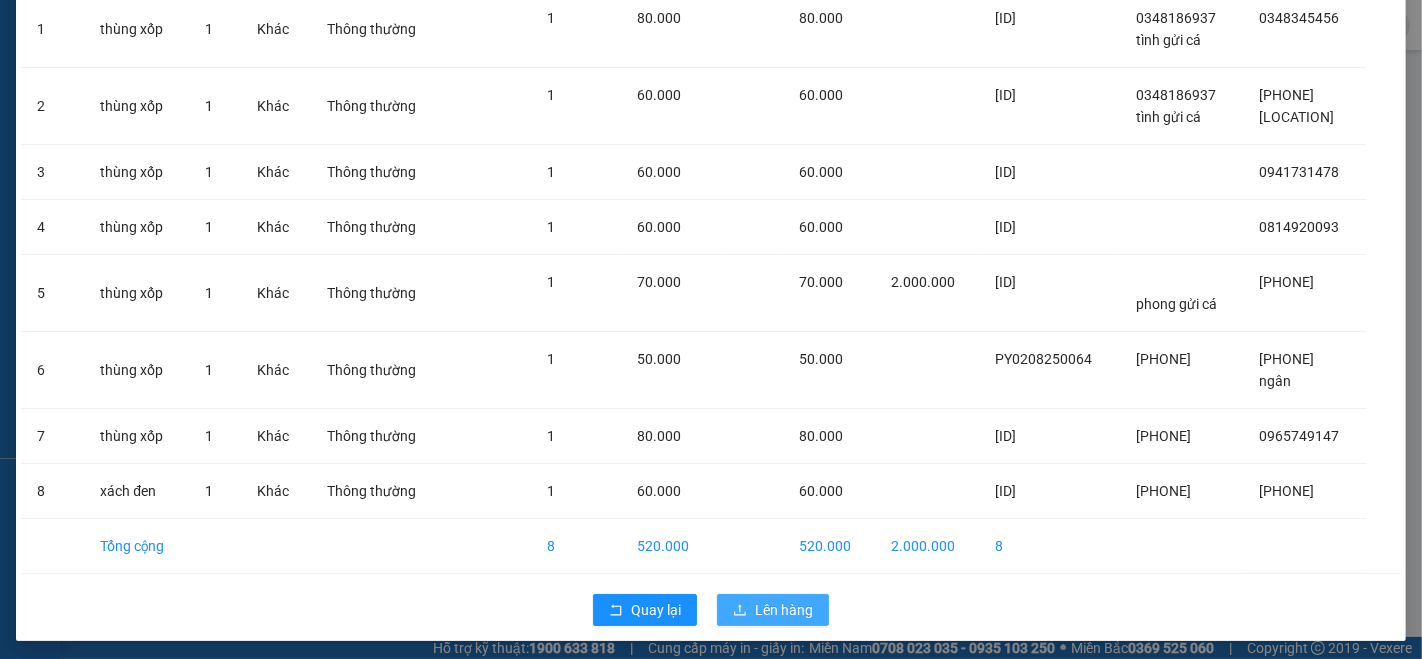 click on "Lên hàng" at bounding box center [784, 610] 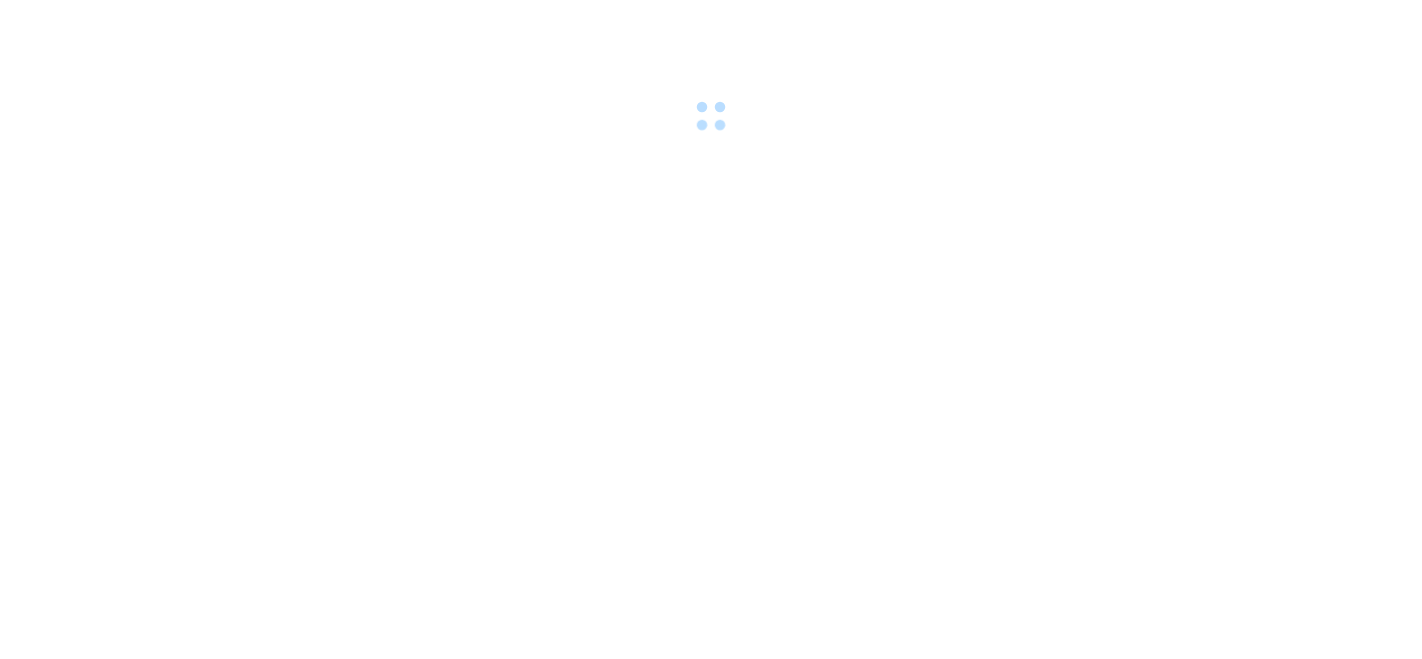 scroll, scrollTop: 0, scrollLeft: 0, axis: both 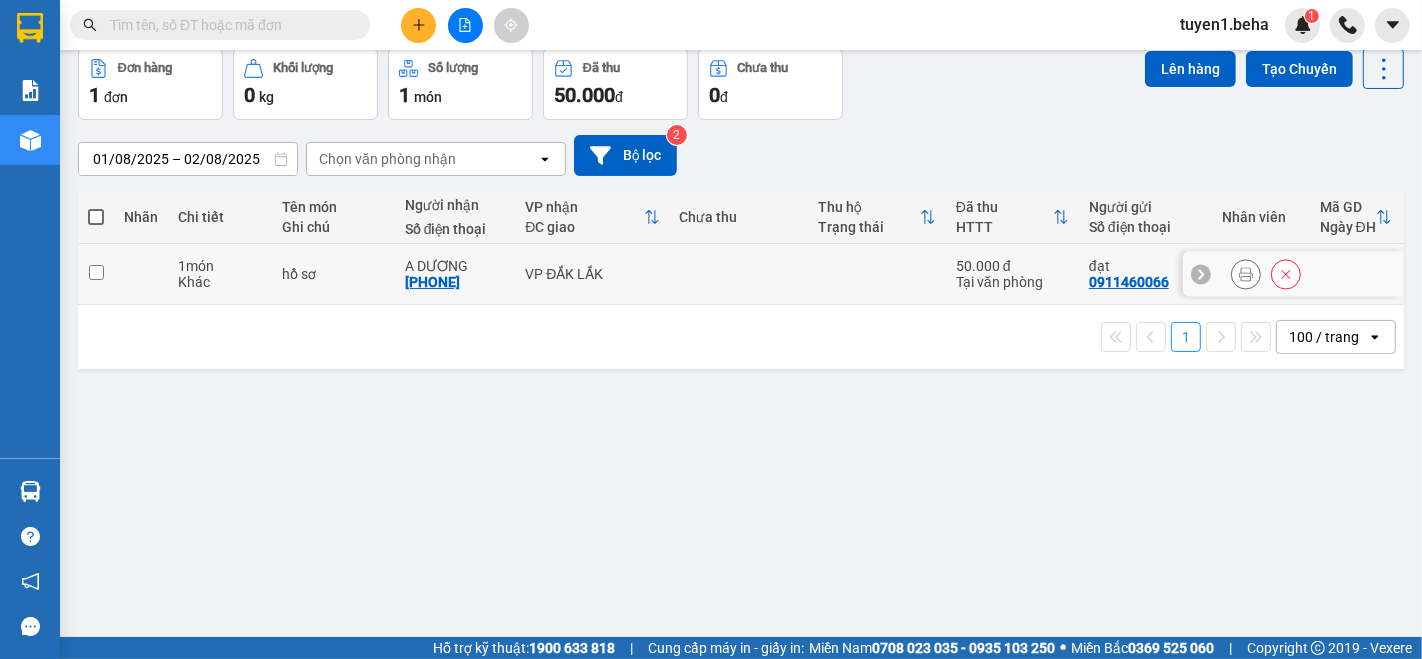 click at bounding box center [96, 272] 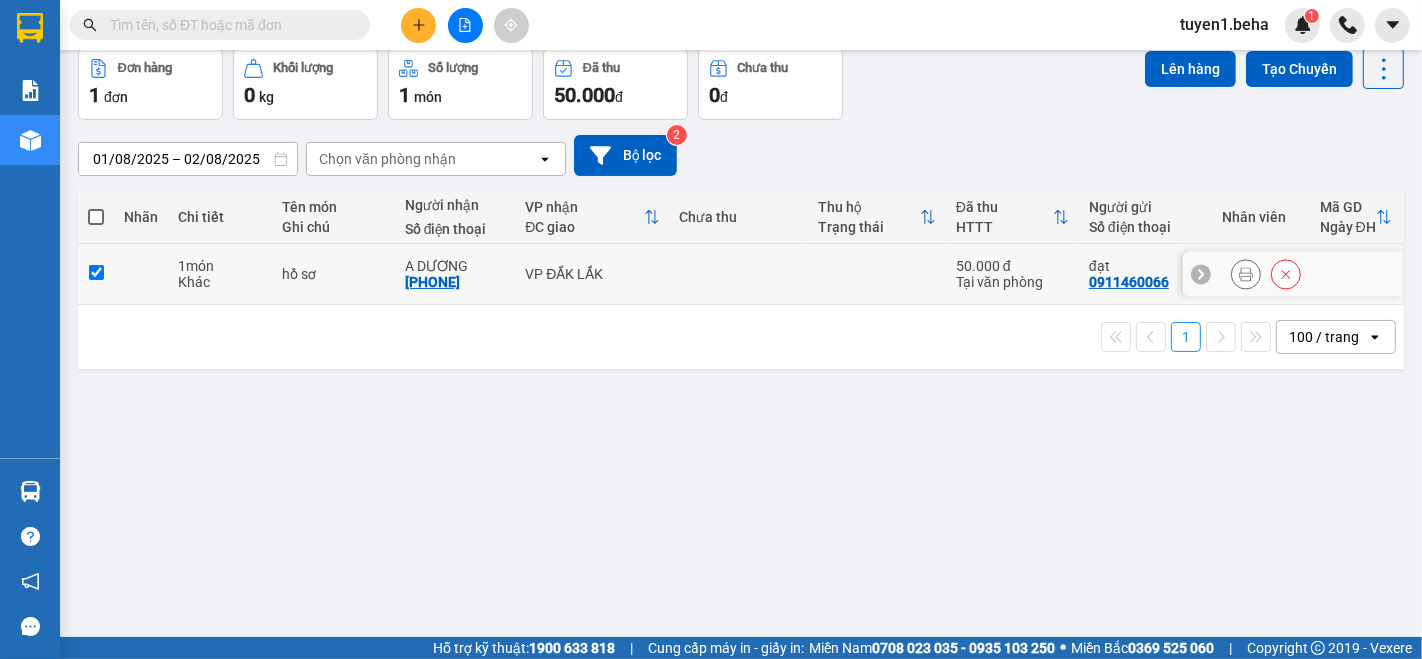 checkbox on "true" 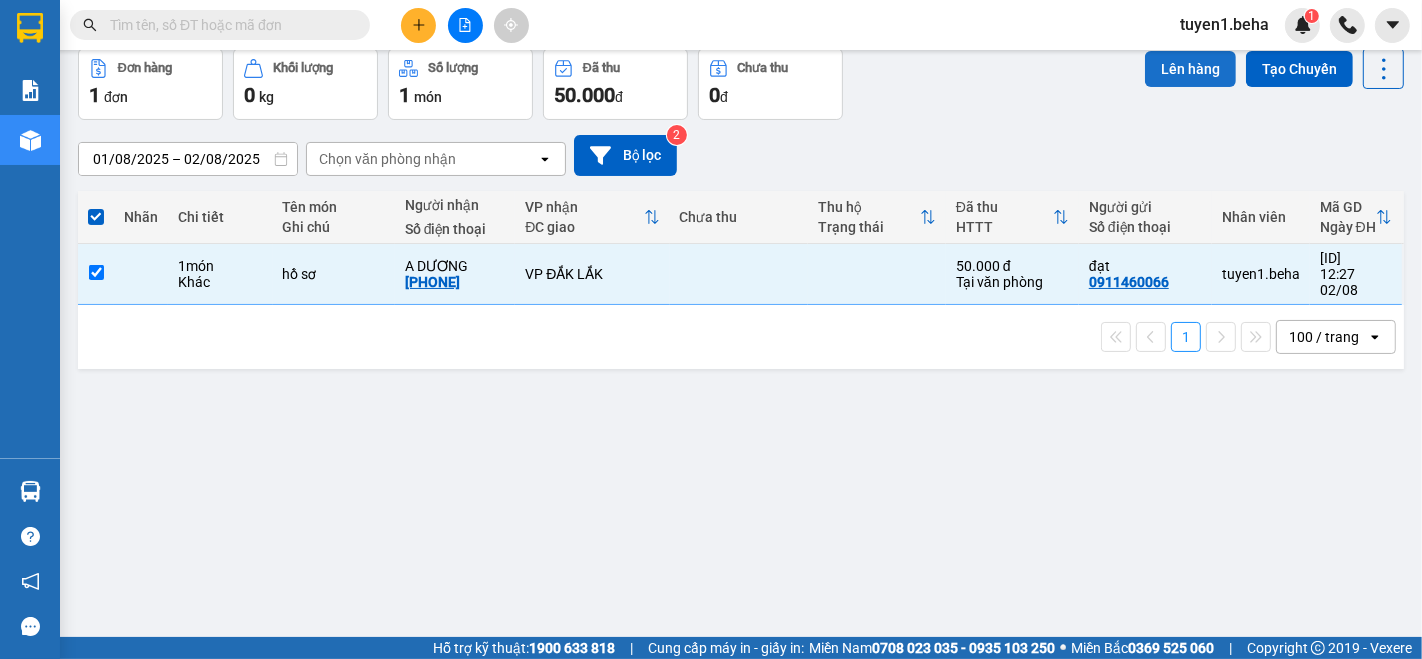 click on "Lên hàng" at bounding box center (1190, 69) 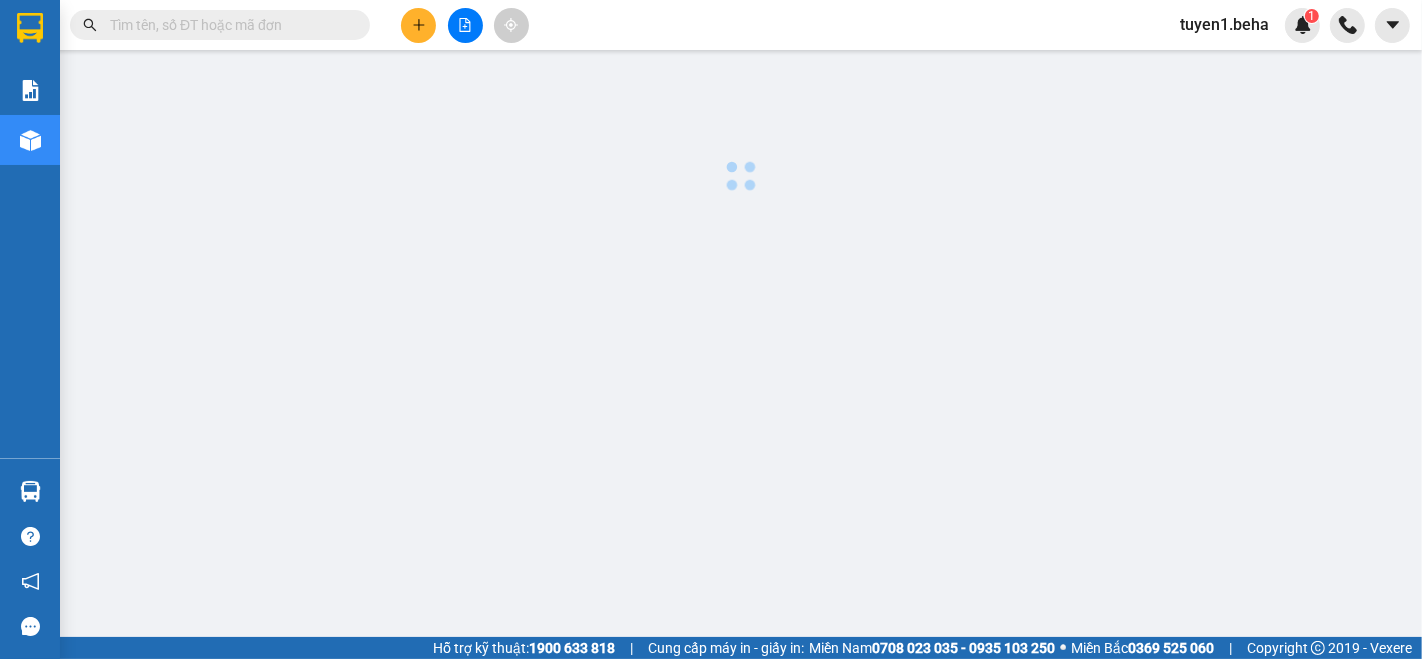 scroll, scrollTop: 0, scrollLeft: 0, axis: both 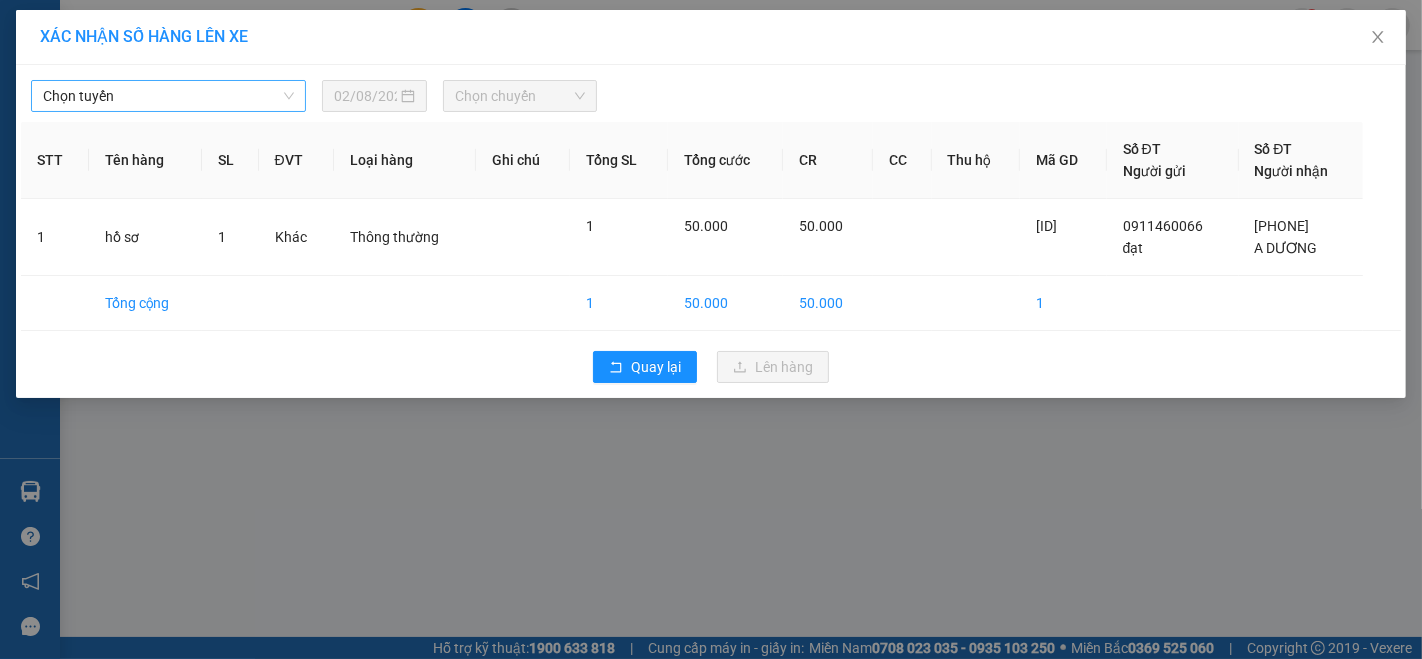 click on "Chọn tuyến" at bounding box center [168, 96] 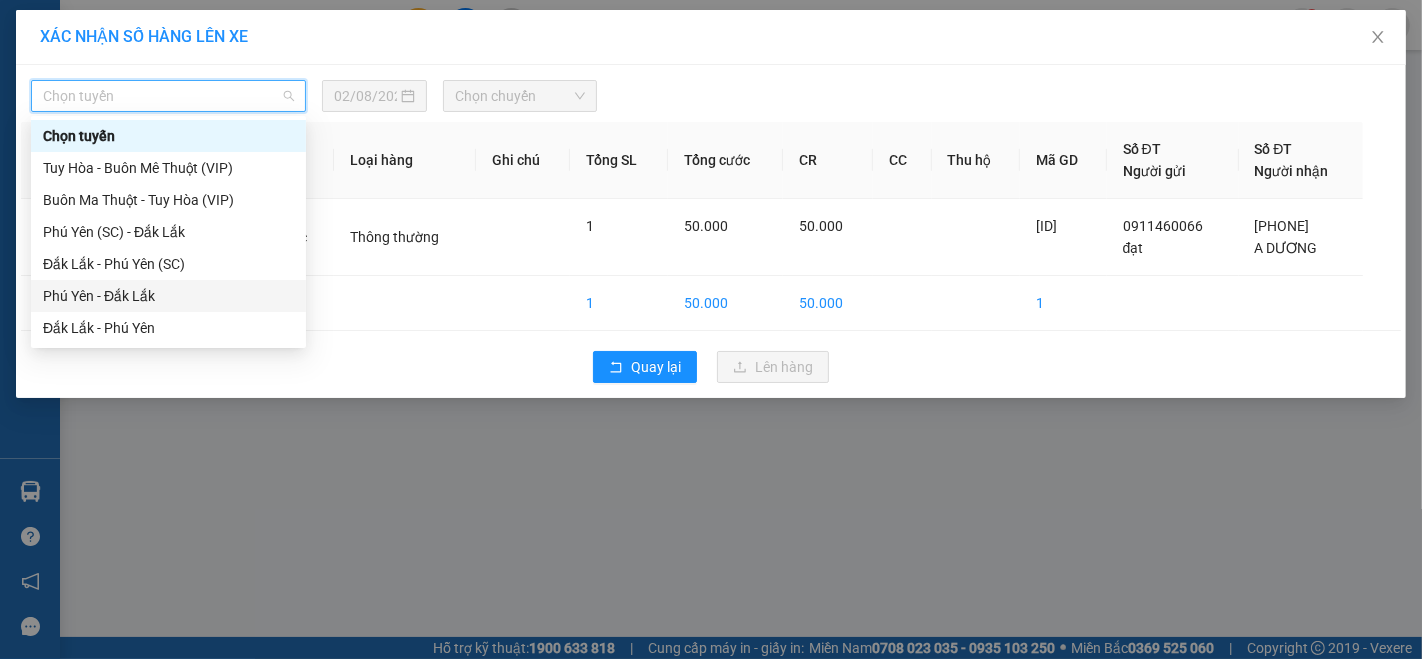 click on "Phú Yên - Đắk Lắk" at bounding box center (168, 296) 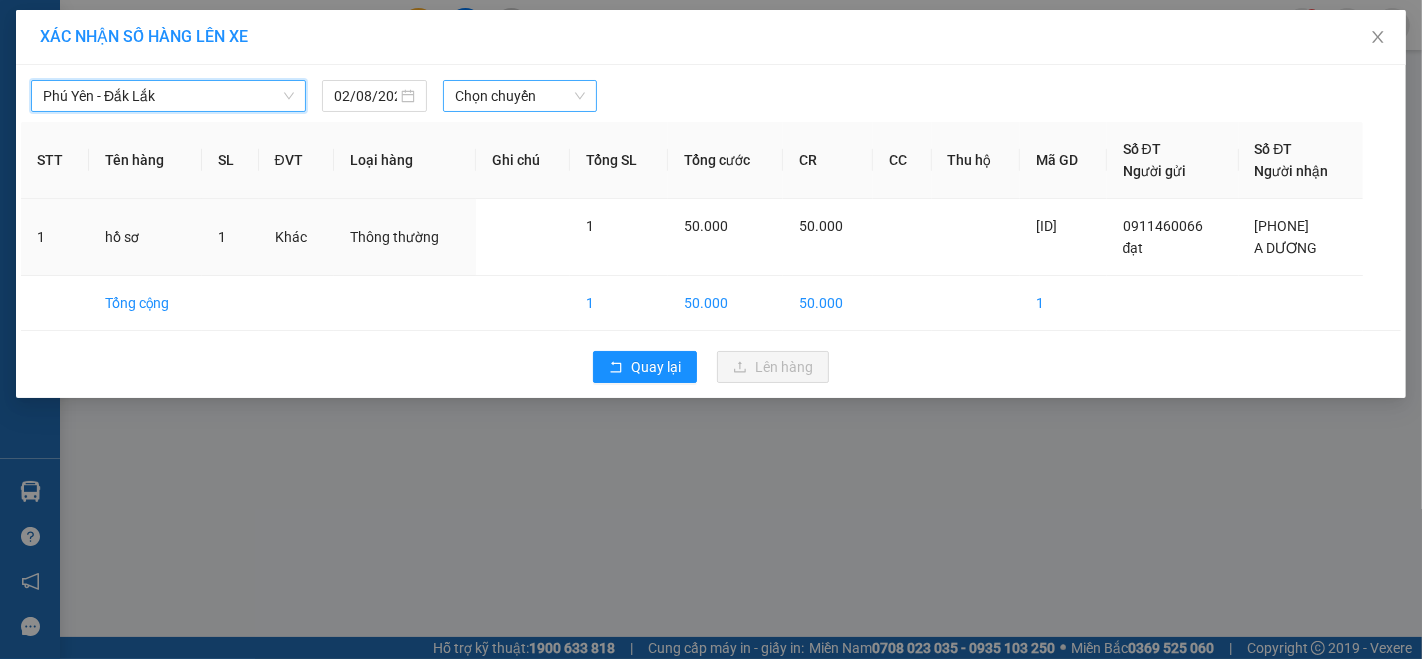 click on "Chọn chuyến" at bounding box center [520, 96] 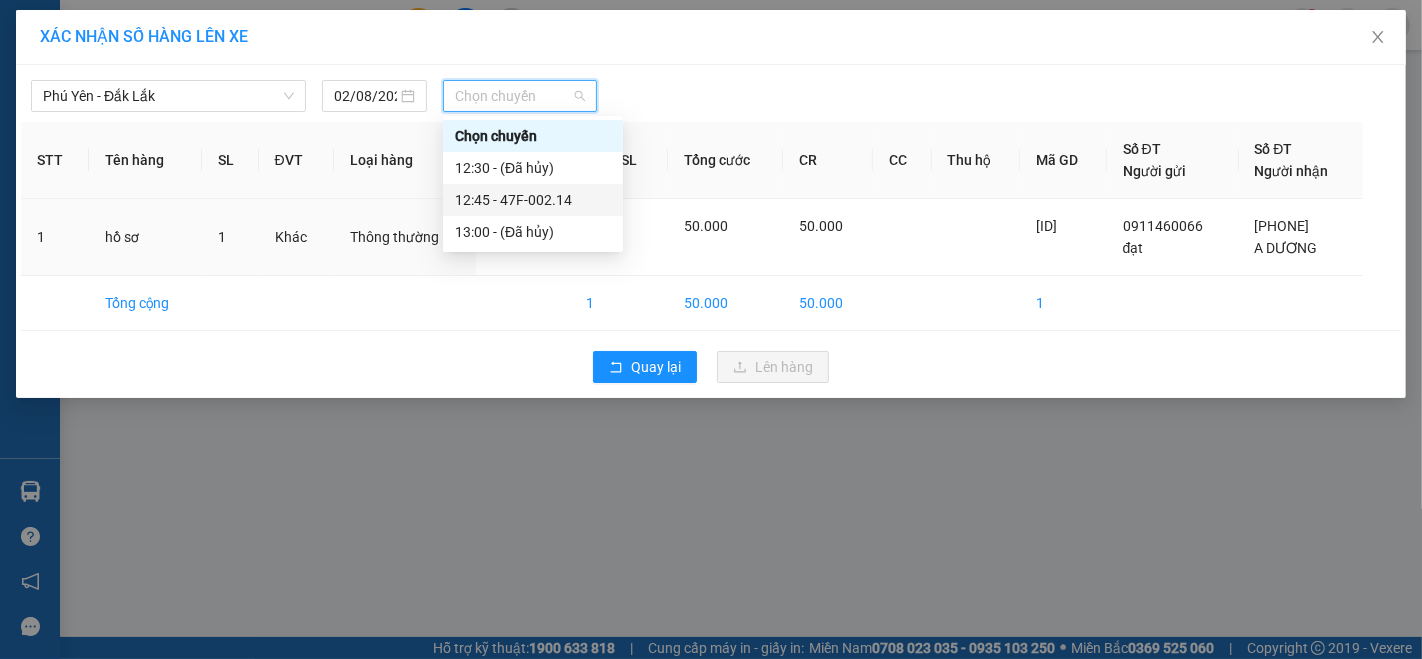 click on "12:45     - 47F-002.14" at bounding box center (533, 200) 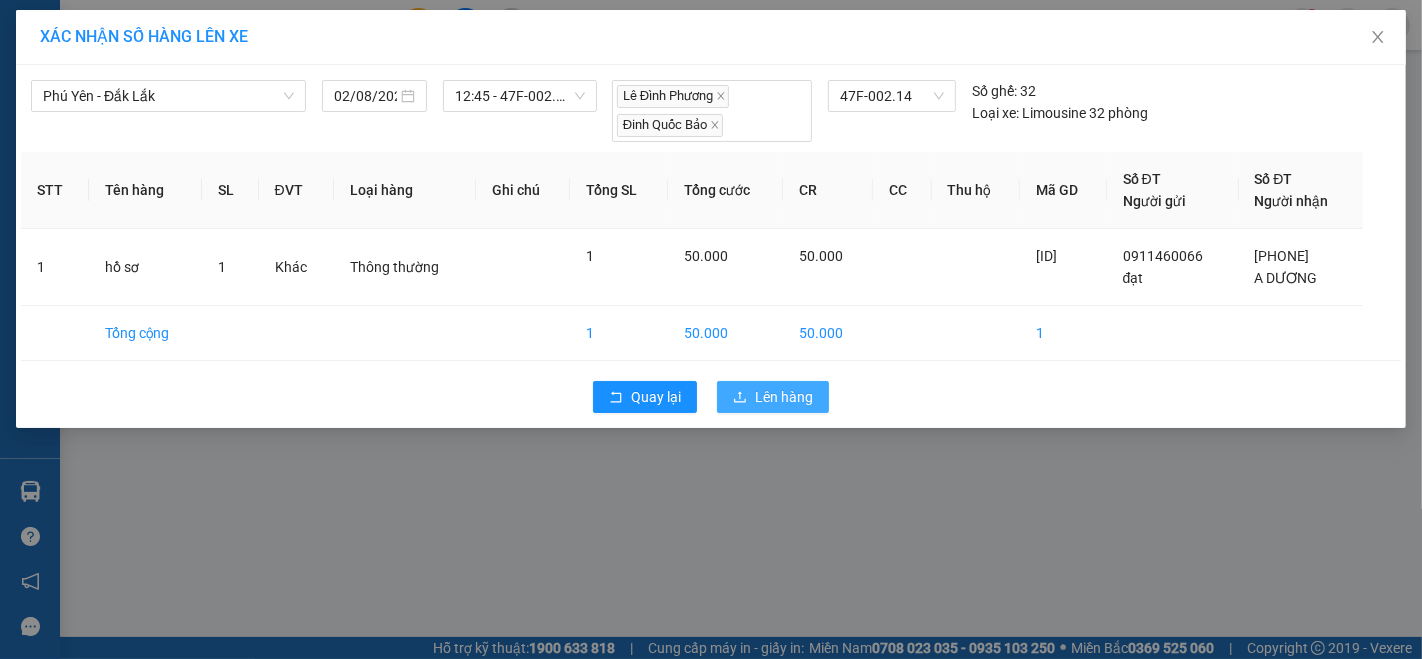 click 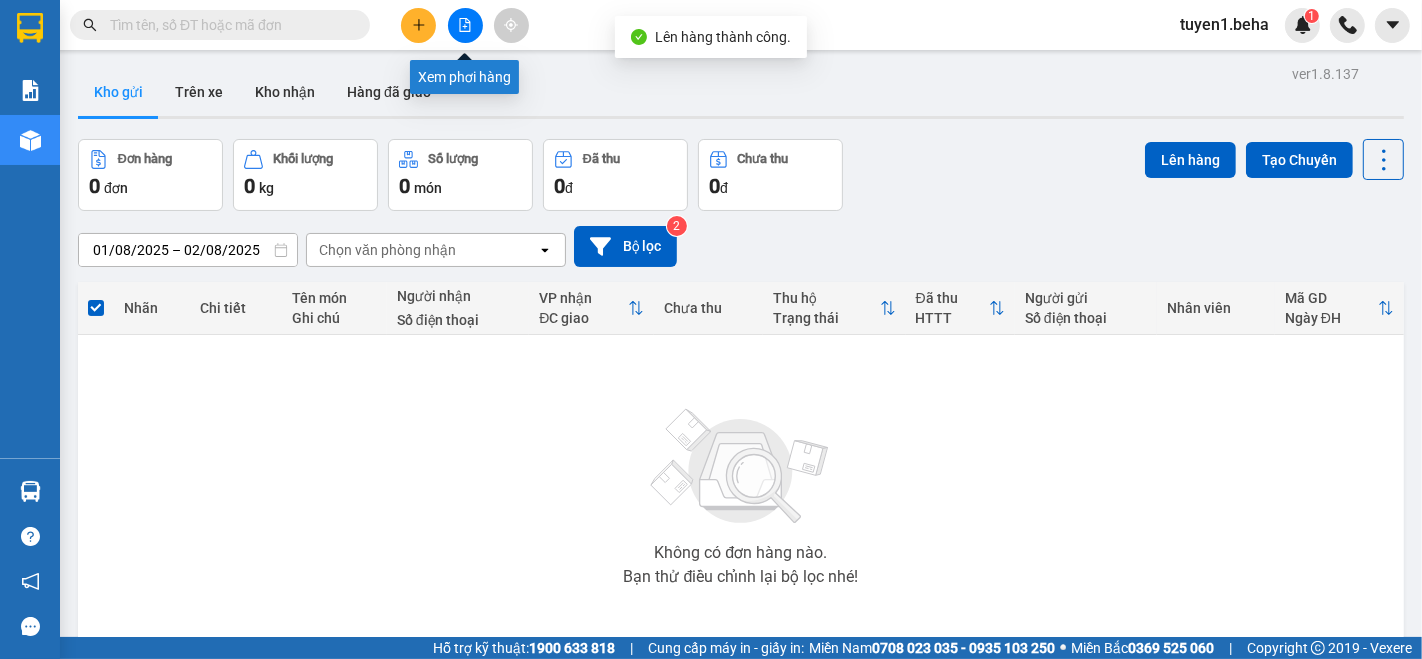 click at bounding box center [465, 25] 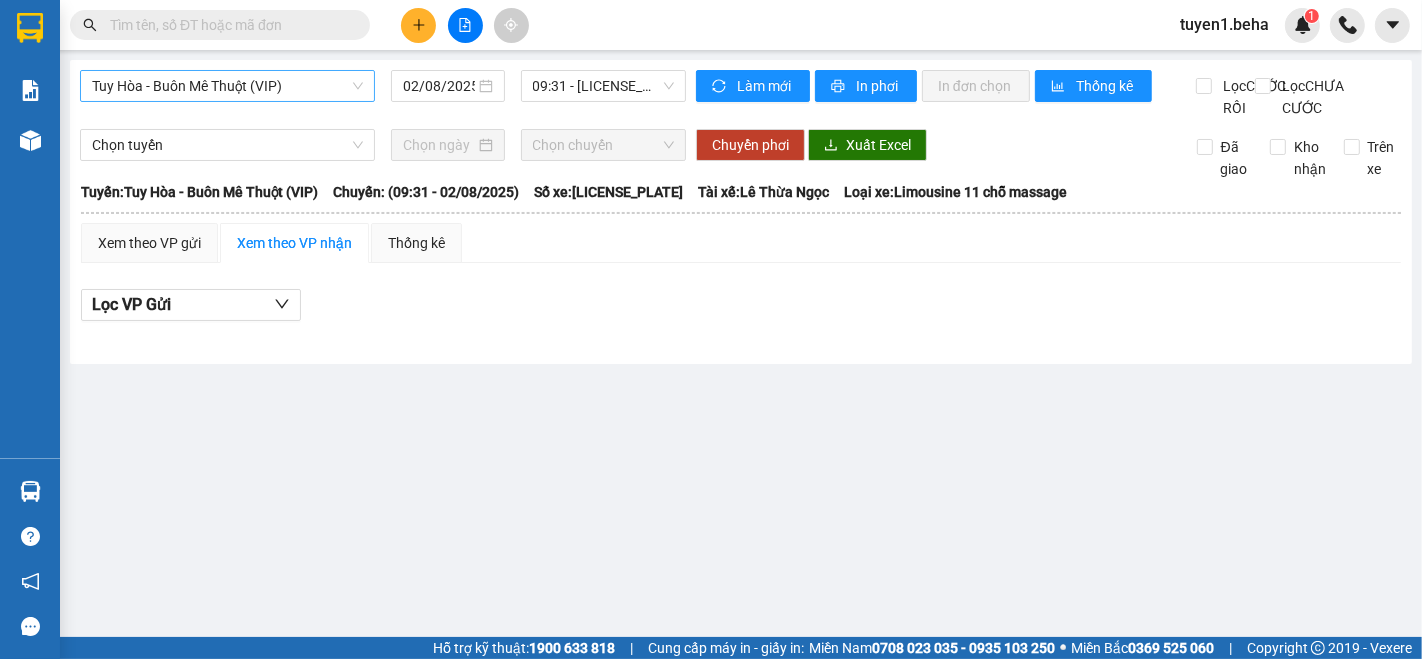 click on "Tuy Hòa - Buôn Mê Thuột (VIP)" at bounding box center (227, 86) 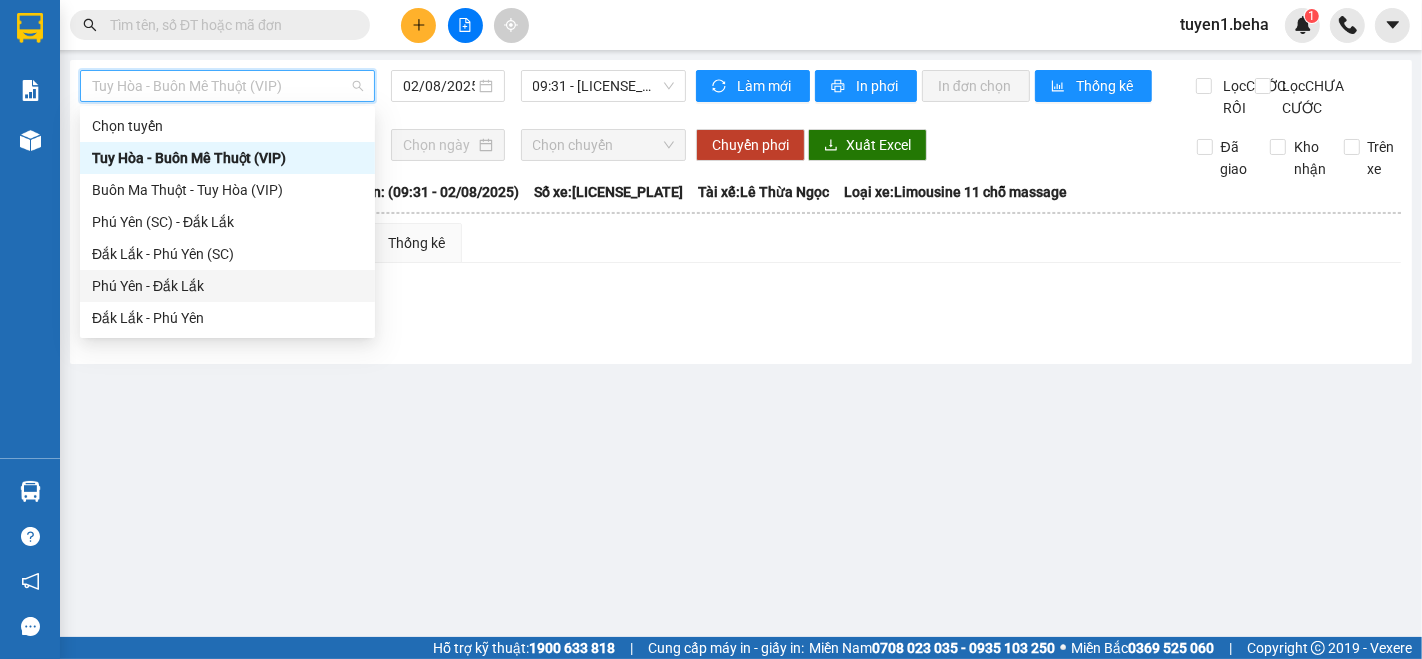 click on "Phú Yên - Đắk Lắk" at bounding box center (227, 286) 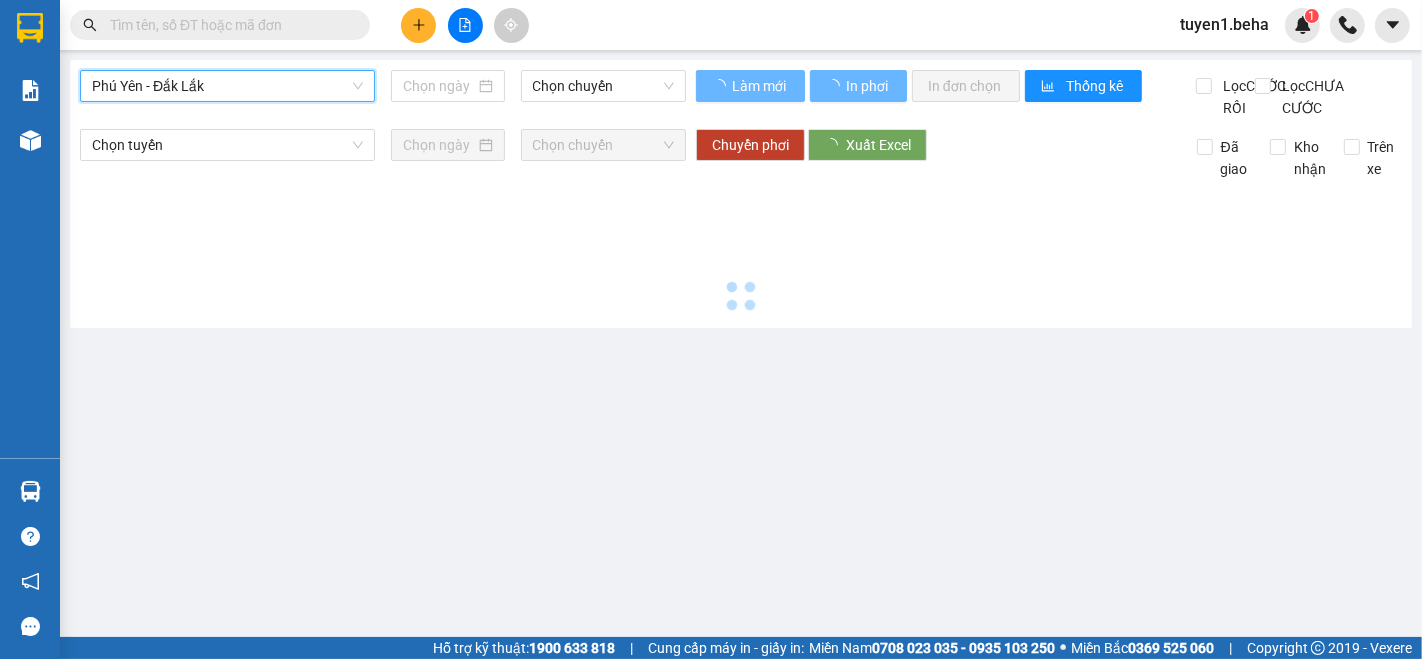 type on "02/08/2025" 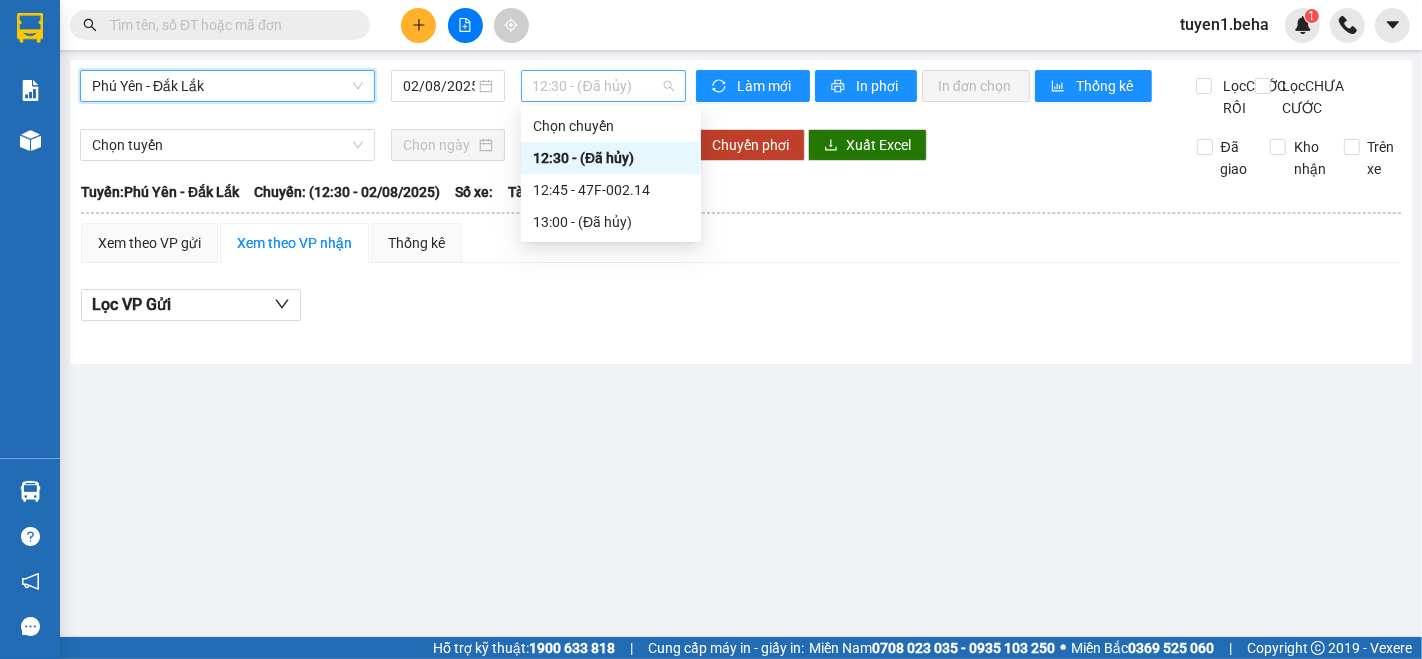 click on "12:30     - (Đã hủy)" at bounding box center (603, 86) 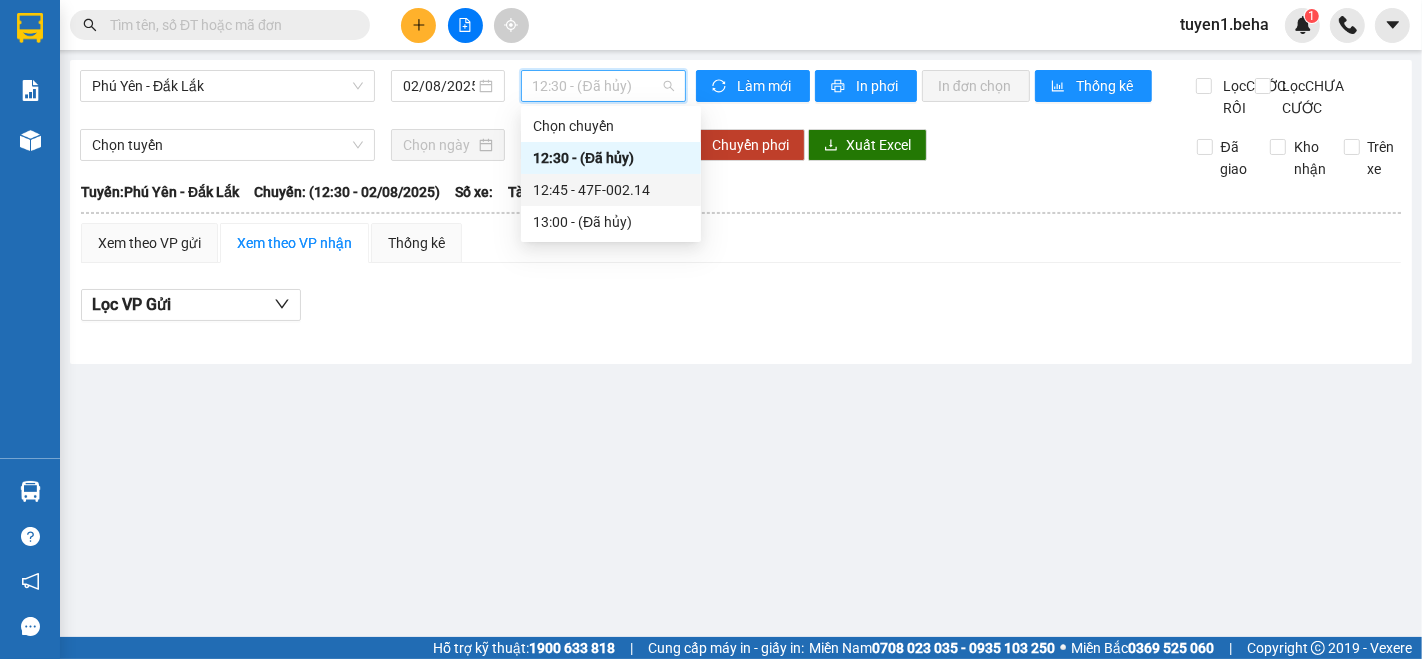 click on "12:45     - 47F-002.14" at bounding box center (611, 190) 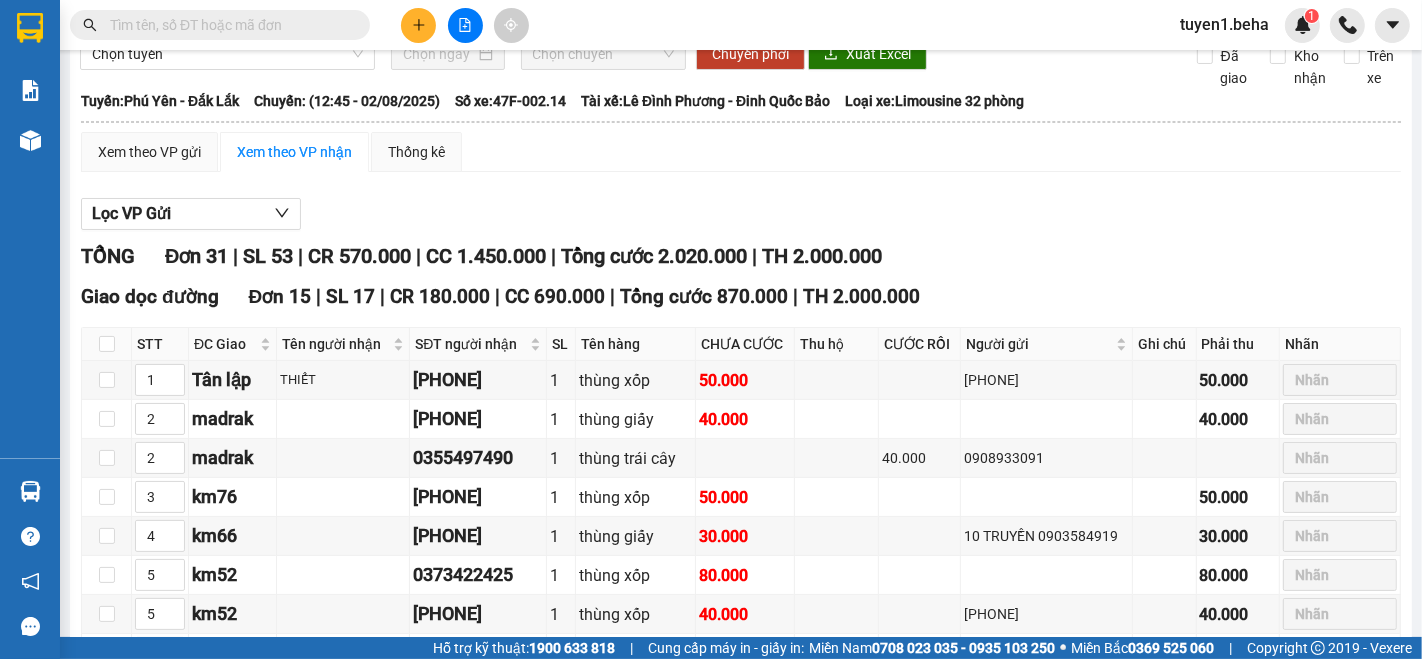 scroll, scrollTop: 0, scrollLeft: 0, axis: both 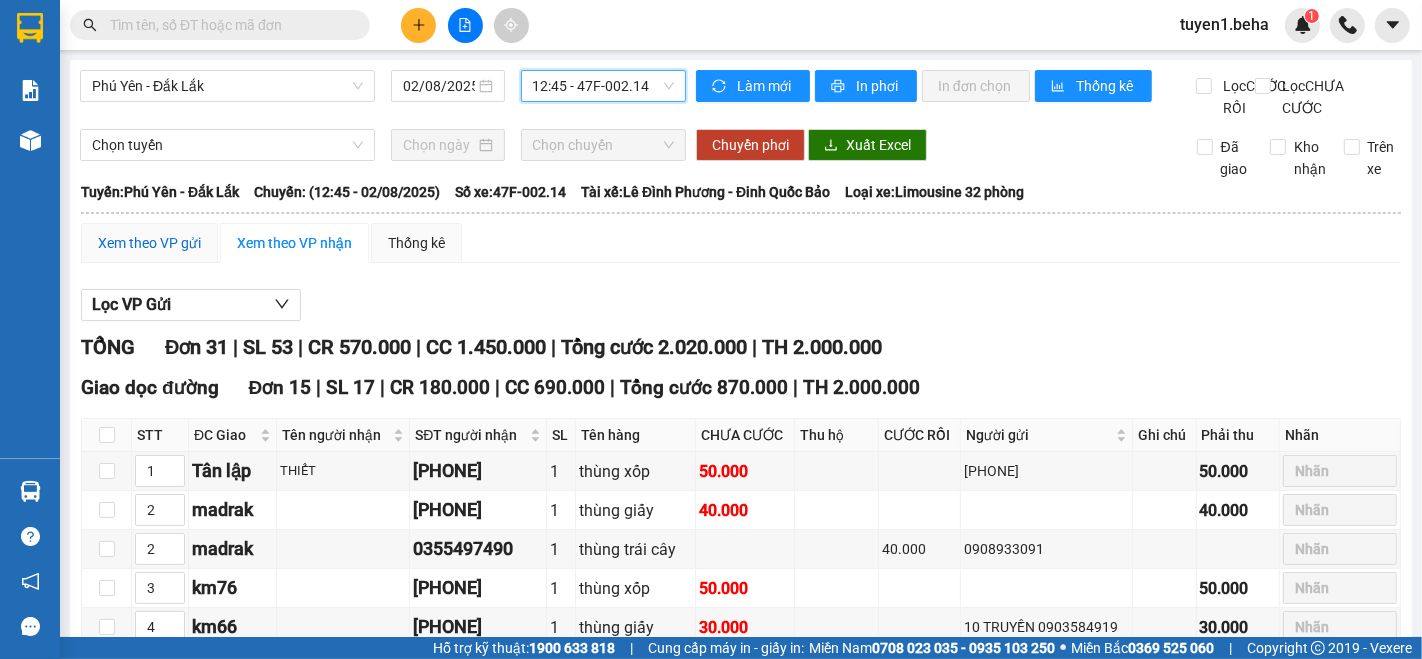 click on "Xem theo VP gửi" at bounding box center (149, 243) 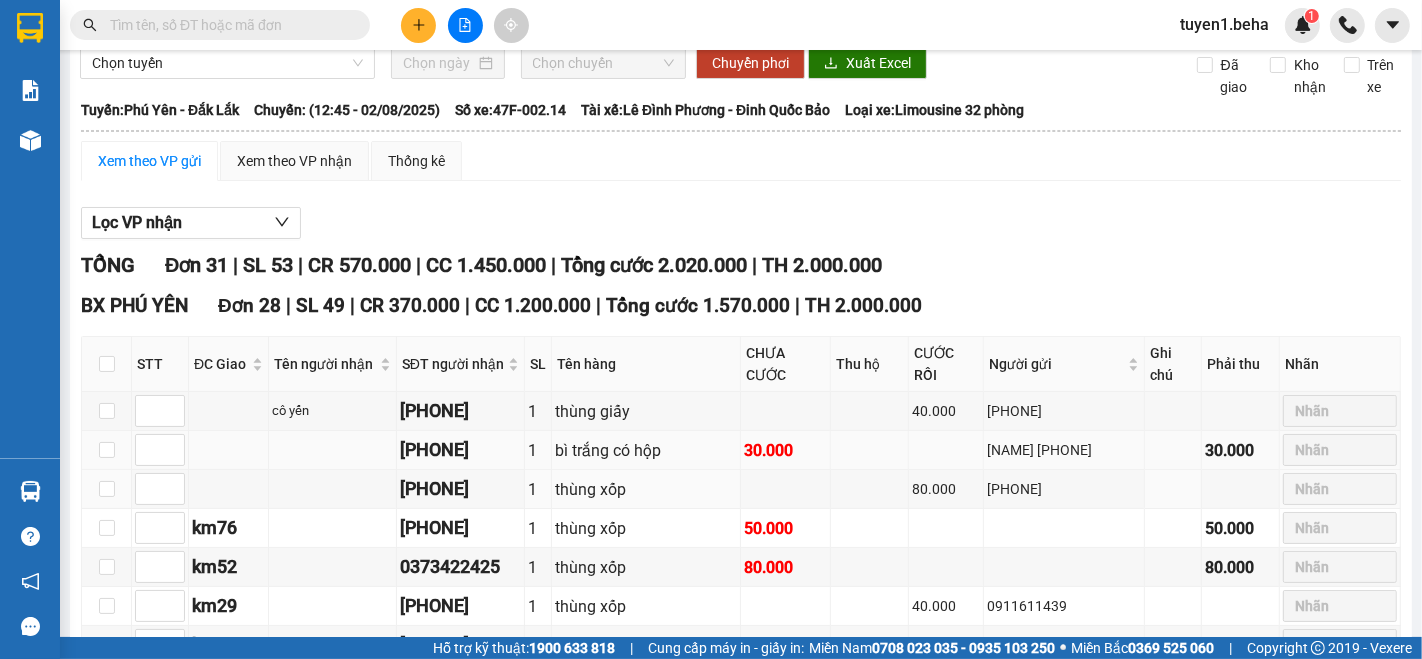 scroll, scrollTop: 117, scrollLeft: 0, axis: vertical 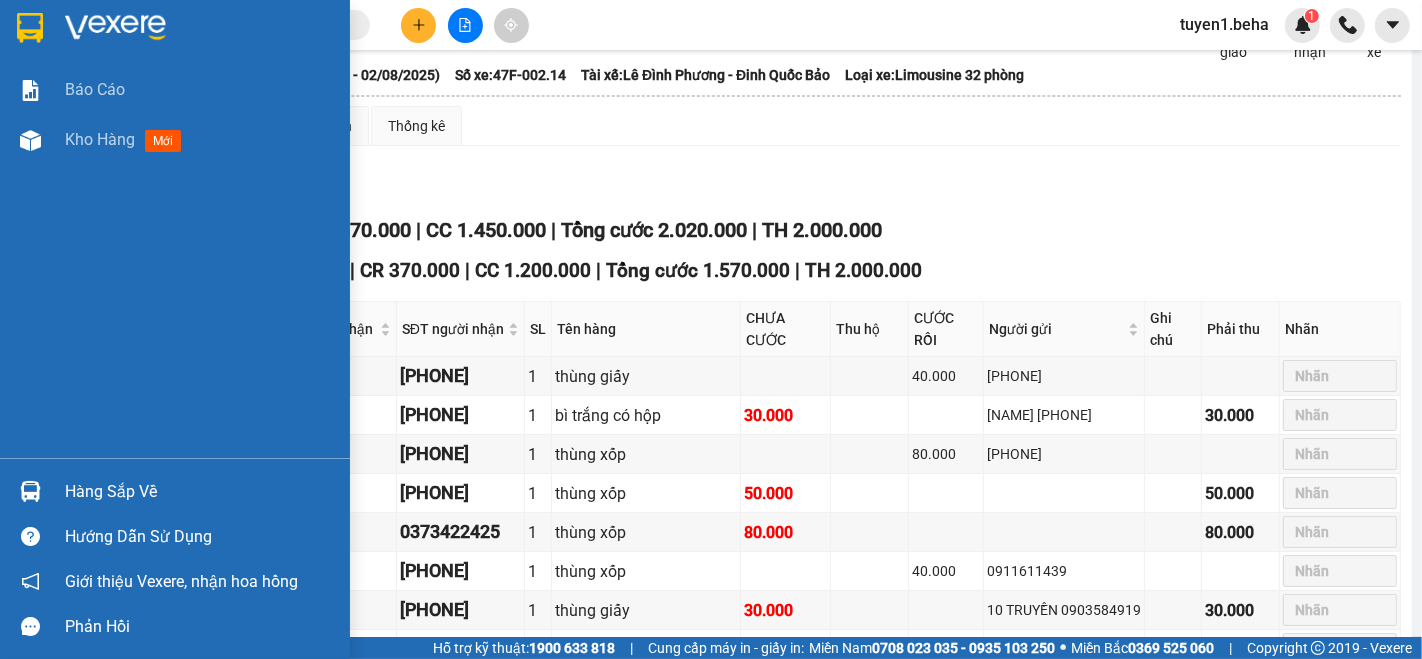 click on "Báo cáo     Kho hàng mới" at bounding box center [175, 261] 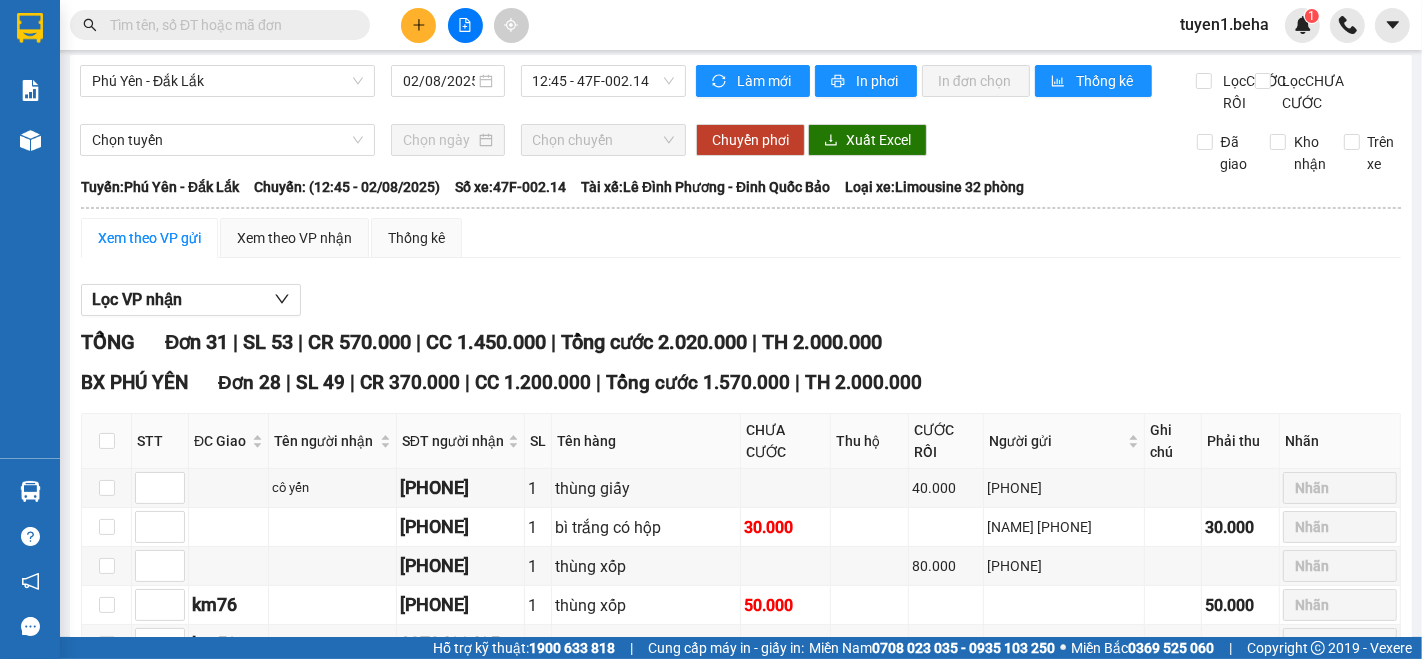 scroll, scrollTop: 0, scrollLeft: 0, axis: both 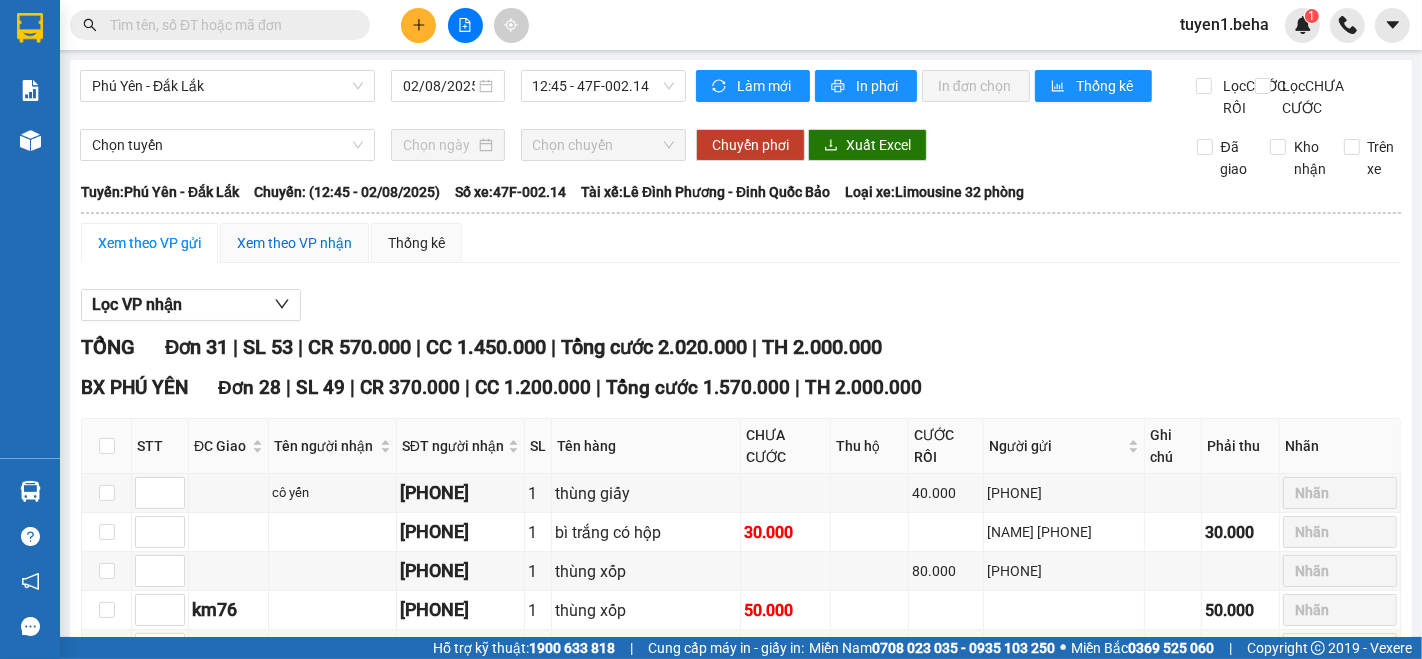 click on "Xem theo VP nhận" at bounding box center [294, 243] 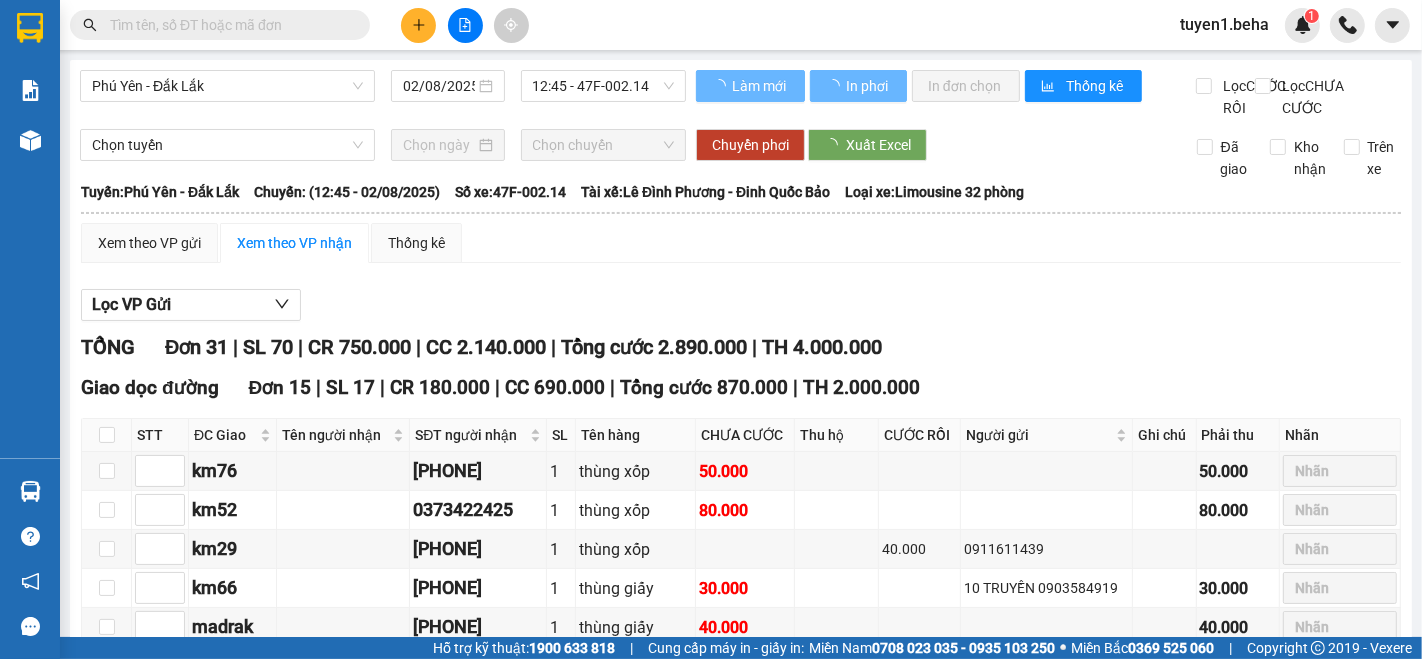 type on "3" 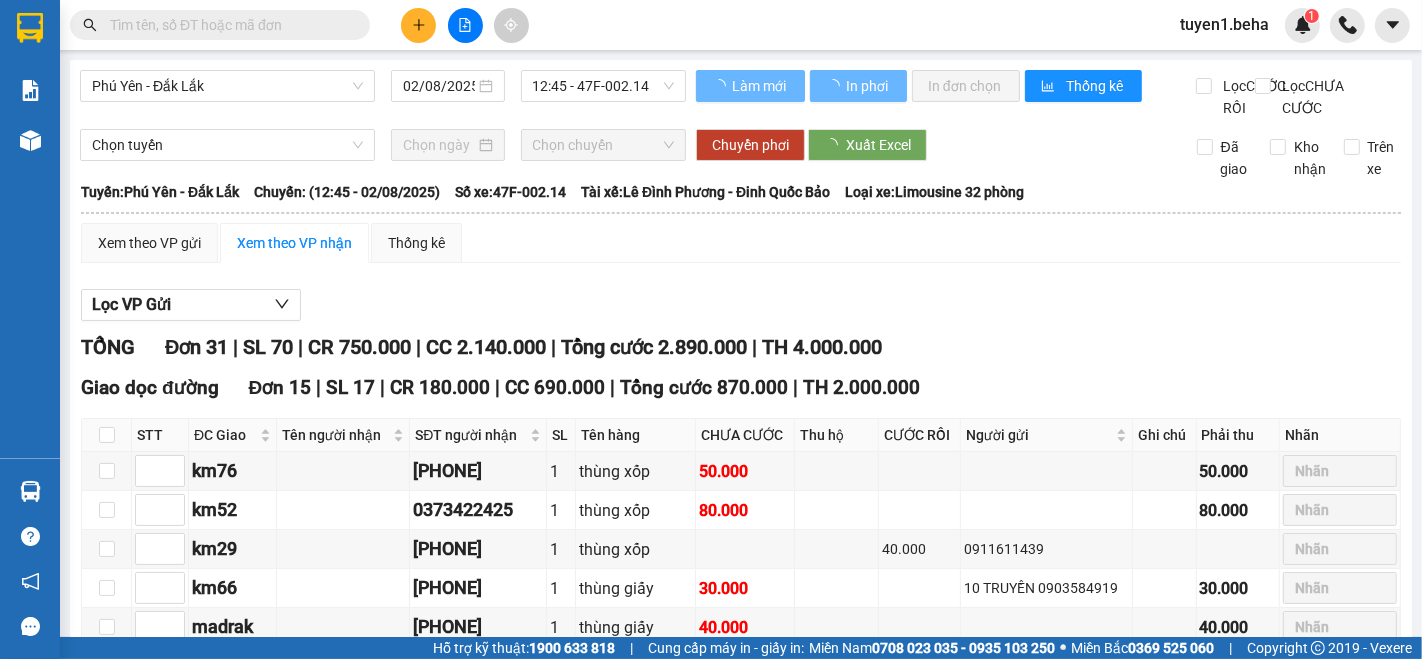 type on "5" 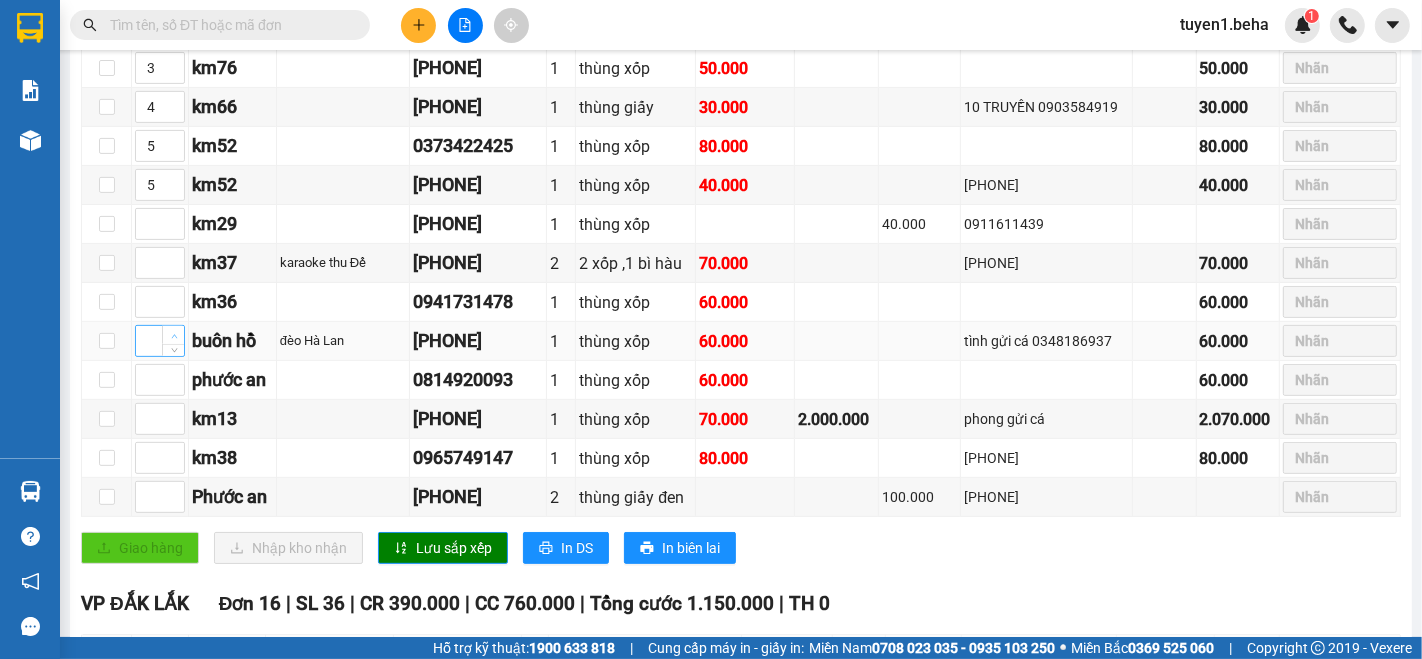 scroll, scrollTop: 555, scrollLeft: 0, axis: vertical 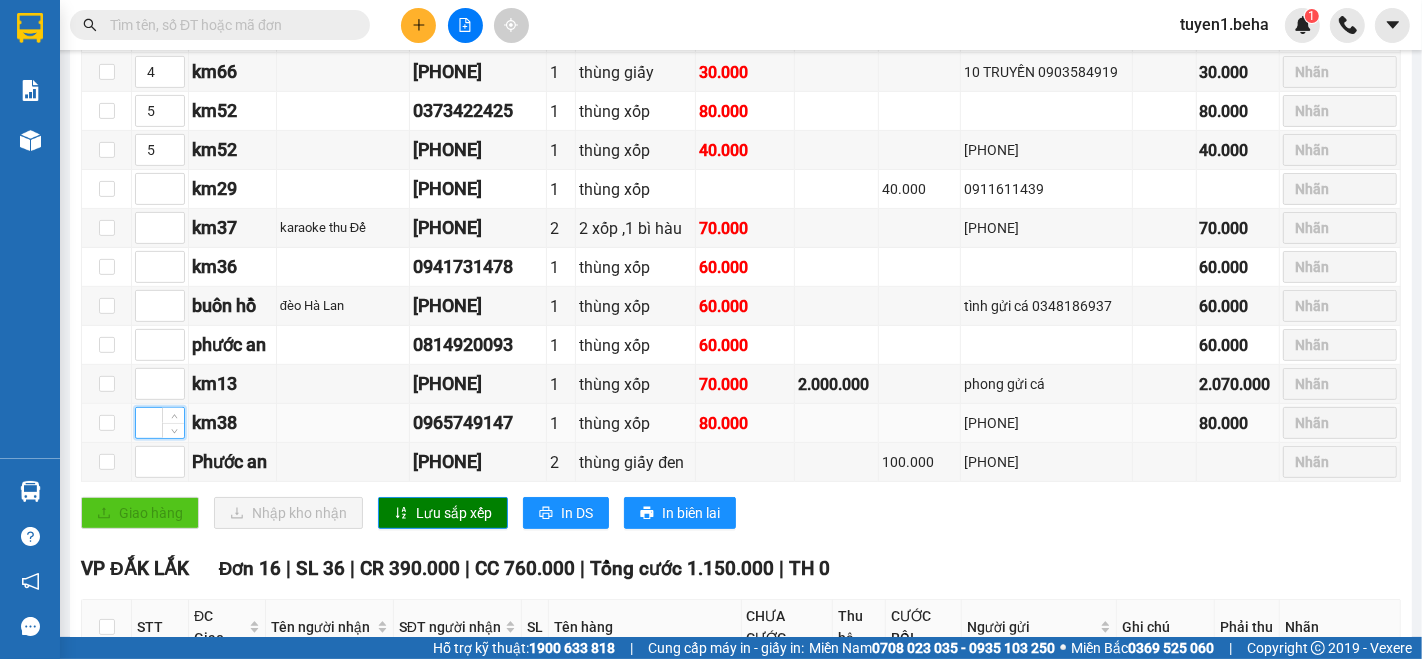 click at bounding box center [160, 423] 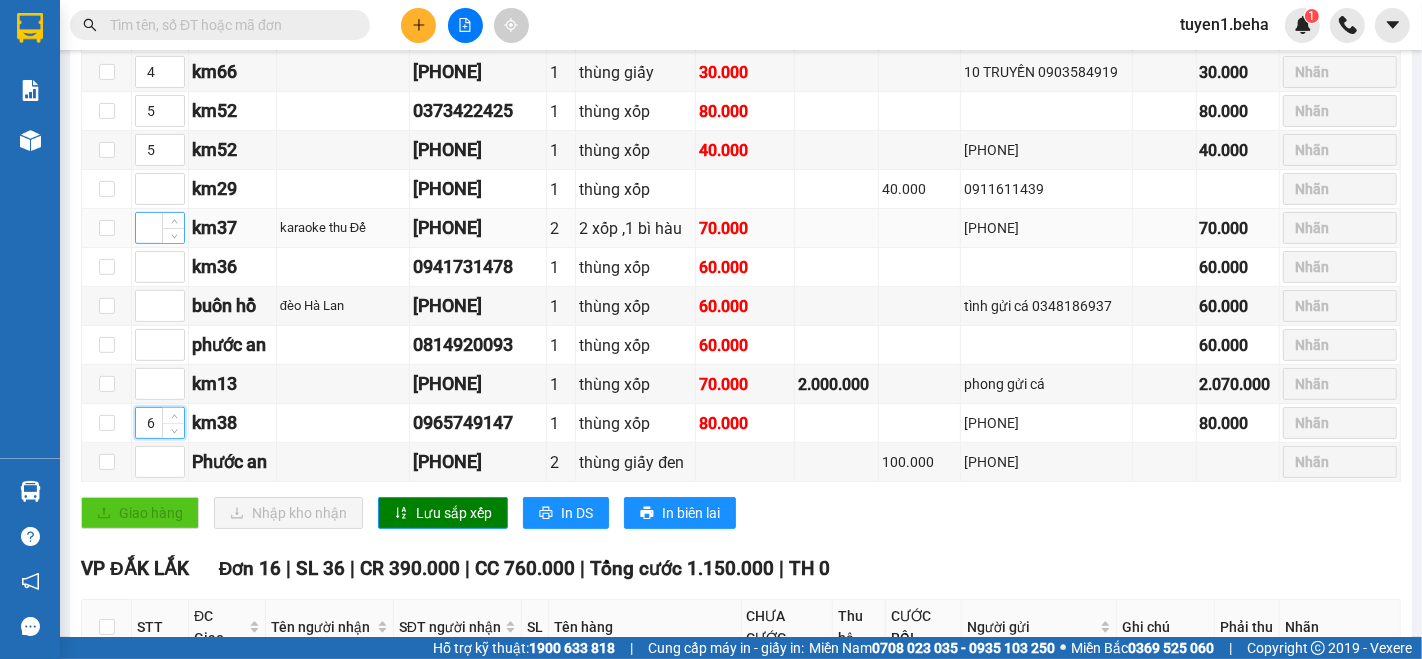 type on "6" 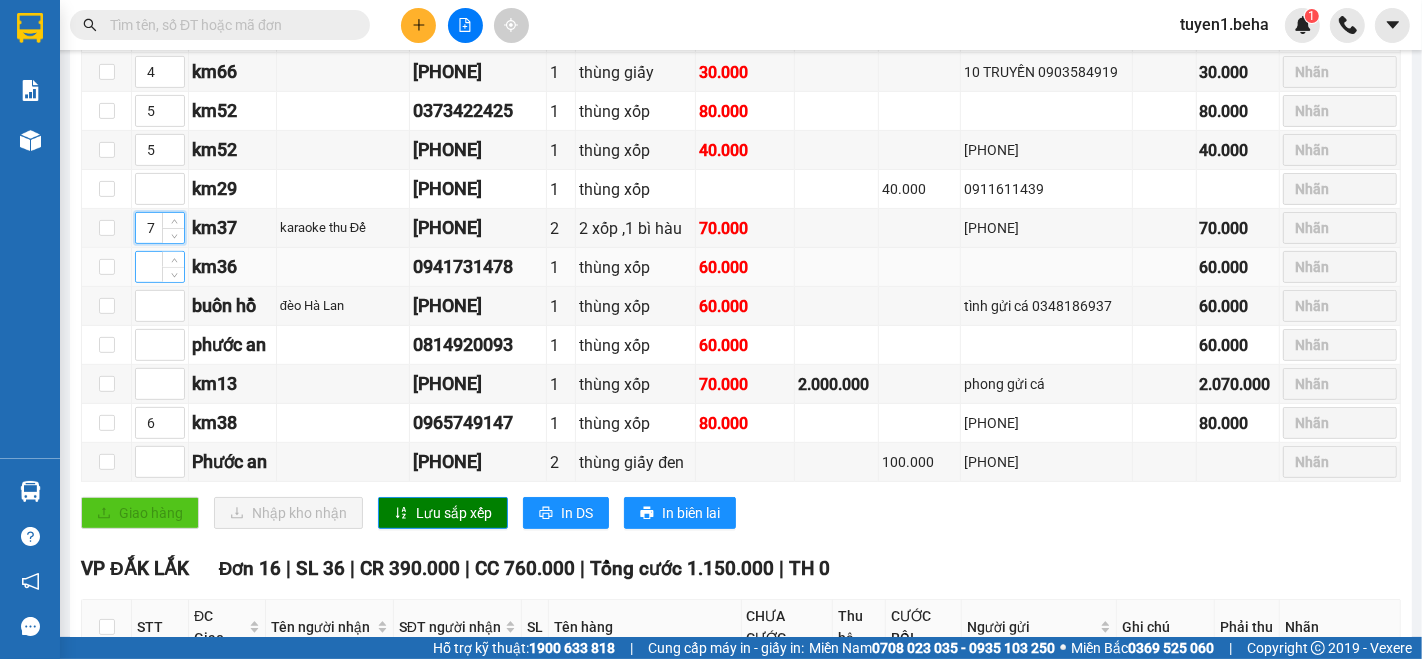 type on "7" 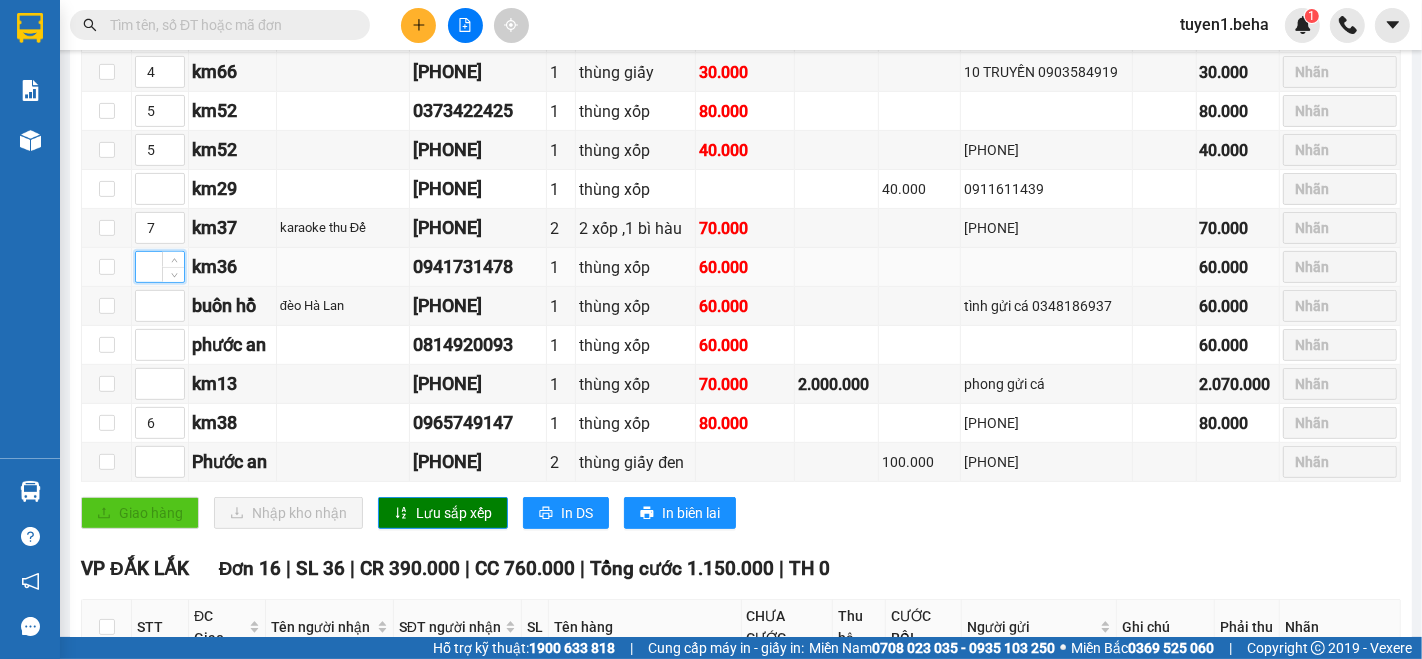click at bounding box center [160, 267] 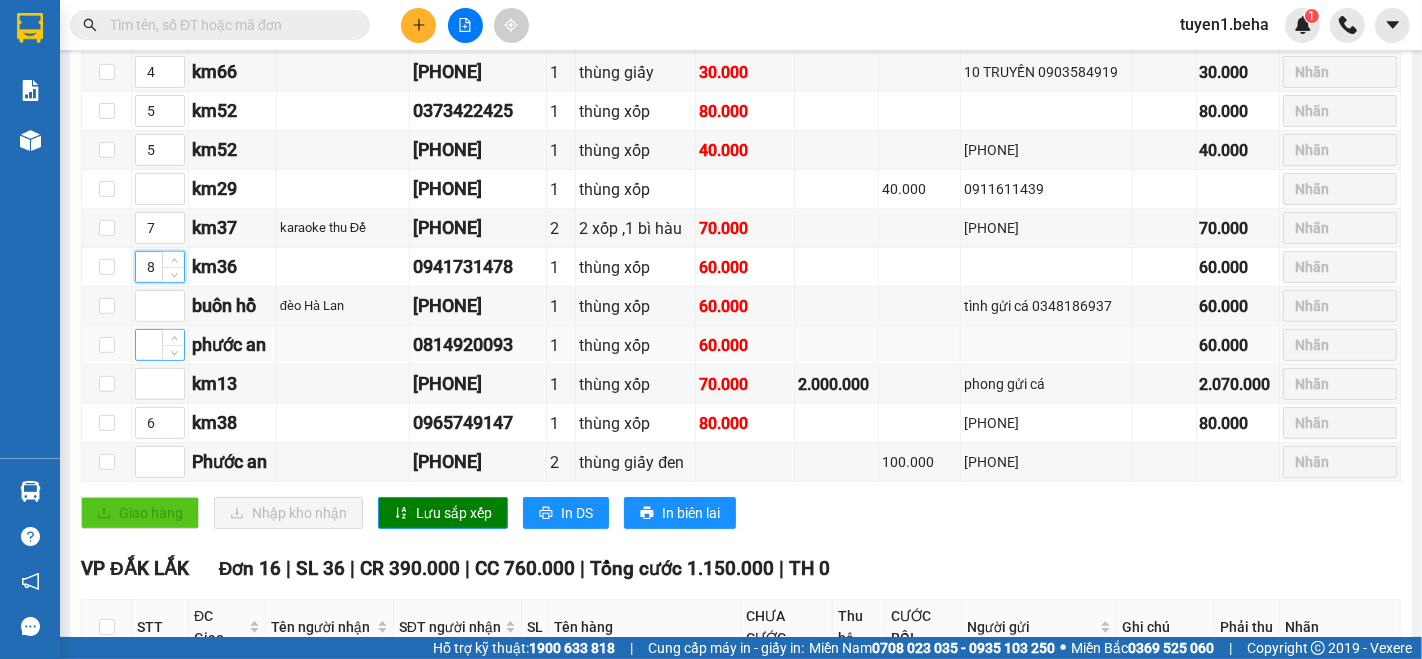 type on "8" 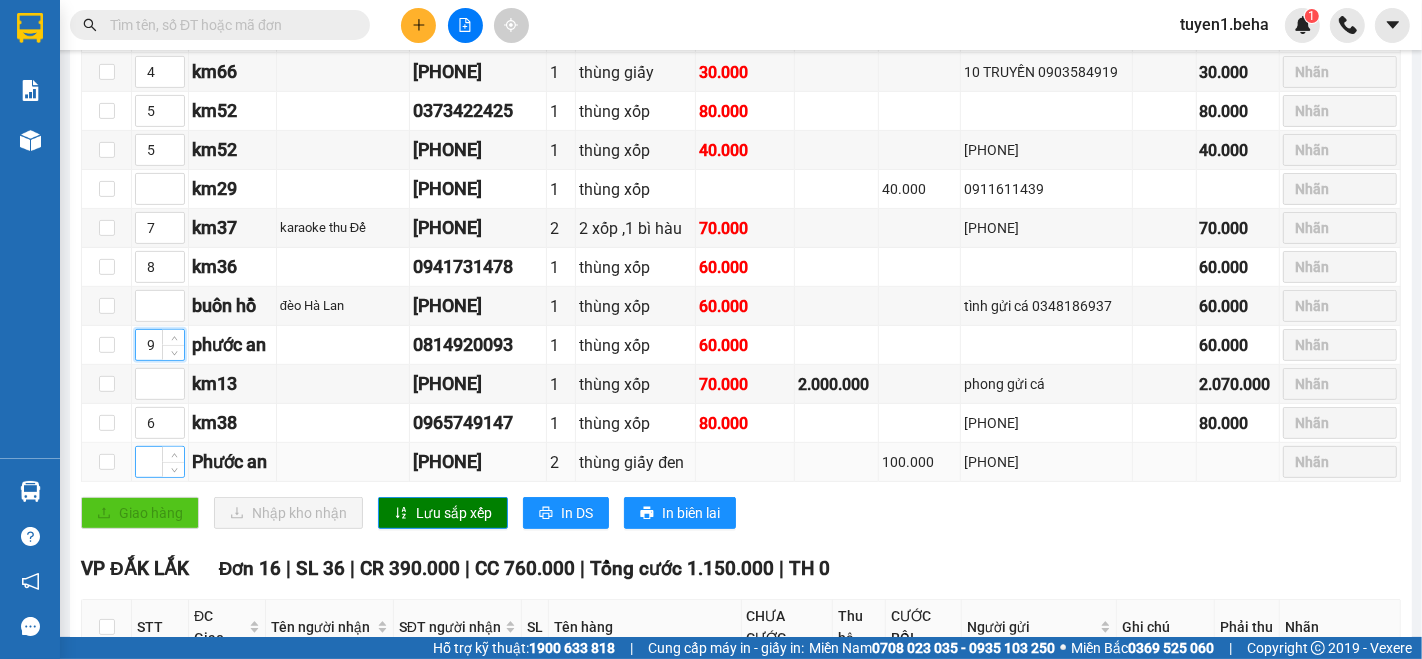 type on "9" 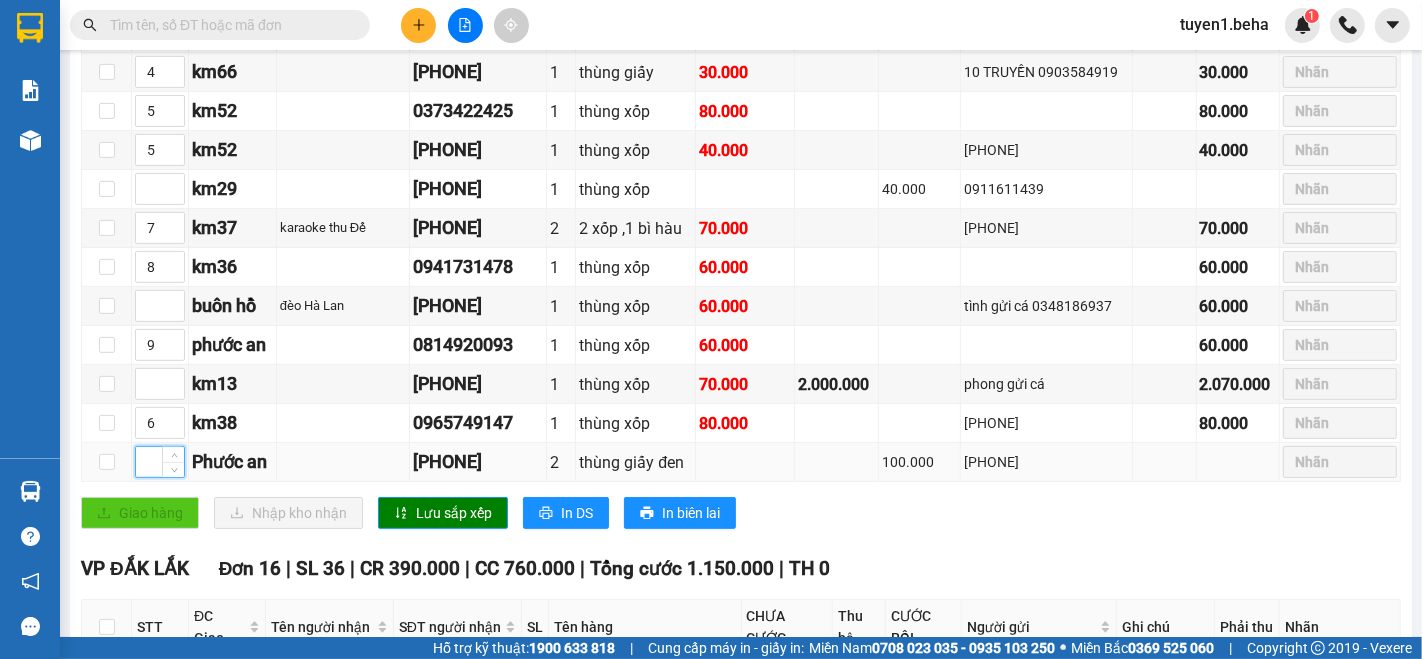 click at bounding box center (160, 462) 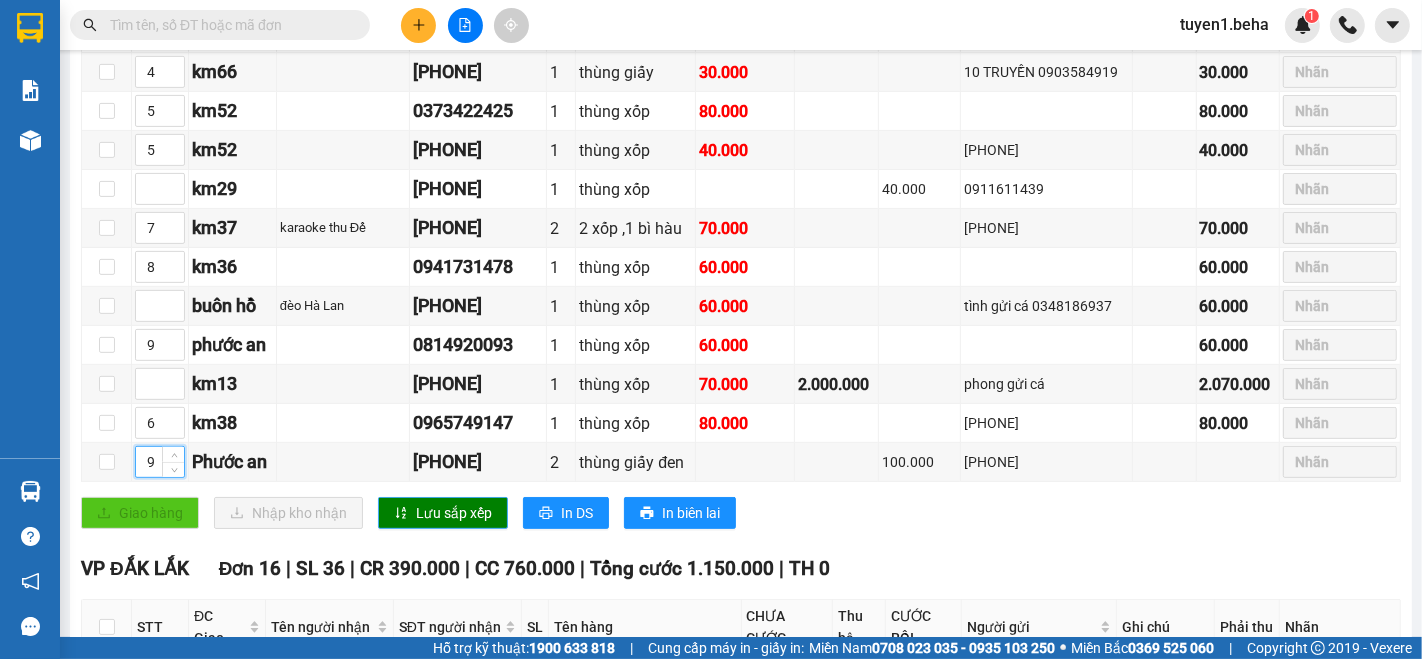 type on "9" 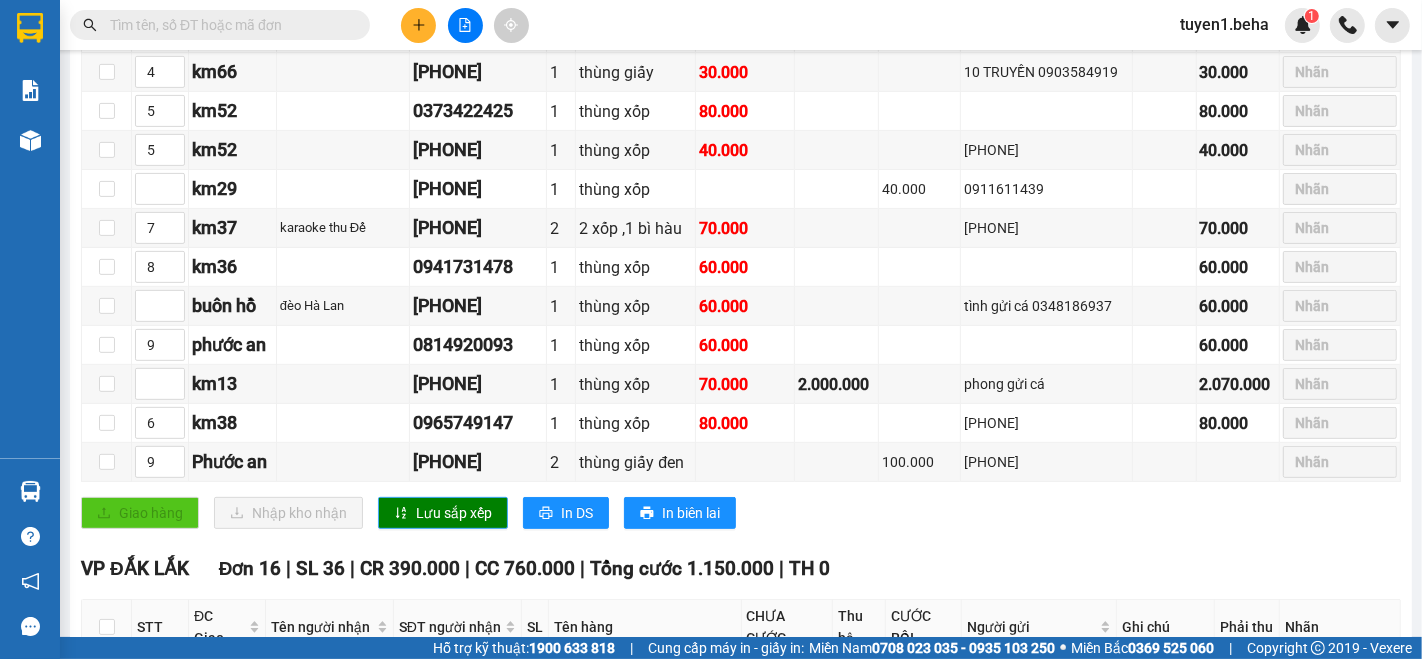 drag, startPoint x: 454, startPoint y: 515, endPoint x: 448, endPoint y: 495, distance: 20.880613 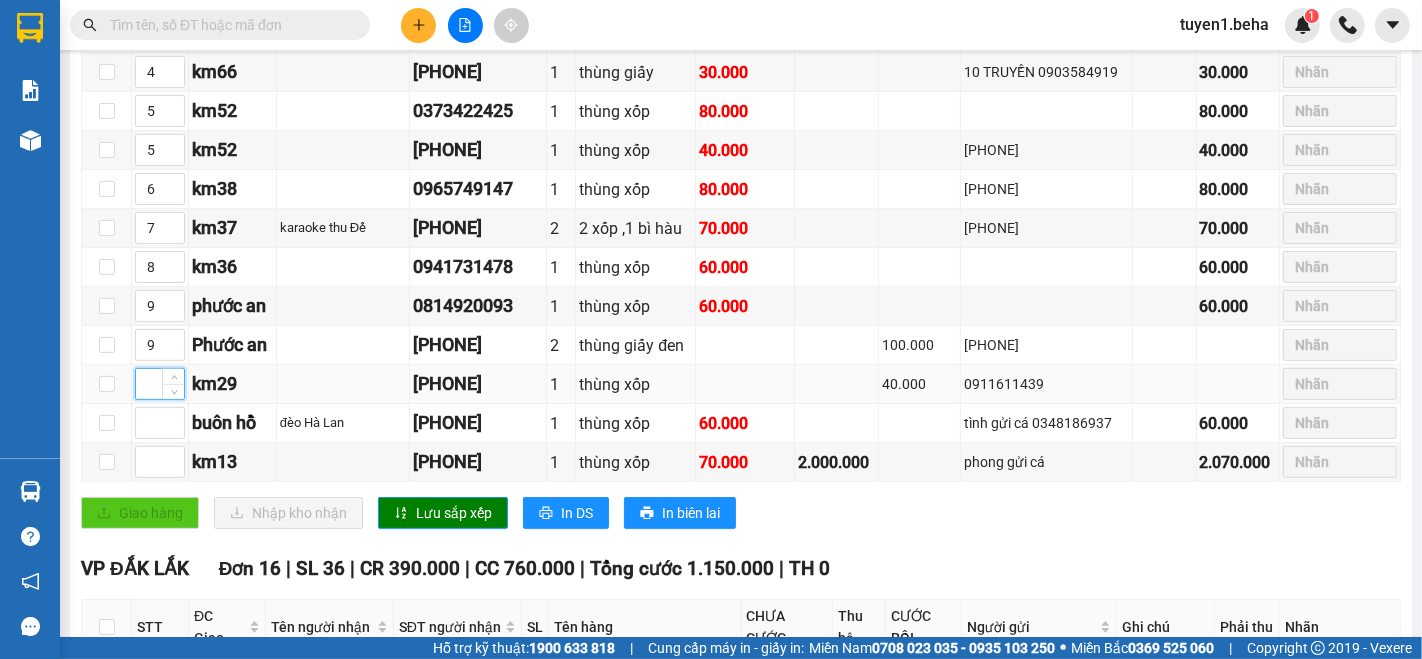 click at bounding box center (160, 384) 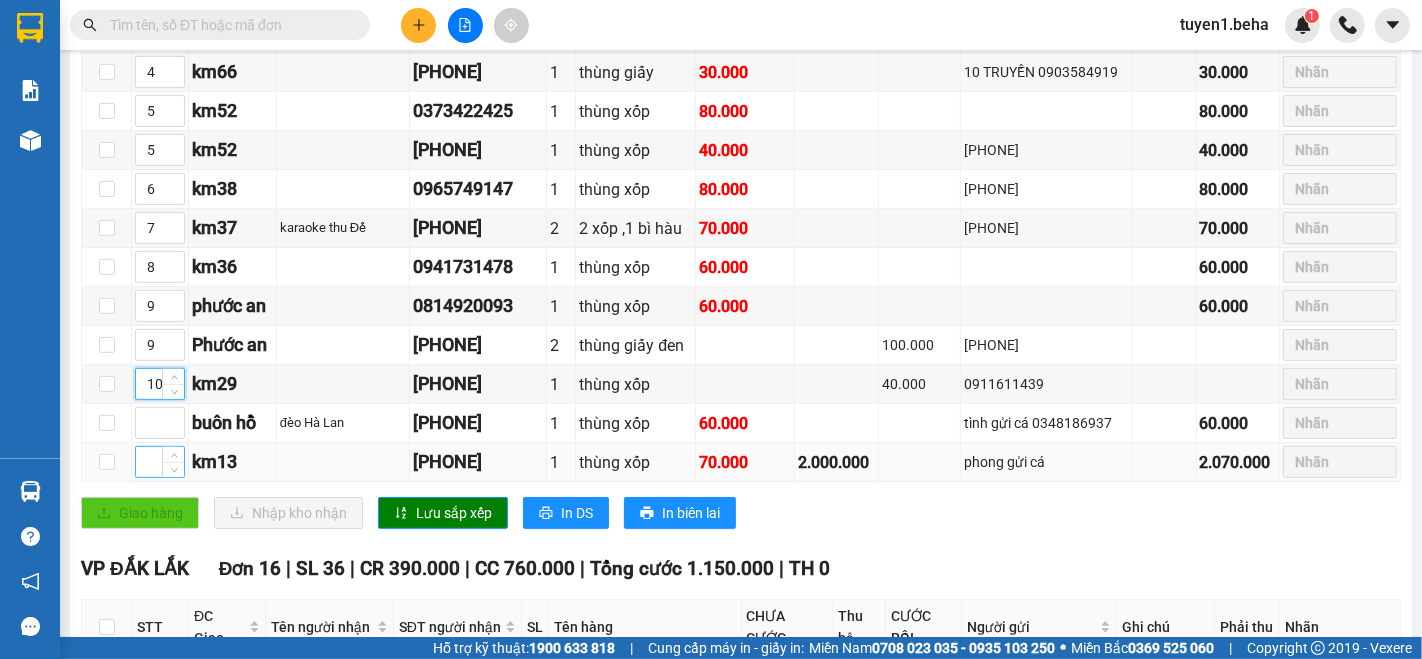 type on "10" 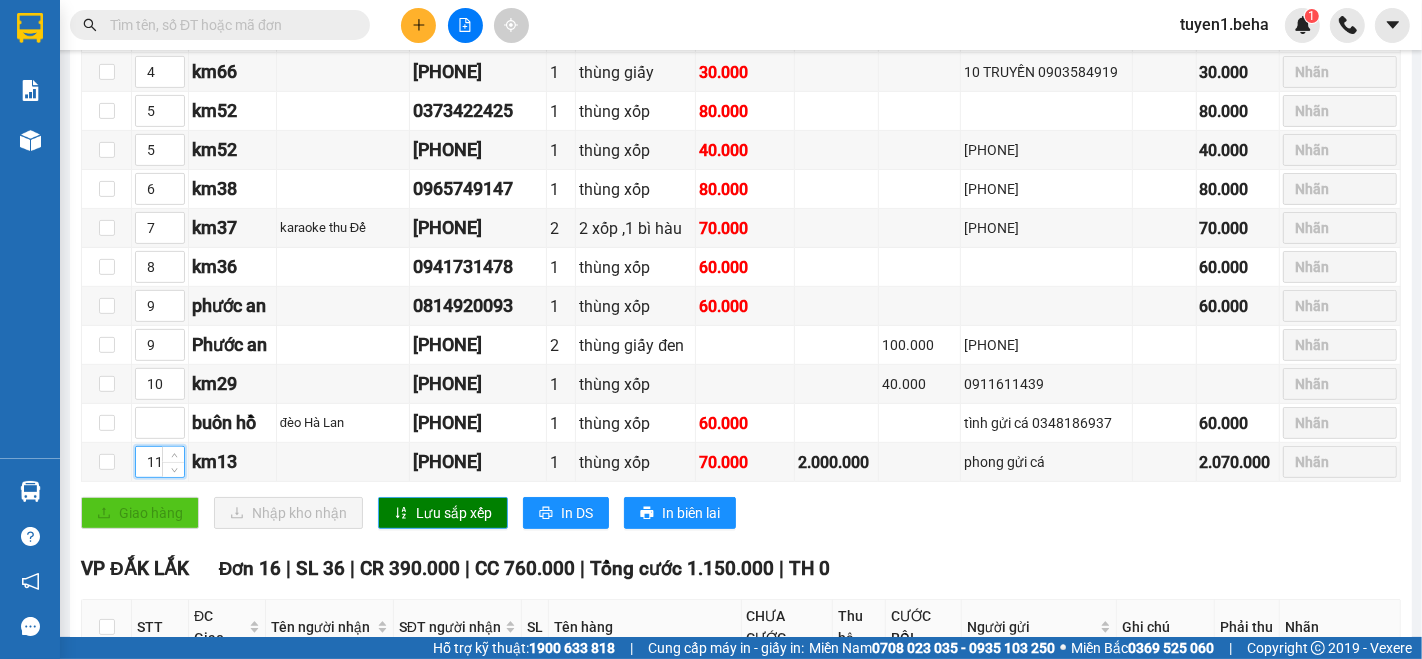 type on "11" 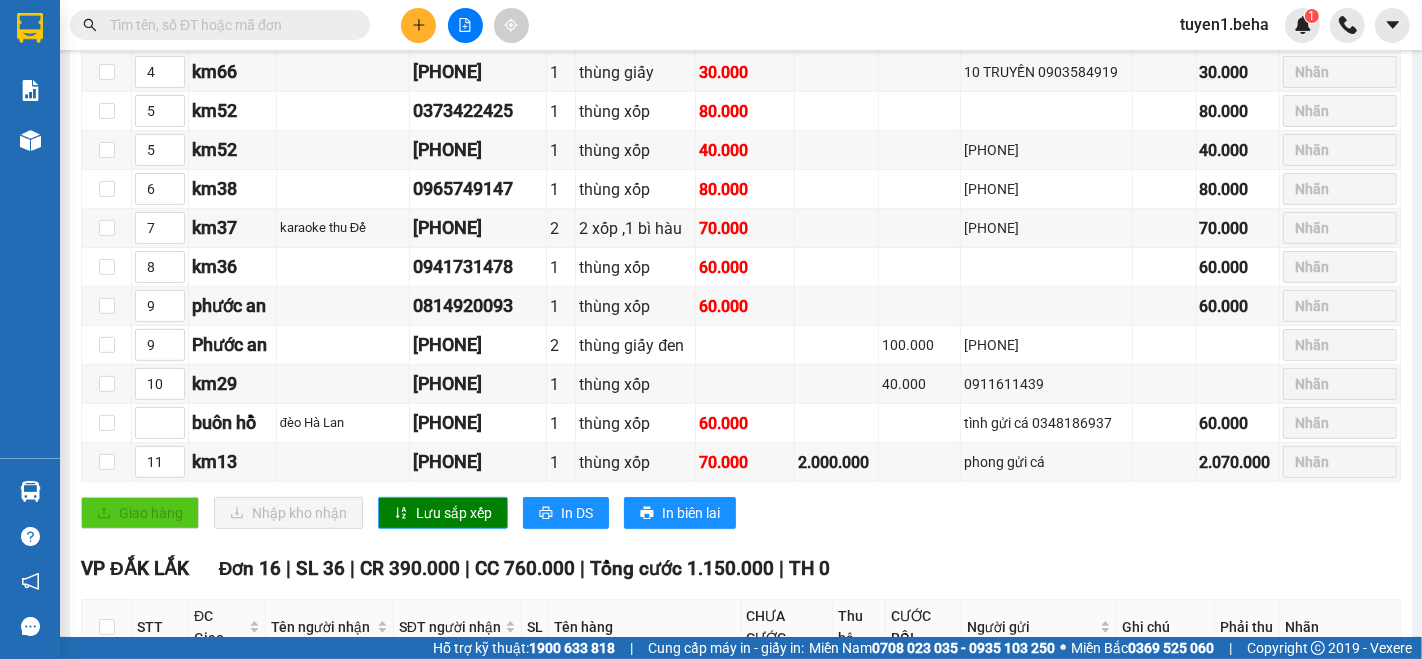click on "Lưu sắp xếp" at bounding box center [454, 513] 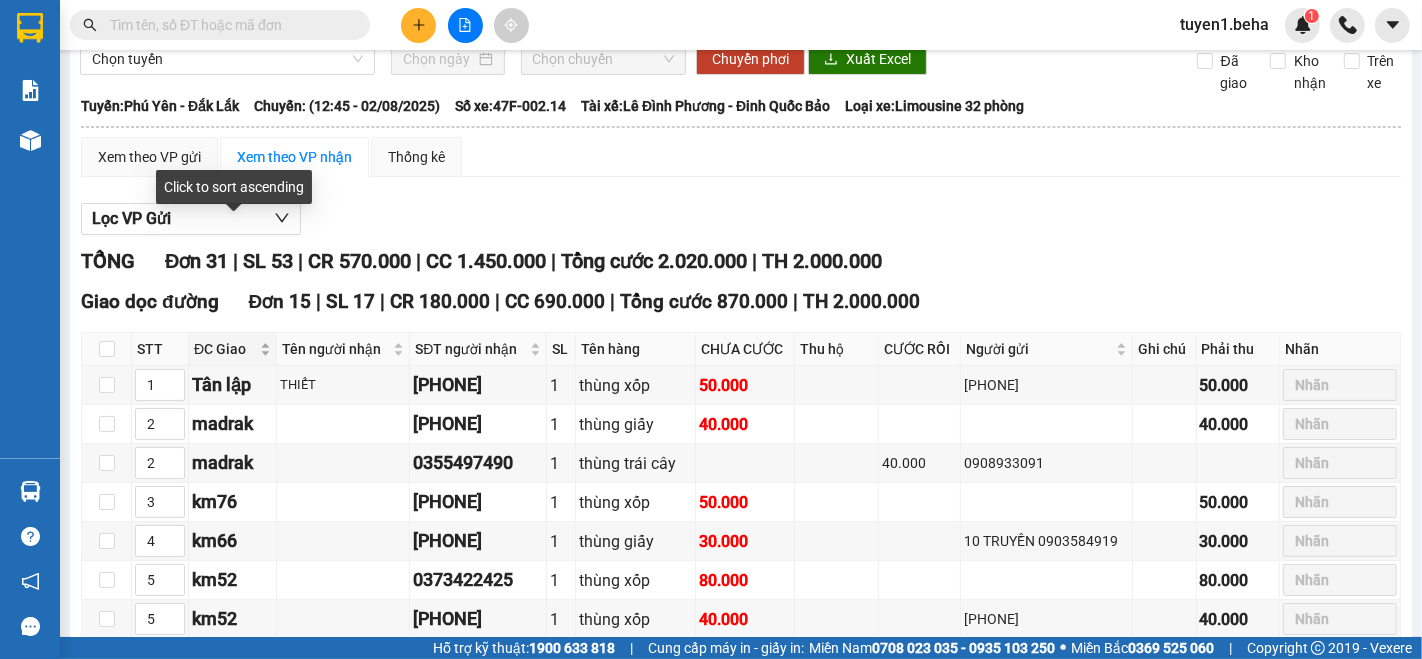 scroll, scrollTop: 0, scrollLeft: 0, axis: both 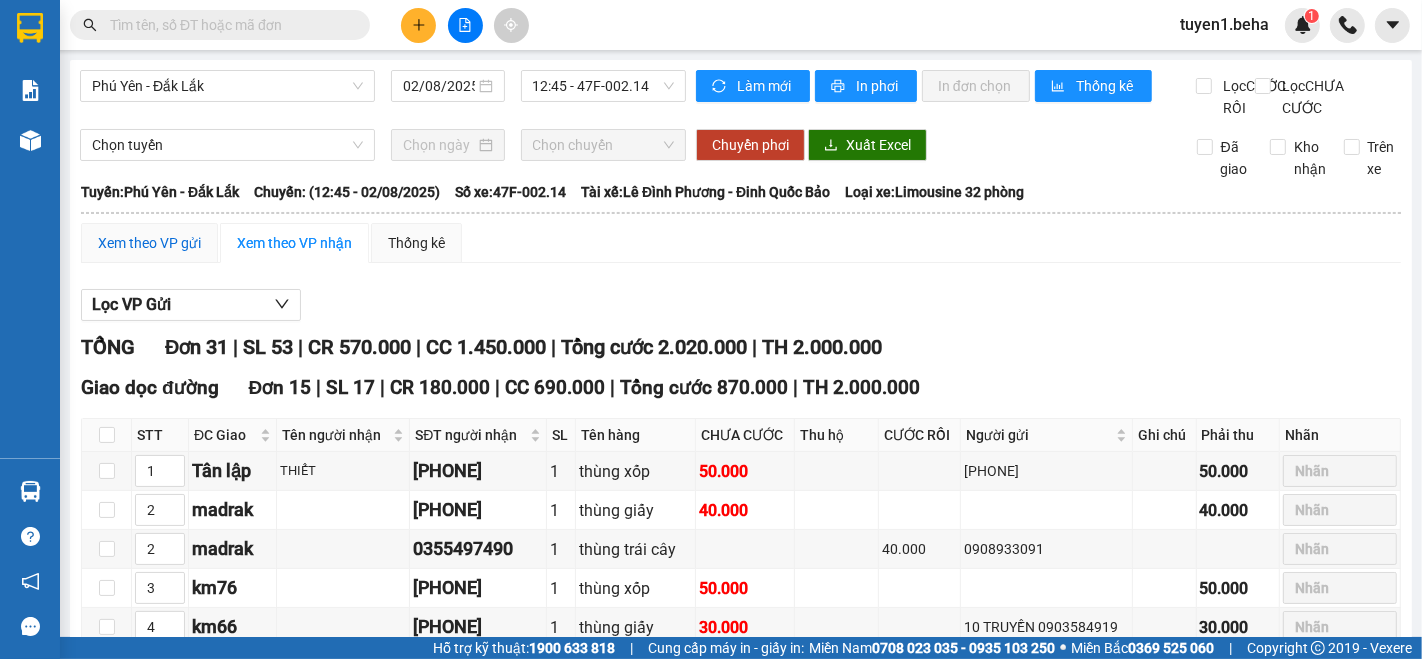 drag, startPoint x: 143, startPoint y: 253, endPoint x: 505, endPoint y: 314, distance: 367.10352 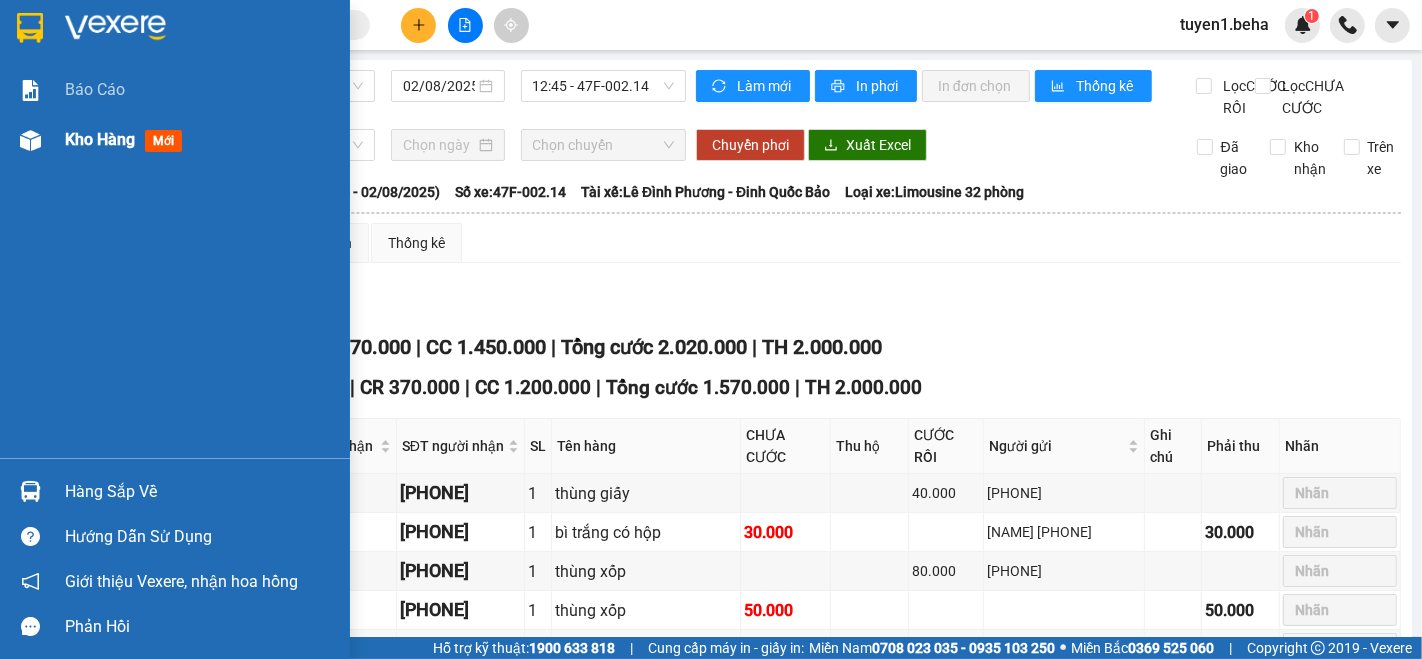click on "Kho hàng" at bounding box center [100, 139] 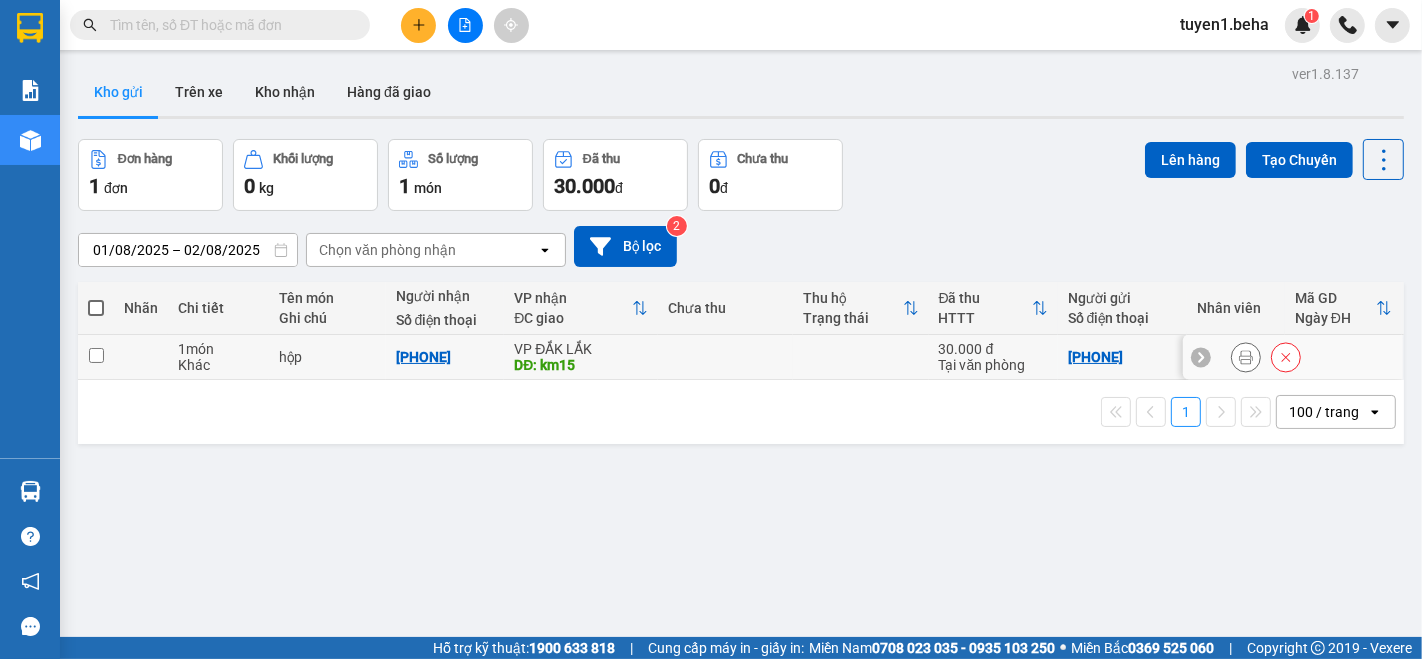drag, startPoint x: 105, startPoint y: 352, endPoint x: 371, endPoint y: 354, distance: 266.0075 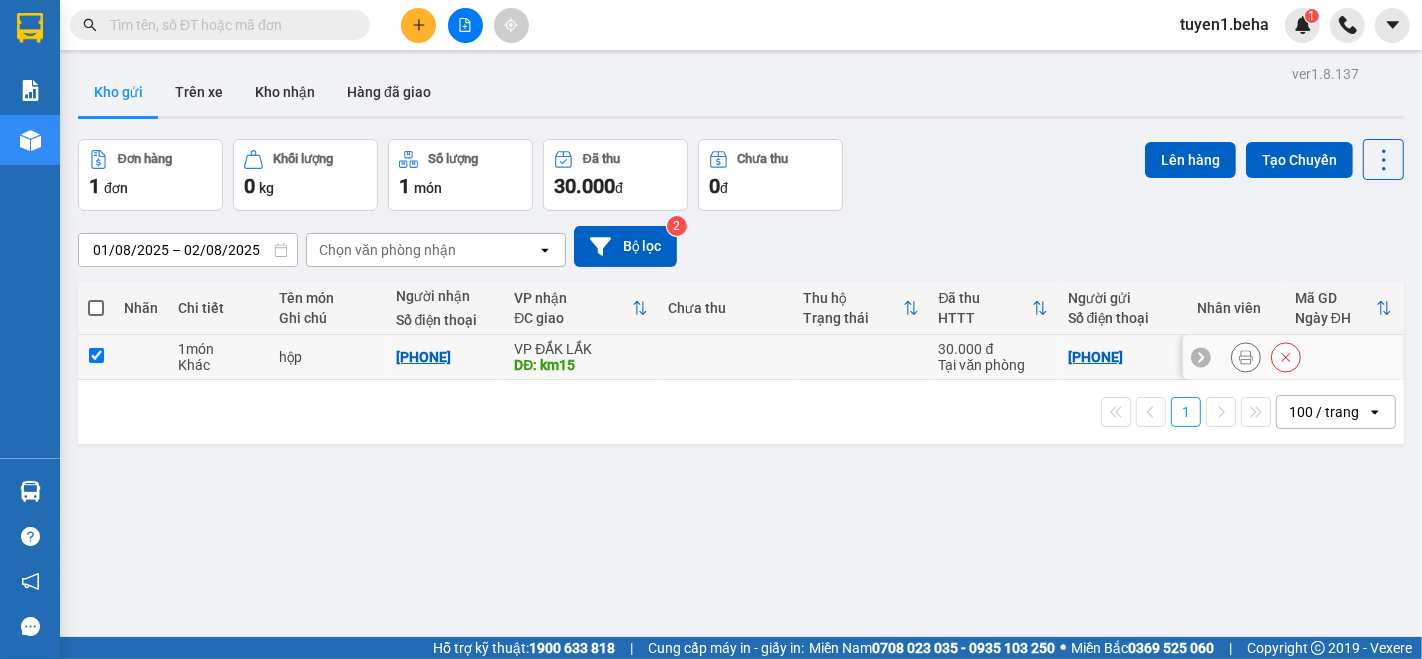 checkbox on "true" 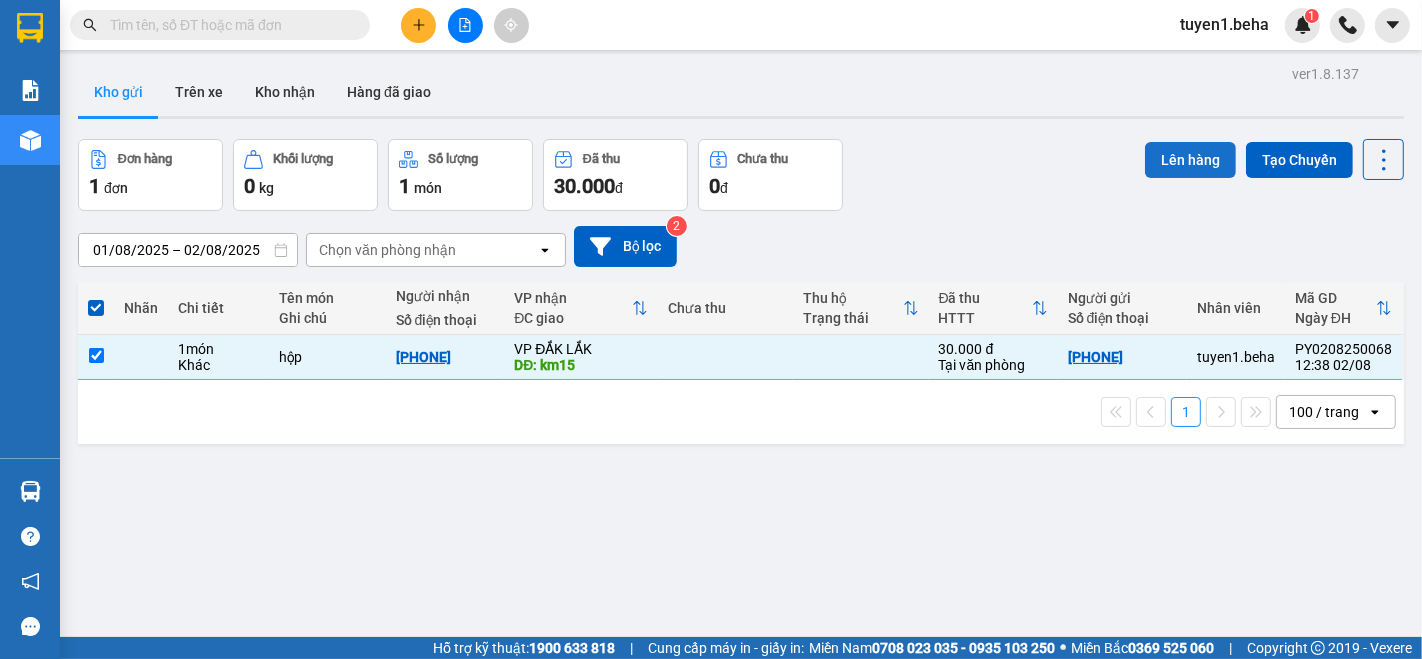 click on "Lên hàng" at bounding box center (1190, 160) 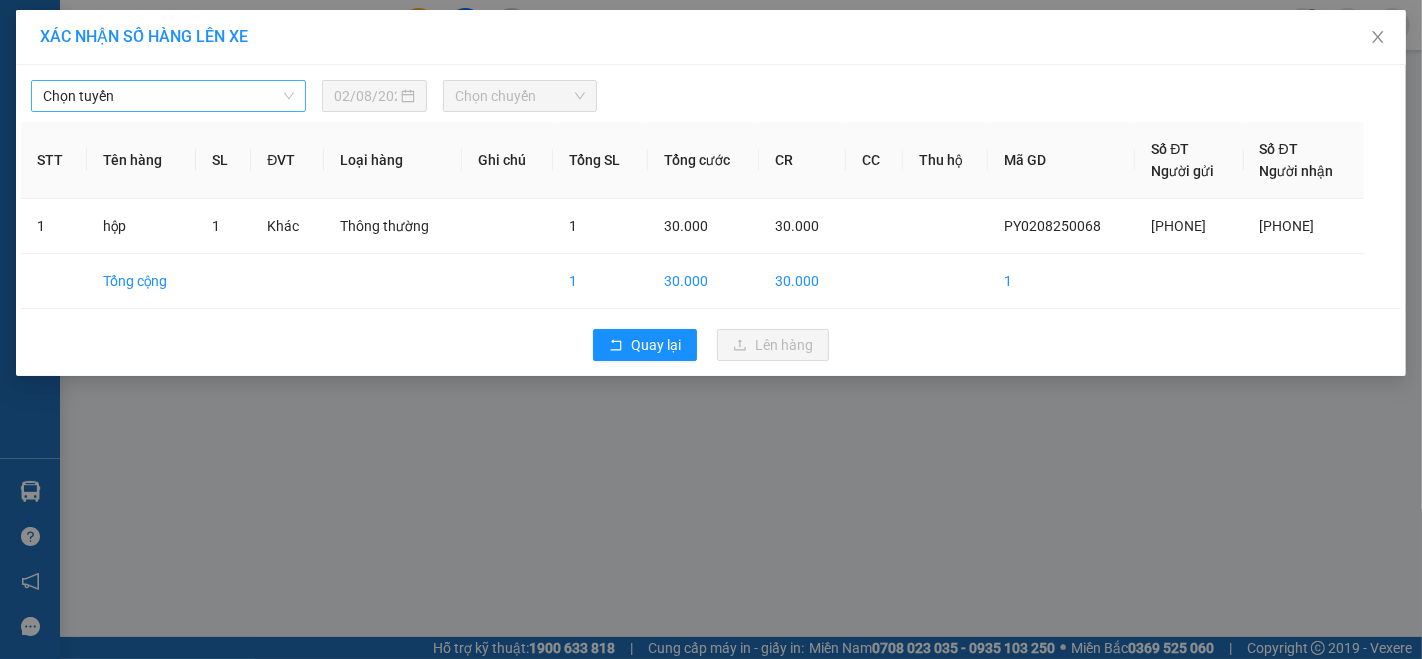 click on "Chọn tuyến" at bounding box center (168, 96) 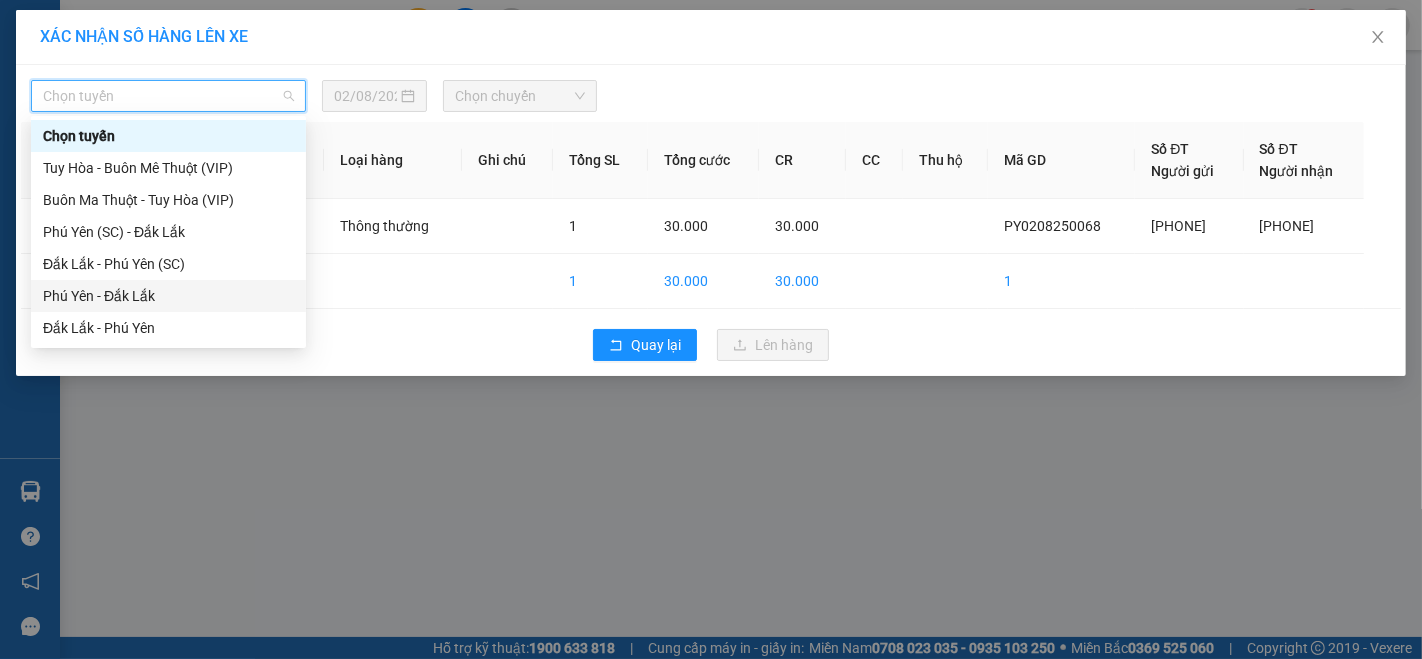 drag, startPoint x: 148, startPoint y: 291, endPoint x: 582, endPoint y: 177, distance: 448.72263 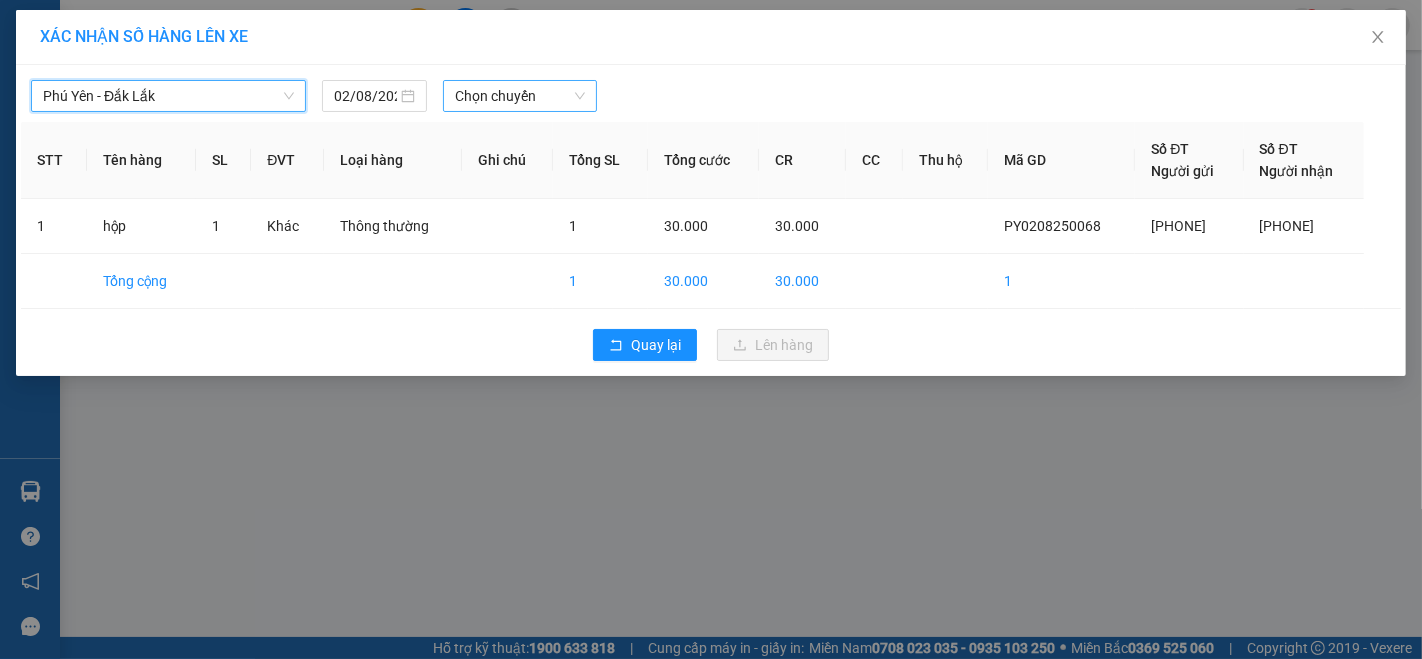 click on "Chọn chuyến" at bounding box center [520, 96] 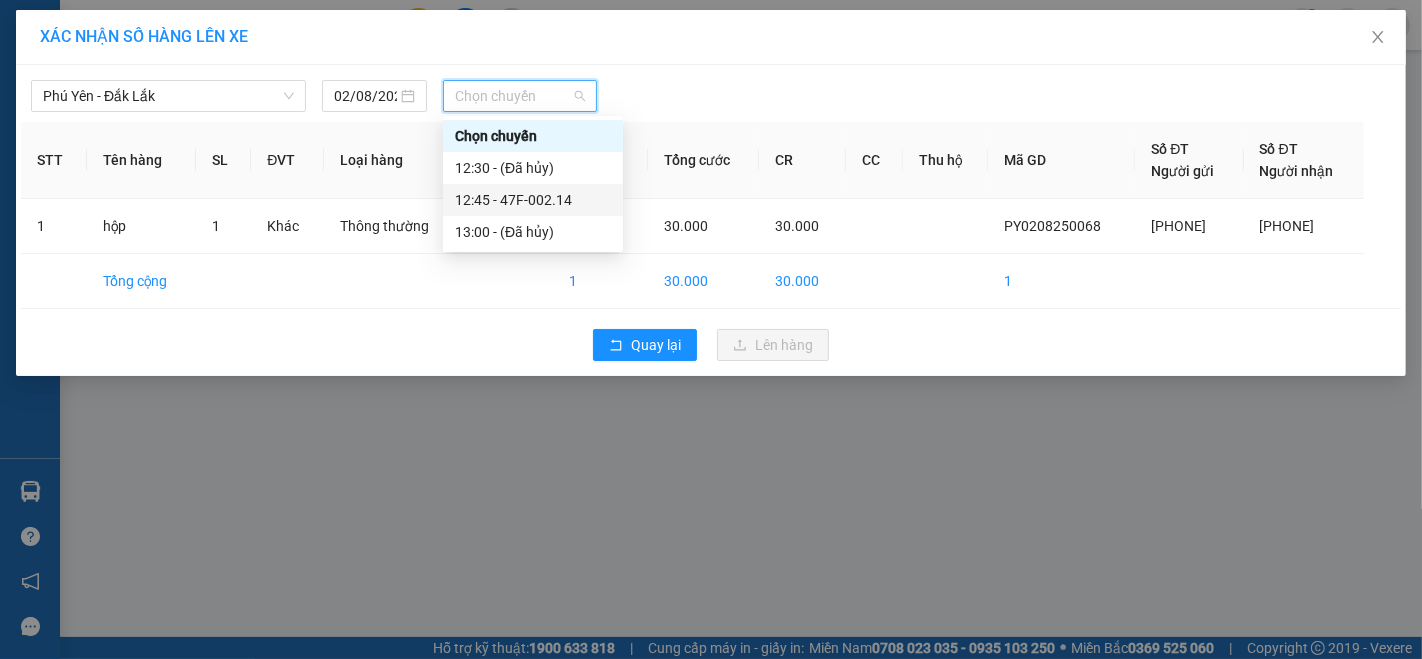 click on "12:45     - 47F-002.14" at bounding box center (533, 200) 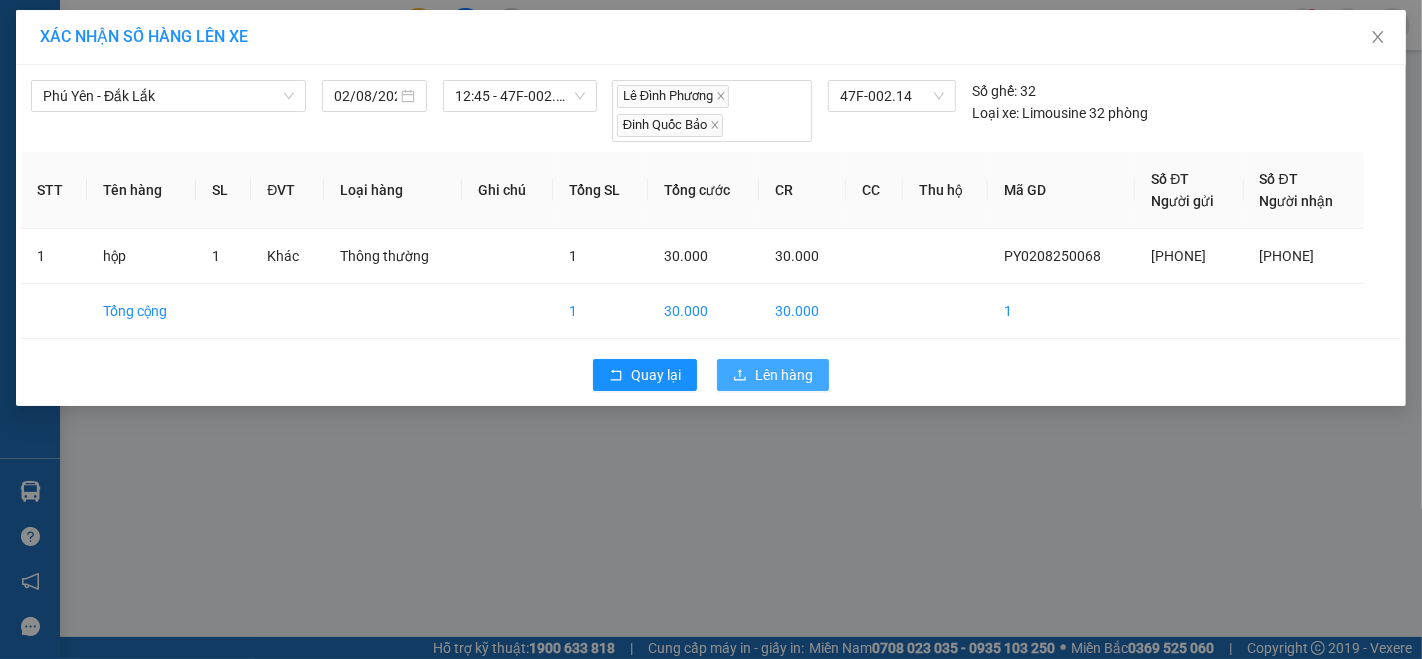 click on "Lên hàng" at bounding box center [784, 375] 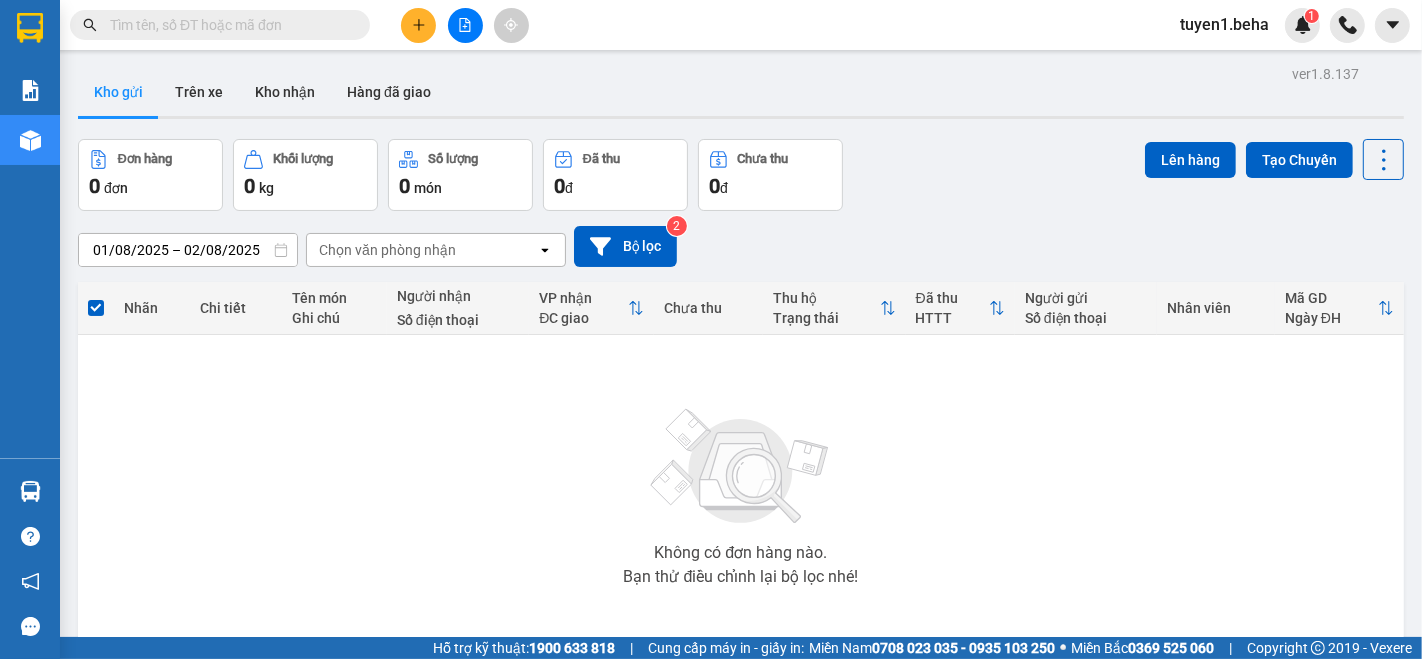 click on "Không có đơn hàng nào. Bạn thử điều chỉnh lại bộ lọc nhé!" at bounding box center [741, 491] 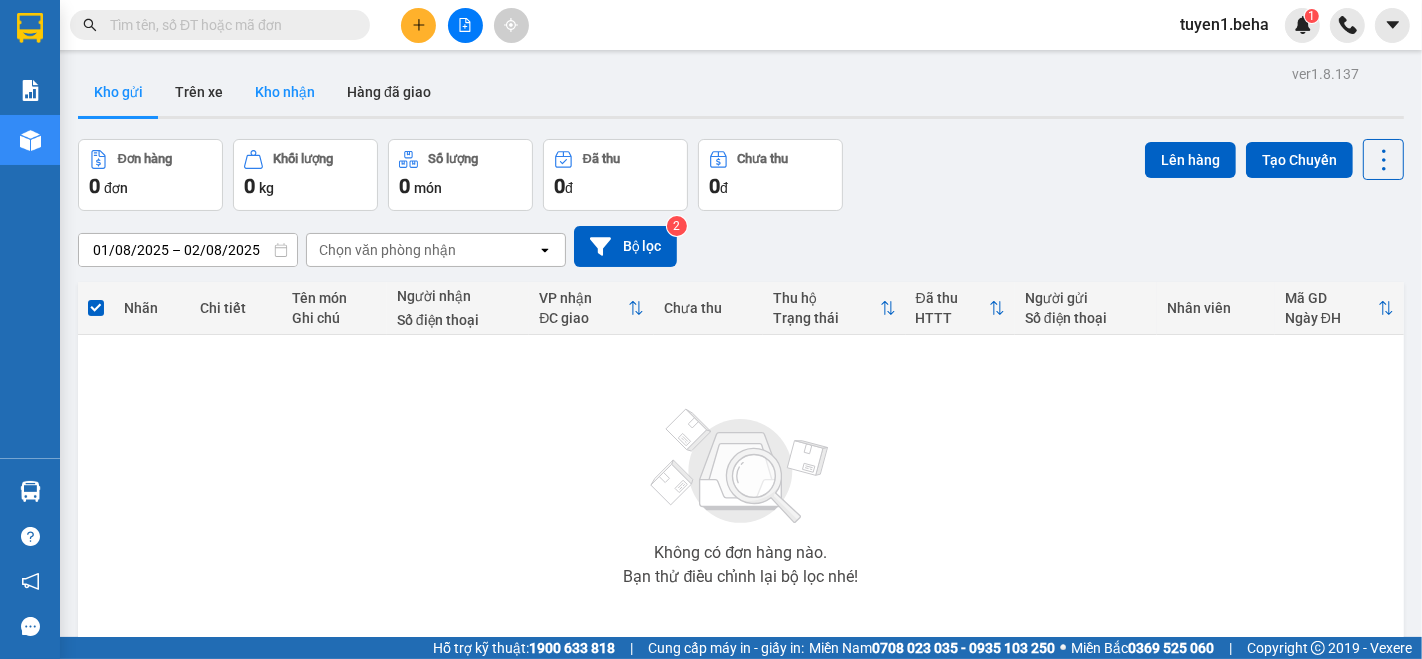click on "Kho nhận" at bounding box center (285, 92) 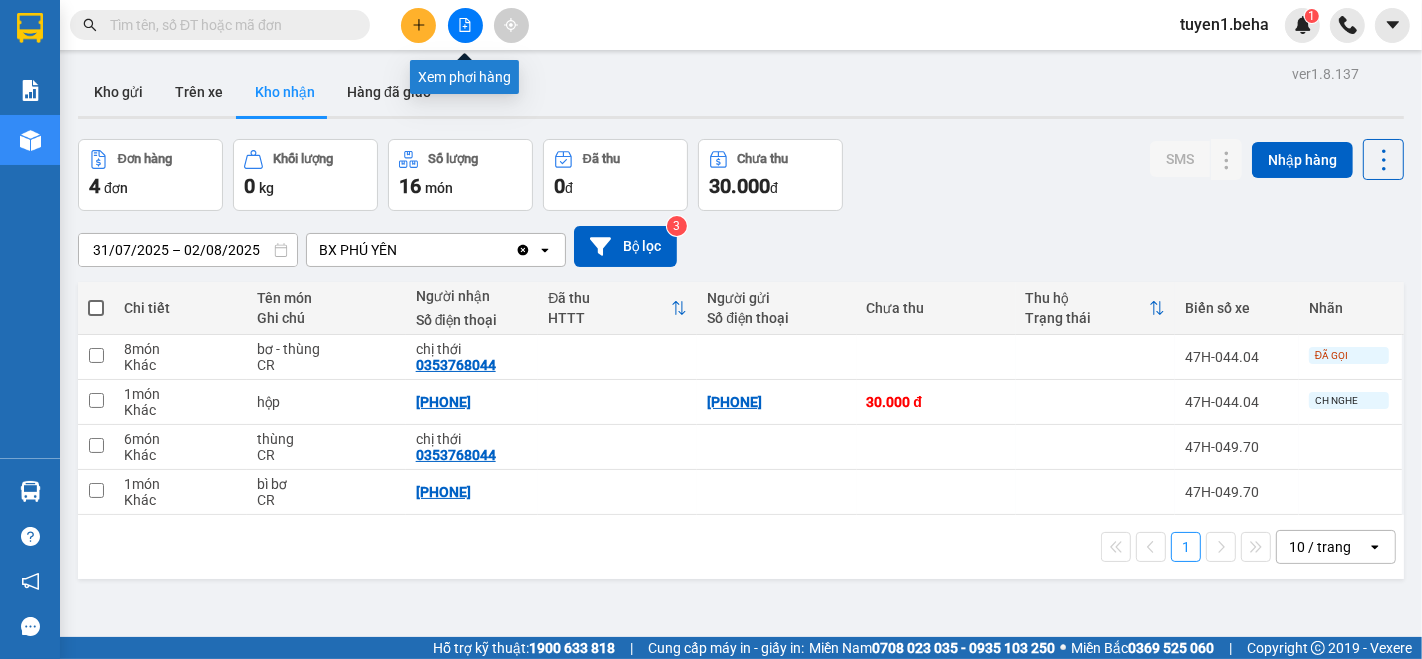 click 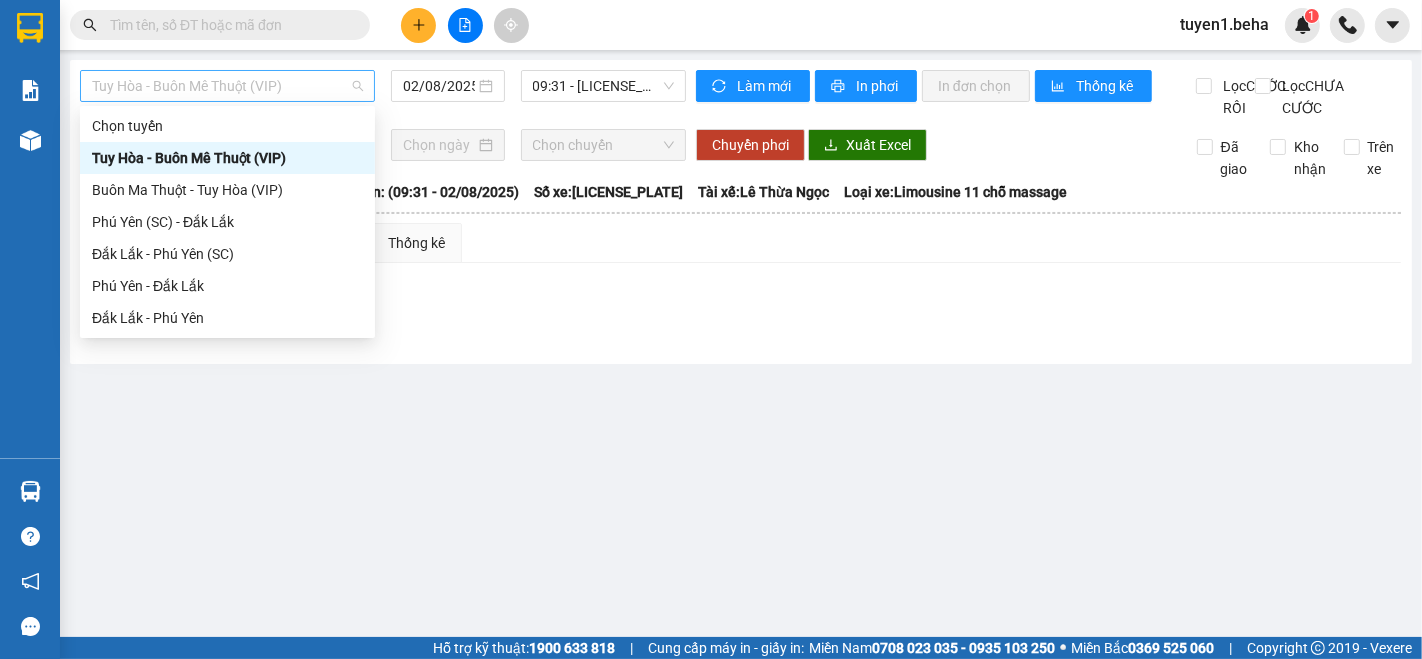 click on "Tuy Hòa - Buôn Mê Thuột (VIP)" at bounding box center [227, 86] 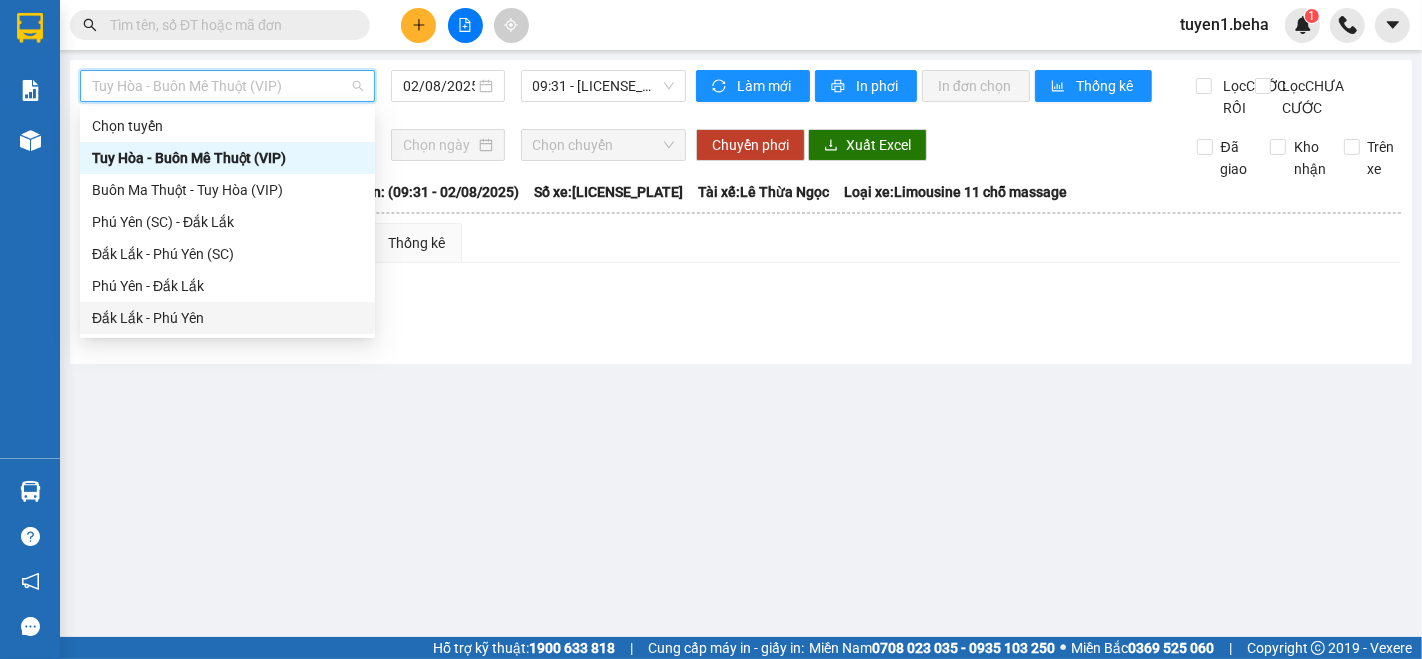 click on "Đắk Lắk - Phú Yên" at bounding box center (227, 318) 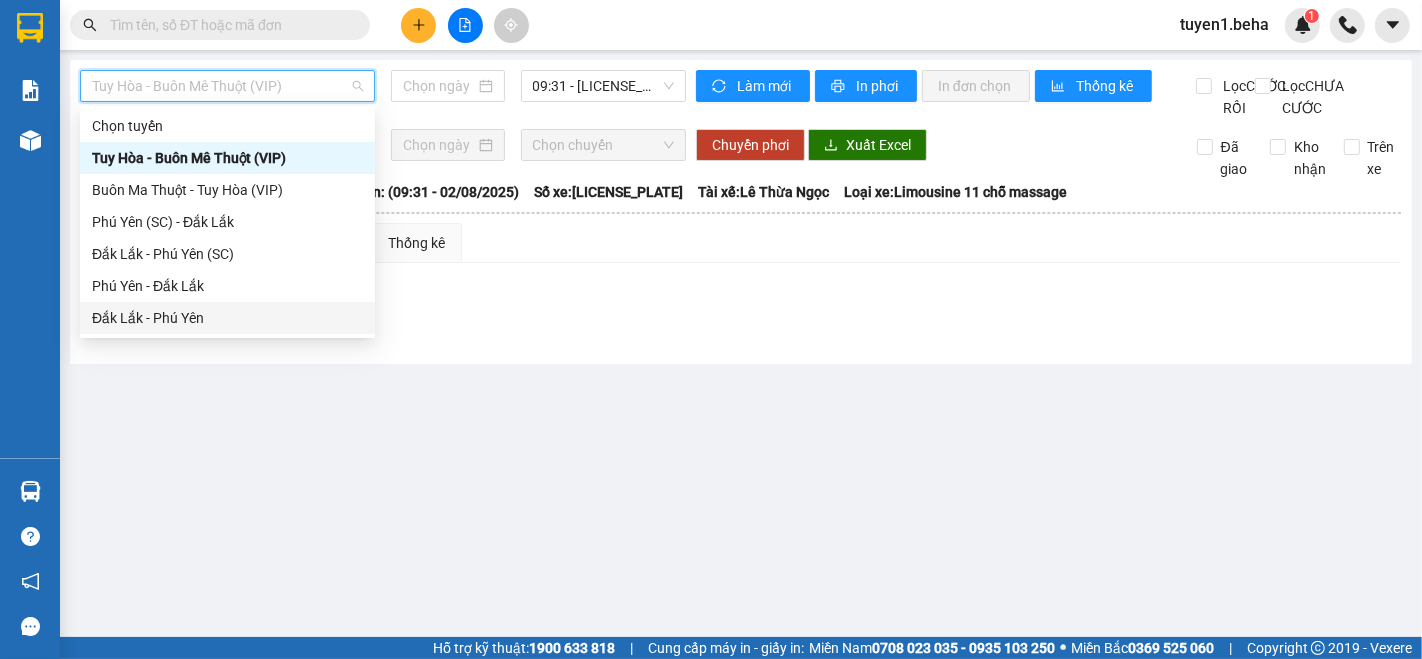 type on "02/08/2025" 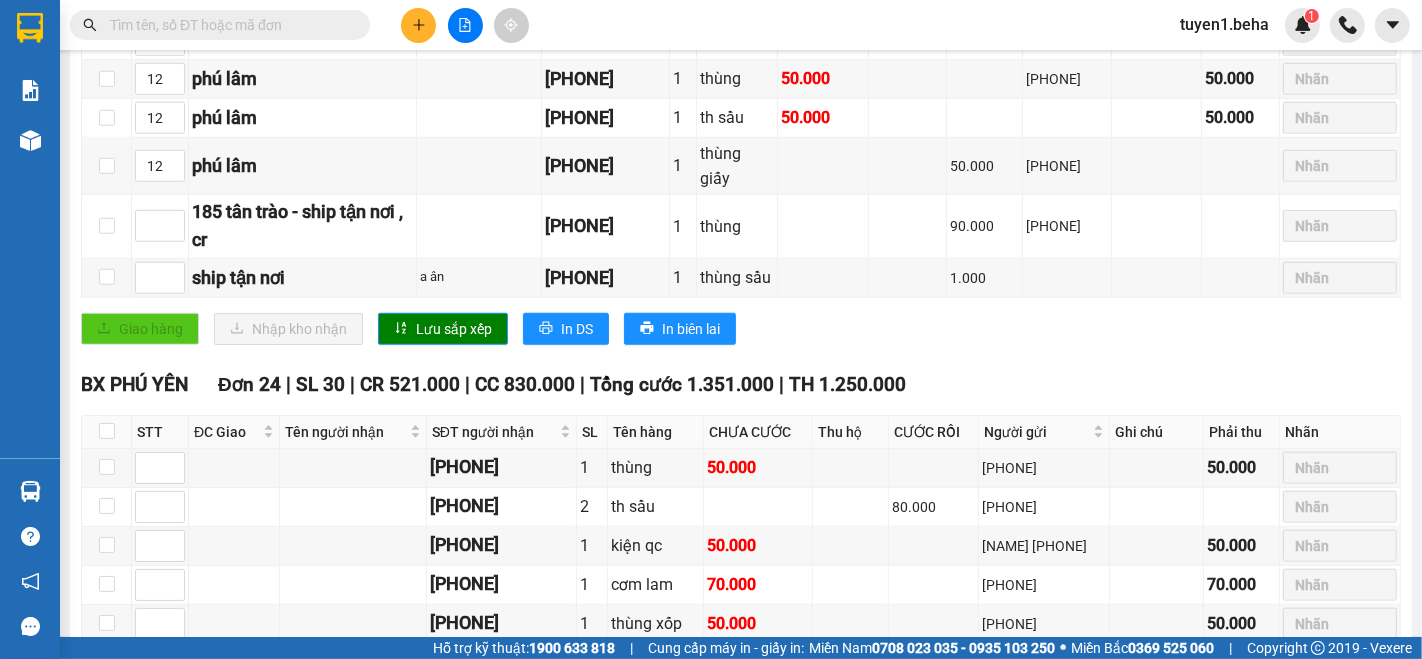 scroll, scrollTop: 1444, scrollLeft: 0, axis: vertical 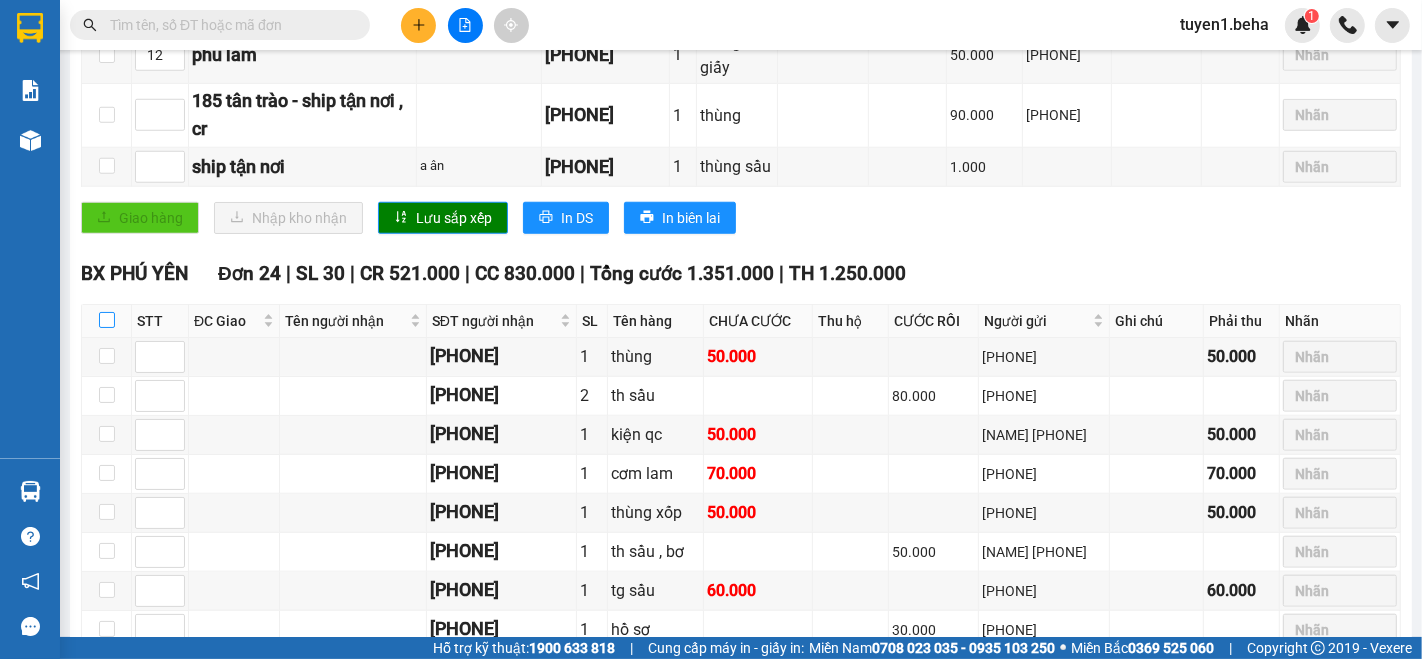 drag, startPoint x: 104, startPoint y: 360, endPoint x: 211, endPoint y: 344, distance: 108.18965 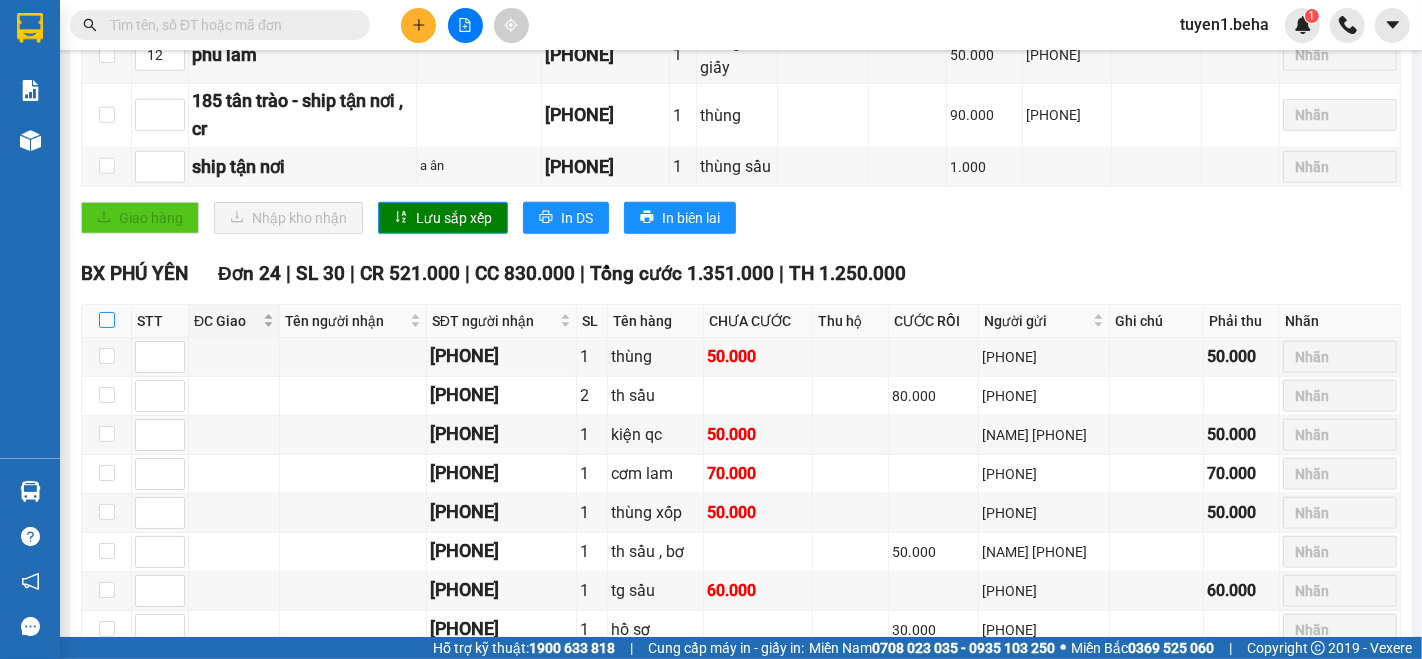 checkbox on "true" 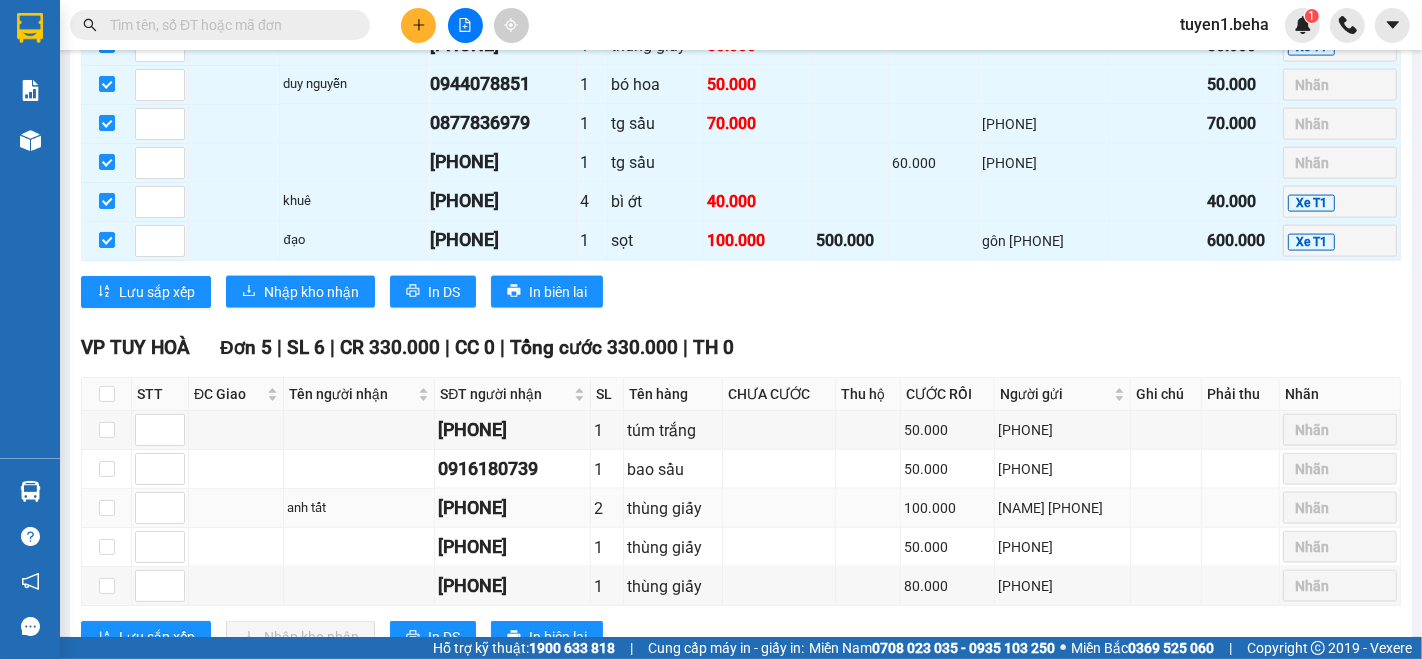 scroll, scrollTop: 2544, scrollLeft: 0, axis: vertical 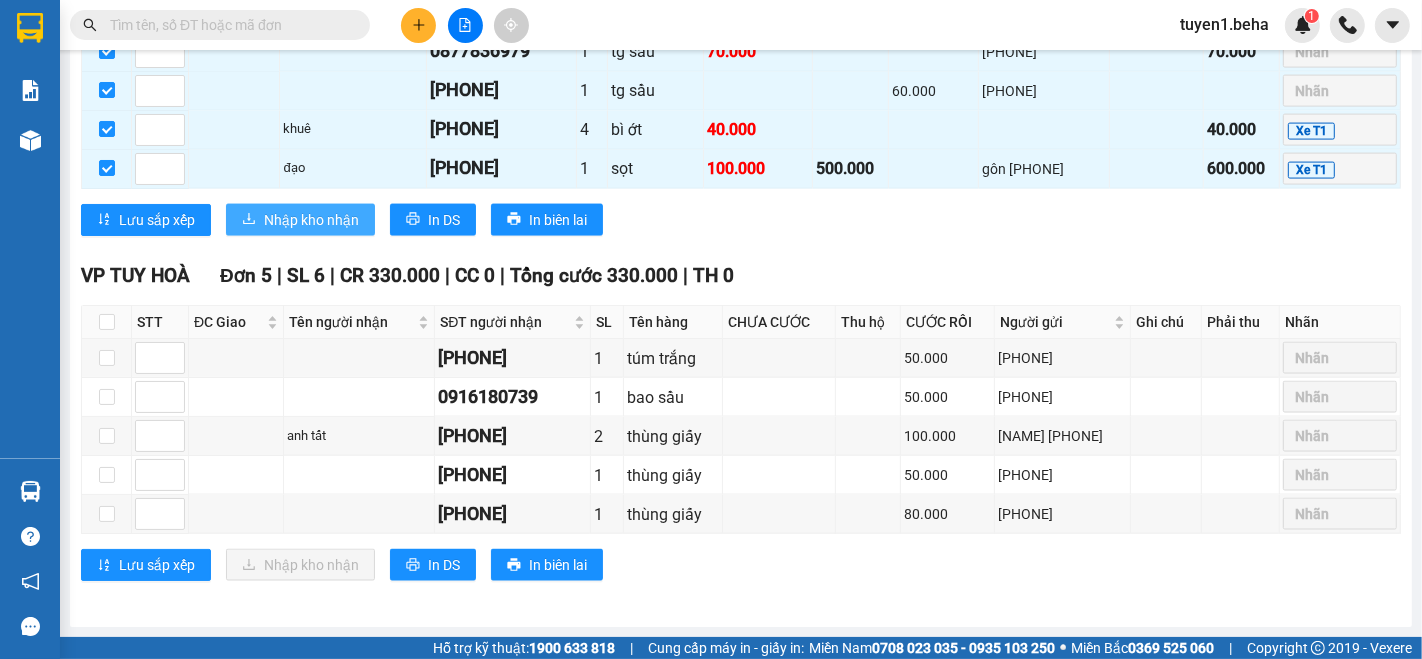 click on "Nhập kho nhận" at bounding box center [311, 220] 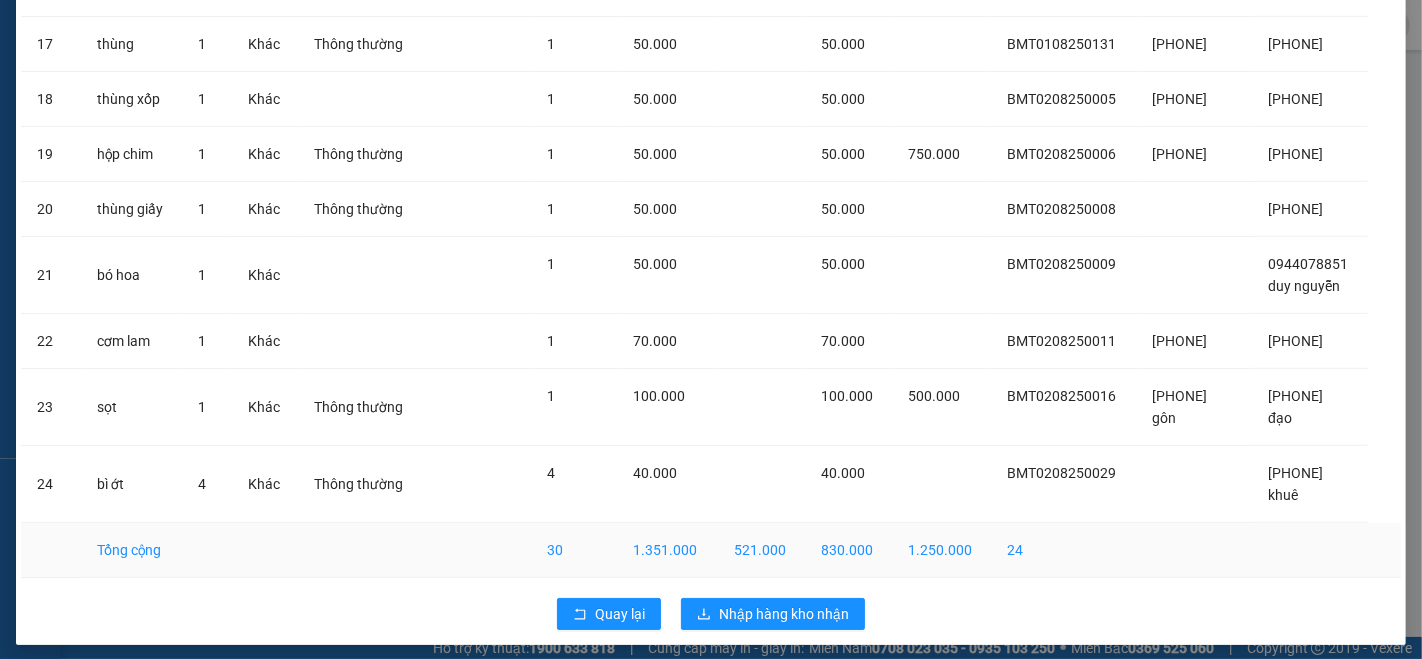 scroll, scrollTop: 1121, scrollLeft: 0, axis: vertical 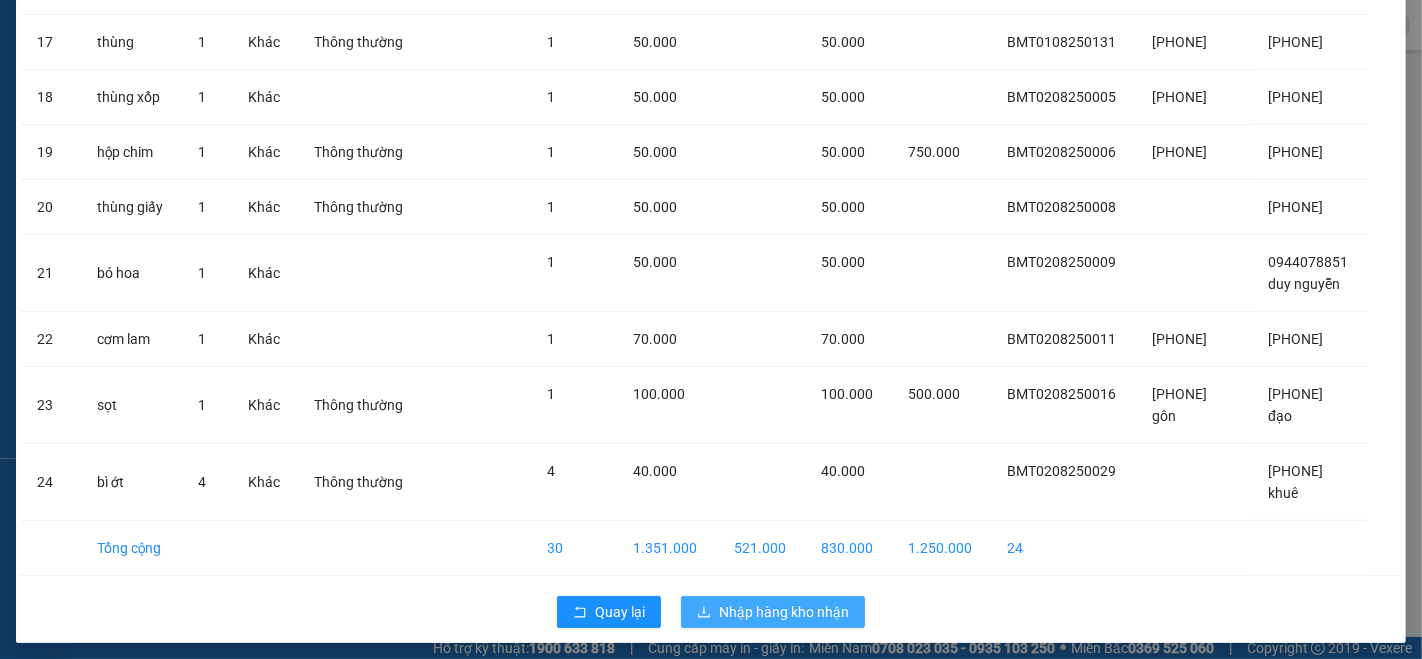 click on "Nhập hàng kho nhận" at bounding box center (773, 612) 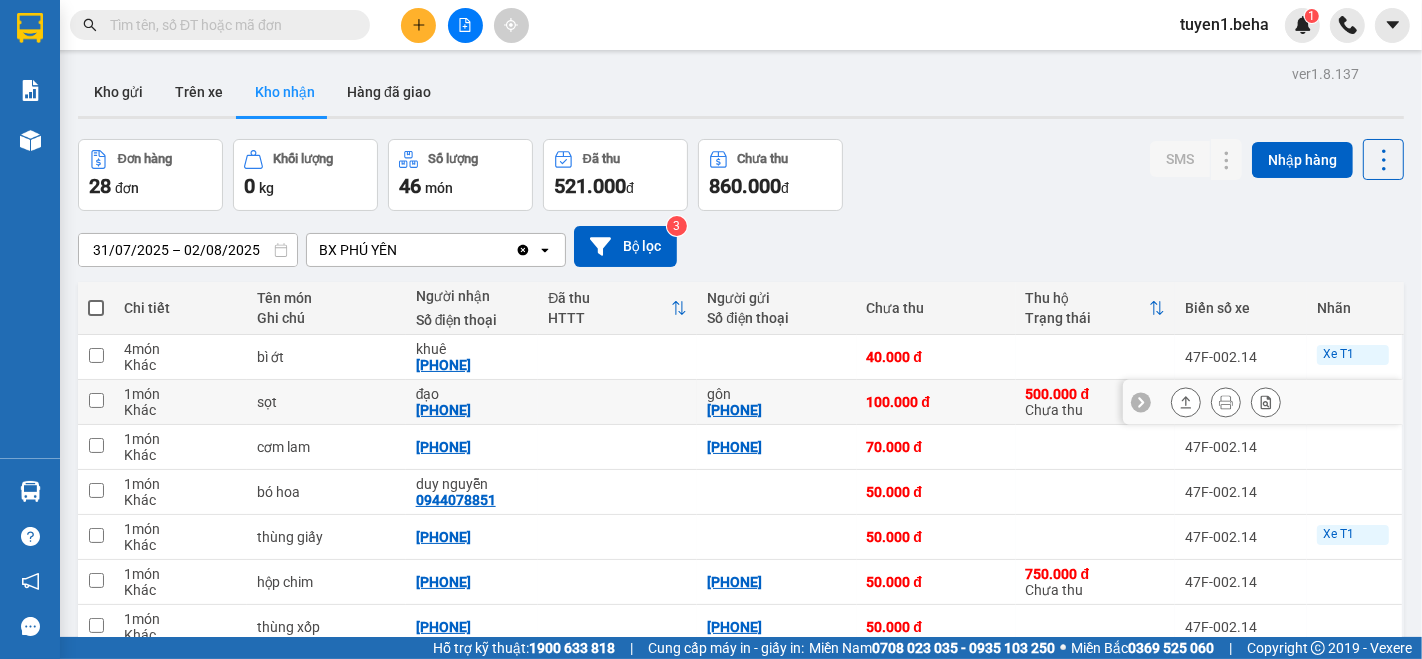 scroll, scrollTop: 111, scrollLeft: 0, axis: vertical 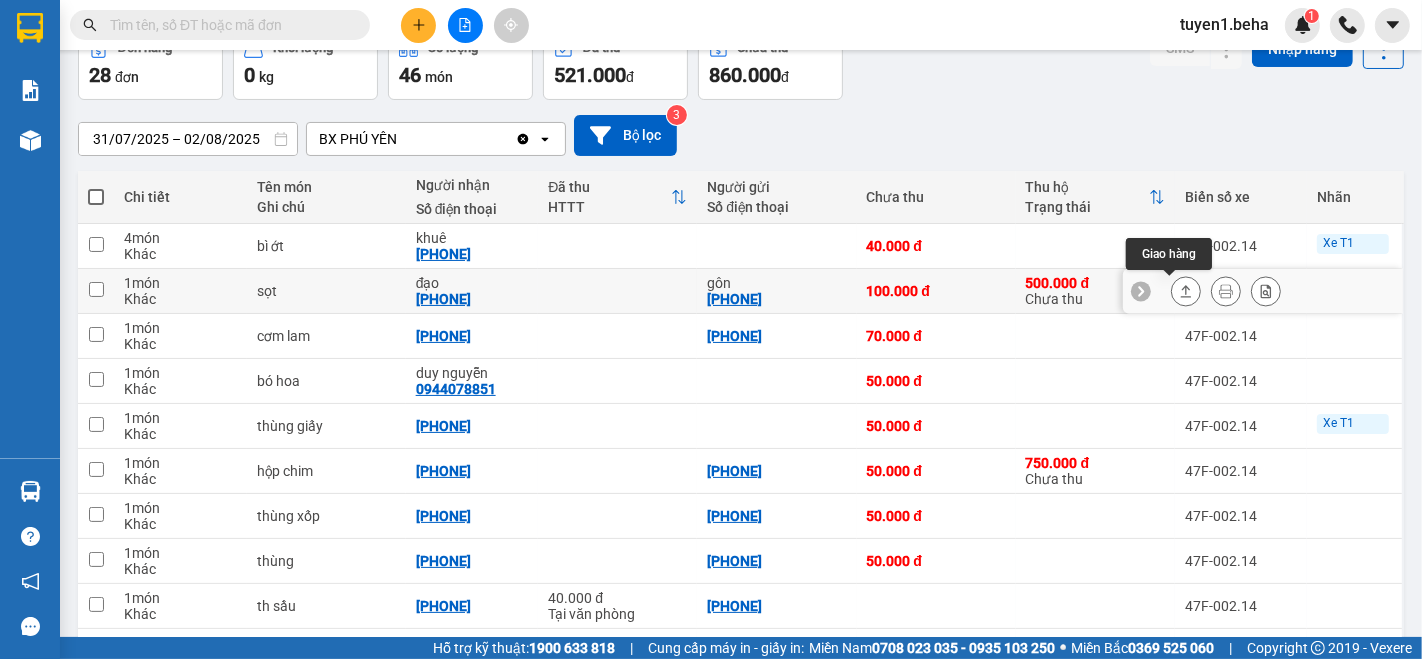 click 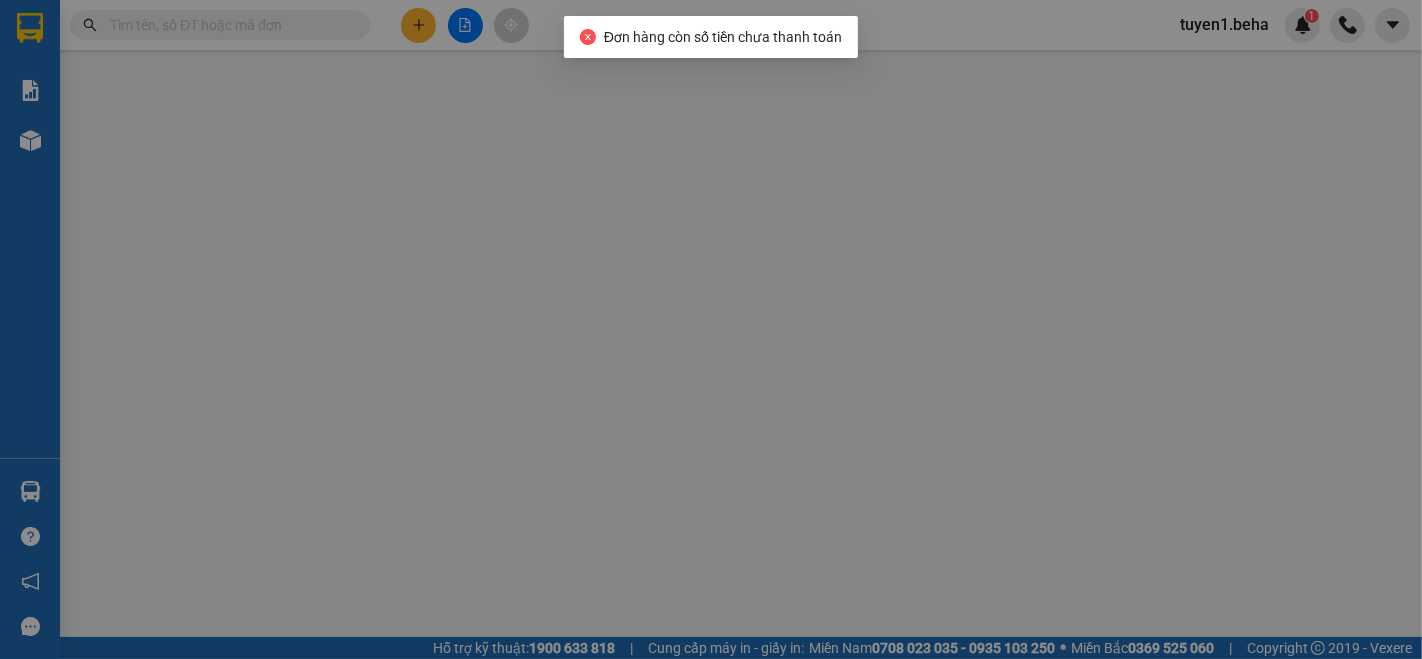 scroll, scrollTop: 0, scrollLeft: 0, axis: both 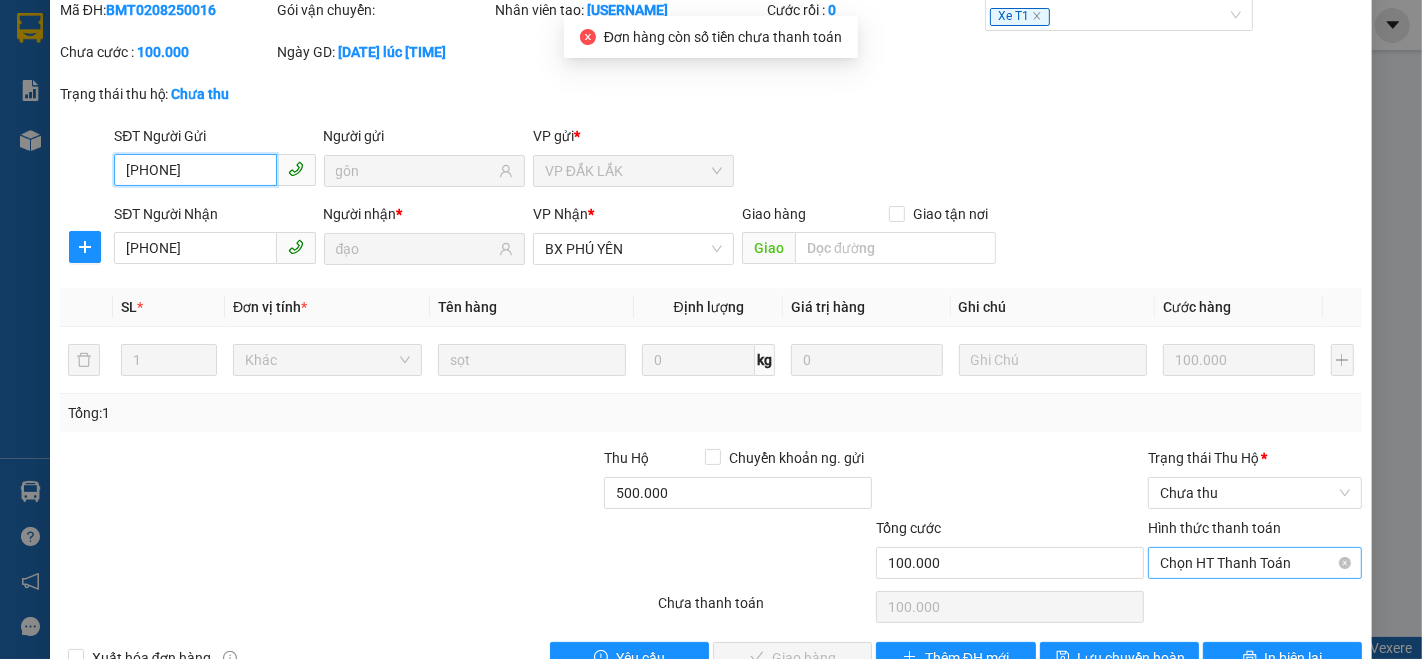 click on "Chọn HT Thanh Toán" at bounding box center (1255, 563) 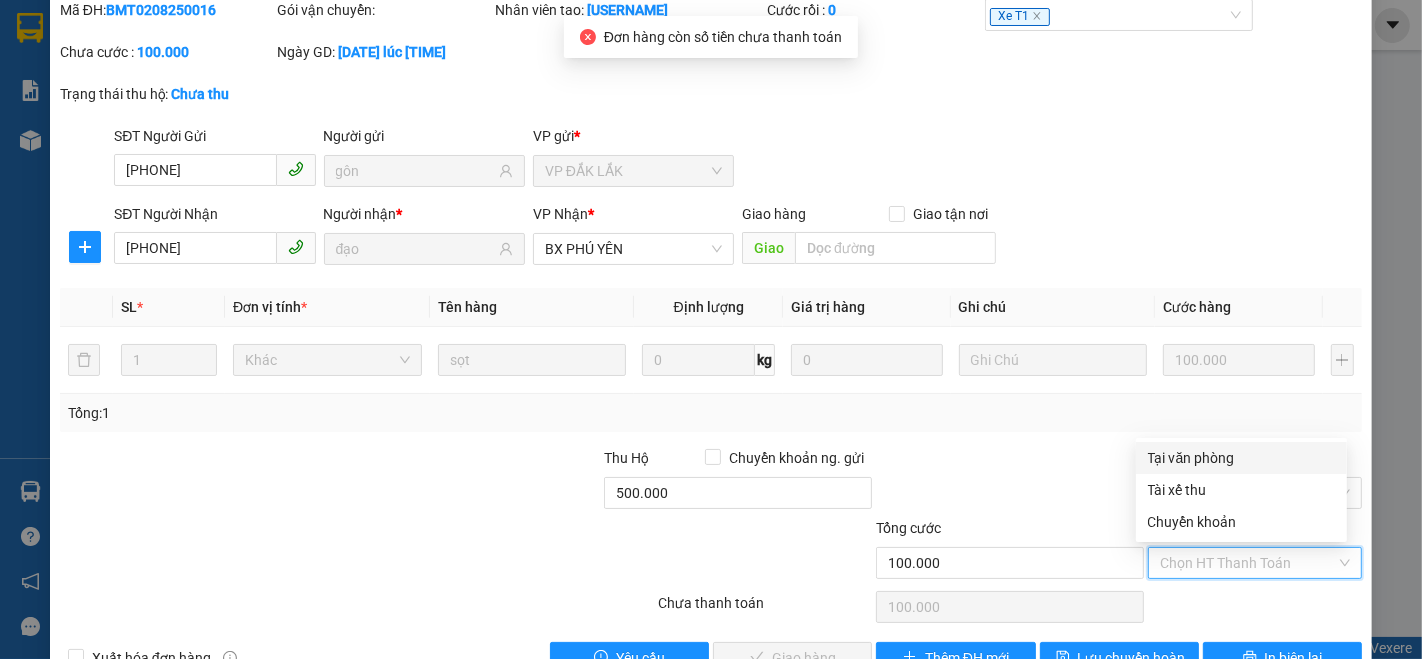 click on "Tại văn phòng" at bounding box center (1241, 458) 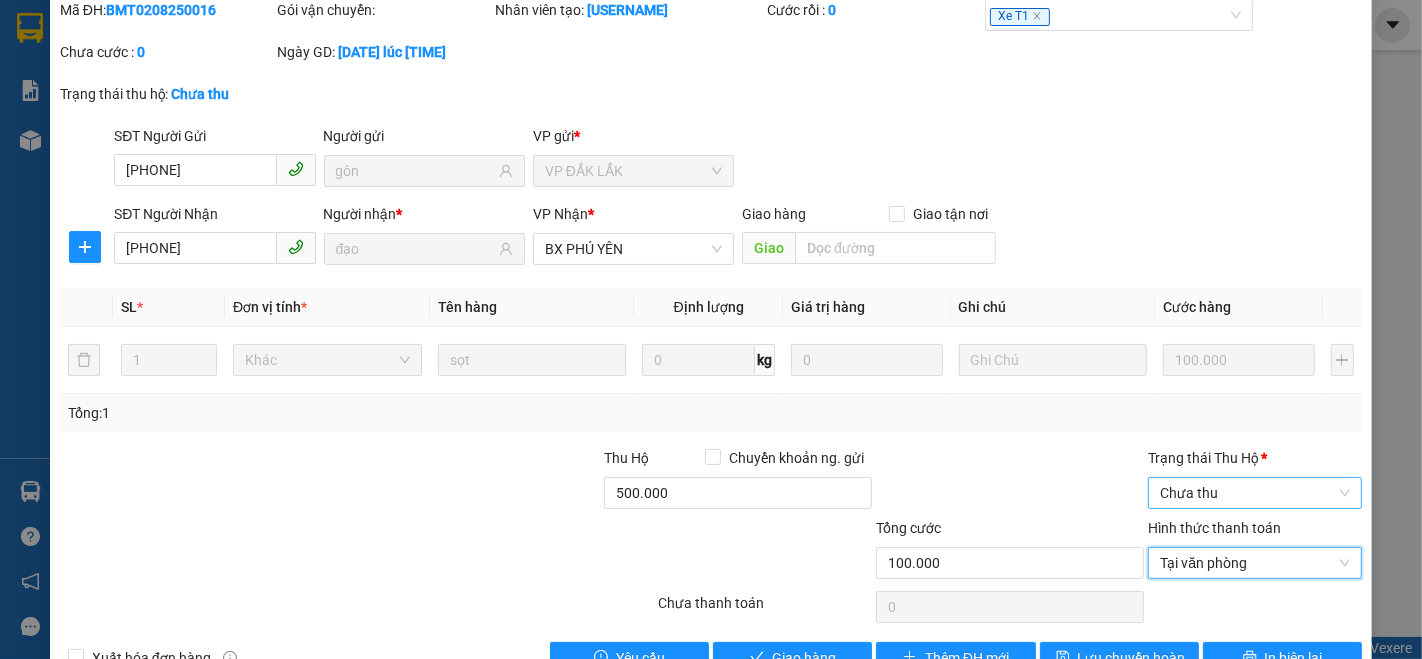 click on "Chưa thu" at bounding box center [1255, 493] 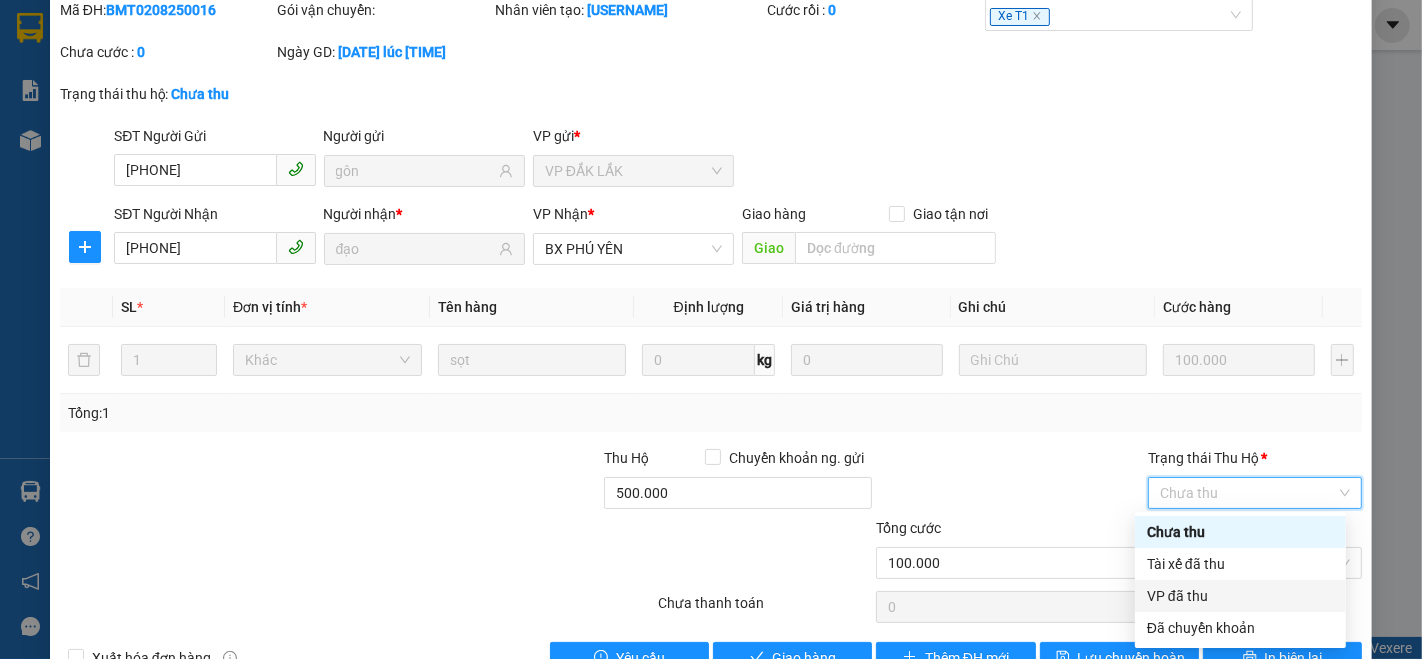 click on "VP đã thu" at bounding box center [1240, 596] 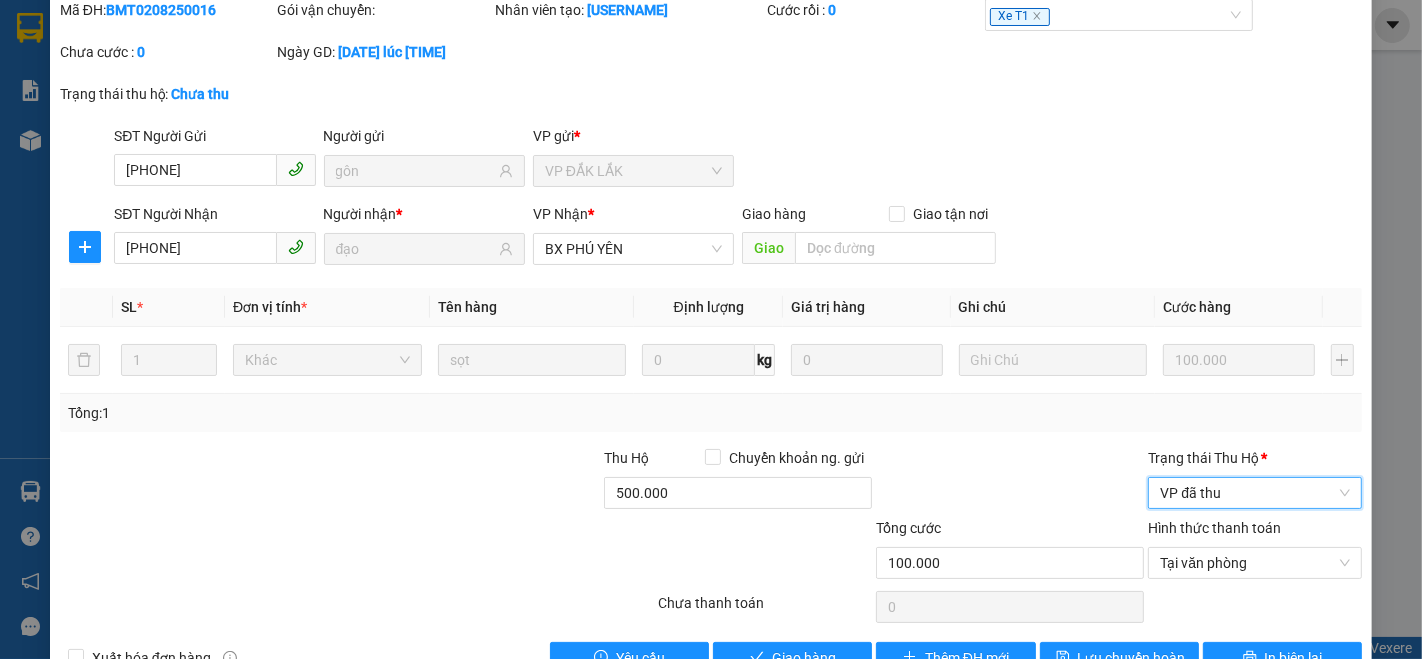 scroll, scrollTop: 125, scrollLeft: 0, axis: vertical 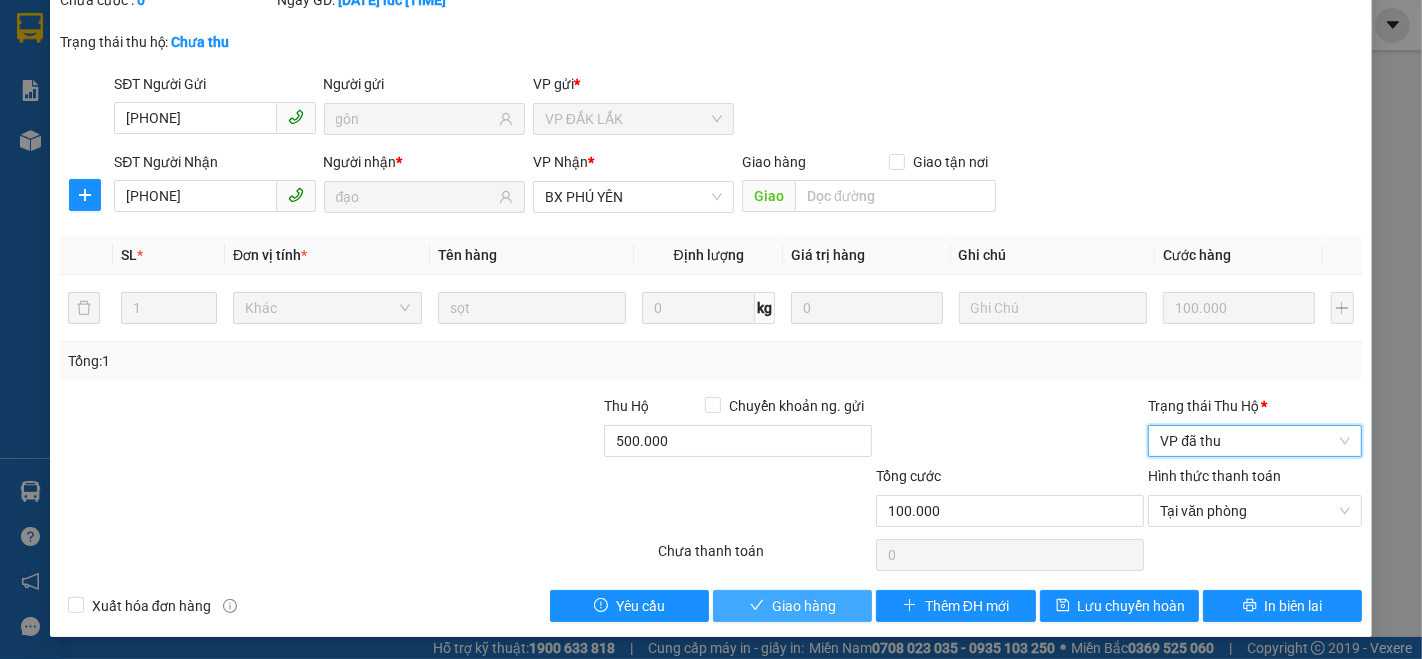 click on "Giao hàng" at bounding box center [804, 606] 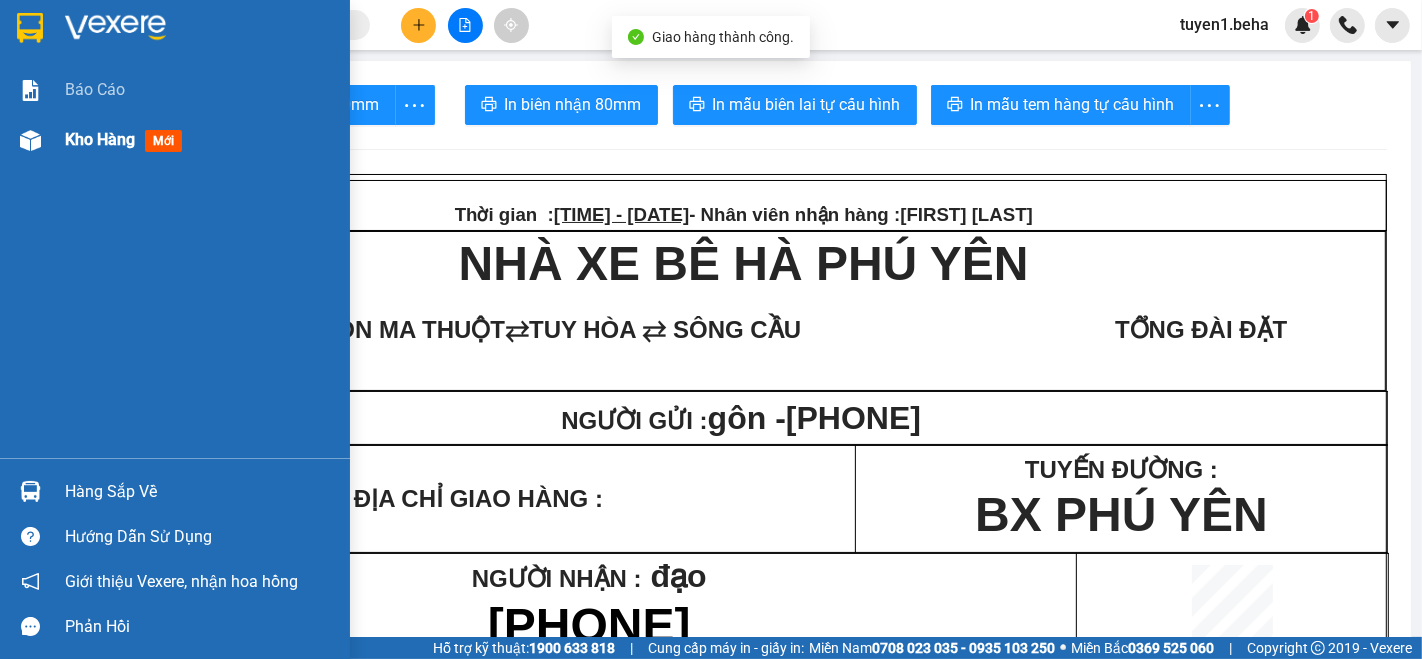 click on "Kho hàng" at bounding box center [100, 139] 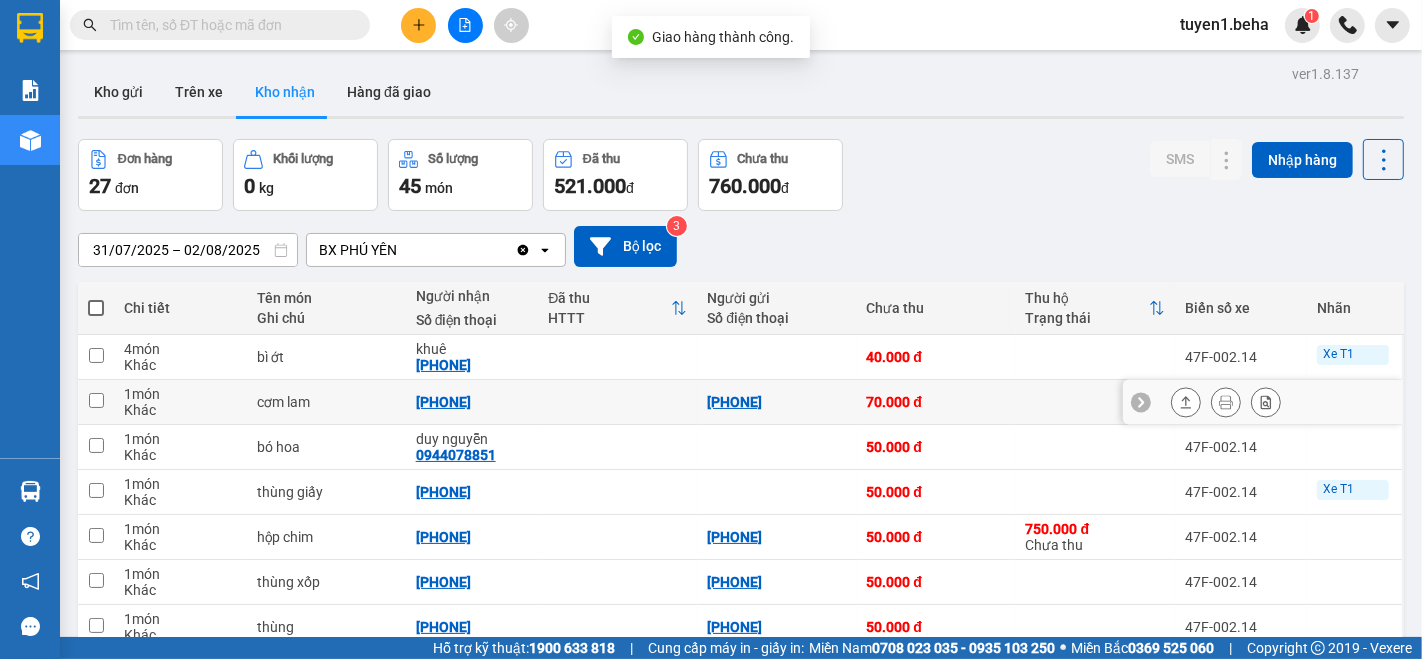 scroll, scrollTop: 222, scrollLeft: 0, axis: vertical 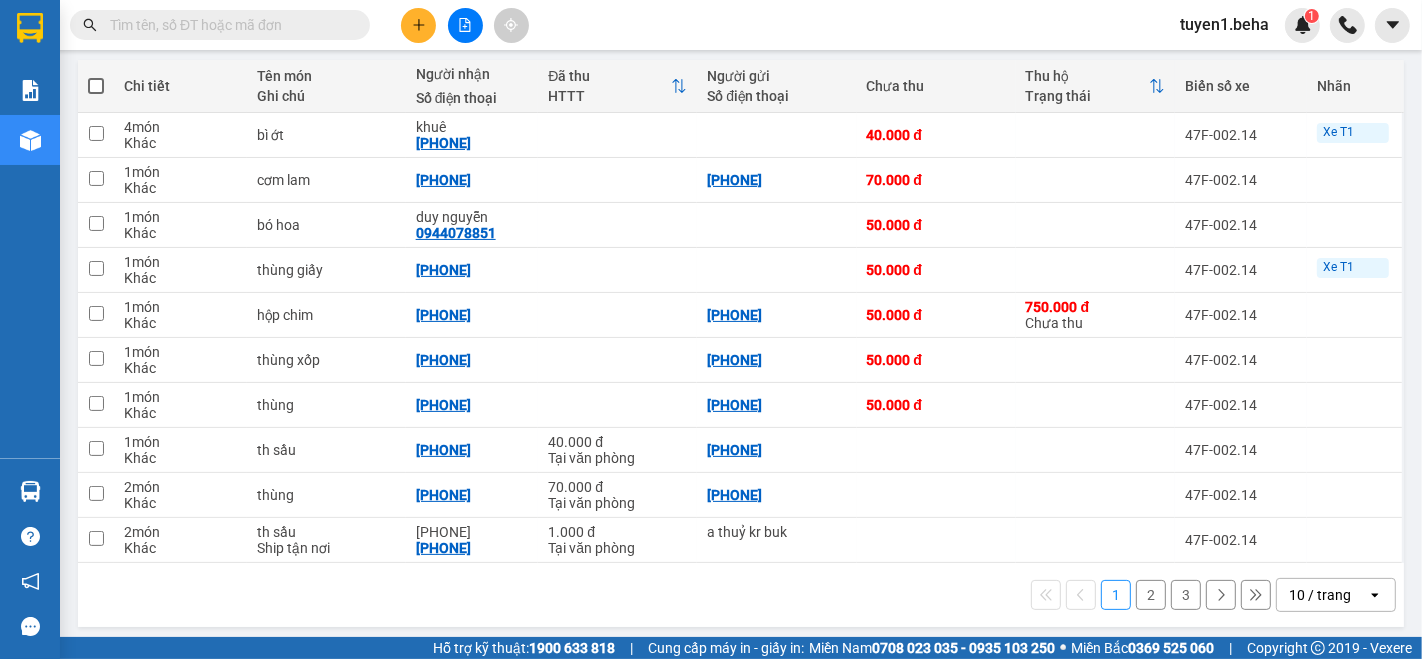 drag, startPoint x: 1322, startPoint y: 599, endPoint x: 1317, endPoint y: 583, distance: 16.763054 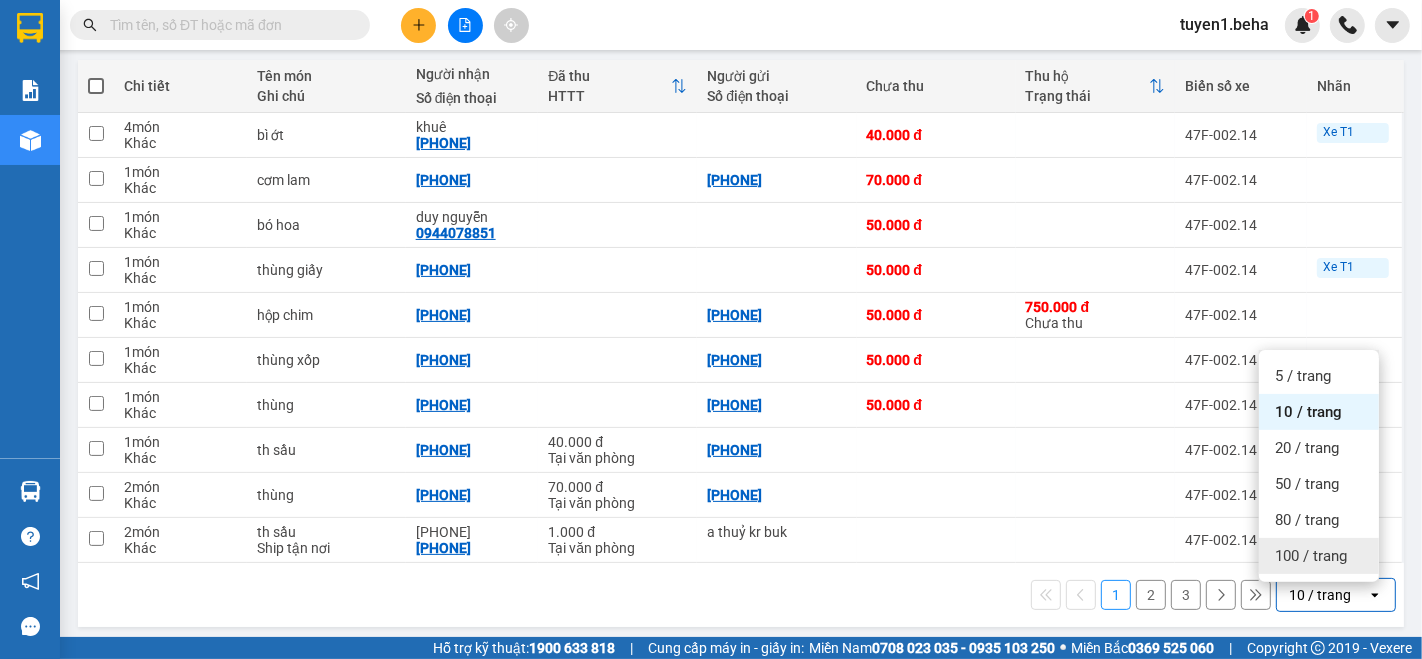 click on "100 / trang" at bounding box center [1311, 556] 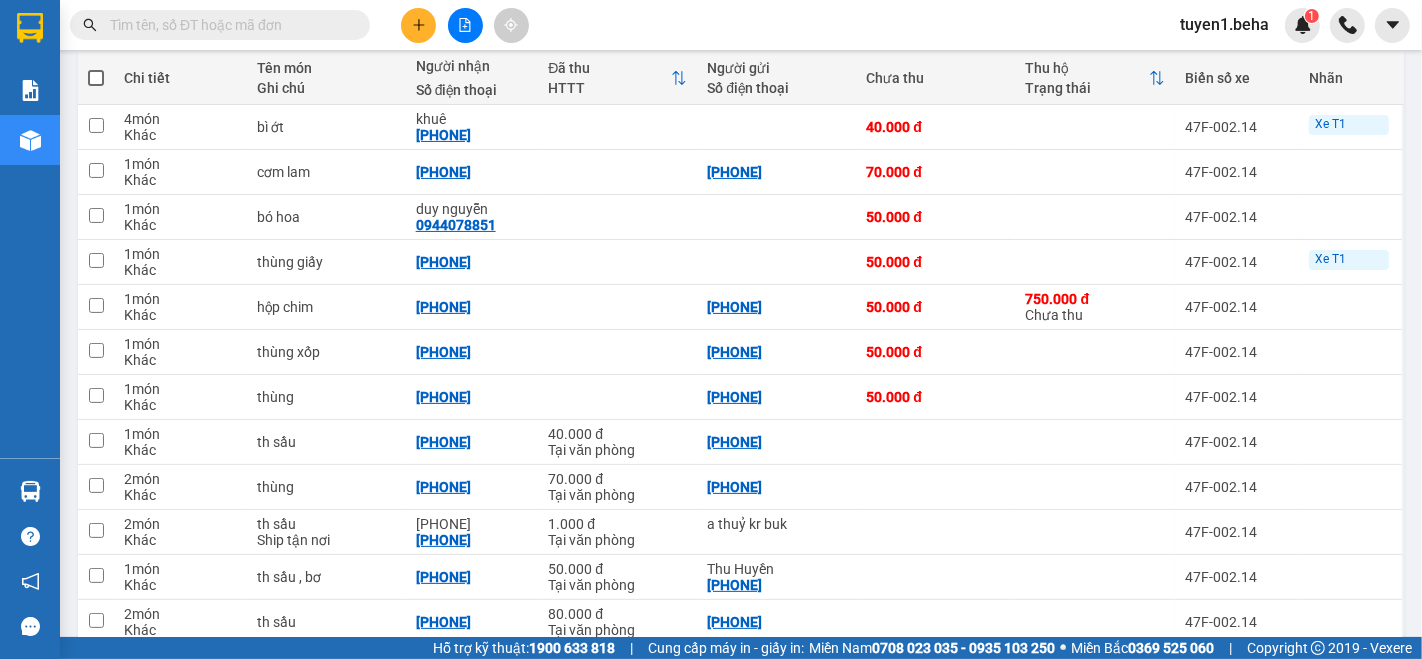 scroll, scrollTop: 228, scrollLeft: 0, axis: vertical 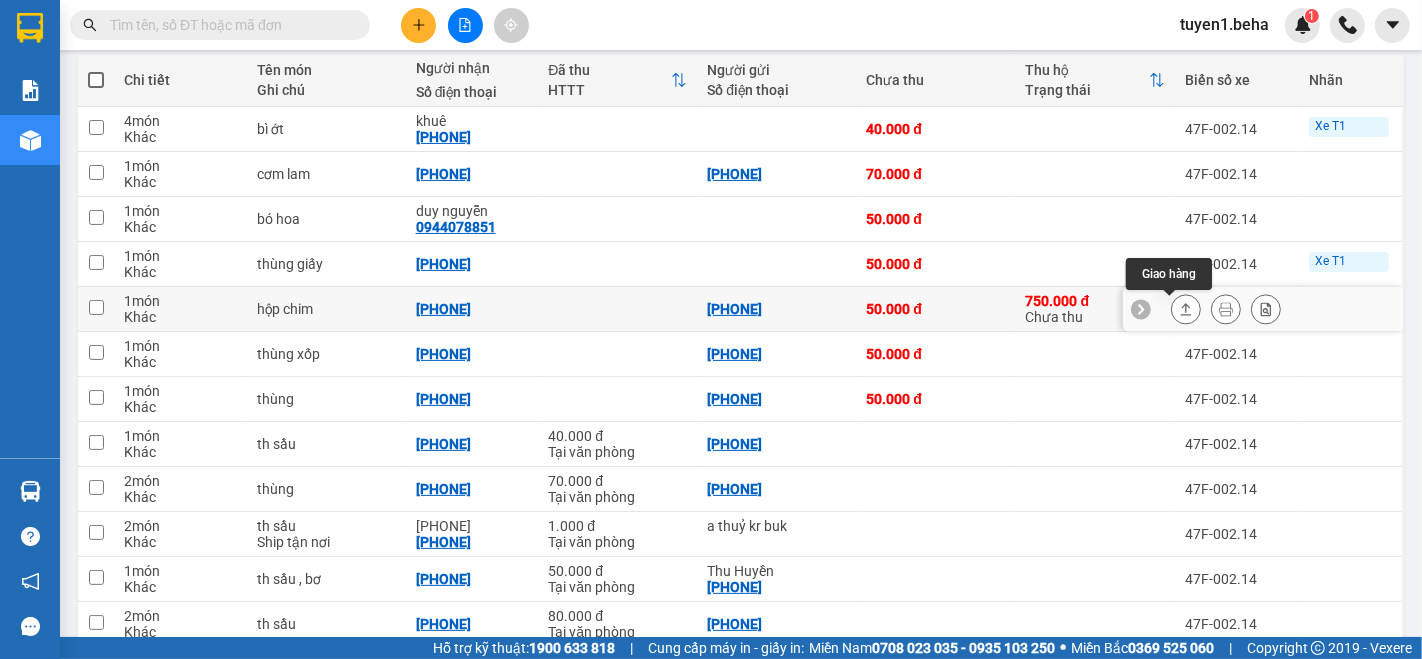 click at bounding box center (1186, 309) 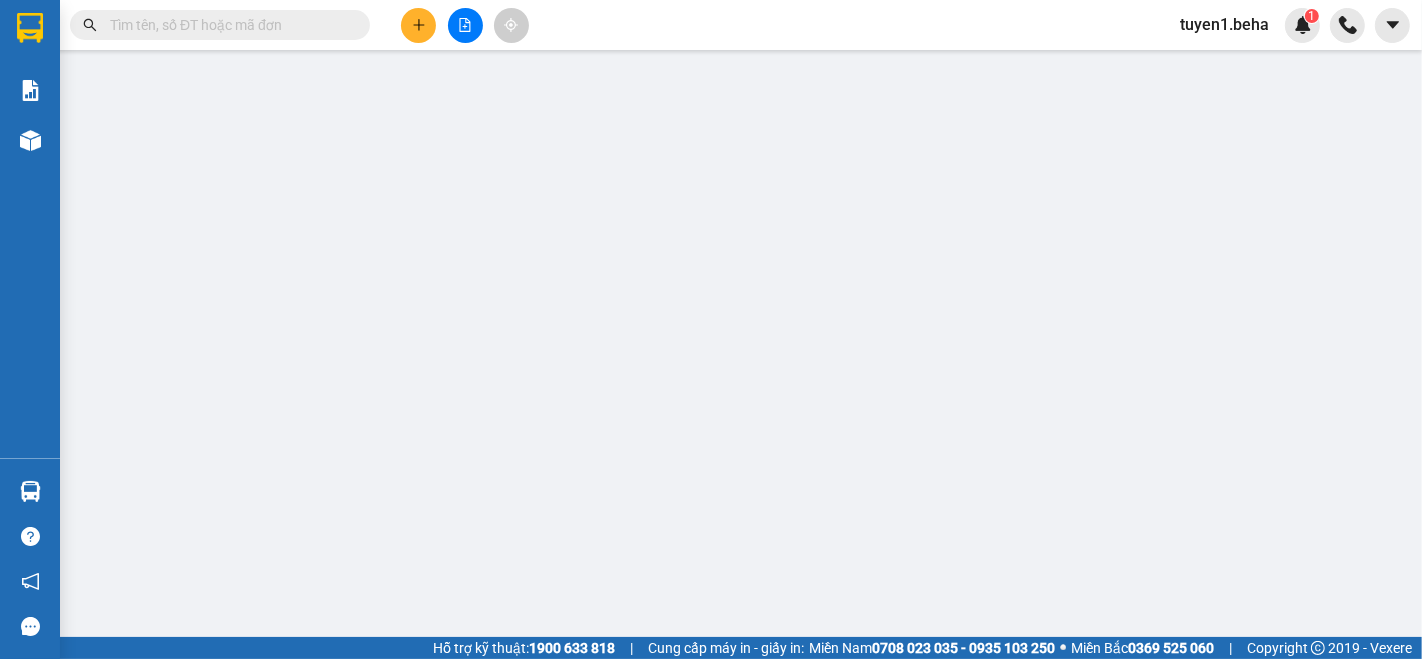 type on "[PHONE]" 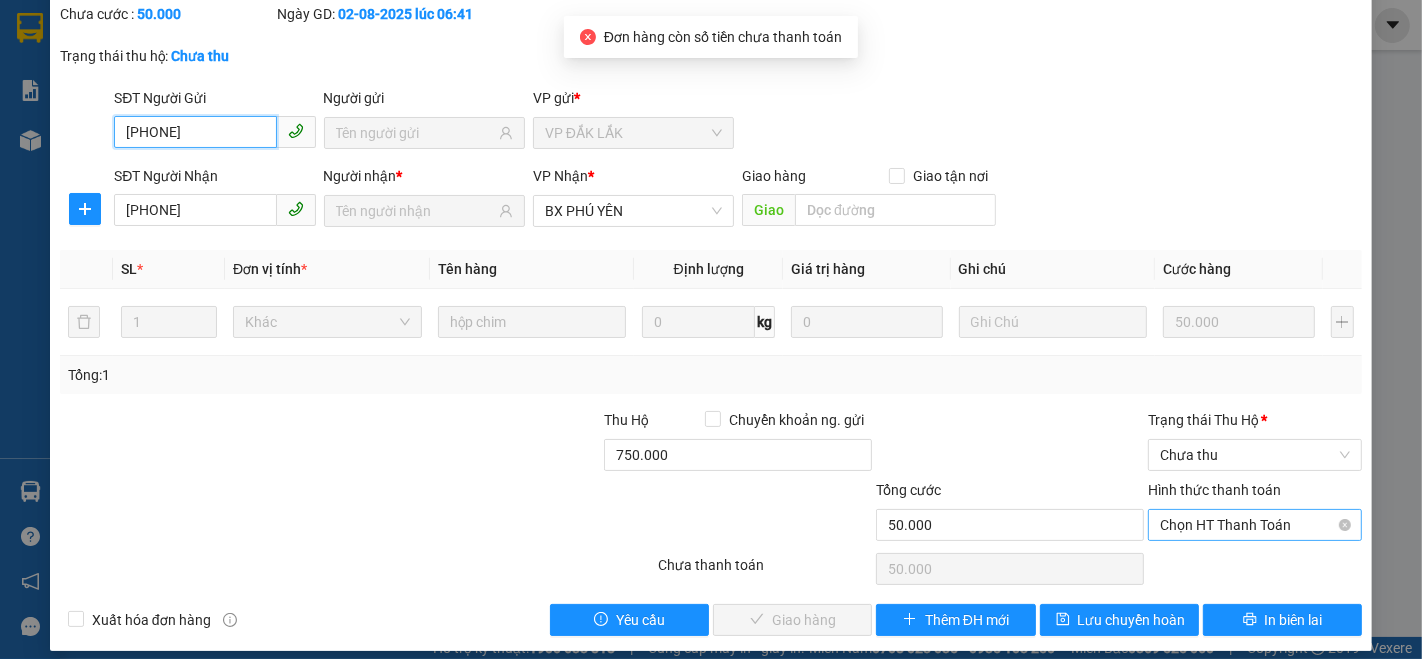 scroll, scrollTop: 125, scrollLeft: 0, axis: vertical 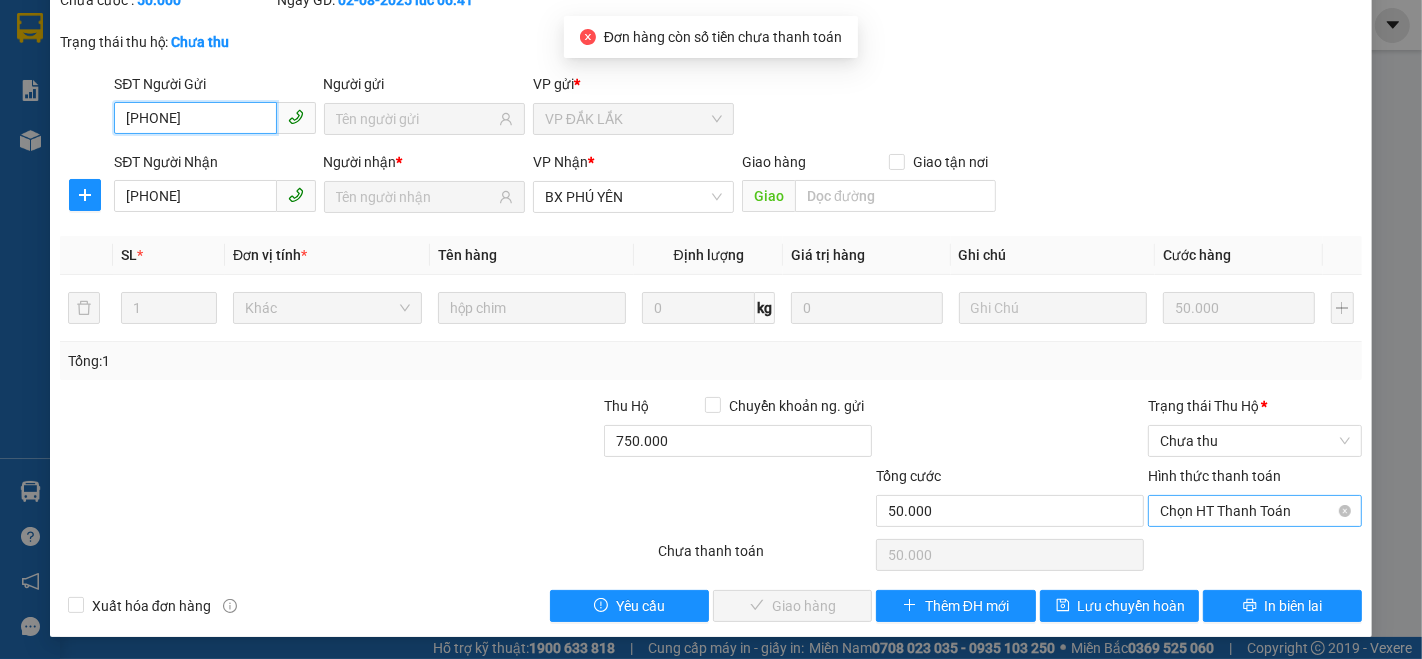 click on "Chọn HT Thanh Toán" at bounding box center (1255, 511) 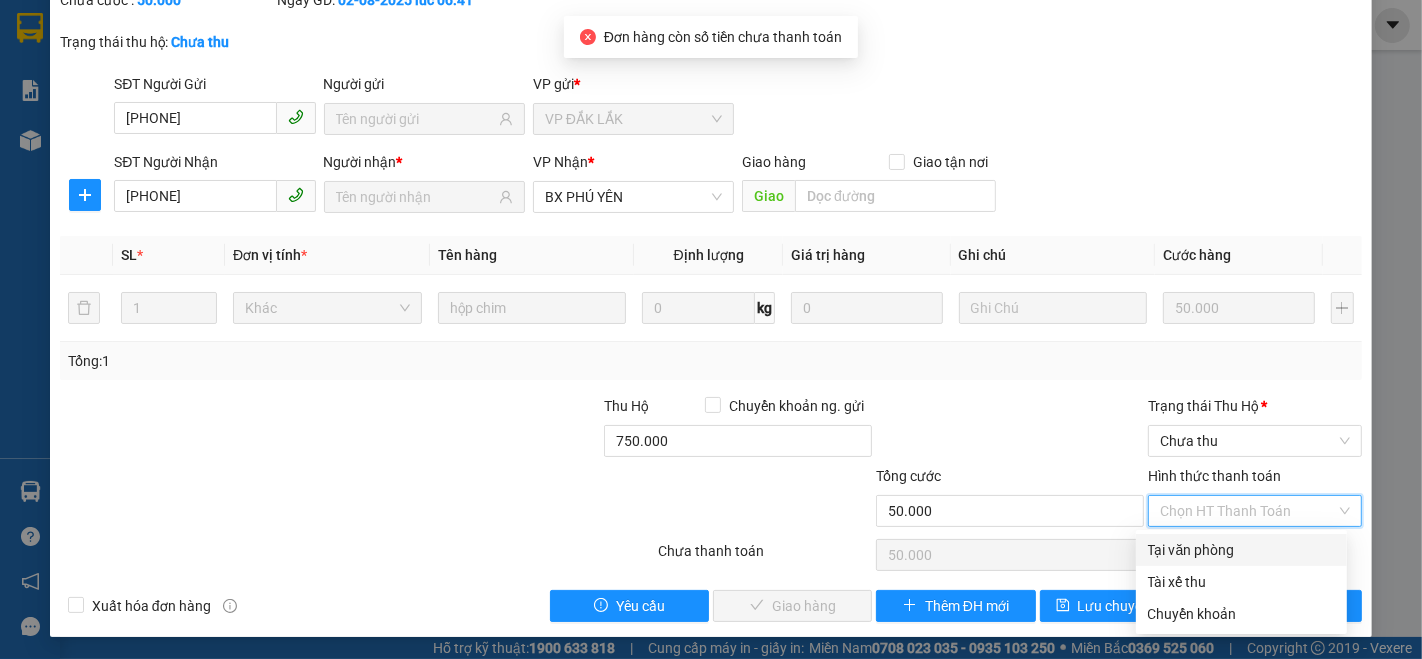 drag, startPoint x: 1179, startPoint y: 550, endPoint x: 1040, endPoint y: 564, distance: 139.70326 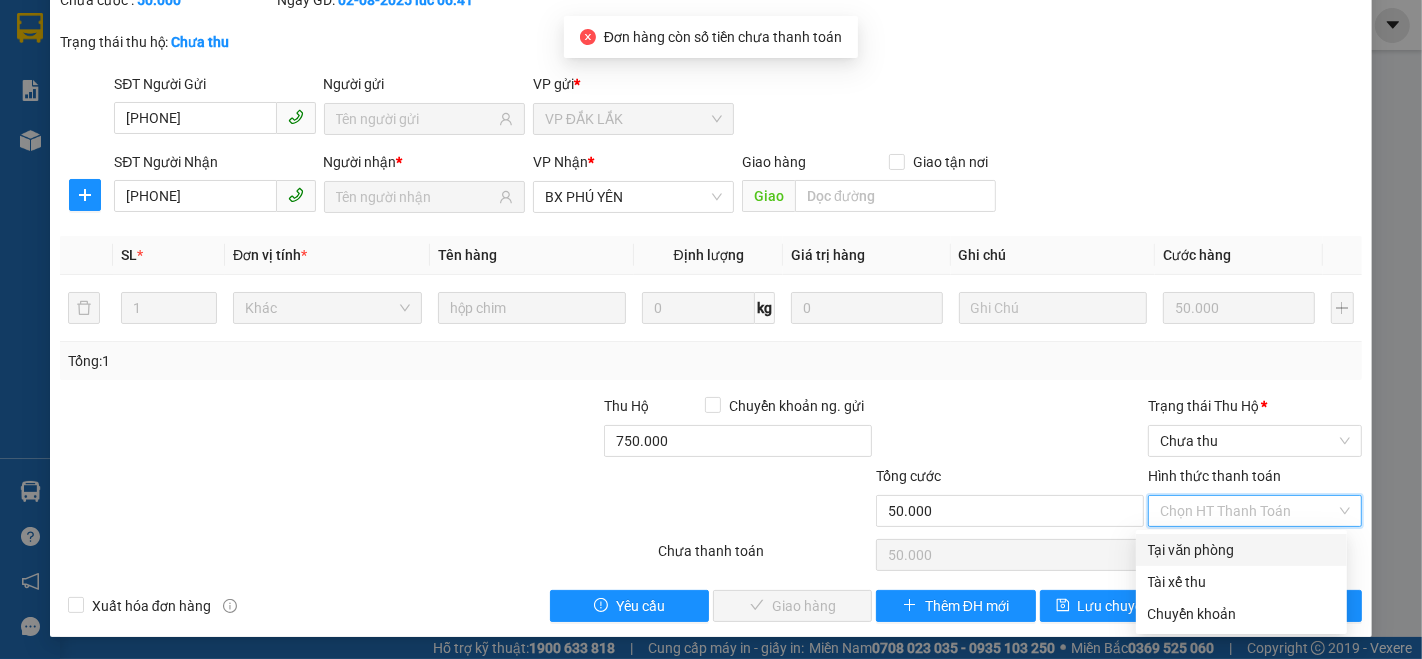click on "Tại văn phòng" at bounding box center [1241, 550] 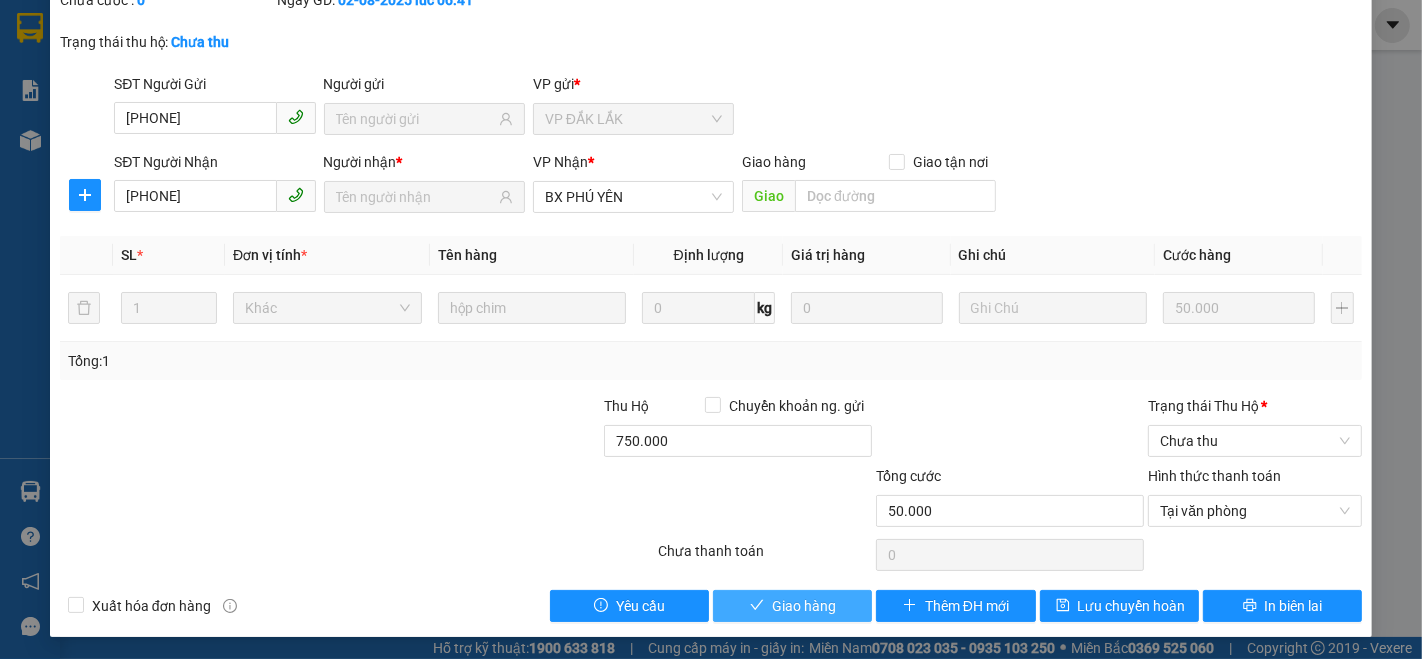 drag, startPoint x: 808, startPoint y: 602, endPoint x: 765, endPoint y: 519, distance: 93.47727 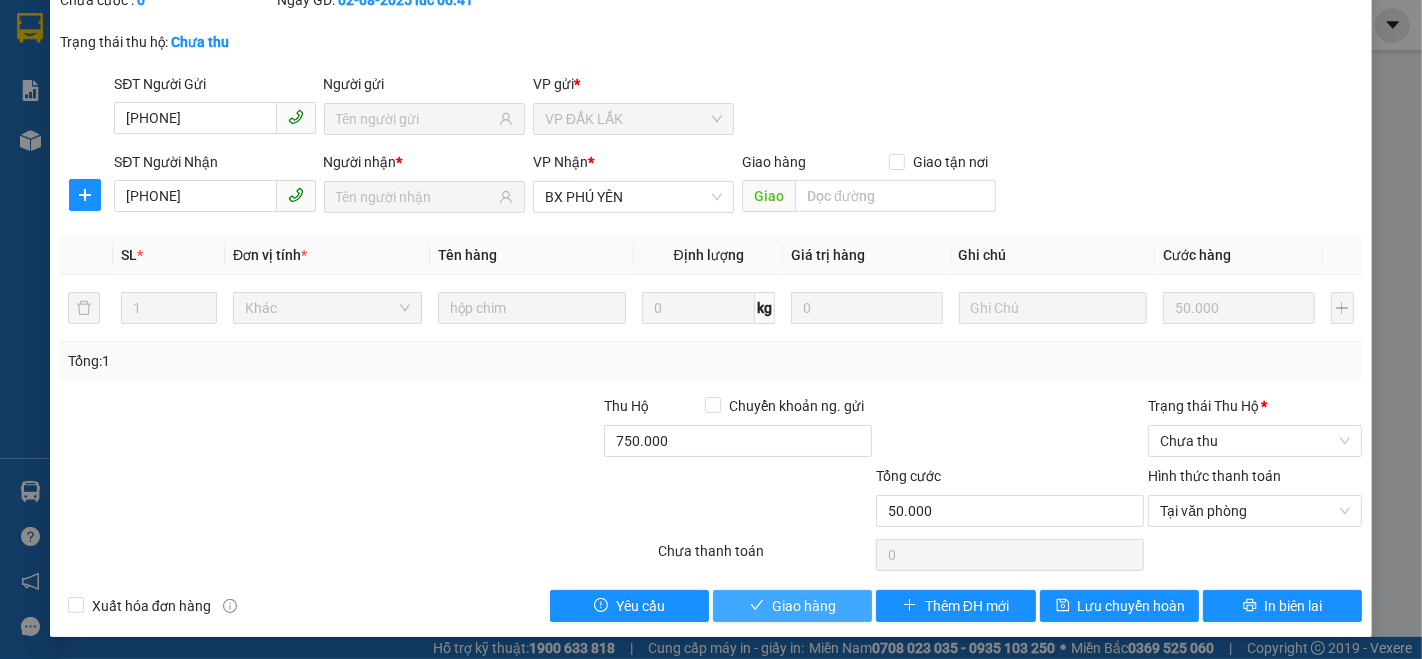 click on "Giao hàng" at bounding box center (804, 606) 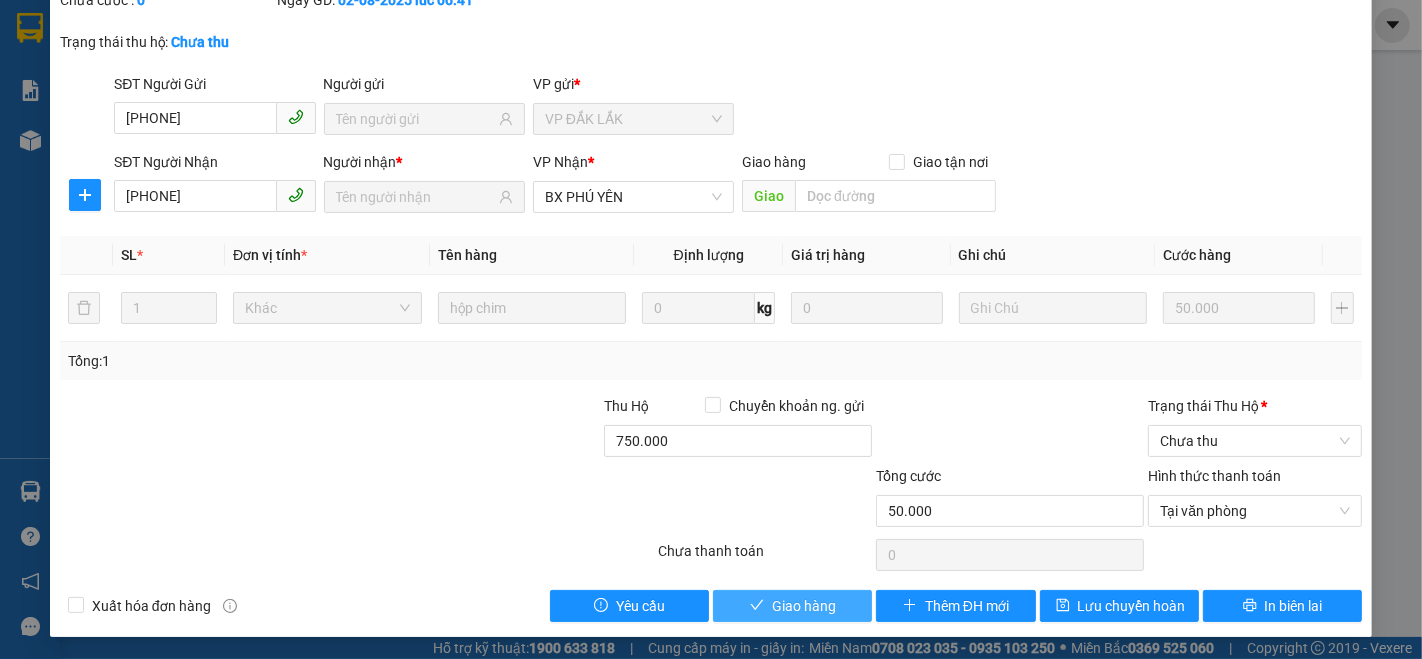 click on "Giao hàng" at bounding box center (804, 606) 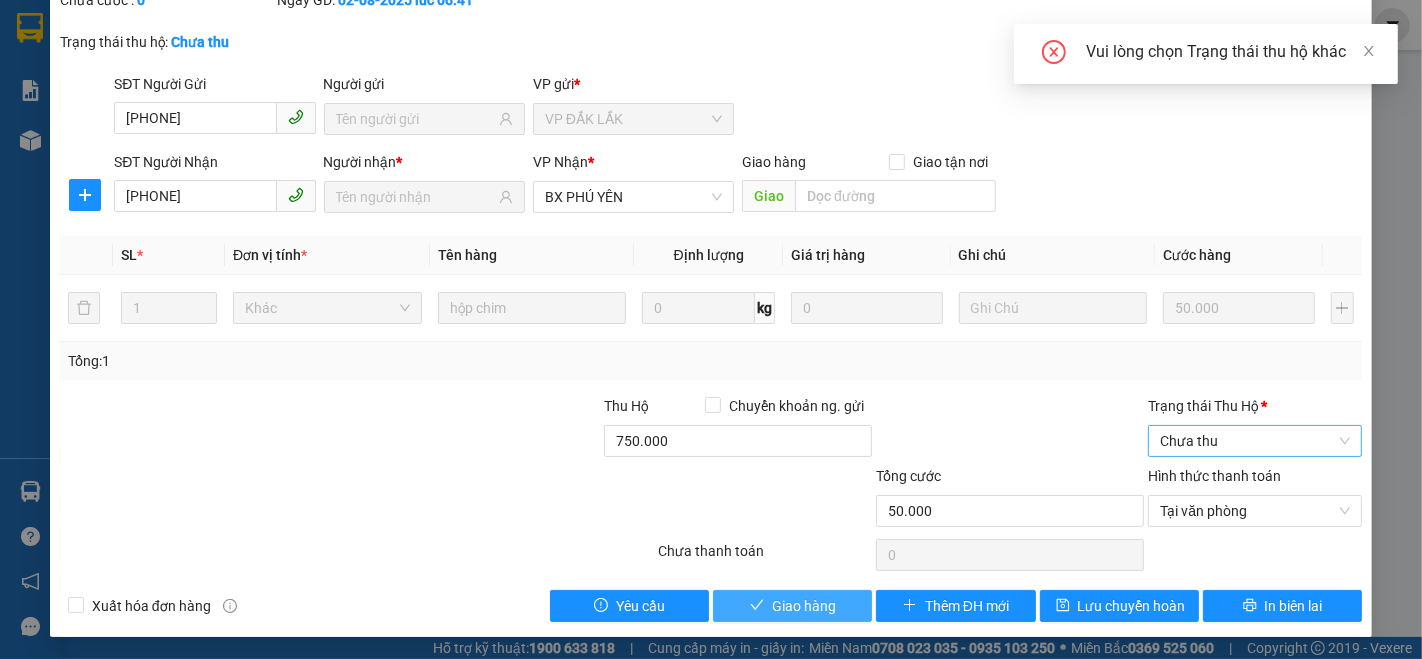click on "Chưa thu" at bounding box center [1255, 441] 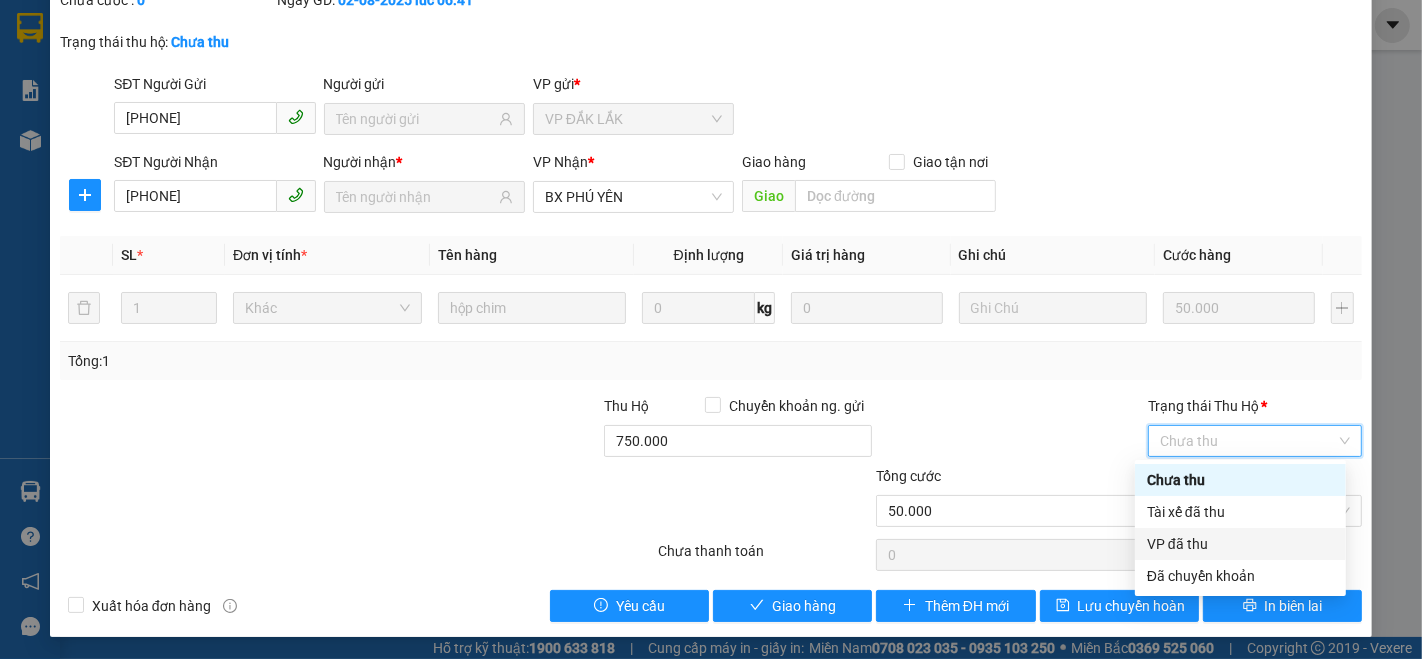 drag, startPoint x: 1176, startPoint y: 541, endPoint x: 1116, endPoint y: 547, distance: 60.299255 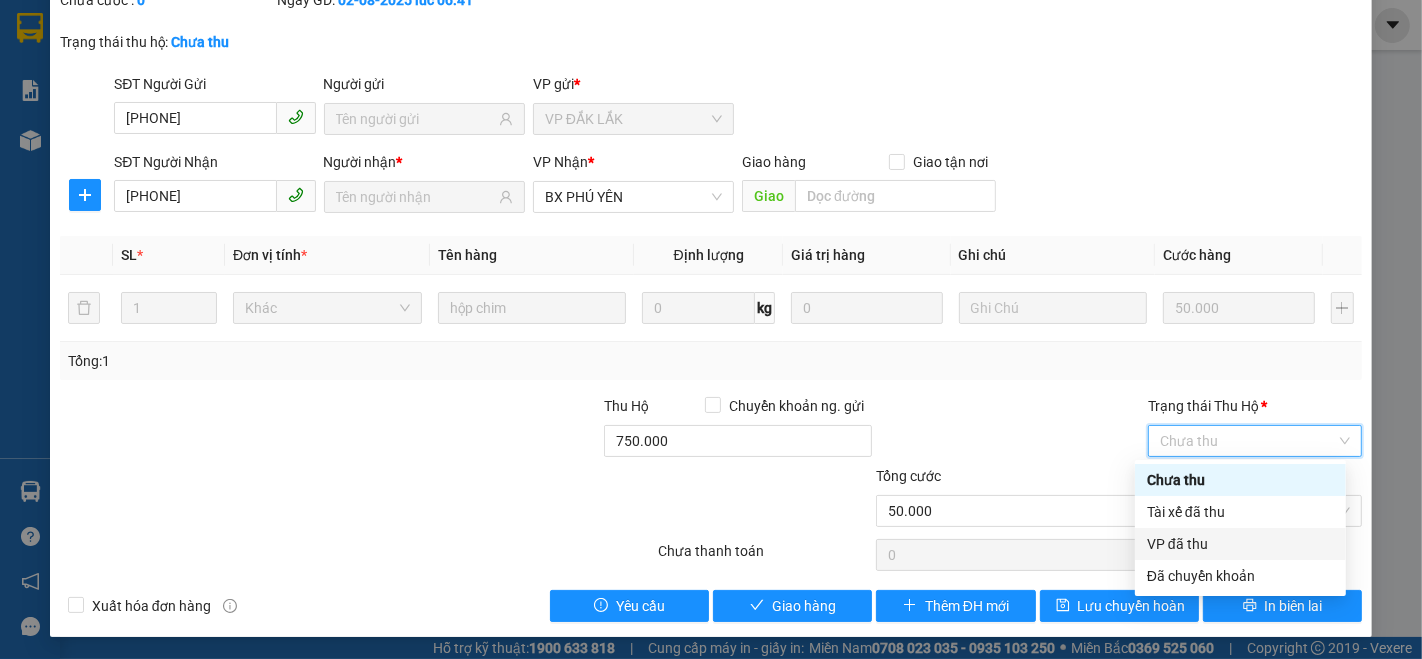 click on "VP đã thu" at bounding box center [1240, 544] 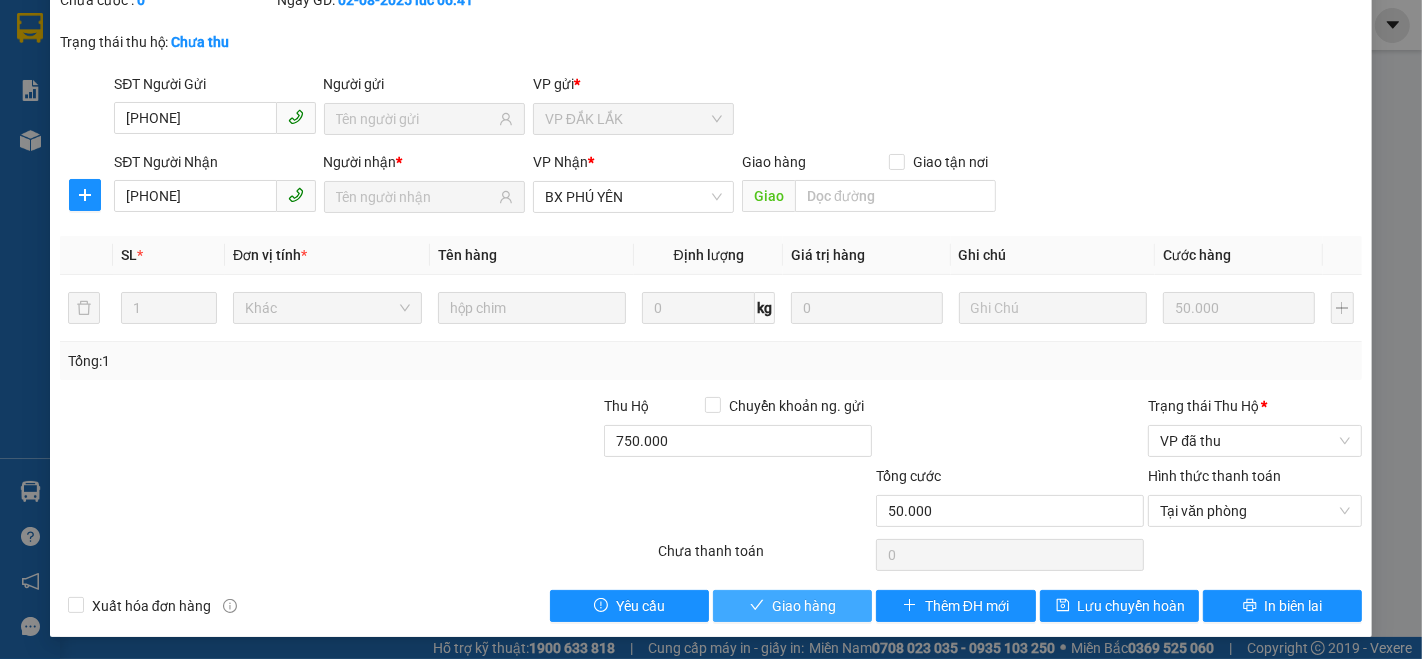 drag, startPoint x: 796, startPoint y: 606, endPoint x: 823, endPoint y: 552, distance: 60.373837 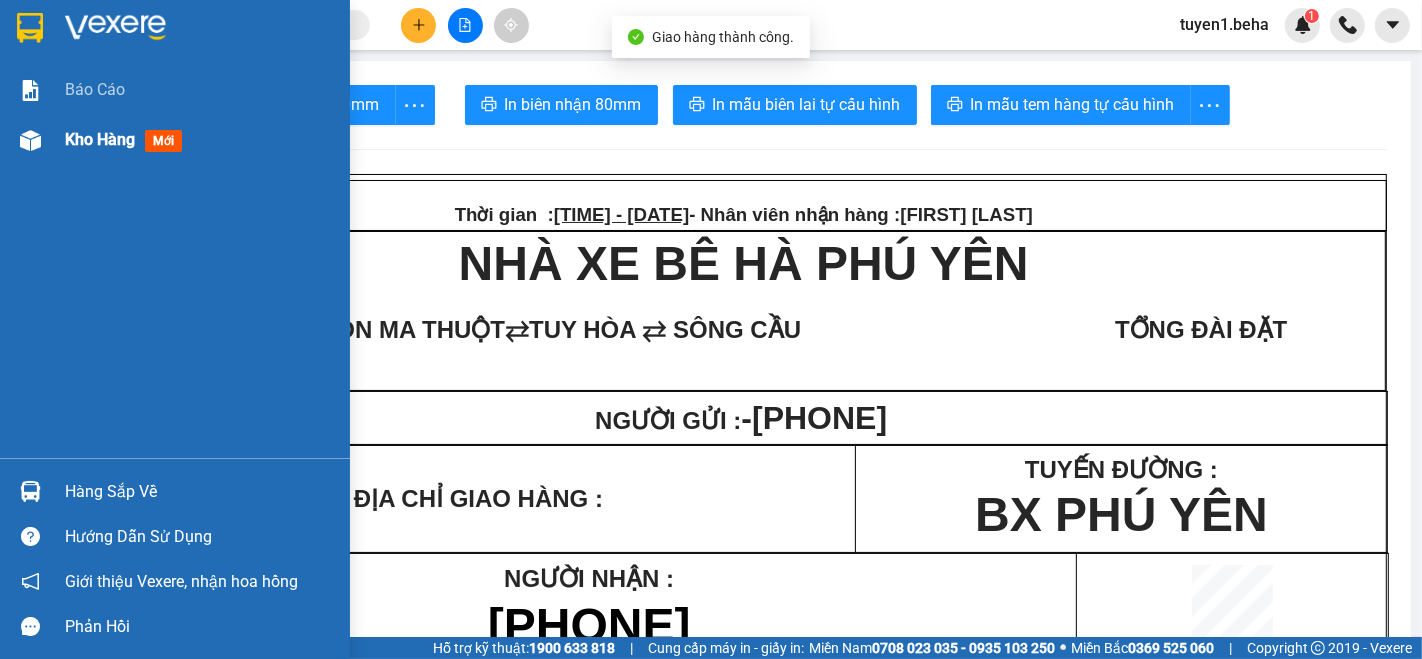 click on "Kho hàng" at bounding box center (100, 139) 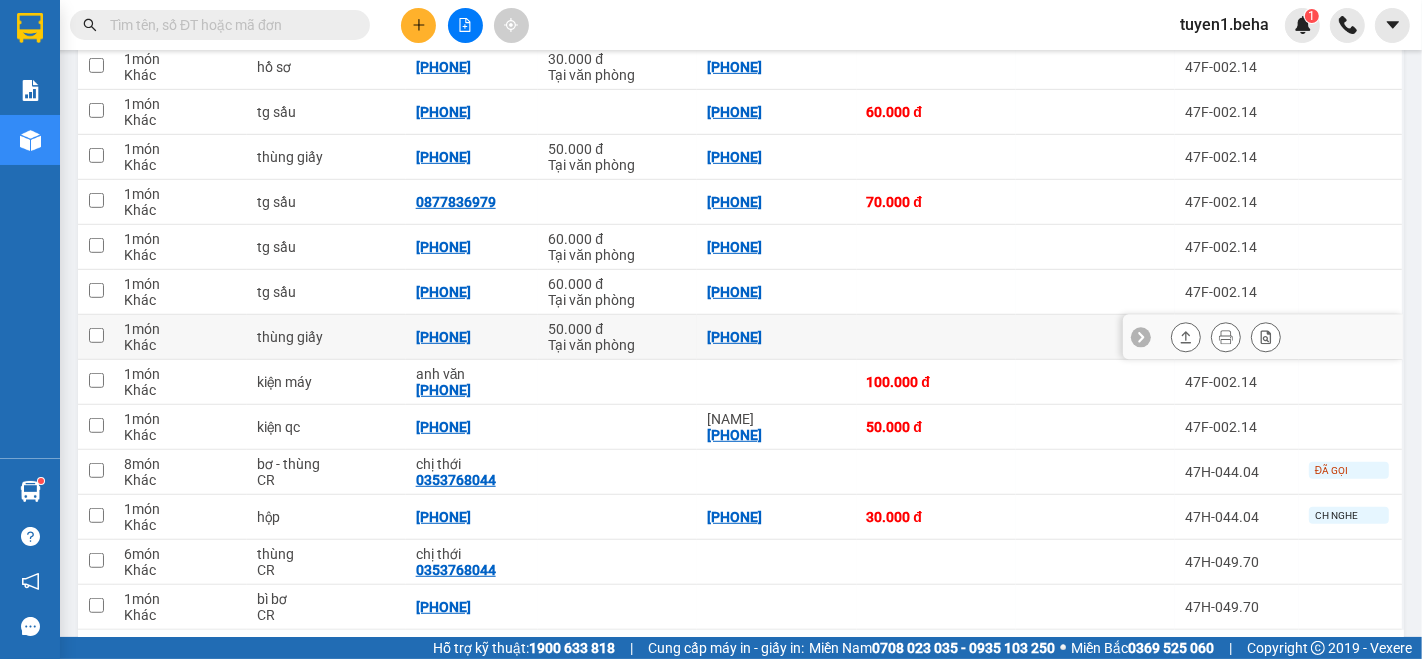 scroll, scrollTop: 960, scrollLeft: 0, axis: vertical 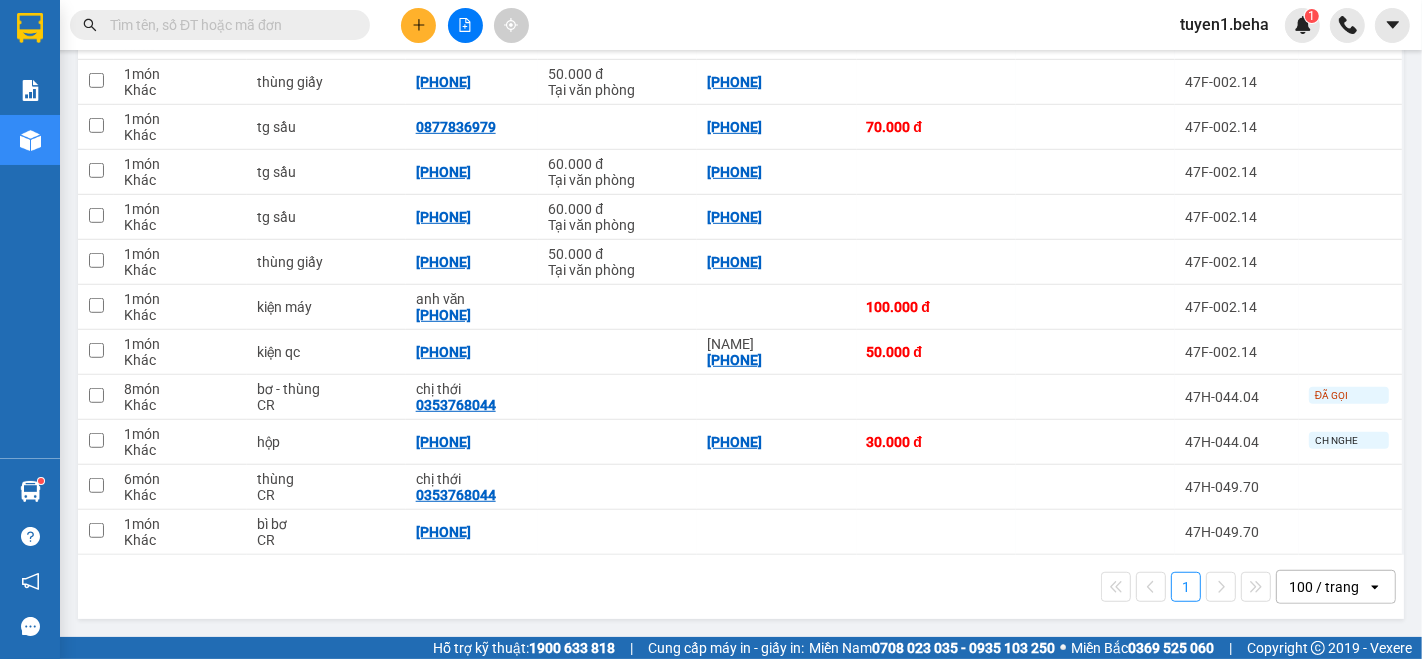 click at bounding box center (228, 25) 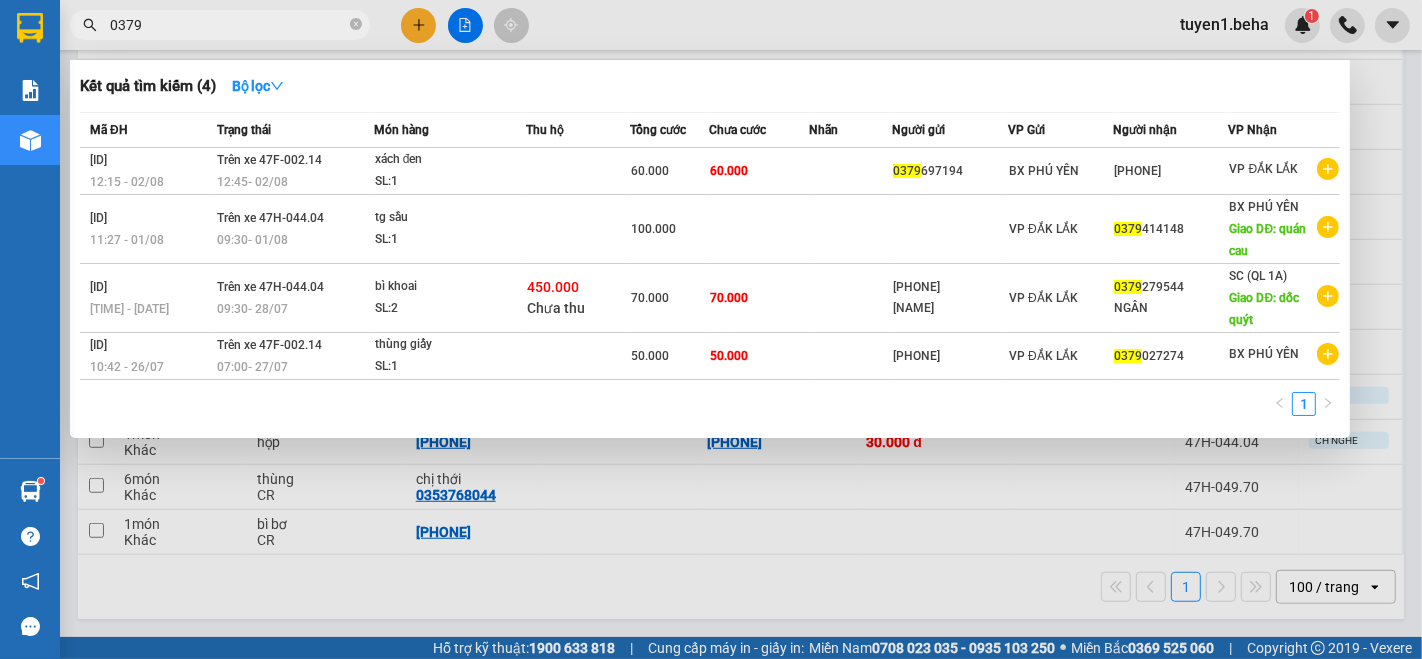 click on "0379" at bounding box center (228, 25) 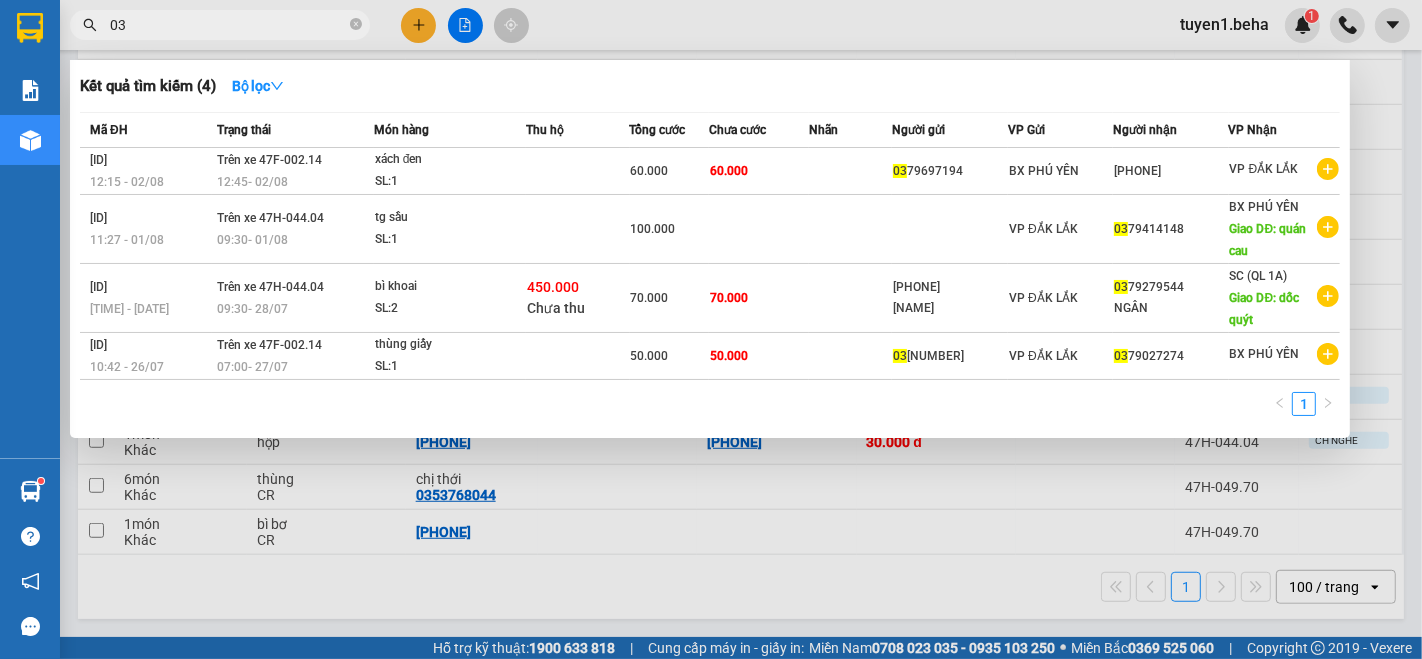 type on "0" 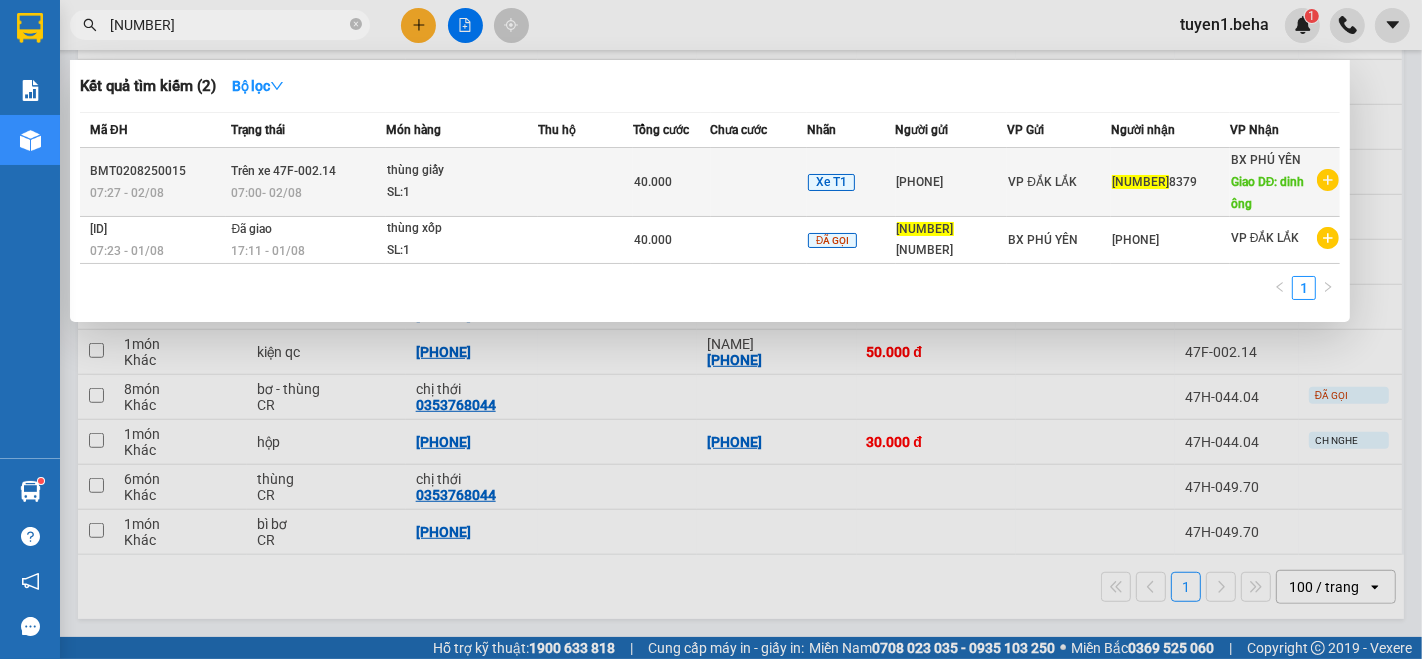 type on "[NUMBER]" 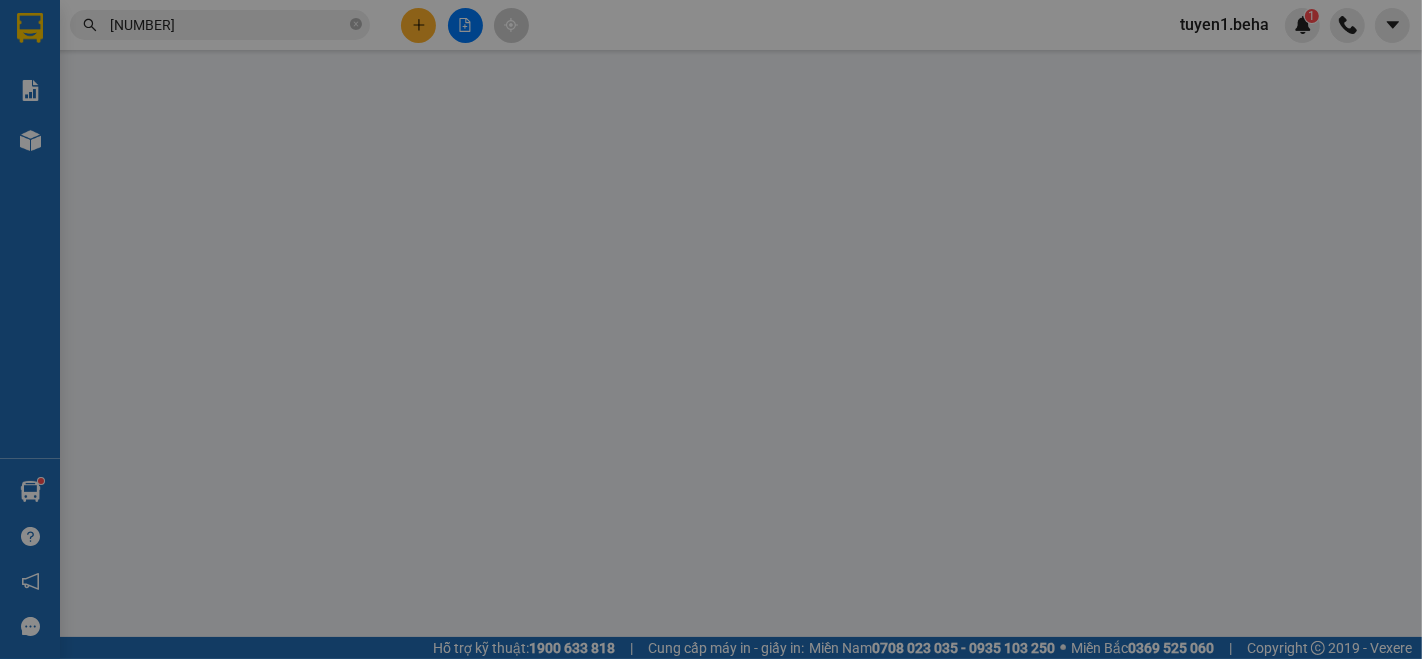 scroll, scrollTop: 0, scrollLeft: 0, axis: both 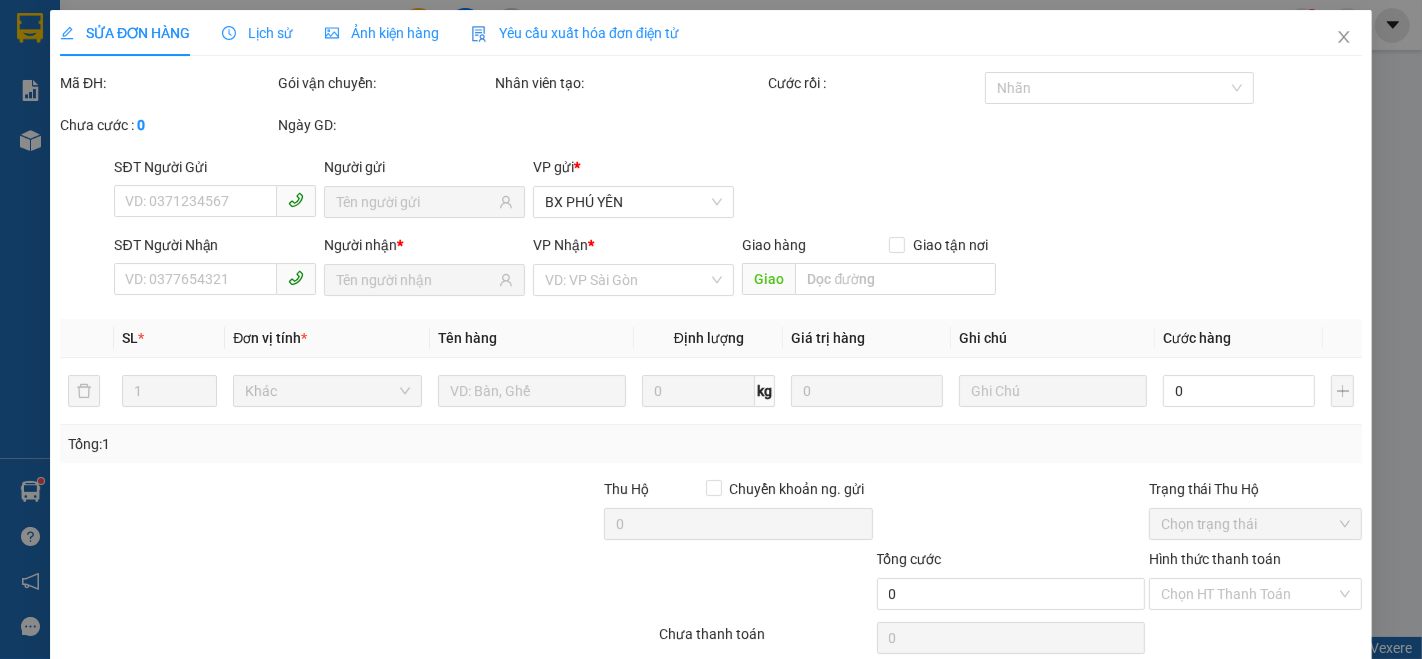 type on "[PHONE]" 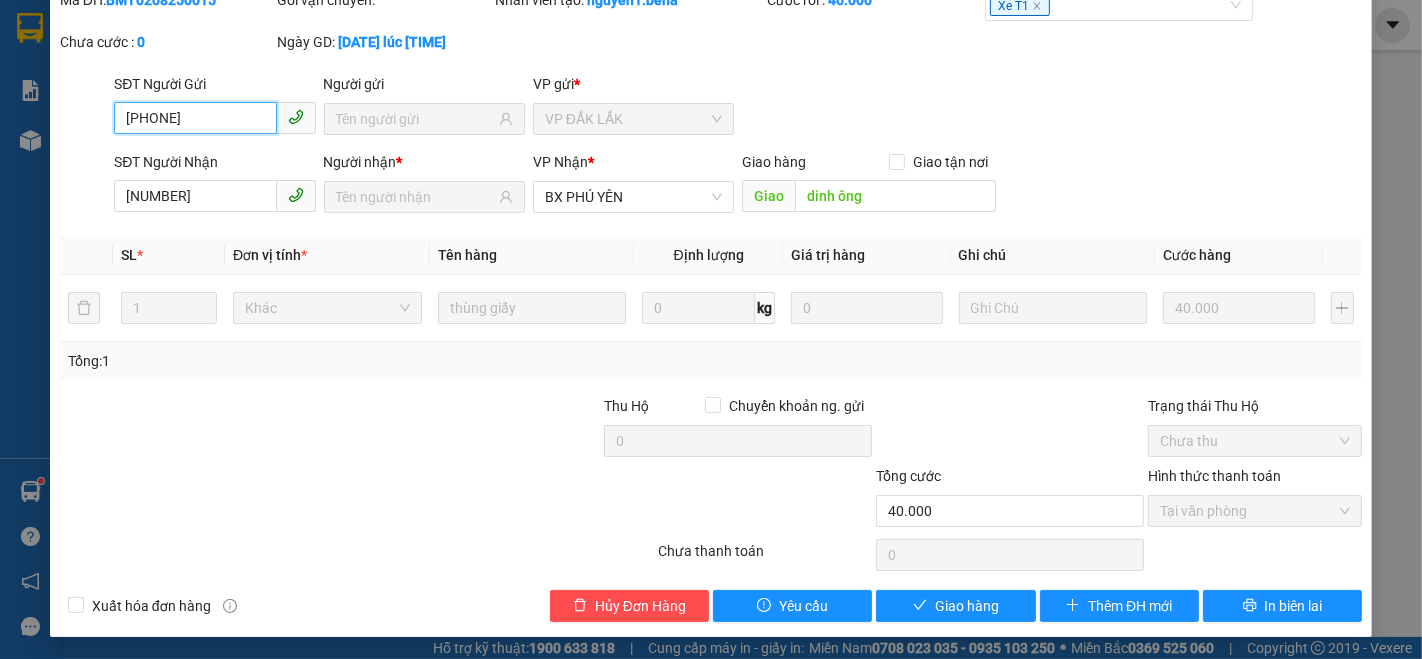 scroll, scrollTop: 0, scrollLeft: 0, axis: both 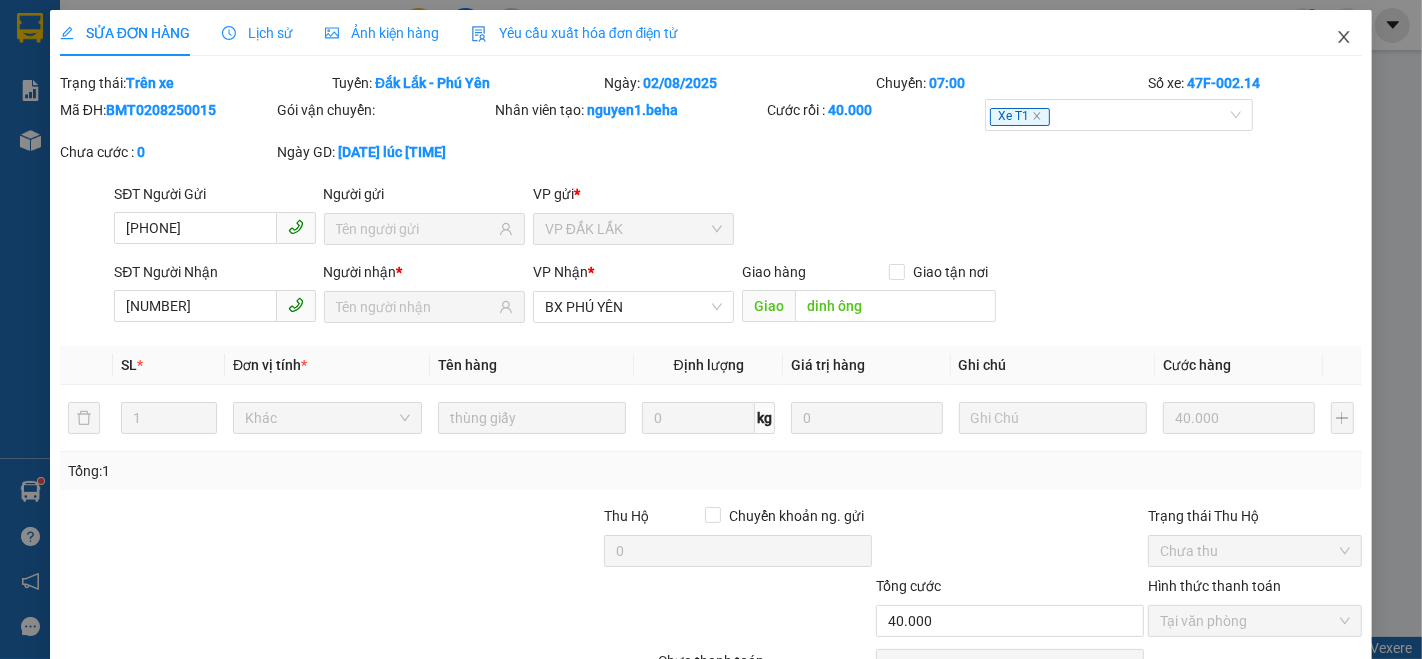 click 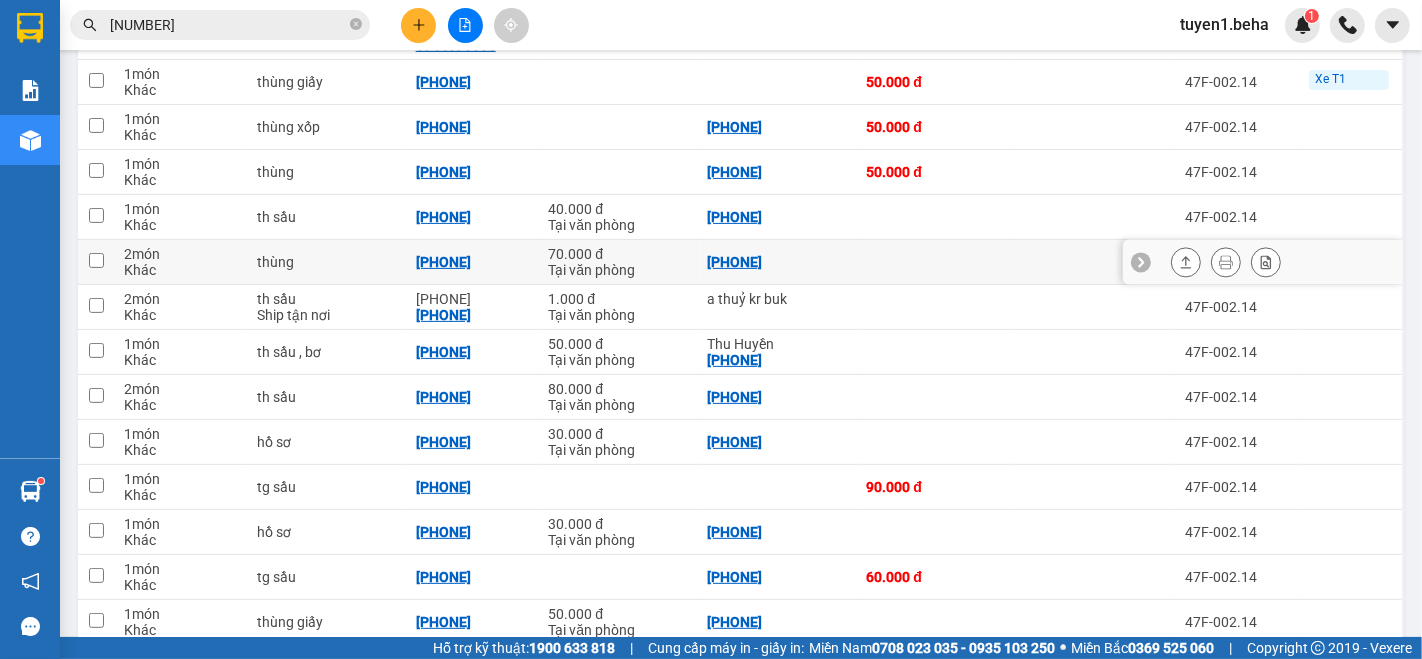 scroll, scrollTop: 444, scrollLeft: 0, axis: vertical 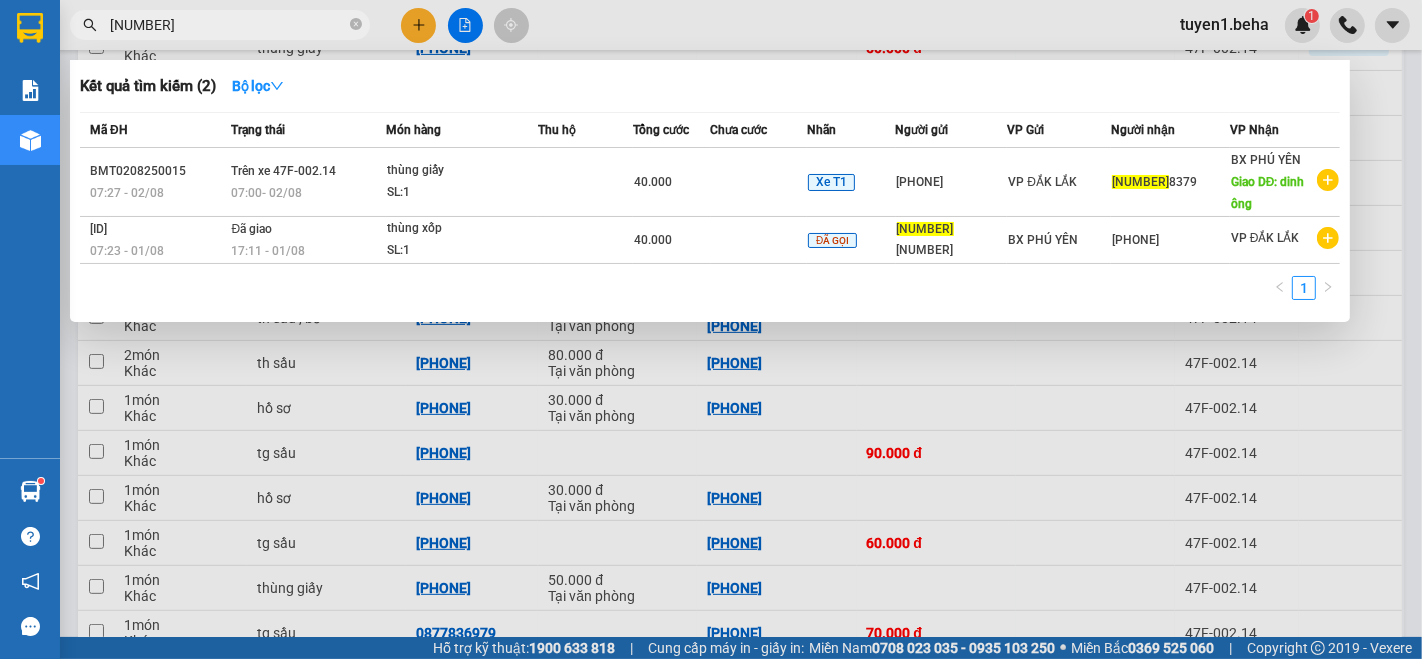 click on "[NUMBER]" at bounding box center (228, 25) 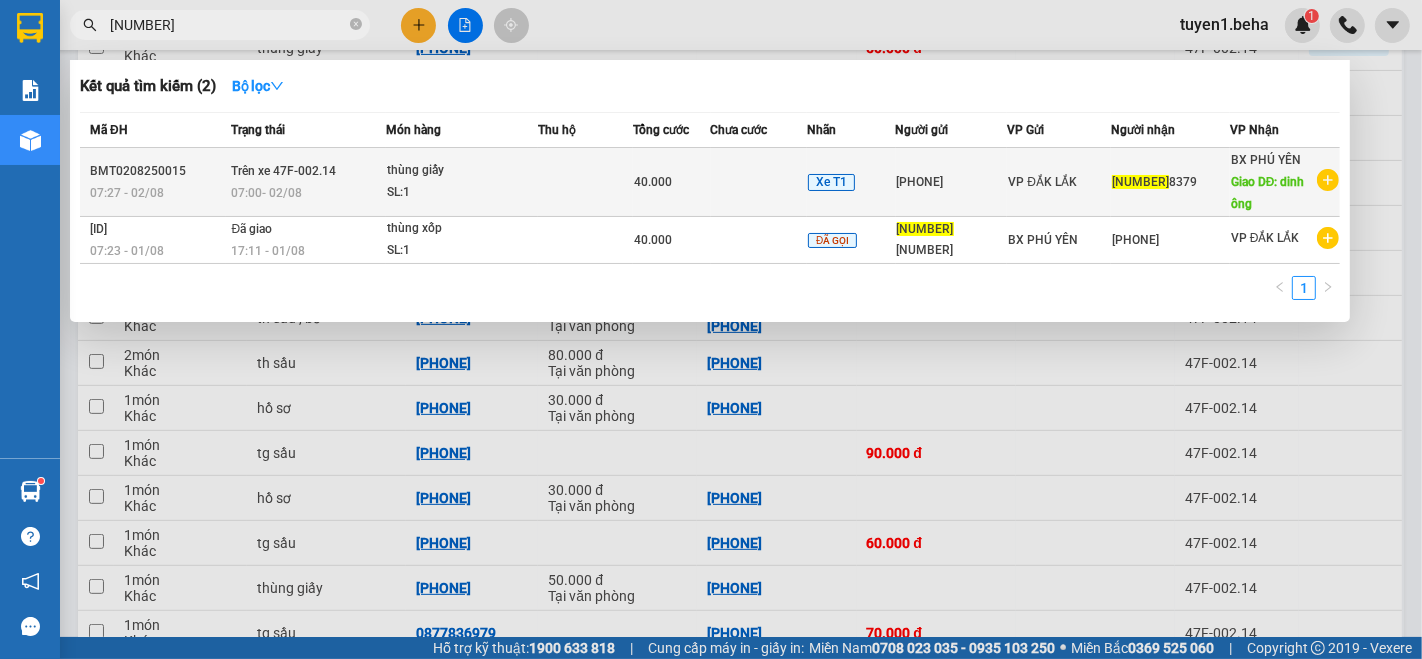 click at bounding box center (759, 182) 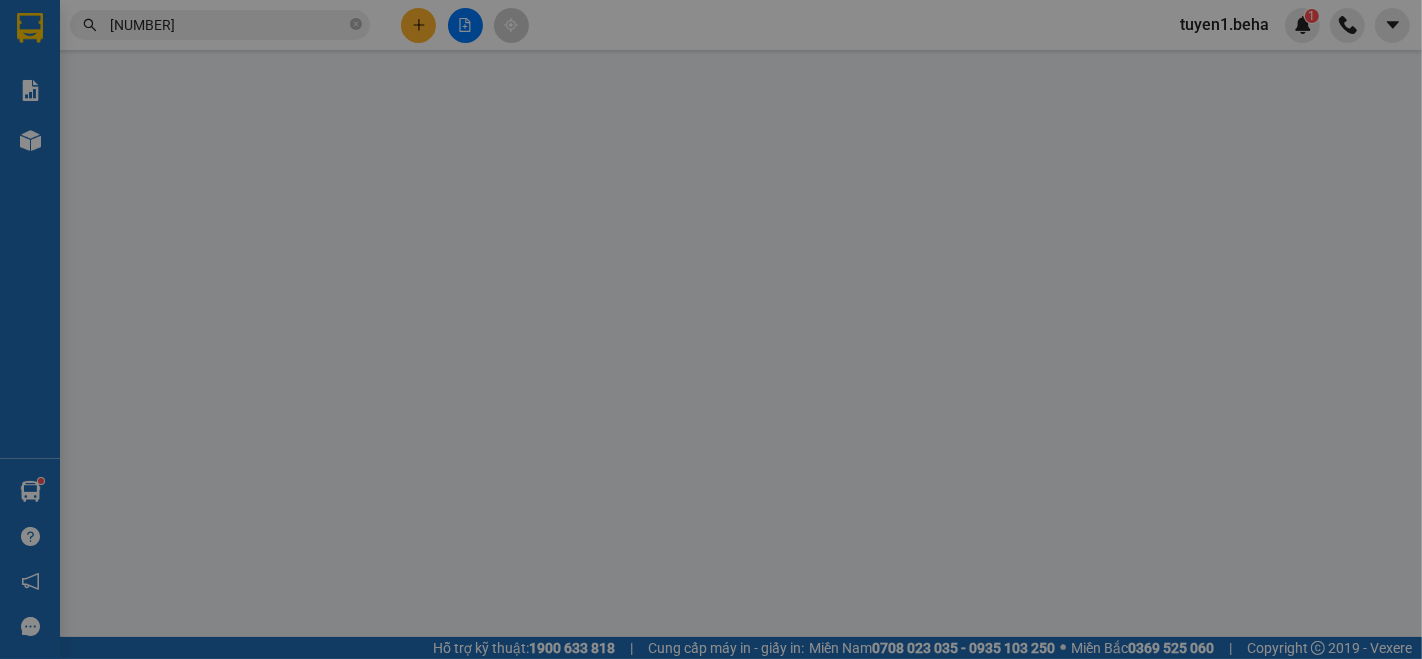 type on "[PHONE]" 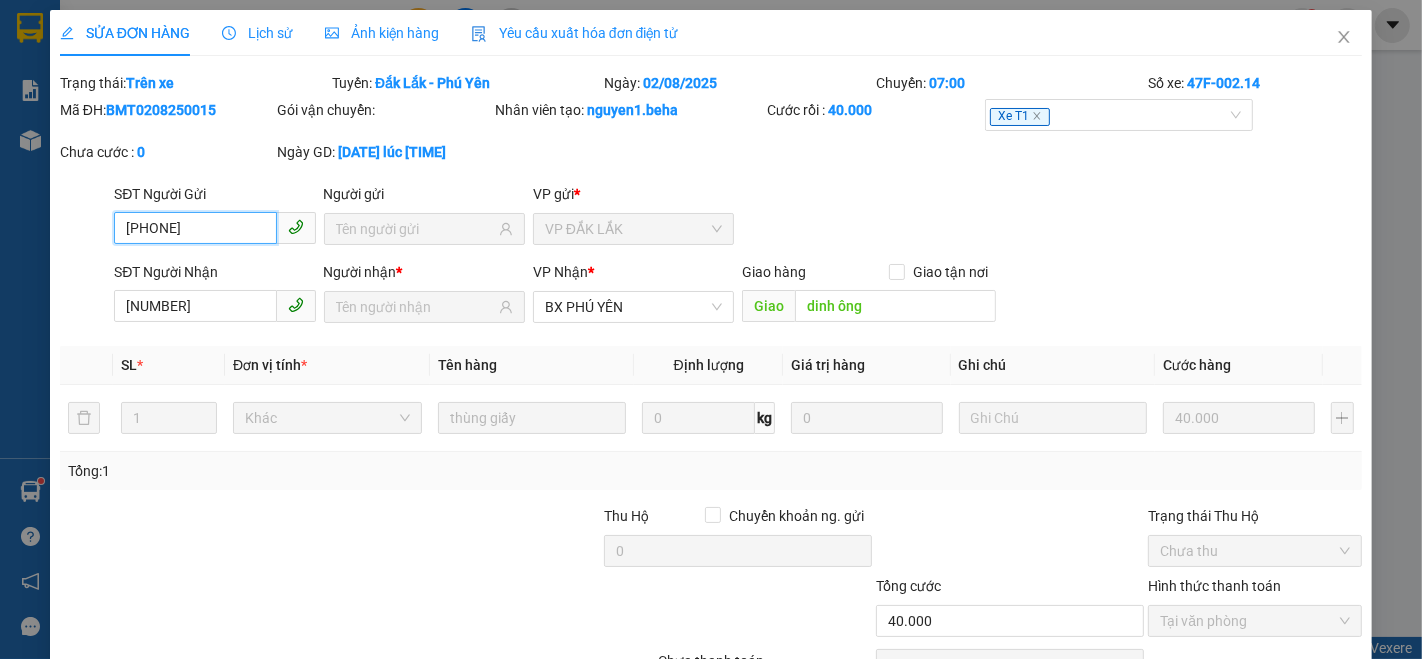 scroll, scrollTop: 0, scrollLeft: 0, axis: both 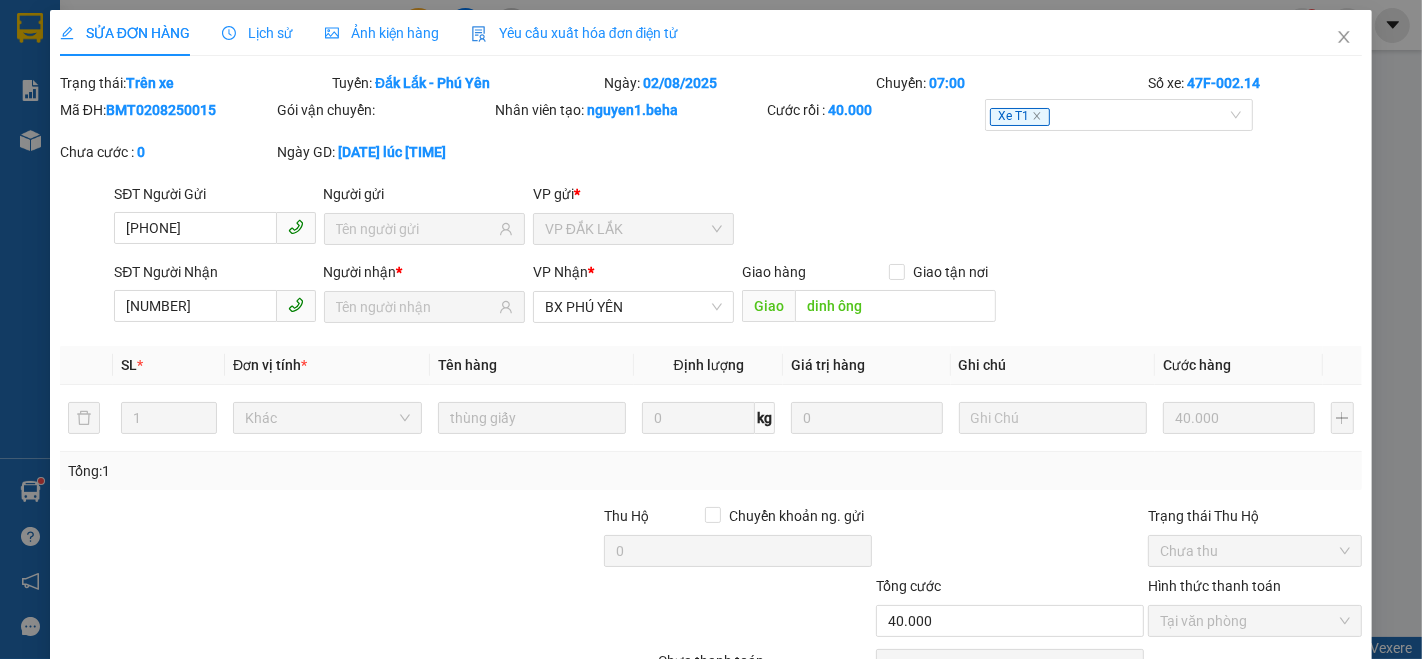 click on "Ảnh kiện hàng" at bounding box center [382, 33] 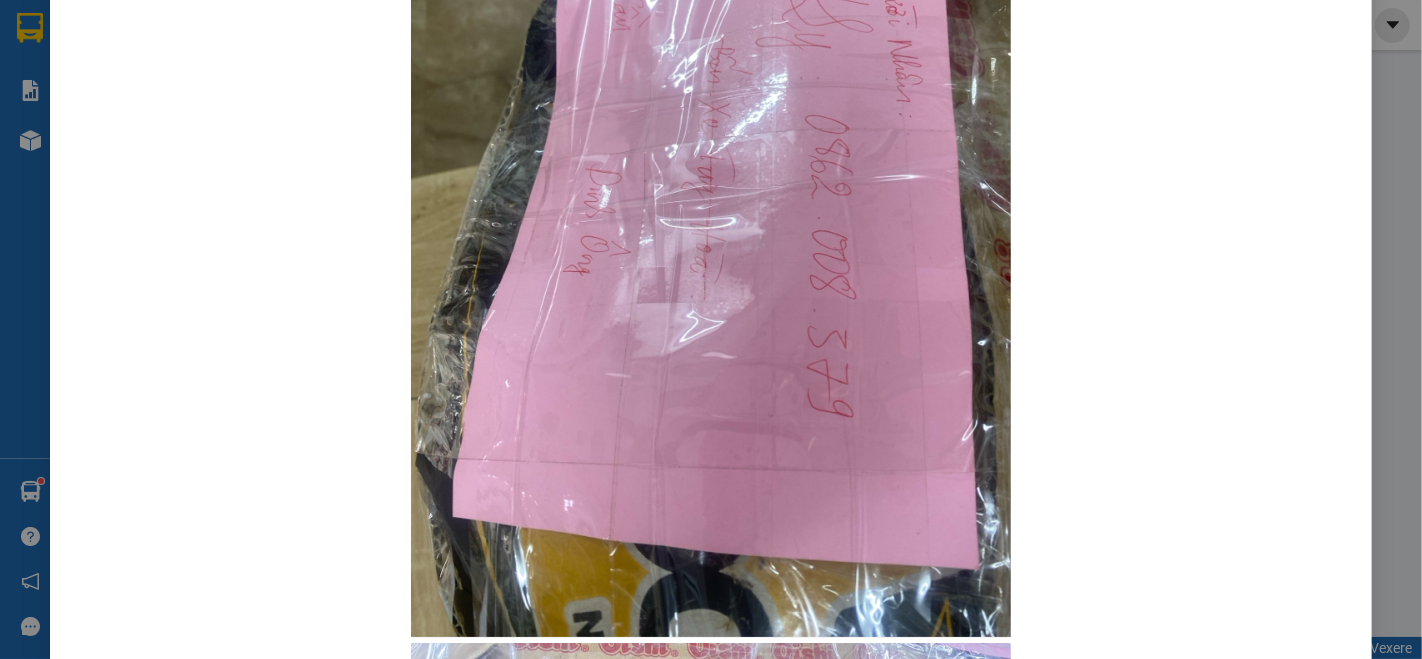 scroll, scrollTop: 111, scrollLeft: 0, axis: vertical 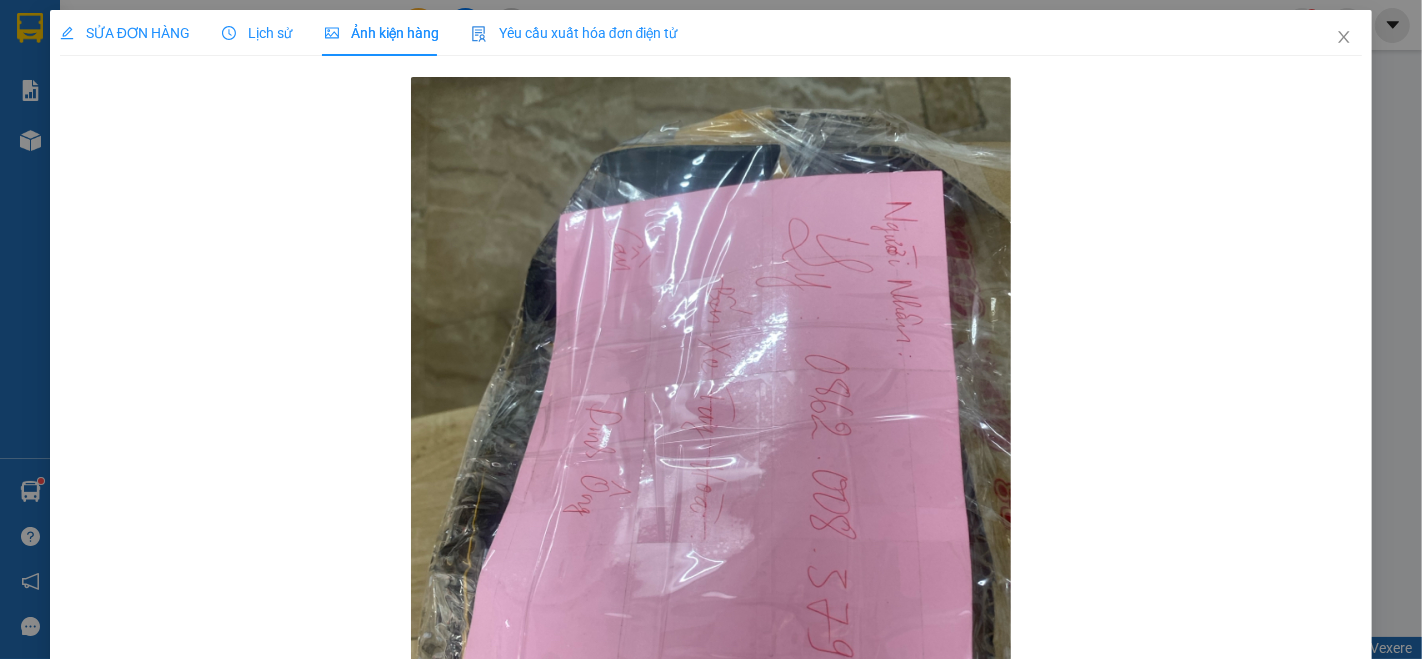 click on "SỬA ĐƠN HÀNG" at bounding box center (125, 33) 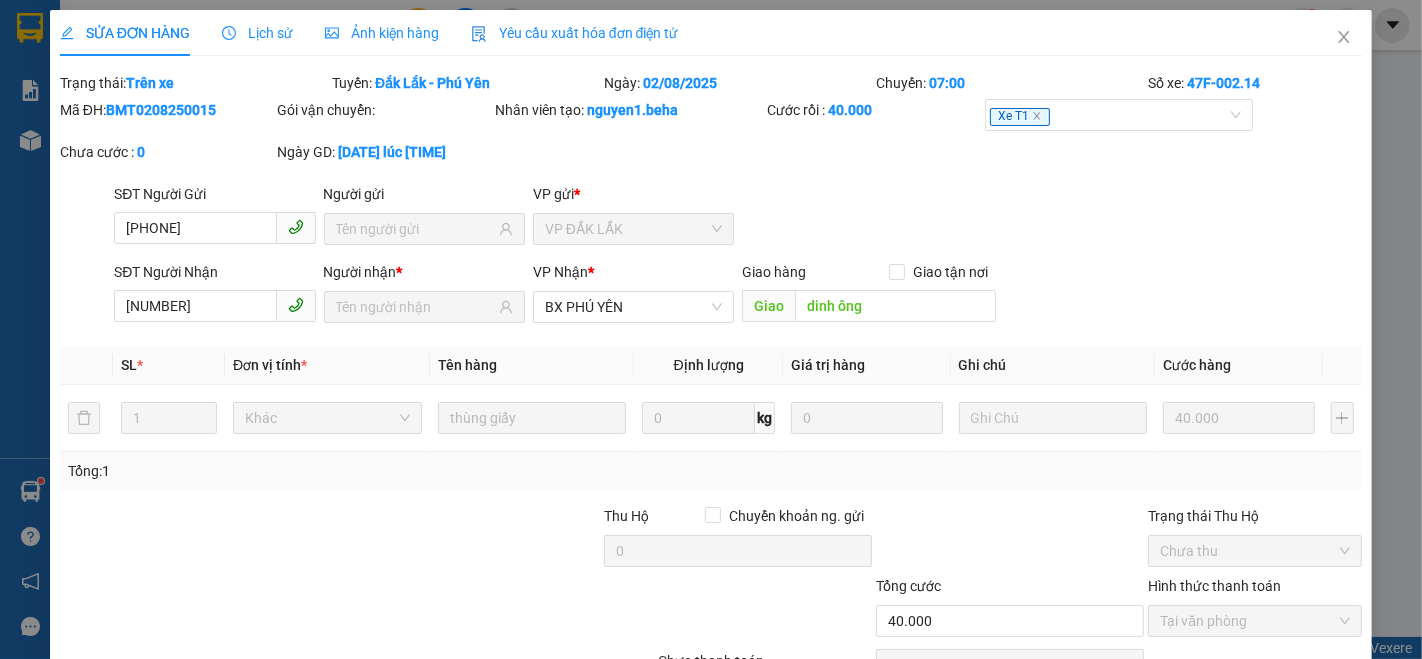 scroll, scrollTop: 110, scrollLeft: 0, axis: vertical 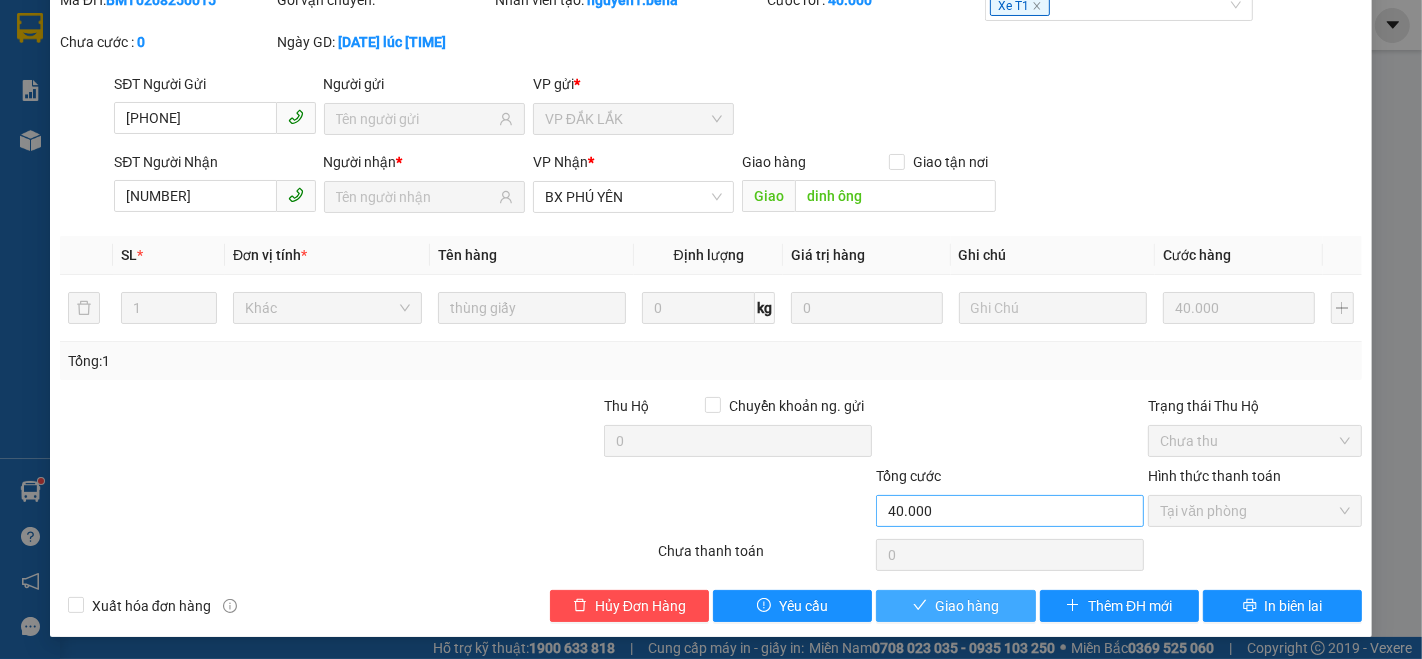 drag, startPoint x: 949, startPoint y: 597, endPoint x: 910, endPoint y: 509, distance: 96.25487 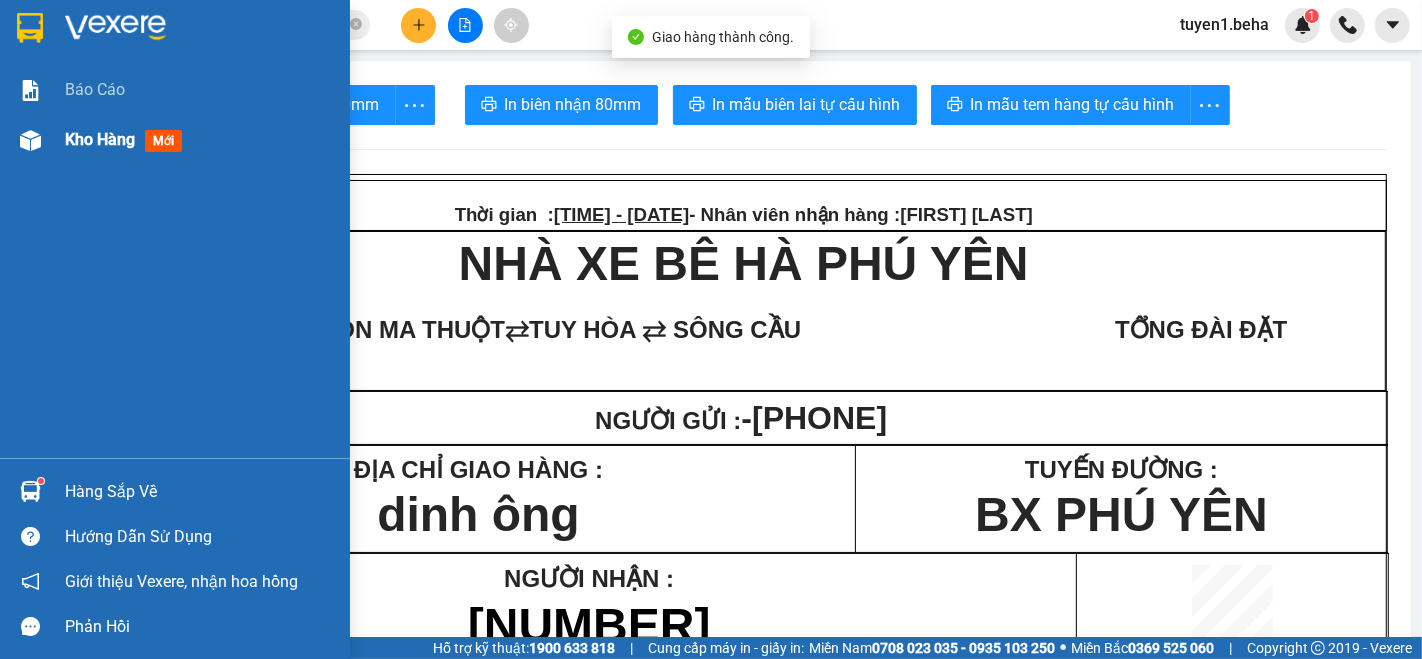 click on "Kho hàng" at bounding box center (100, 139) 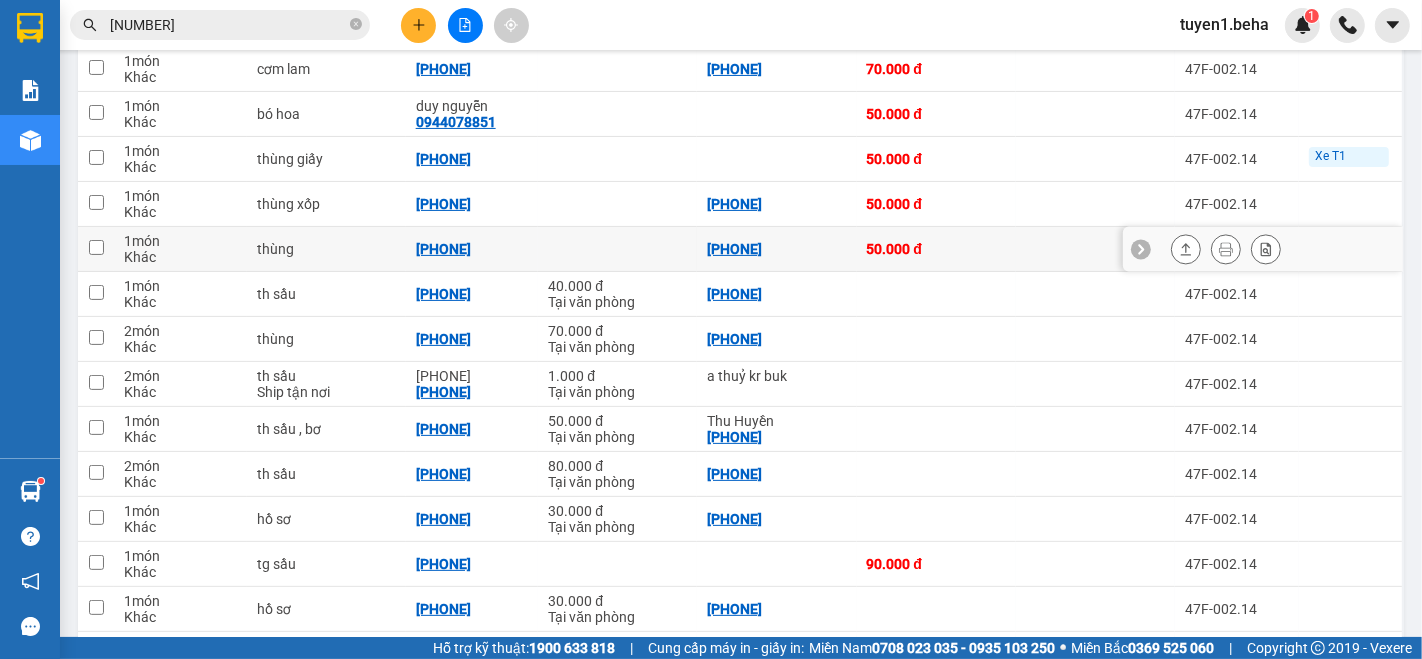 scroll, scrollTop: 444, scrollLeft: 0, axis: vertical 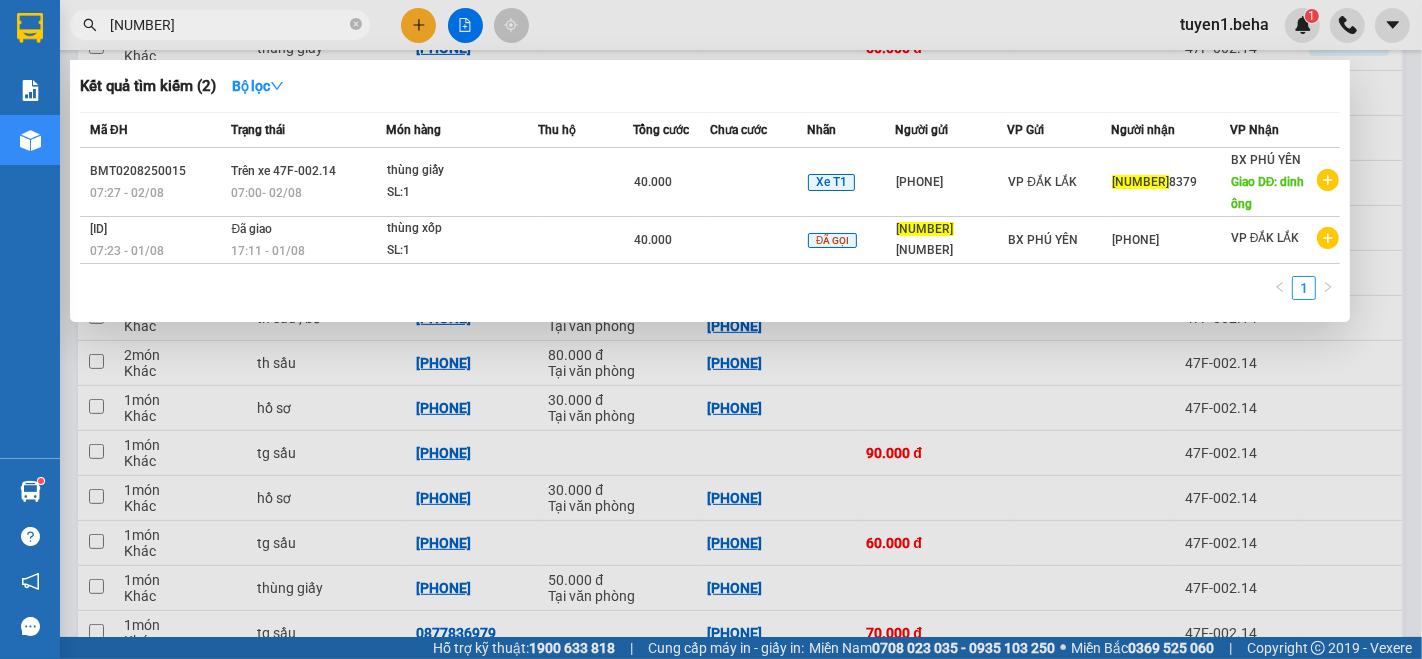 click on "086200" at bounding box center [228, 25] 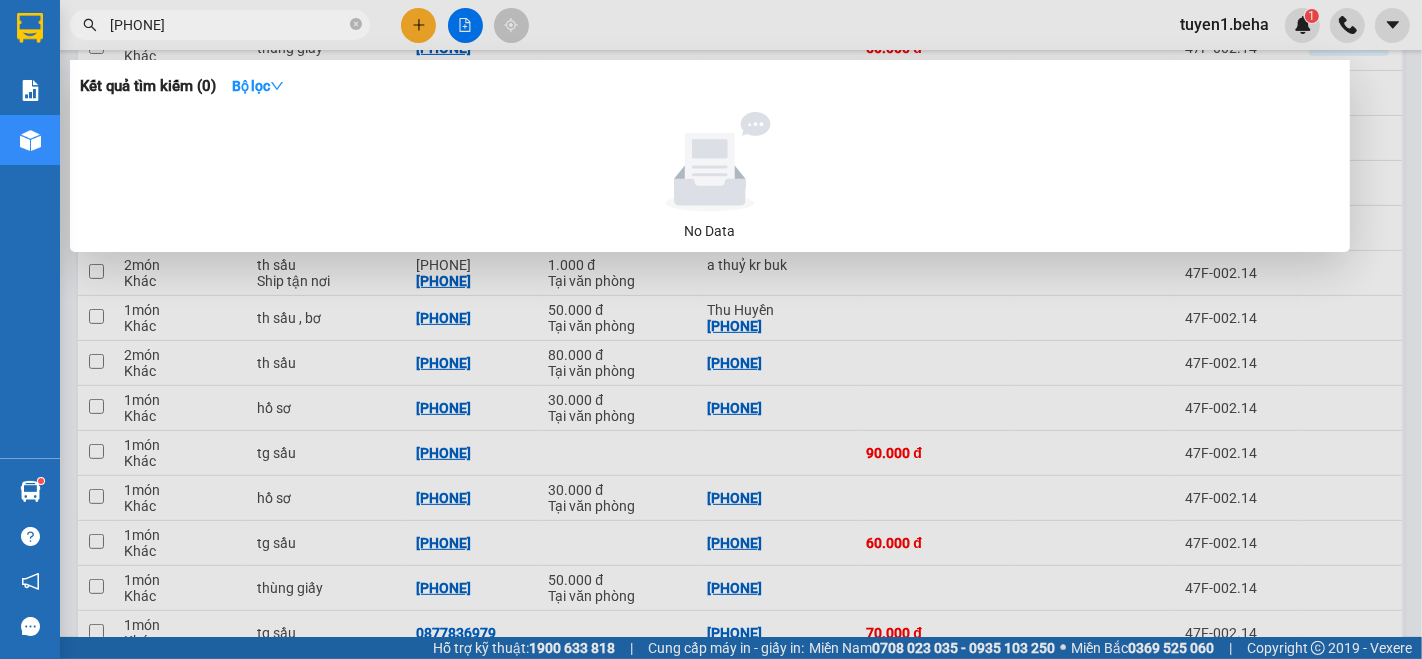 type on "086=3839" 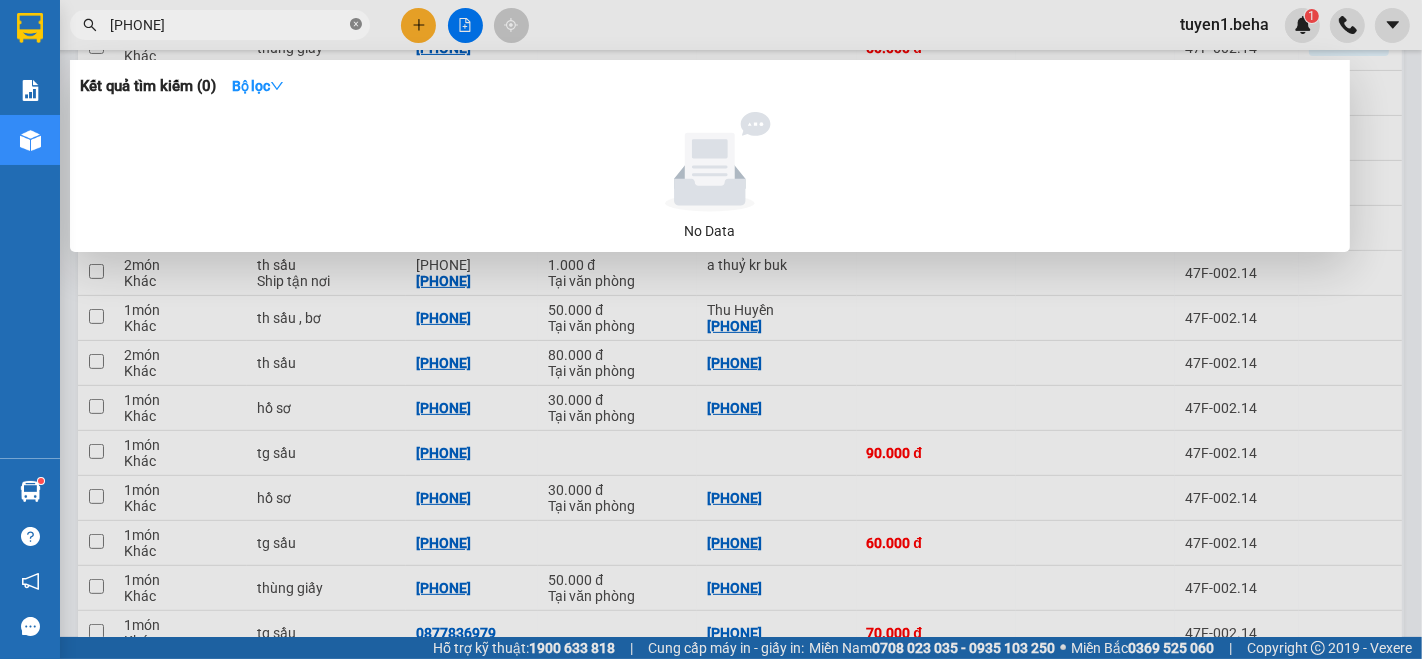 click at bounding box center [356, 25] 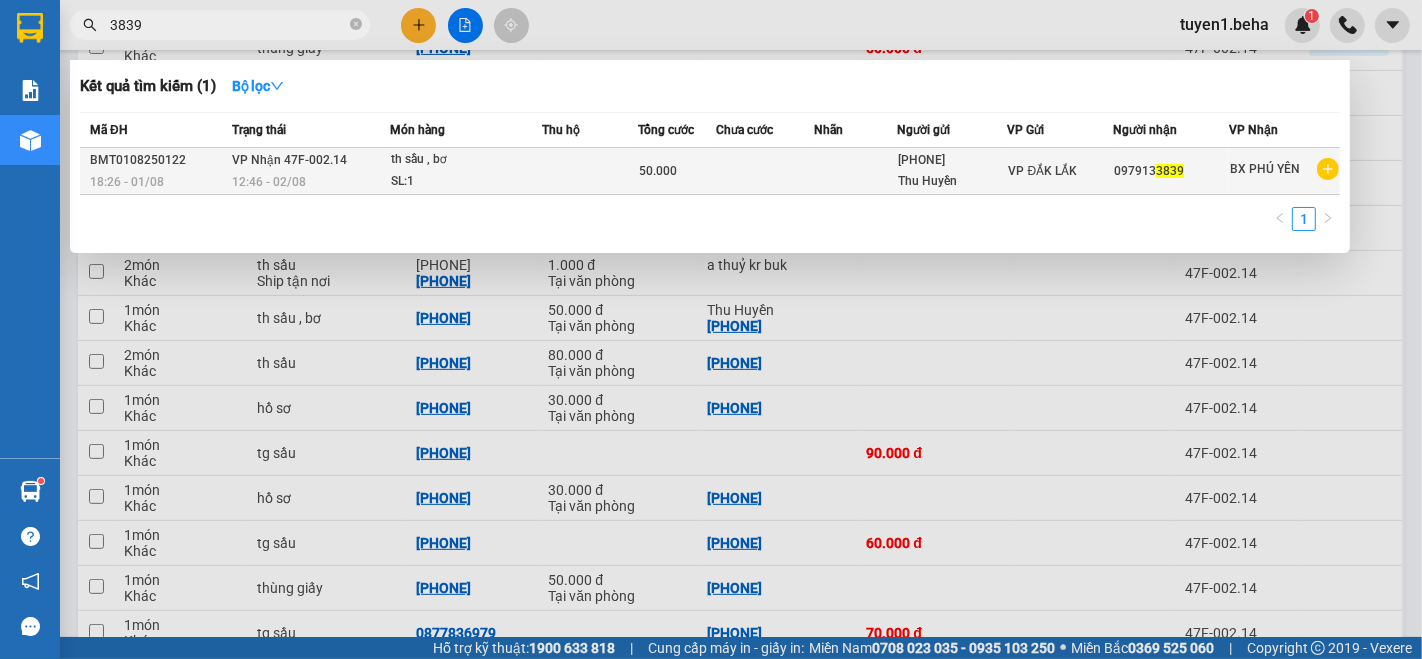 type on "3839" 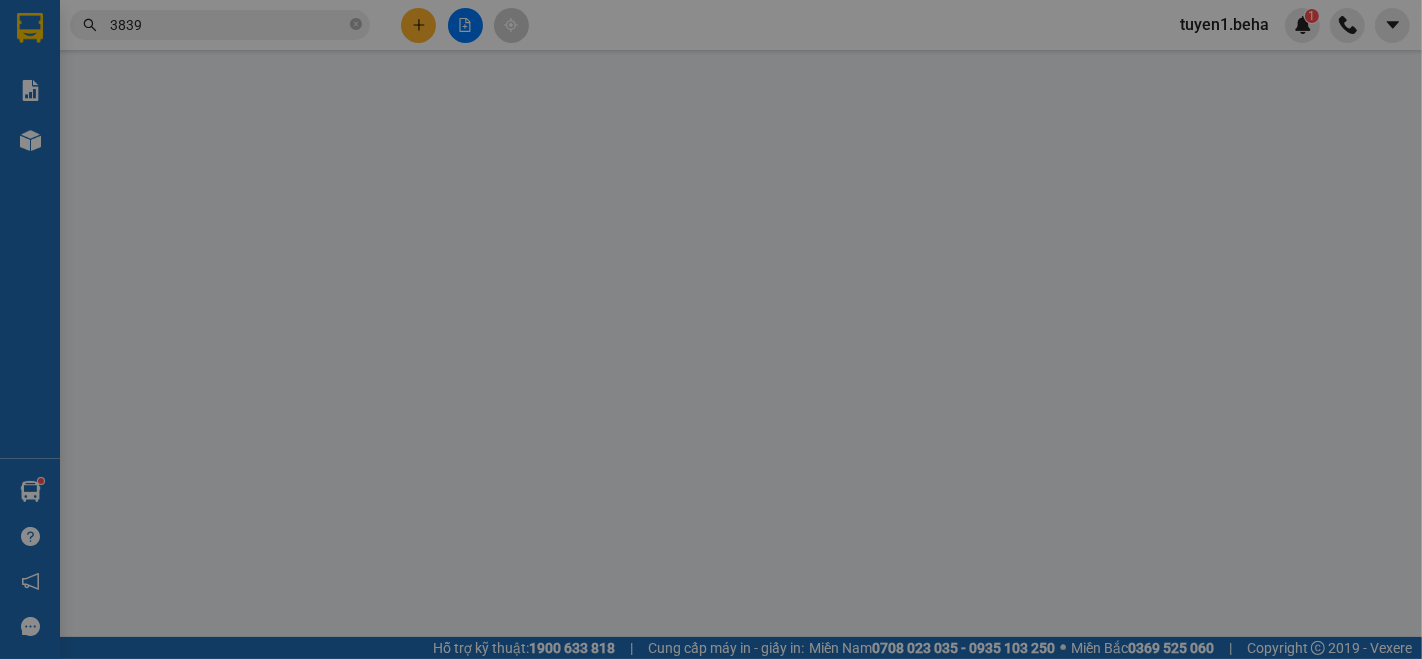 scroll, scrollTop: 0, scrollLeft: 0, axis: both 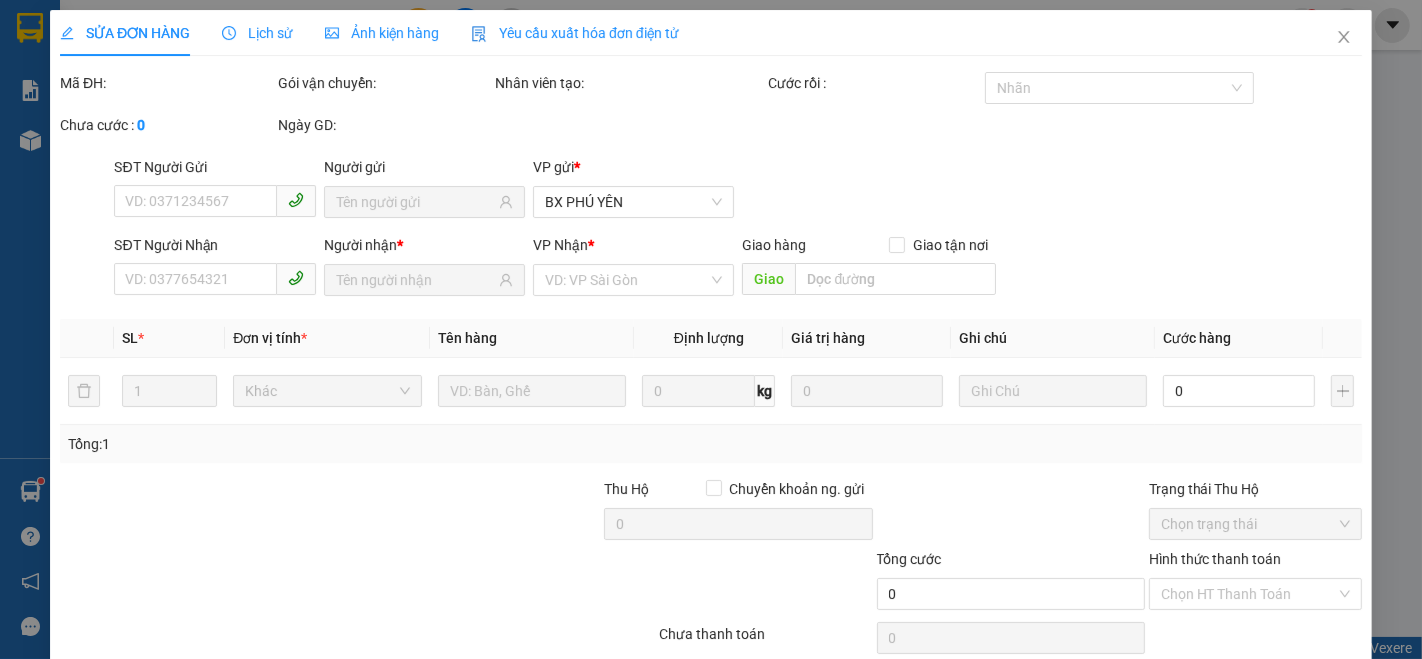 type on "0819080480" 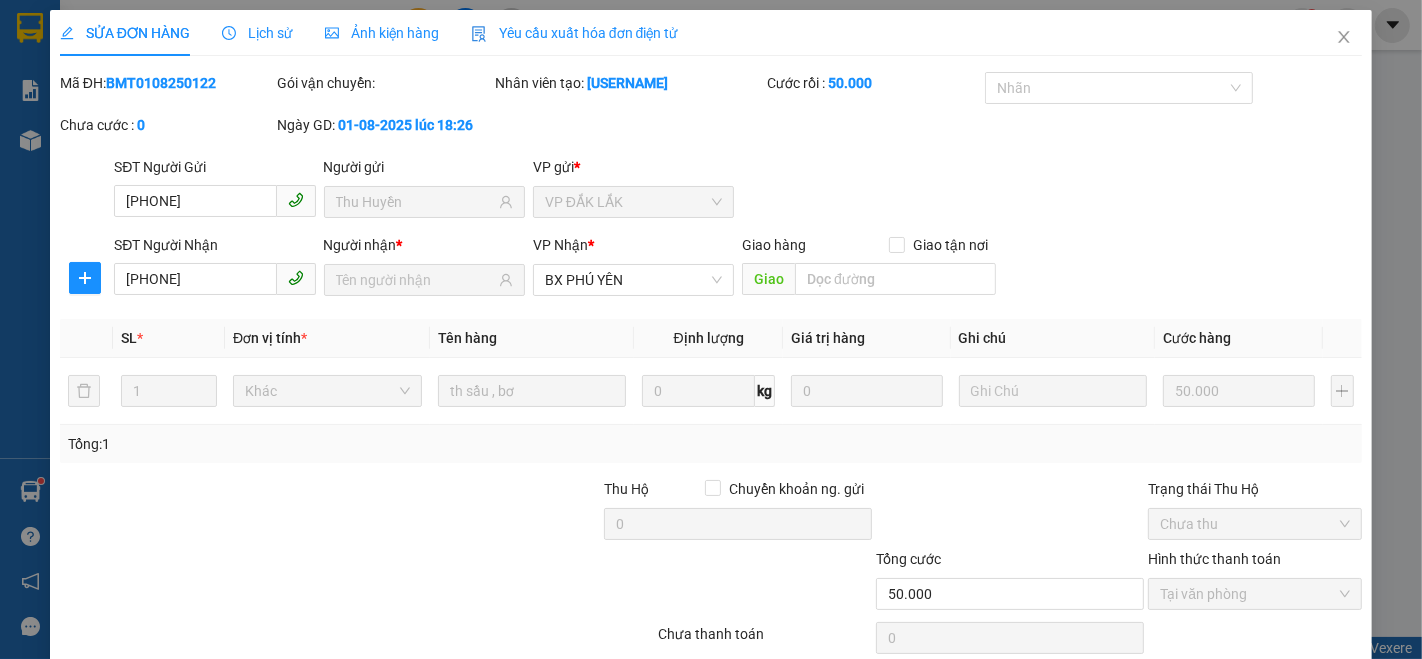 click on "Ảnh kiện hàng" at bounding box center (382, 33) 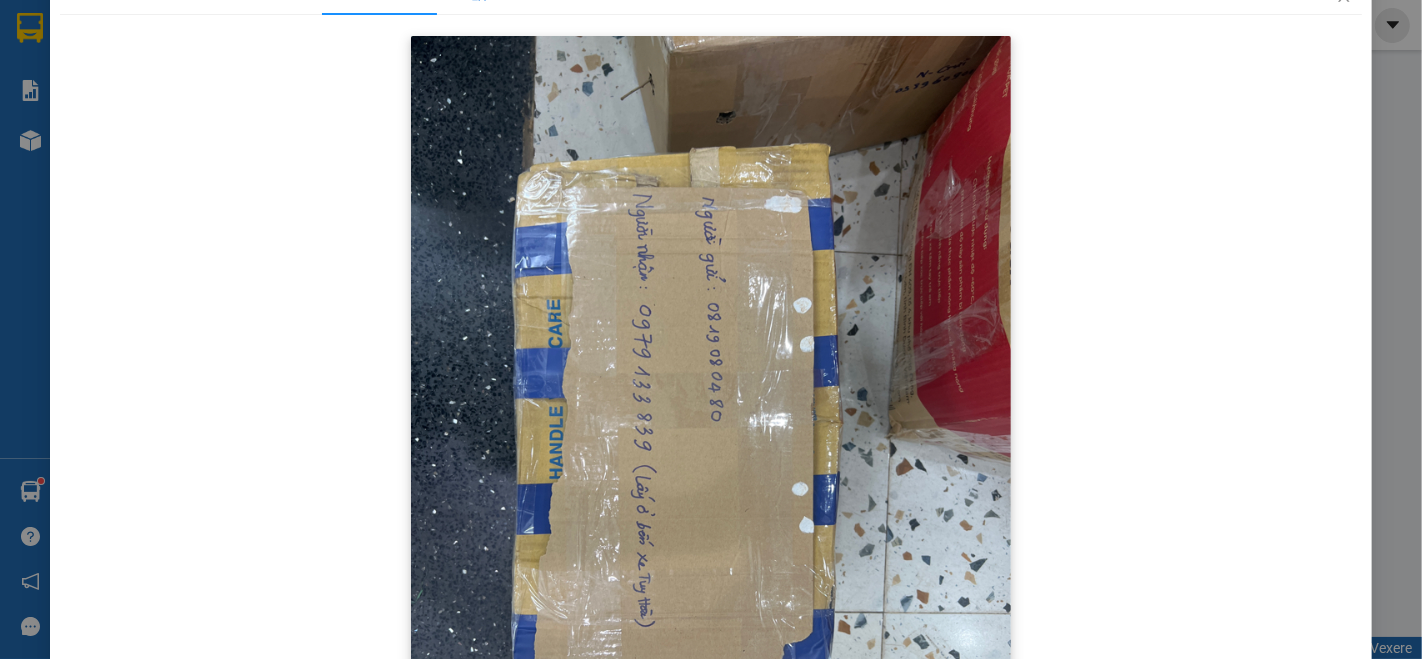 scroll, scrollTop: 40, scrollLeft: 0, axis: vertical 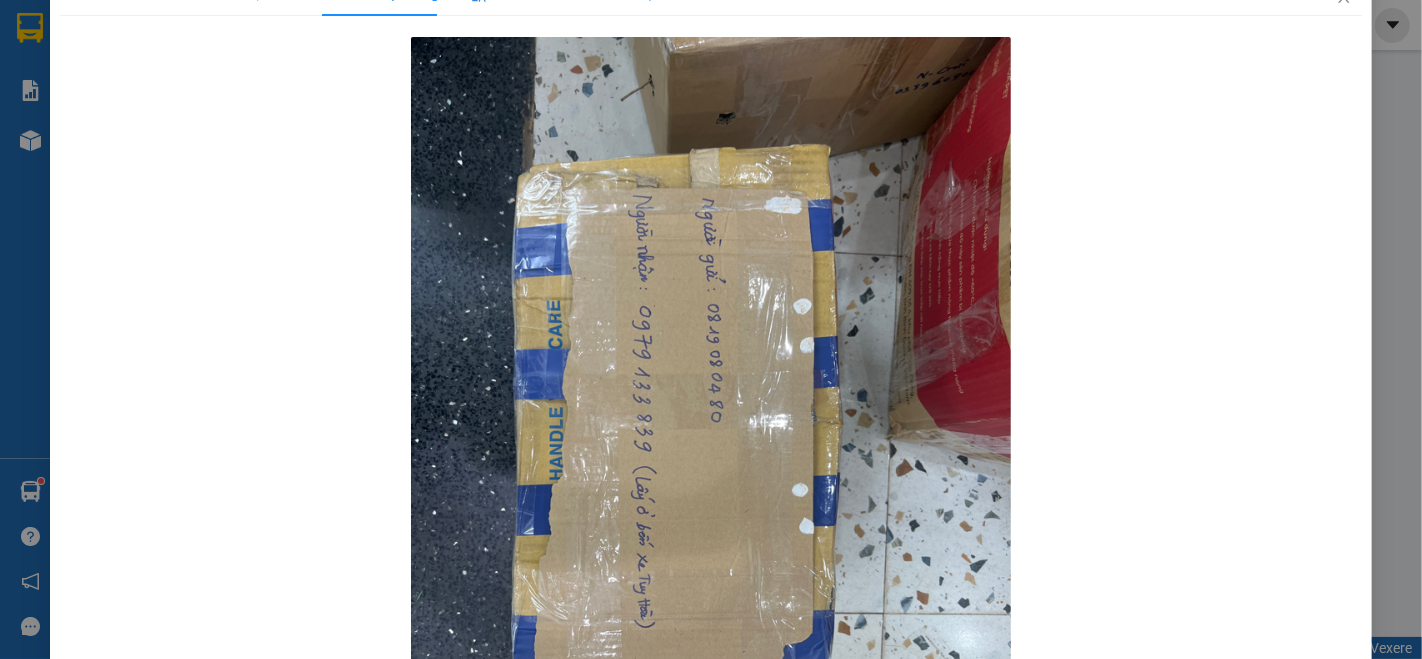 click at bounding box center [711, 437] 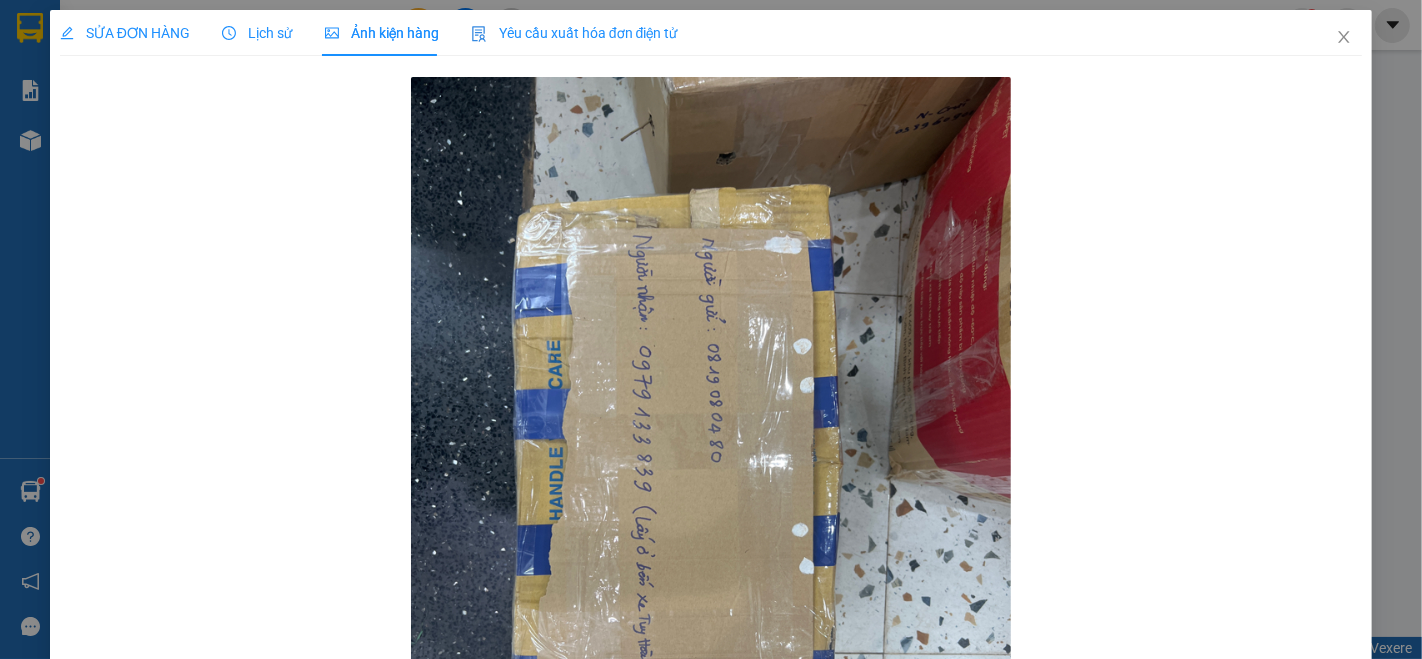 click on "SỬA ĐƠN HÀNG" at bounding box center [125, 33] 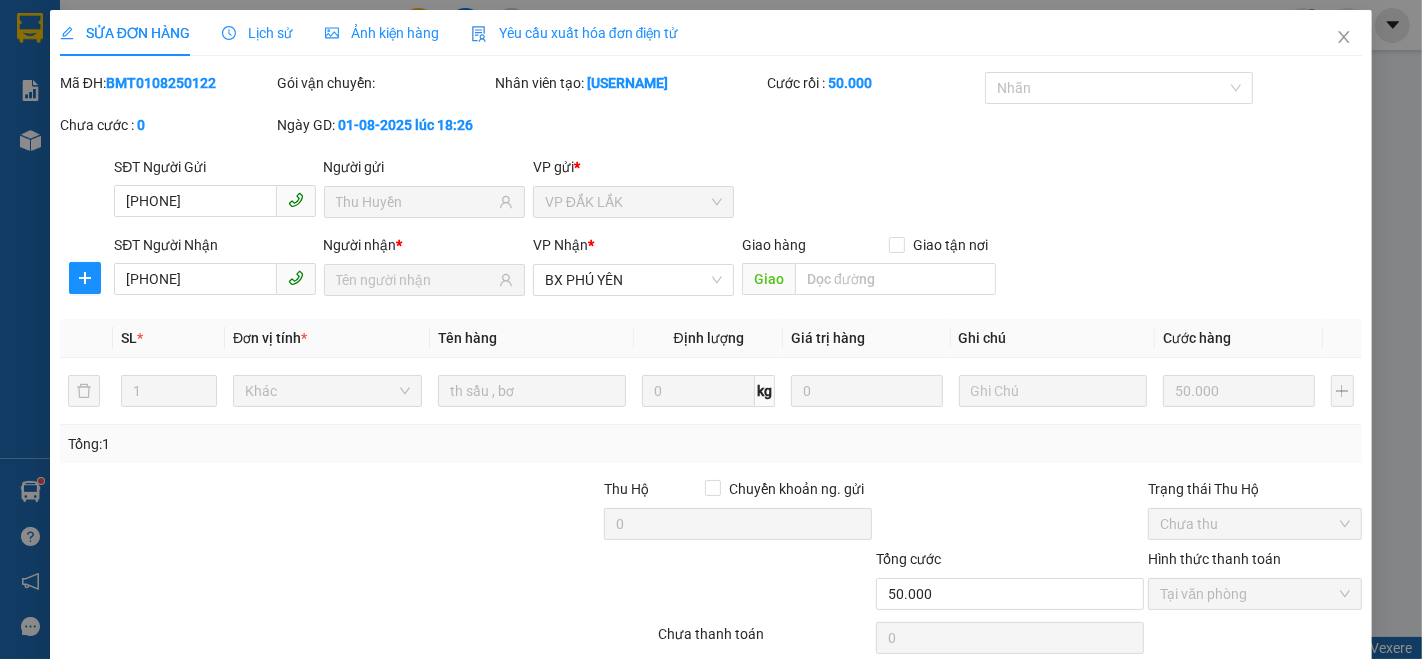 scroll, scrollTop: 83, scrollLeft: 0, axis: vertical 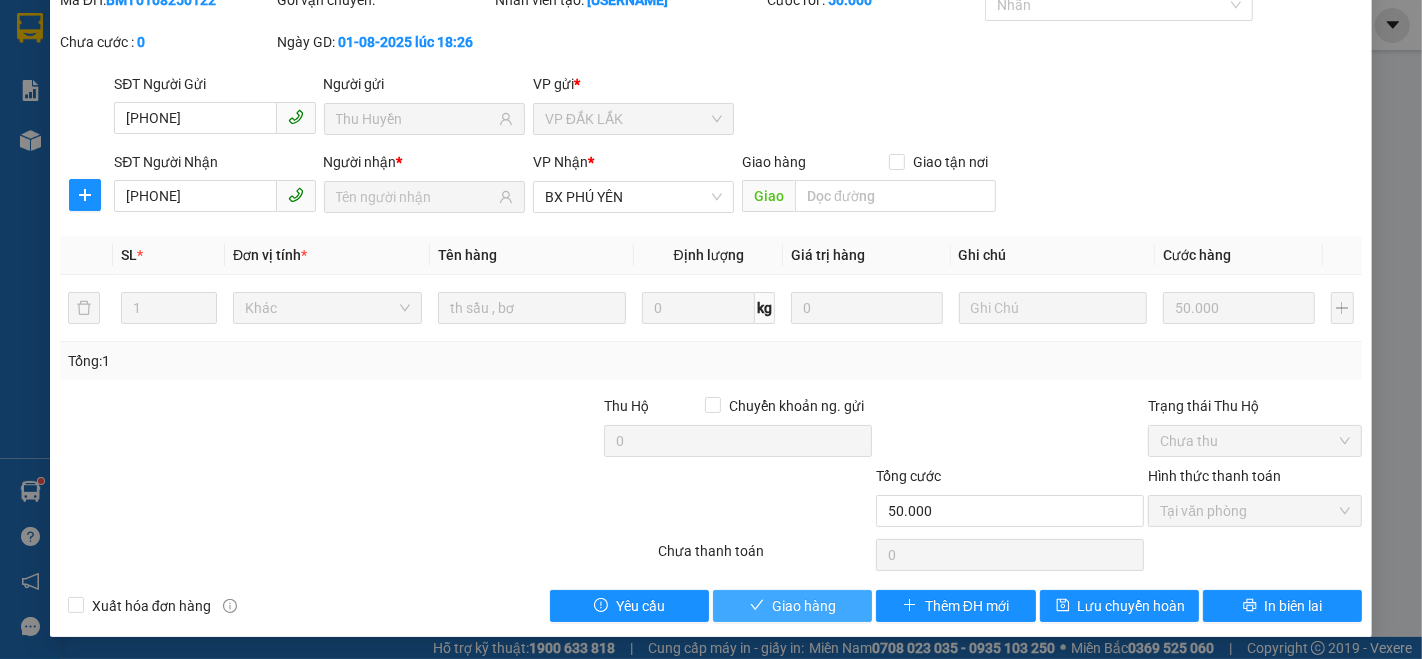 drag, startPoint x: 785, startPoint y: 596, endPoint x: 575, endPoint y: 406, distance: 283.19604 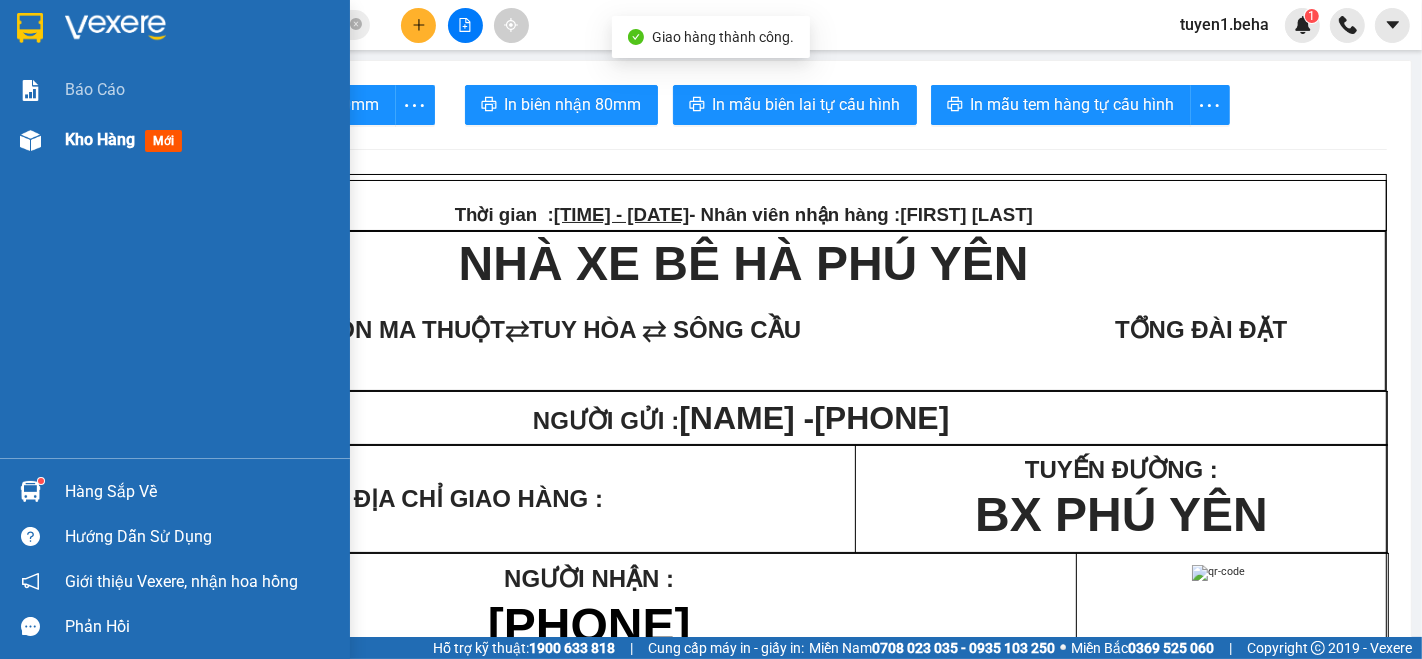 click on "Kho hàng" at bounding box center [100, 139] 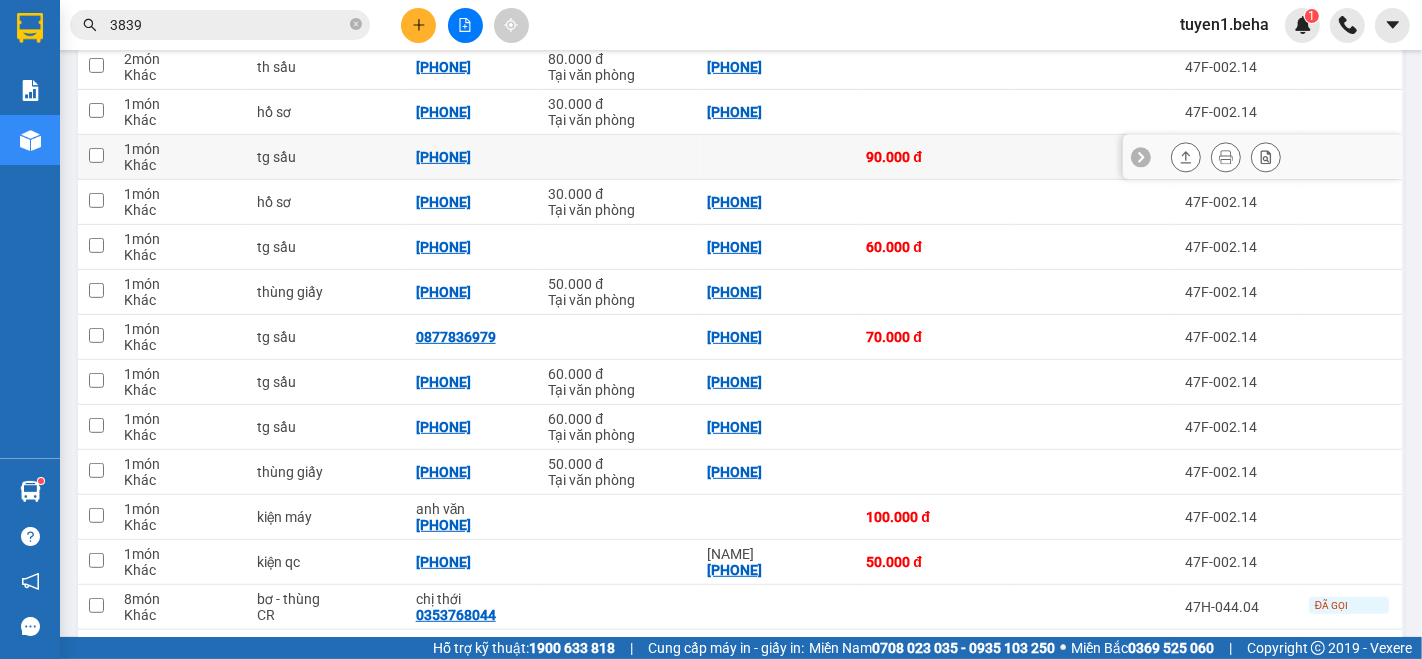 scroll, scrollTop: 693, scrollLeft: 0, axis: vertical 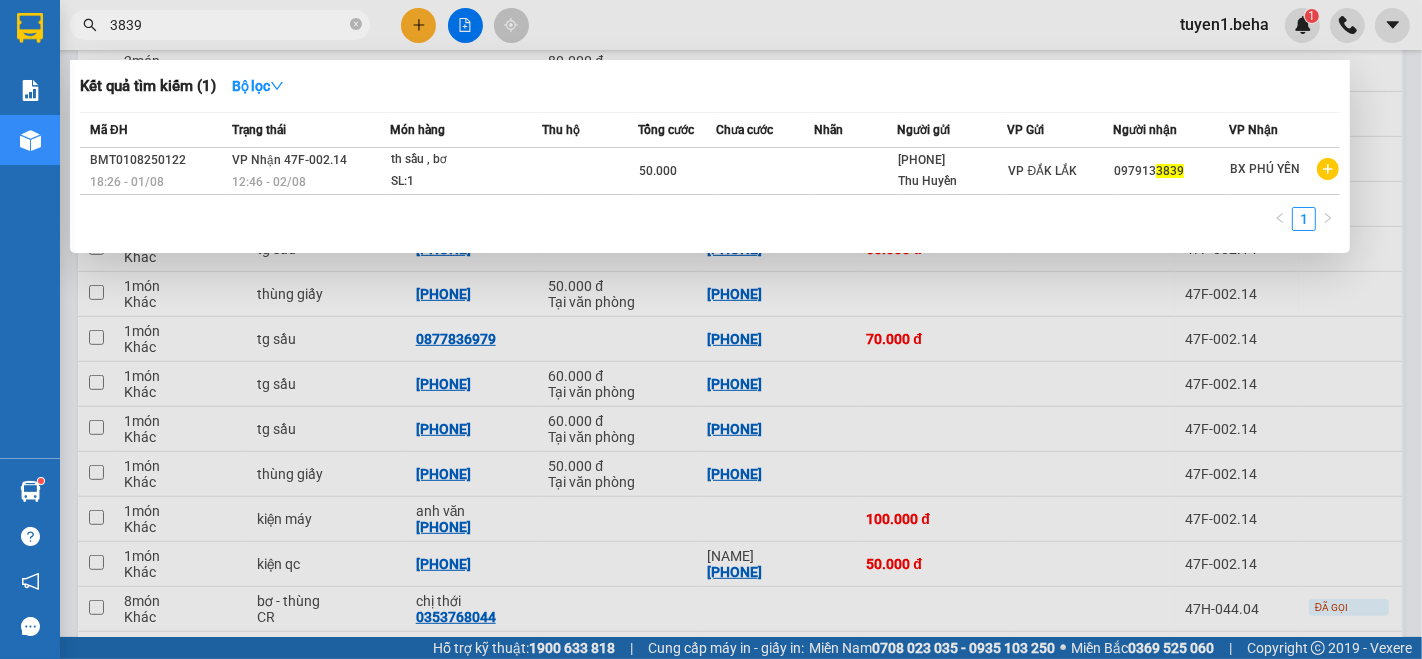 click on "3839" at bounding box center [228, 25] 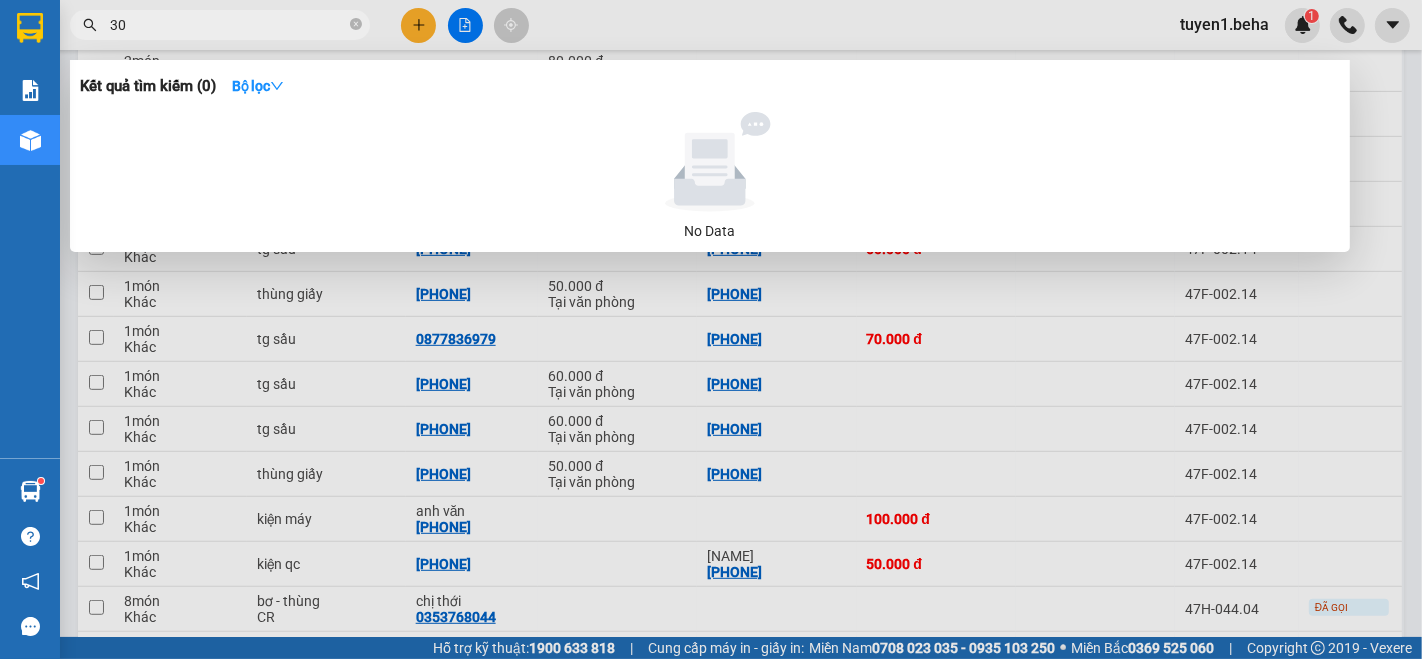 type on "3" 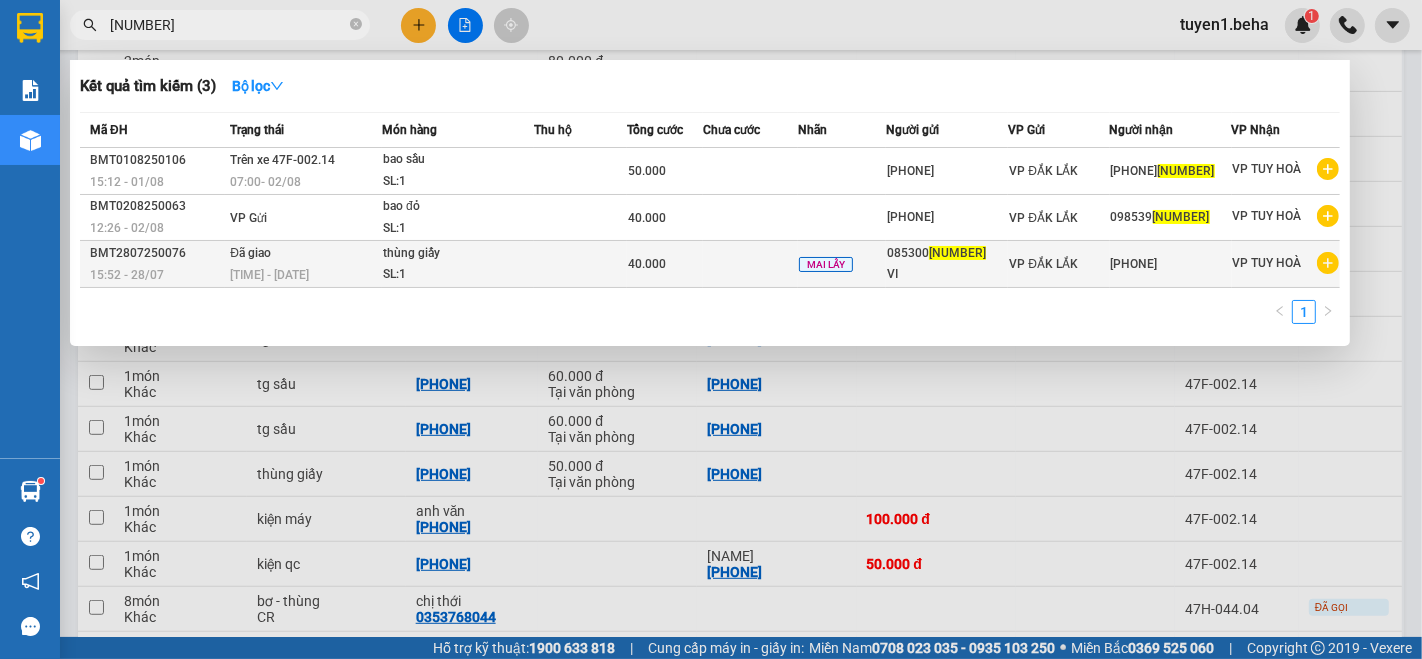 type on "0739" 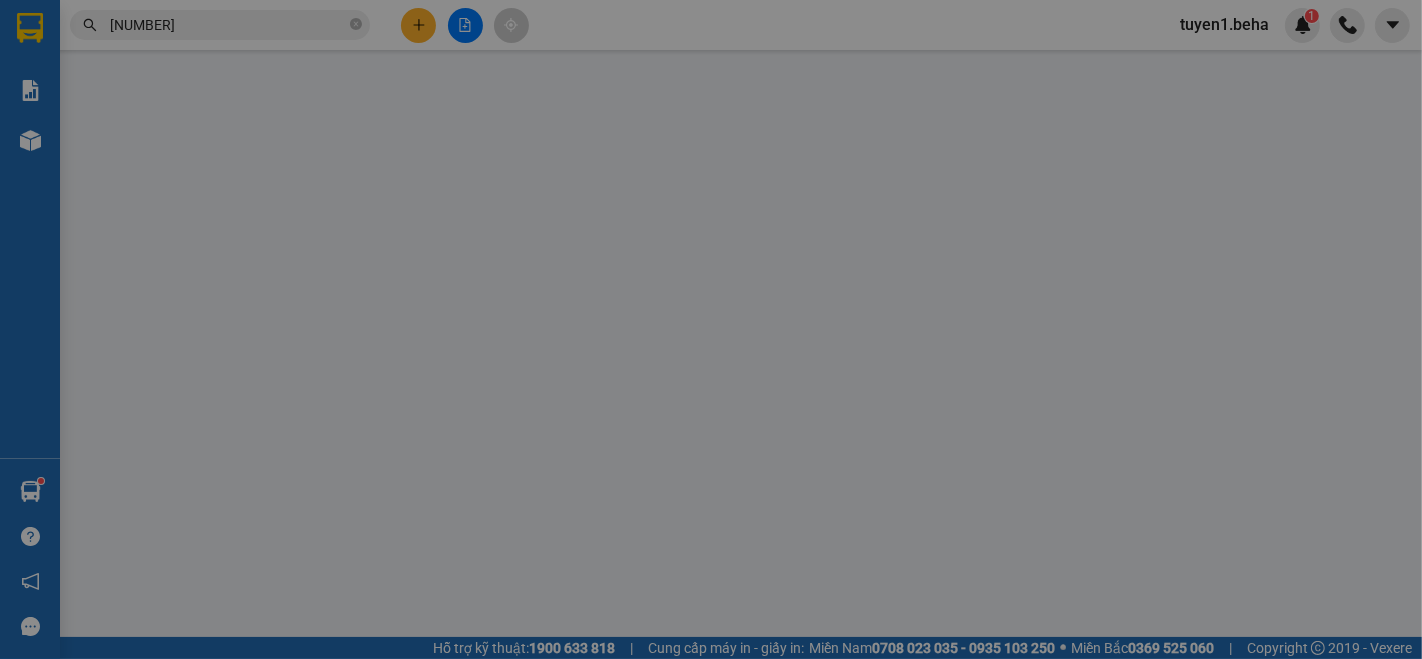 scroll, scrollTop: 0, scrollLeft: 0, axis: both 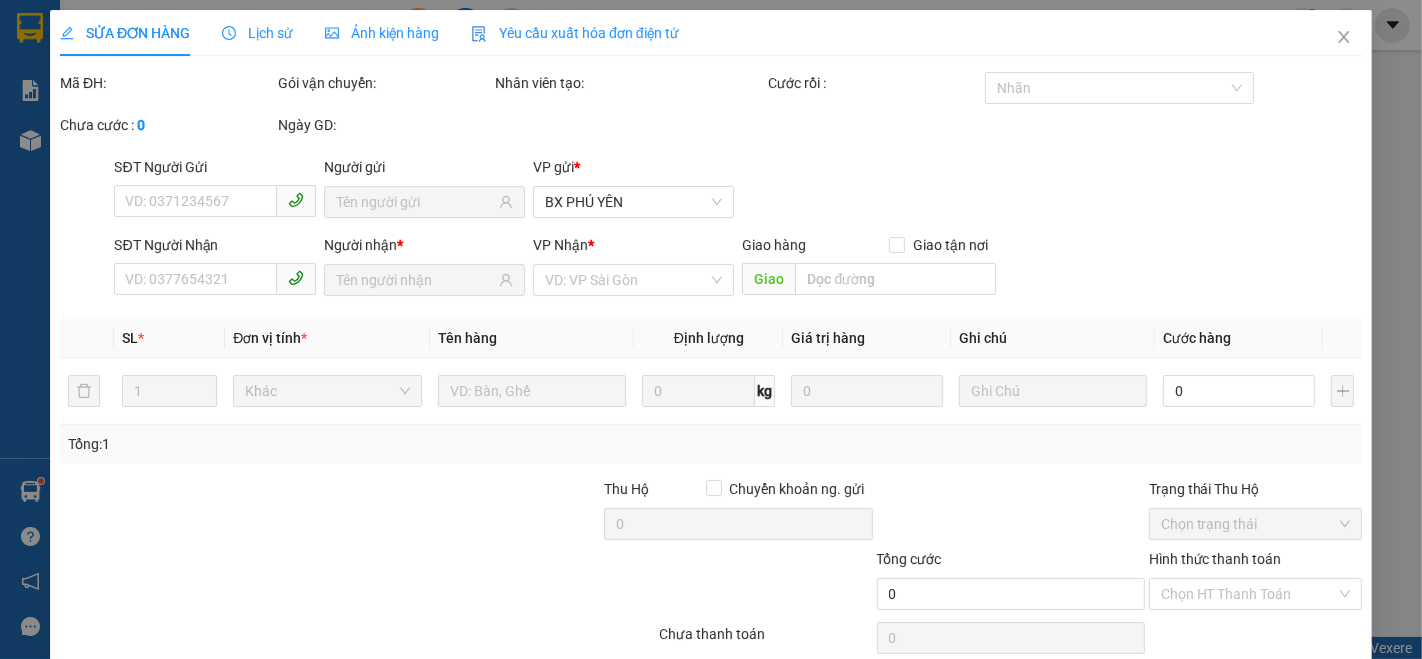 type on "[PHONE]" 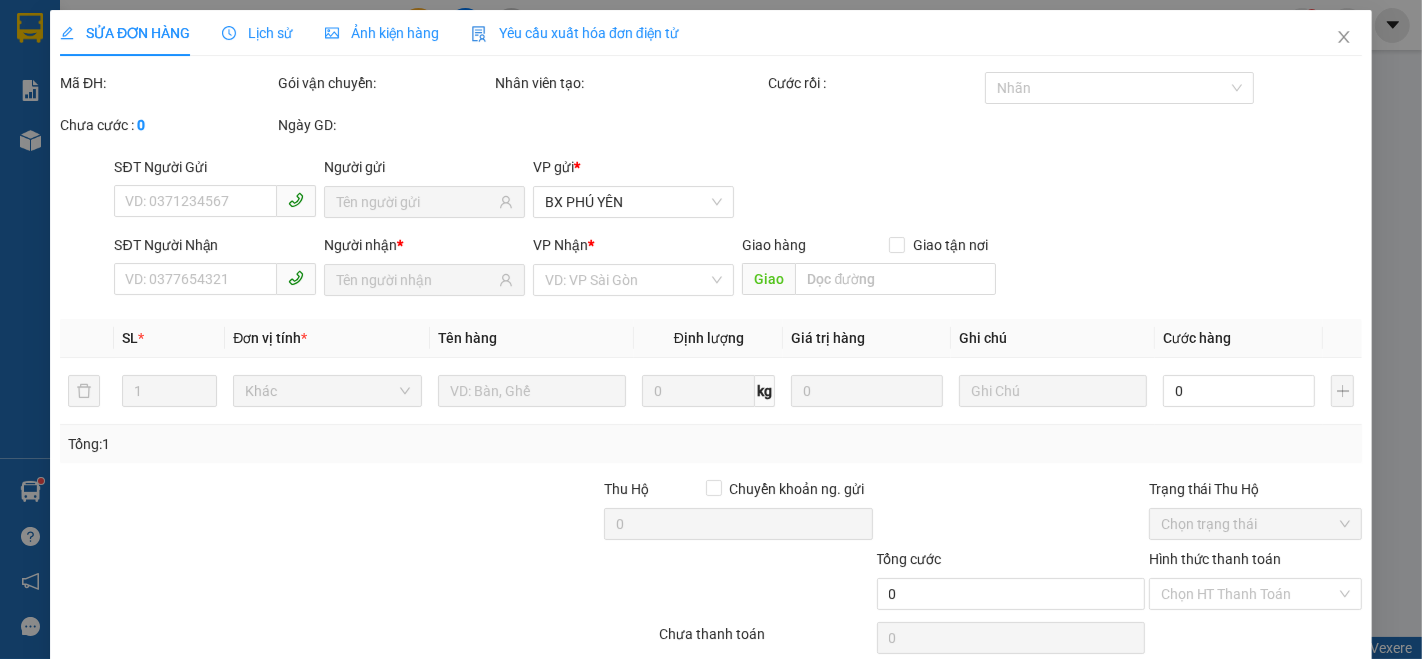 type on "VI" 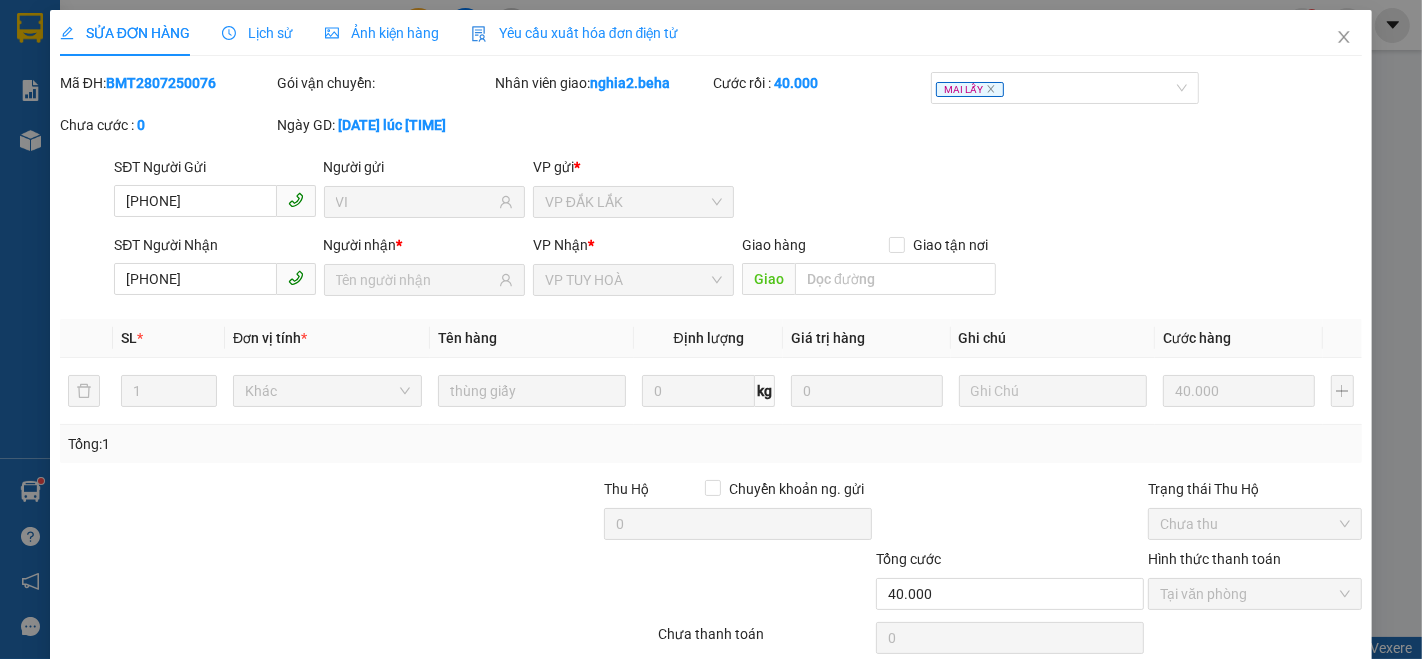 click on "Ảnh kiện hàng" at bounding box center [382, 33] 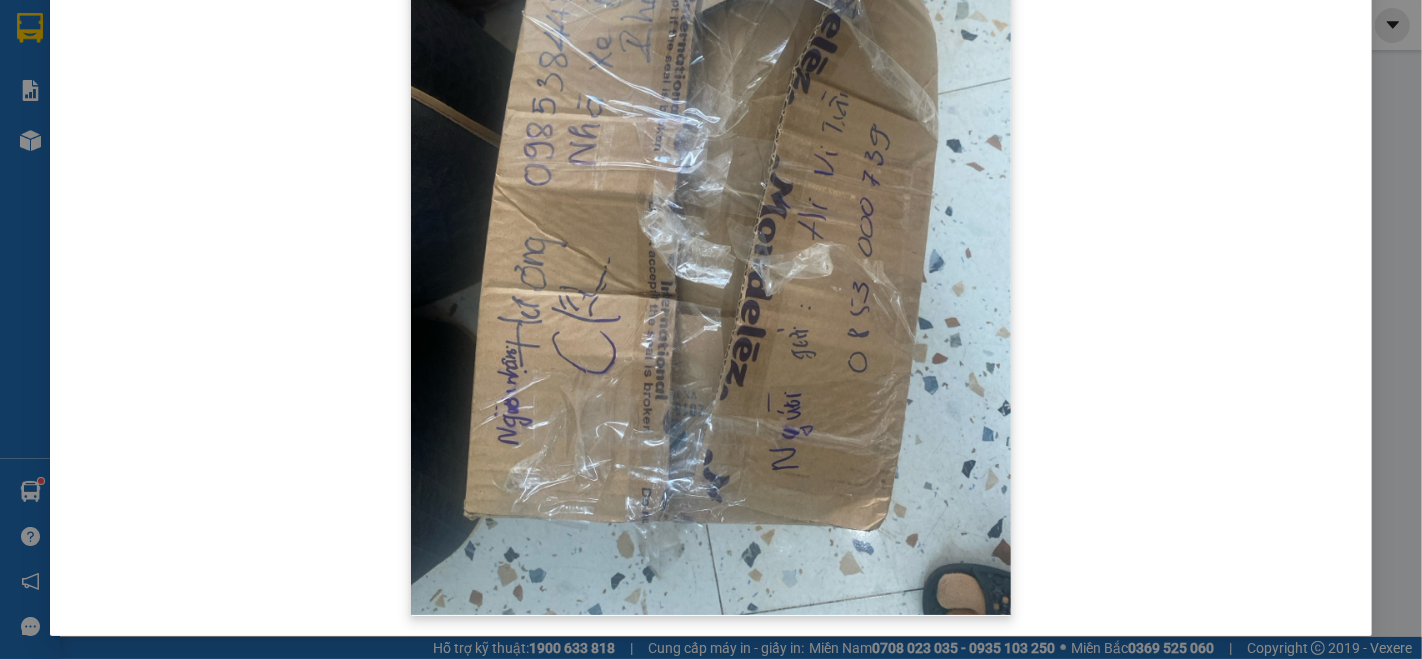 scroll, scrollTop: 151, scrollLeft: 0, axis: vertical 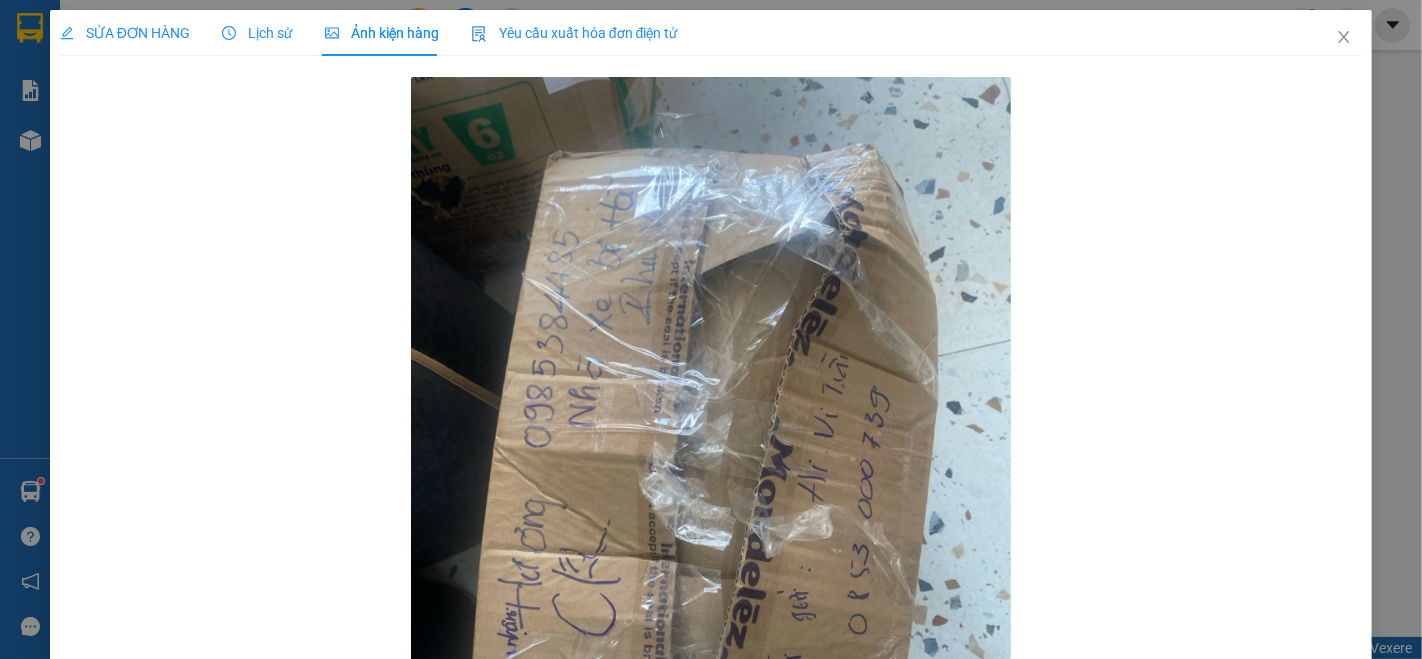 click on "SỬA ĐƠN HÀNG" at bounding box center [125, 33] 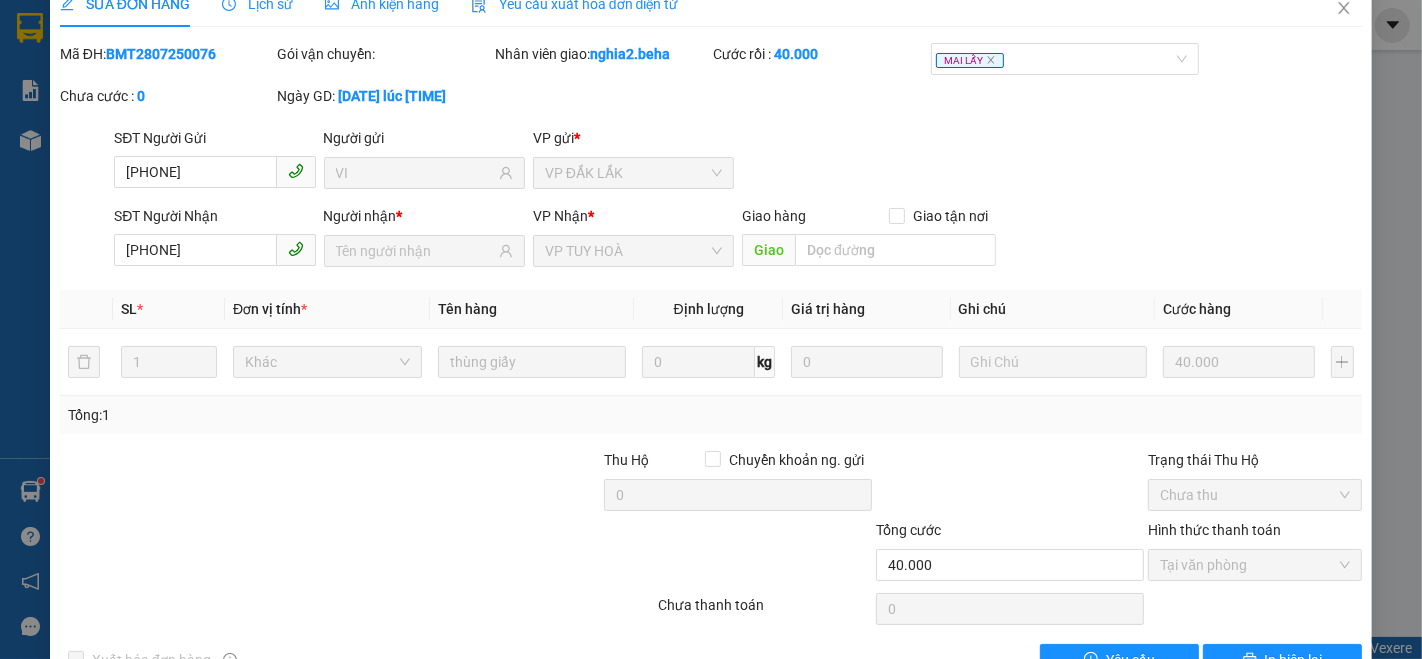 scroll, scrollTop: 0, scrollLeft: 0, axis: both 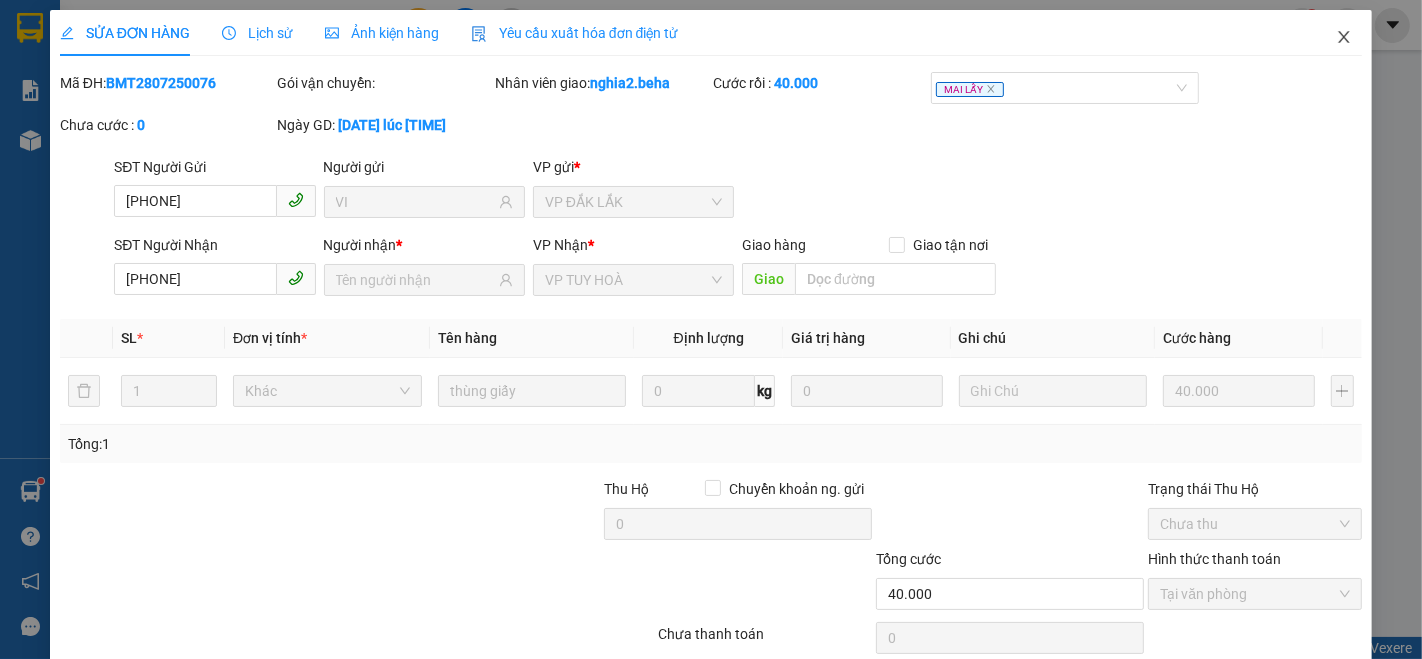 click 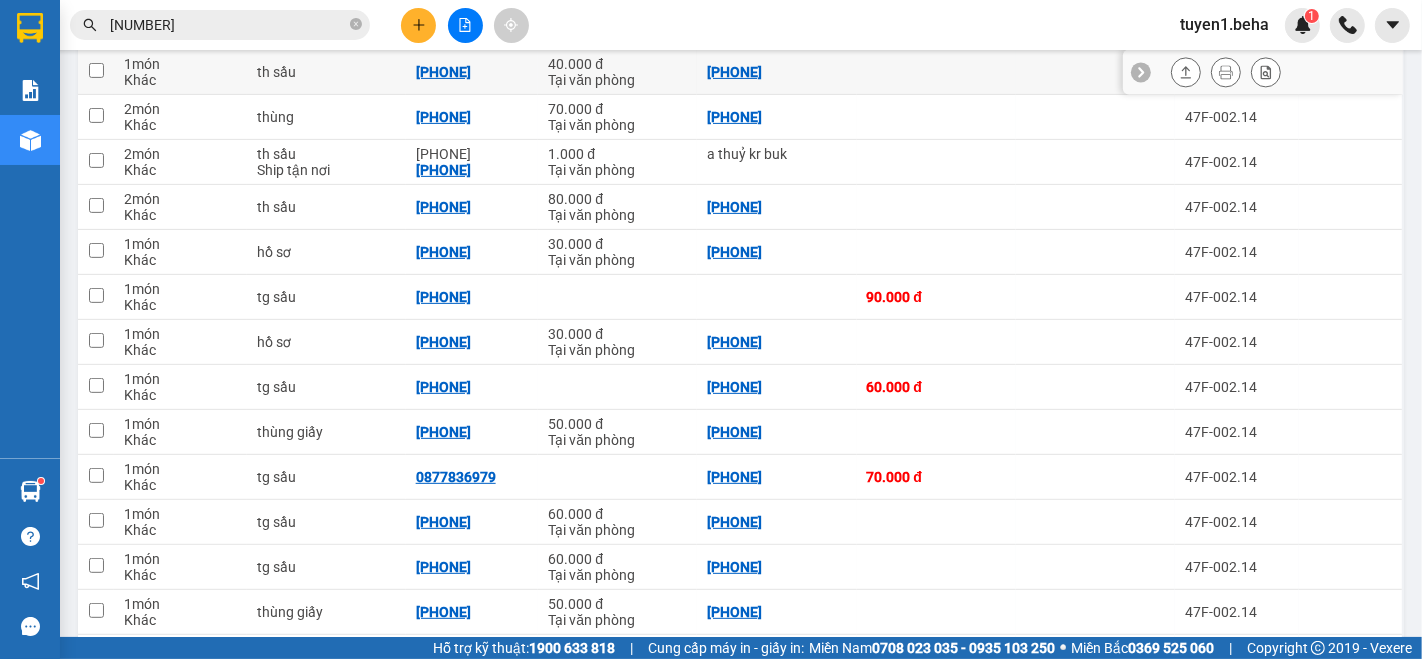 scroll, scrollTop: 666, scrollLeft: 0, axis: vertical 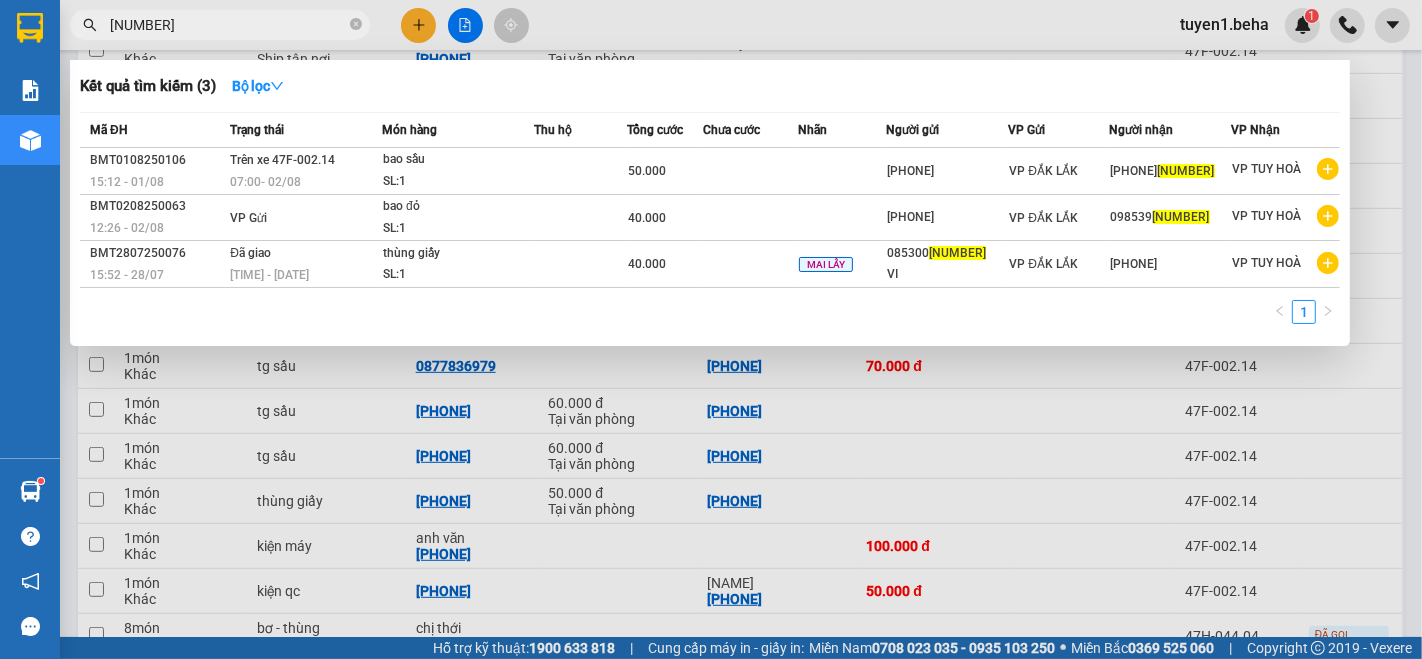 click on "0739" at bounding box center [228, 25] 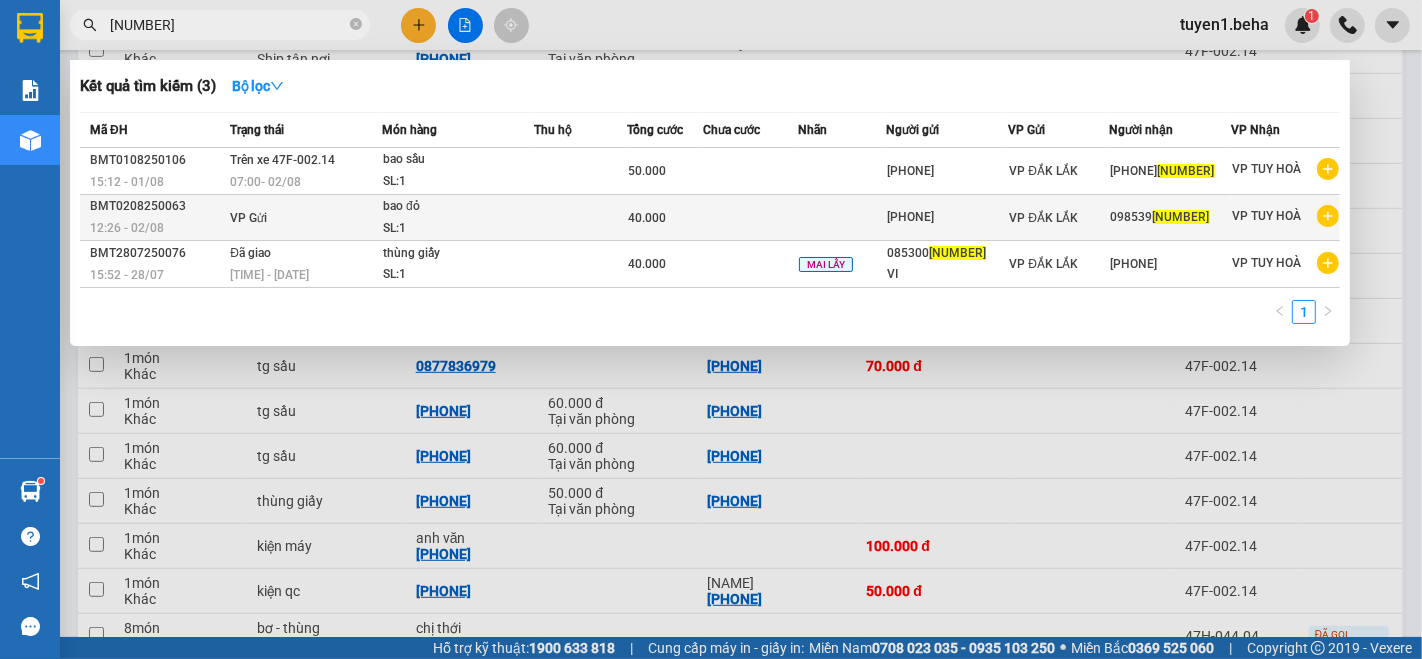 click at bounding box center [750, 218] 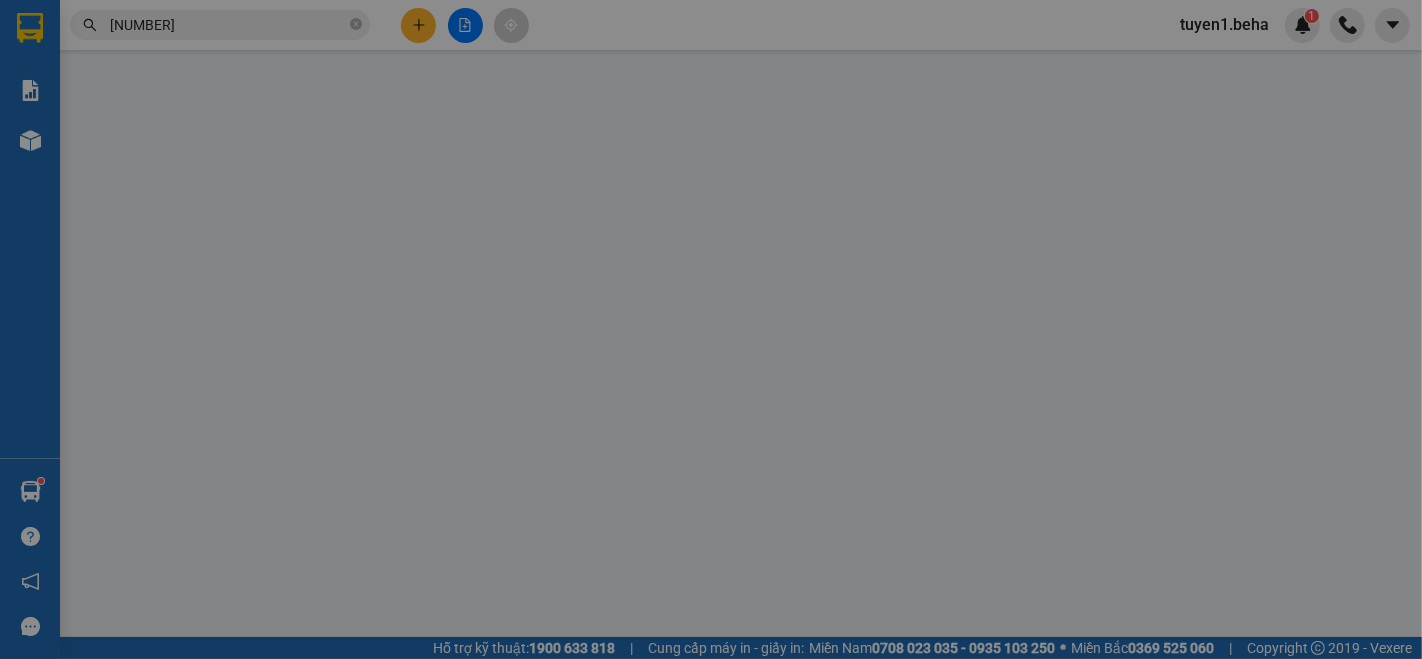 scroll, scrollTop: 0, scrollLeft: 0, axis: both 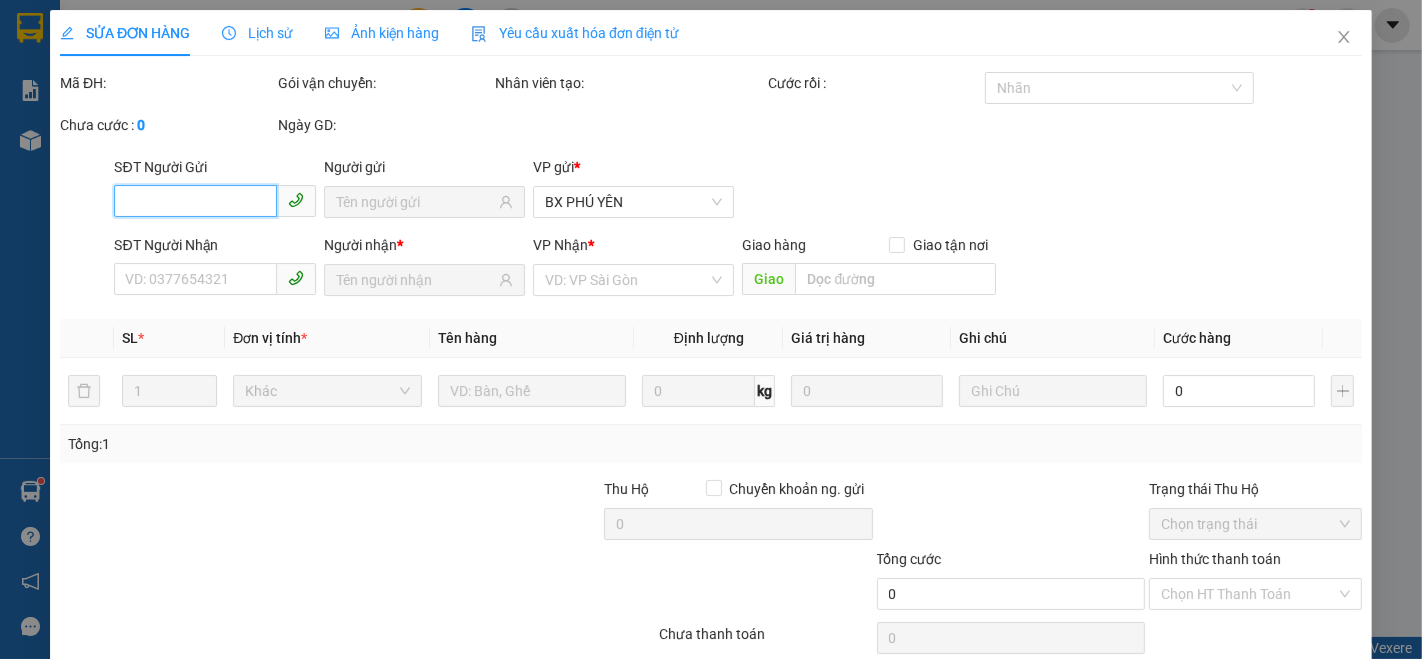 type on "[PHONE]" 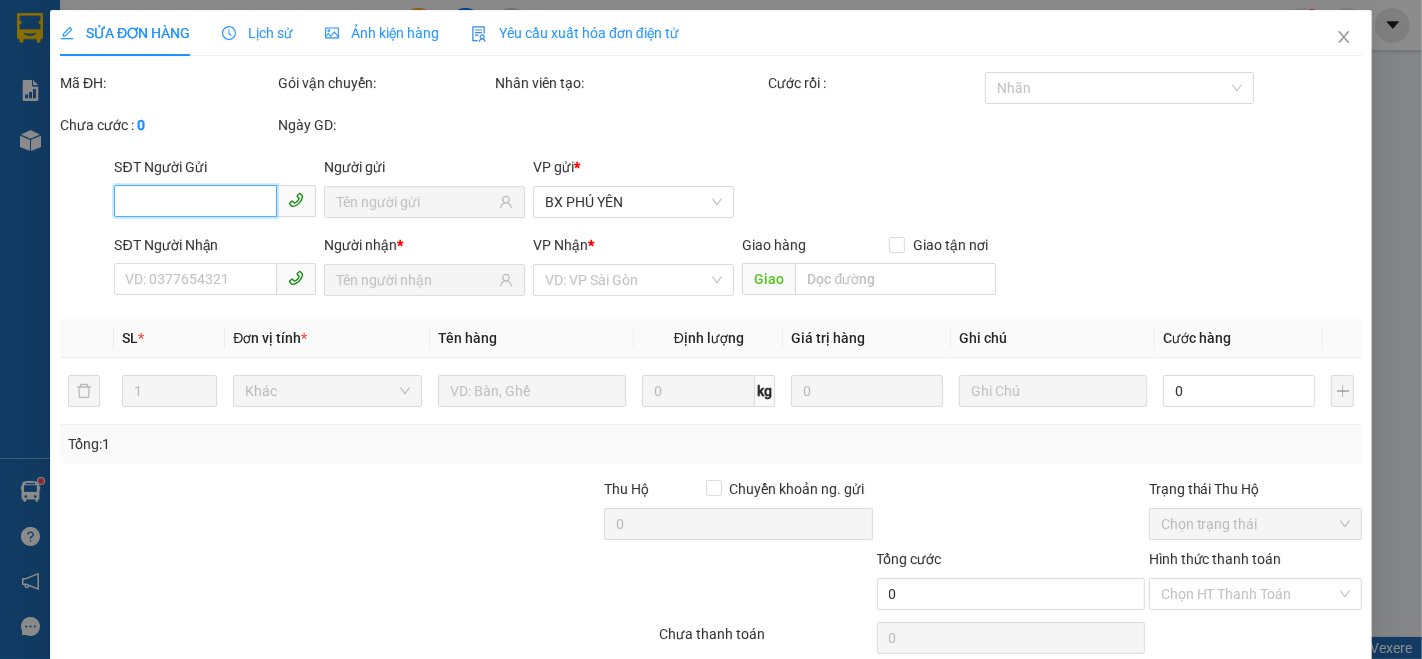 type on "[PHONE]" 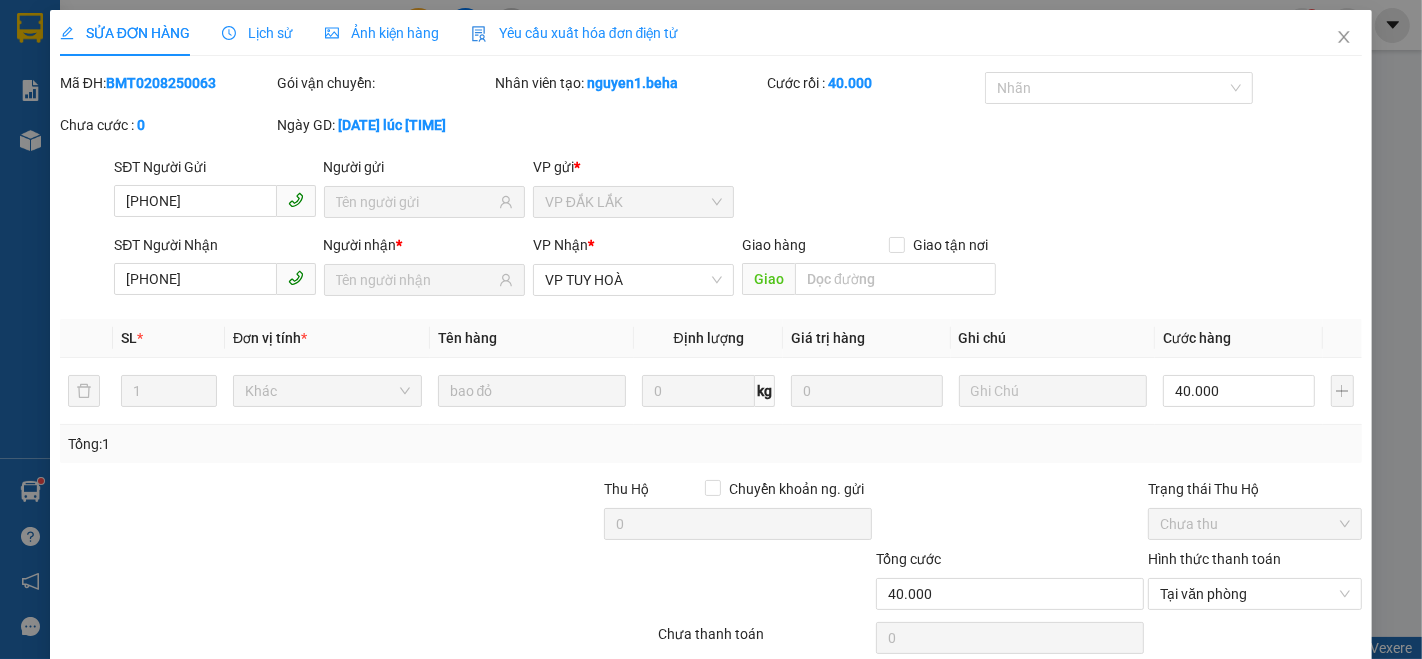 click on "Ảnh kiện hàng" at bounding box center (382, 33) 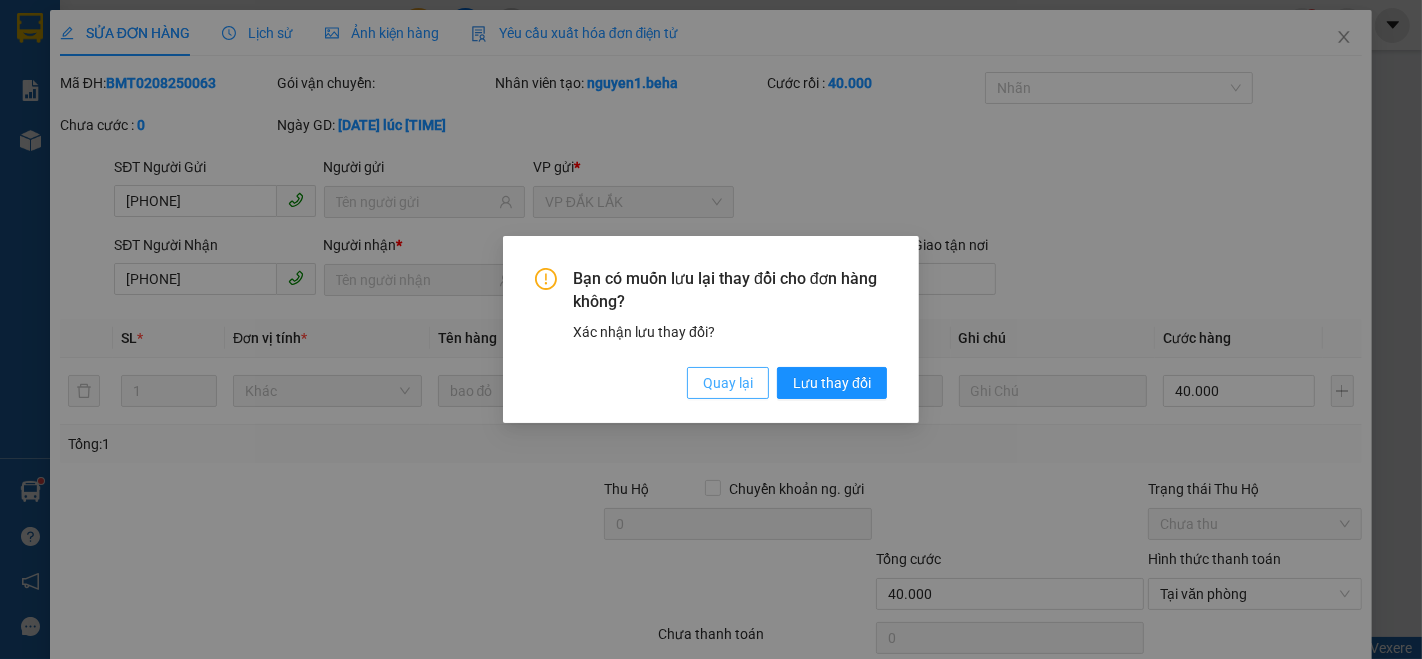 click on "Quay lại" at bounding box center (728, 383) 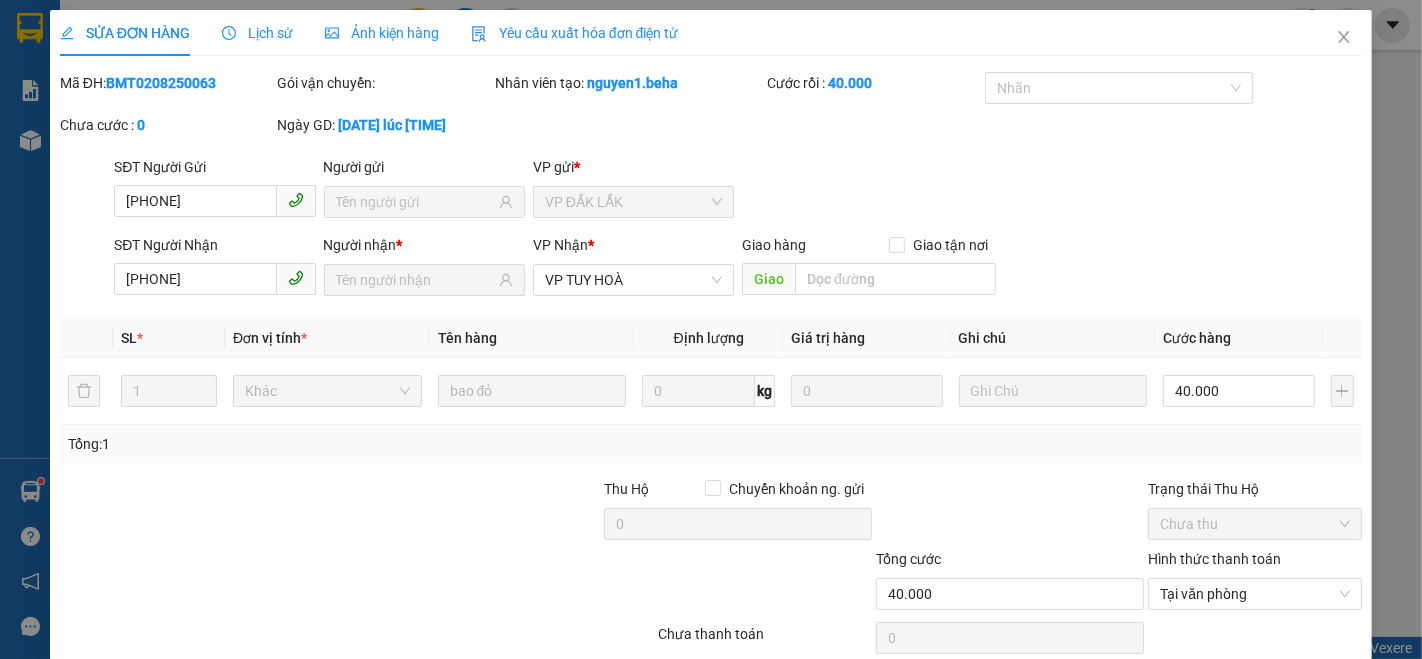 click on "Ảnh kiện hàng" at bounding box center [382, 33] 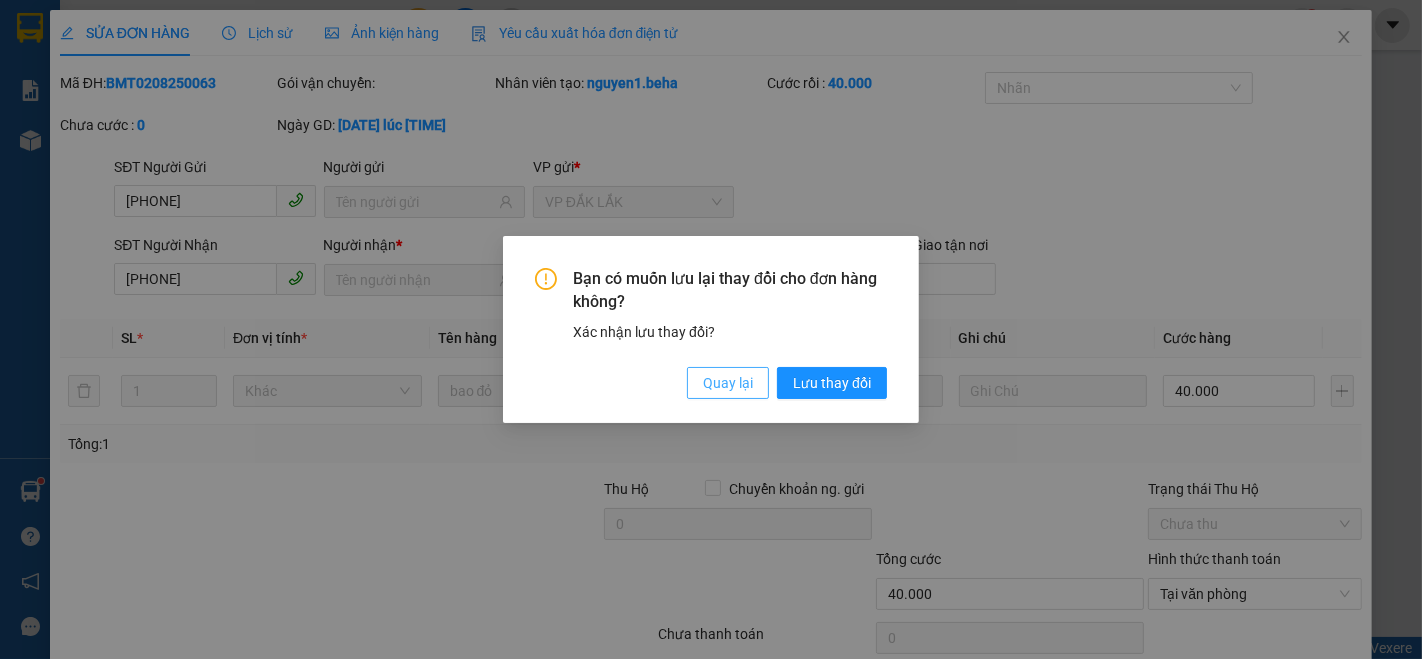 drag, startPoint x: 719, startPoint y: 384, endPoint x: 694, endPoint y: 358, distance: 36.069378 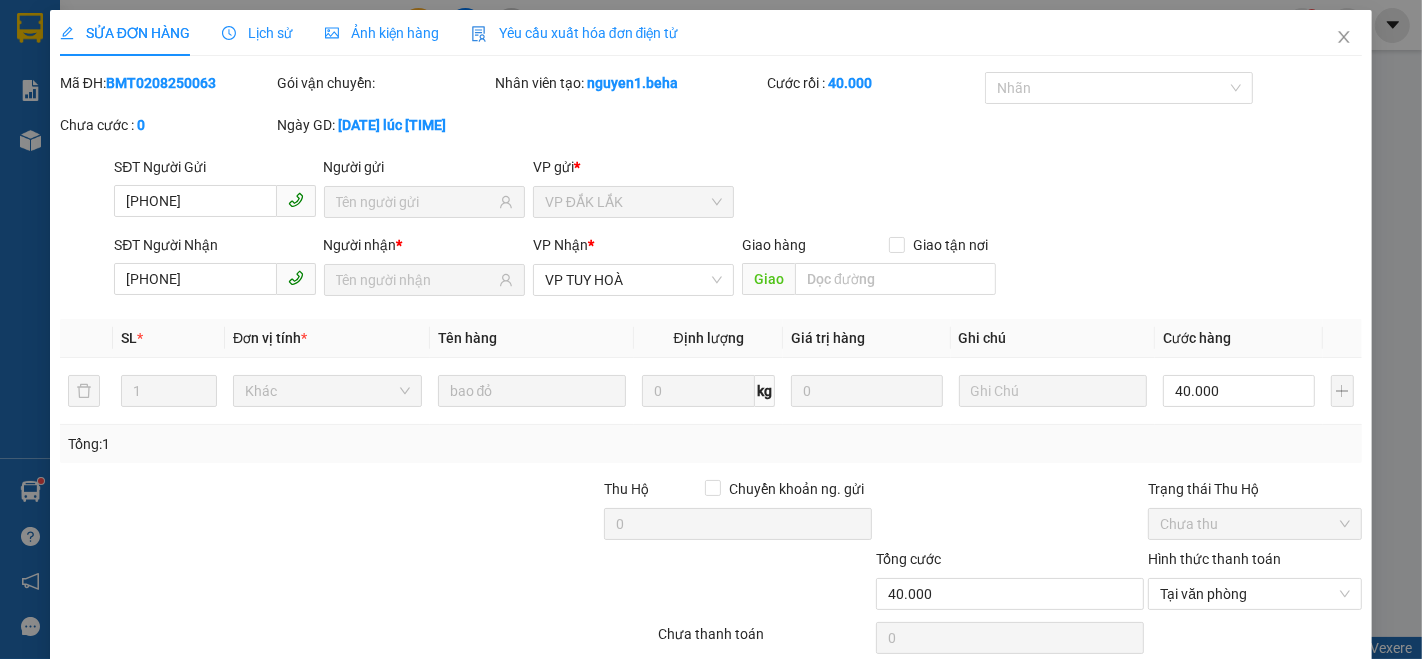 click on "Ảnh kiện hàng" at bounding box center (382, 33) 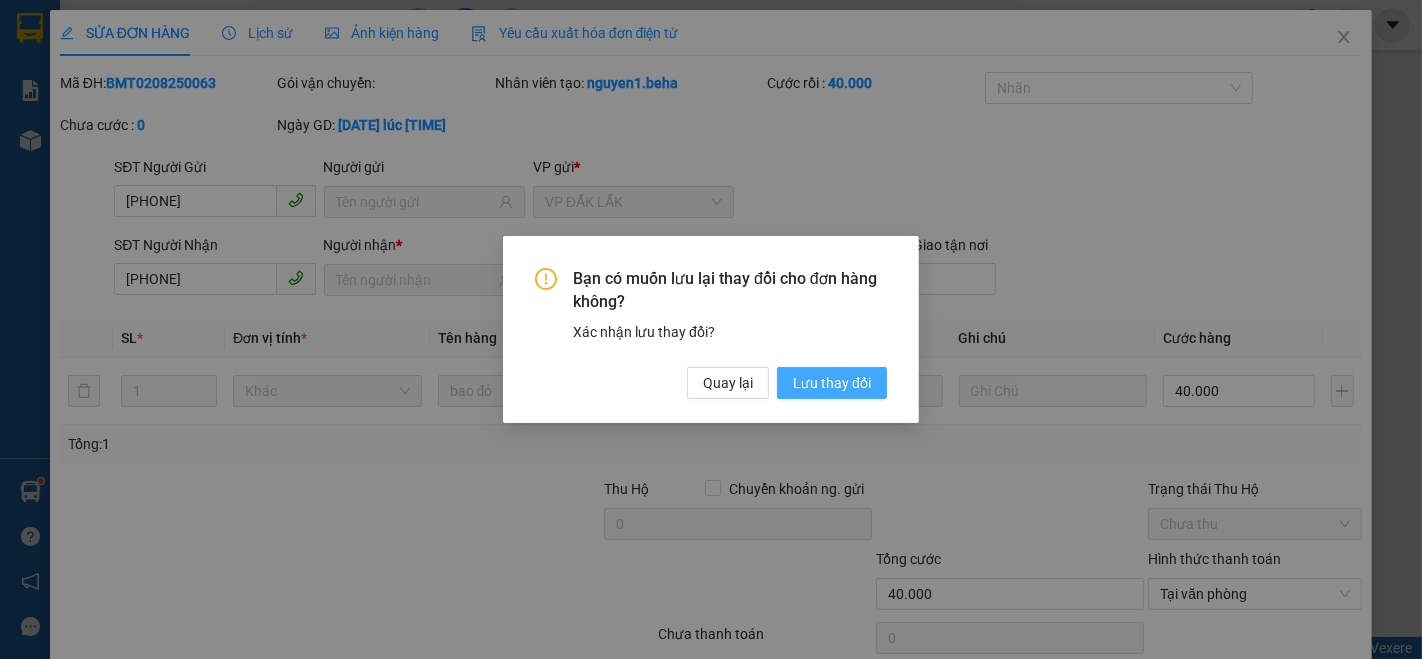 click on "Lưu thay đổi" at bounding box center (832, 383) 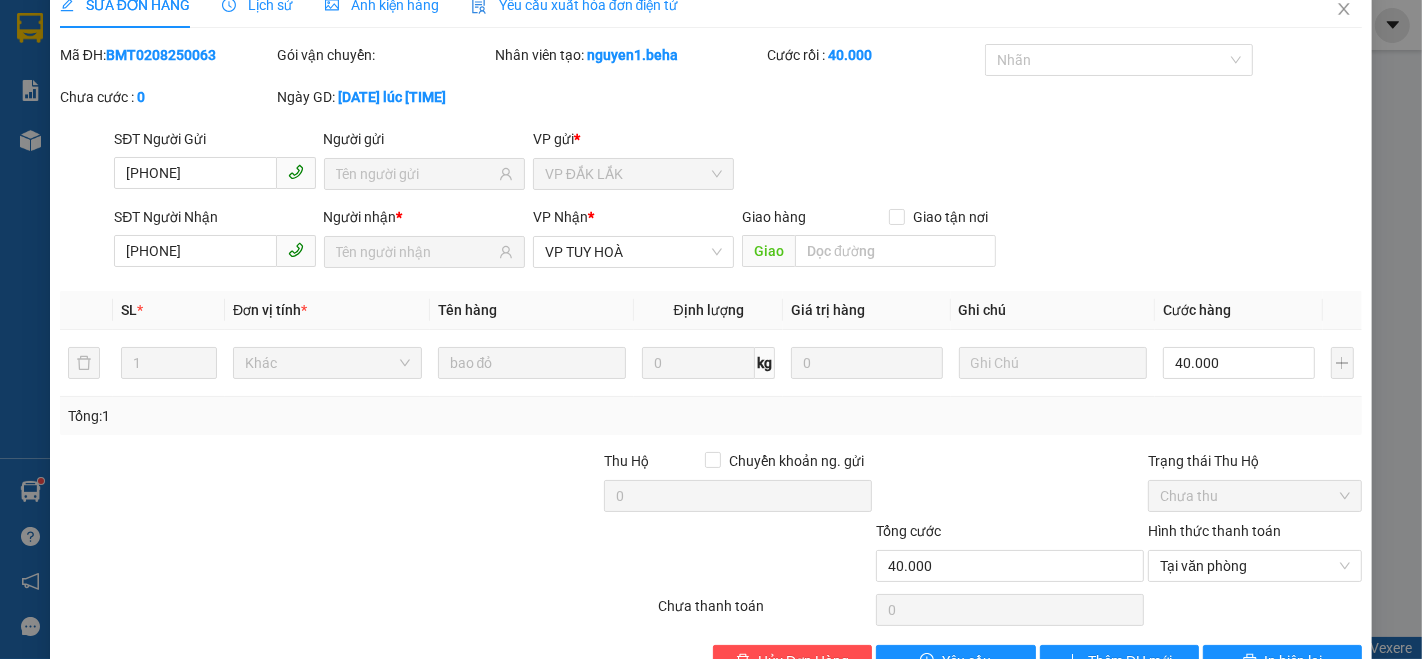 scroll, scrollTop: 0, scrollLeft: 0, axis: both 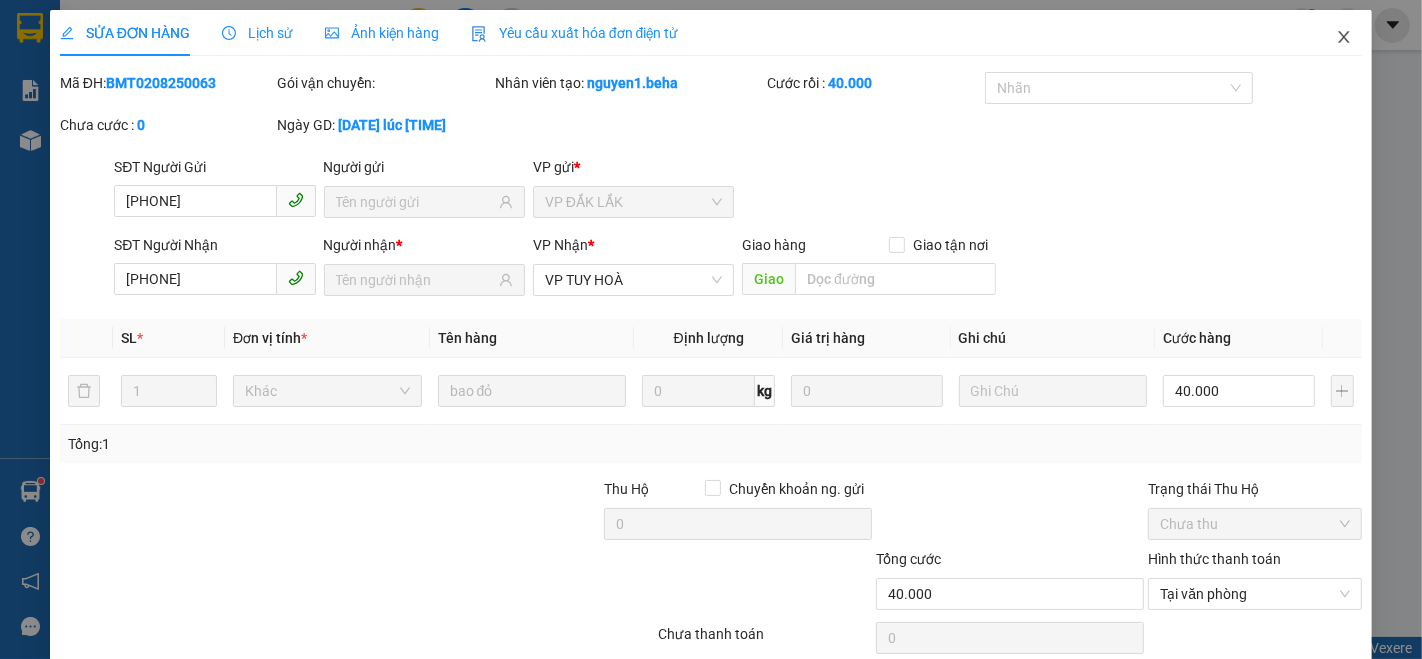 click 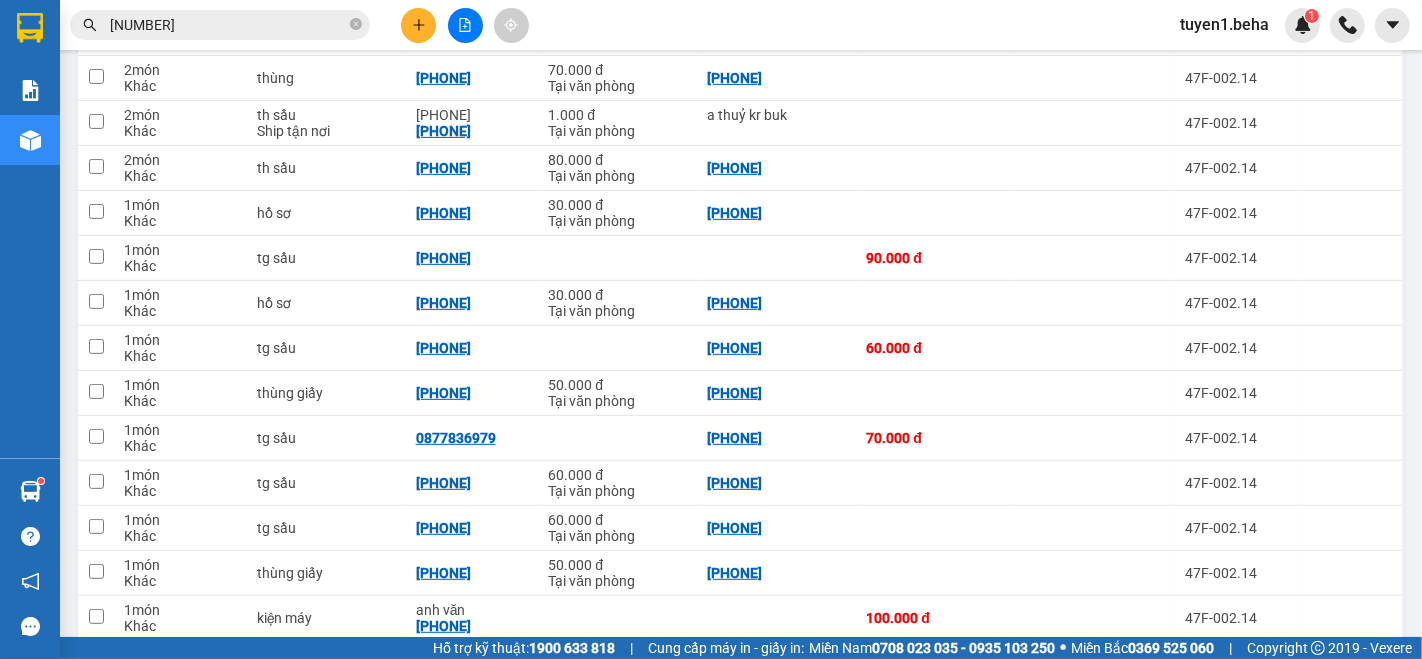 scroll, scrollTop: 582, scrollLeft: 0, axis: vertical 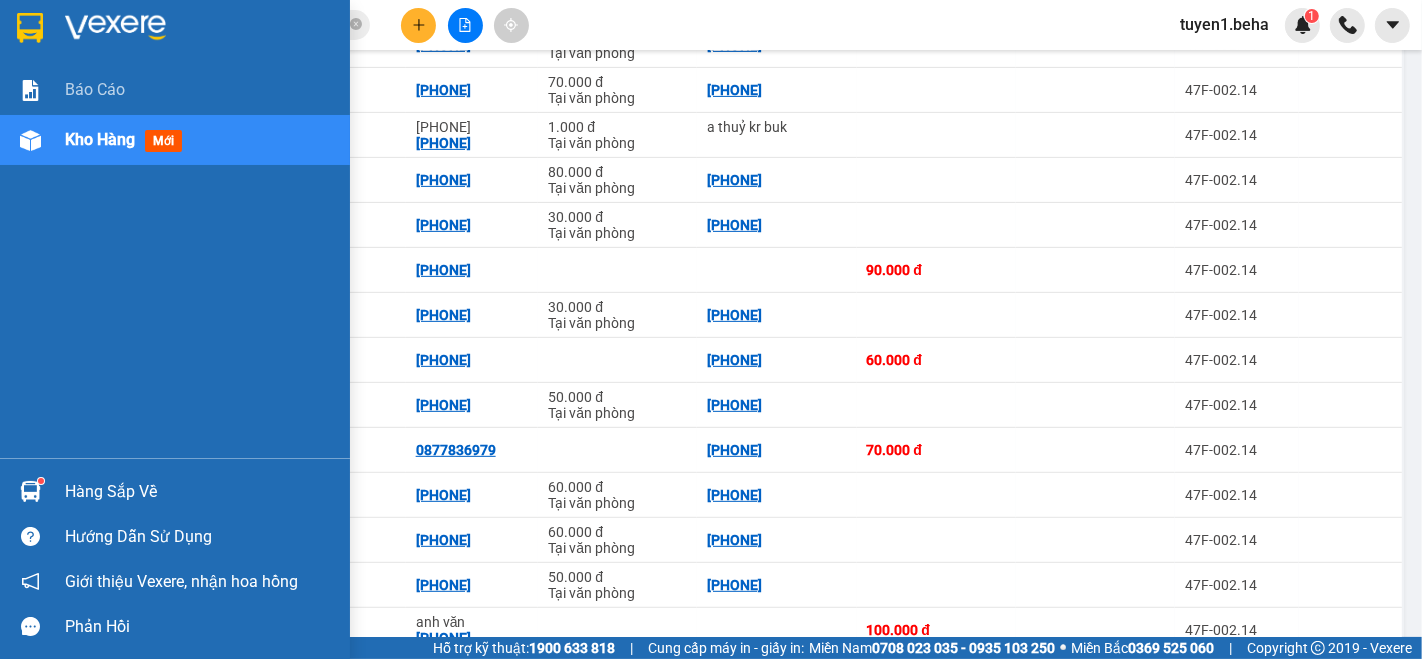 click on "Báo cáo     Kho hàng mới" at bounding box center (175, 261) 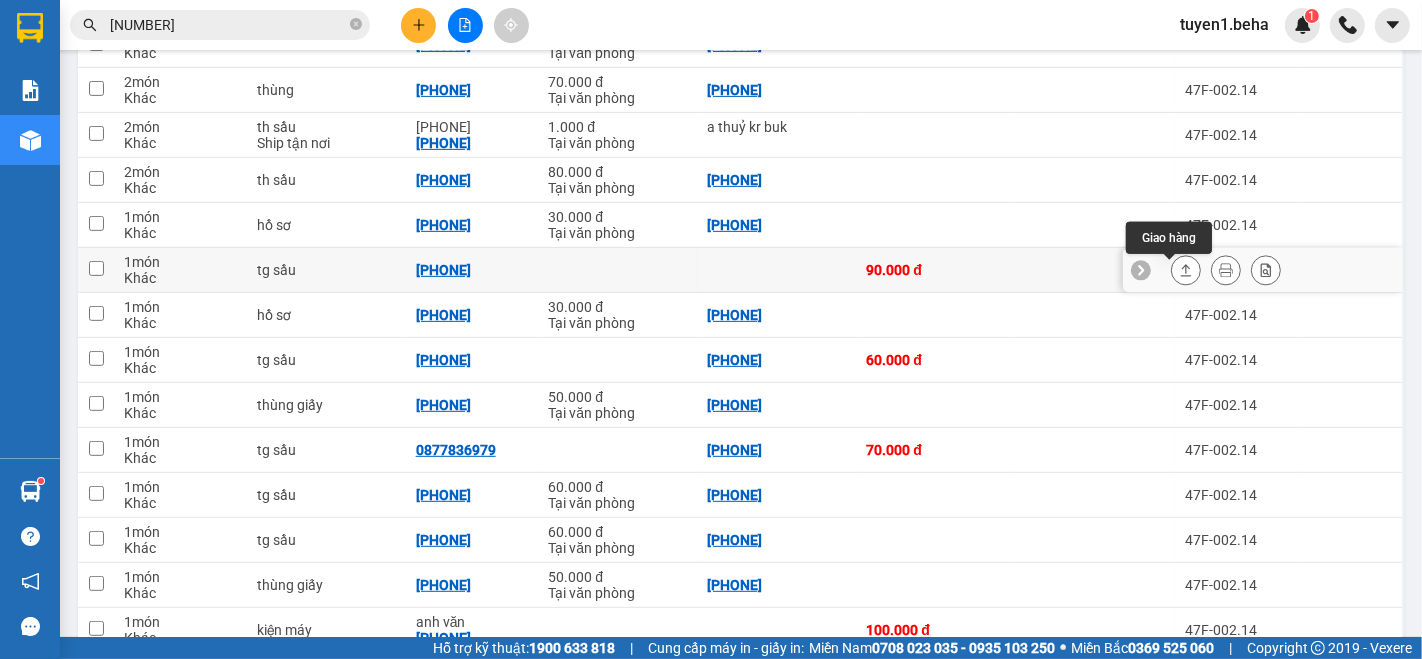 click 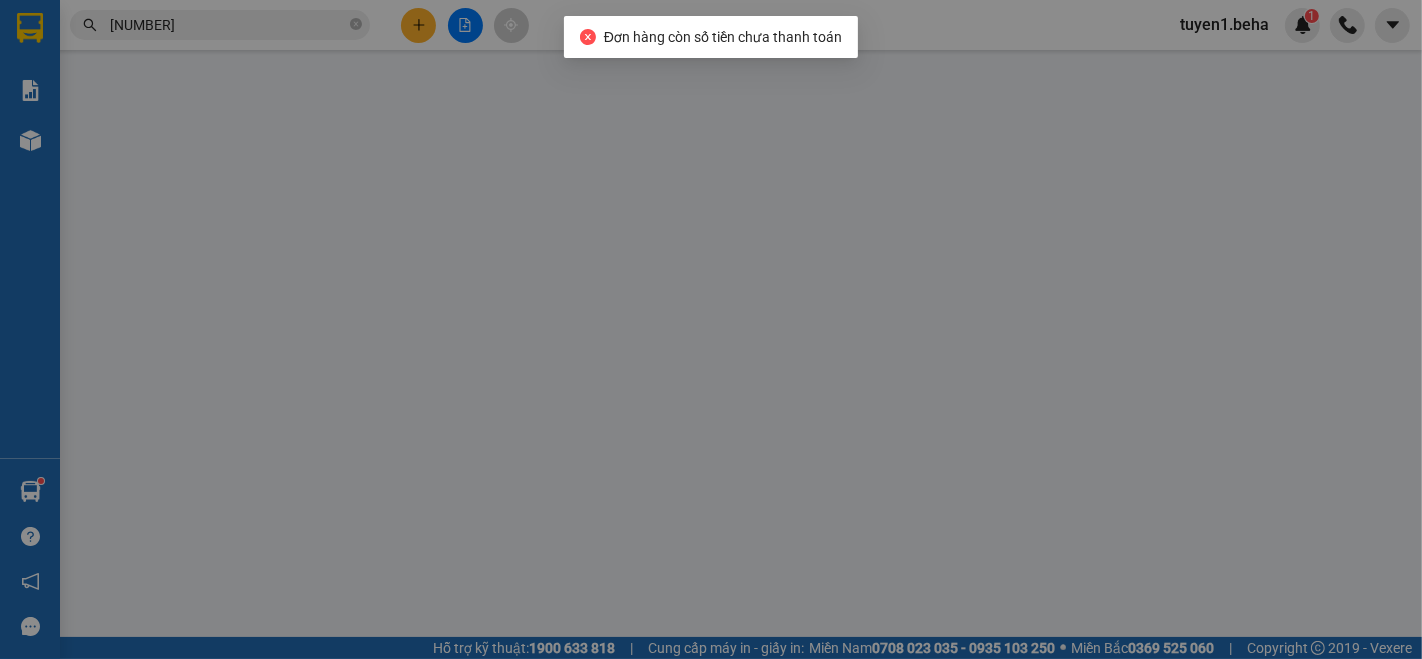scroll, scrollTop: 0, scrollLeft: 0, axis: both 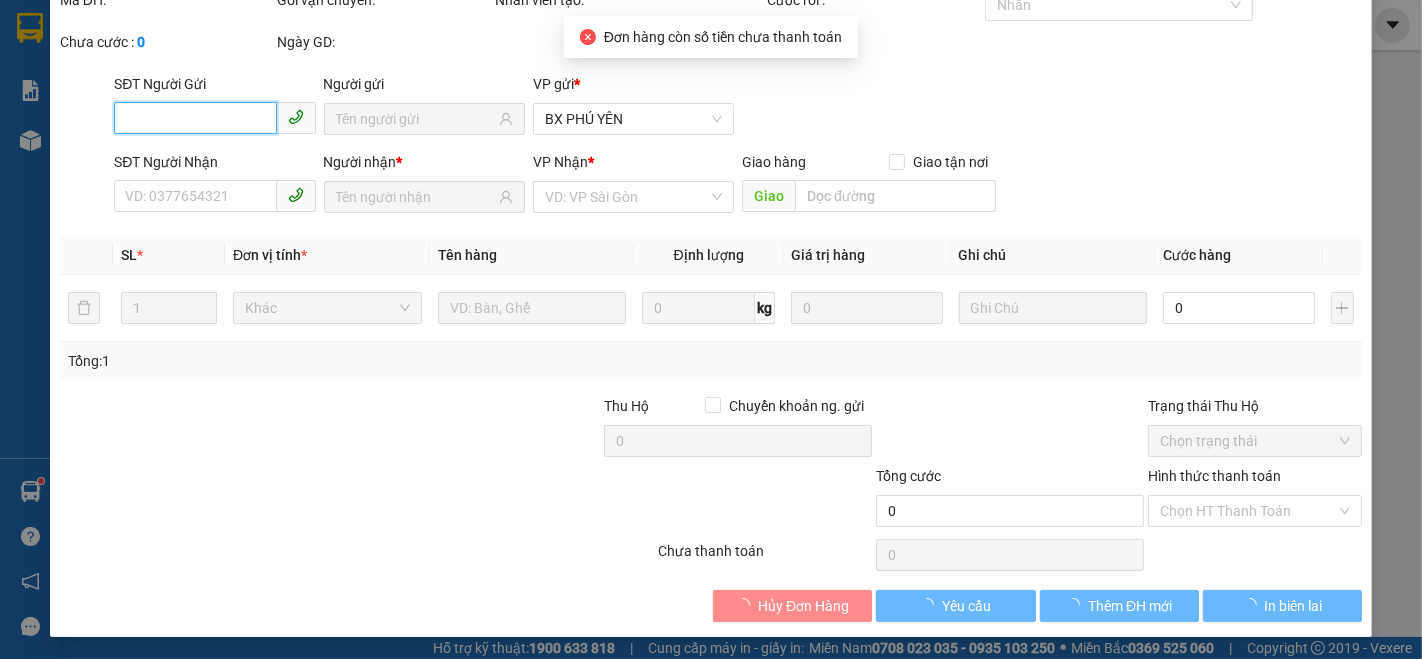 type on "[PHONE]" 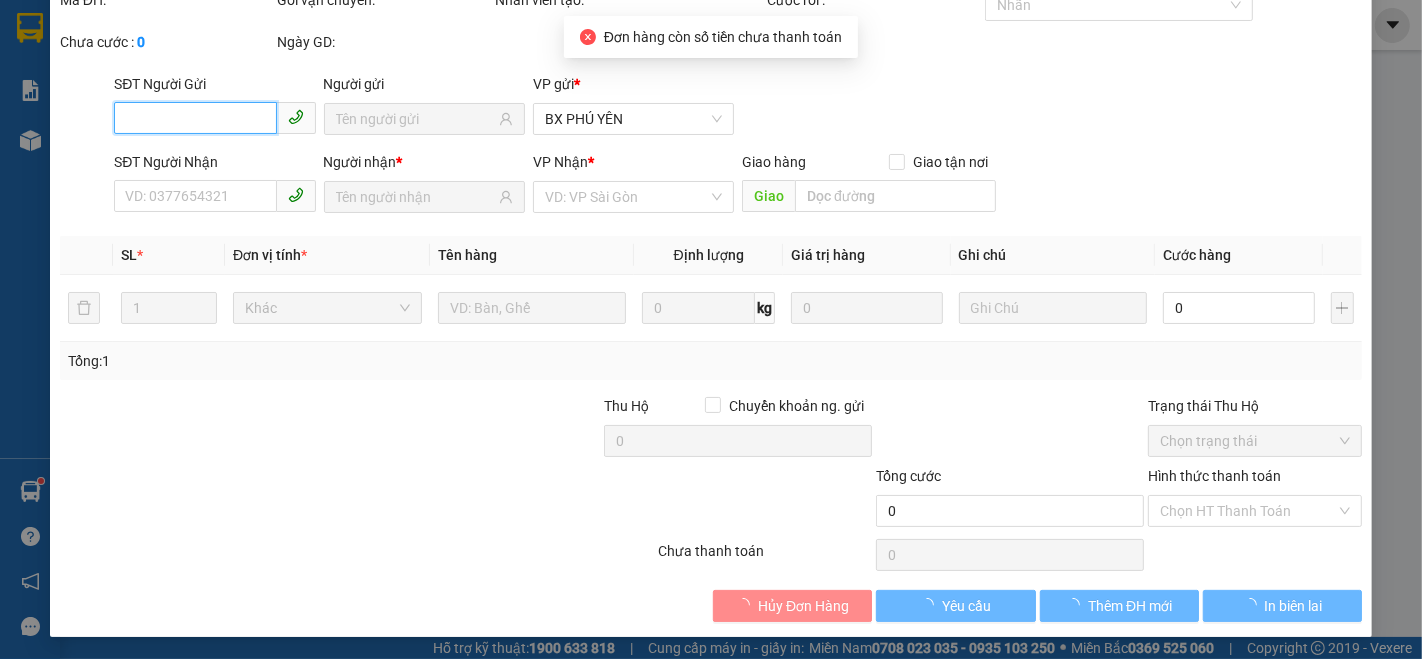 type on "90.000" 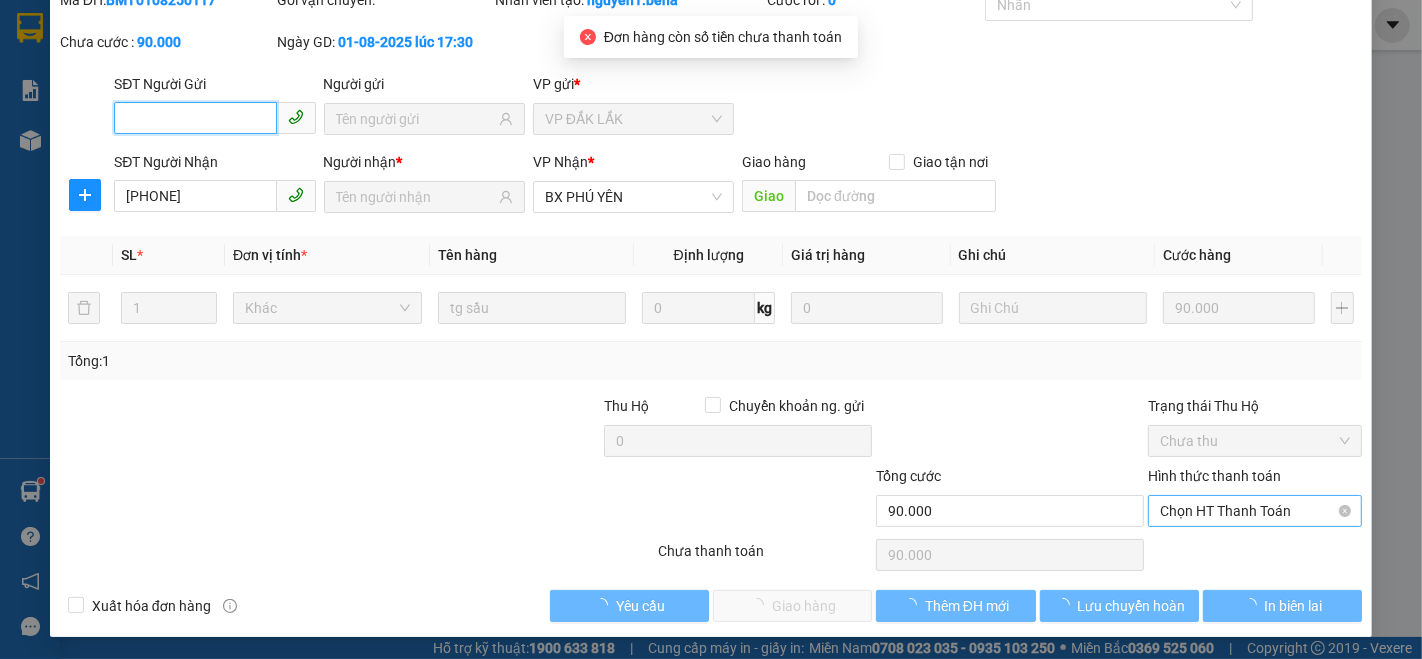 click on "Chọn HT Thanh Toán" at bounding box center (1255, 511) 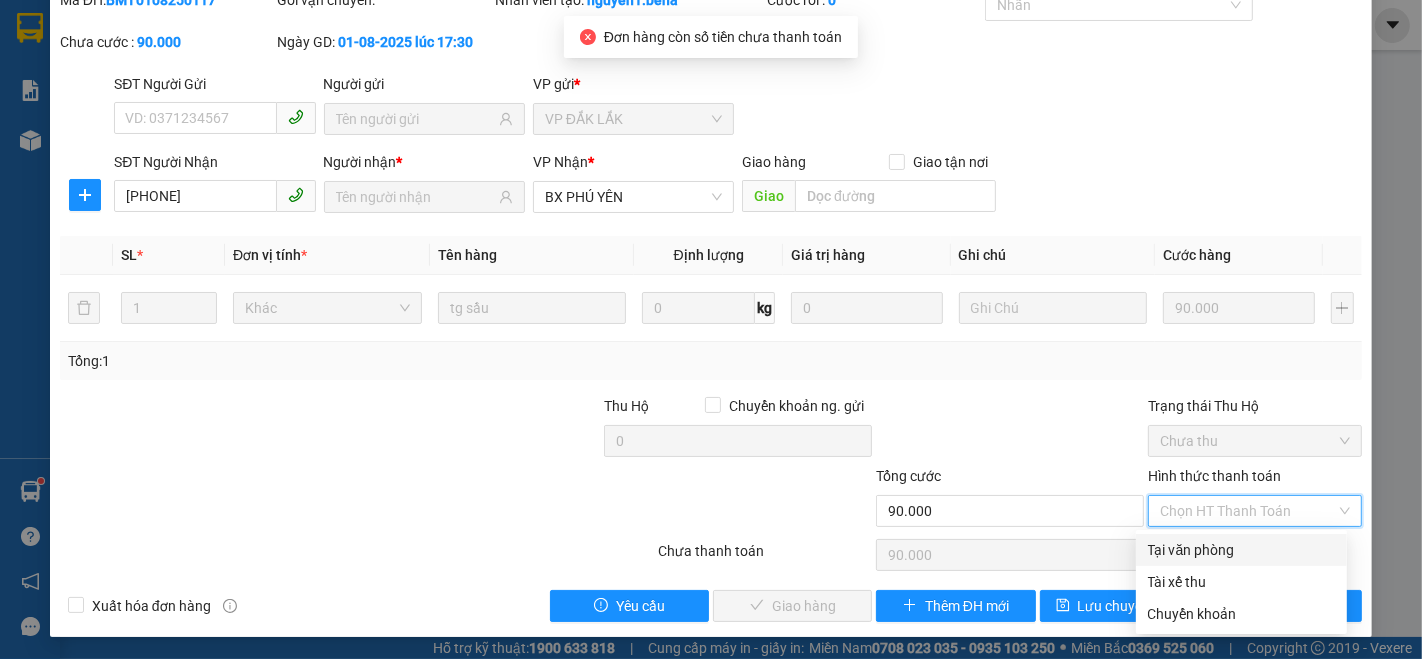 drag, startPoint x: 1166, startPoint y: 543, endPoint x: 993, endPoint y: 551, distance: 173.18488 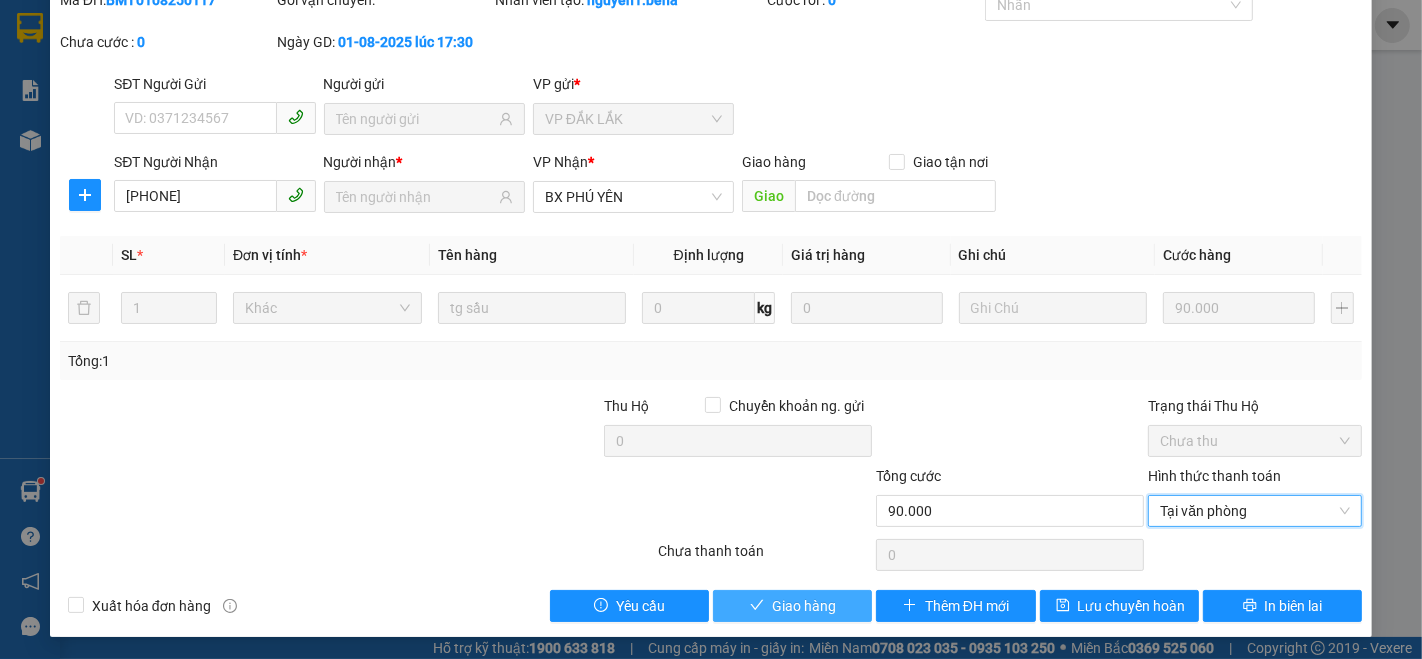 drag, startPoint x: 819, startPoint y: 597, endPoint x: 751, endPoint y: 518, distance: 104.23531 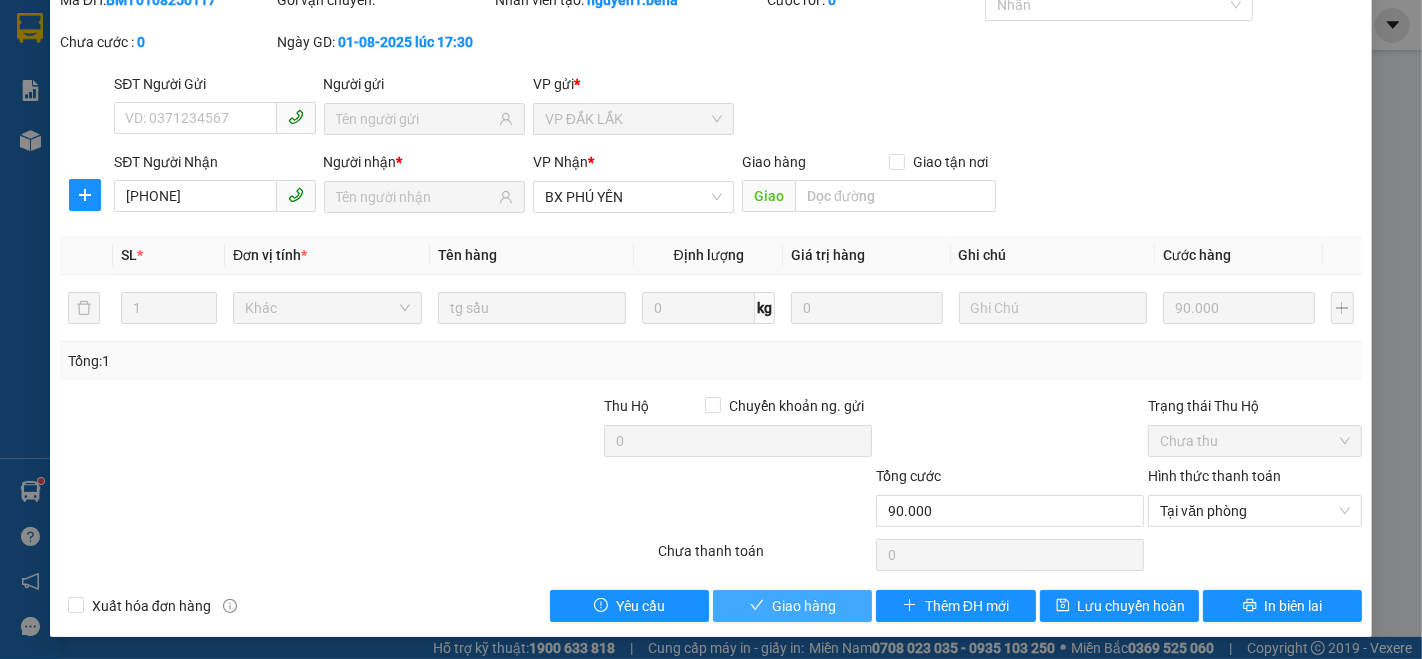 click on "Giao hàng" at bounding box center [804, 606] 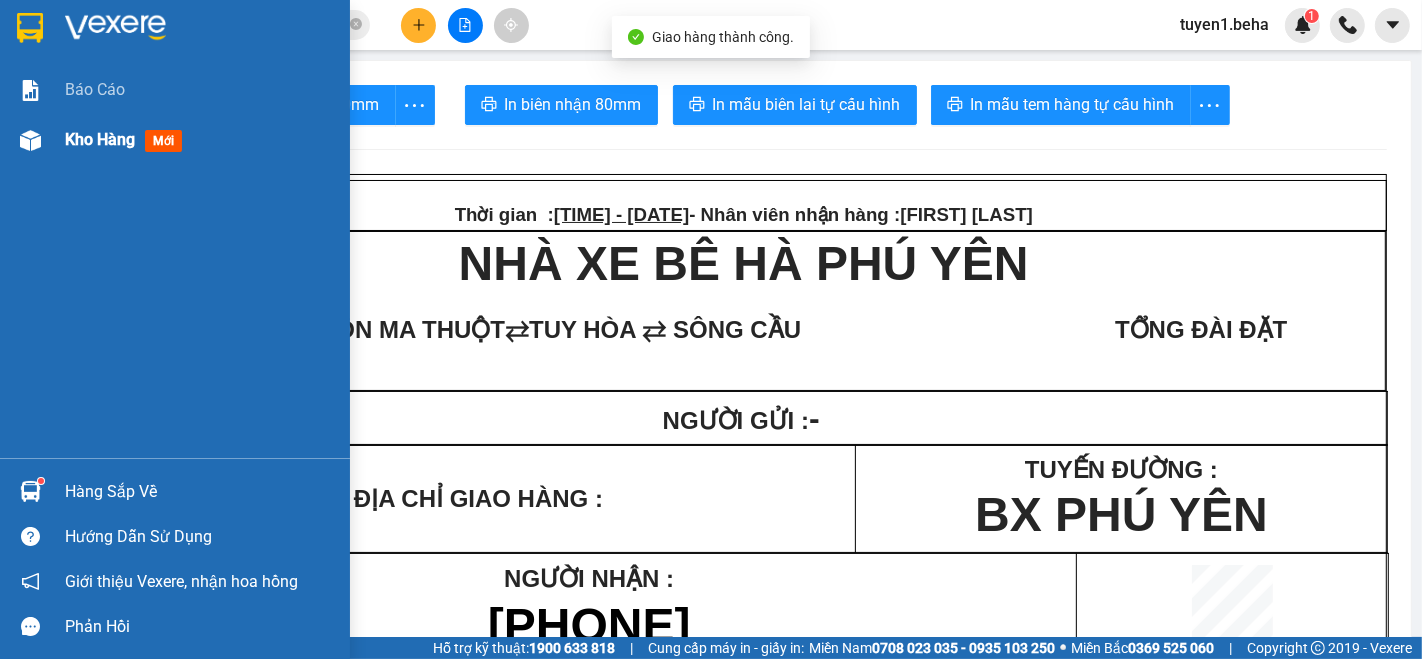 click on "Kho hàng" at bounding box center [100, 139] 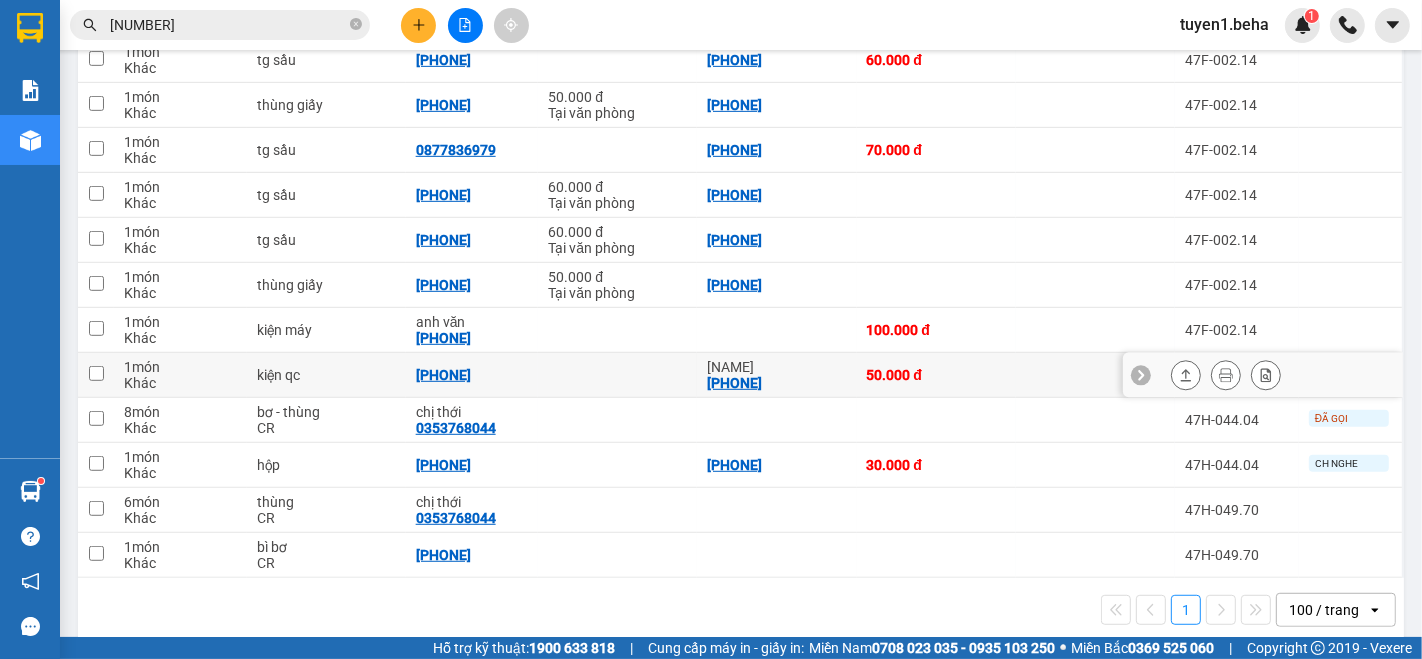scroll, scrollTop: 869, scrollLeft: 0, axis: vertical 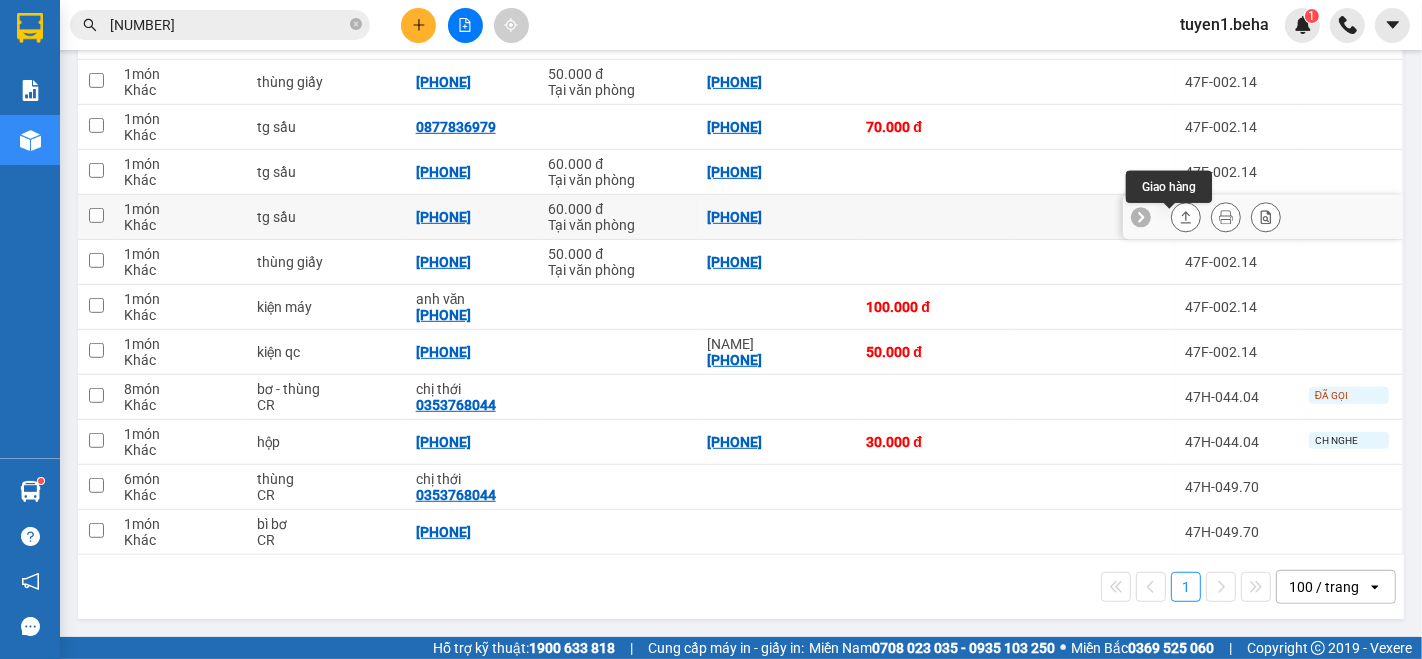 click 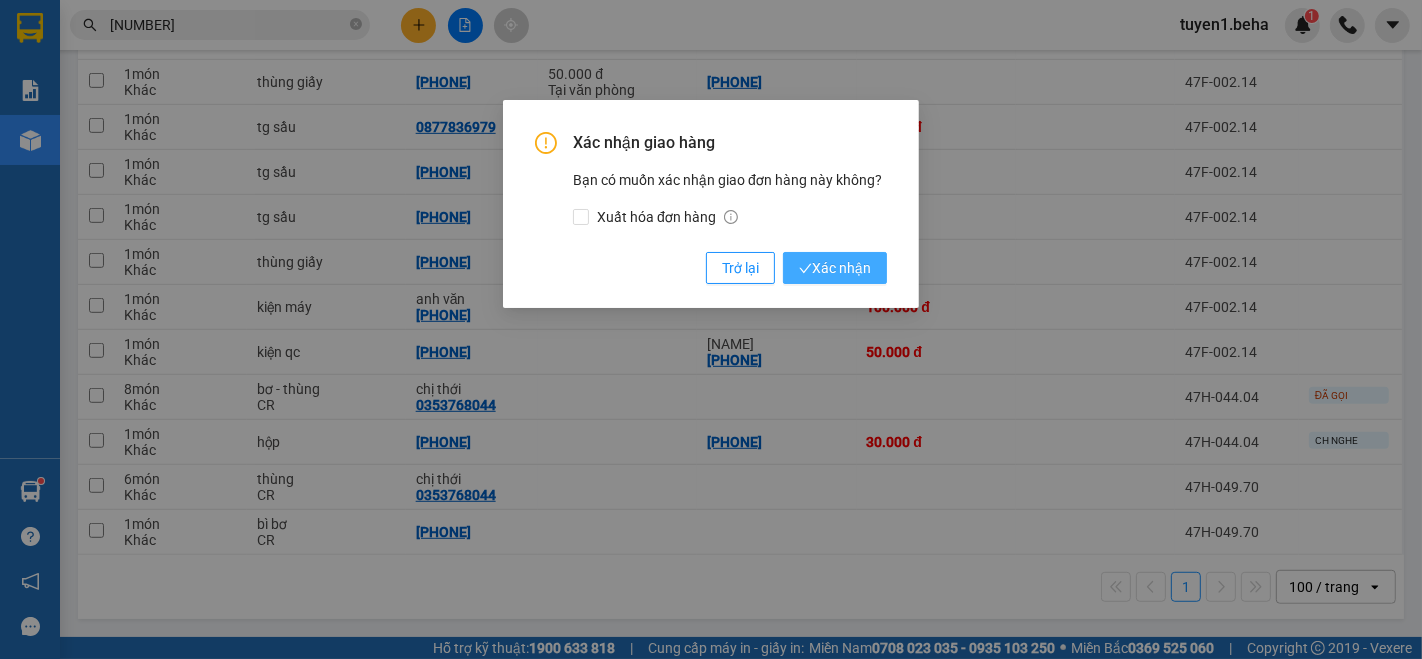 click on "Xác nhận" at bounding box center [835, 268] 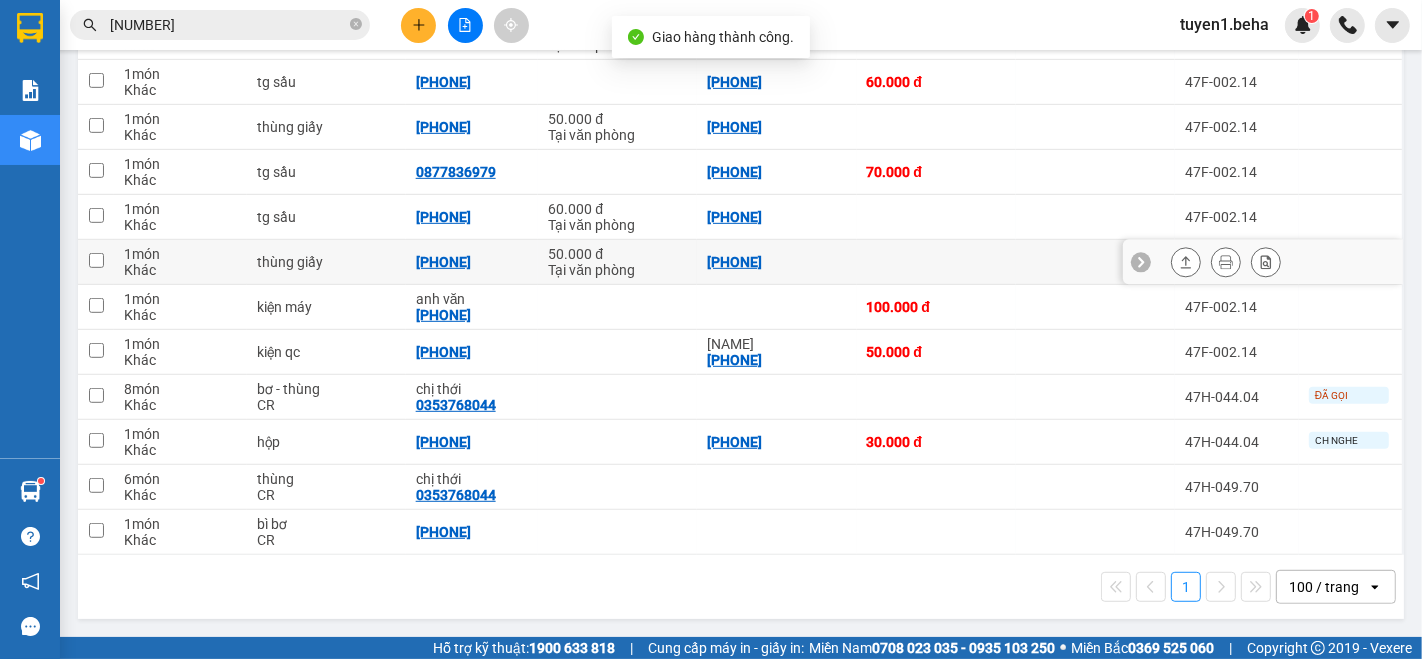 scroll, scrollTop: 824, scrollLeft: 0, axis: vertical 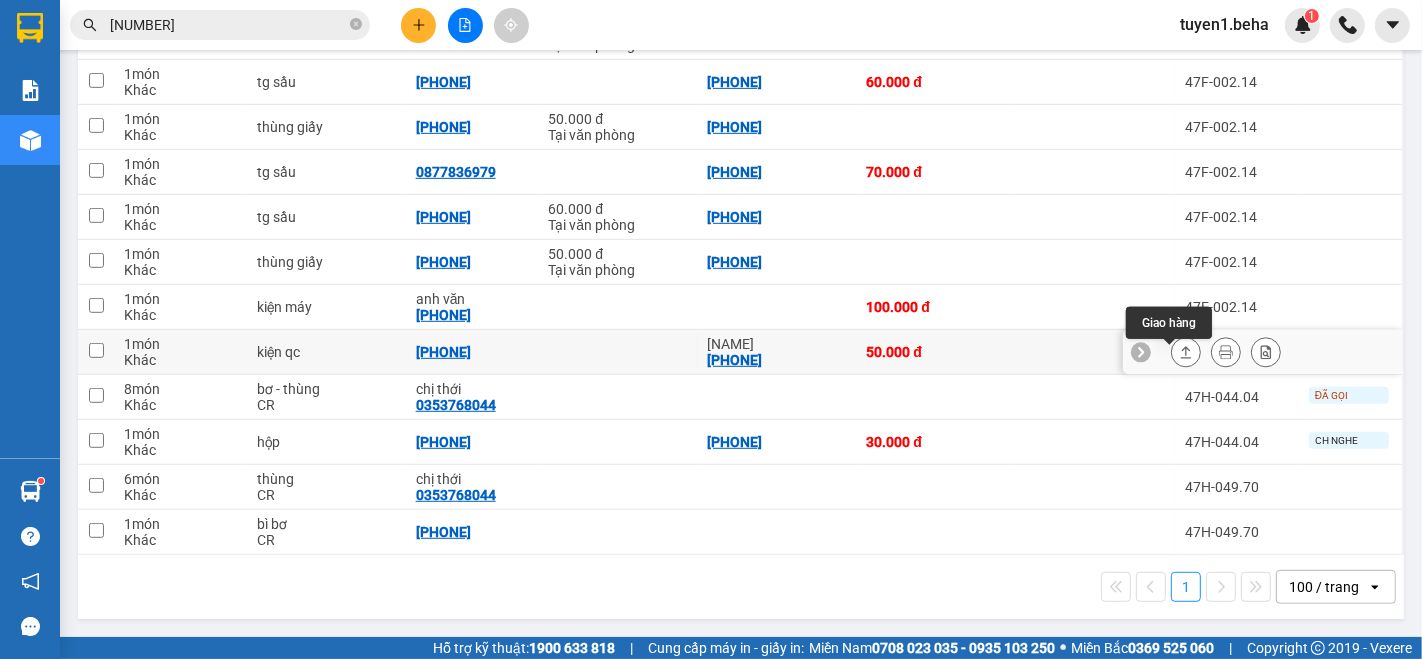 click 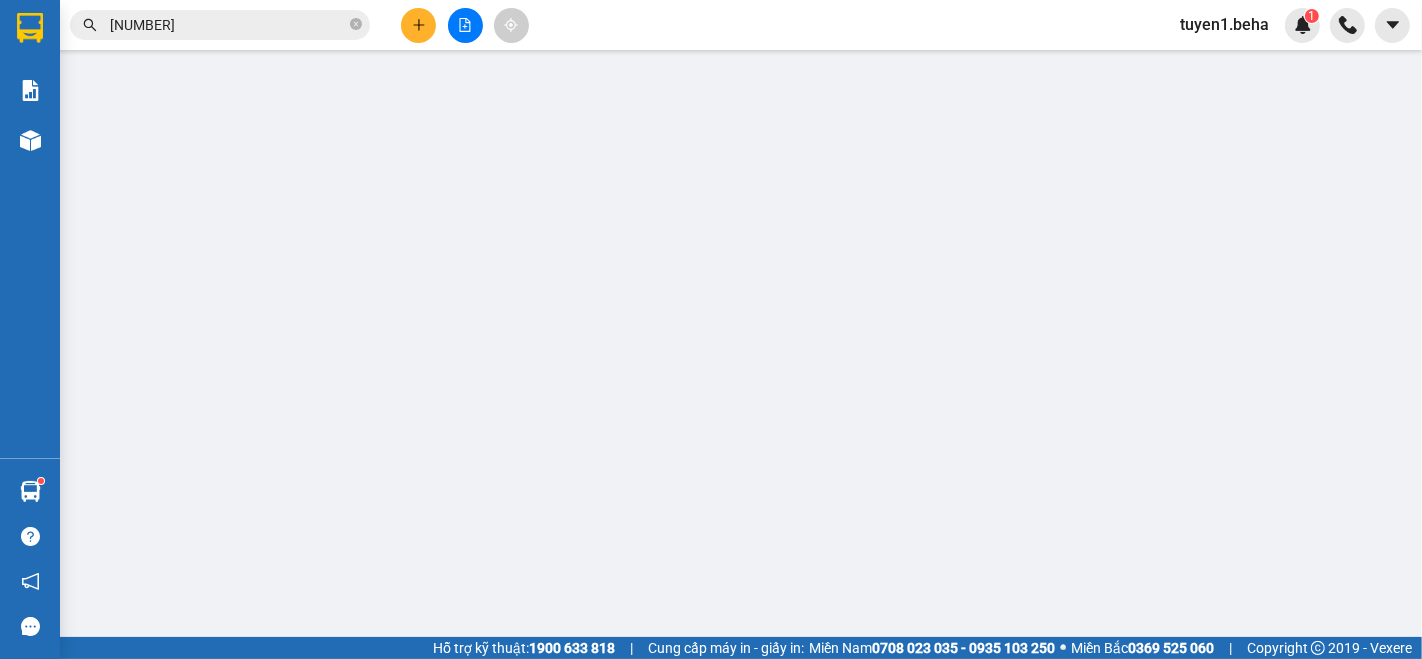 scroll, scrollTop: 0, scrollLeft: 0, axis: both 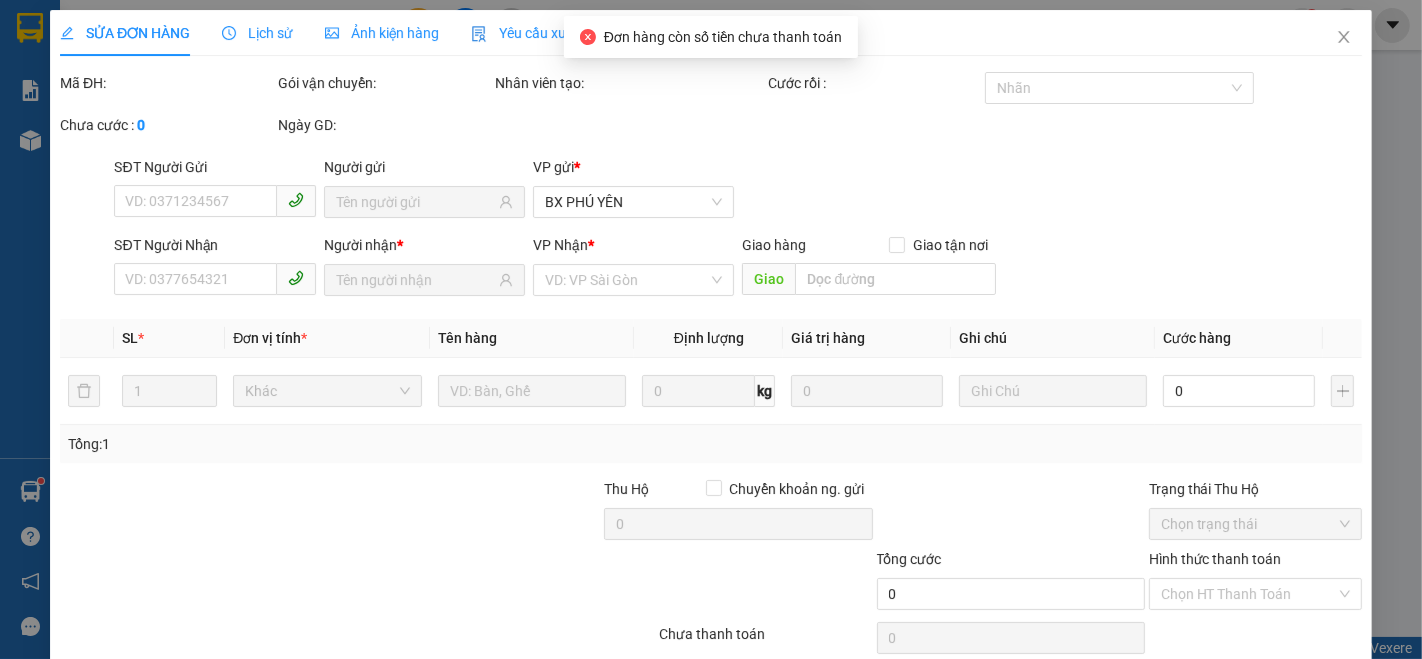 type on "0906201620" 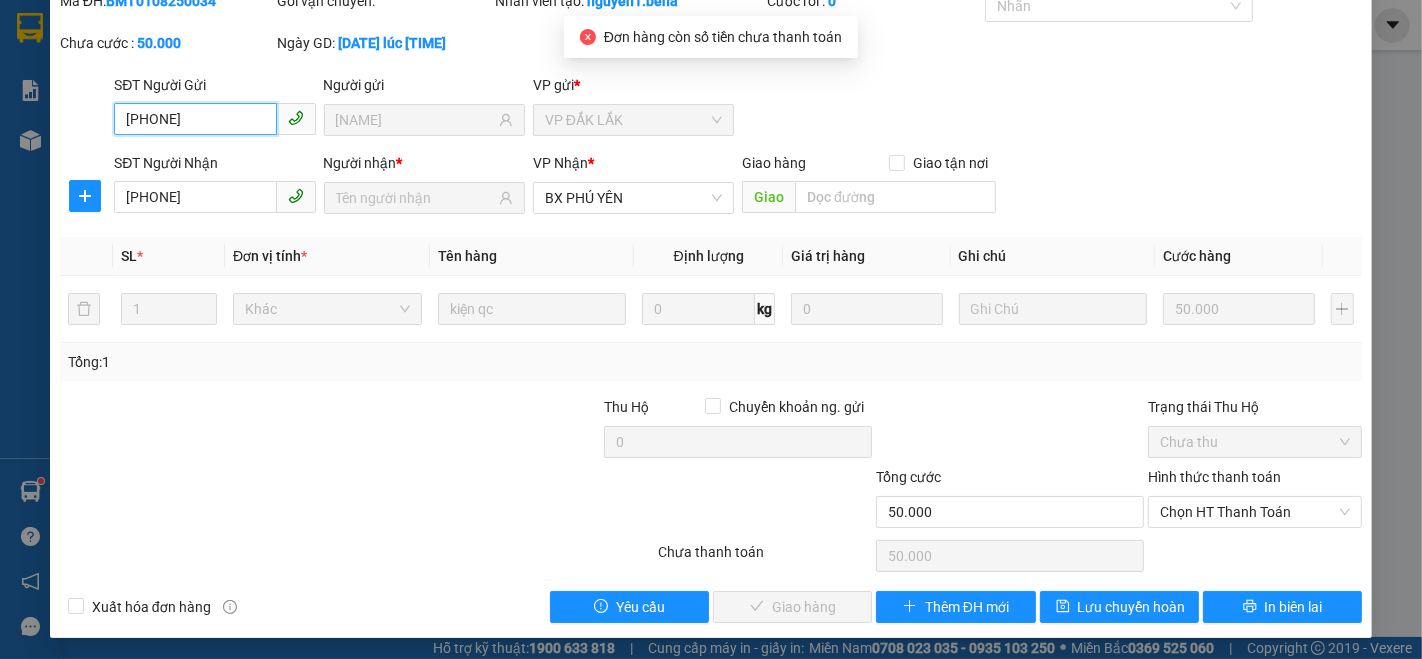 scroll, scrollTop: 83, scrollLeft: 0, axis: vertical 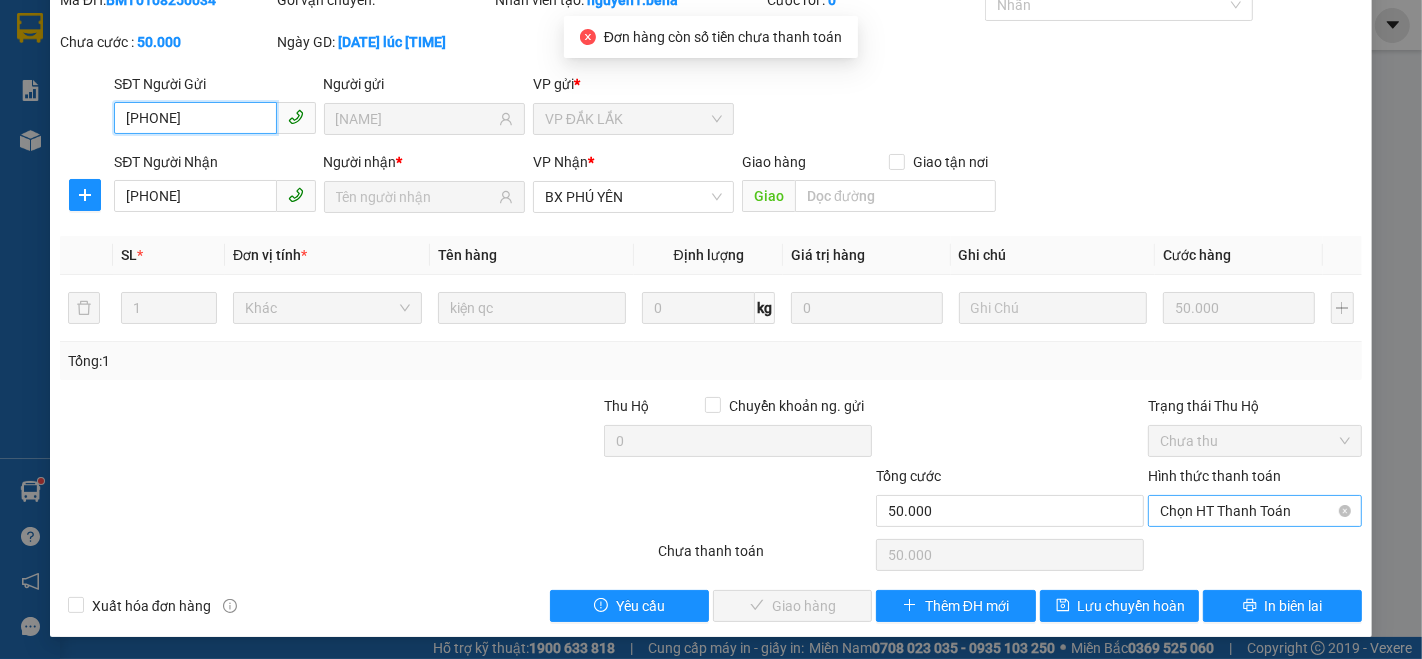 click on "Chọn HT Thanh Toán" at bounding box center (1255, 511) 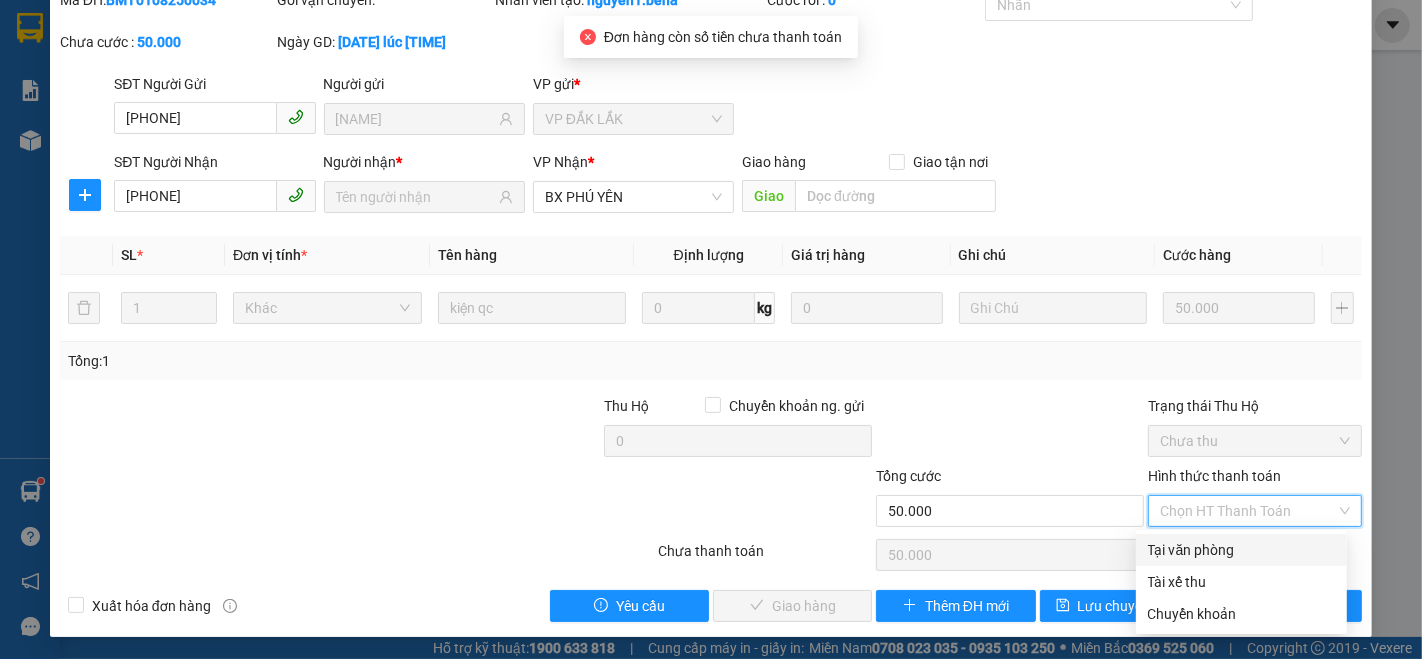 drag, startPoint x: 1155, startPoint y: 545, endPoint x: 937, endPoint y: 561, distance: 218.58636 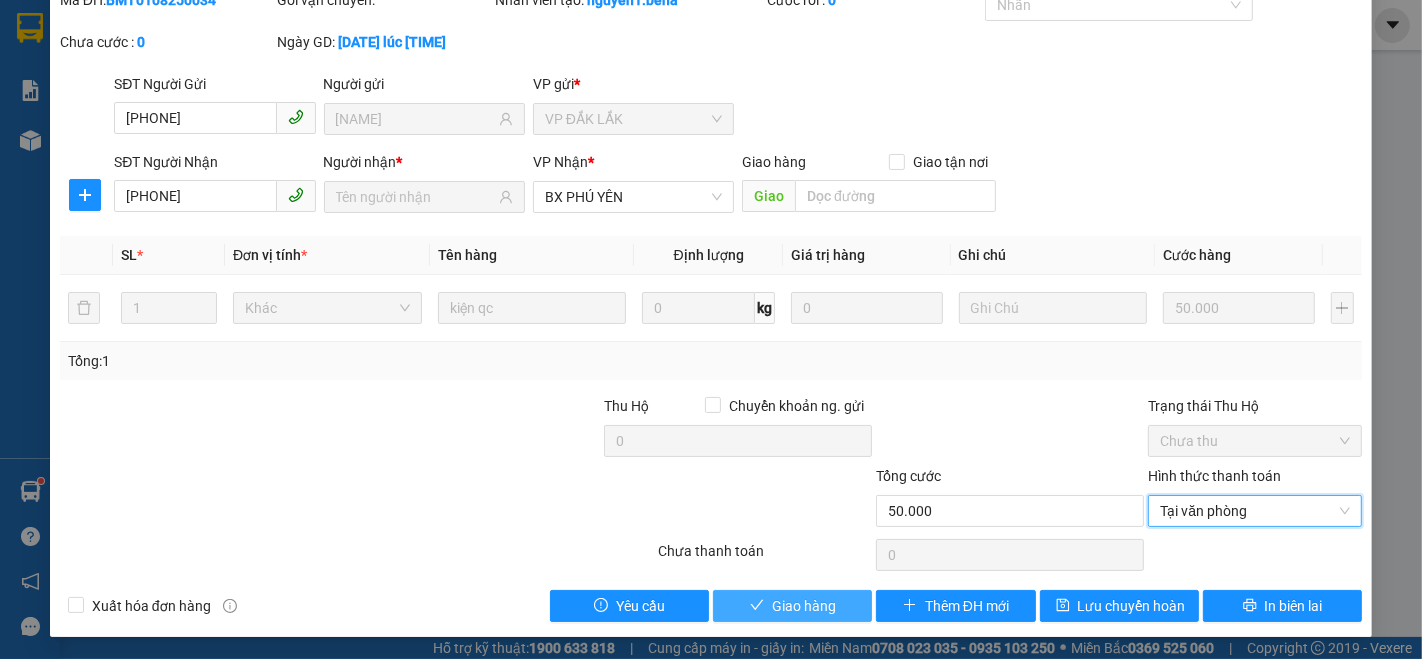 click 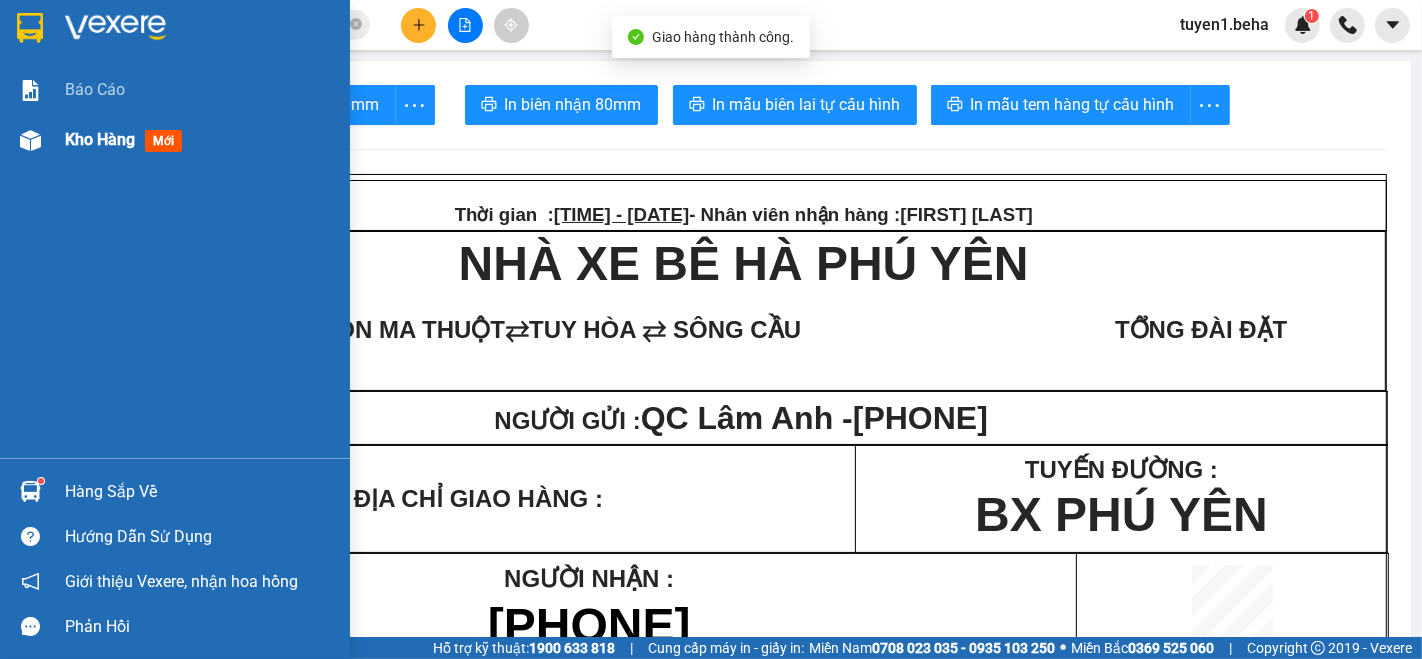 click on "Kho hàng" at bounding box center [100, 139] 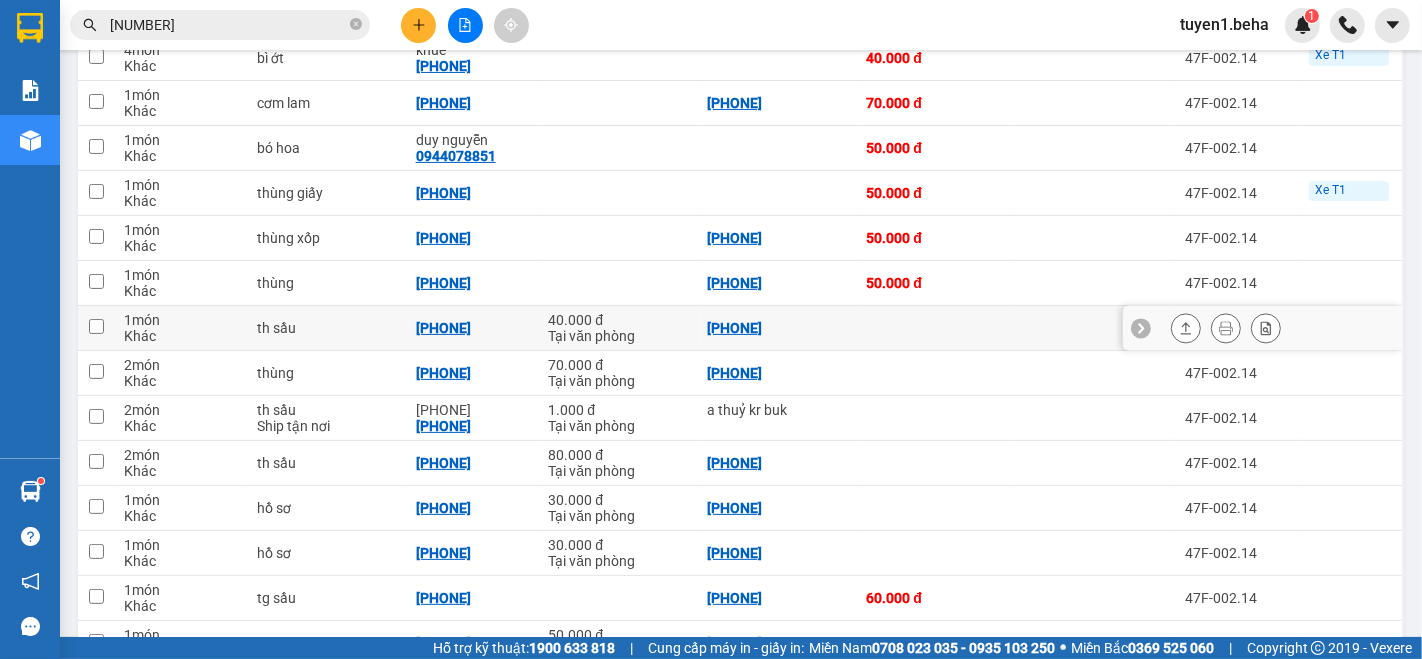 scroll, scrollTop: 444, scrollLeft: 0, axis: vertical 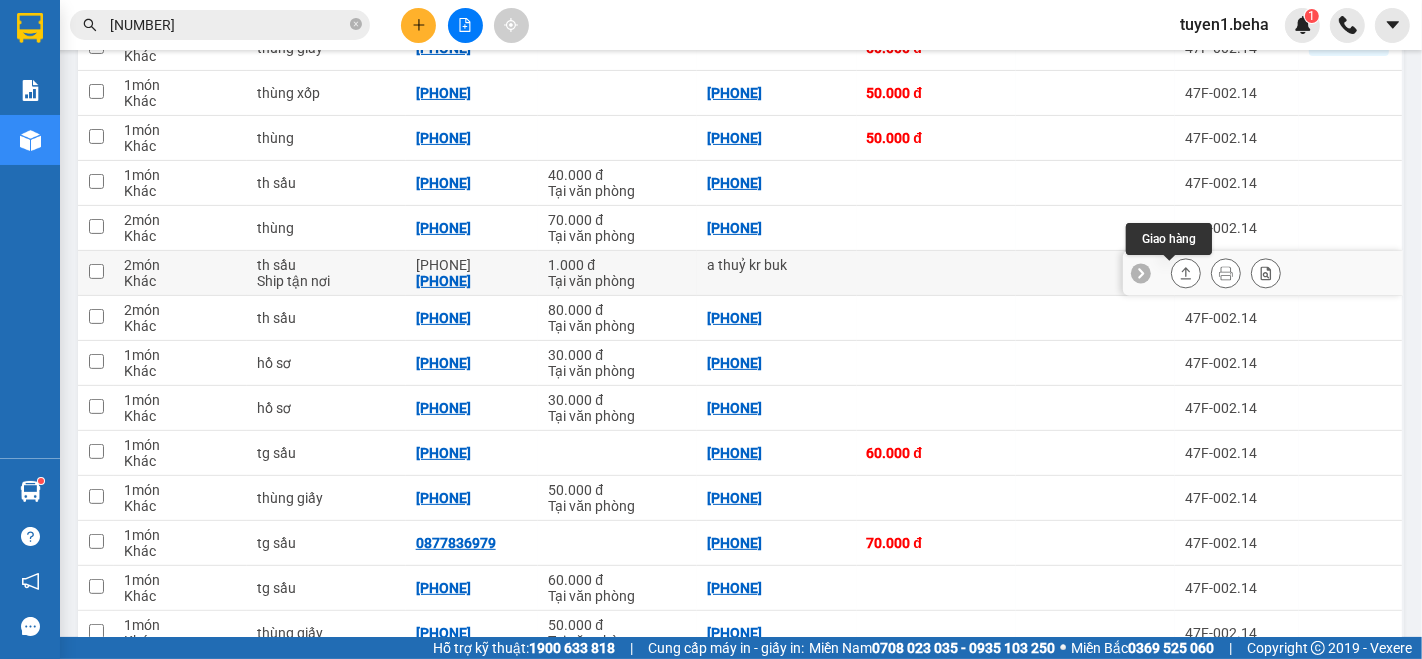 click at bounding box center (1186, 273) 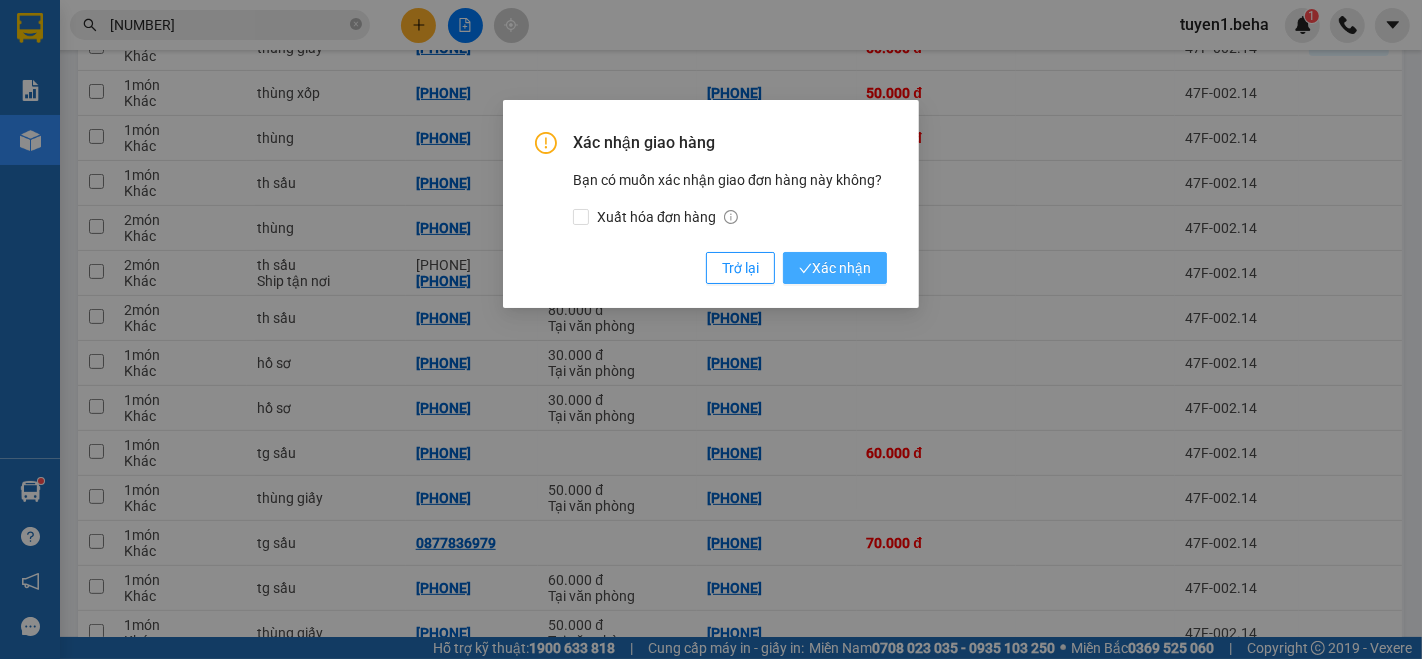 click on "Xác nhận" at bounding box center [835, 268] 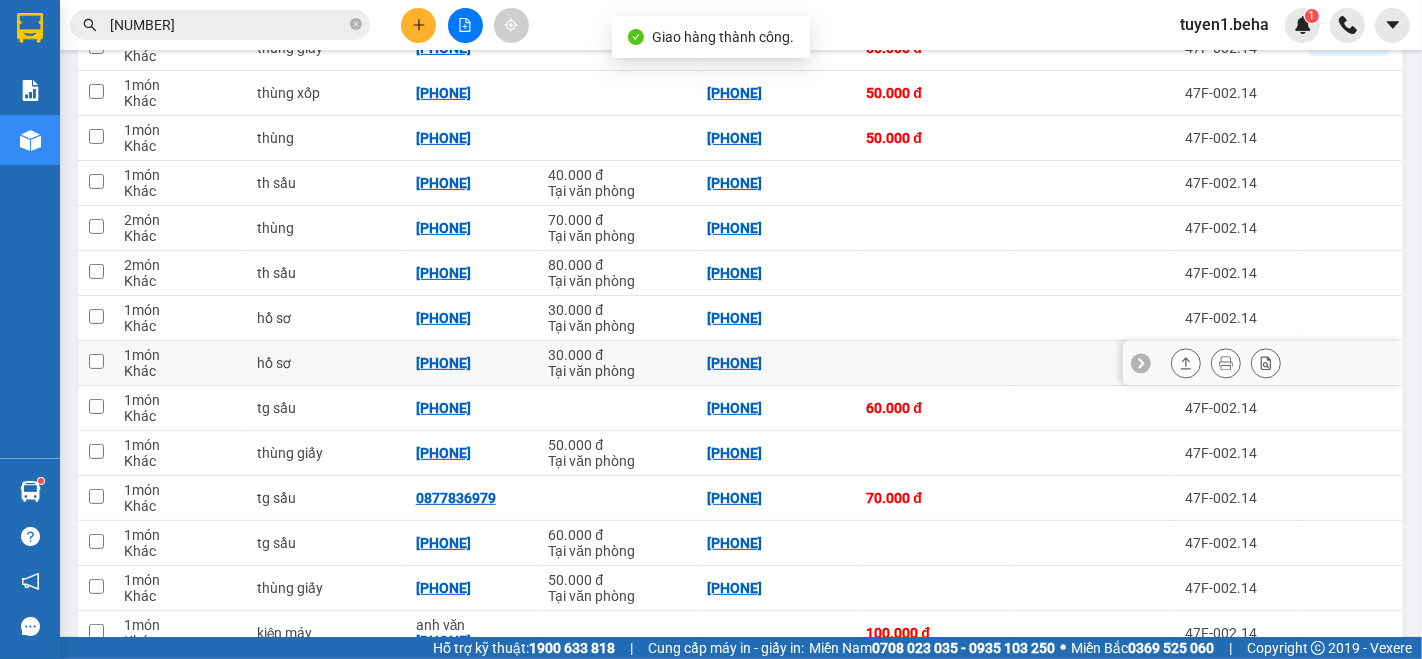 scroll, scrollTop: 555, scrollLeft: 0, axis: vertical 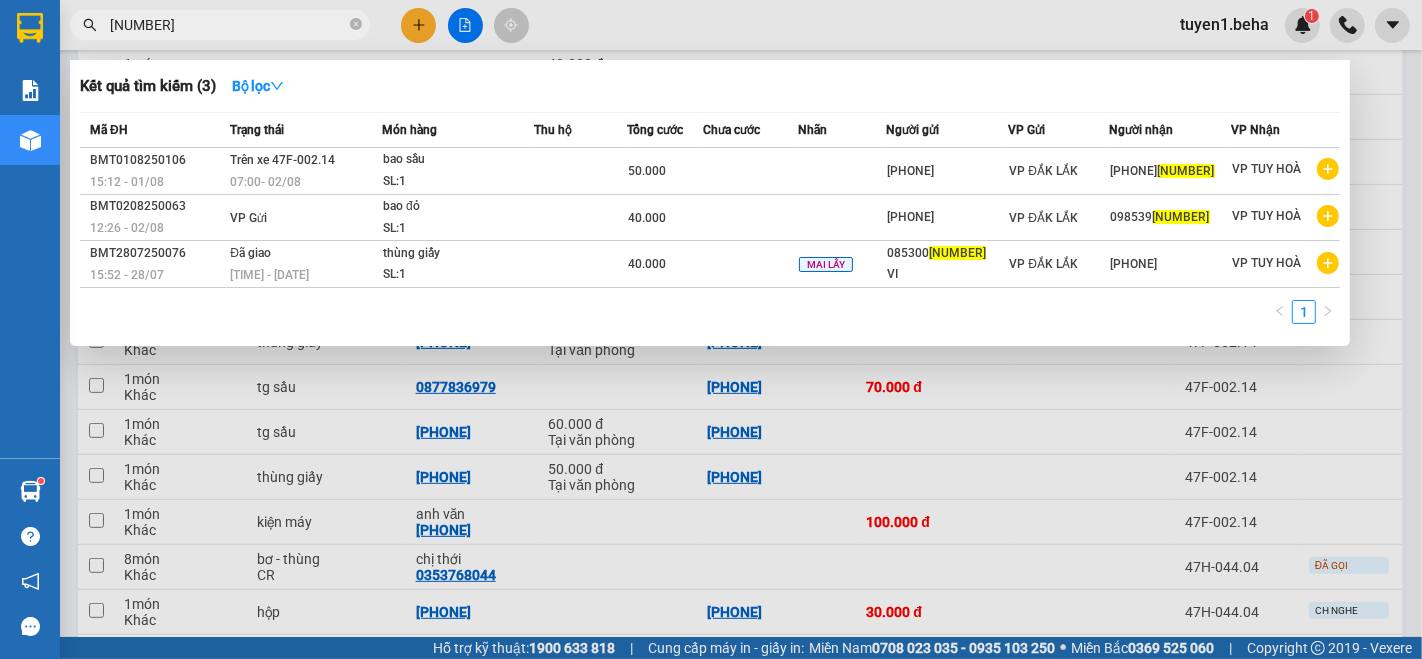 click on "0739" at bounding box center [228, 25] 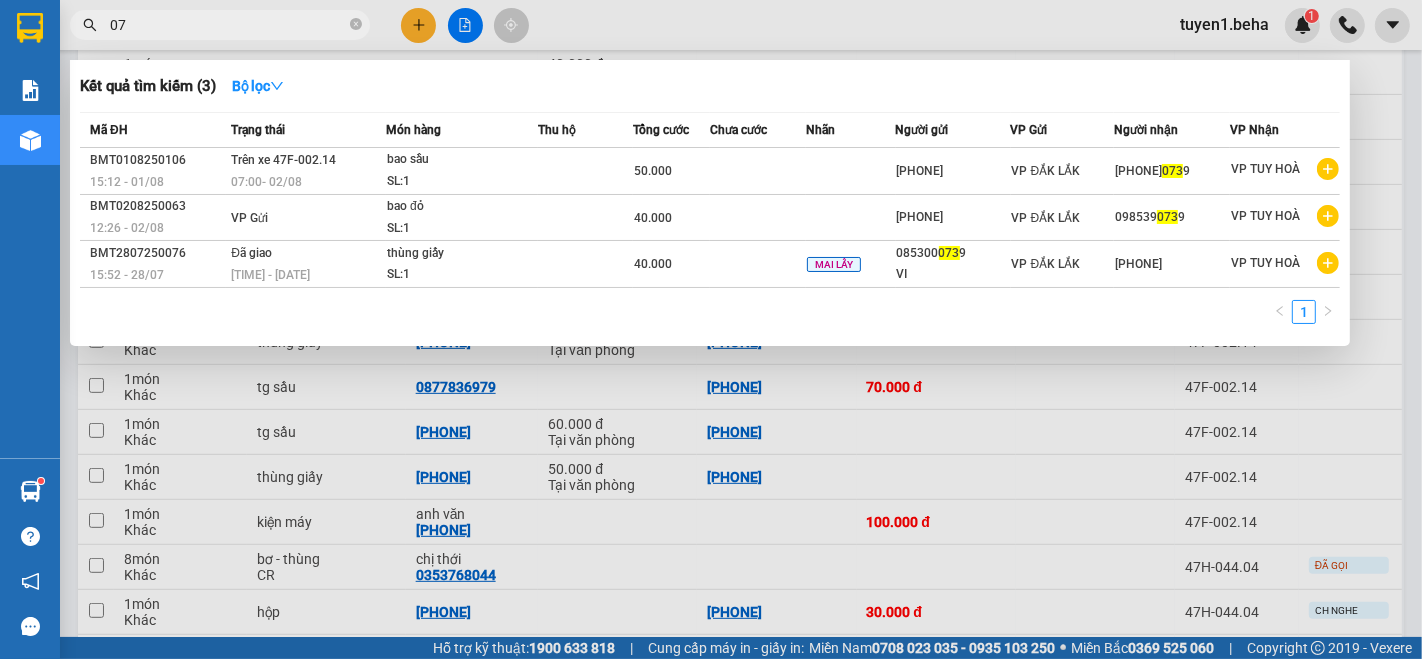 type on "0" 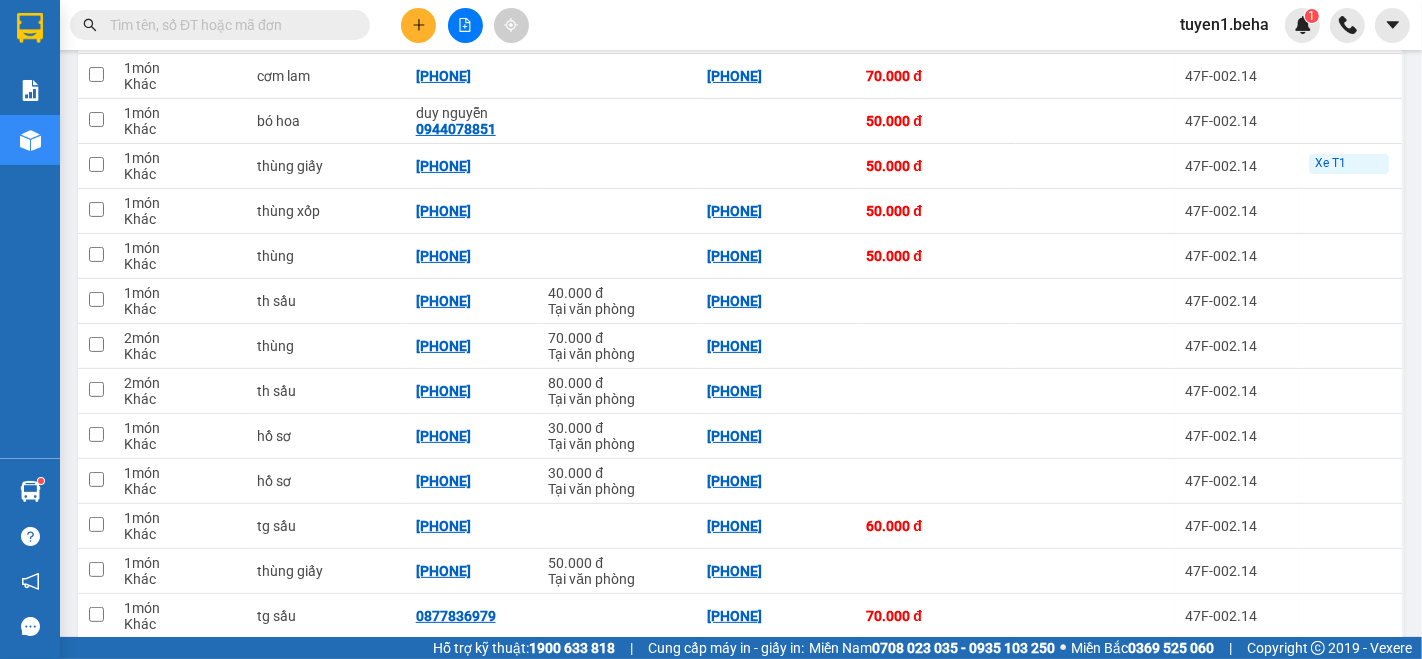 scroll, scrollTop: 288, scrollLeft: 0, axis: vertical 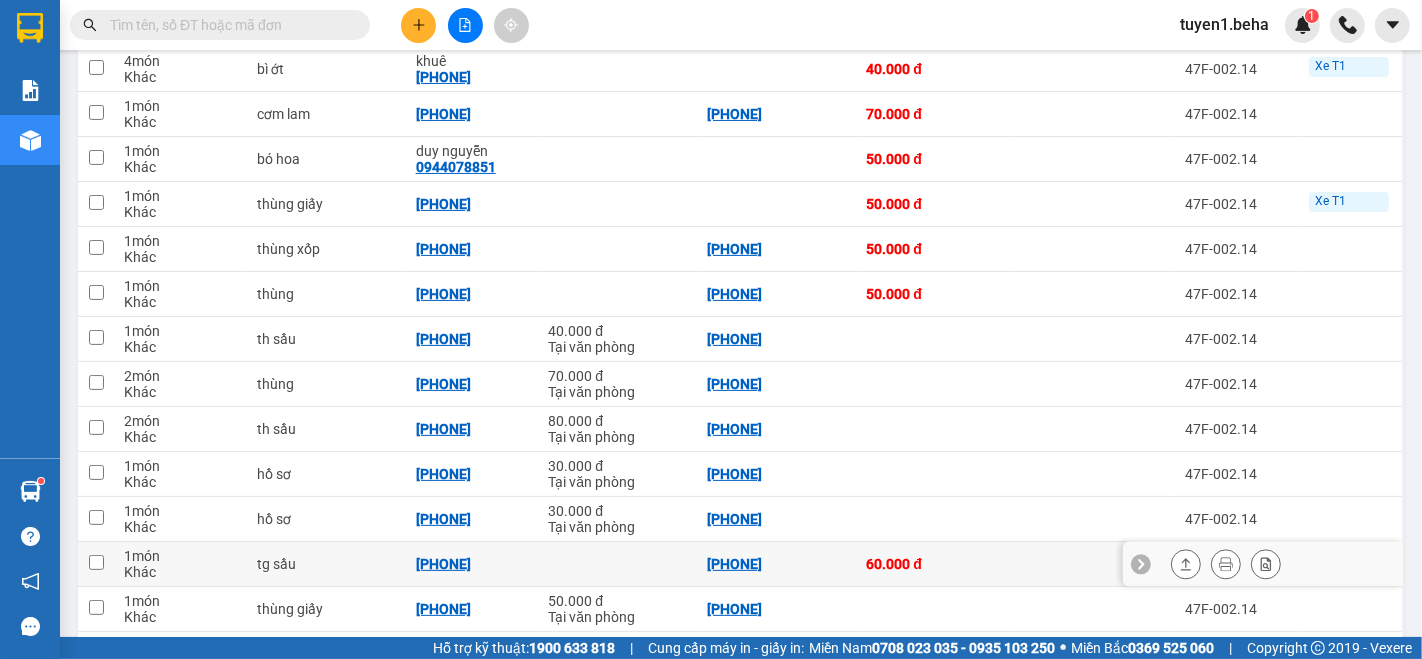 type 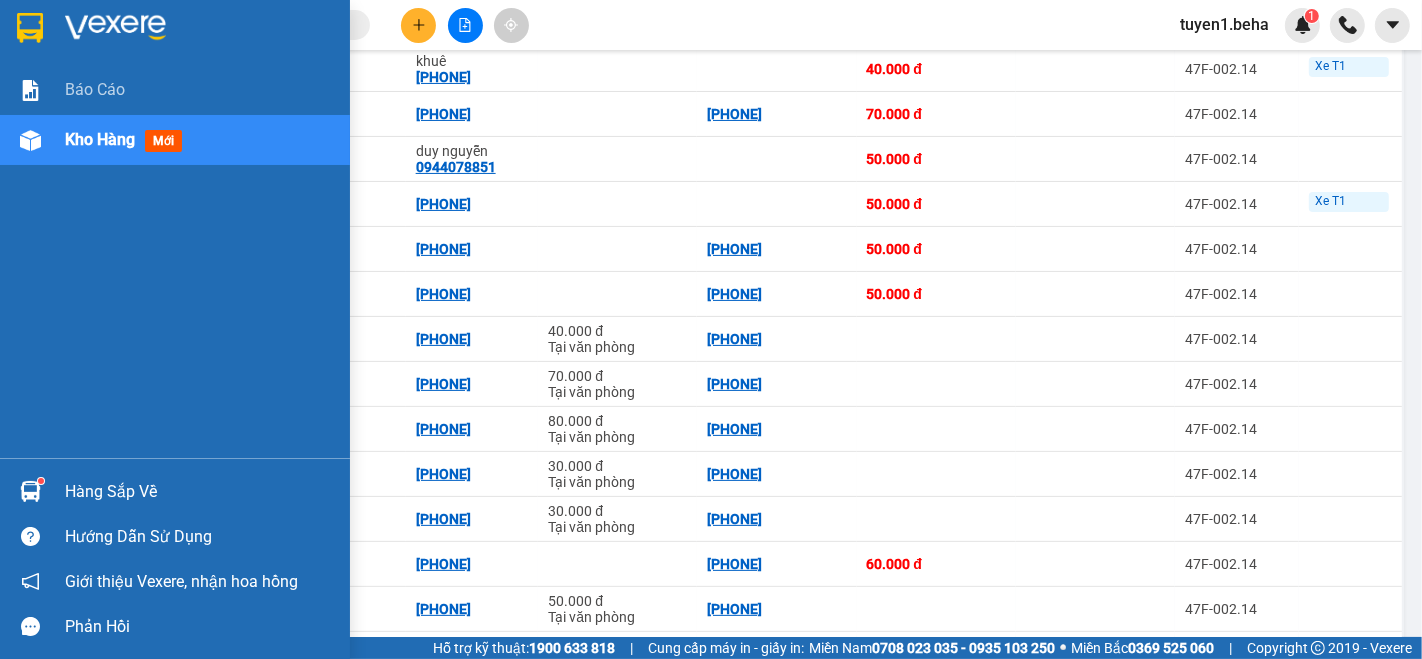 click on "Báo cáo     Kho hàng mới" at bounding box center (175, 261) 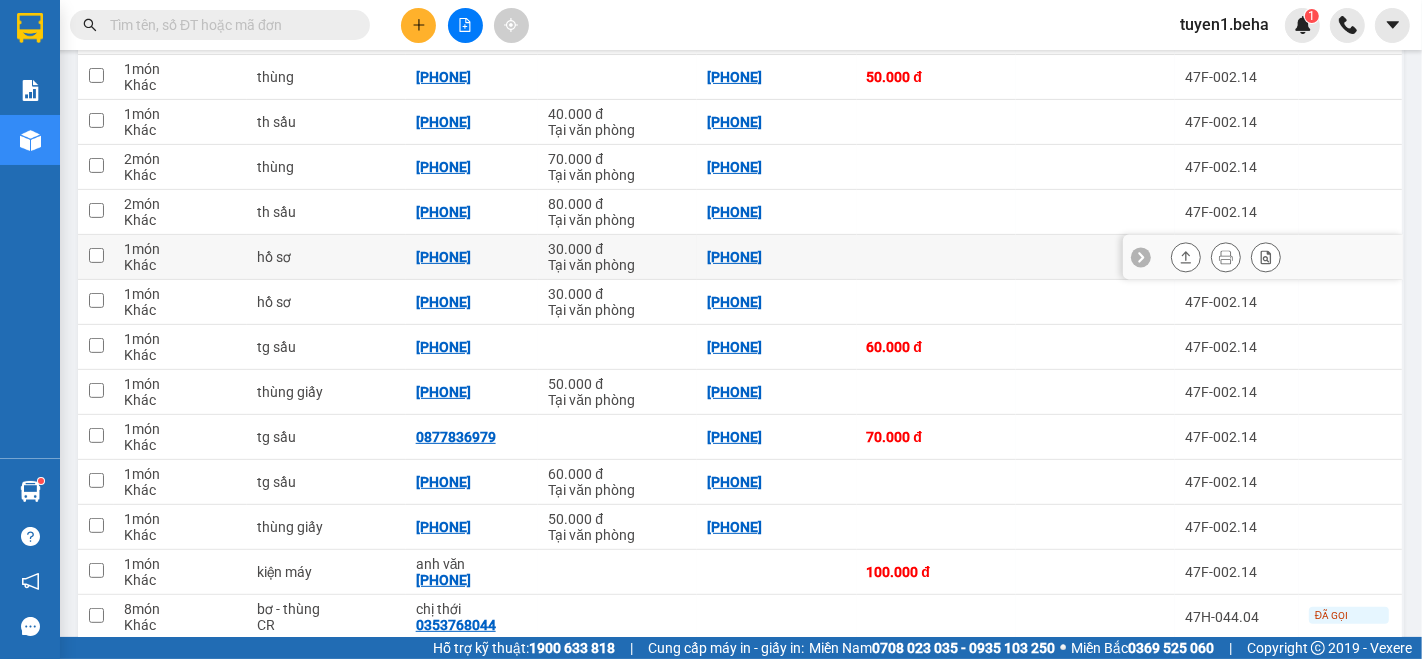 scroll, scrollTop: 511, scrollLeft: 0, axis: vertical 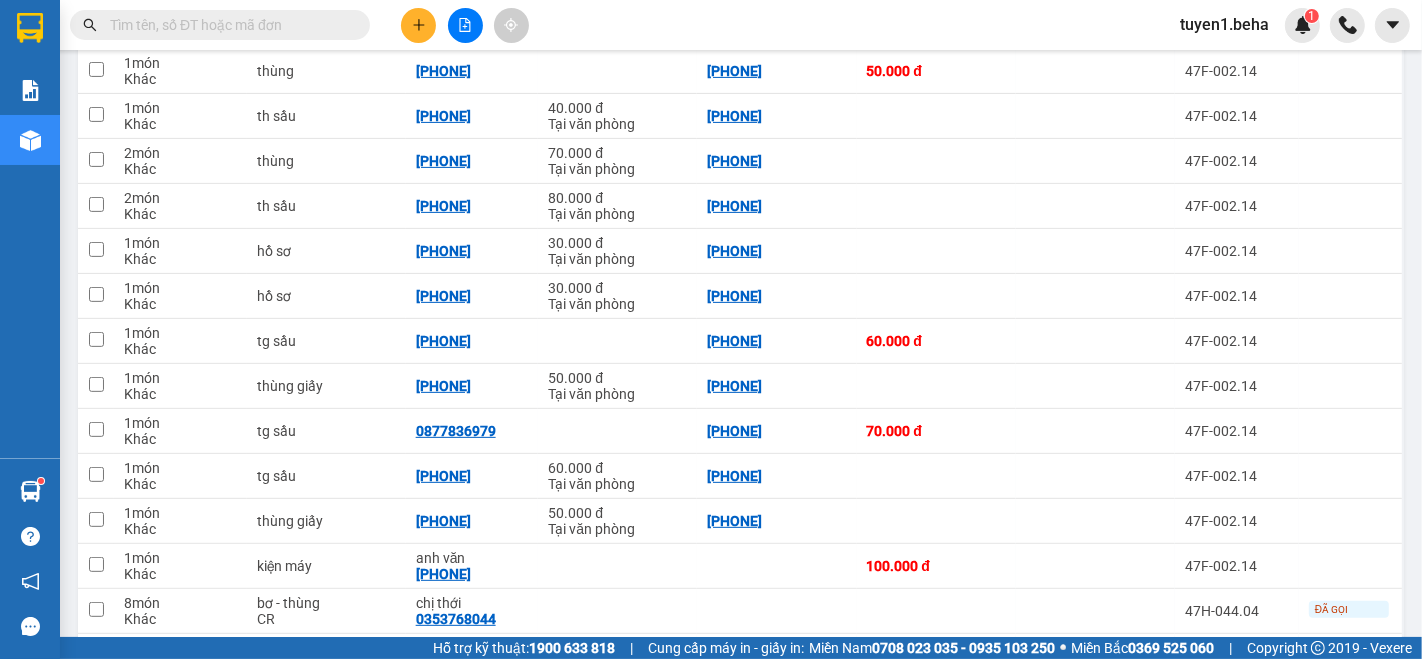 click at bounding box center [228, 25] 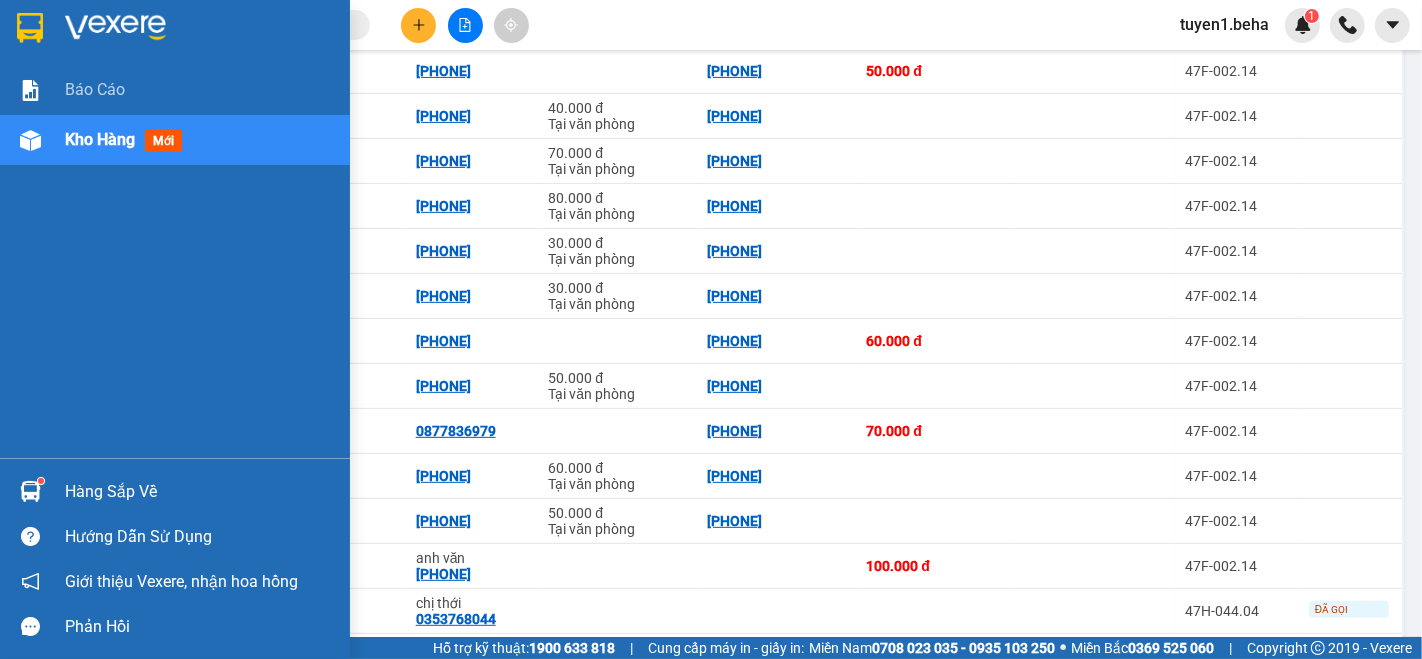 click on "Báo cáo     Kho hàng mới" at bounding box center (175, 261) 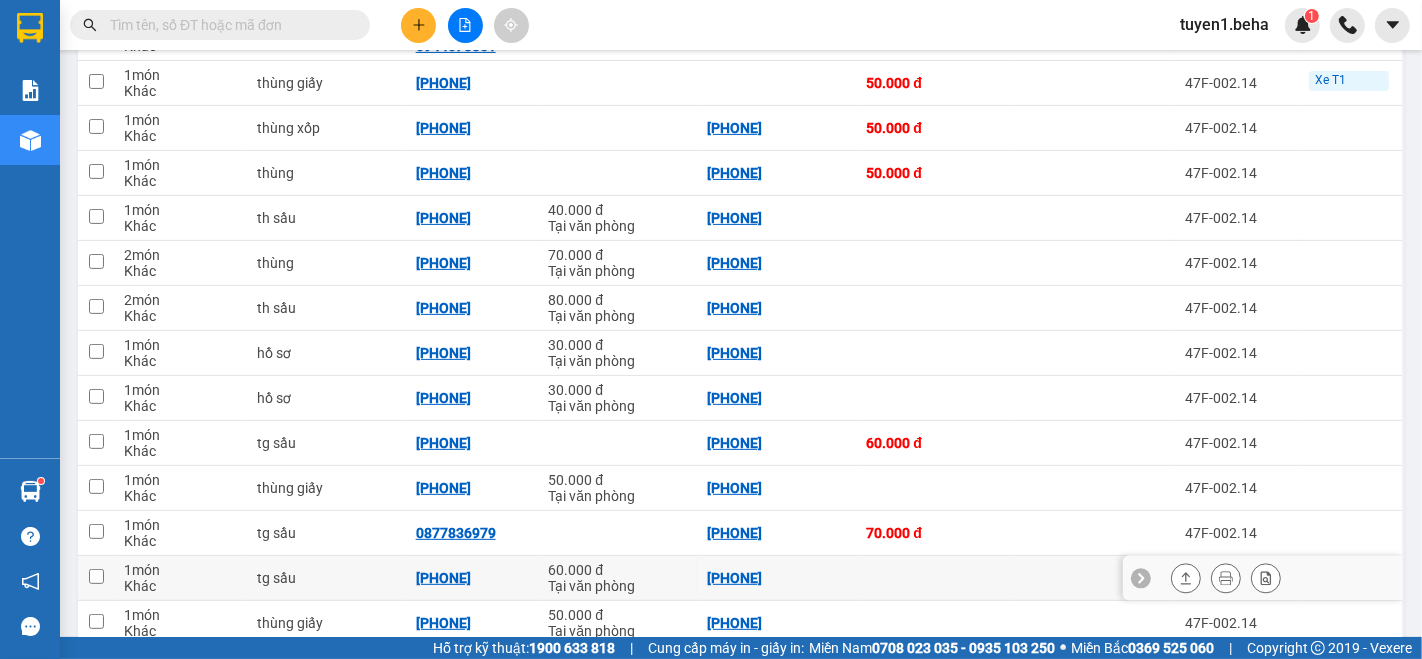 scroll, scrollTop: 400, scrollLeft: 0, axis: vertical 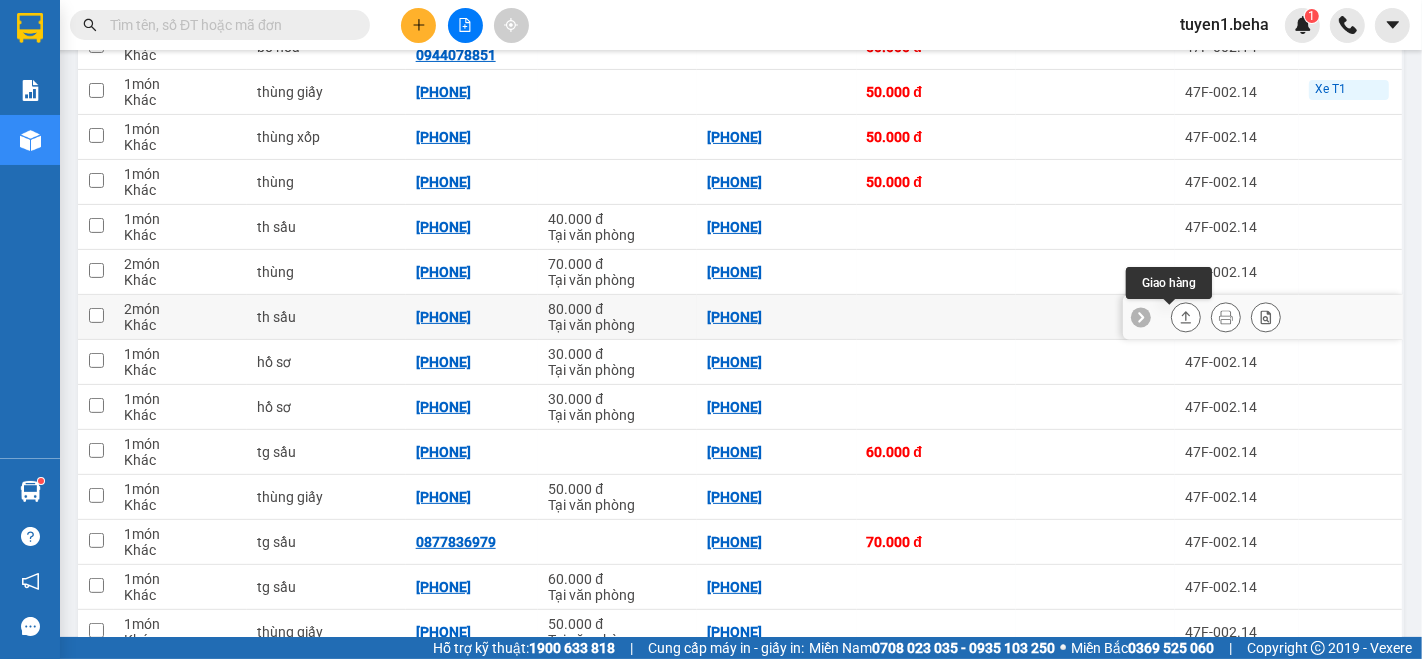 click 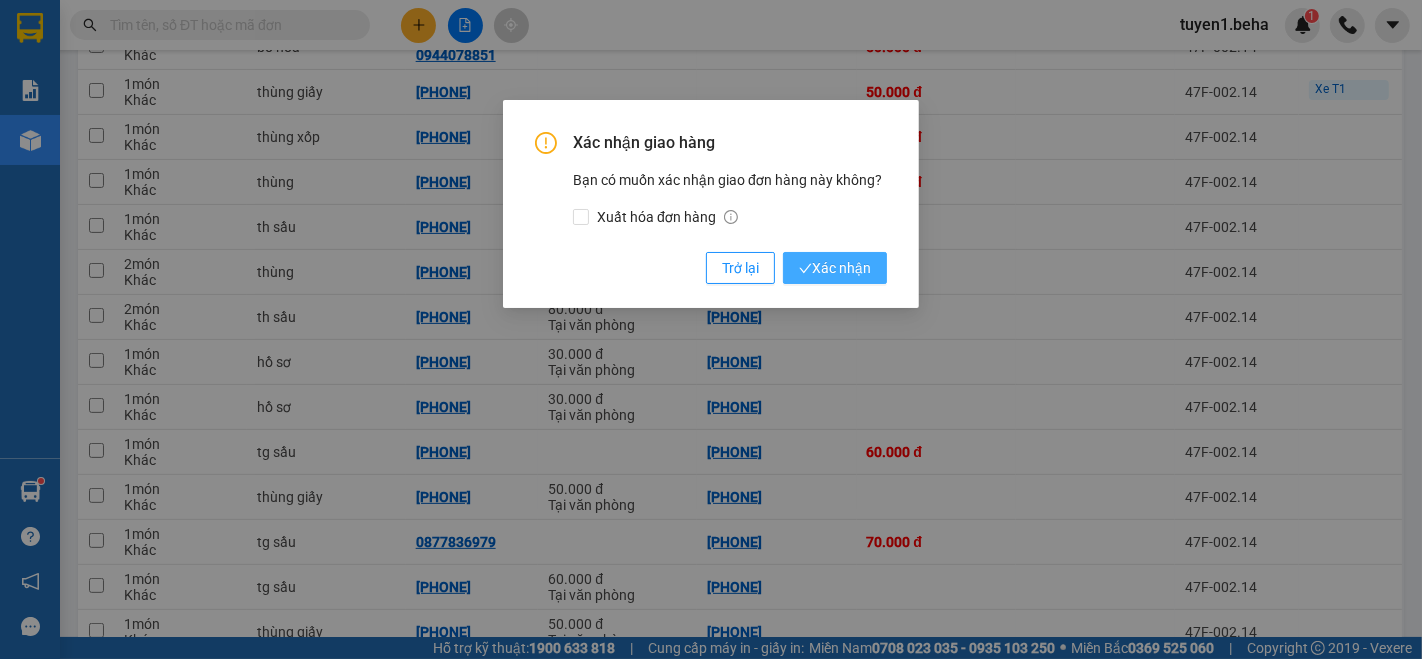 click on "Xác nhận" at bounding box center (835, 268) 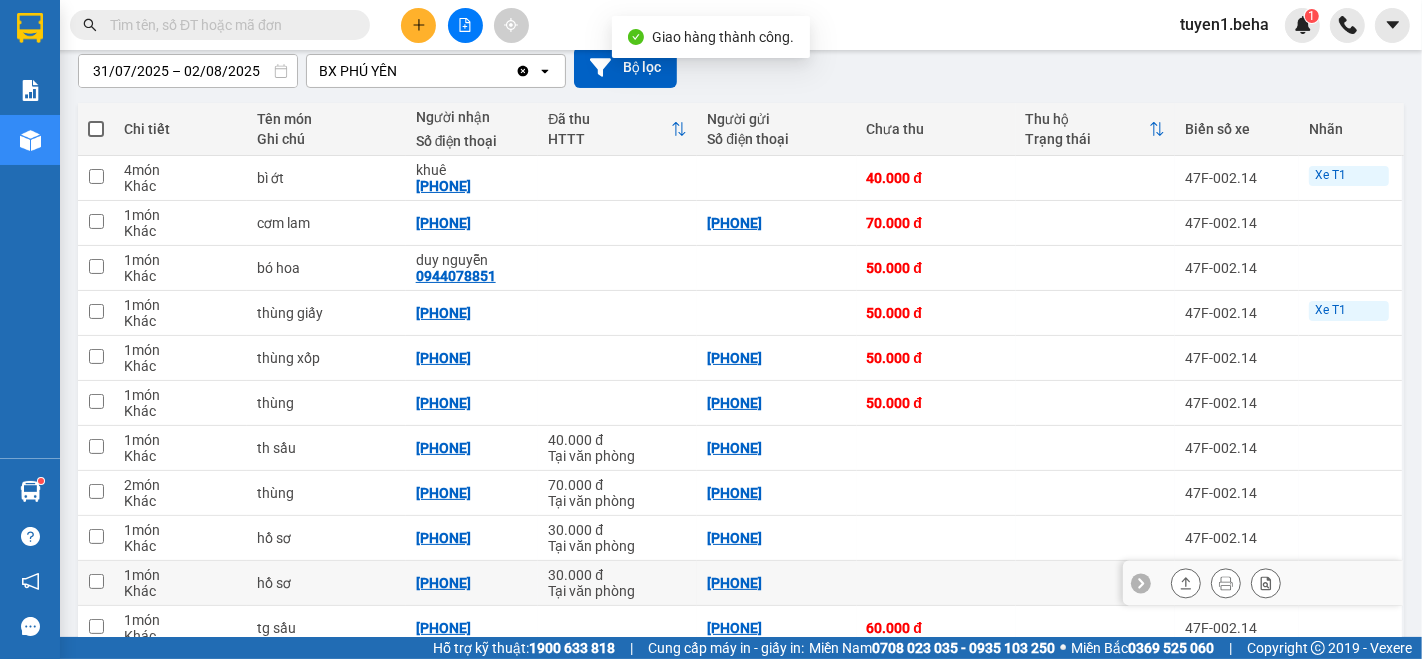 scroll, scrollTop: 177, scrollLeft: 0, axis: vertical 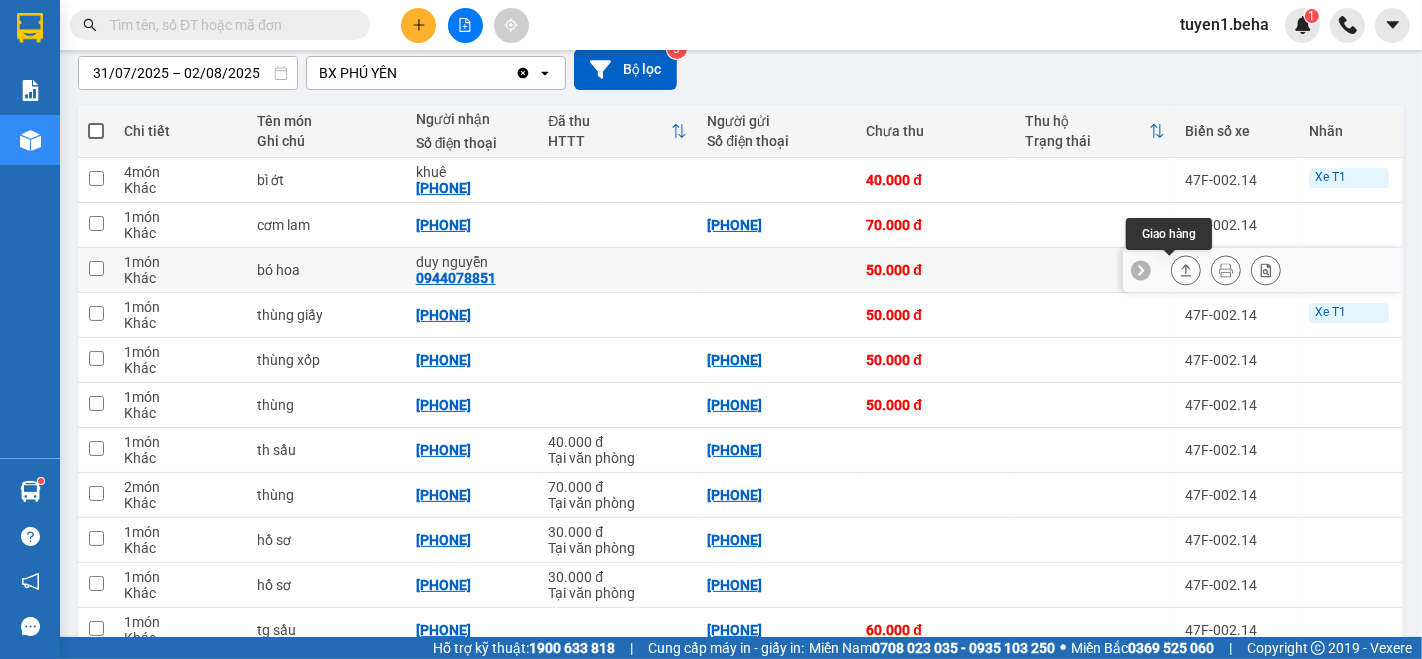 click at bounding box center (1186, 270) 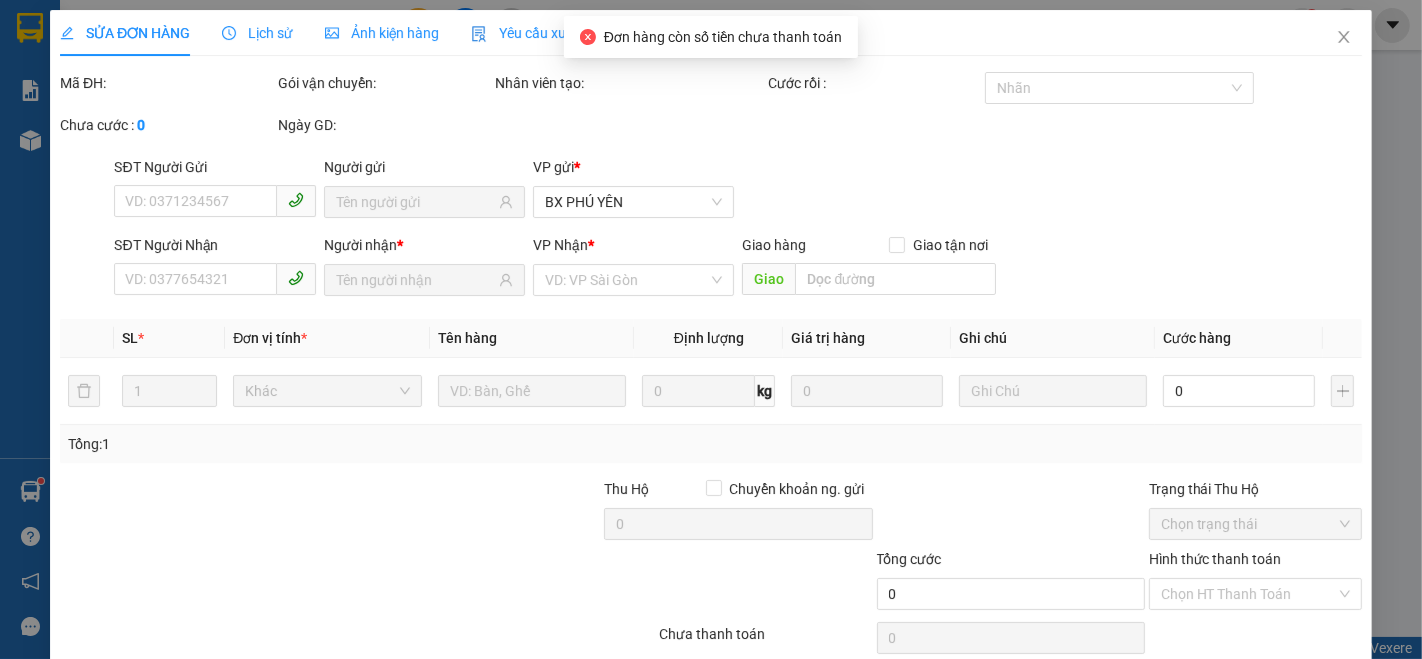 scroll, scrollTop: 0, scrollLeft: 0, axis: both 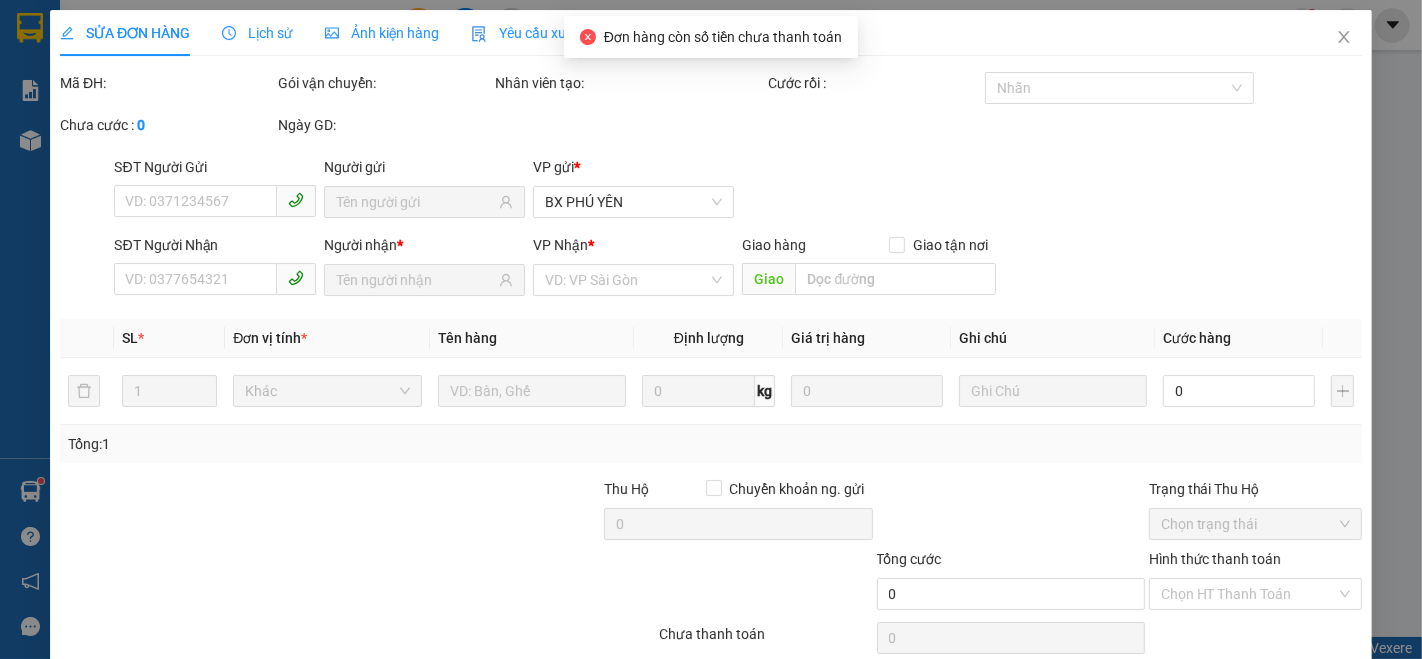 type on "0944078851" 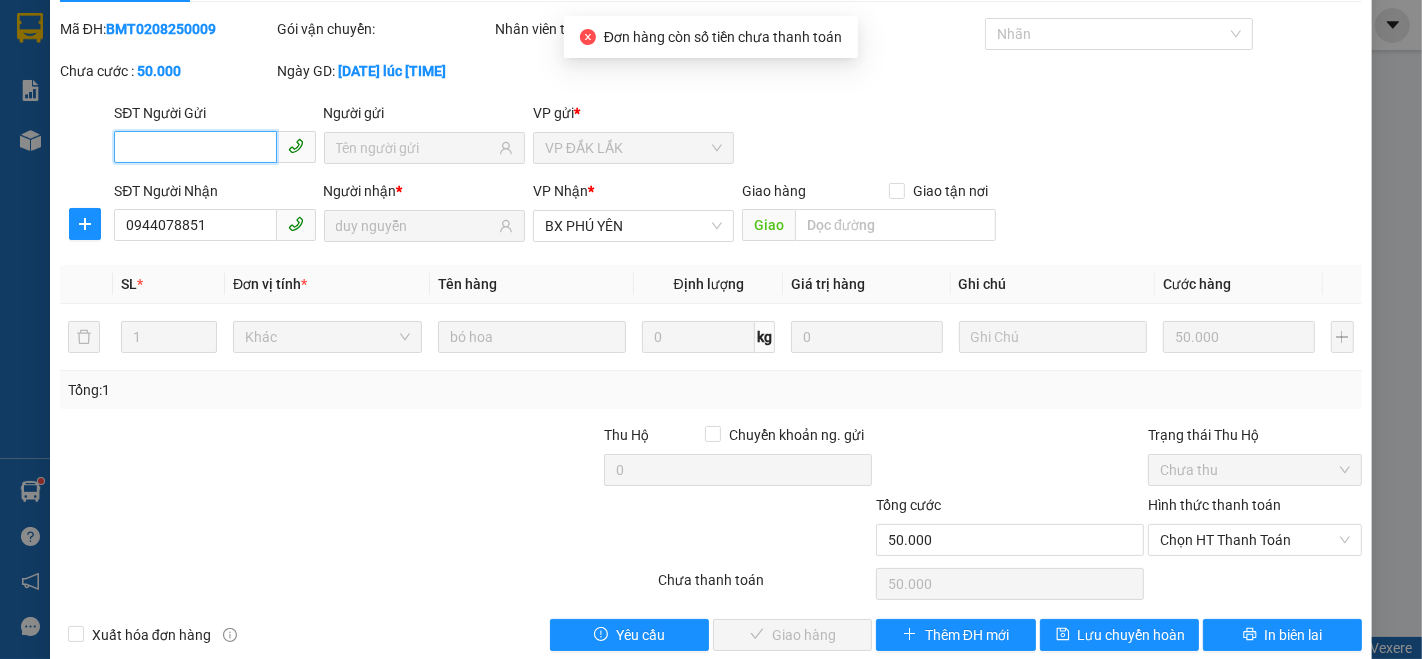 scroll, scrollTop: 83, scrollLeft: 0, axis: vertical 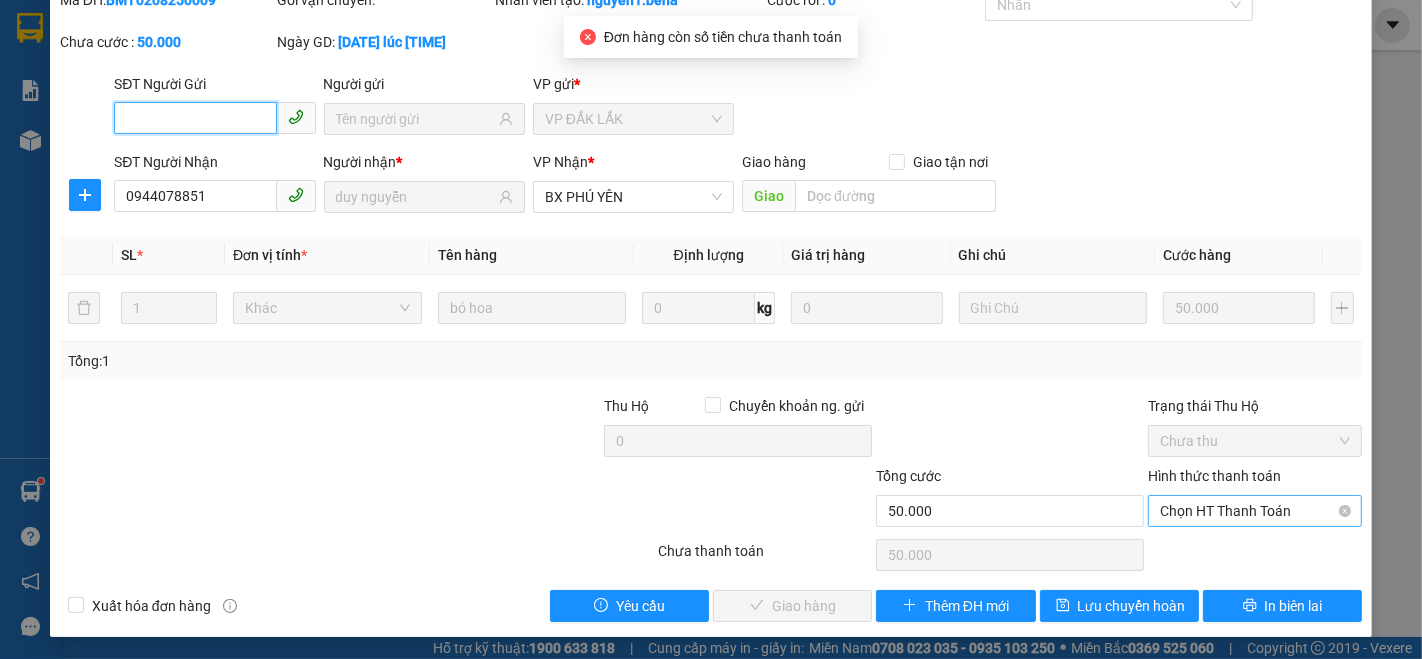 click on "Chọn HT Thanh Toán" at bounding box center [1255, 511] 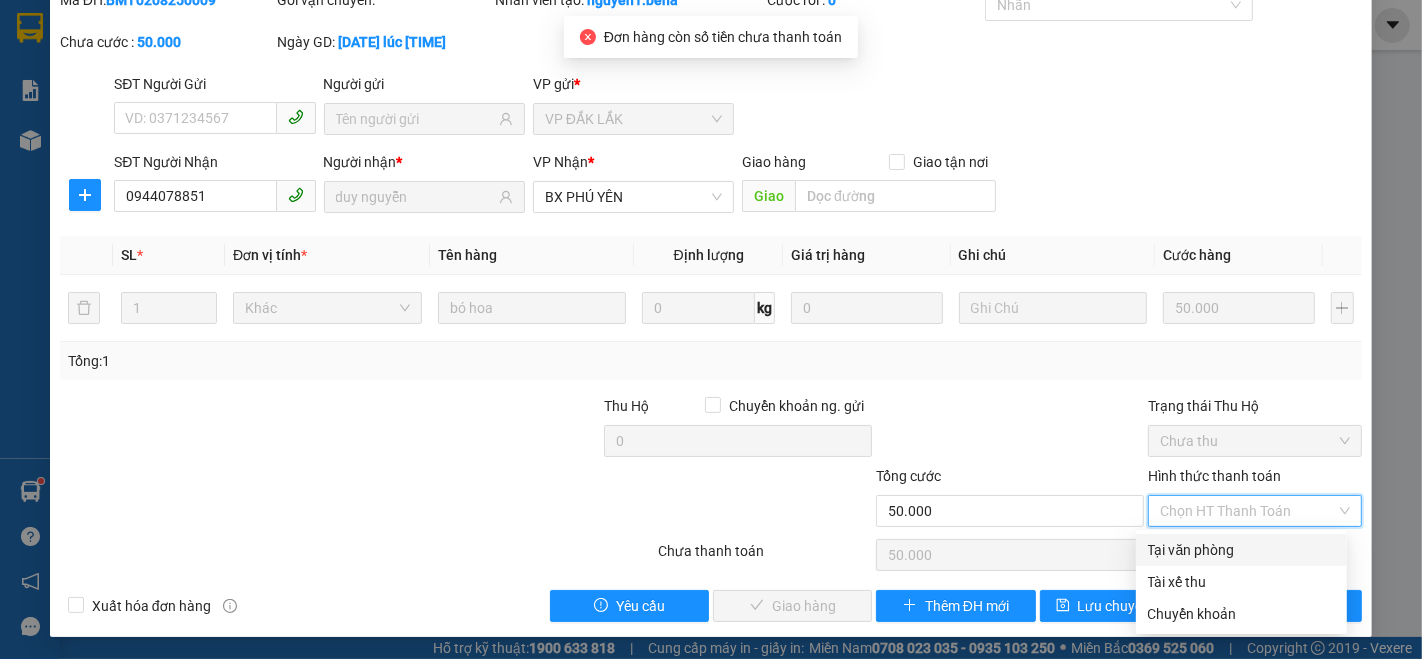 drag, startPoint x: 1176, startPoint y: 541, endPoint x: 1041, endPoint y: 550, distance: 135.29967 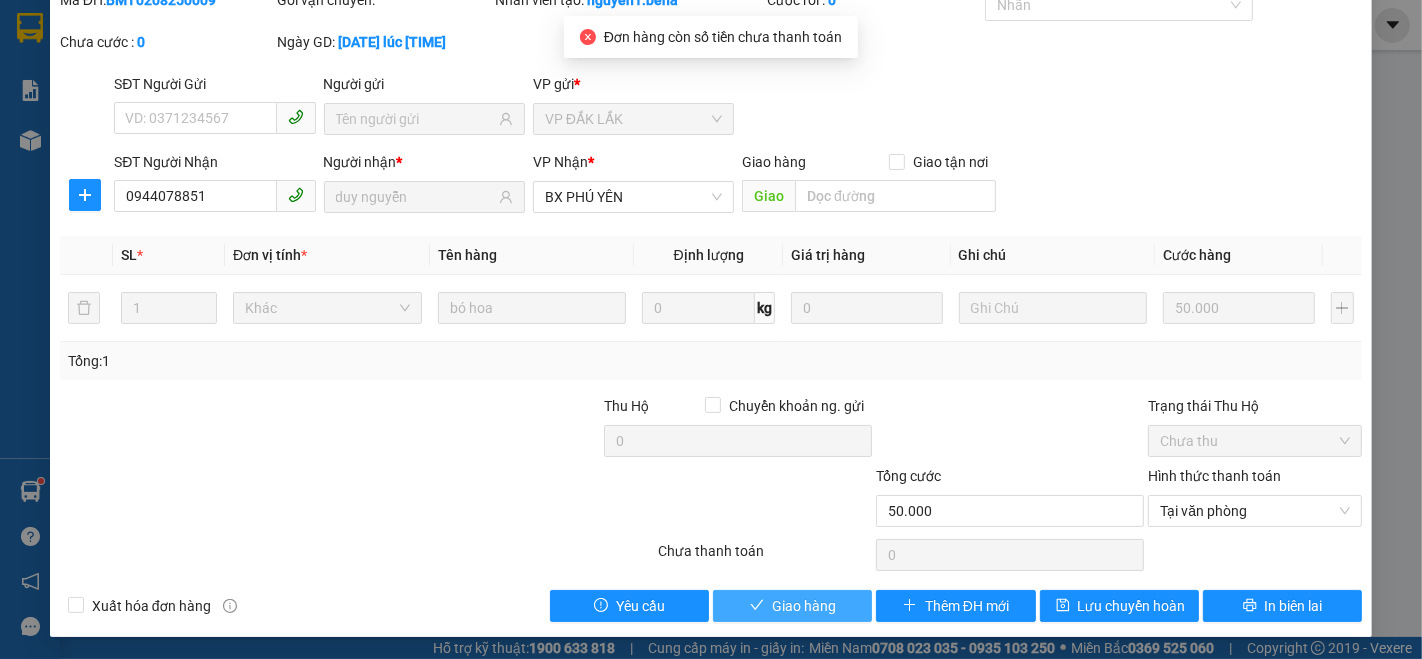 click on "Giao hàng" at bounding box center (792, 606) 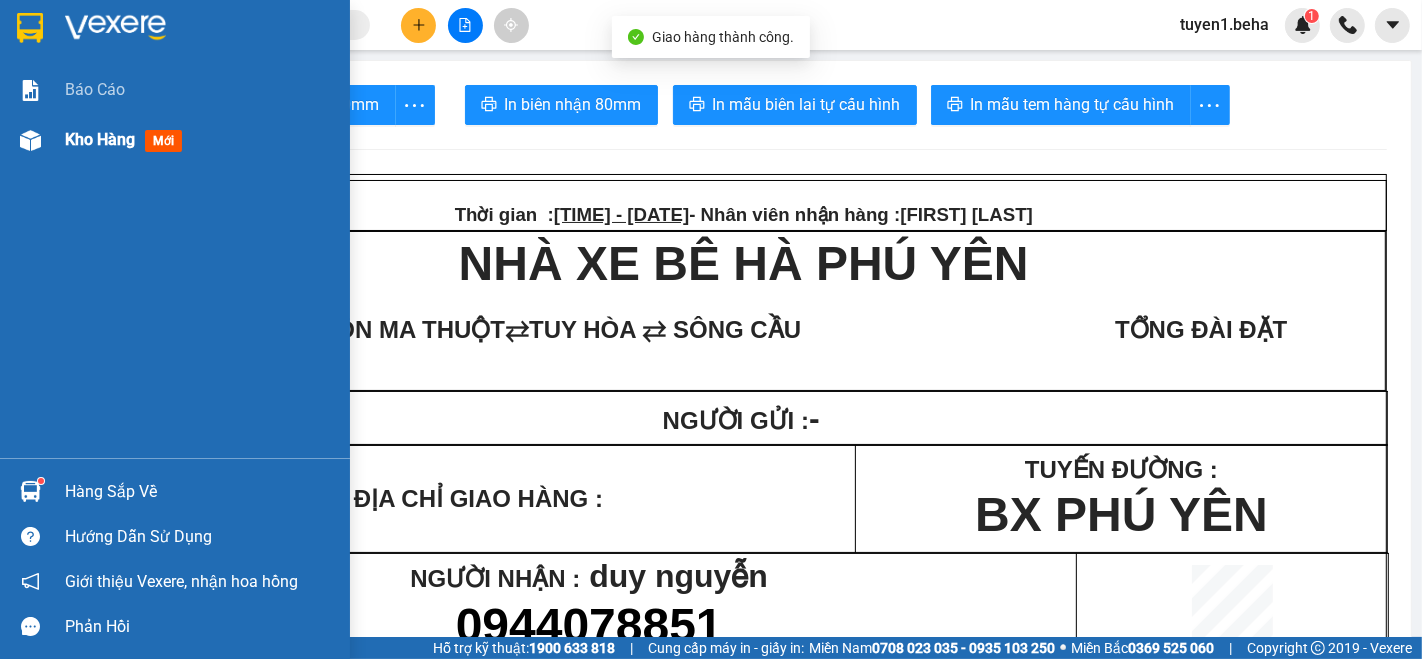 click on "Kho hàng" at bounding box center (100, 139) 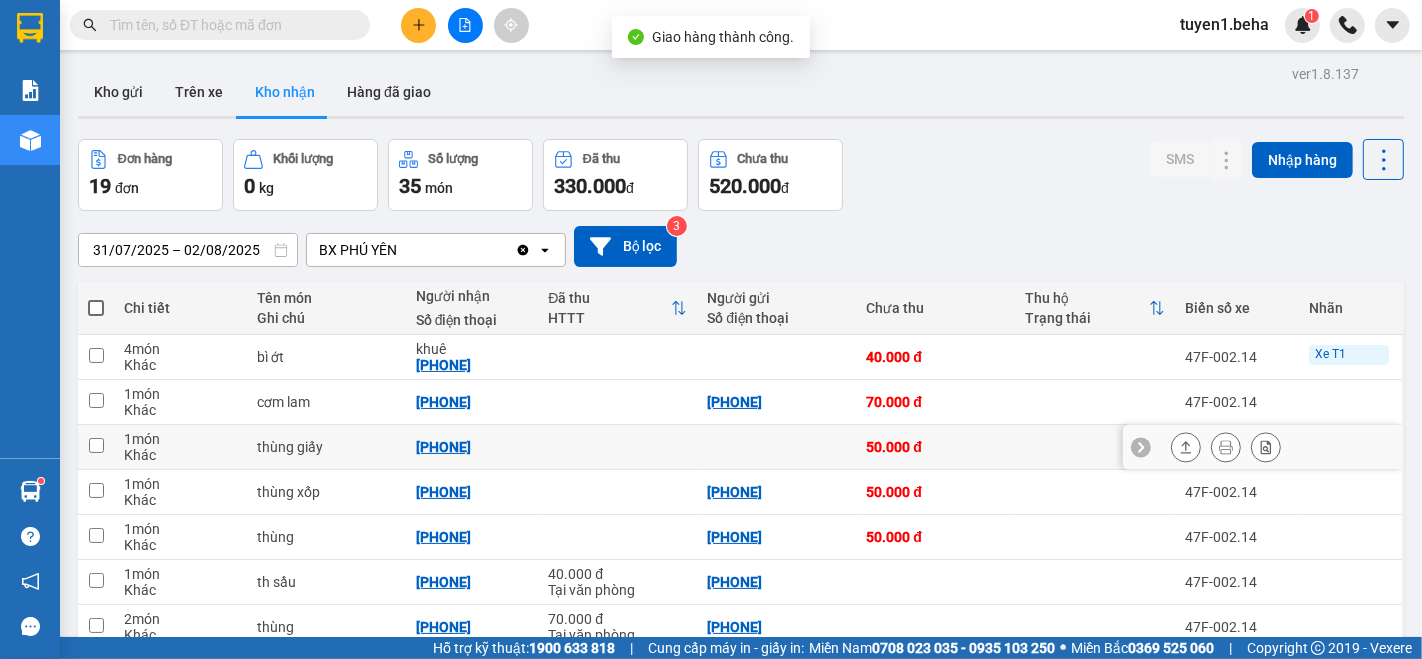 scroll, scrollTop: 111, scrollLeft: 0, axis: vertical 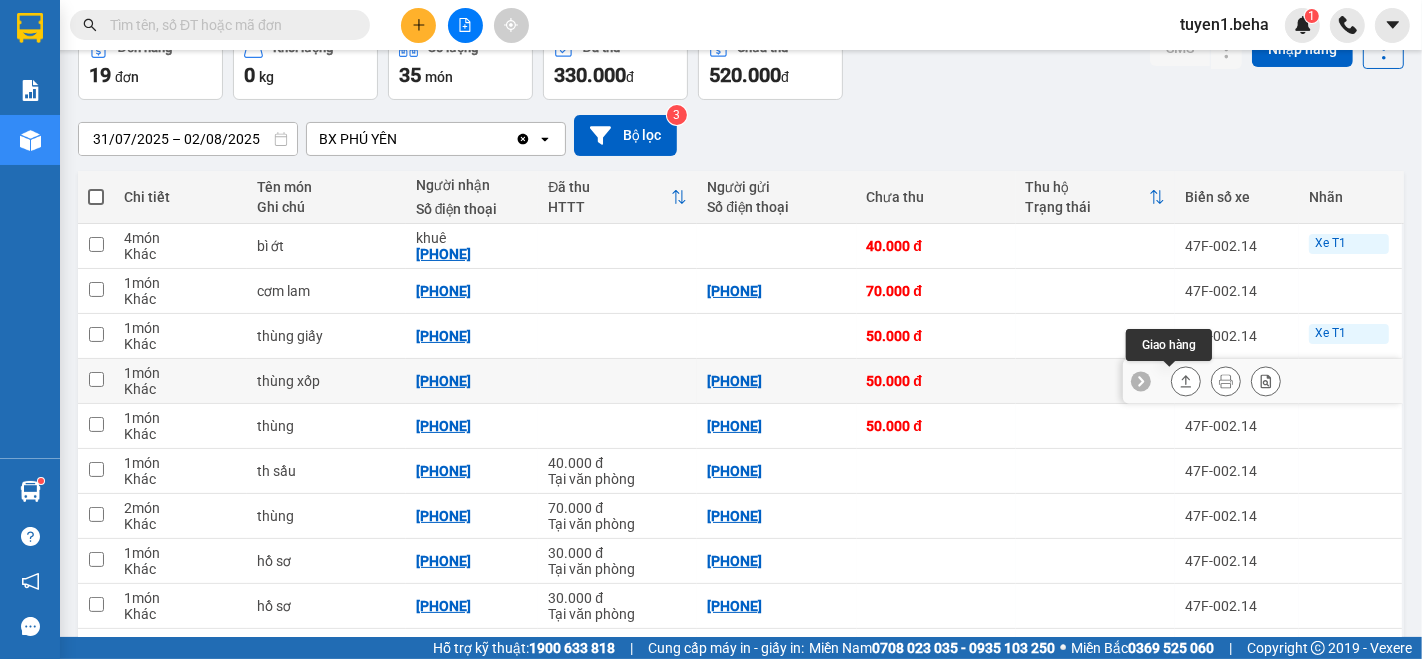 click at bounding box center [1186, 381] 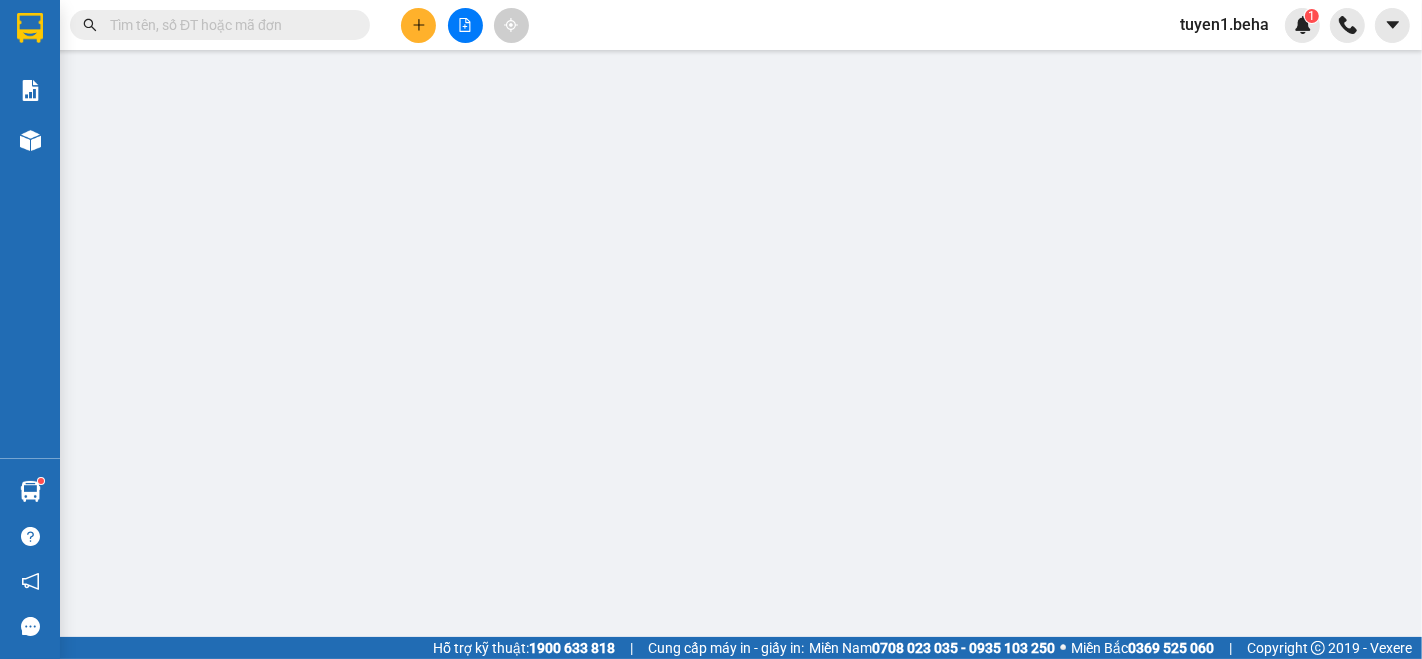 scroll, scrollTop: 0, scrollLeft: 0, axis: both 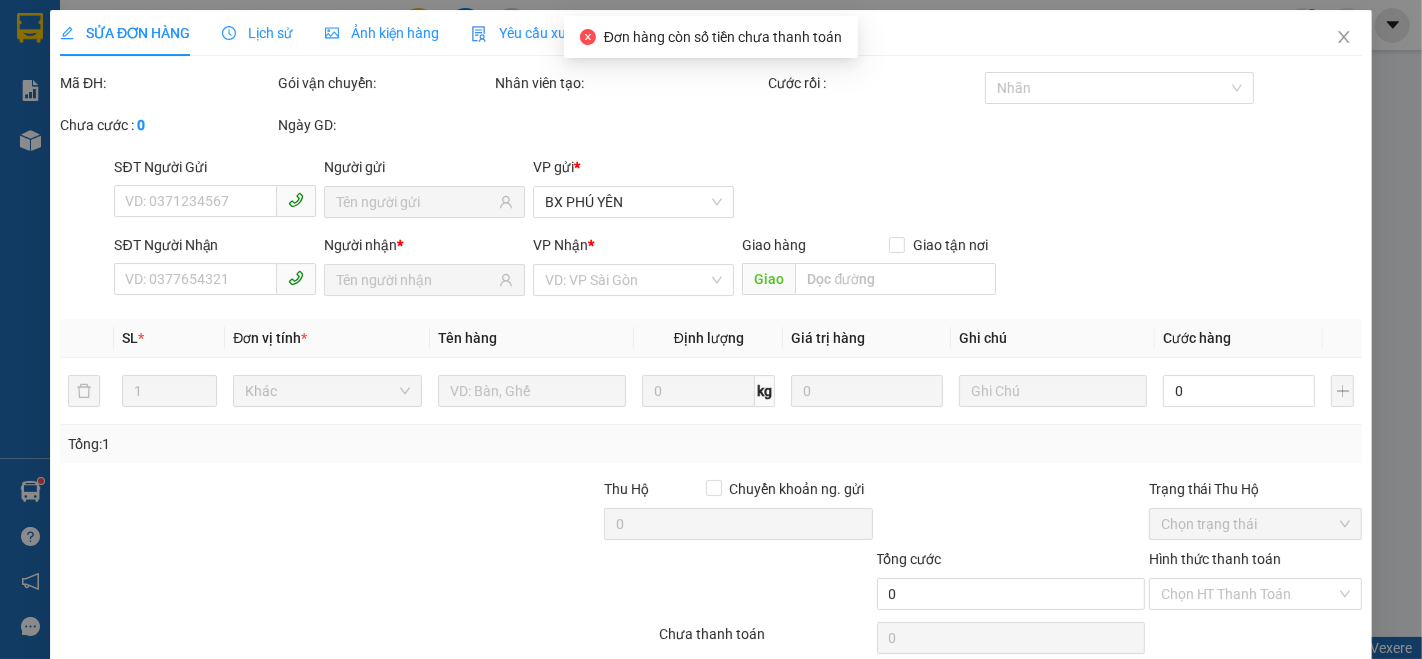 type on "[PHONE]" 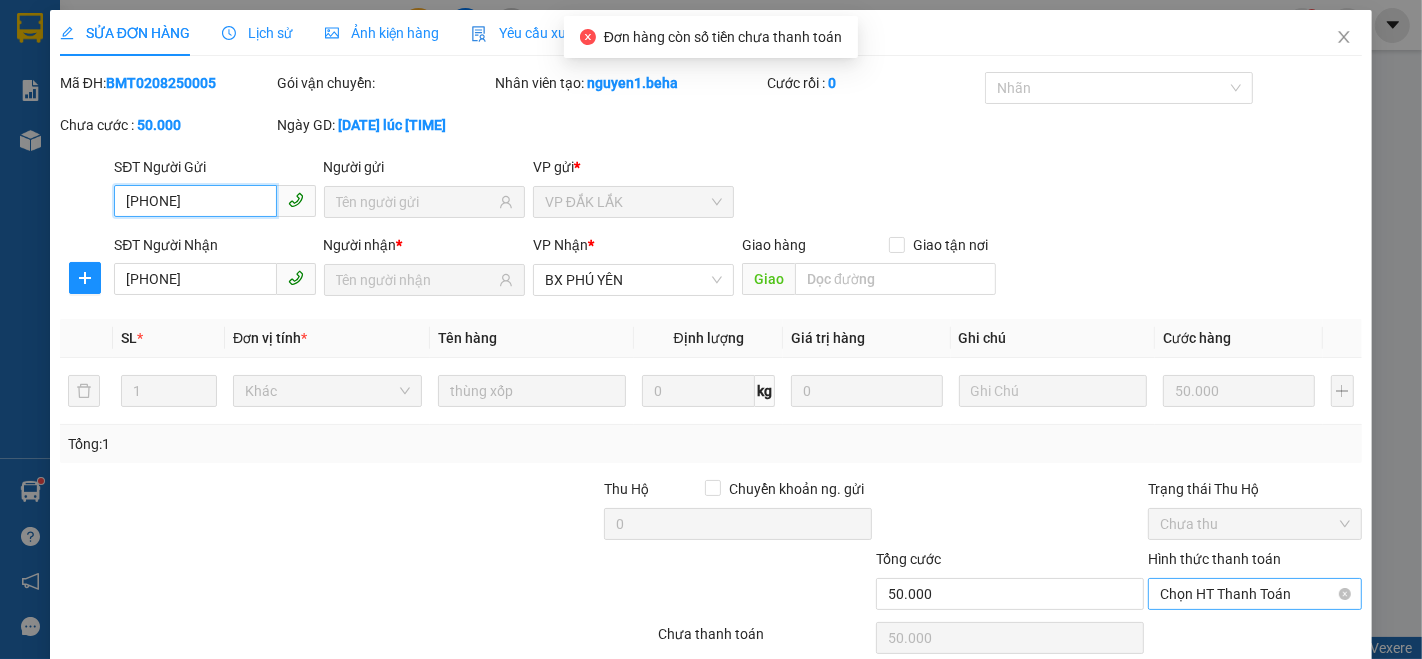 click on "Chọn HT Thanh Toán" at bounding box center (1255, 594) 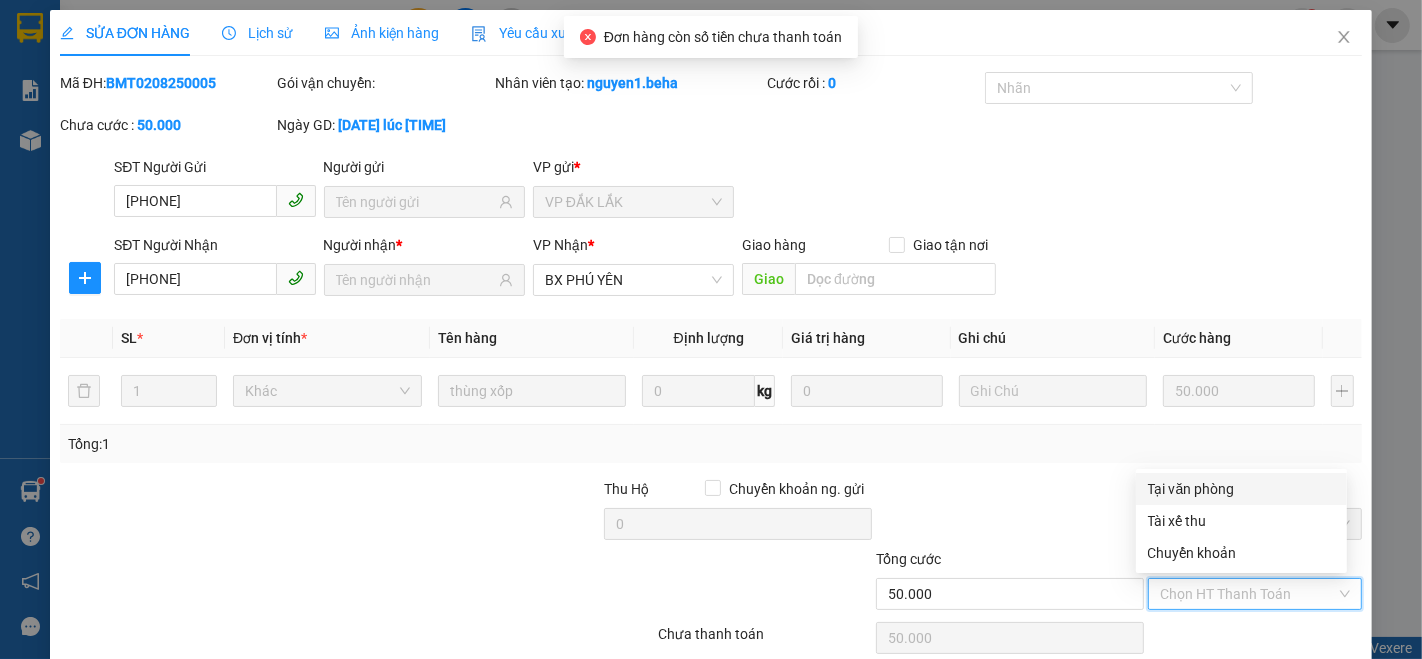 click on "Tại văn phòng" at bounding box center (1241, 489) 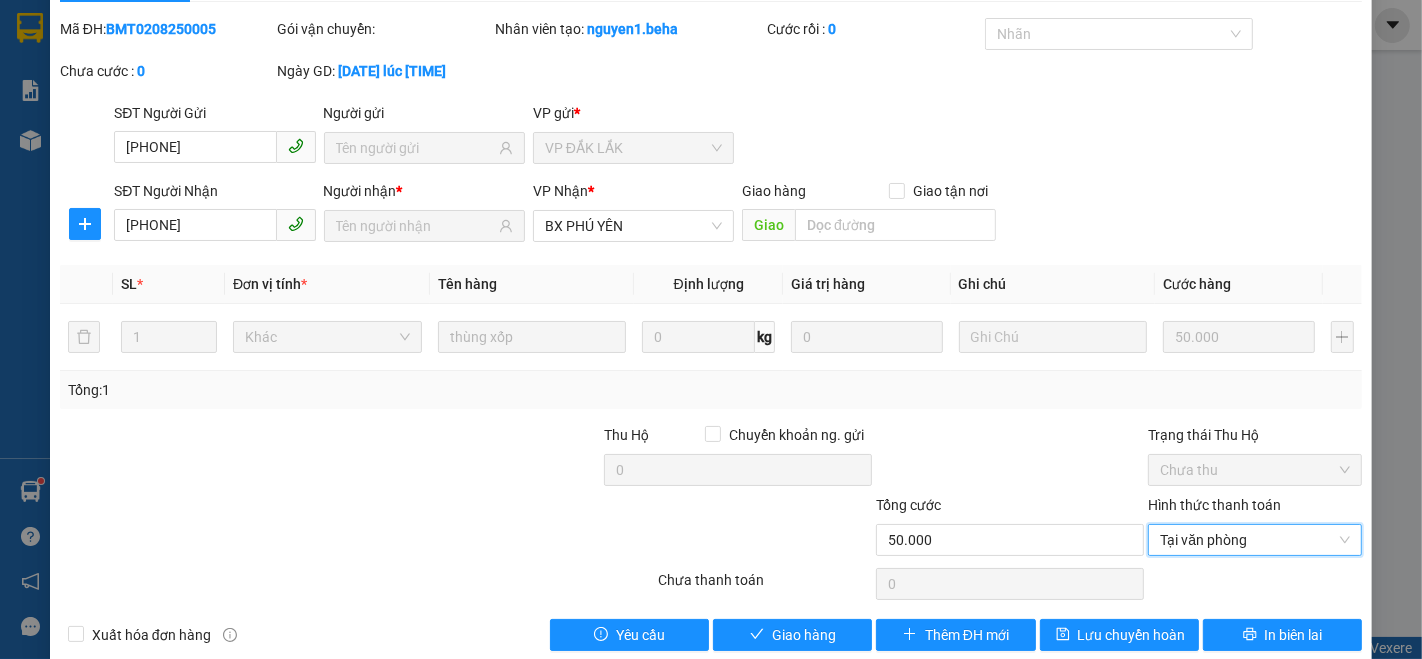 scroll, scrollTop: 83, scrollLeft: 0, axis: vertical 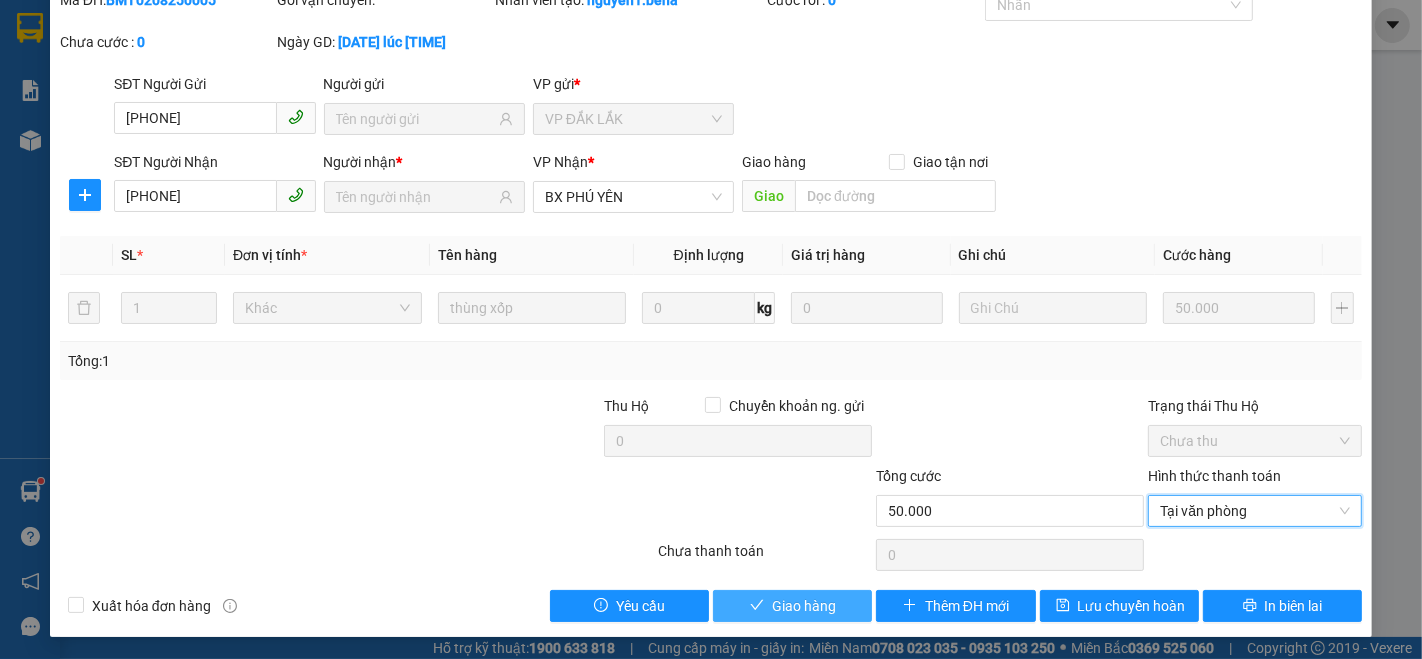 click on "Giao hàng" at bounding box center (804, 606) 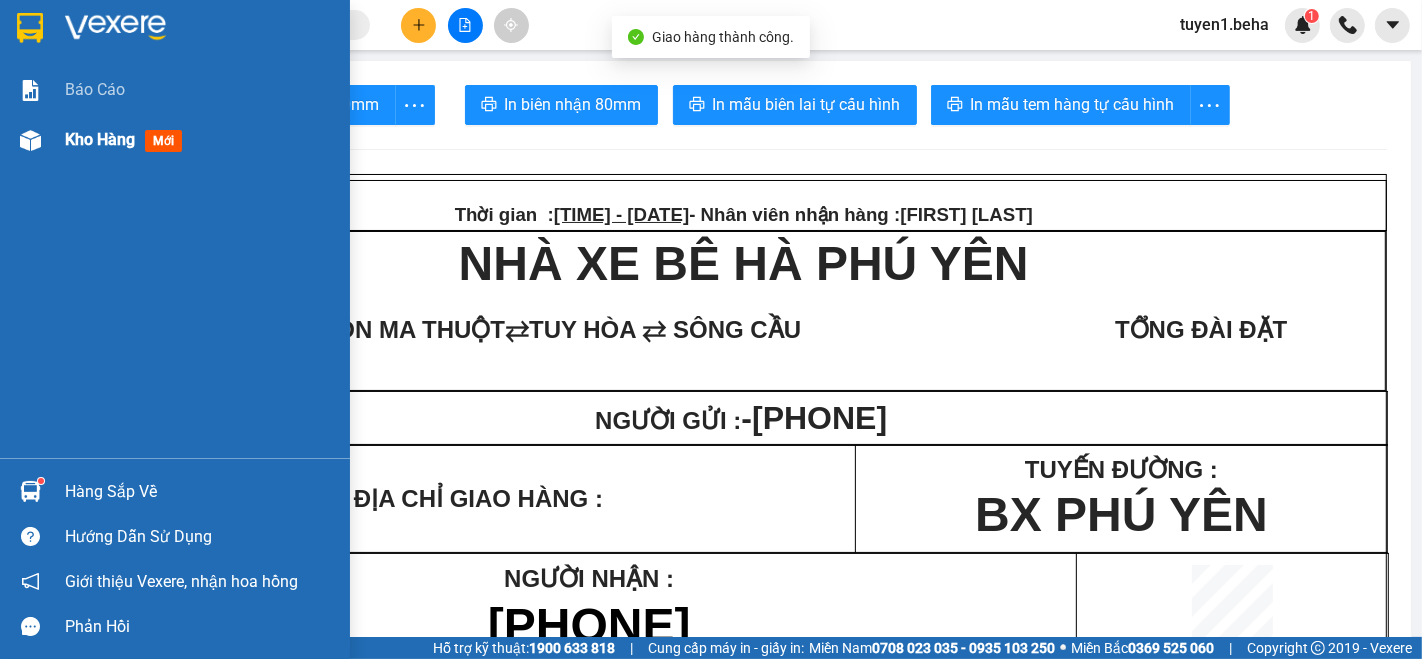 click on "Kho hàng" at bounding box center (100, 139) 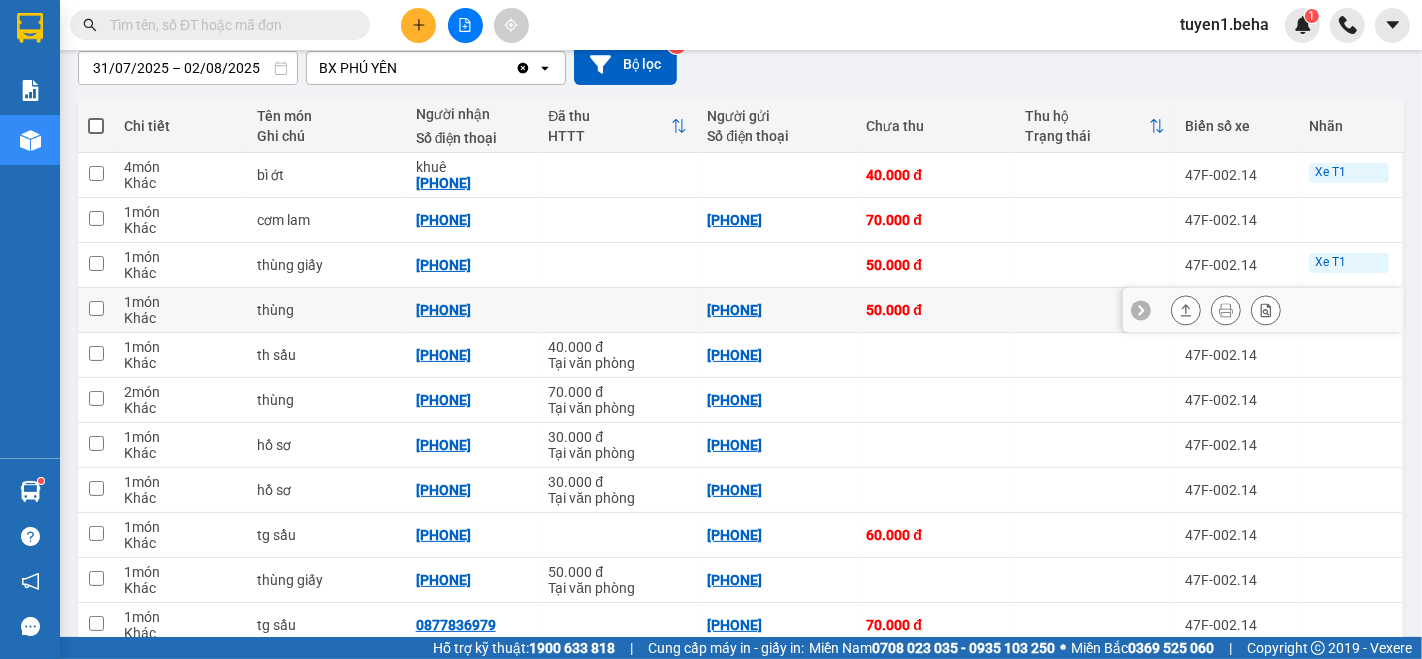 scroll, scrollTop: 222, scrollLeft: 0, axis: vertical 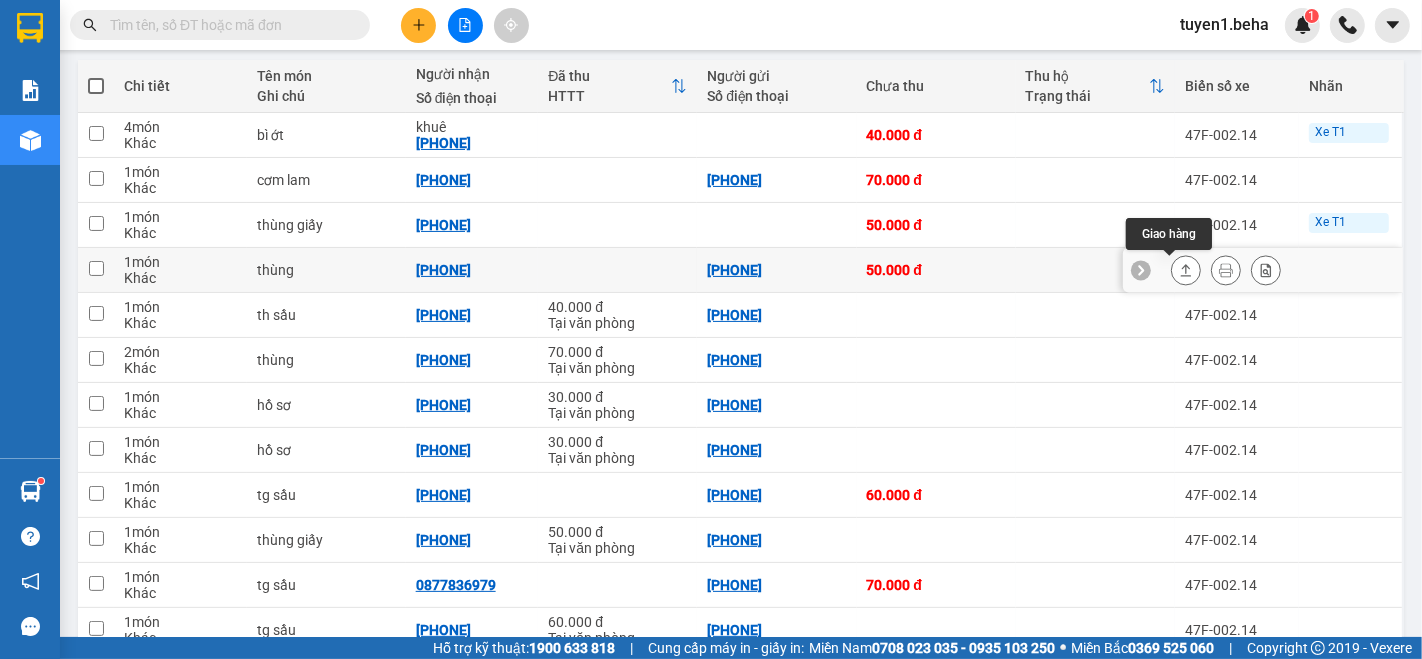 click at bounding box center [1186, 270] 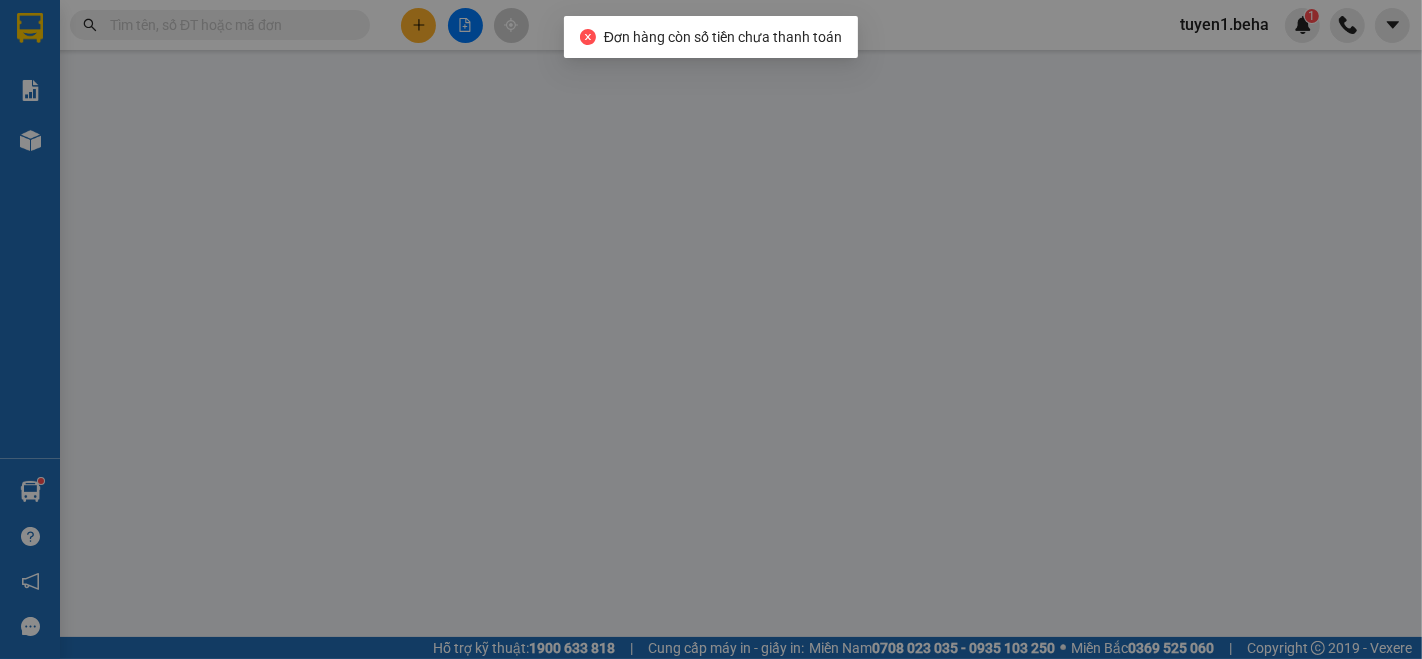 type on "[PHONE]" 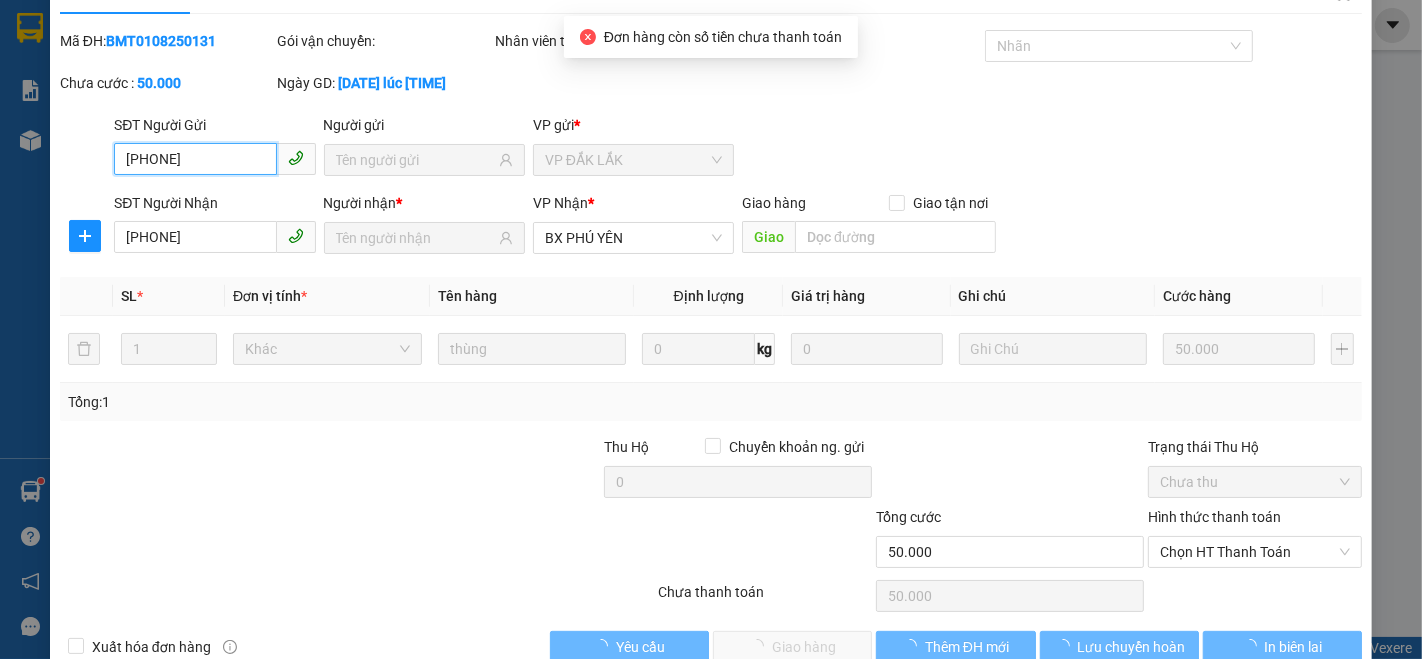 scroll, scrollTop: 83, scrollLeft: 0, axis: vertical 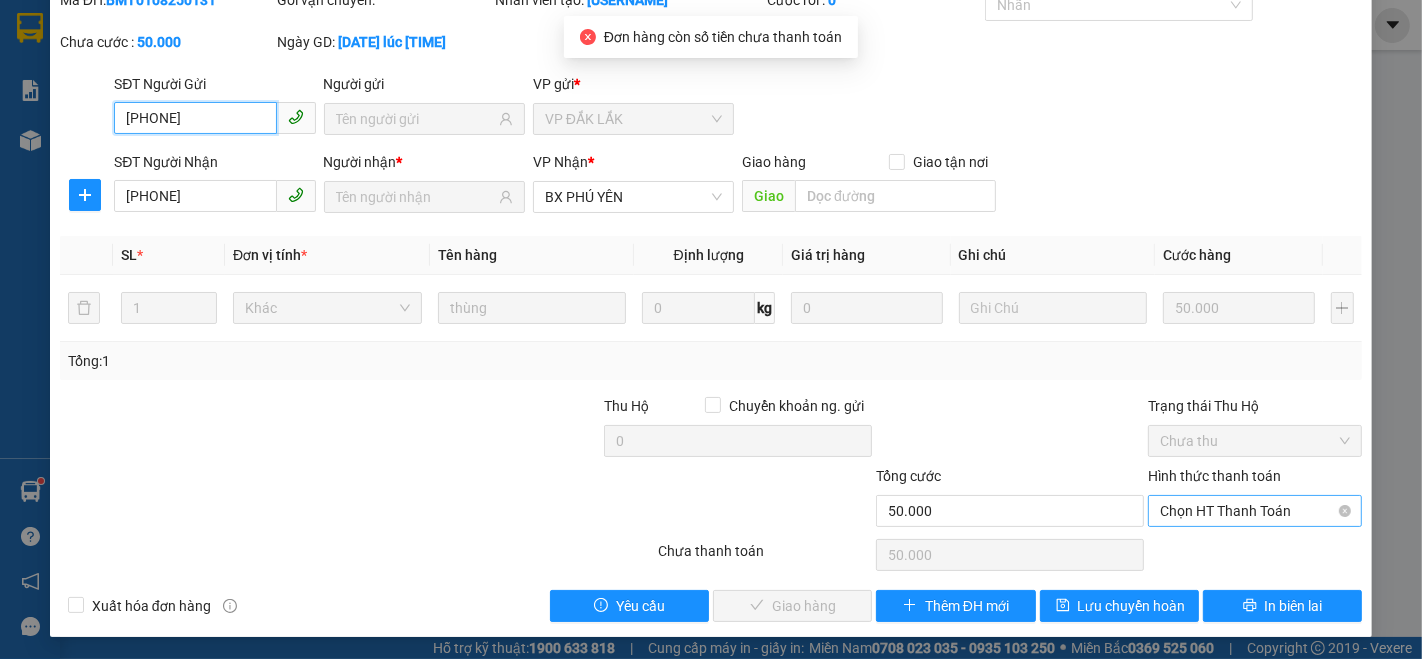 drag, startPoint x: 1194, startPoint y: 514, endPoint x: 1126, endPoint y: 608, distance: 116.01724 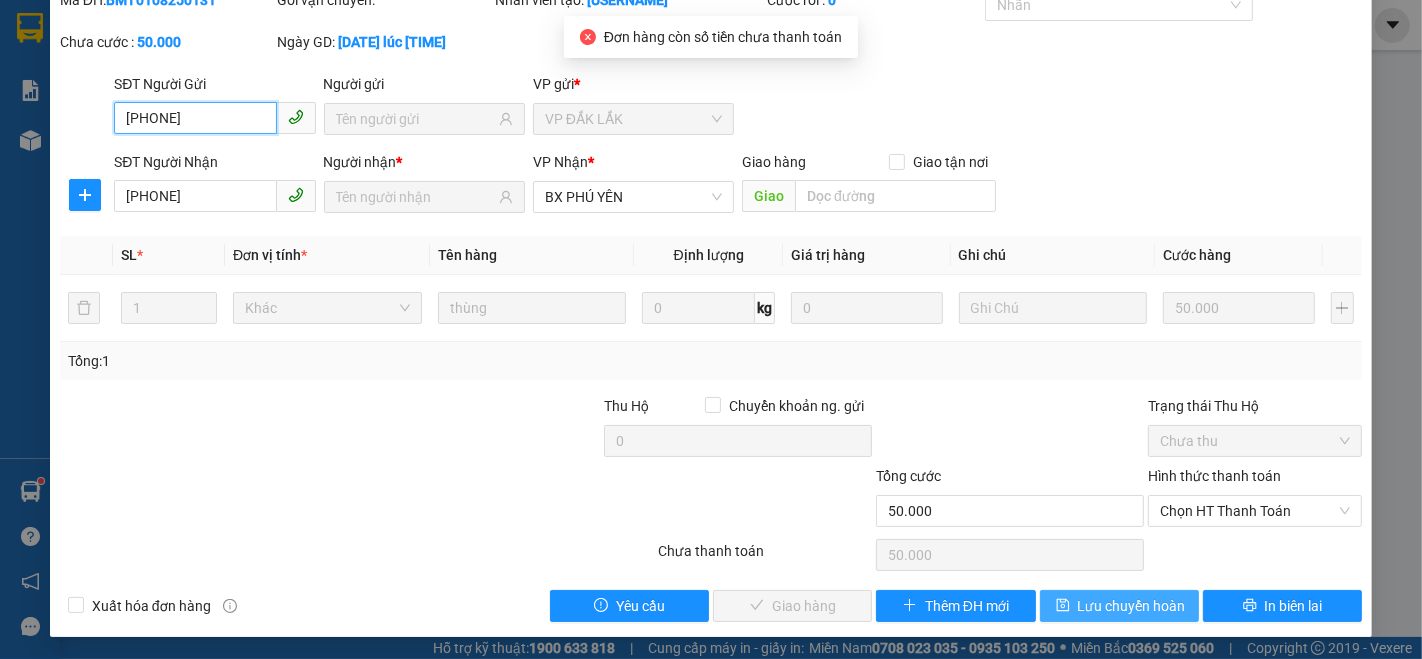 click on "Chọn HT Thanh Toán" at bounding box center (1255, 511) 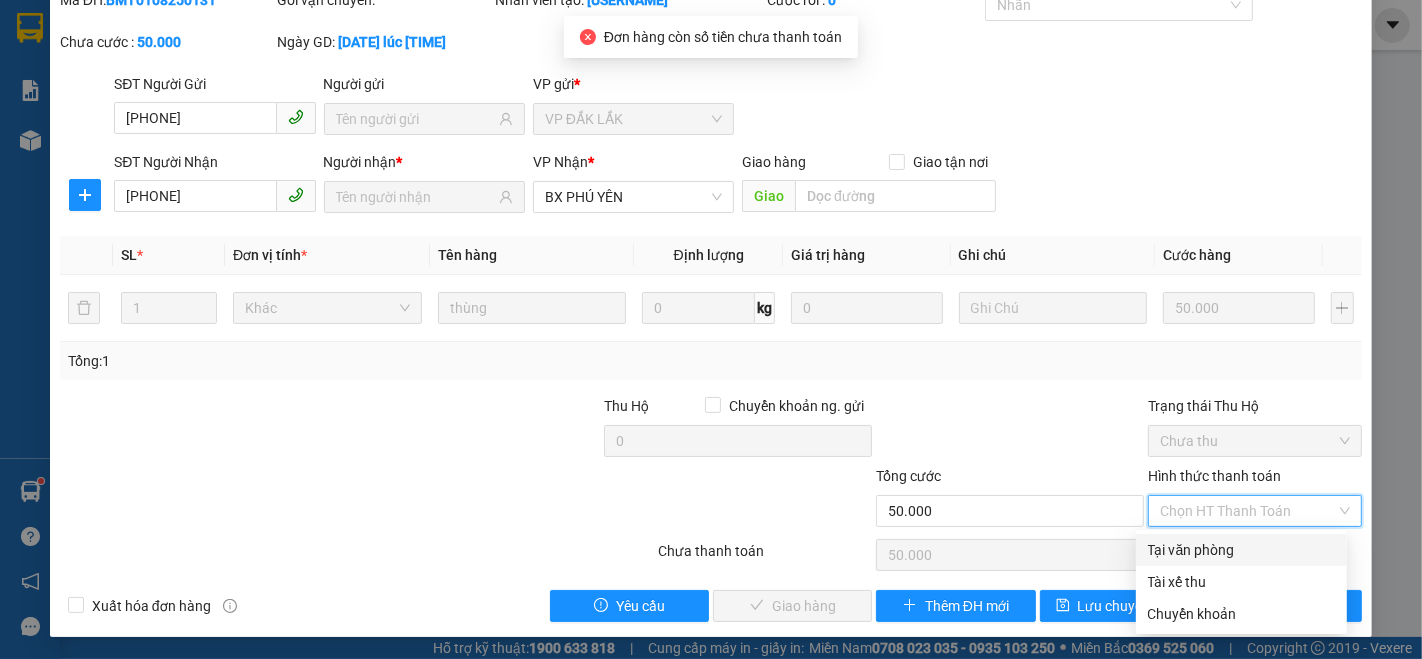 drag, startPoint x: 1175, startPoint y: 550, endPoint x: 1148, endPoint y: 552, distance: 27.073973 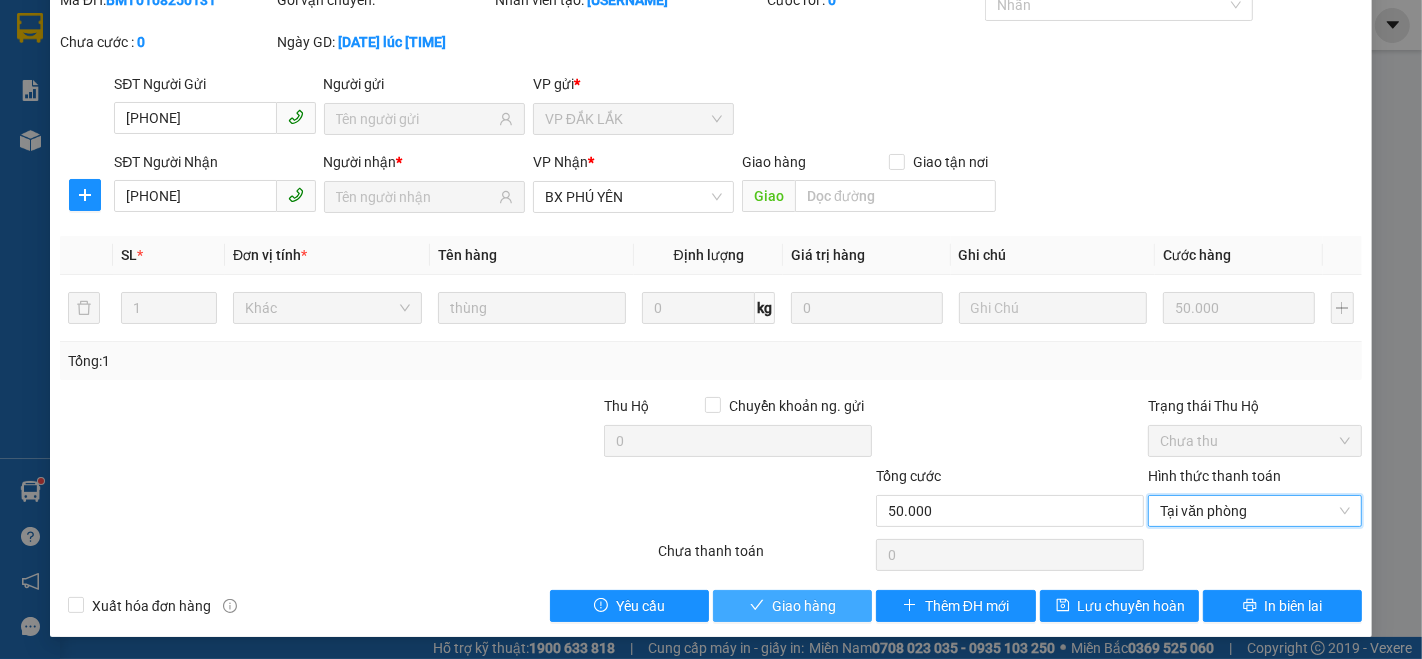 drag, startPoint x: 820, startPoint y: 612, endPoint x: 820, endPoint y: 593, distance: 19 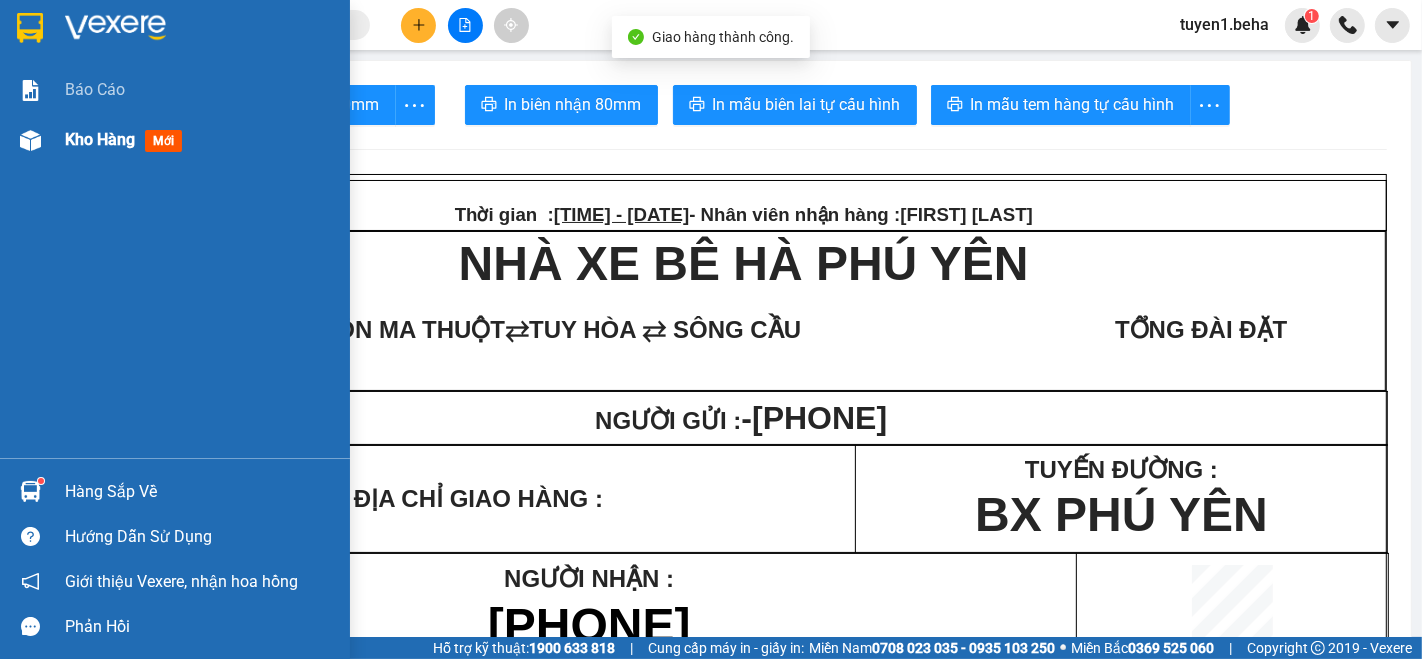 click on "Kho hàng" at bounding box center (100, 139) 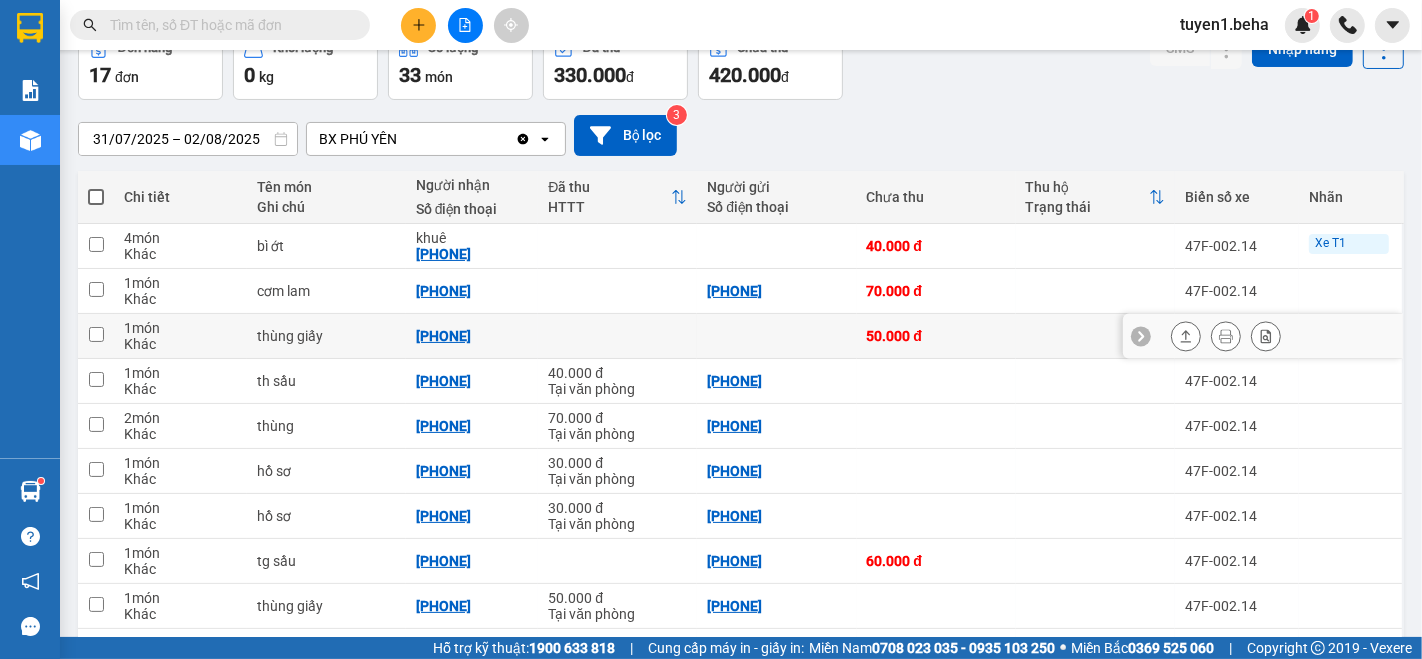 scroll, scrollTop: 222, scrollLeft: 0, axis: vertical 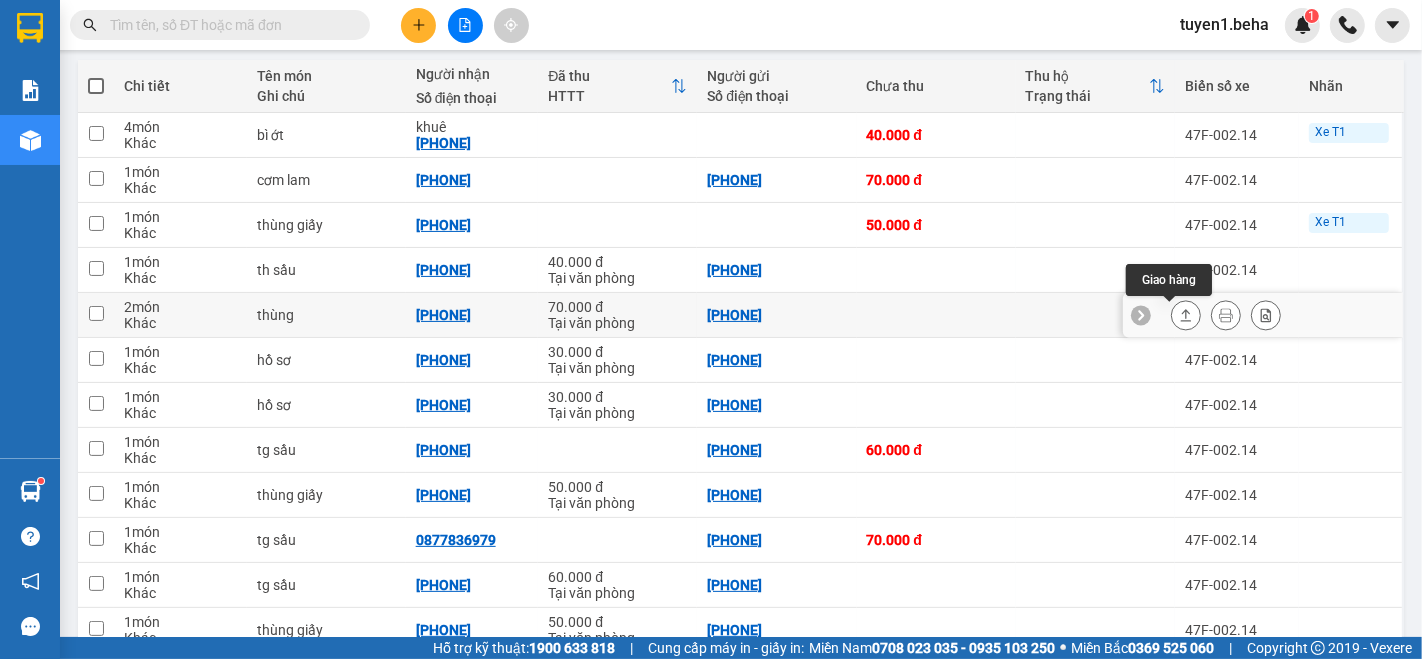 click 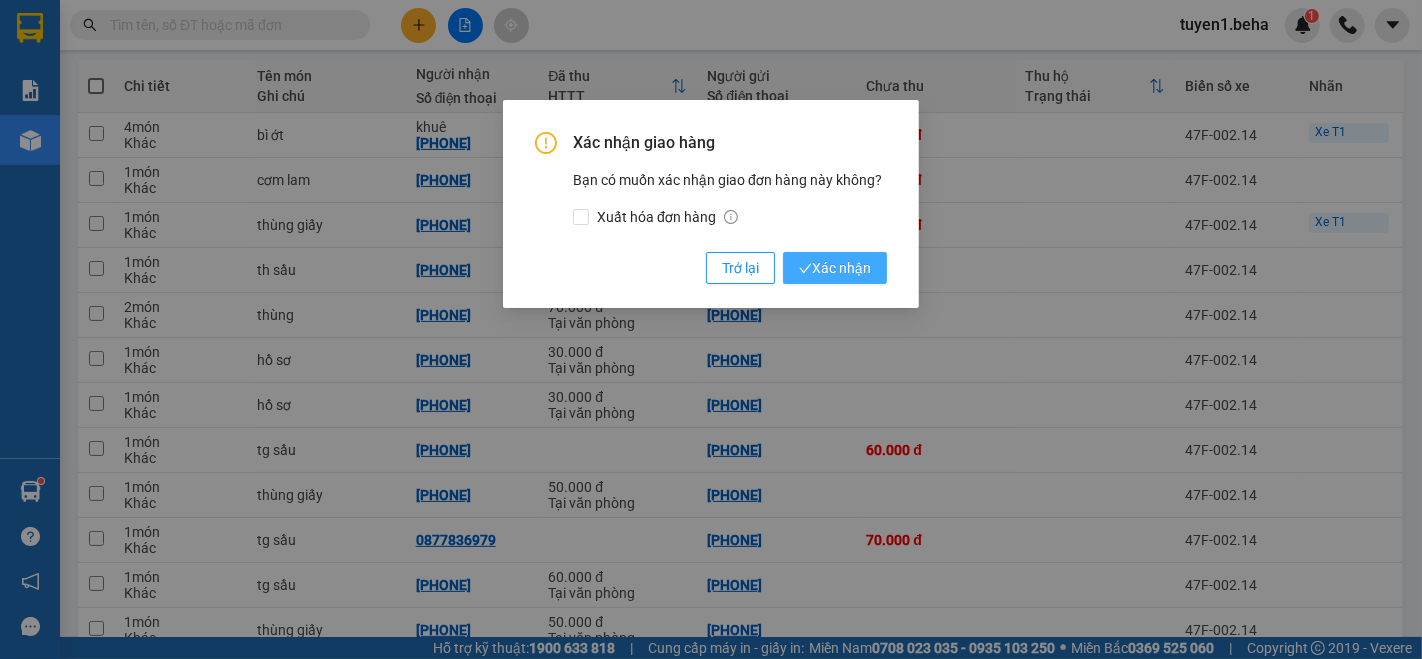 click on "Xác nhận" at bounding box center [835, 268] 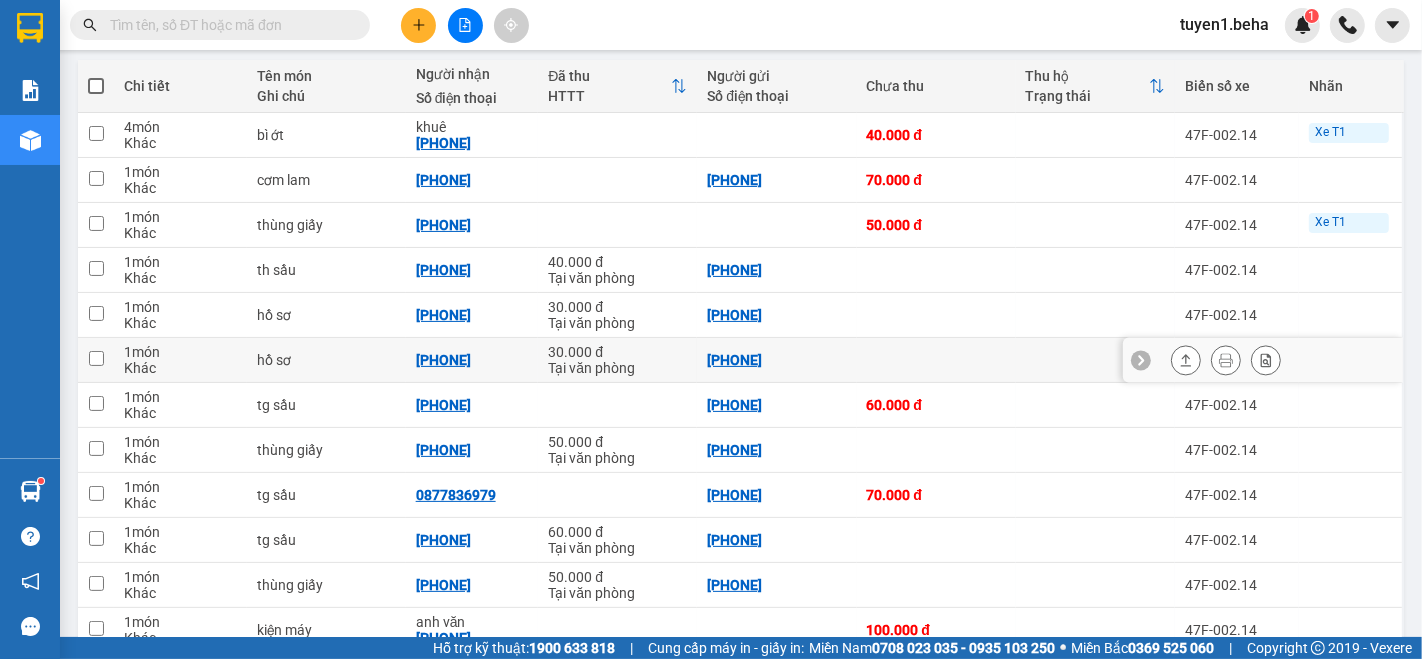 scroll, scrollTop: 333, scrollLeft: 0, axis: vertical 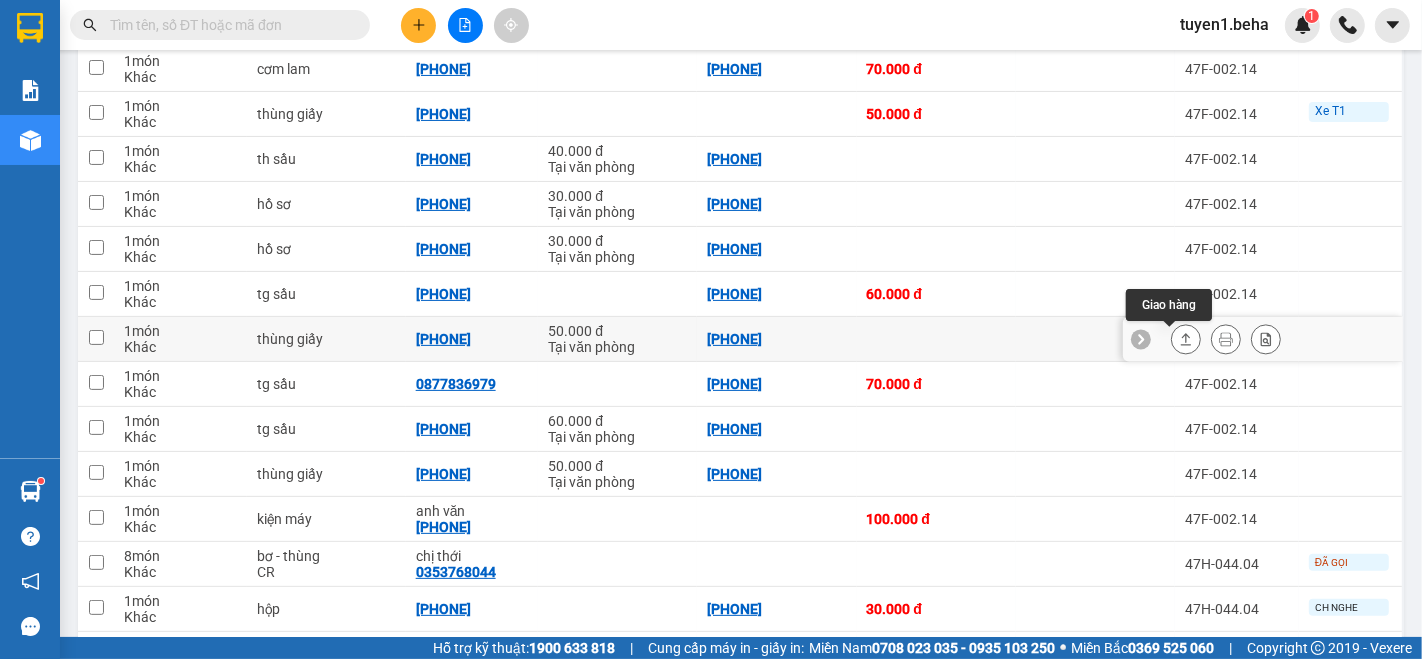 click 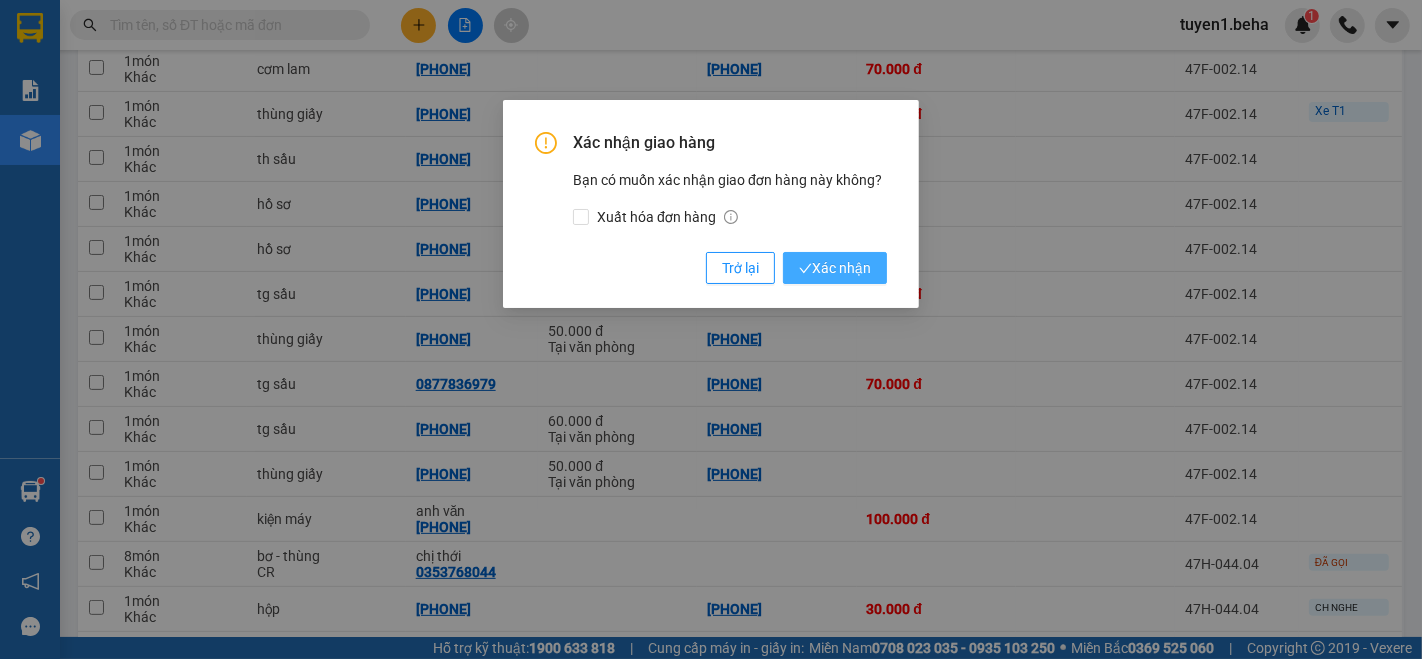 click on "Xác nhận" at bounding box center (835, 268) 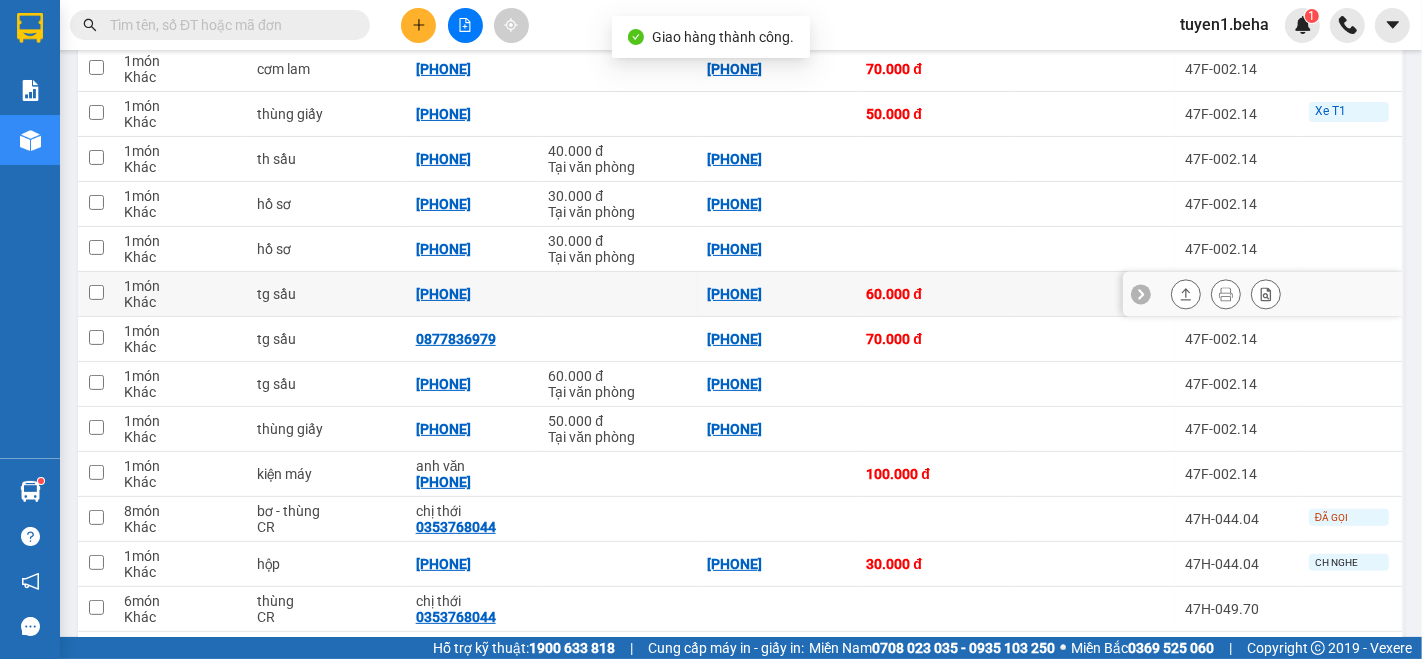 scroll, scrollTop: 222, scrollLeft: 0, axis: vertical 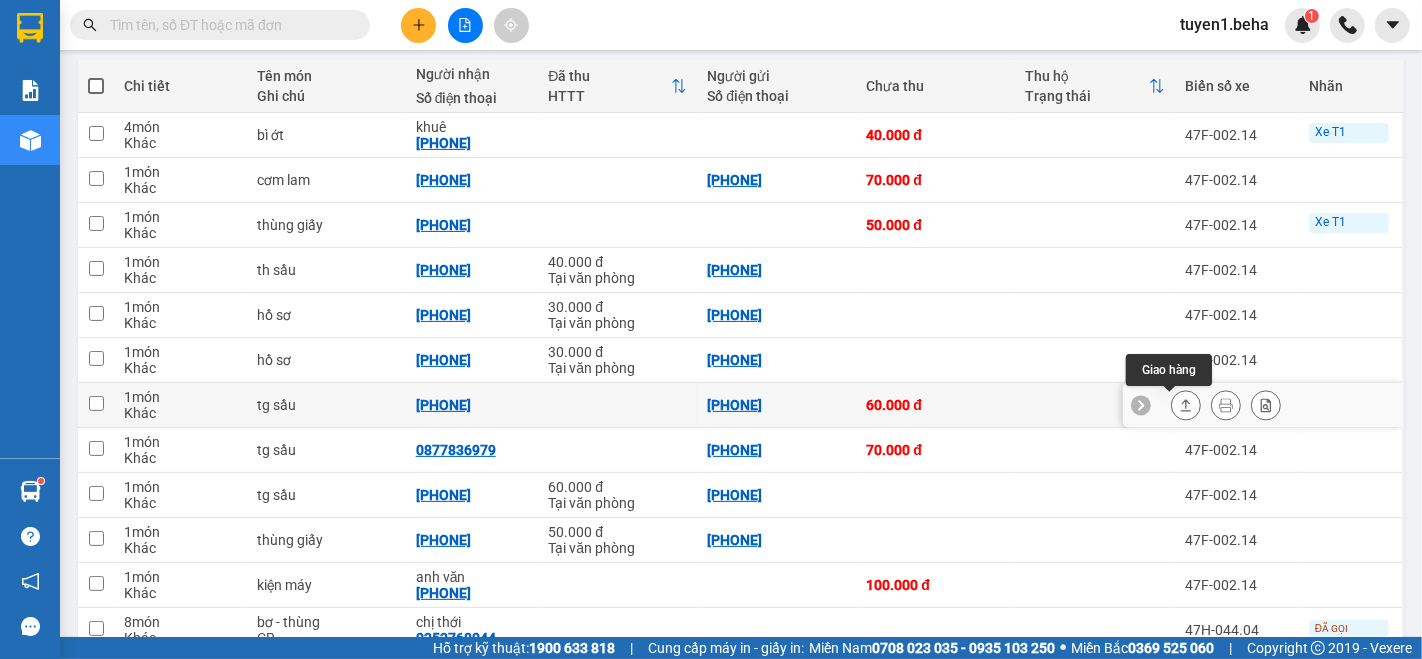 click 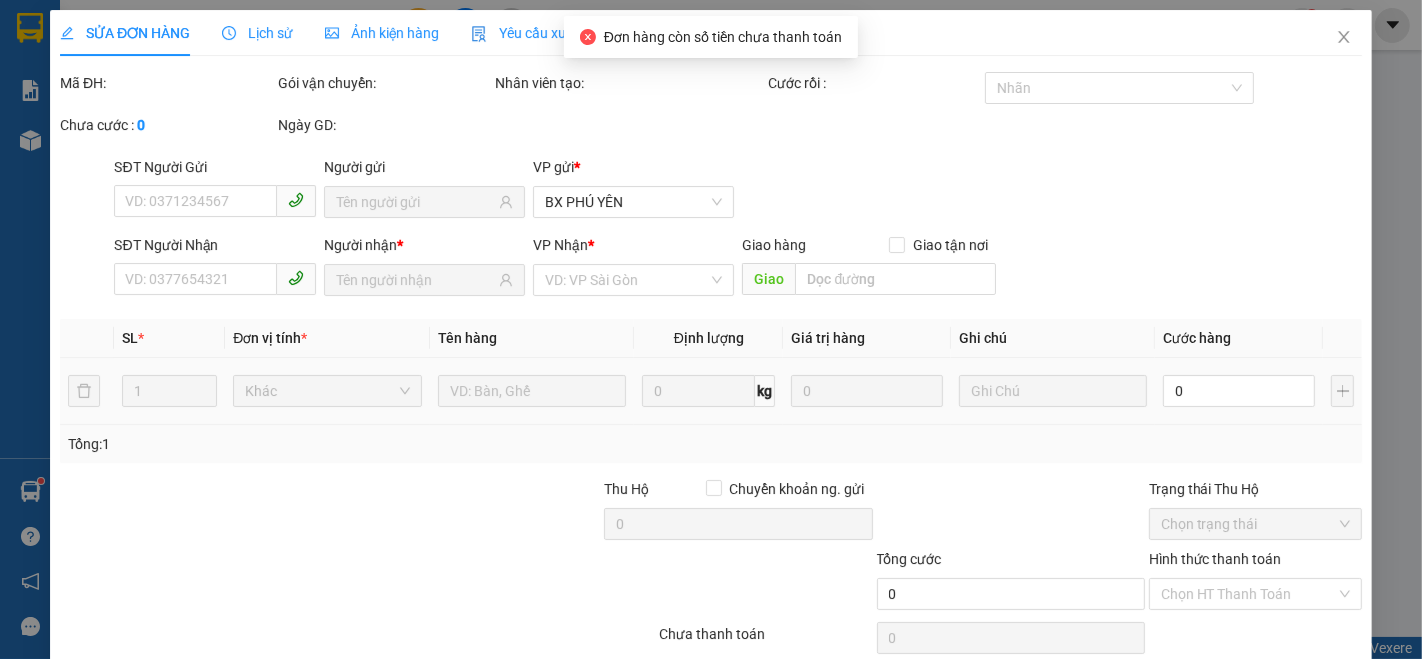 type on "[PHONE]" 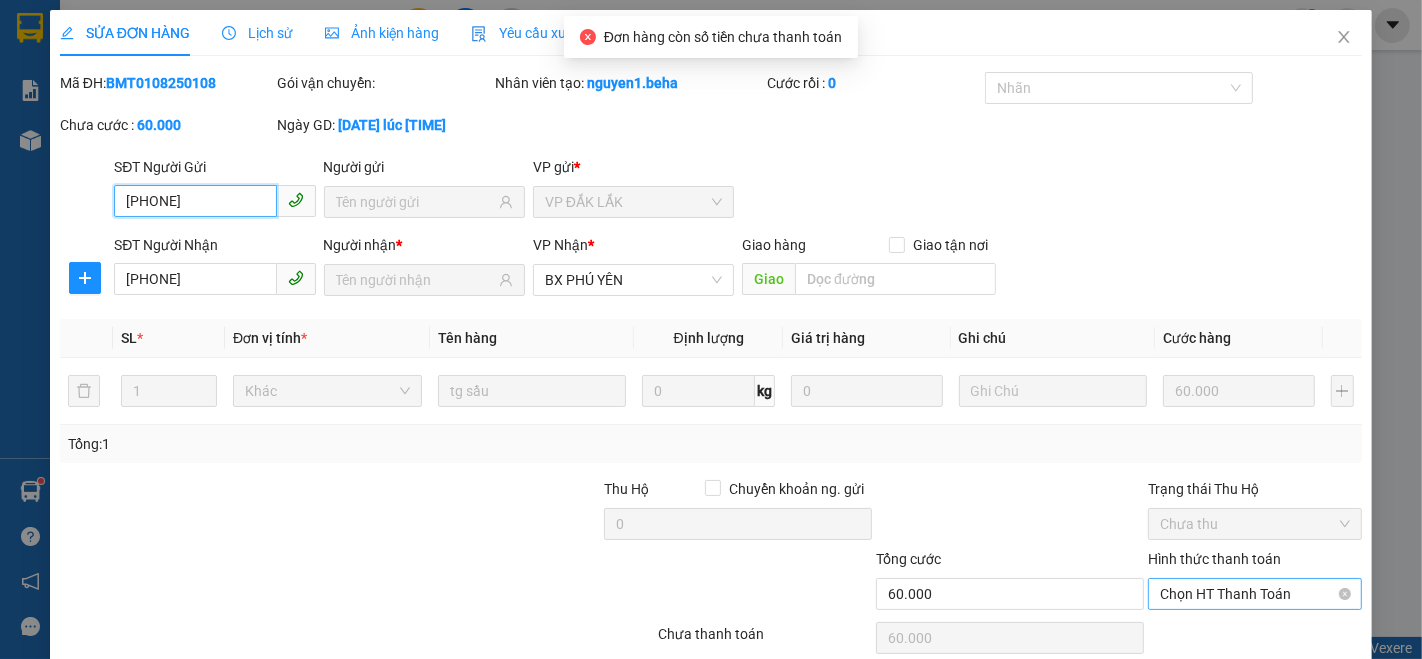 click on "Chọn HT Thanh Toán" at bounding box center (1255, 594) 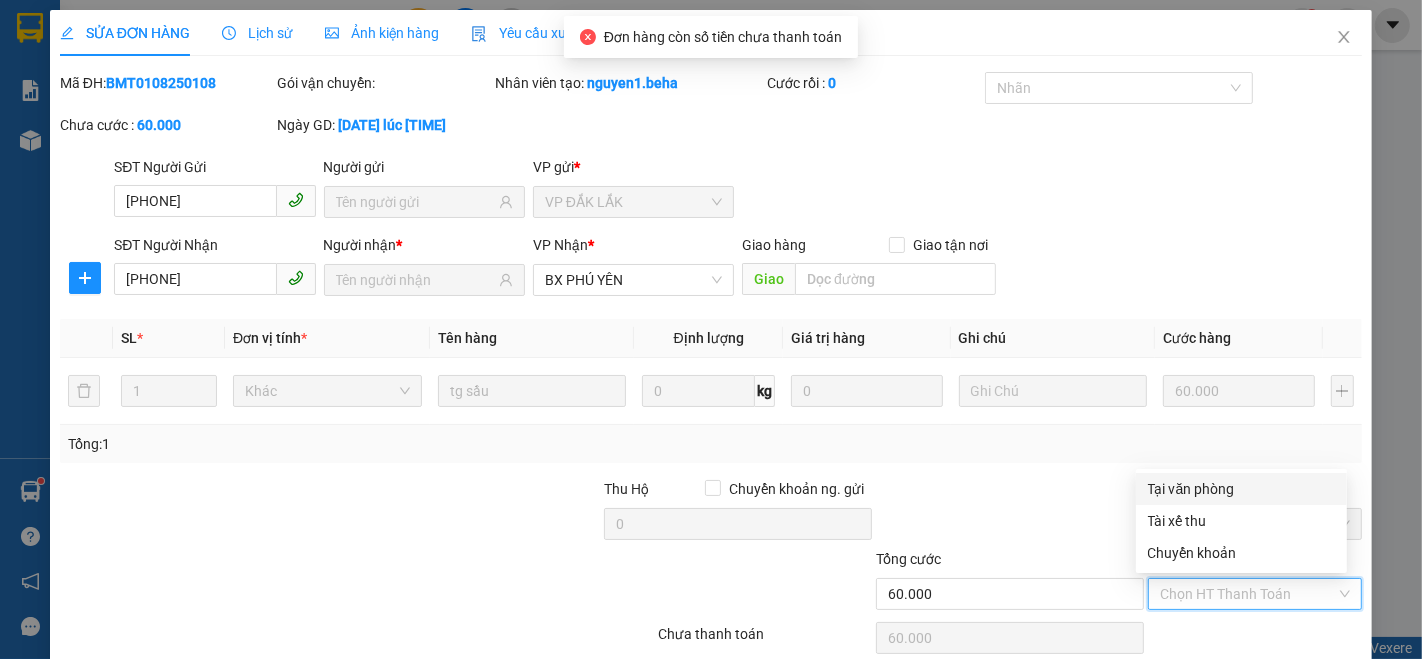 click on "Tại văn phòng" at bounding box center (1241, 489) 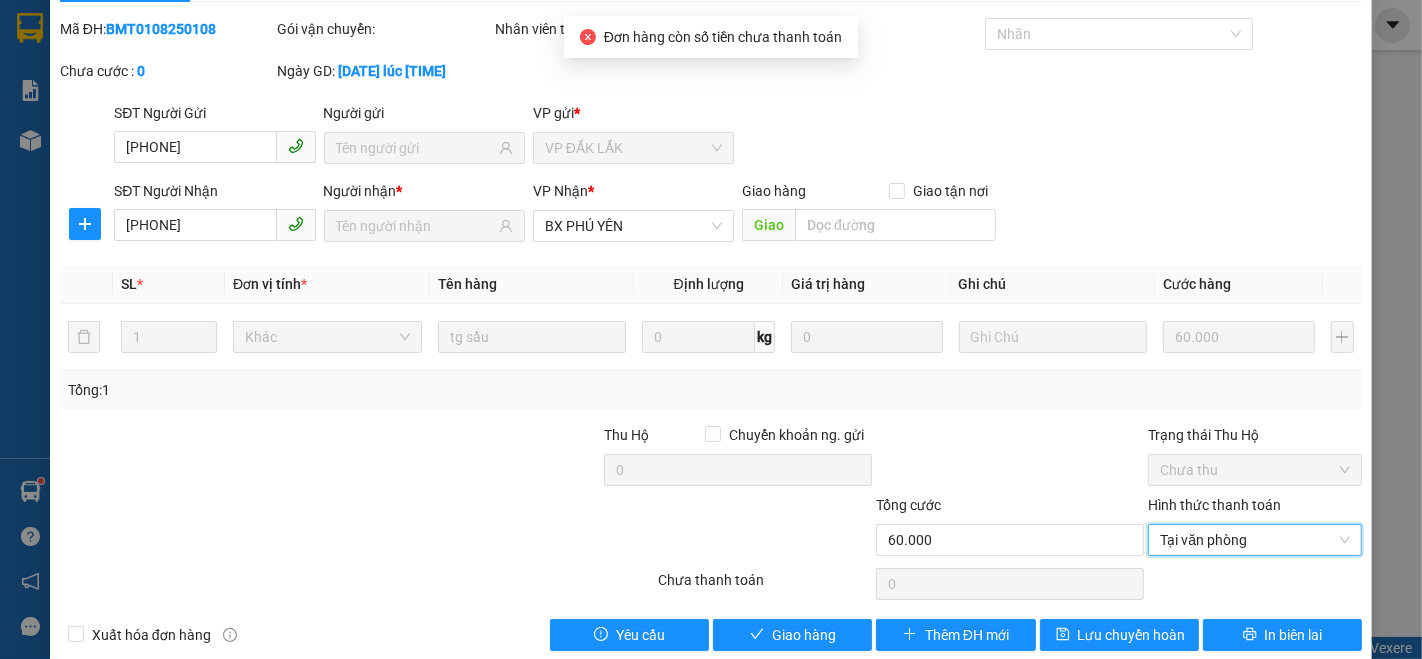 scroll, scrollTop: 83, scrollLeft: 0, axis: vertical 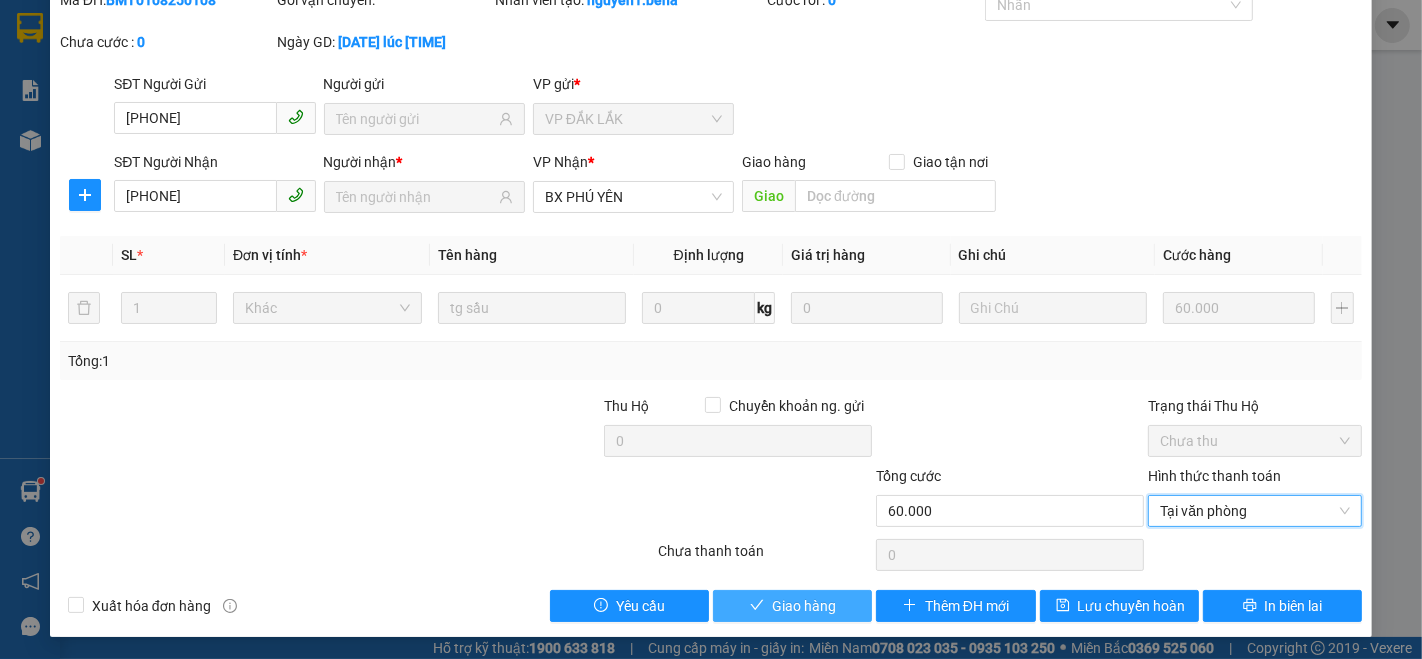 drag, startPoint x: 782, startPoint y: 604, endPoint x: 783, endPoint y: 591, distance: 13.038404 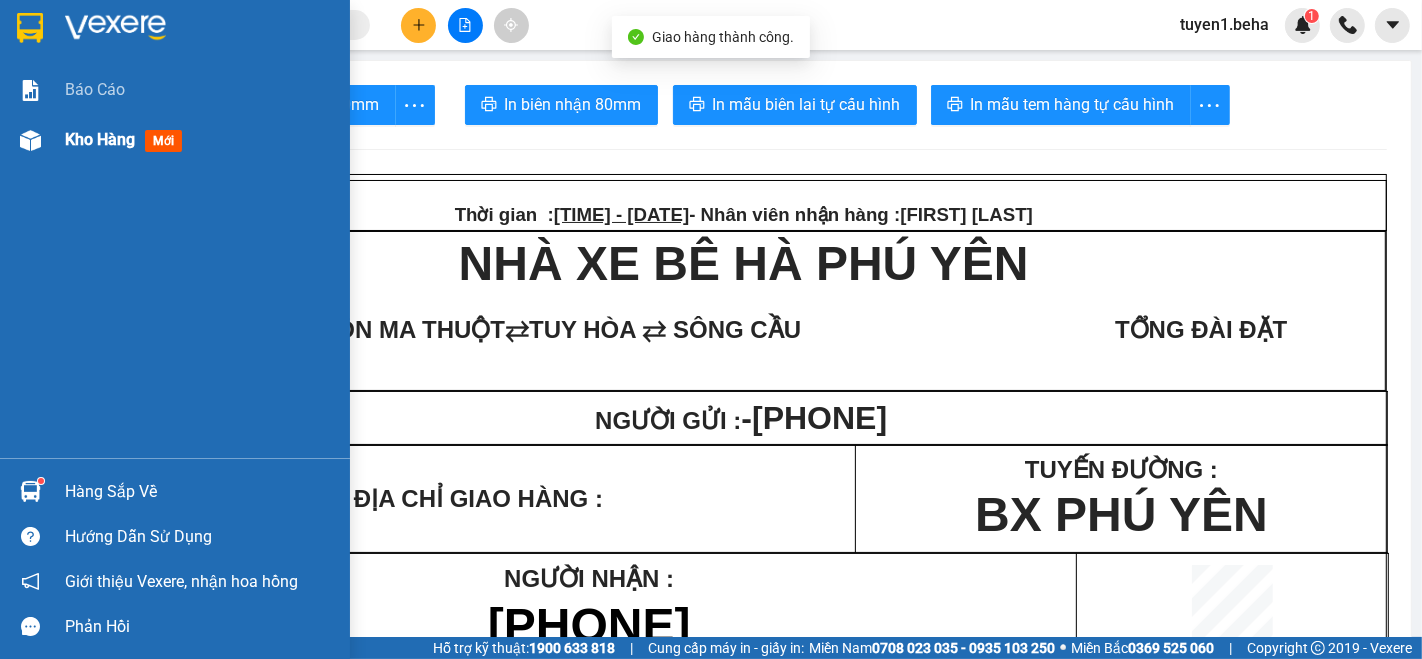 click on "Kho hàng" at bounding box center (100, 139) 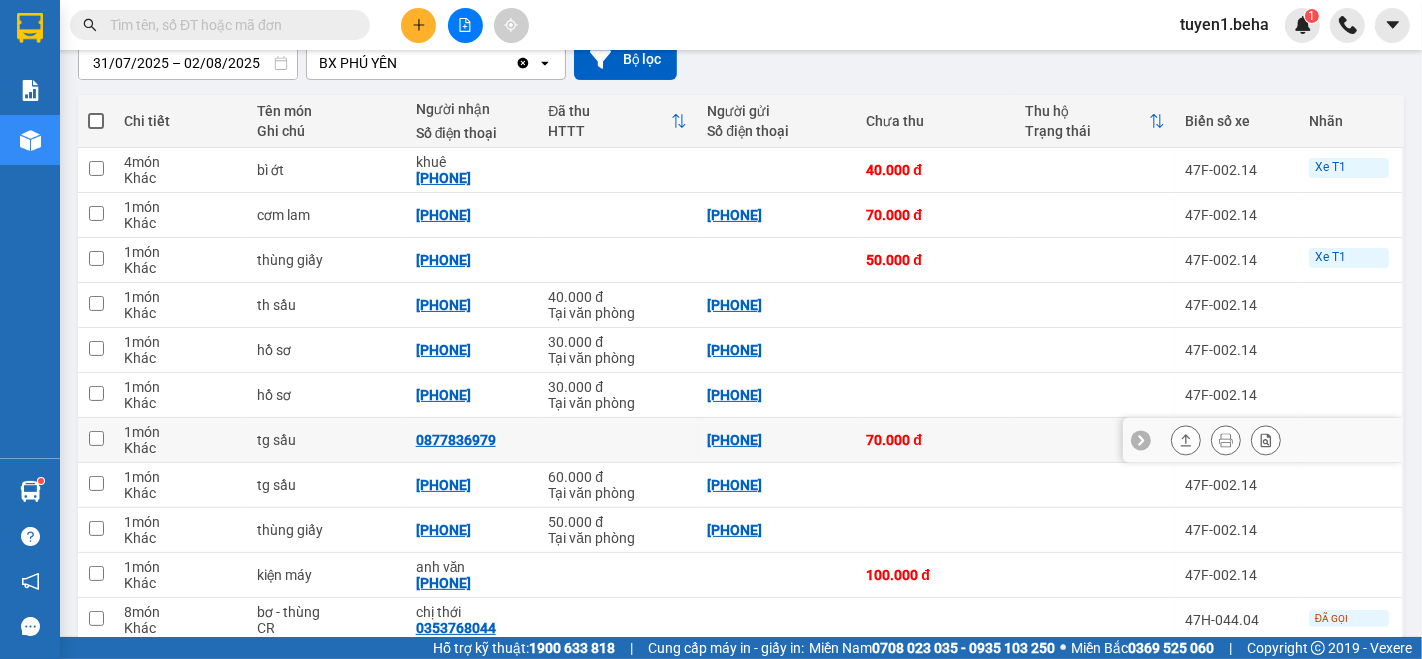 scroll, scrollTop: 222, scrollLeft: 0, axis: vertical 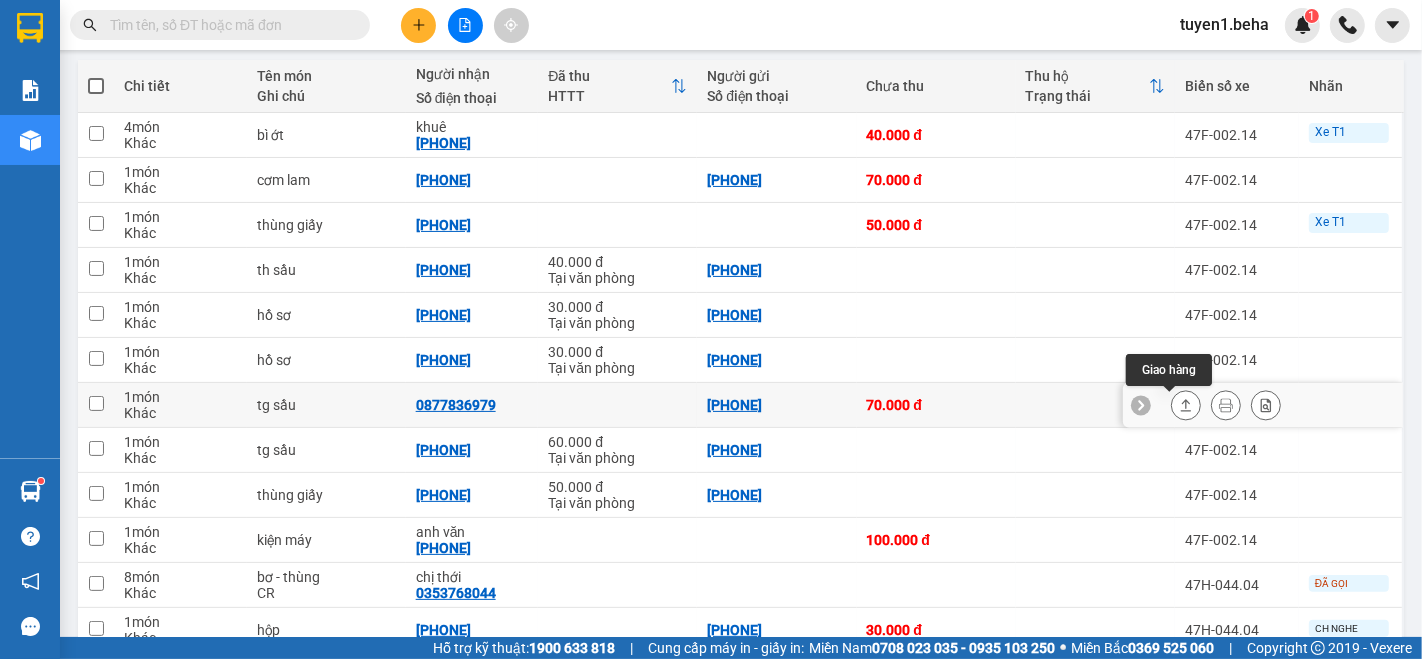 click 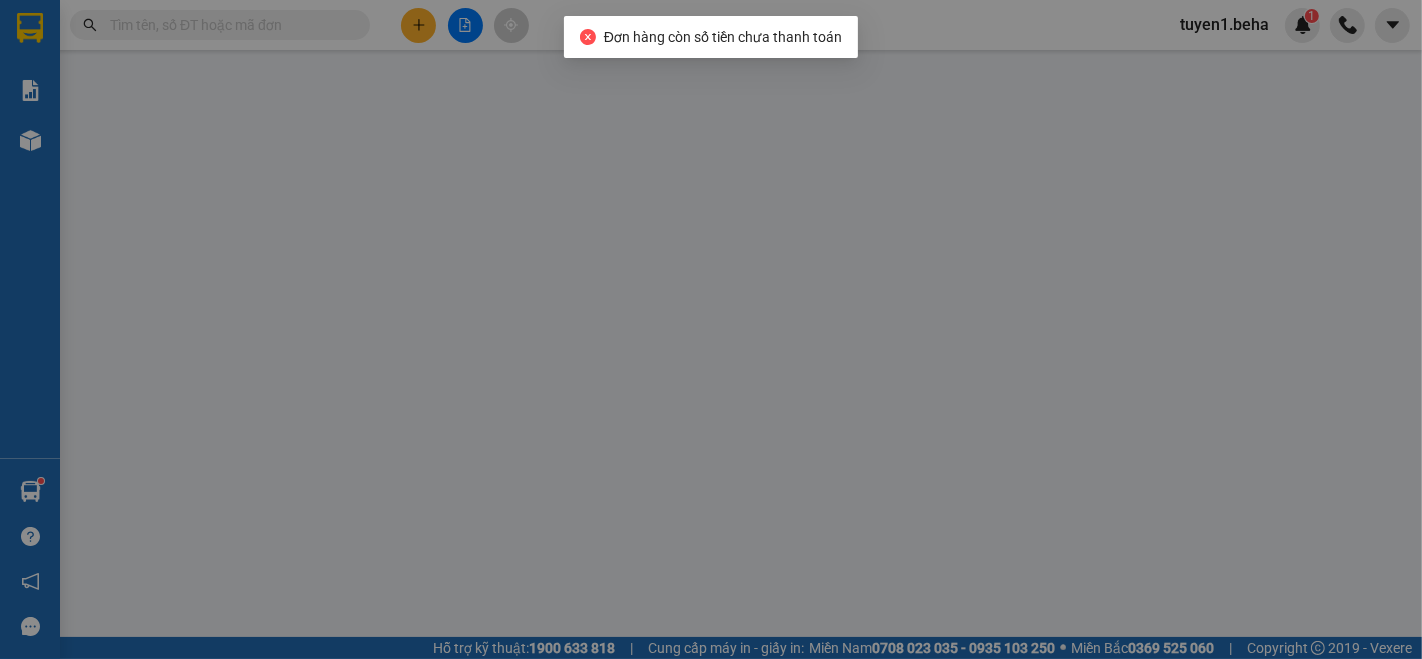 scroll, scrollTop: 0, scrollLeft: 0, axis: both 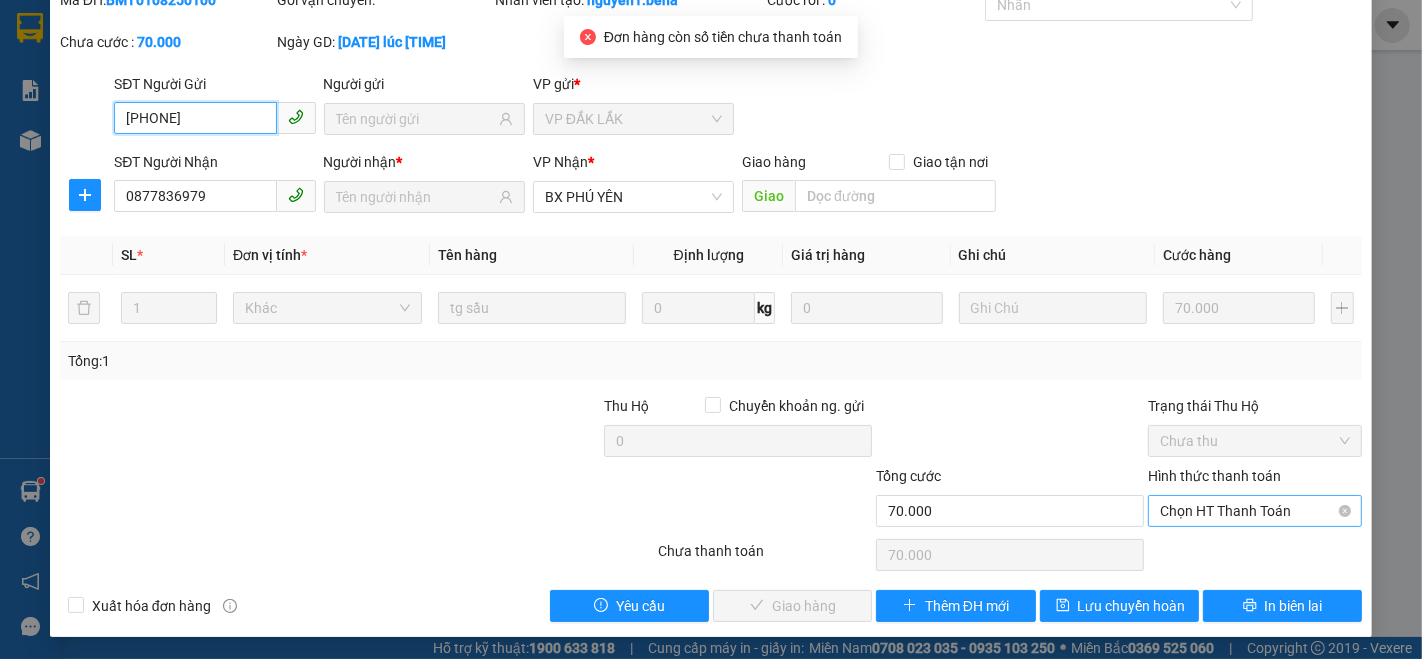 click on "Chọn HT Thanh Toán" at bounding box center (1255, 511) 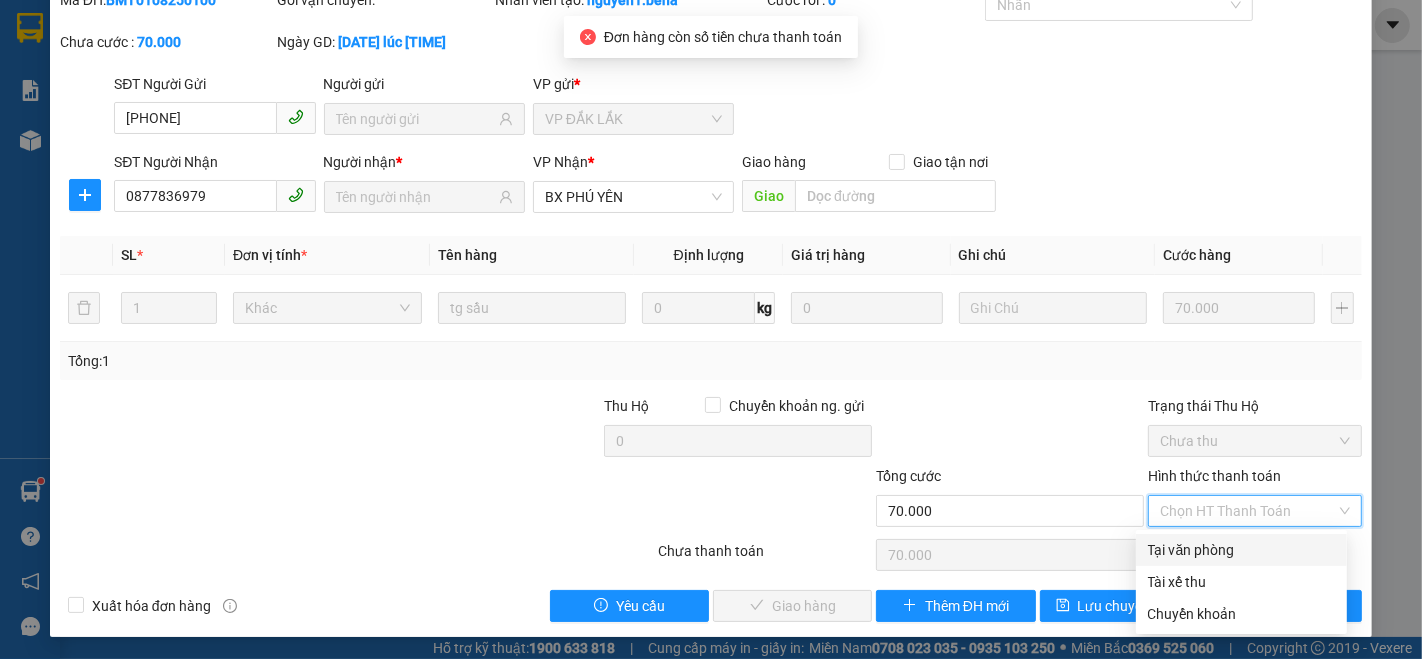 click on "Tại văn phòng" at bounding box center (1241, 550) 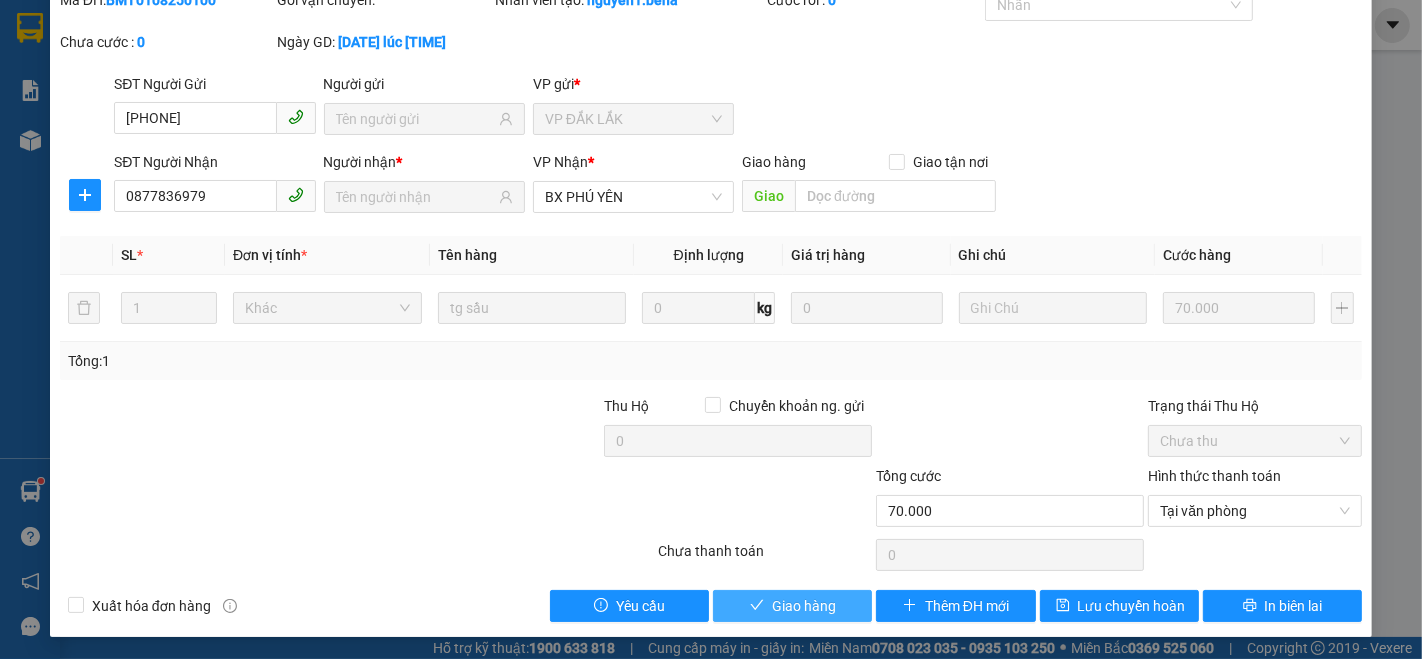 drag, startPoint x: 770, startPoint y: 596, endPoint x: 562, endPoint y: 449, distance: 254.70178 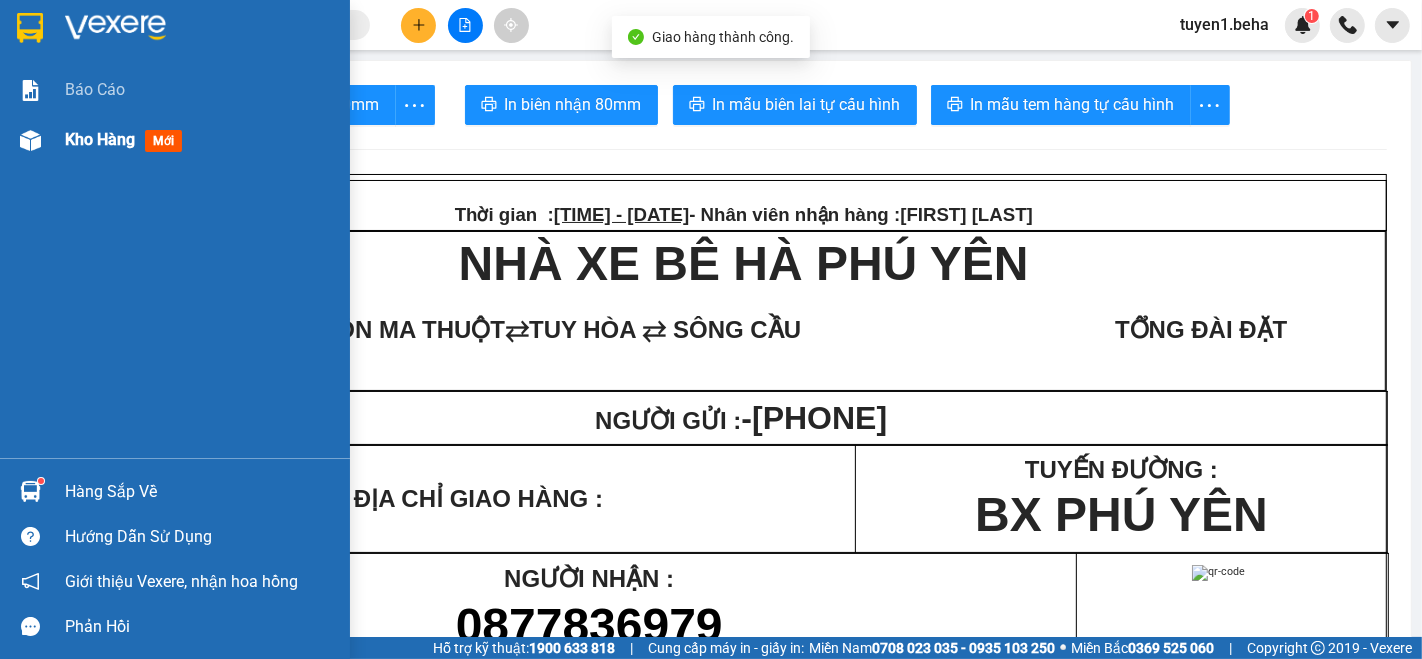 click on "Kho hàng" at bounding box center [100, 139] 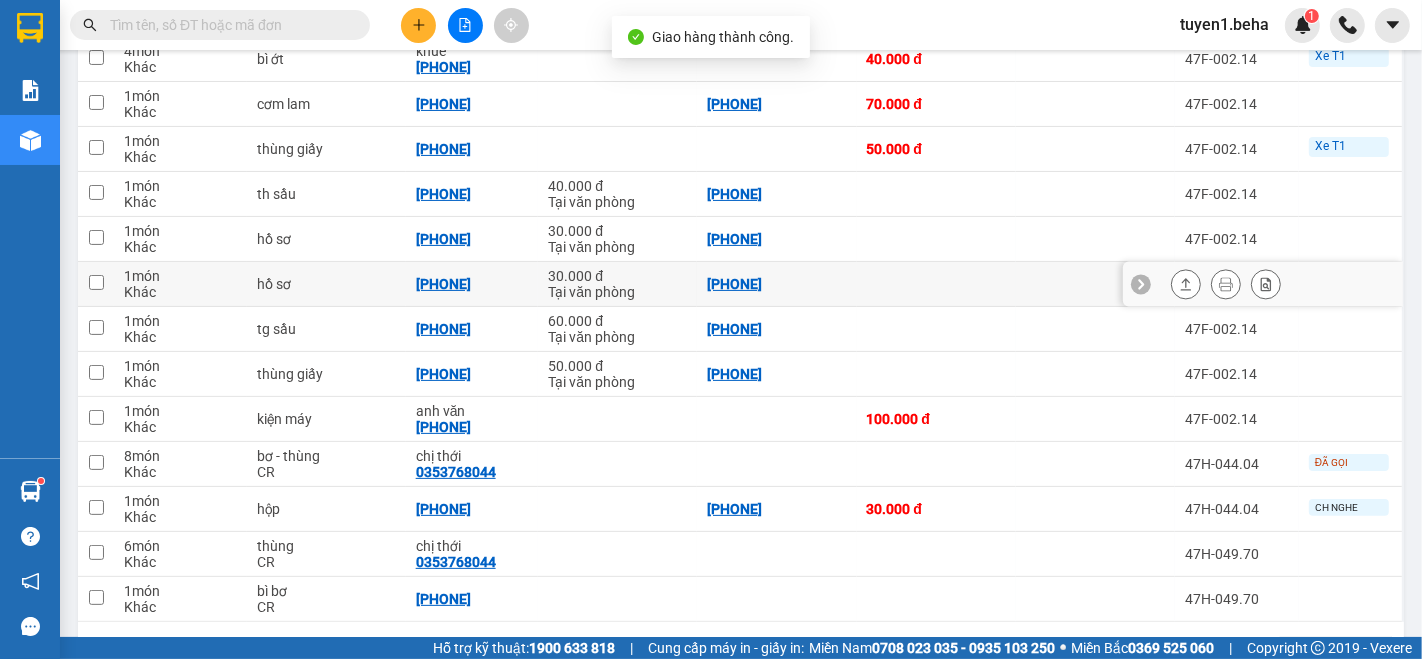 scroll, scrollTop: 333, scrollLeft: 0, axis: vertical 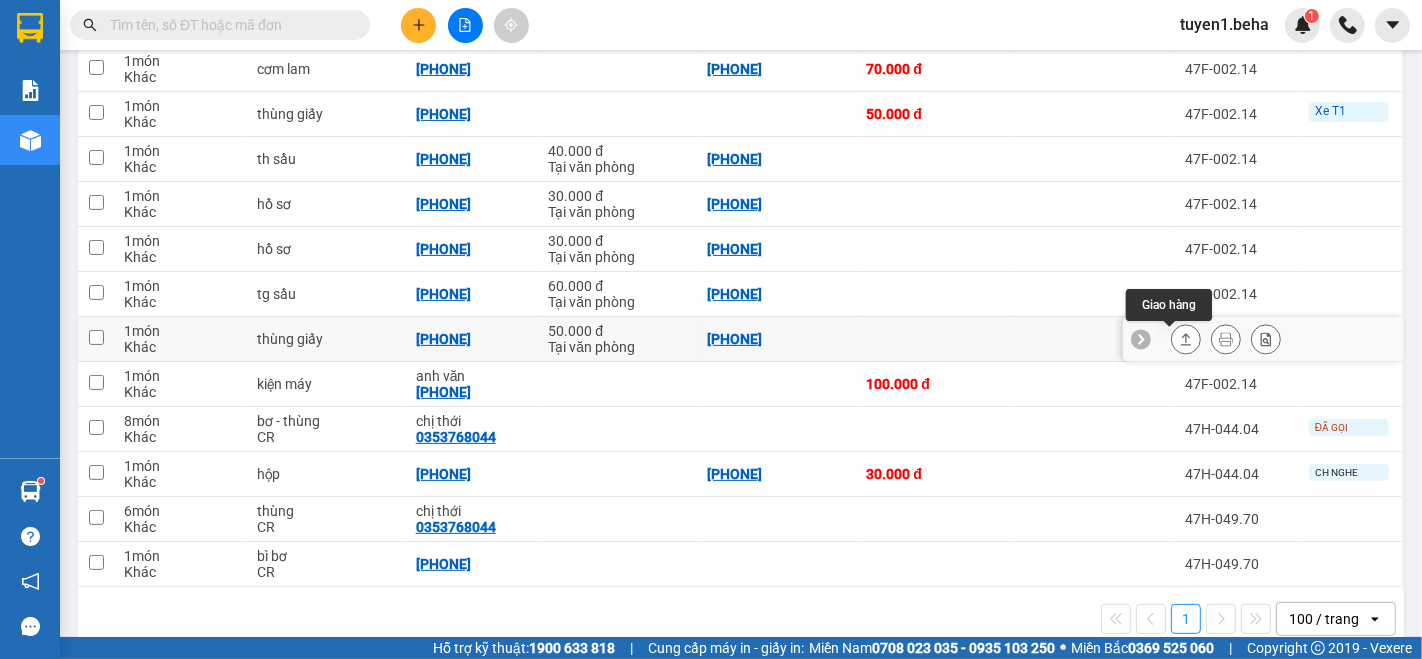 click 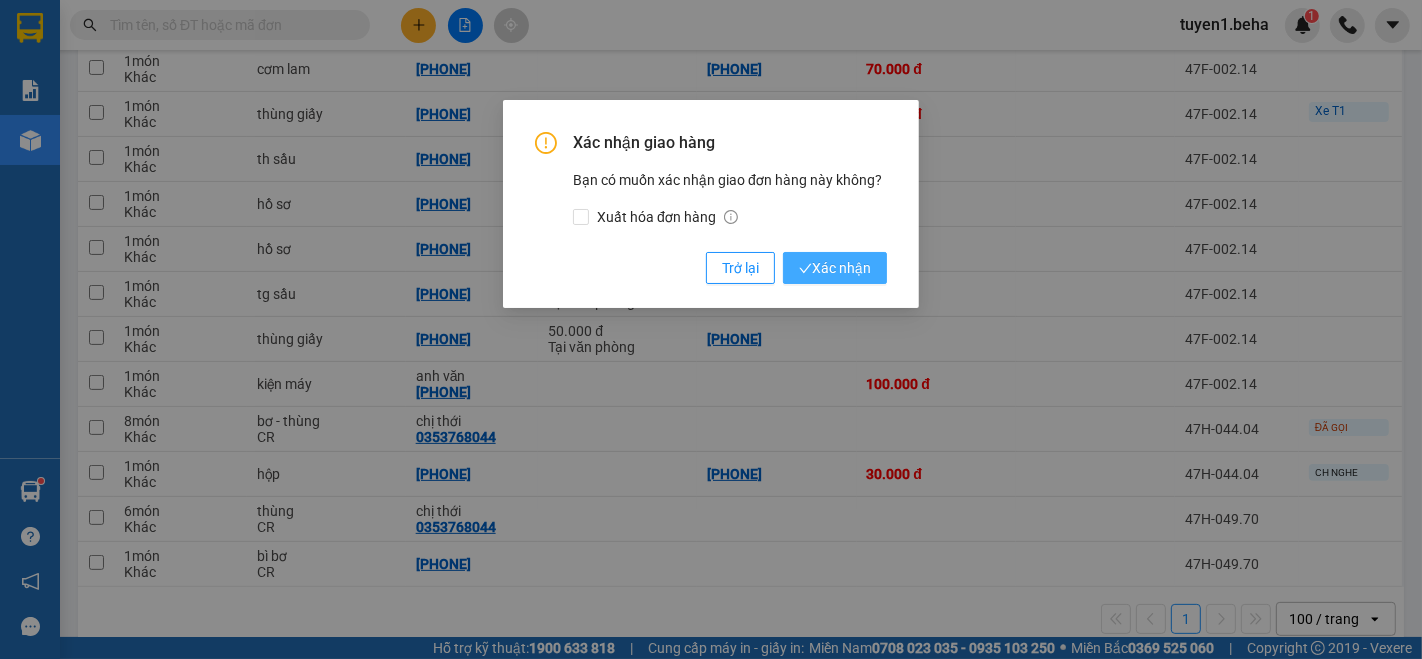 click on "Xác nhận" at bounding box center (835, 268) 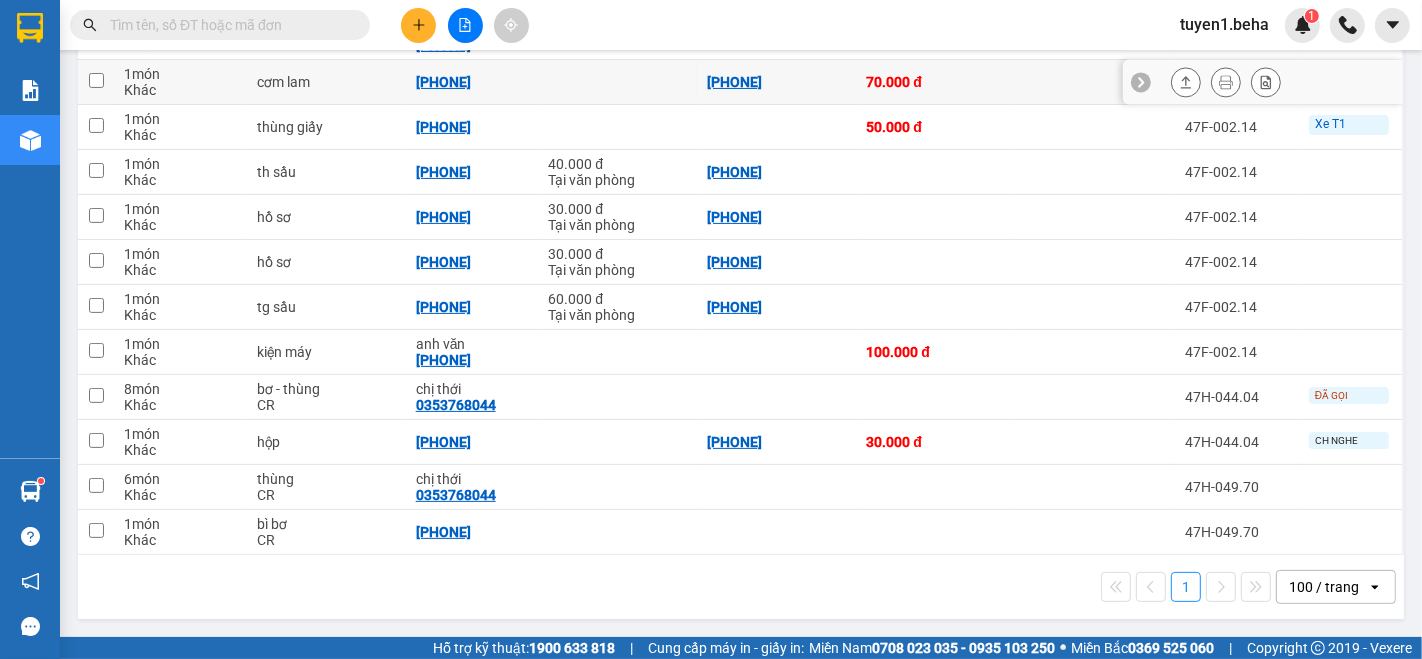 scroll, scrollTop: 213, scrollLeft: 0, axis: vertical 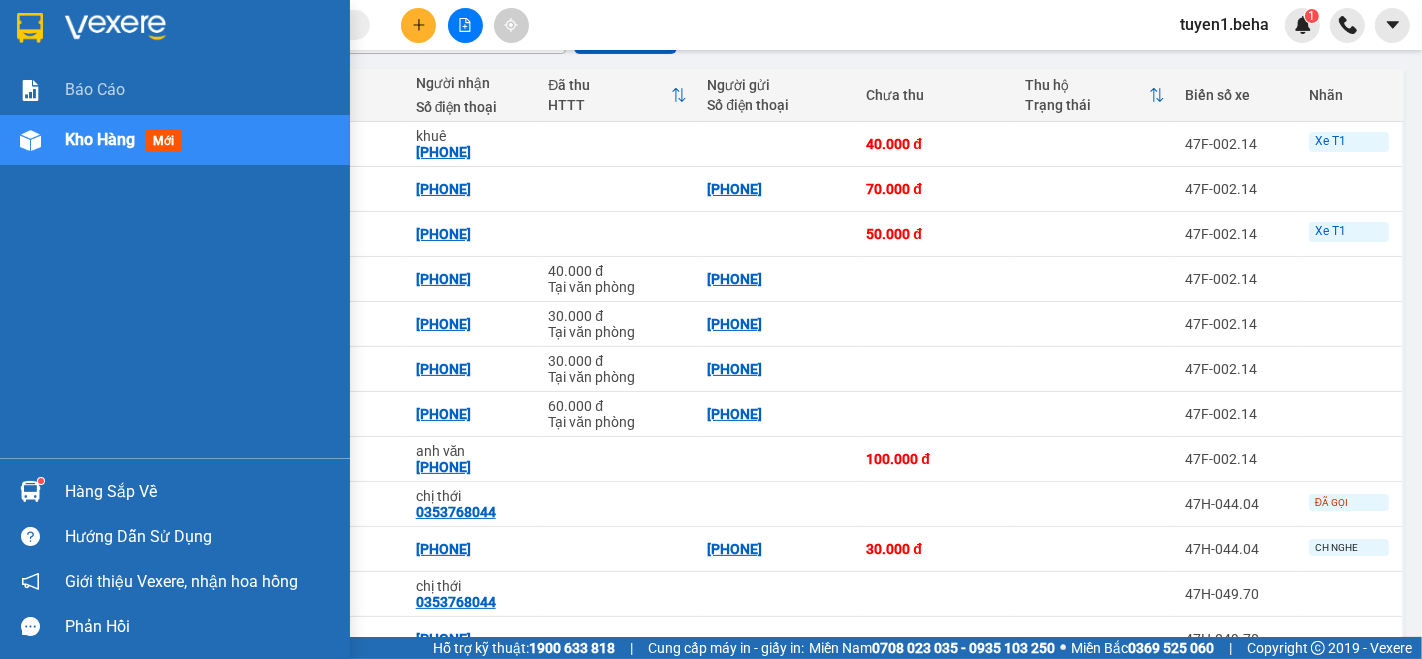 click on "Báo cáo     Kho hàng mới" at bounding box center [175, 261] 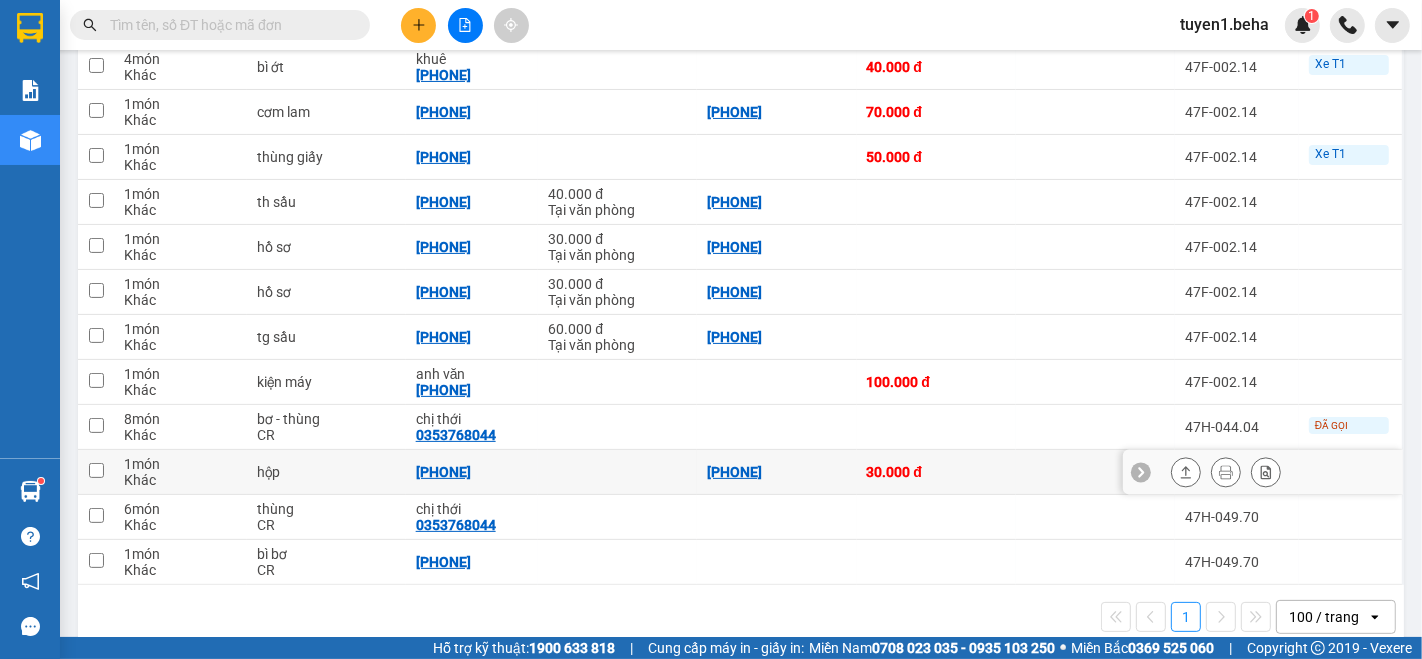 scroll, scrollTop: 324, scrollLeft: 0, axis: vertical 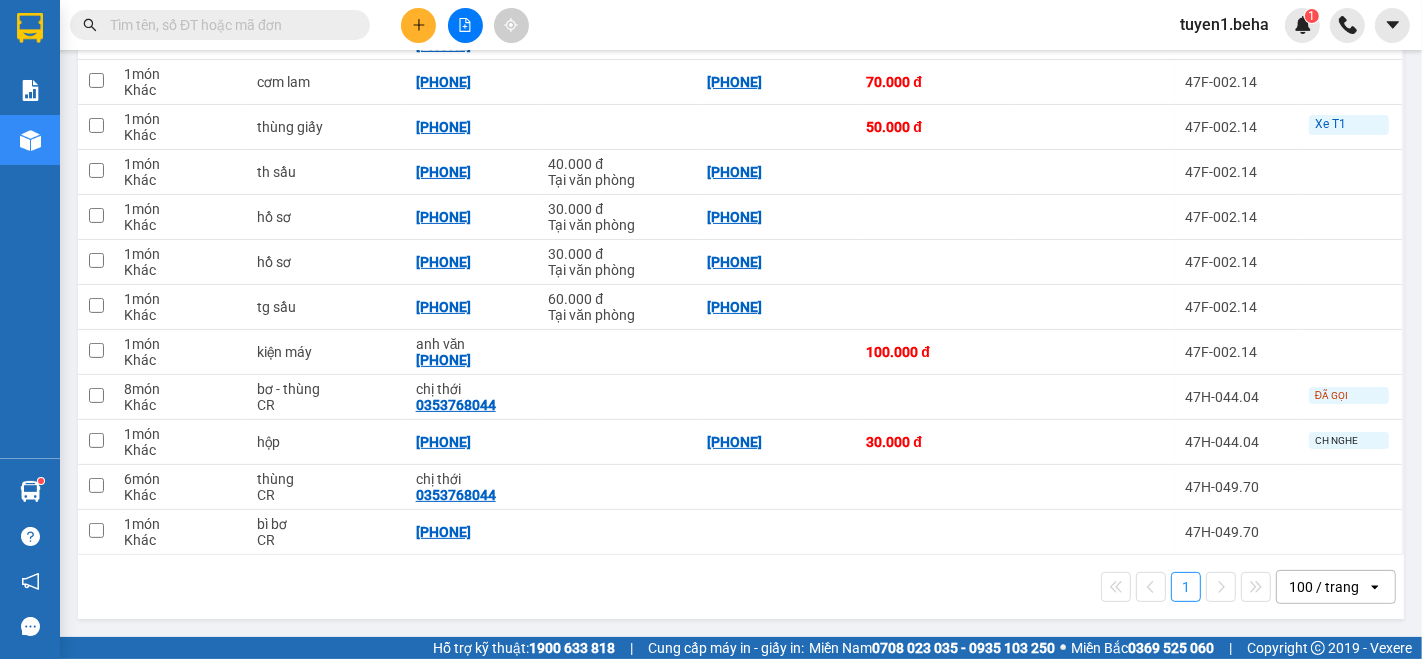 click on "1 100 / trang open" at bounding box center (741, 587) 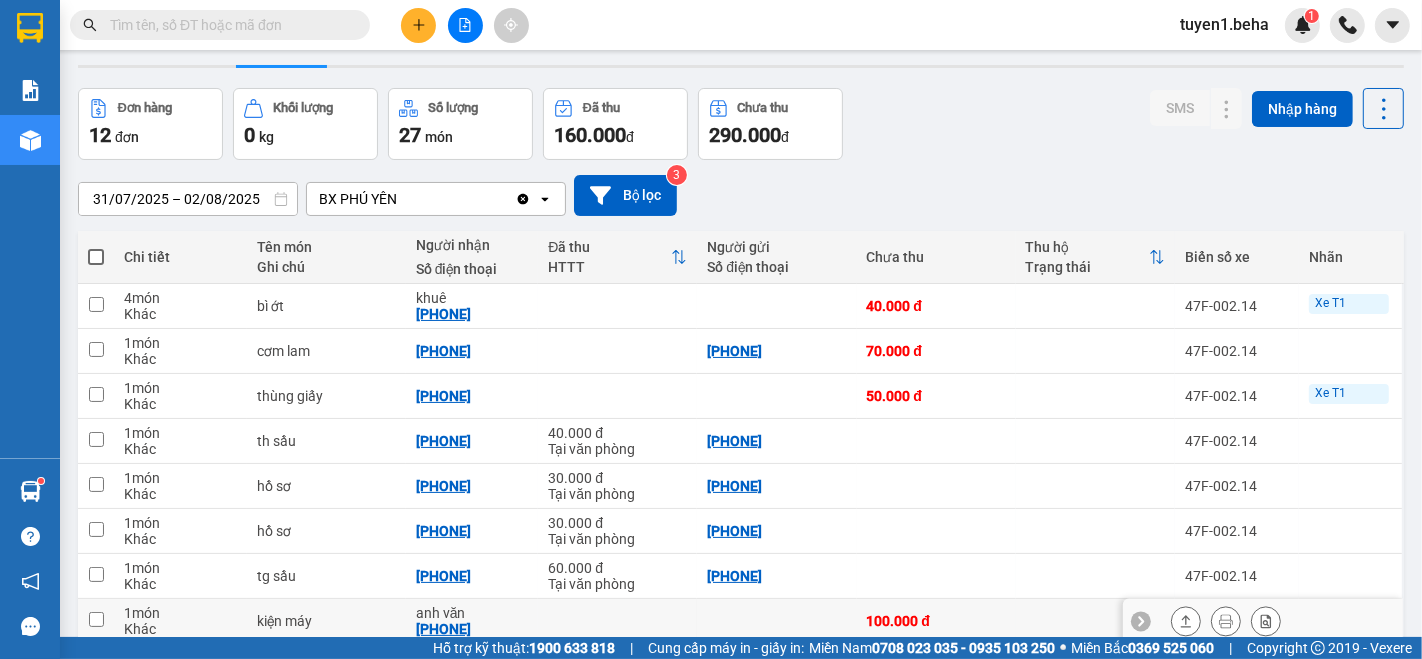 scroll, scrollTop: 0, scrollLeft: 0, axis: both 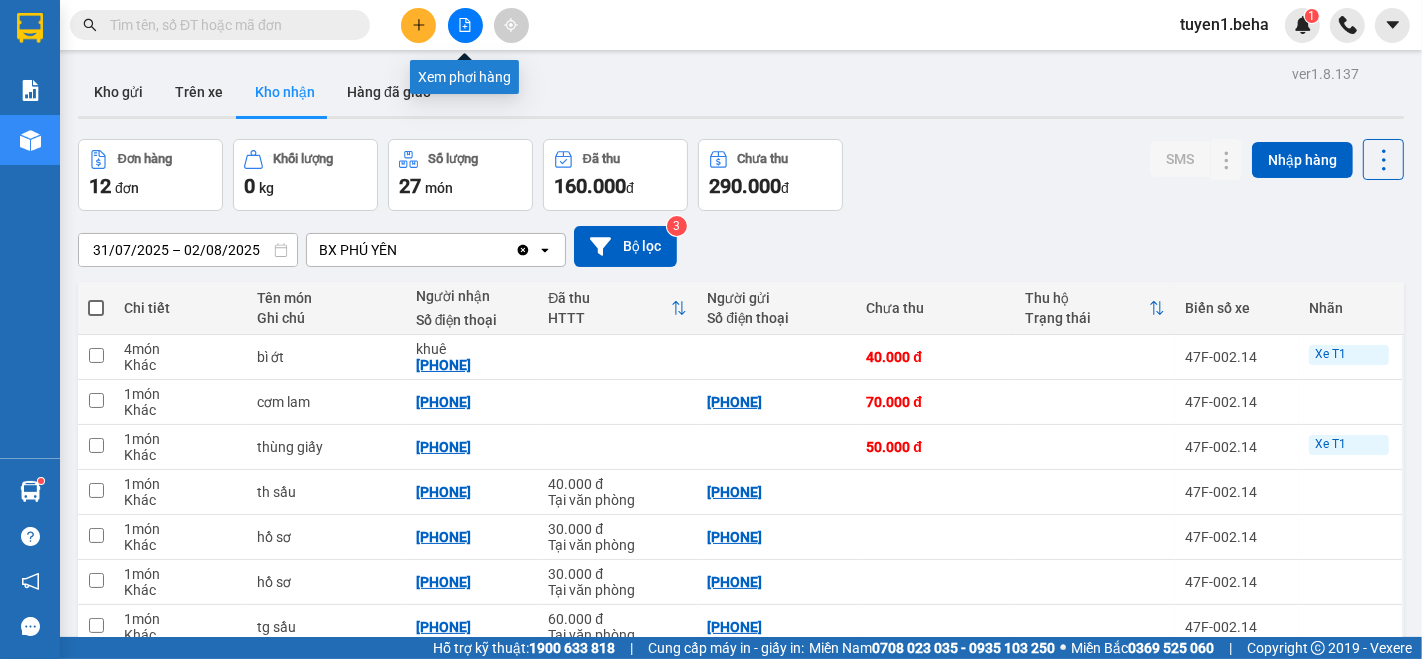 click 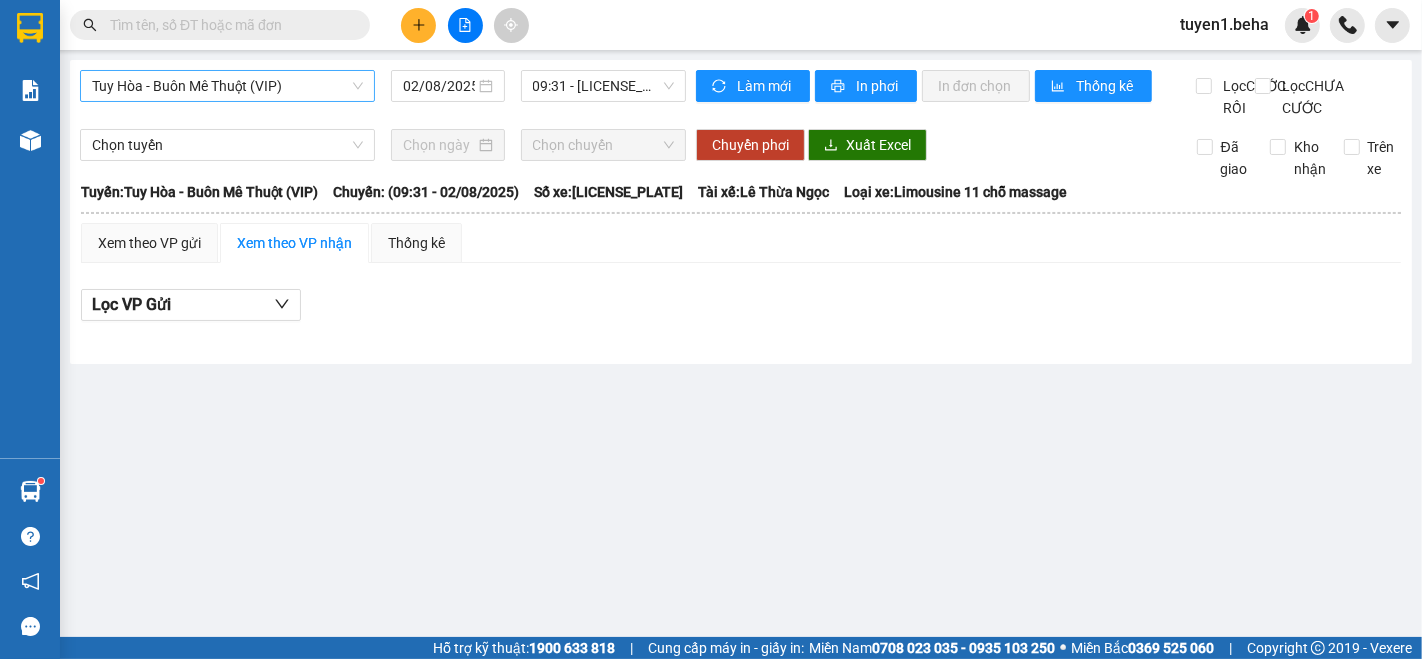 click on "Tuy Hòa - Buôn Mê Thuột (VIP)" at bounding box center (227, 86) 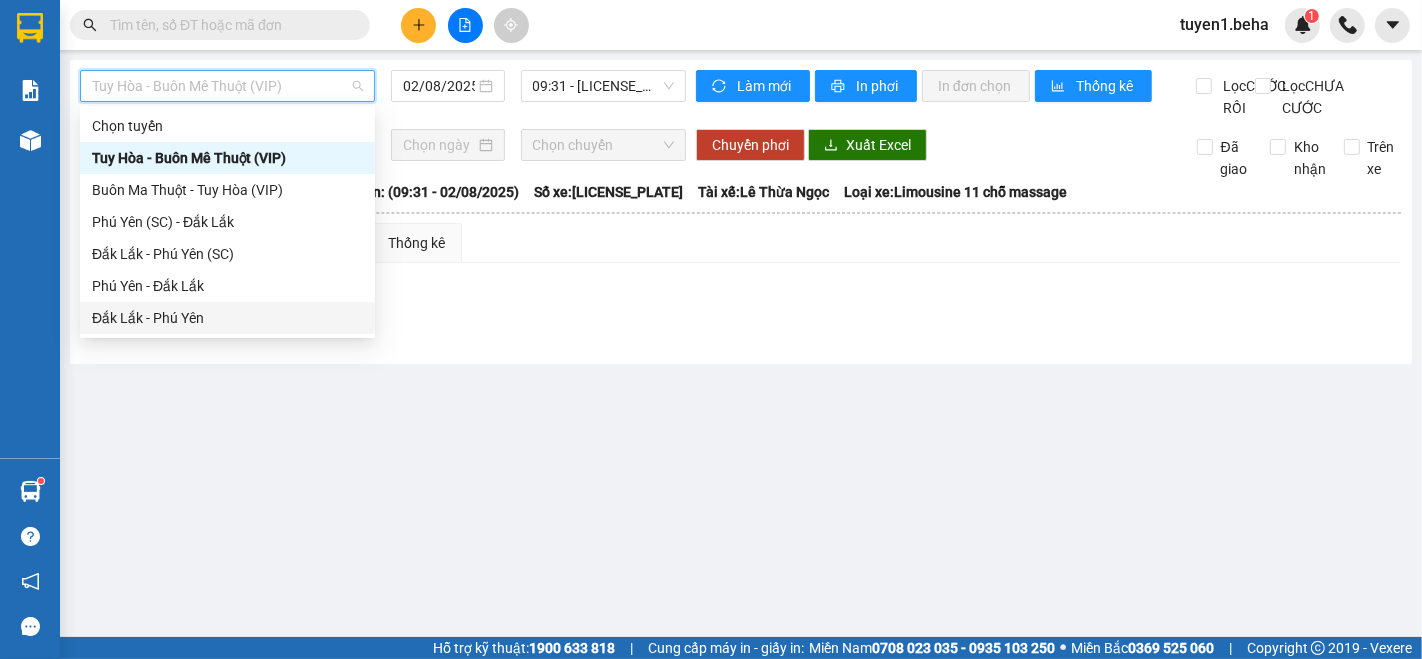 click on "Đắk Lắk - Phú Yên" at bounding box center [227, 318] 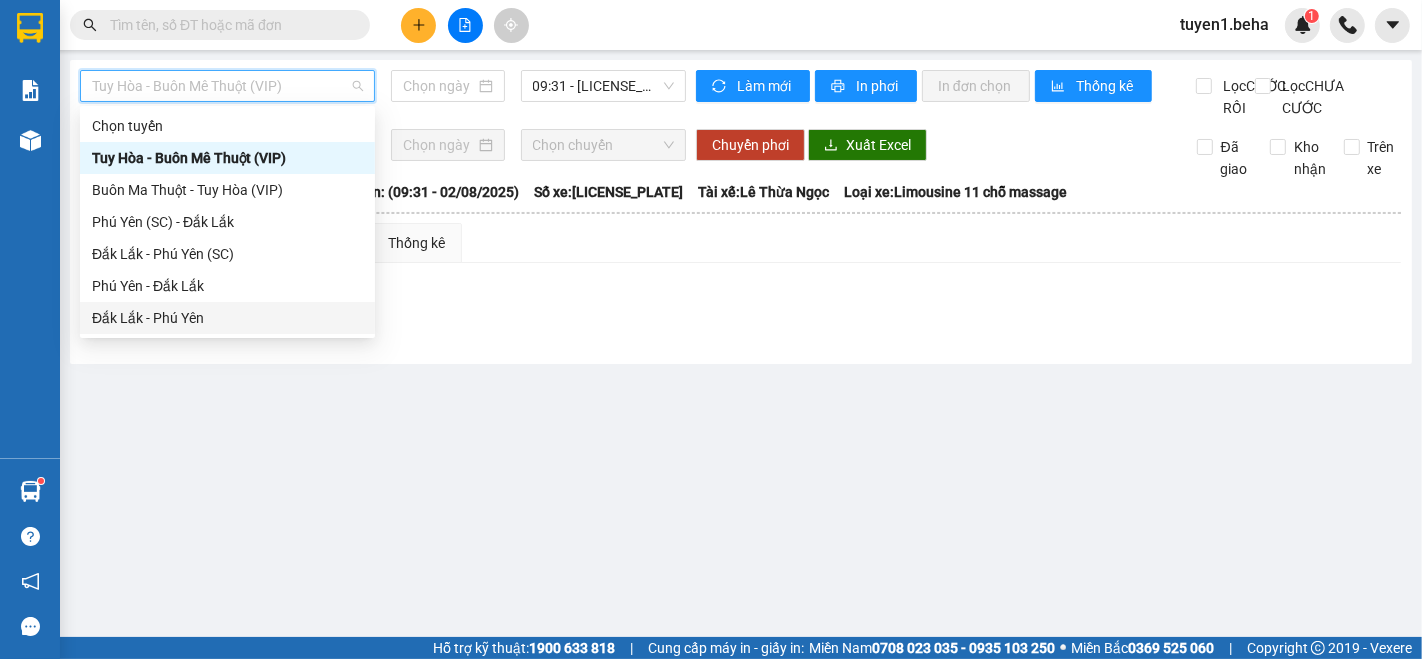 type on "02/08/2025" 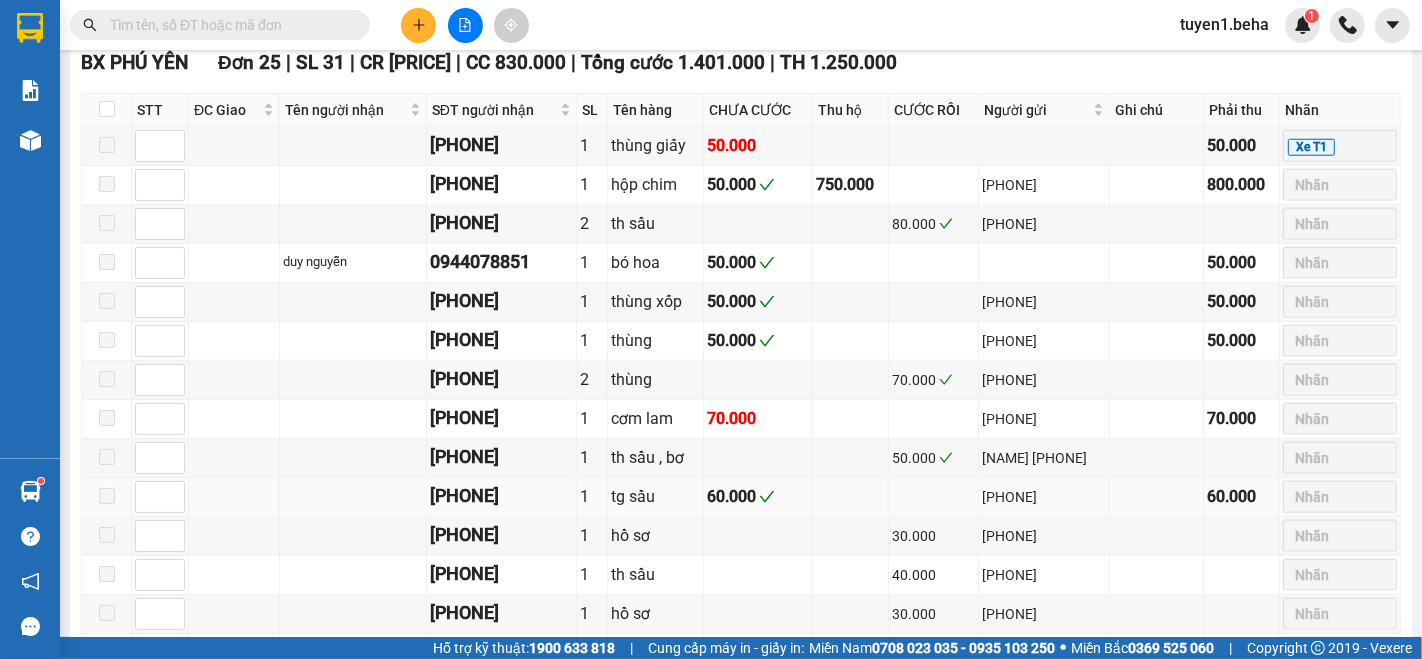 scroll, scrollTop: 1988, scrollLeft: 0, axis: vertical 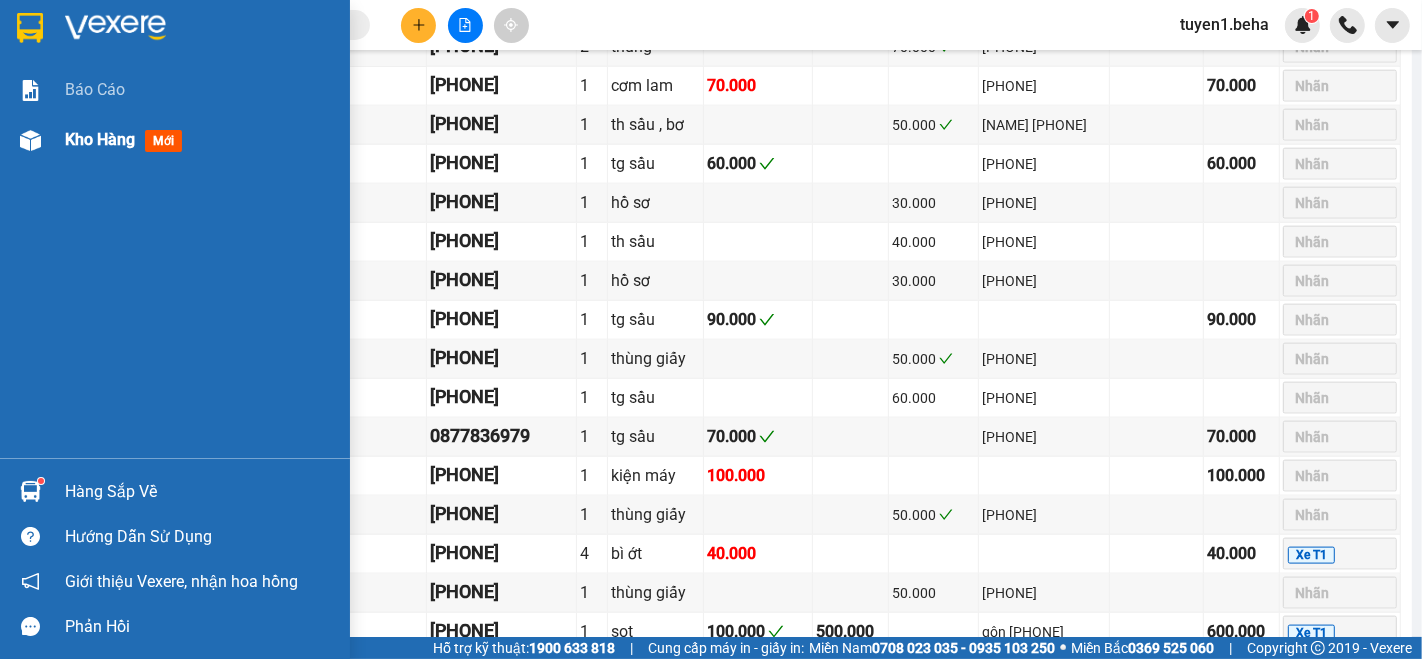click on "Kho hàng" at bounding box center (100, 139) 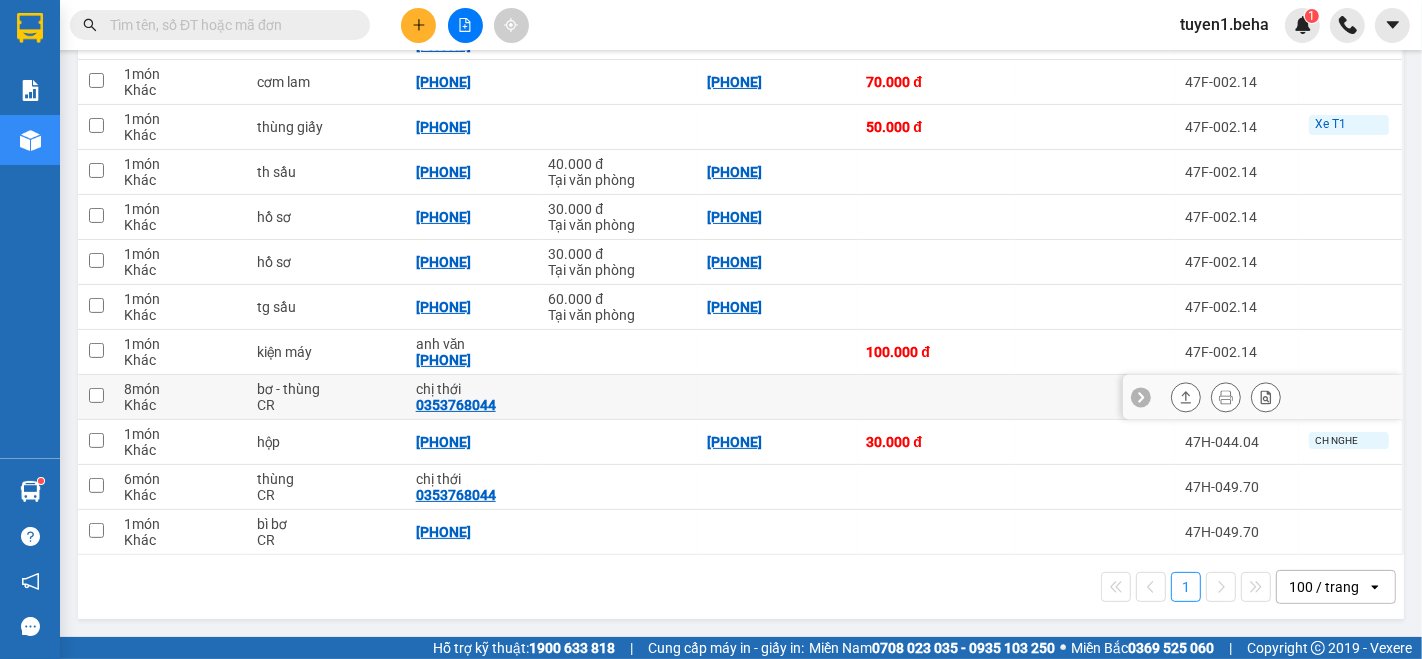 scroll, scrollTop: 324, scrollLeft: 0, axis: vertical 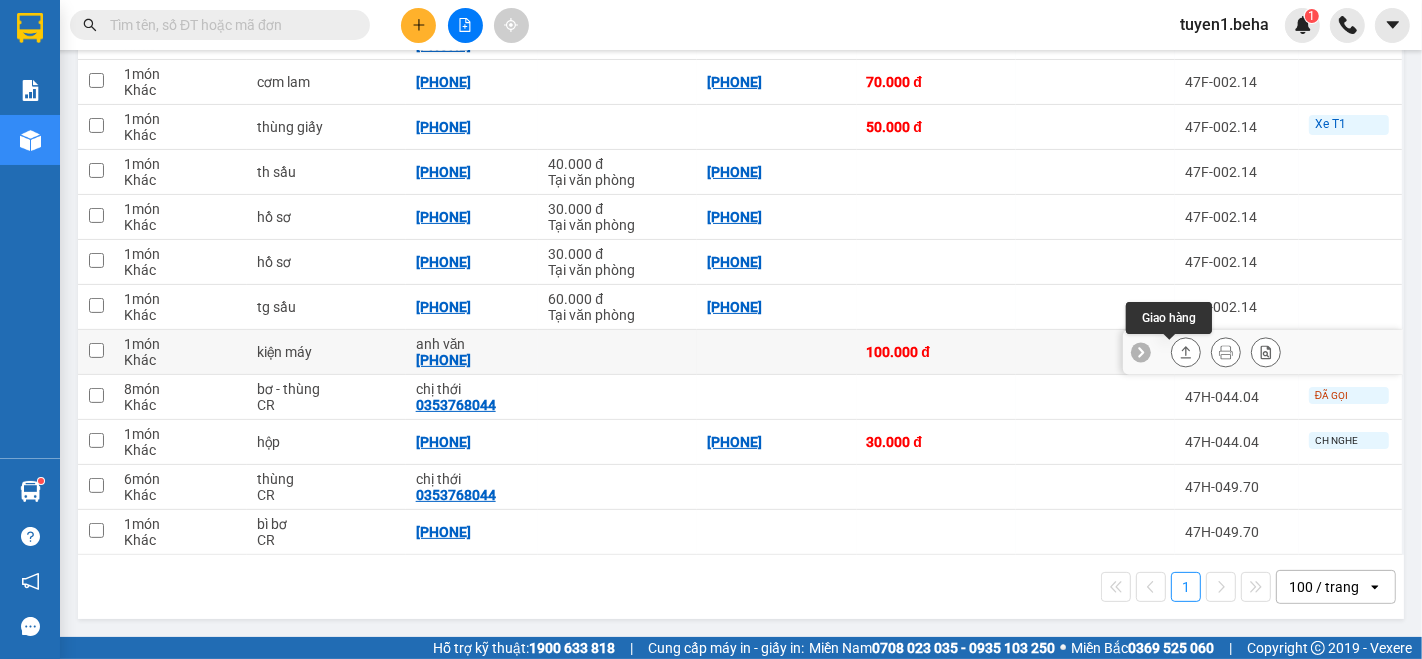 click 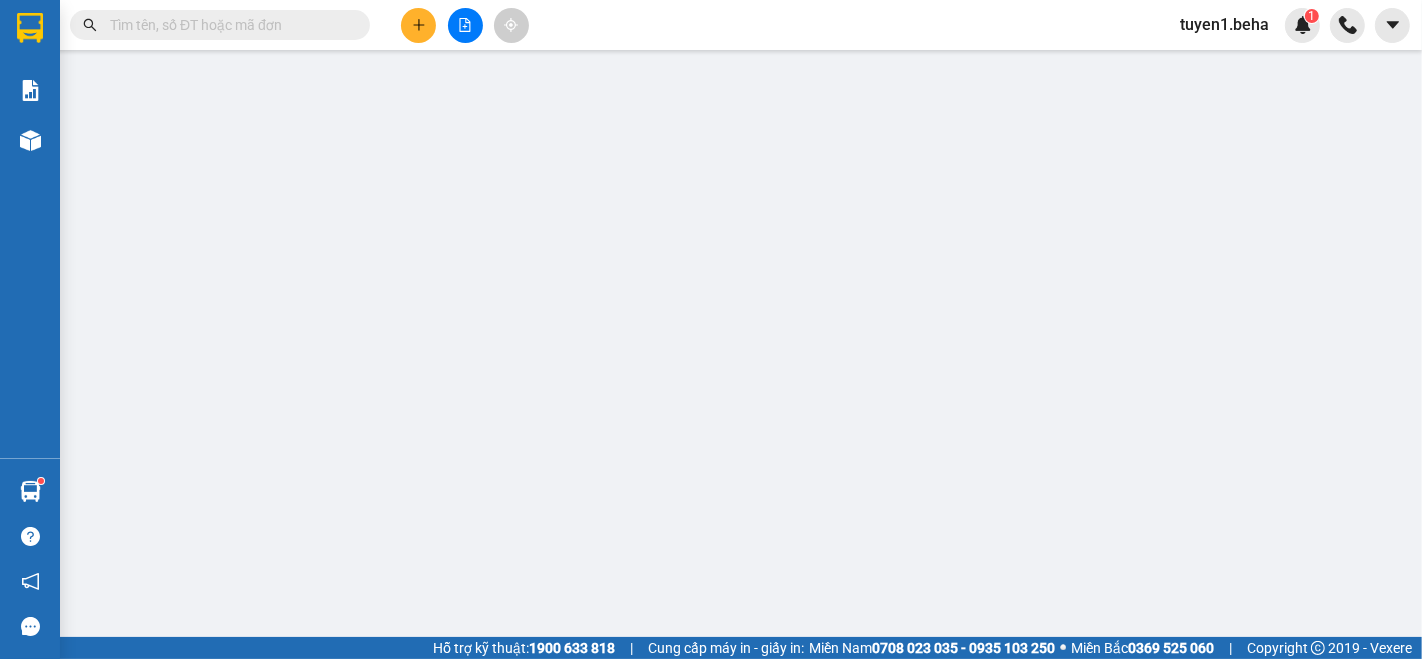 scroll, scrollTop: 0, scrollLeft: 0, axis: both 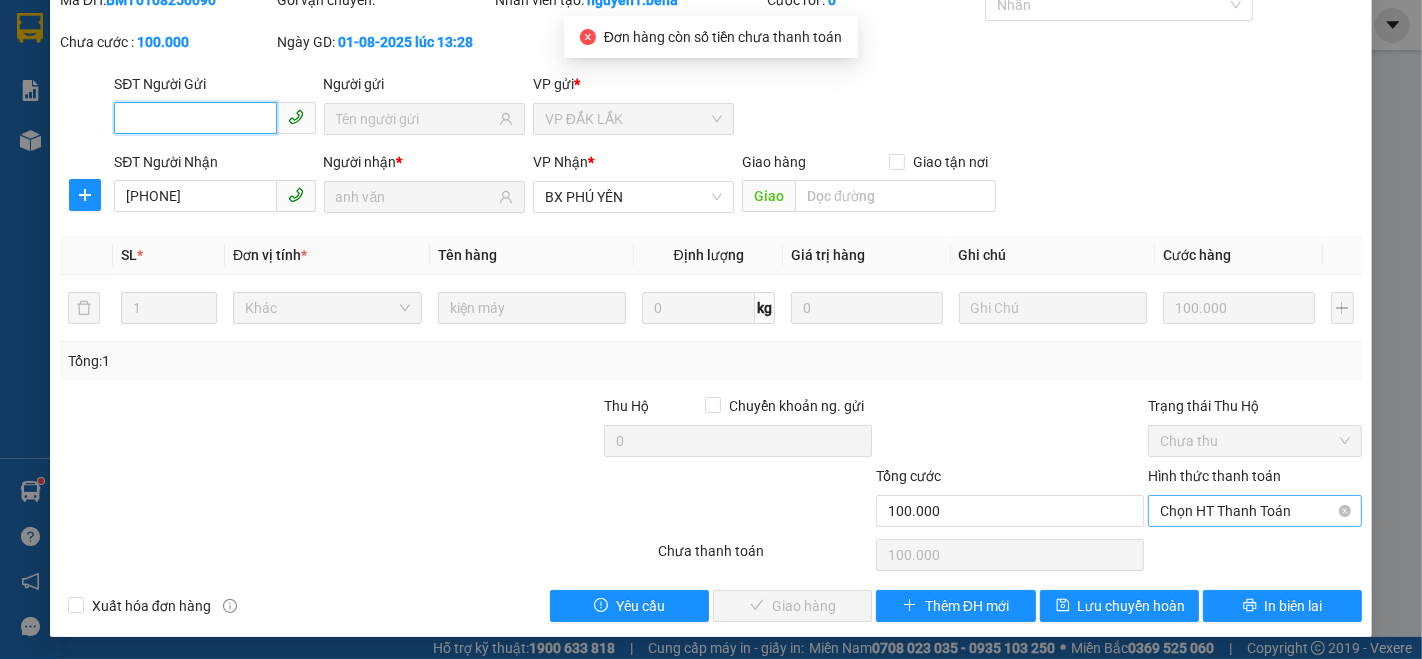 click on "Chọn HT Thanh Toán" at bounding box center [1255, 511] 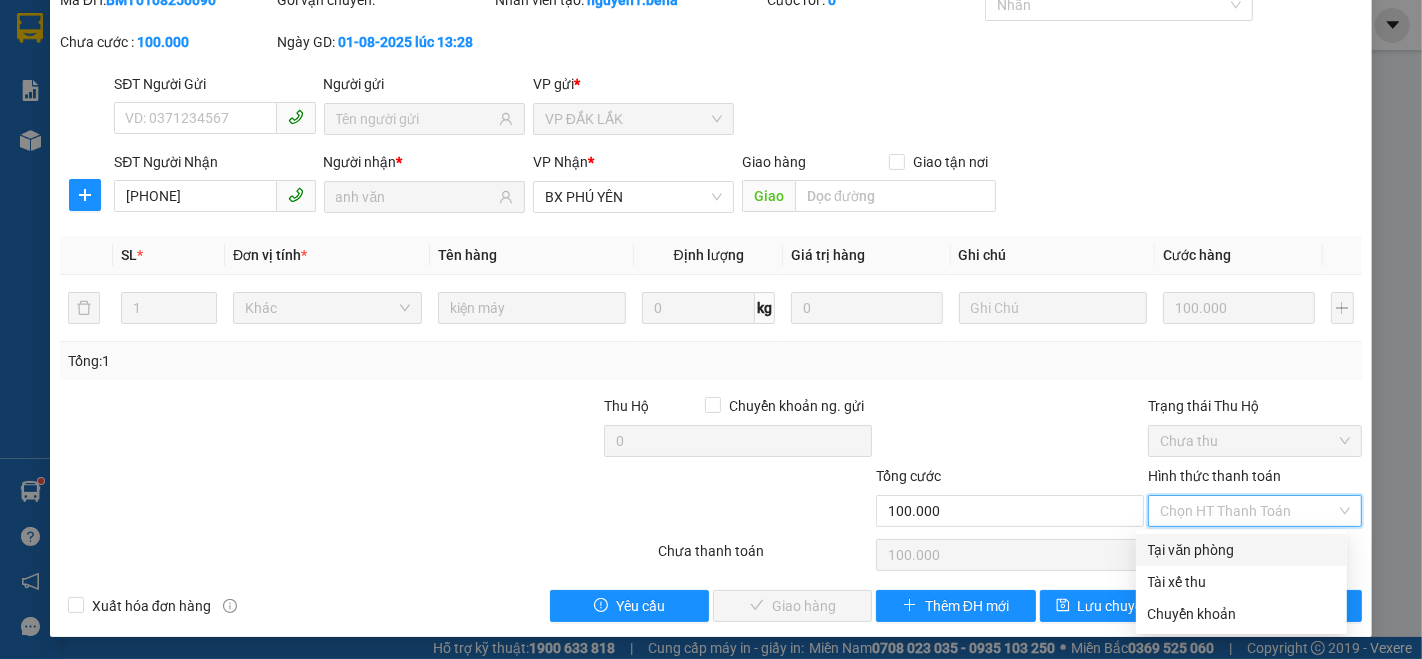 click on "Tại văn phòng" at bounding box center [1241, 550] 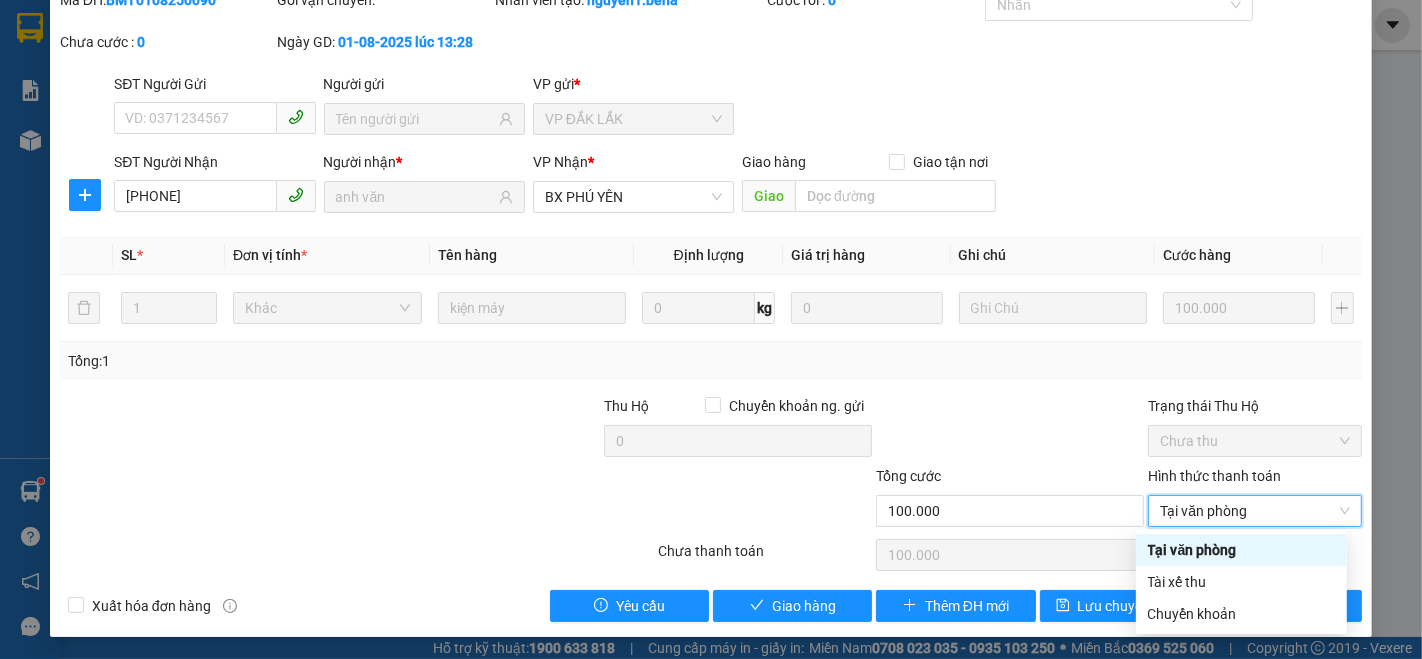 type on "0" 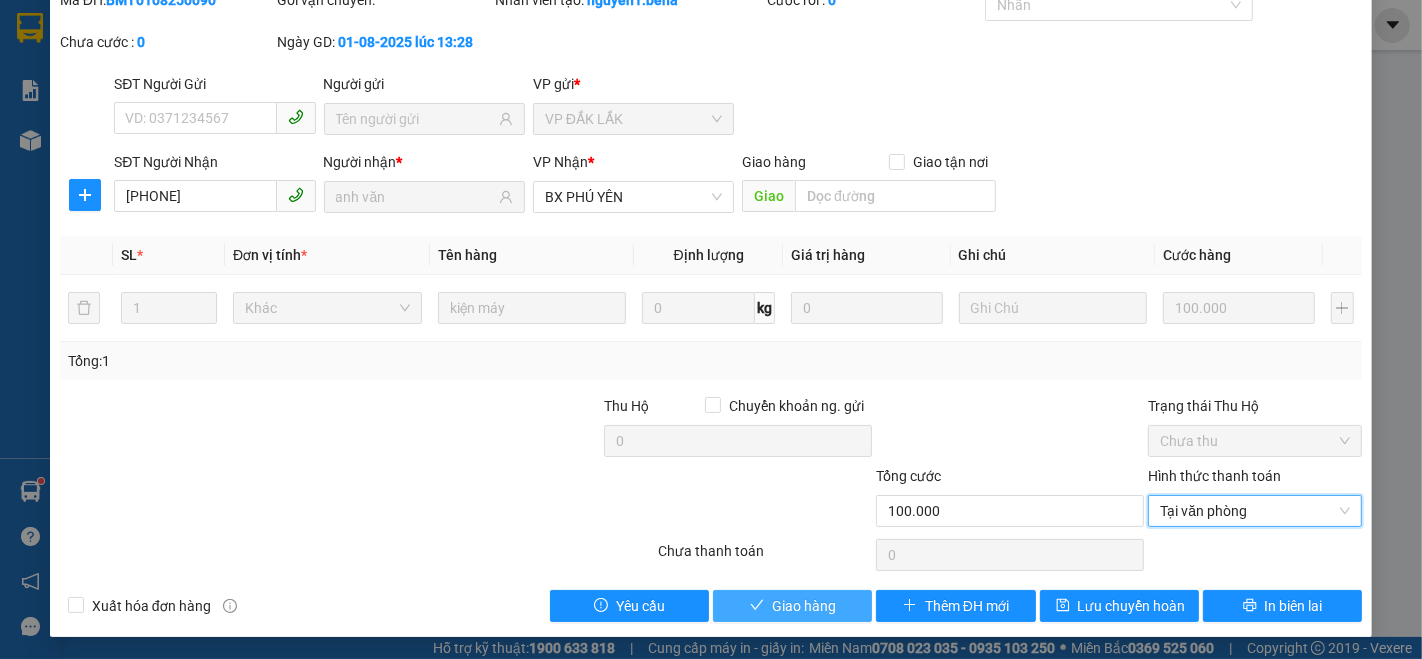 click on "Giao hàng" at bounding box center (804, 606) 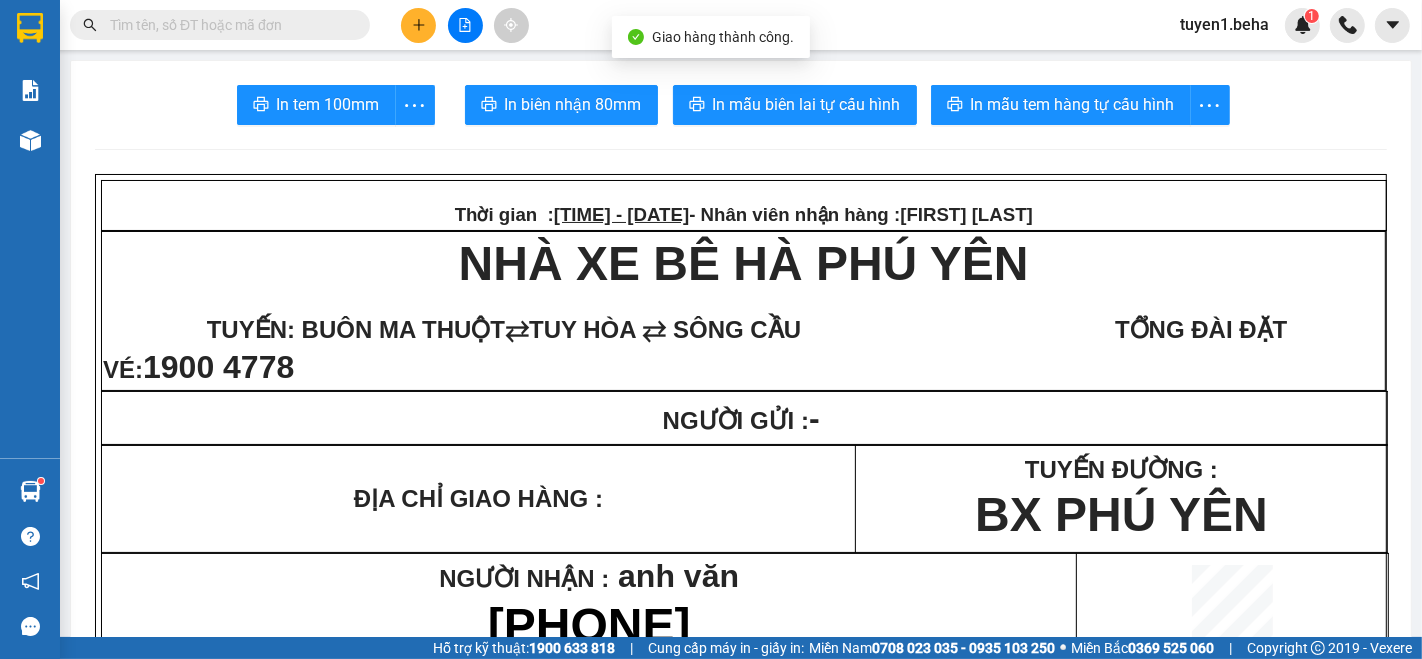 click on "In tem 100mm
In biên nhận 80mm In mẫu biên lai tự cấu hình  In mẫu tem hàng tự cấu hình
Thời gian  :  13:28:59 - 01/08/2025  - Nhân viên nhận hàng :  Võ Thị Bích Tuyền
NHÀ XE BÊ HÀ PHÚ YÊN
TUYẾN: BUÔN MA THUỘT  ⇄   TUY HÒA ⇄ SÔNG CẦU                                                                TỔNG ĐÀI ĐẶT VÉ:  1900 4778
NGƯỜI GỬI :   -
ĐỊA CHỈ GIAO HÀNG :
TUYẾN ĐƯỜNG :
BX PHÚ YÊN
NGƯỜI NHẬN :   anh văn
0917101610
ĐƠN HÀNG :    ( 1  KIỆN)      kiện máy
GHI CHÚ :
CƯỚC RỒI :   100.000   VNĐ
THU HỘ :  0   VNĐ
CHƯA CƯỚC :  0   VNĐ
TỔNG NHÂN VIÊN GIAO HÀNG THU :  0  VNĐ
NHÀ XE BÊ HÀ PHÚ YÊN
Tổng đài đặt vé :" at bounding box center (741, 1798) 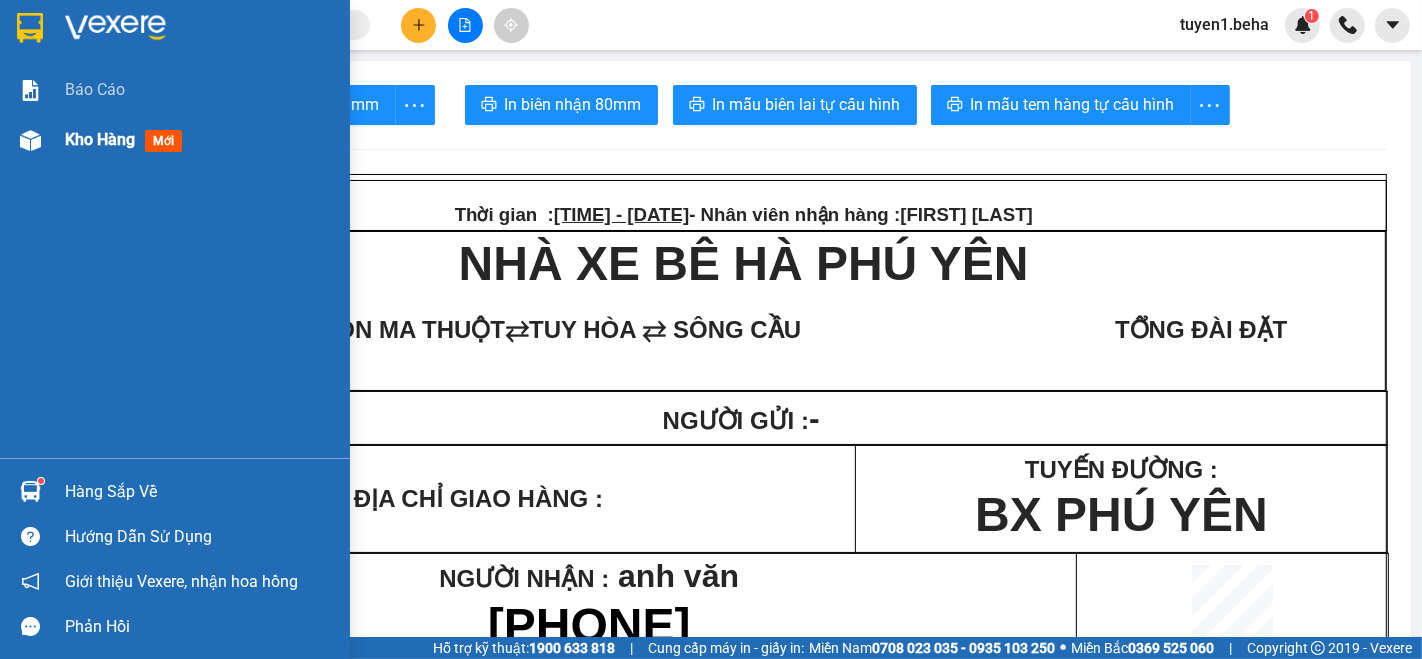 click on "Kho hàng" at bounding box center [100, 139] 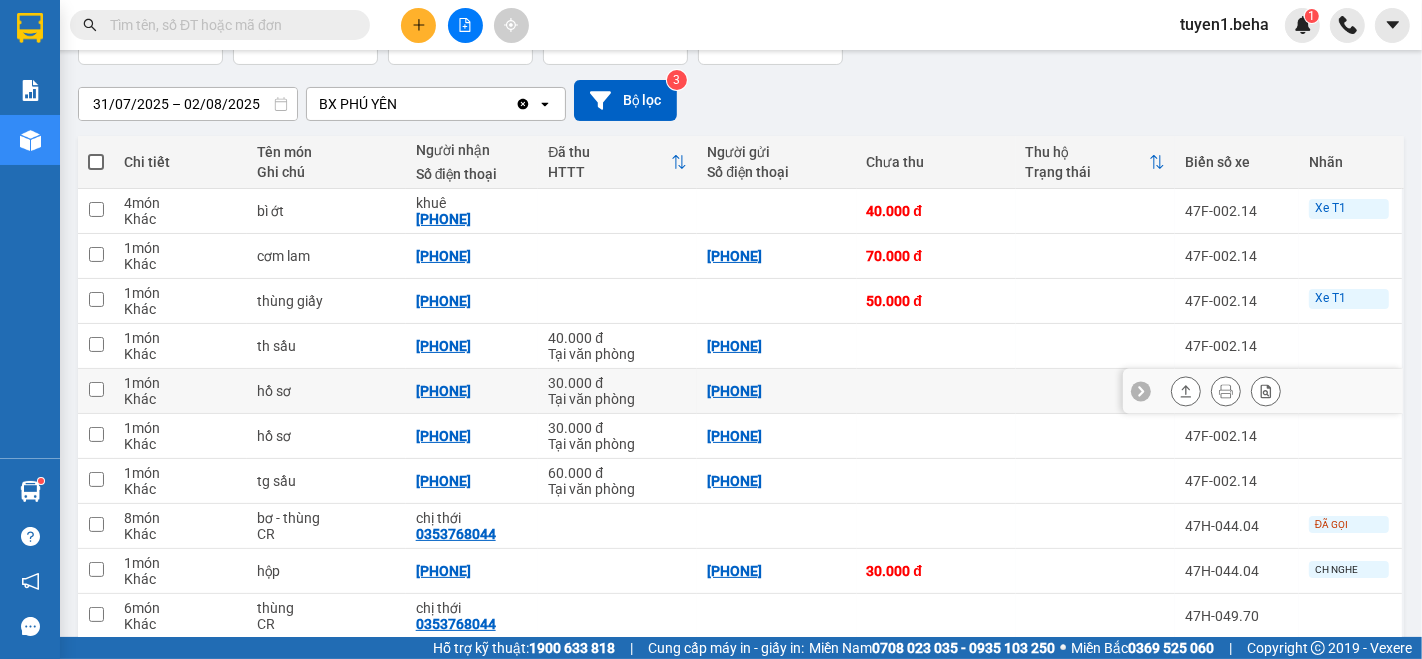 scroll, scrollTop: 222, scrollLeft: 0, axis: vertical 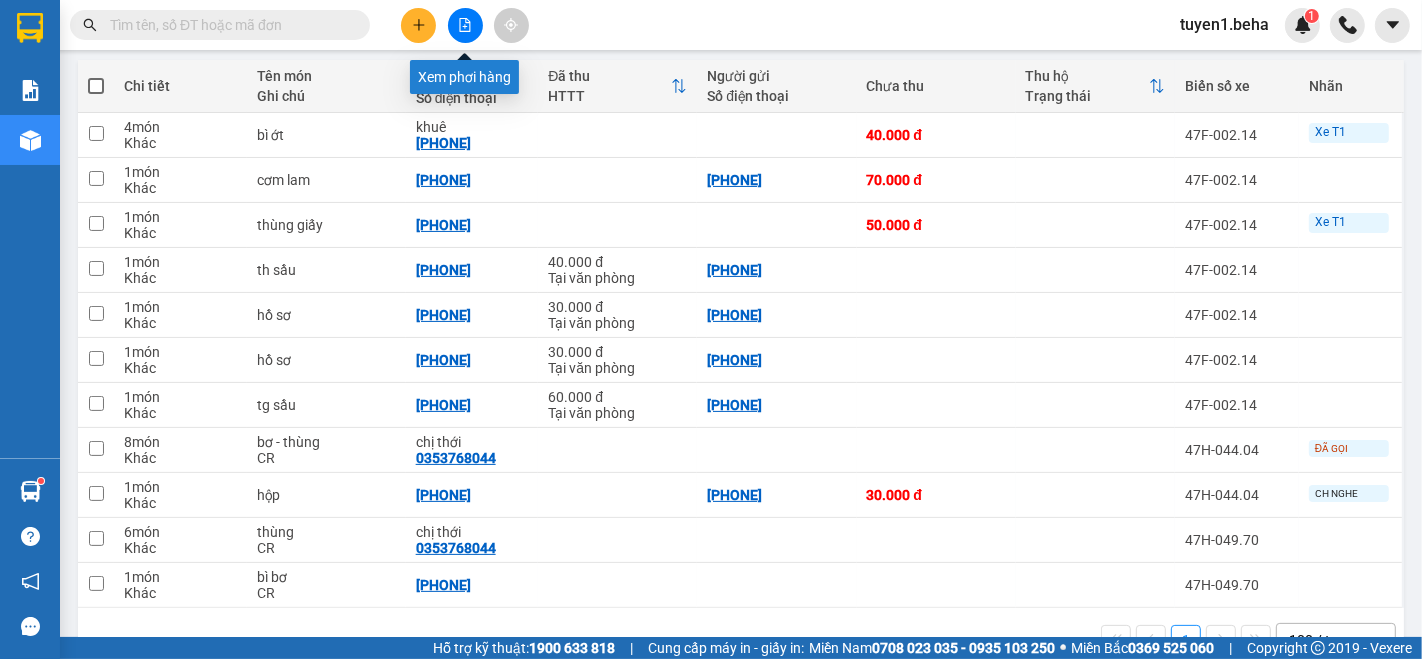 click 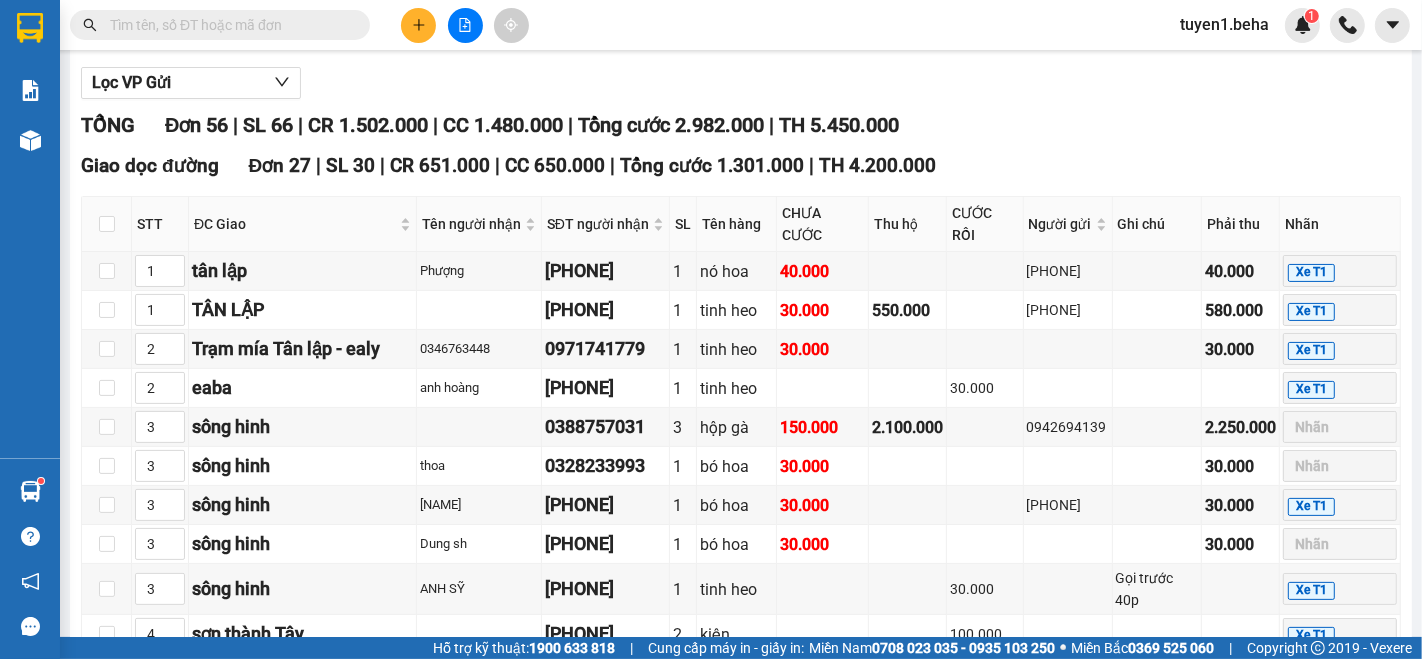 scroll, scrollTop: 0, scrollLeft: 0, axis: both 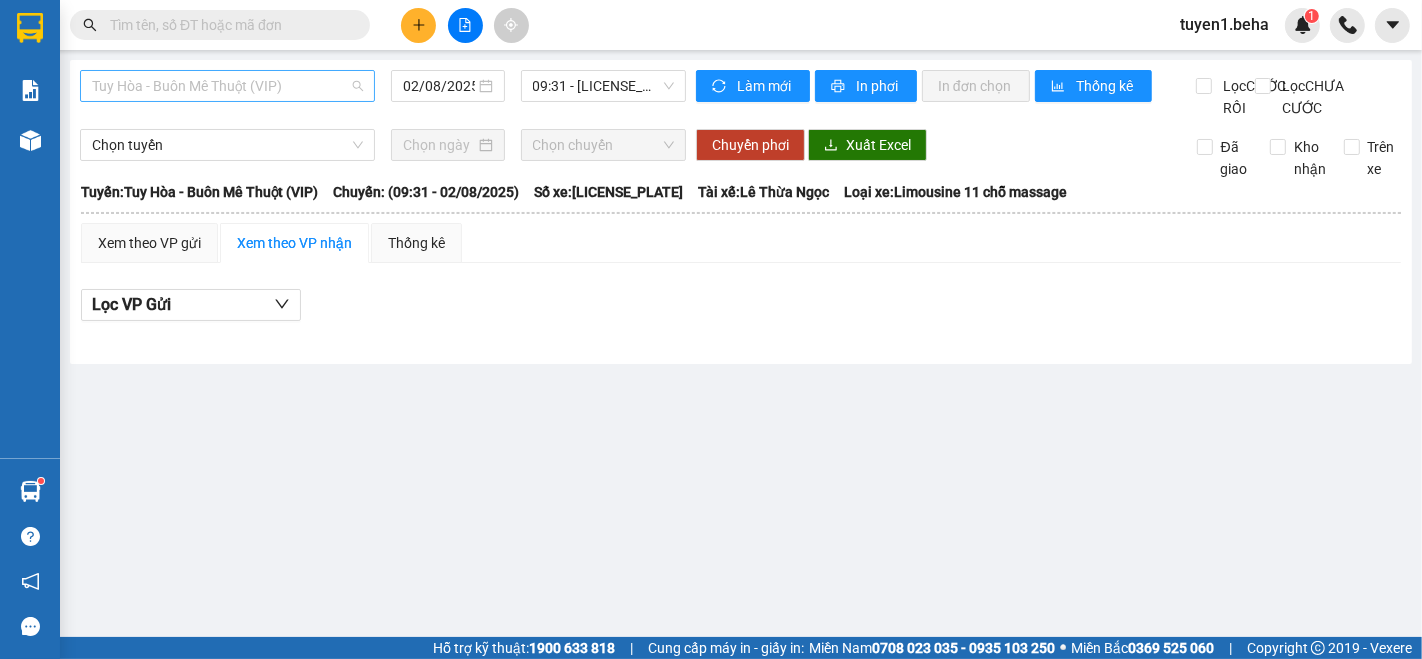 click on "Tuy Hòa - Buôn Mê Thuột (VIP)" at bounding box center [227, 86] 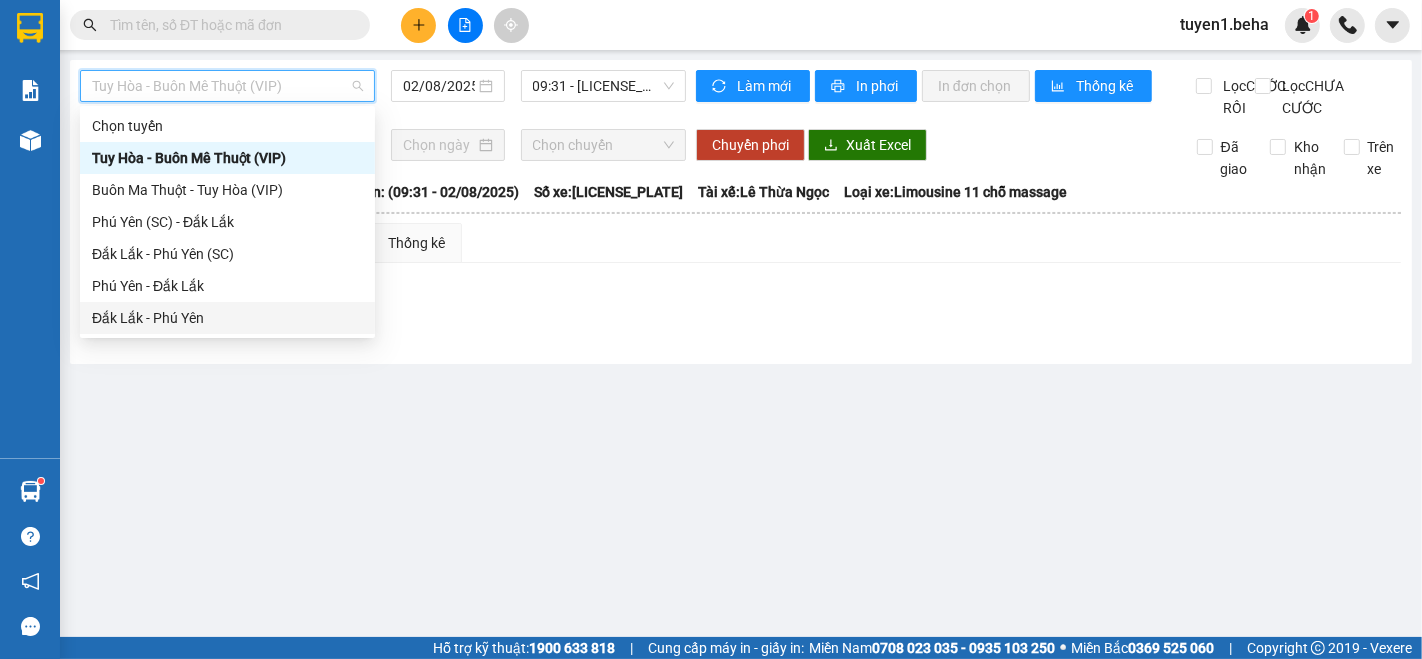 click on "Đắk Lắk - Phú Yên" at bounding box center (227, 318) 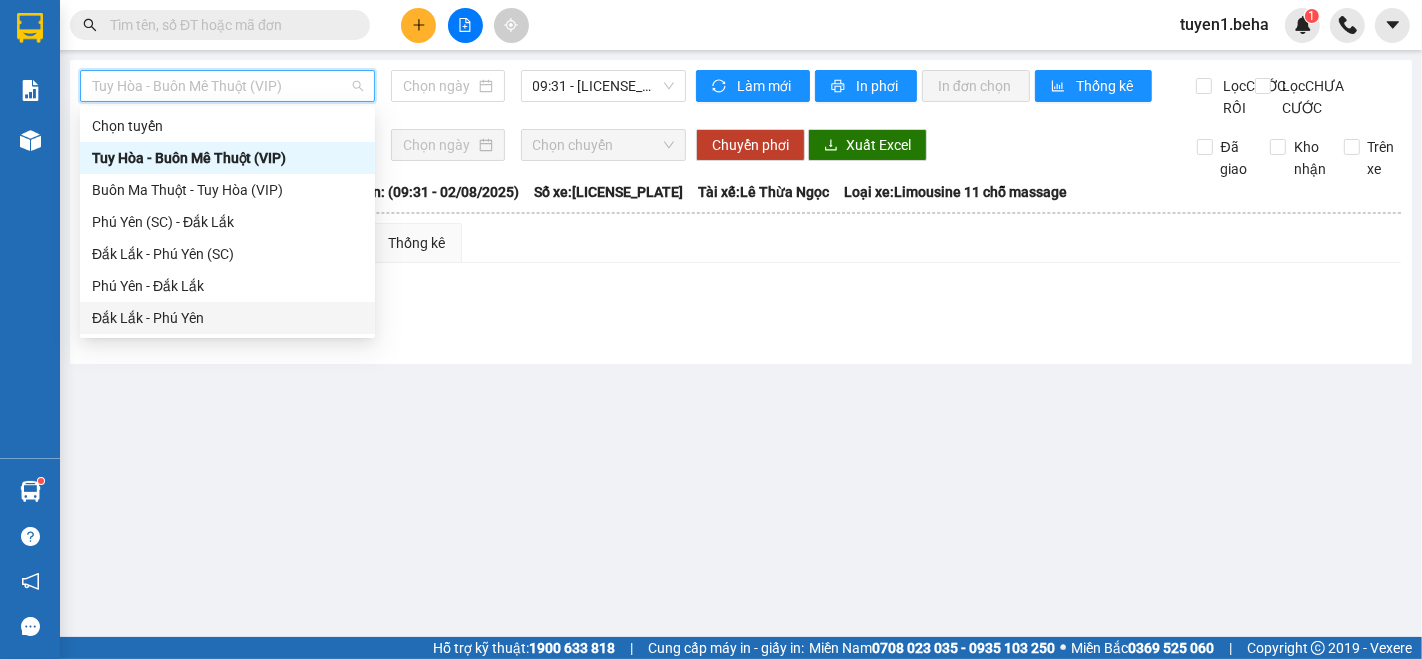 type on "02/08/2025" 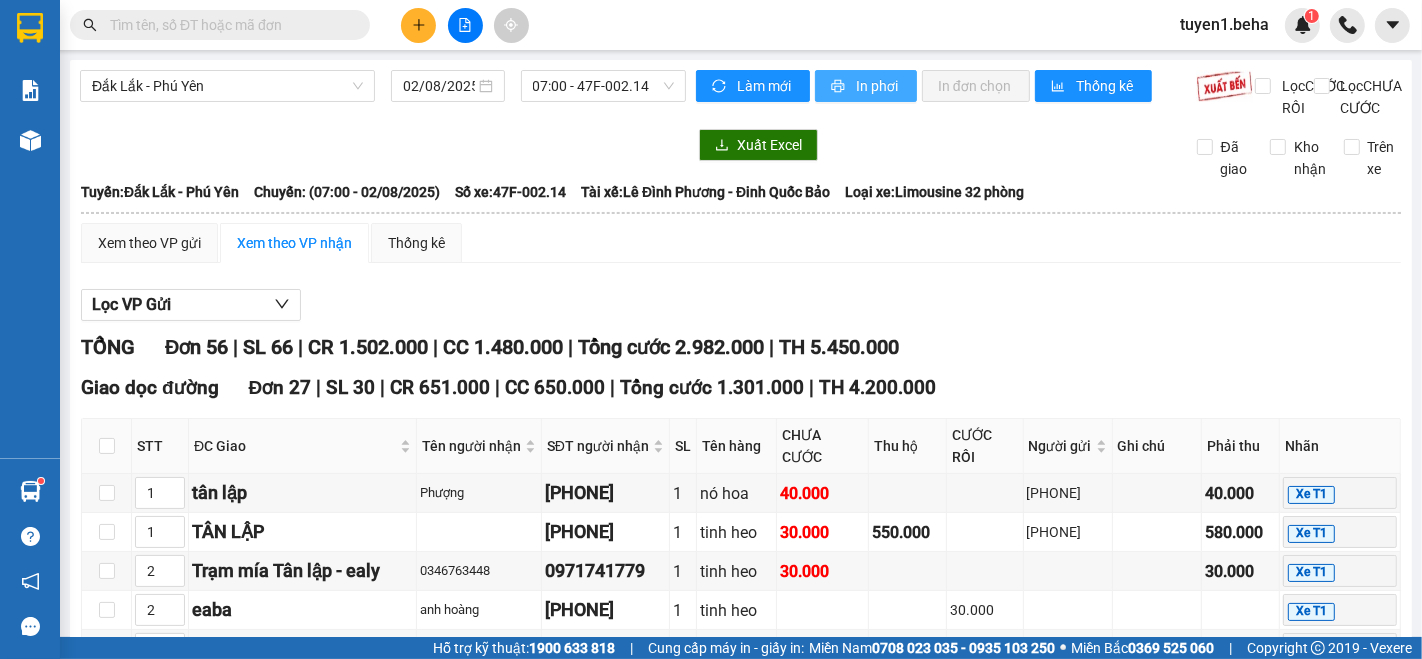 click on "In phơi" at bounding box center (878, 86) 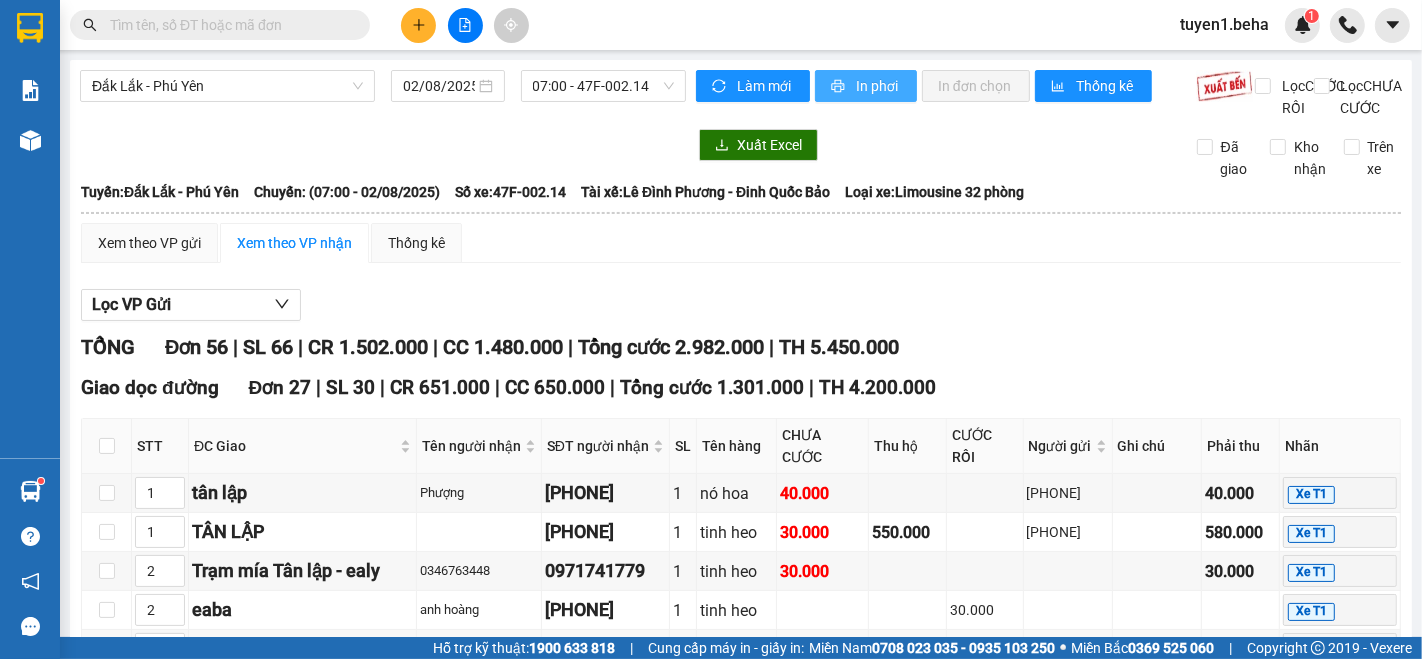 scroll, scrollTop: 0, scrollLeft: 0, axis: both 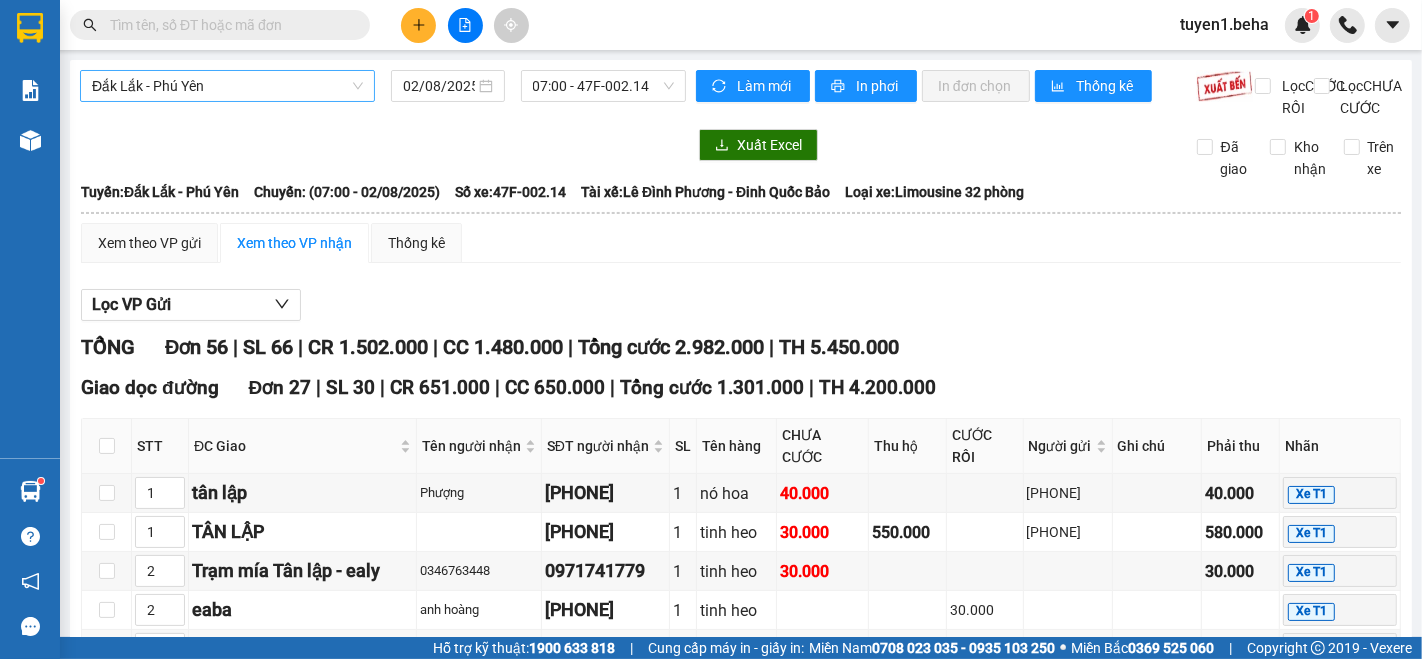 click on "Đắk Lắk - Phú Yên" at bounding box center (227, 86) 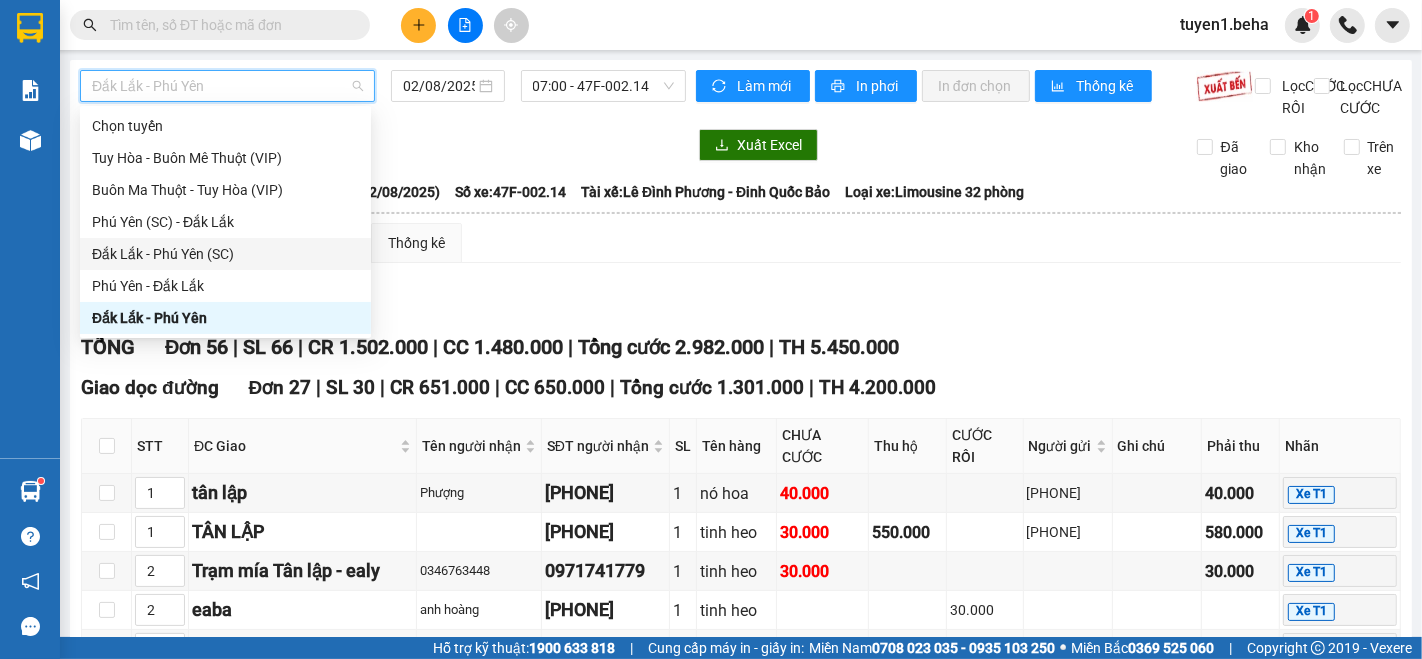 click on "Đắk Lắk - Phú Yên (SC)" at bounding box center [225, 254] 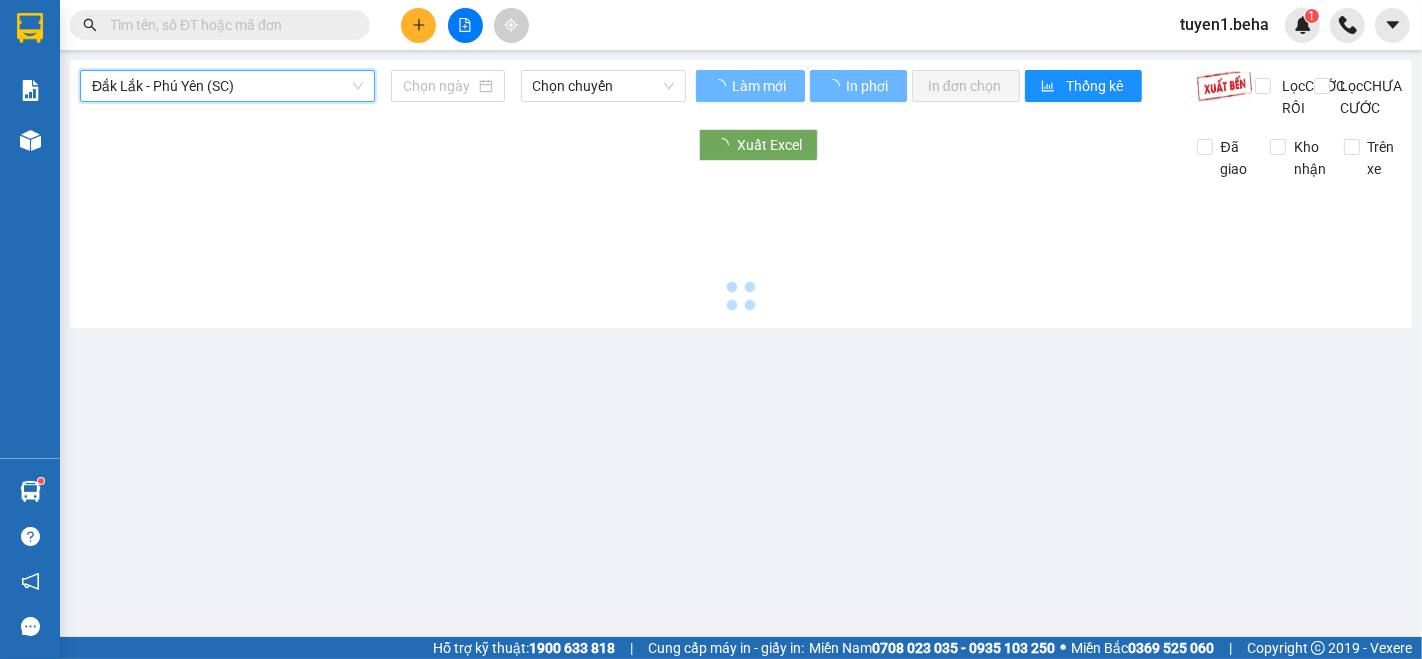 type on "02/08/2025" 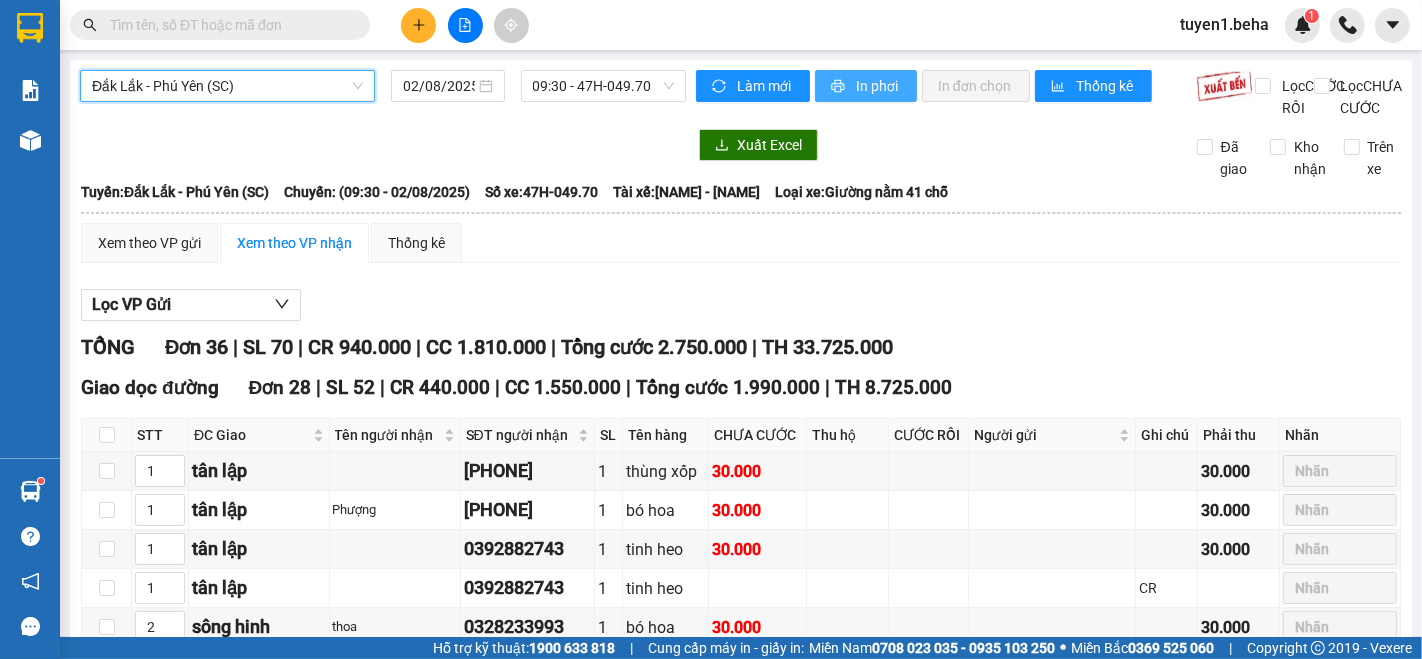click on "In phơi" at bounding box center (878, 86) 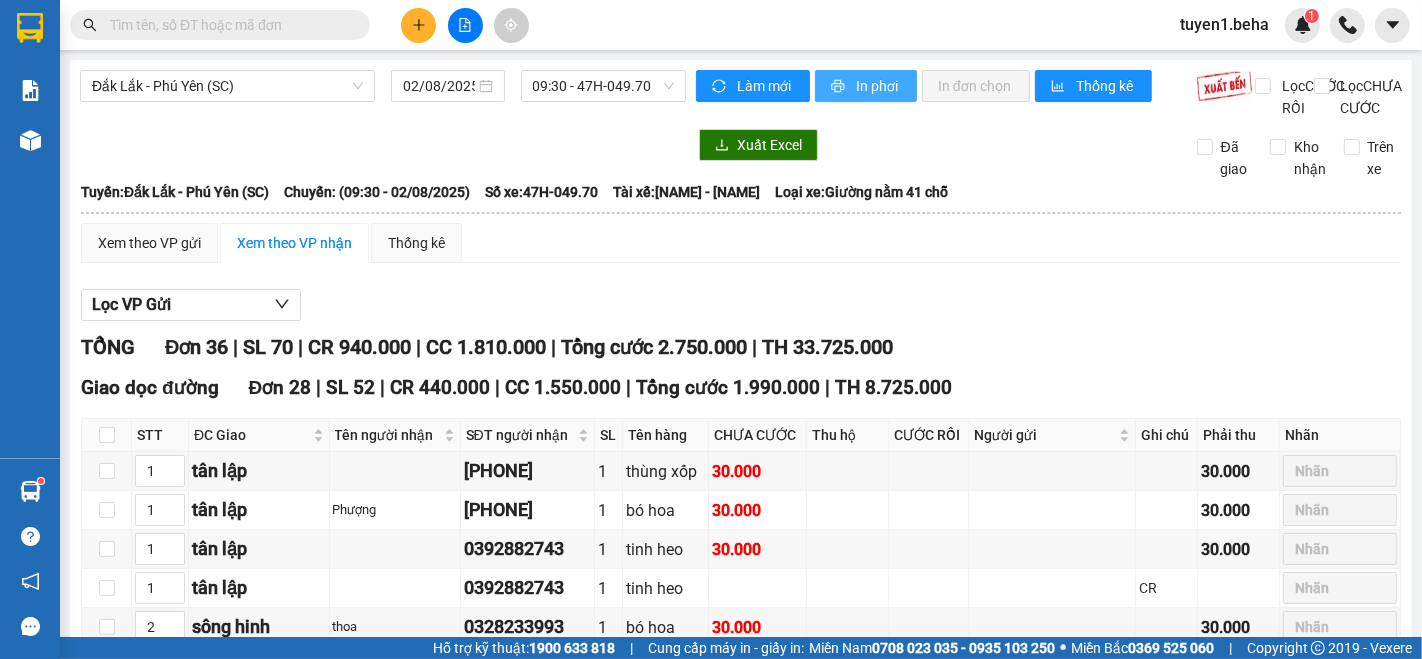 scroll, scrollTop: 0, scrollLeft: 0, axis: both 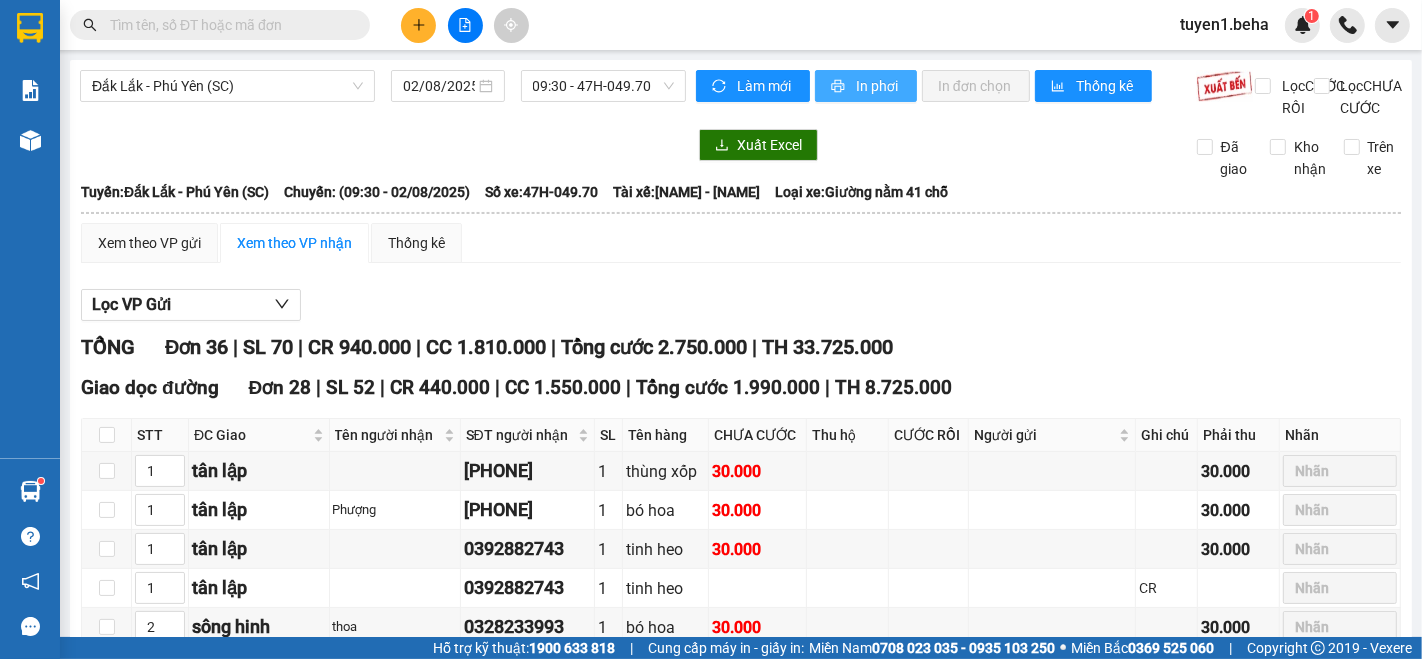 click on "In phơi" at bounding box center [878, 86] 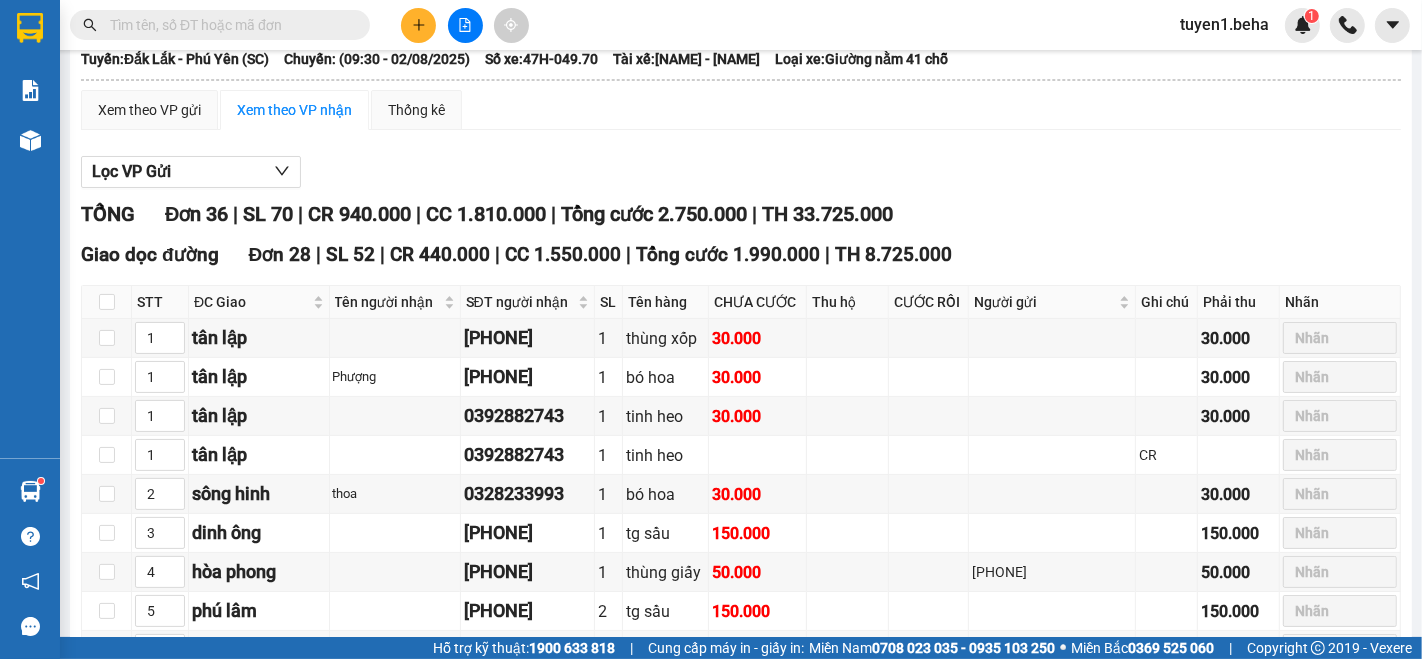 scroll, scrollTop: 333, scrollLeft: 0, axis: vertical 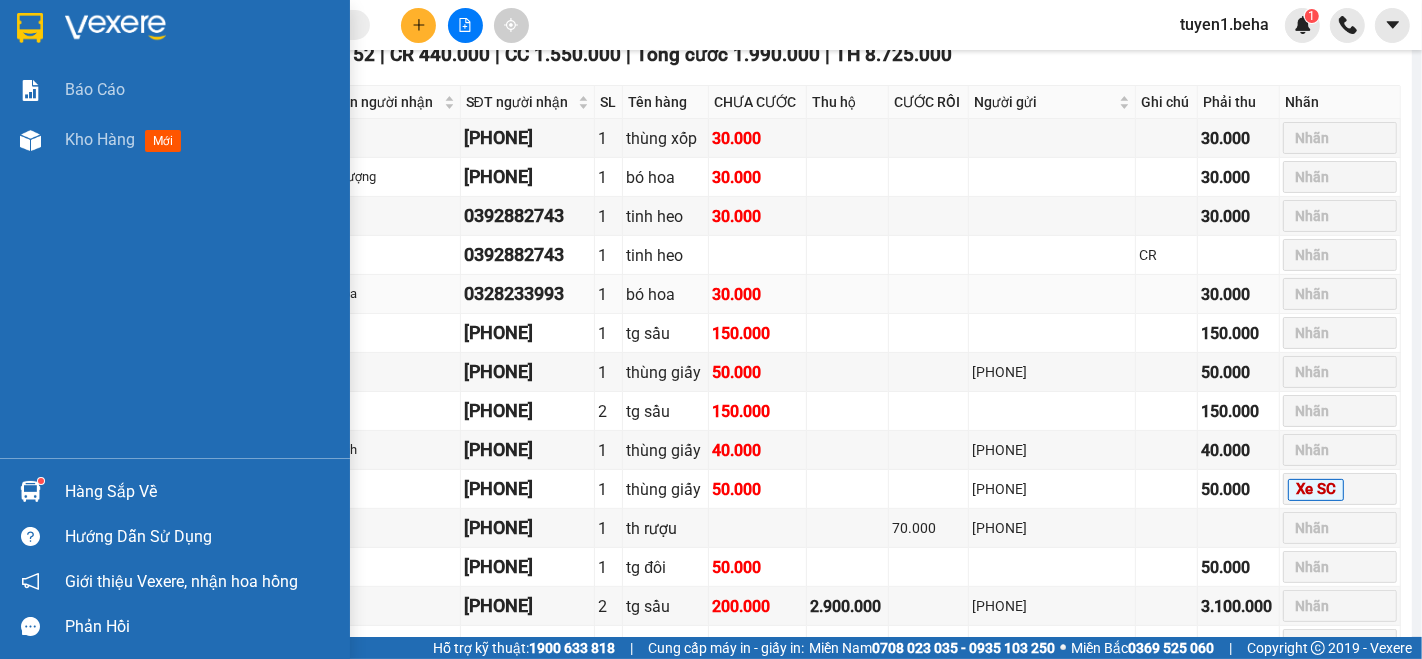 drag, startPoint x: 68, startPoint y: 233, endPoint x: 614, endPoint y: 313, distance: 551.8297 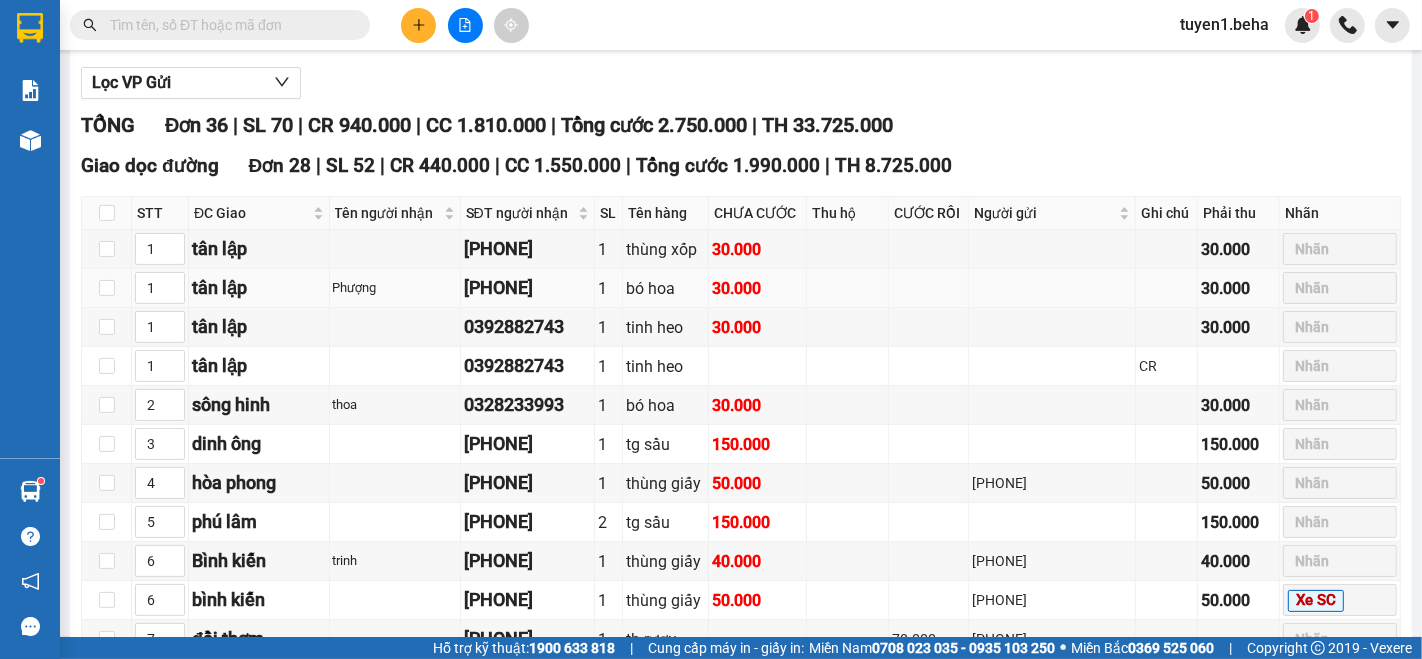 scroll, scrollTop: 555, scrollLeft: 0, axis: vertical 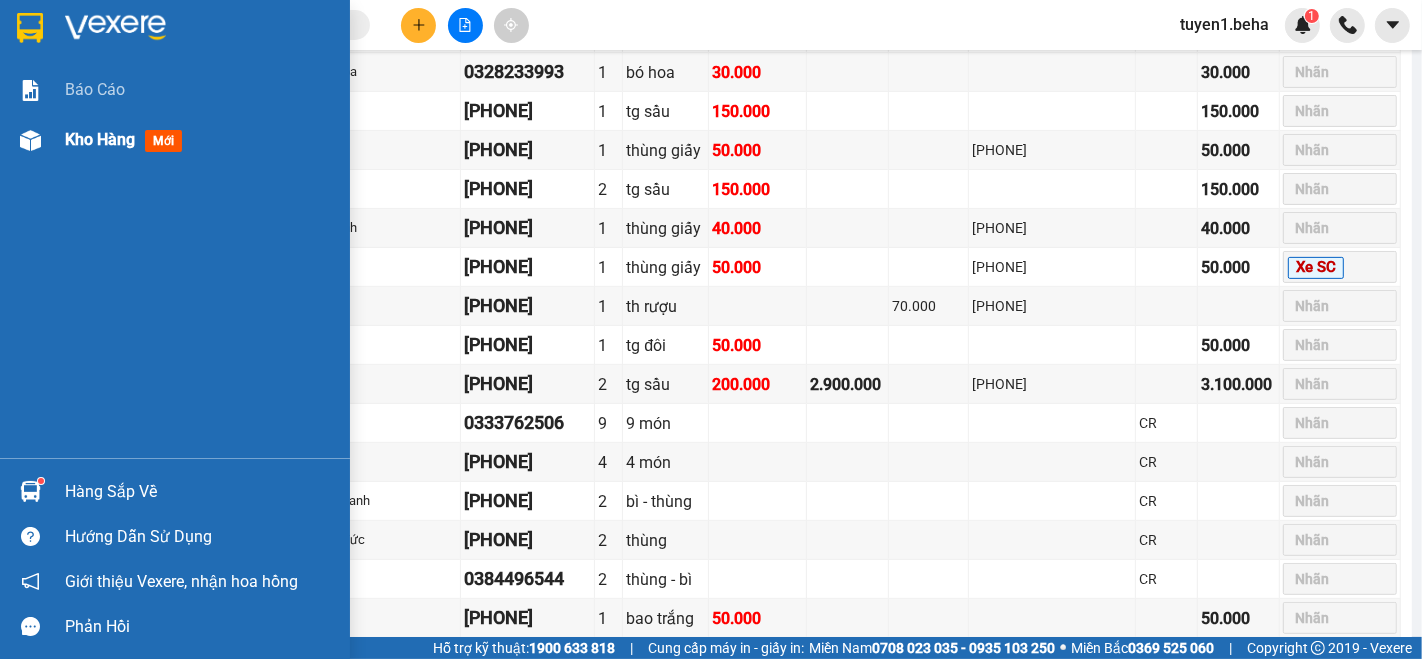 click on "Kho hàng" at bounding box center (100, 139) 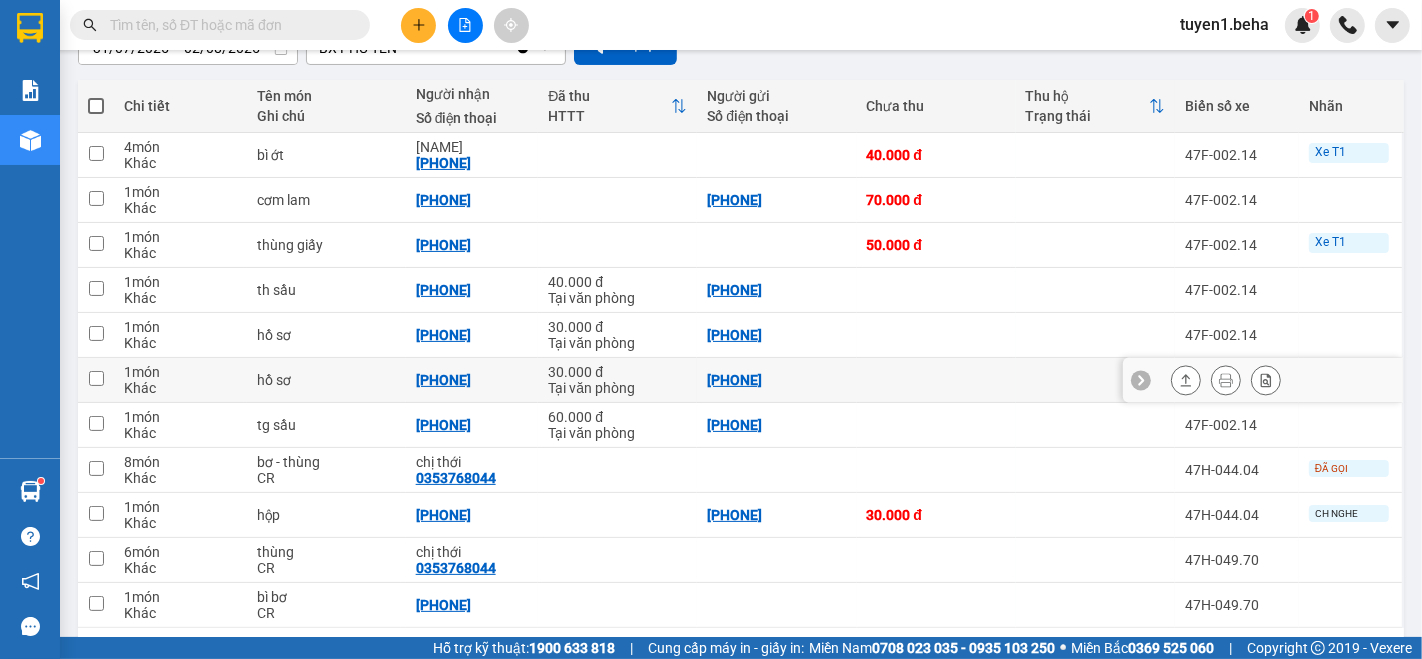 scroll, scrollTop: 168, scrollLeft: 0, axis: vertical 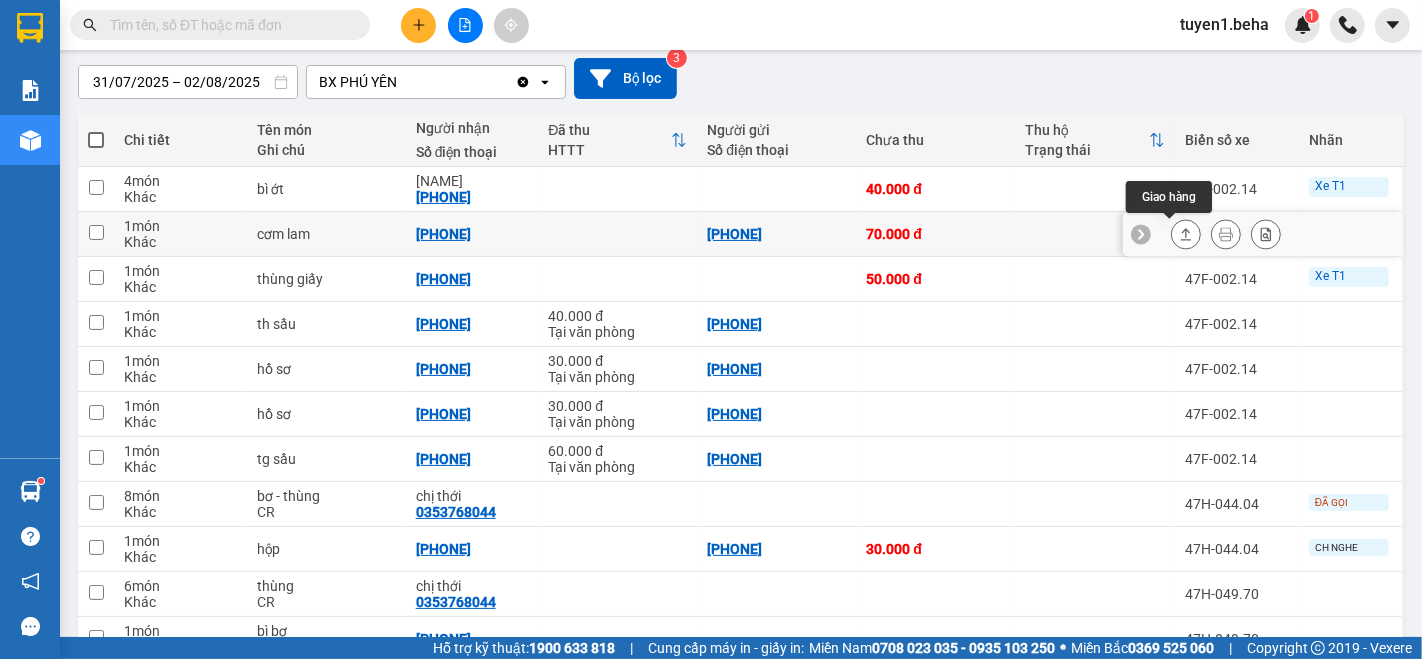 click 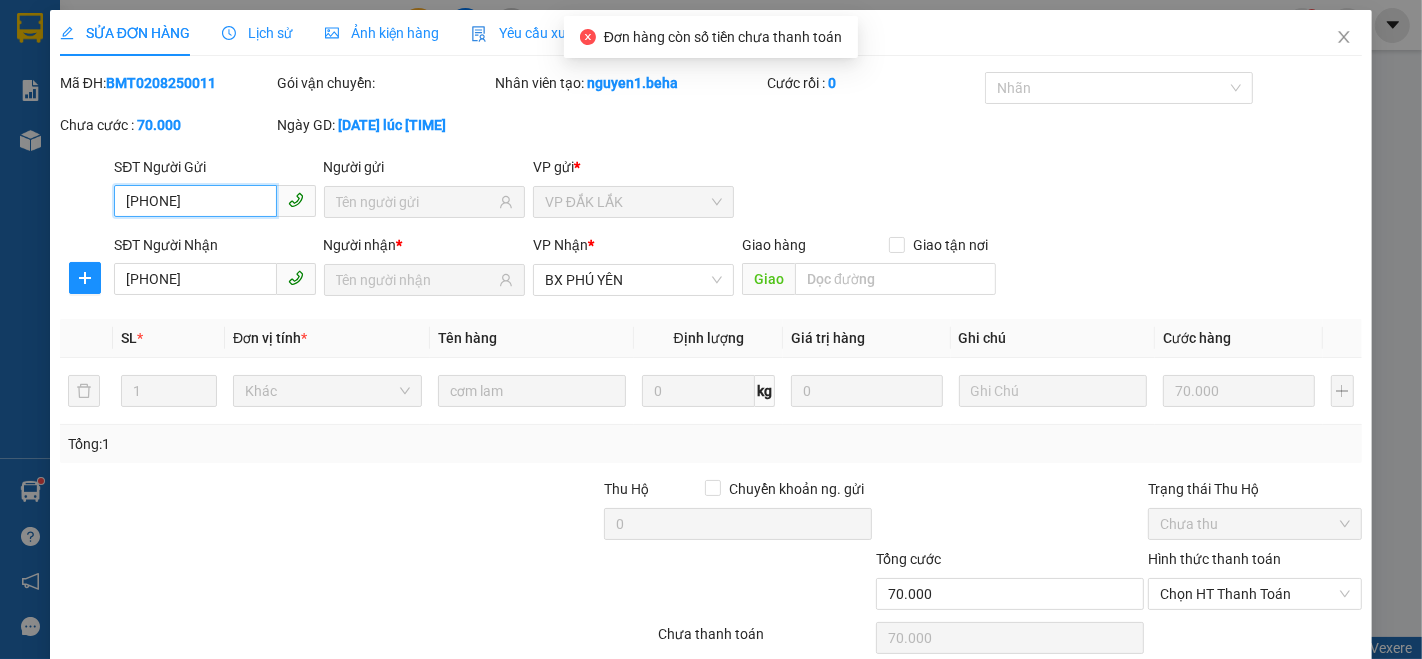 scroll, scrollTop: 0, scrollLeft: 0, axis: both 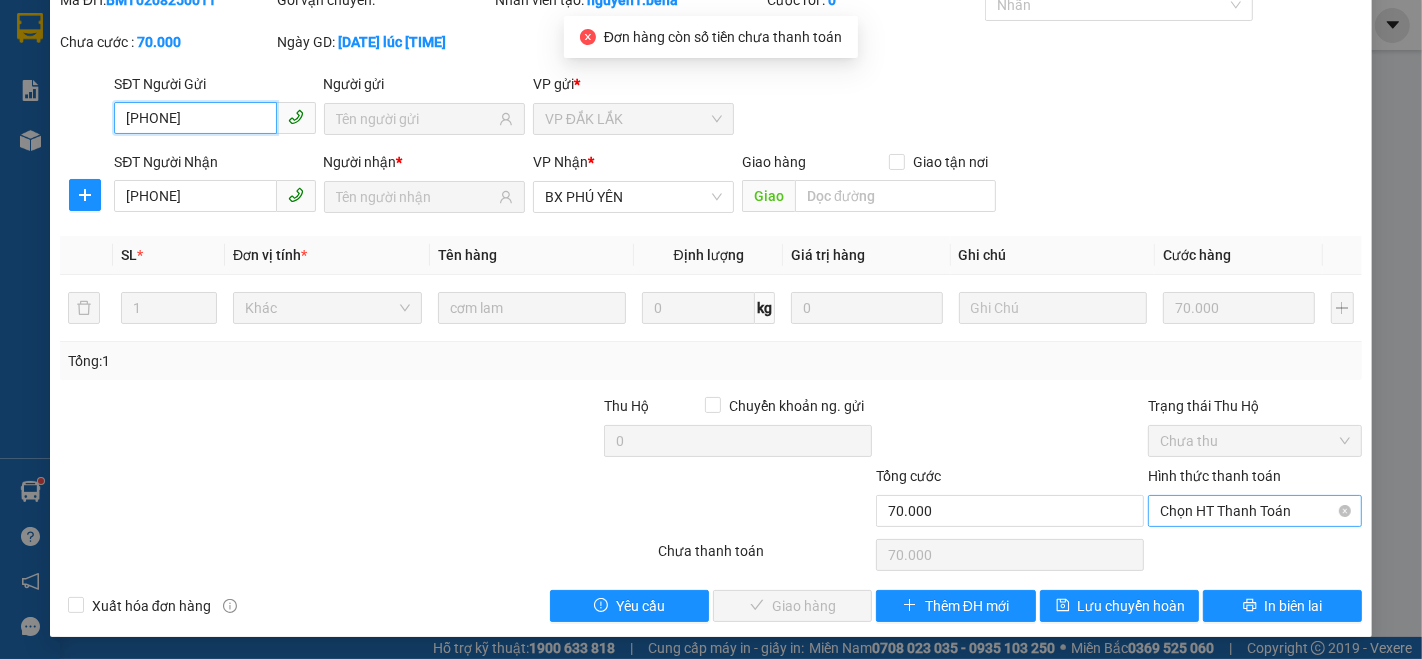 click on "Chọn HT Thanh Toán" at bounding box center [1255, 511] 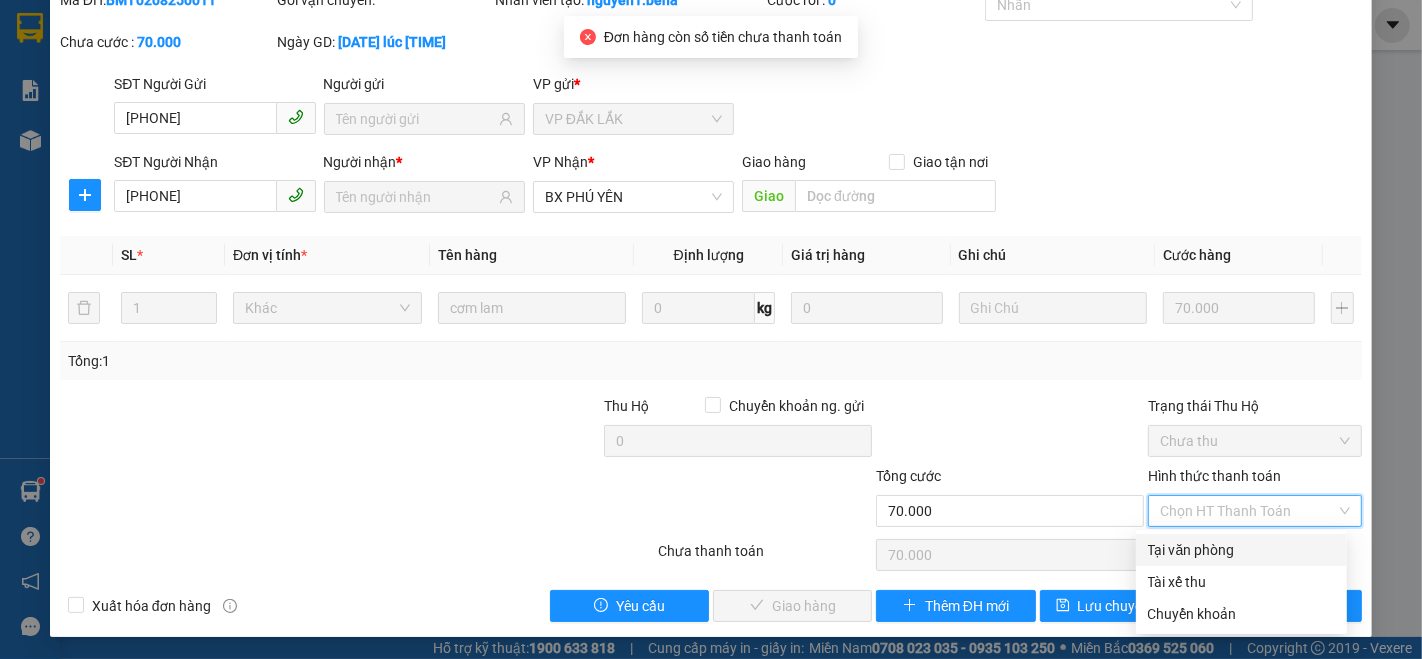 drag, startPoint x: 1161, startPoint y: 552, endPoint x: 911, endPoint y: 574, distance: 250.96614 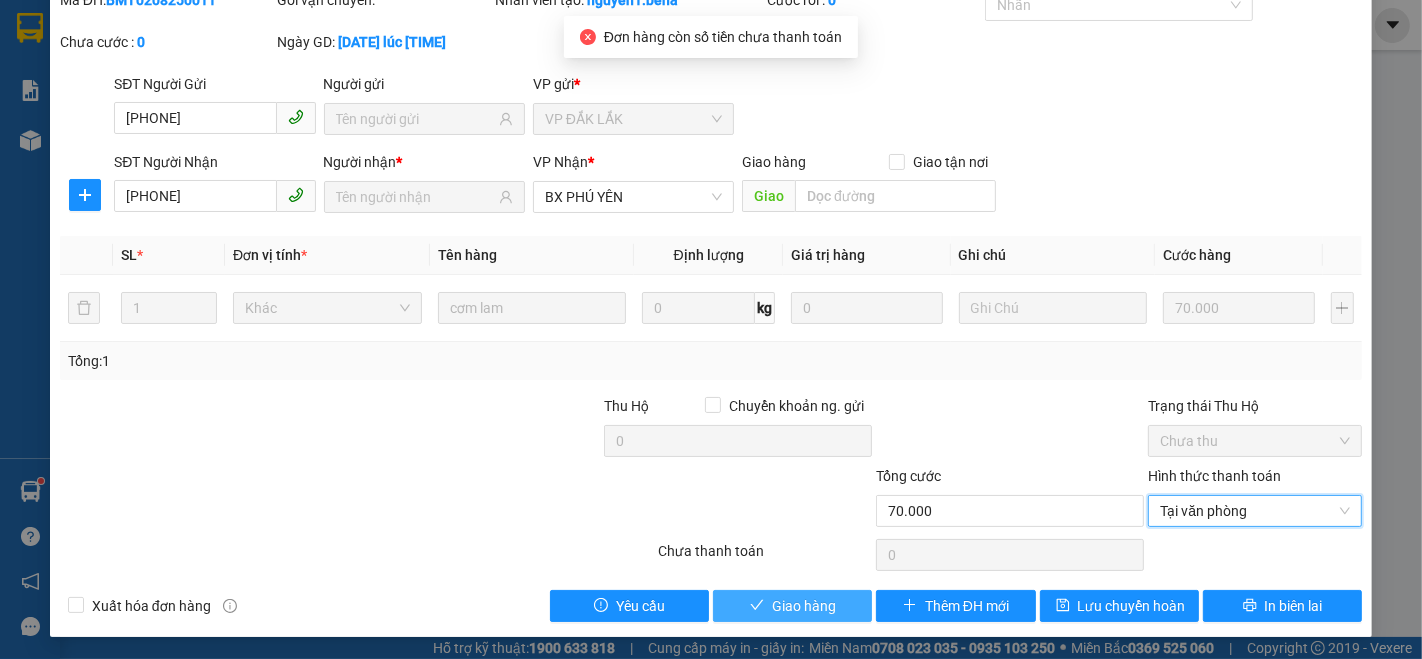 click on "Giao hàng" at bounding box center [804, 606] 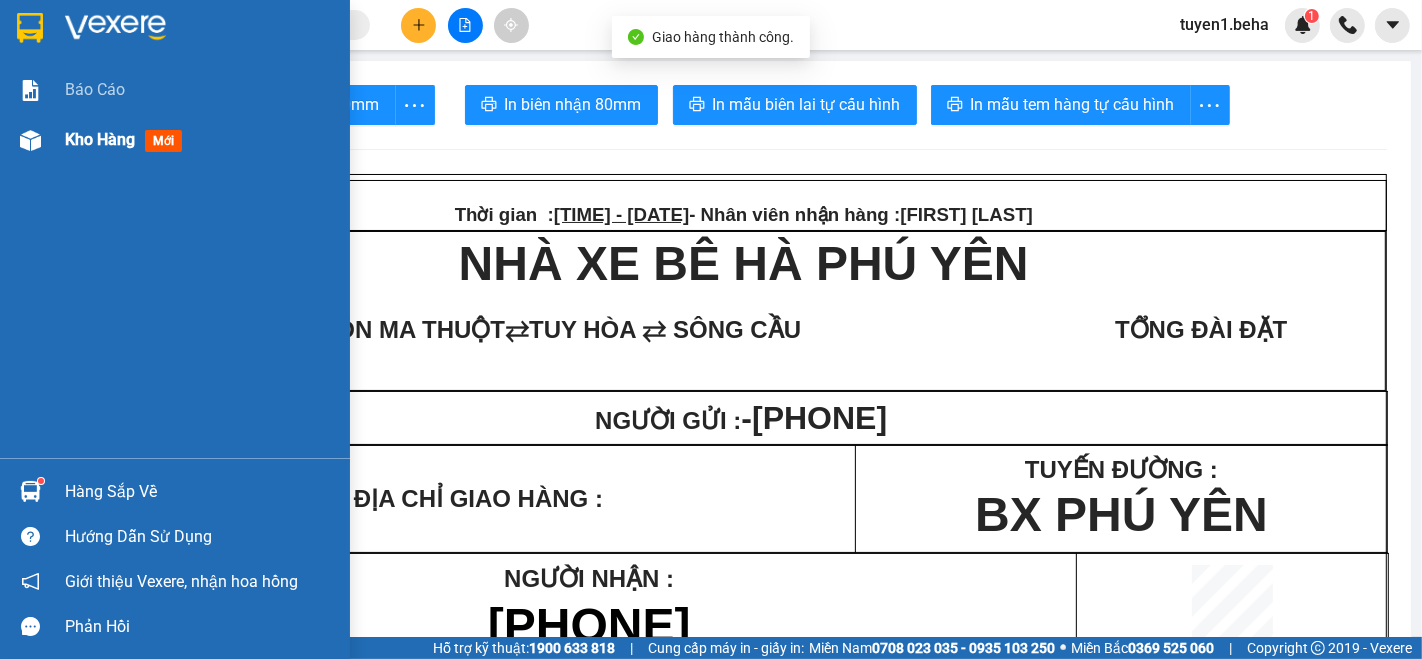 click on "Kho hàng" at bounding box center [100, 139] 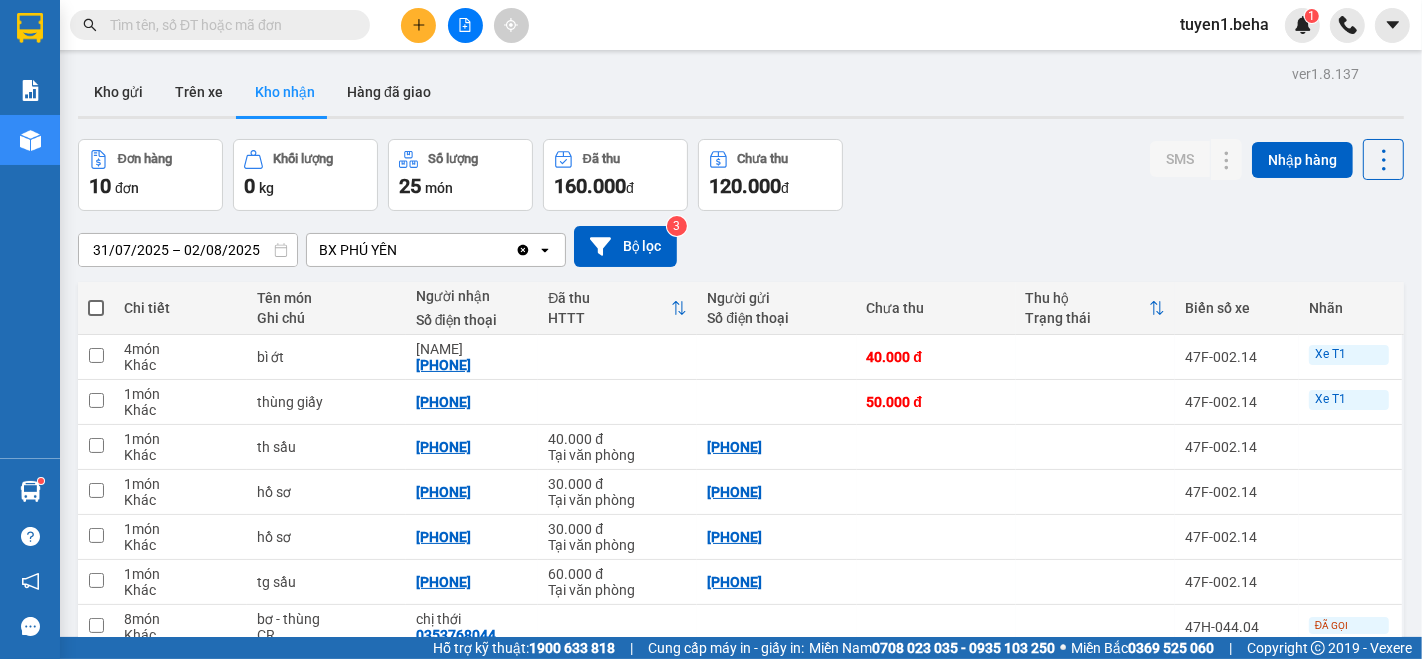 drag, startPoint x: 192, startPoint y: 62, endPoint x: 381, endPoint y: 24, distance: 192.78226 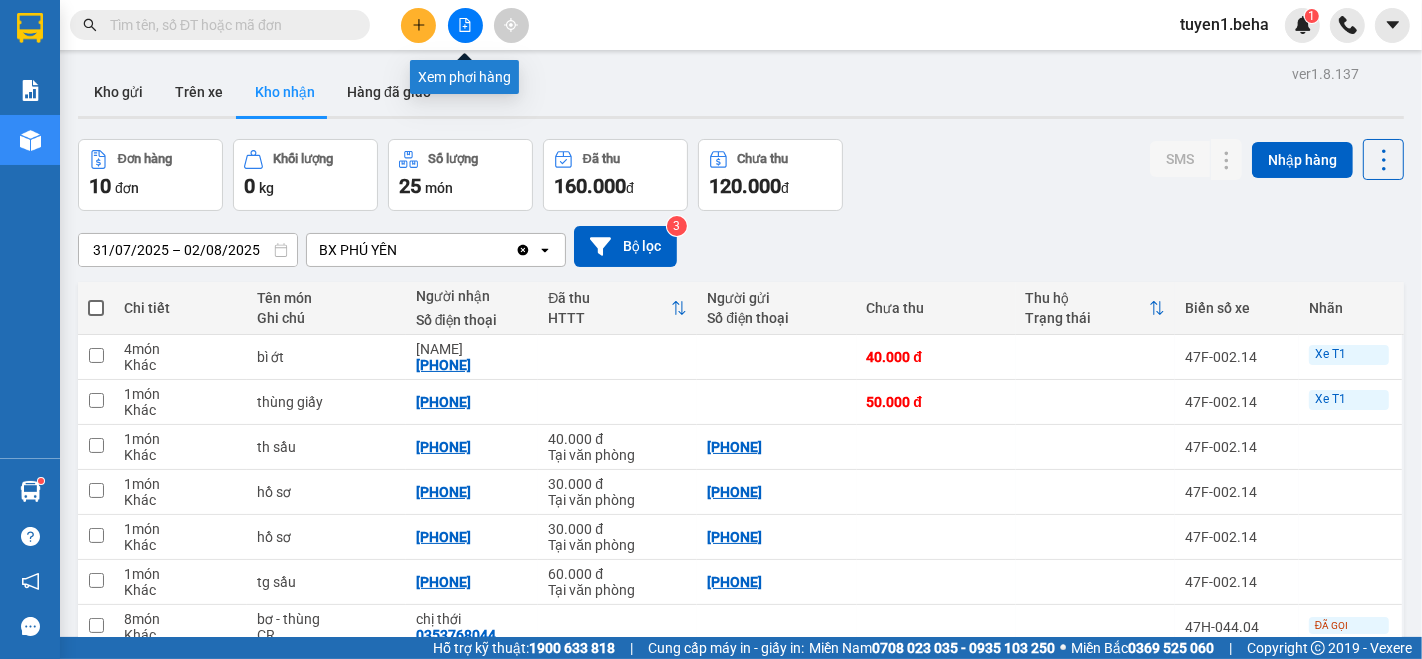 click 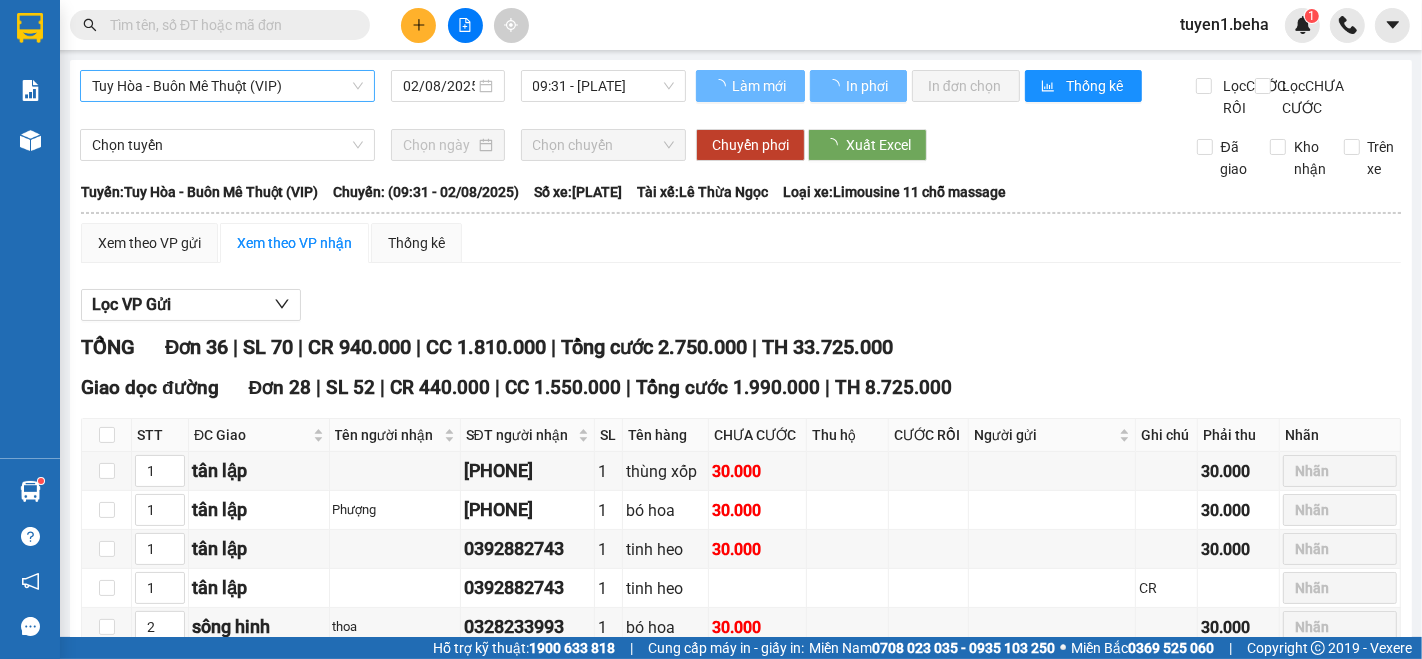 click on "Tuy Hòa - Buôn Mê Thuột (VIP)" at bounding box center [227, 86] 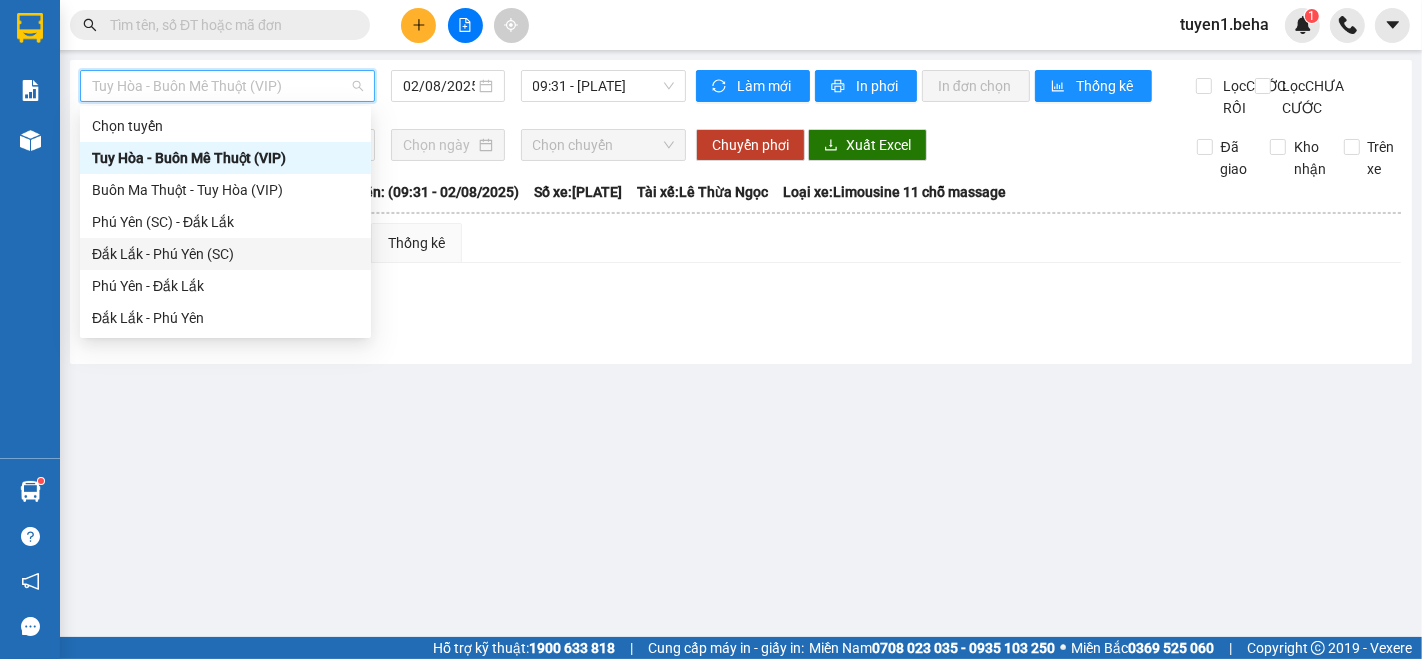 click on "Đắk Lắk - Phú Yên (SC)" at bounding box center [225, 254] 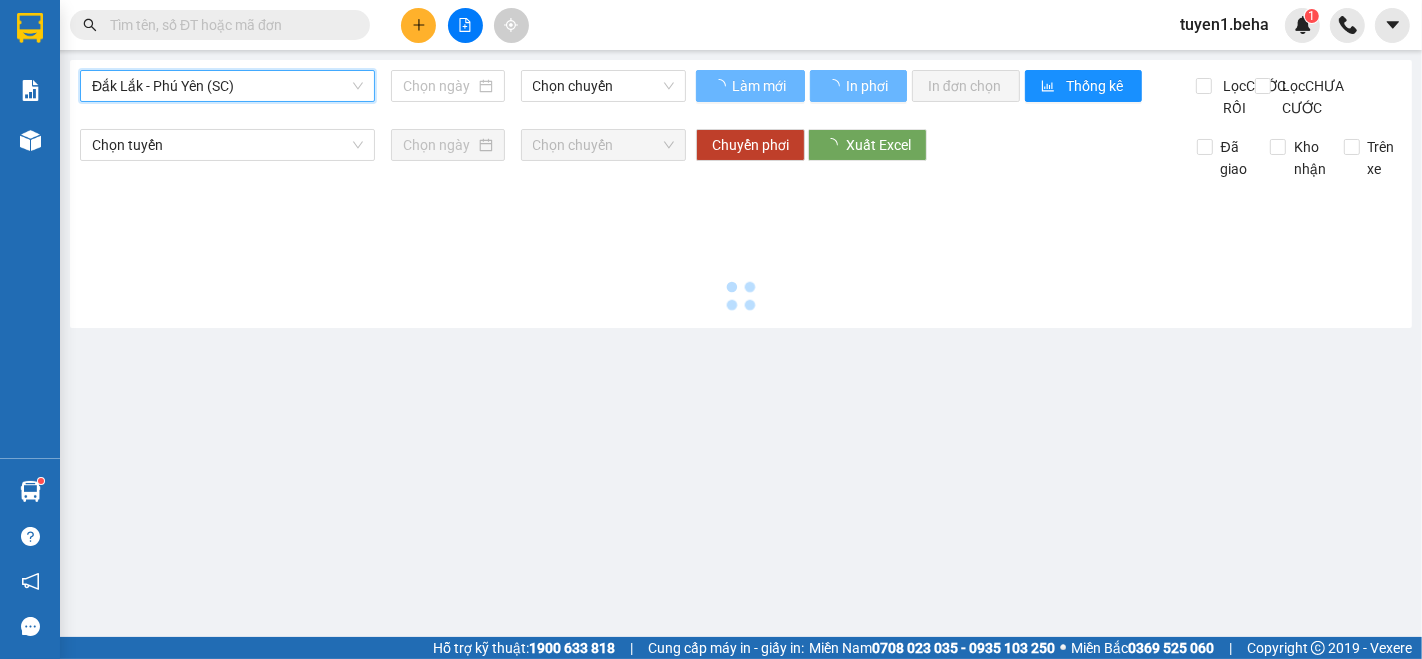 type on "02/08/2025" 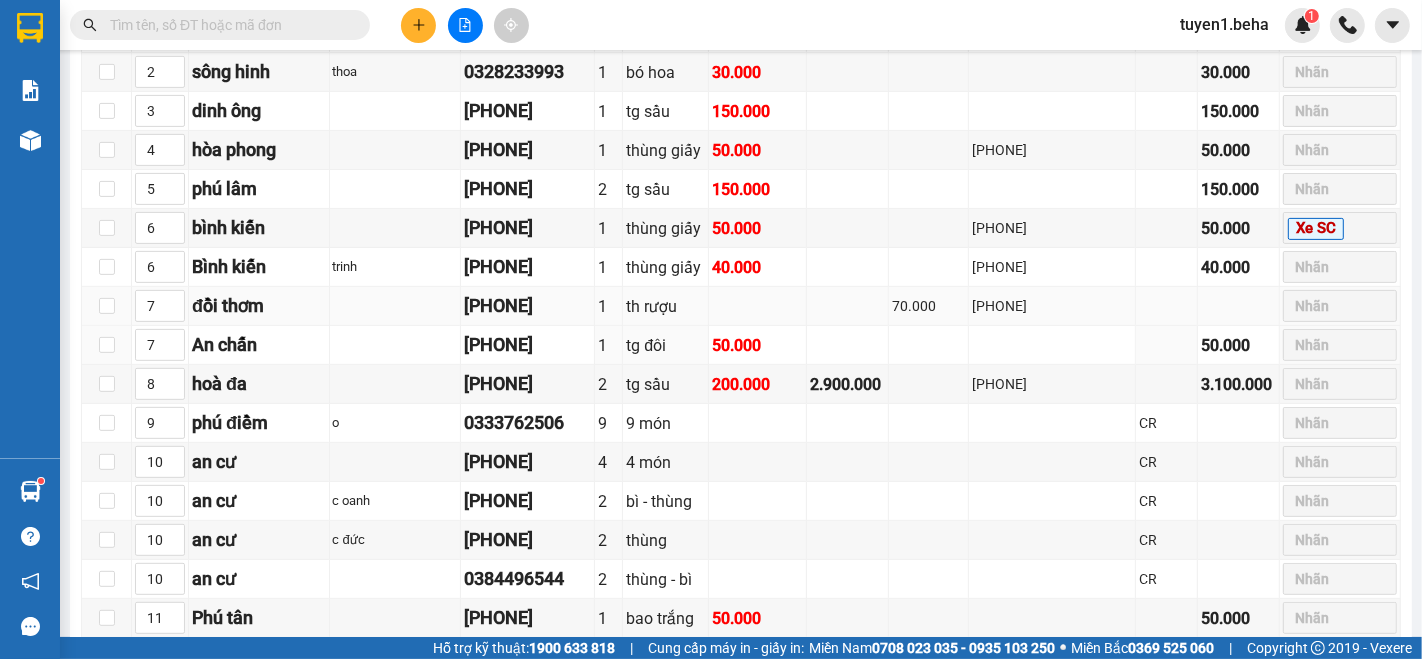 scroll, scrollTop: 777, scrollLeft: 0, axis: vertical 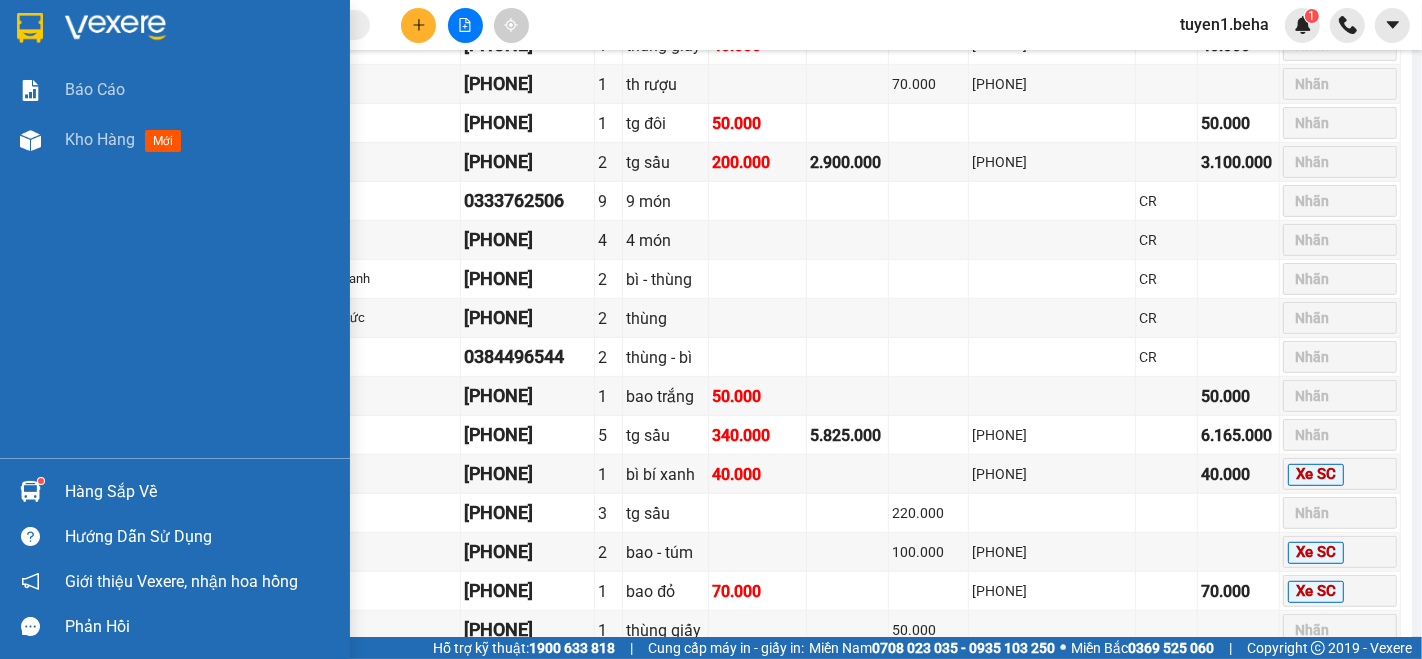 click on "Báo cáo     Kho hàng mới" at bounding box center [175, 261] 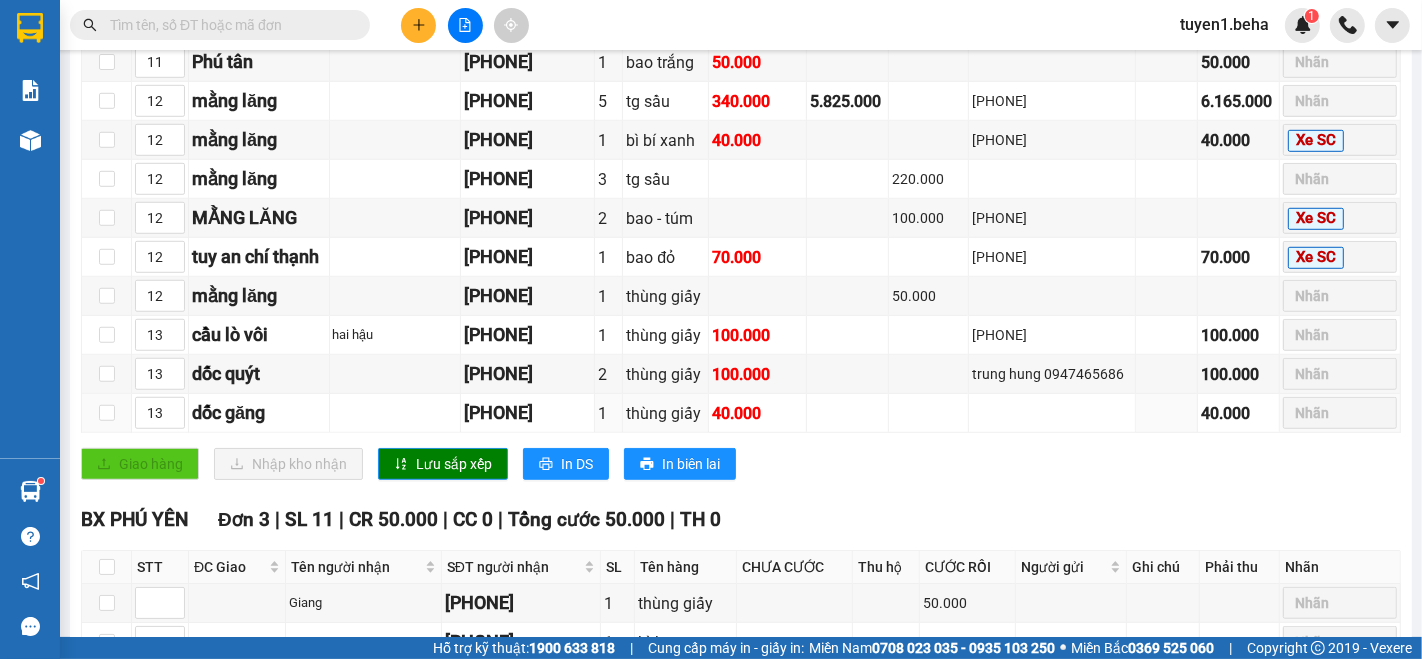 scroll, scrollTop: 1333, scrollLeft: 0, axis: vertical 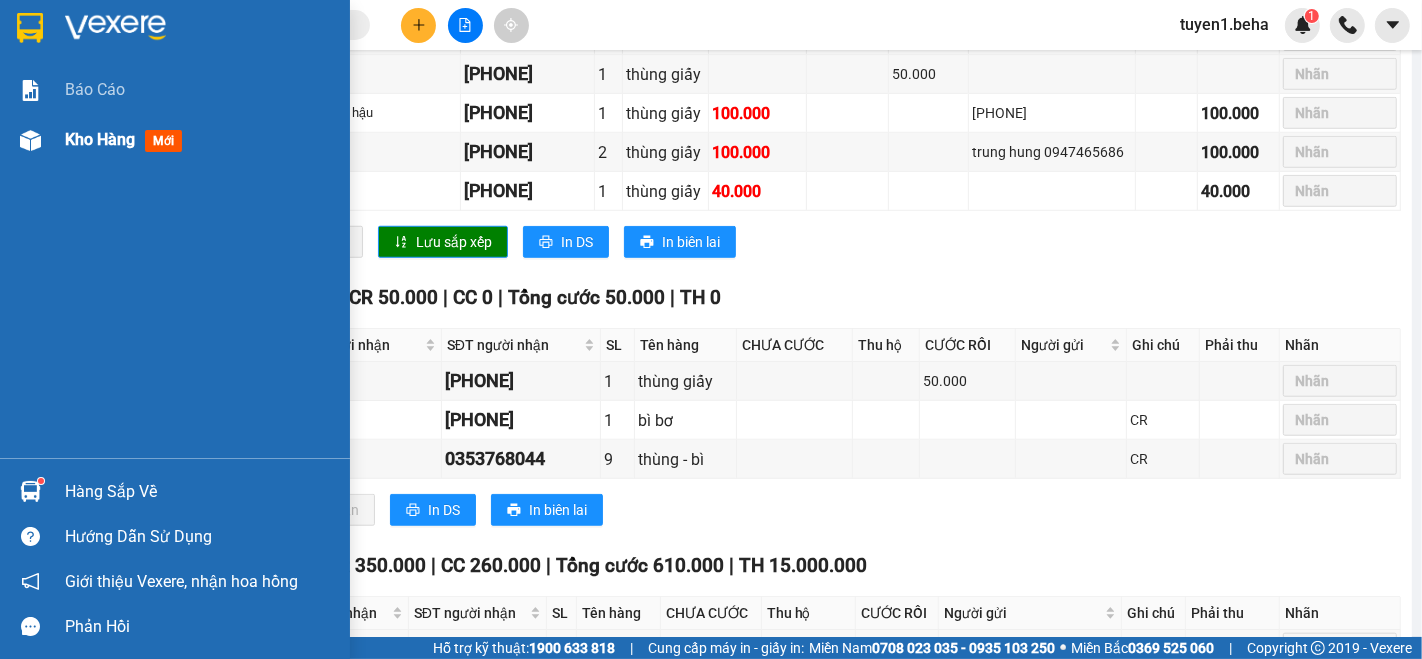 click on "Kho hàng" at bounding box center [100, 139] 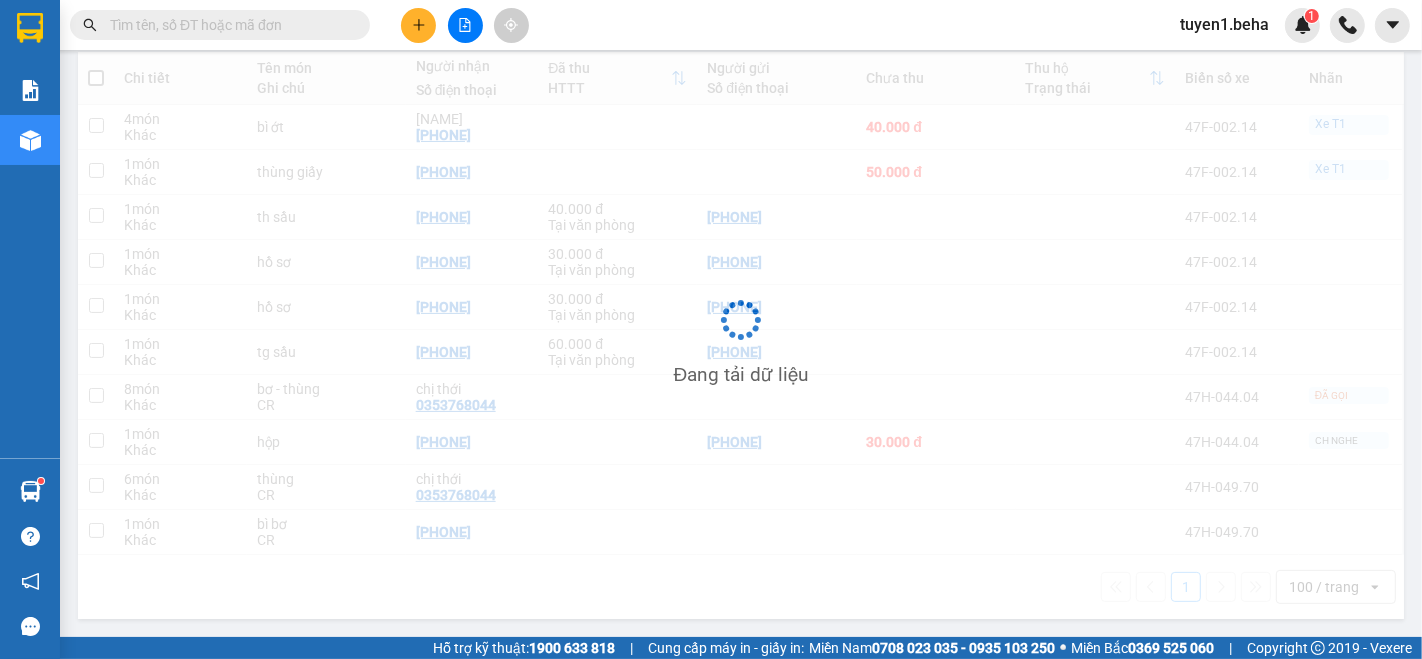 scroll, scrollTop: 233, scrollLeft: 0, axis: vertical 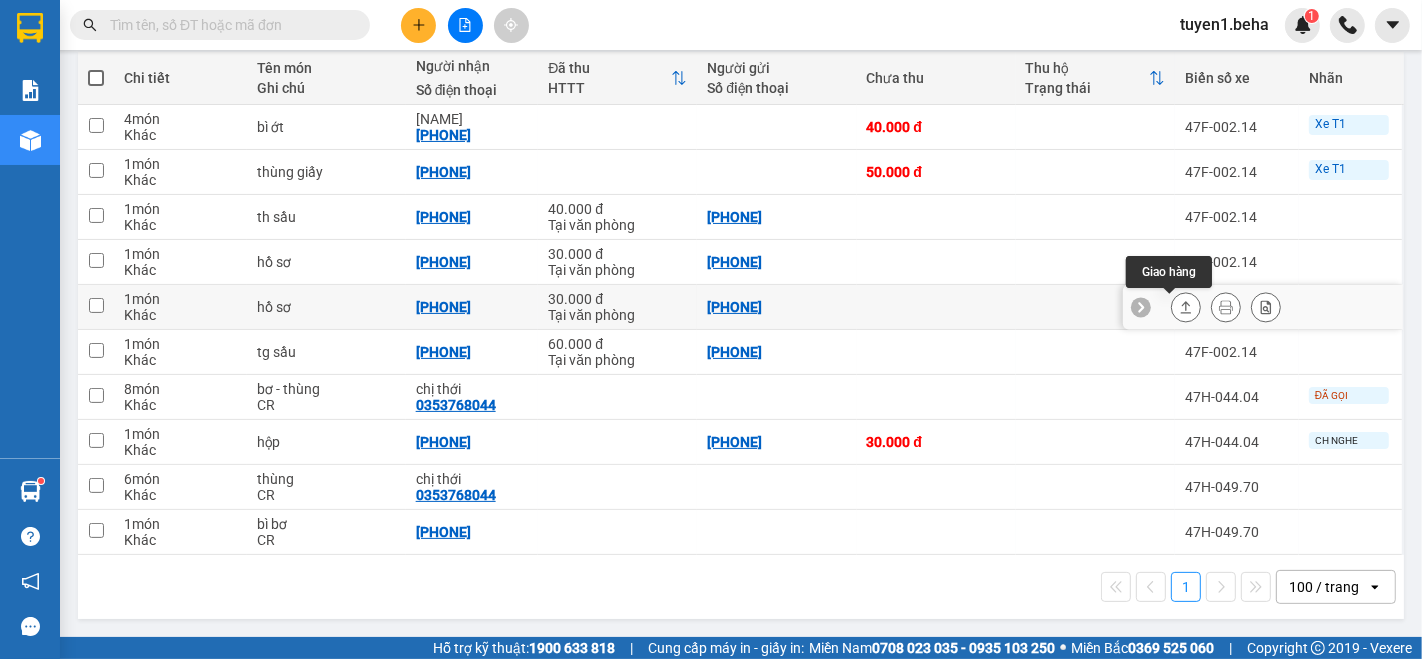 click at bounding box center (1186, 307) 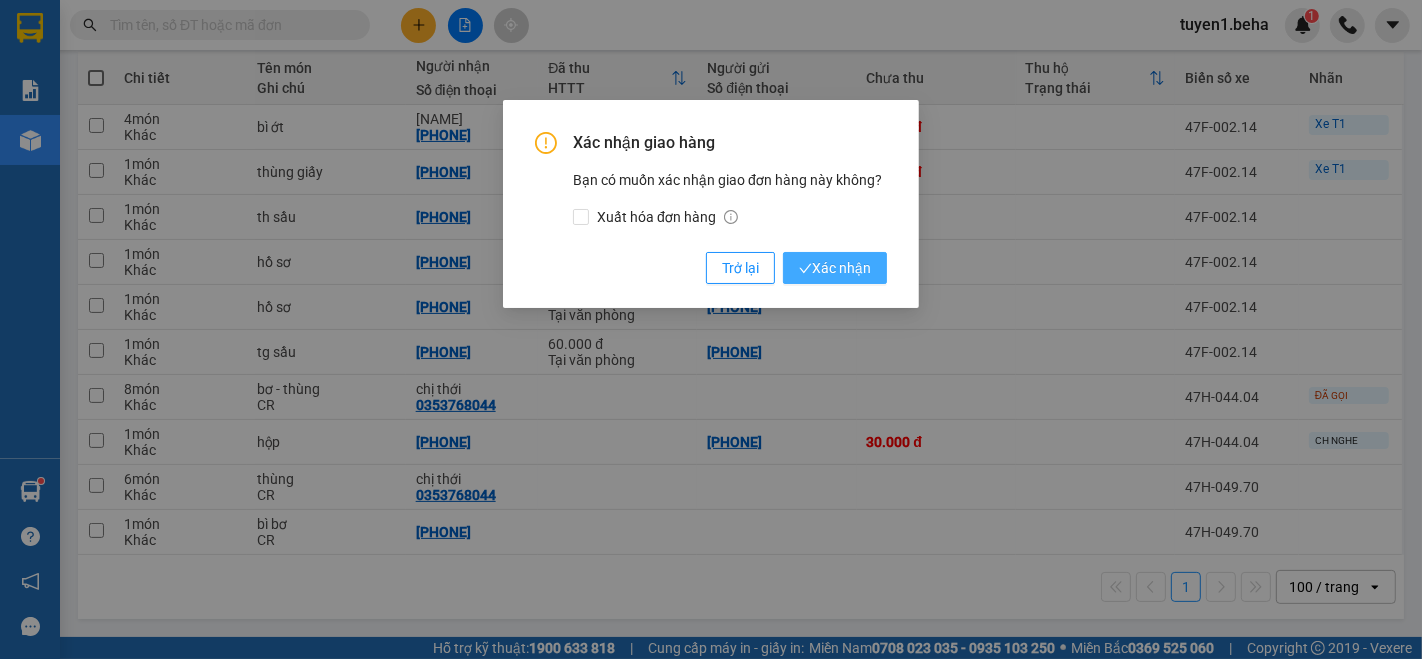 click on "Xác nhận" at bounding box center [835, 268] 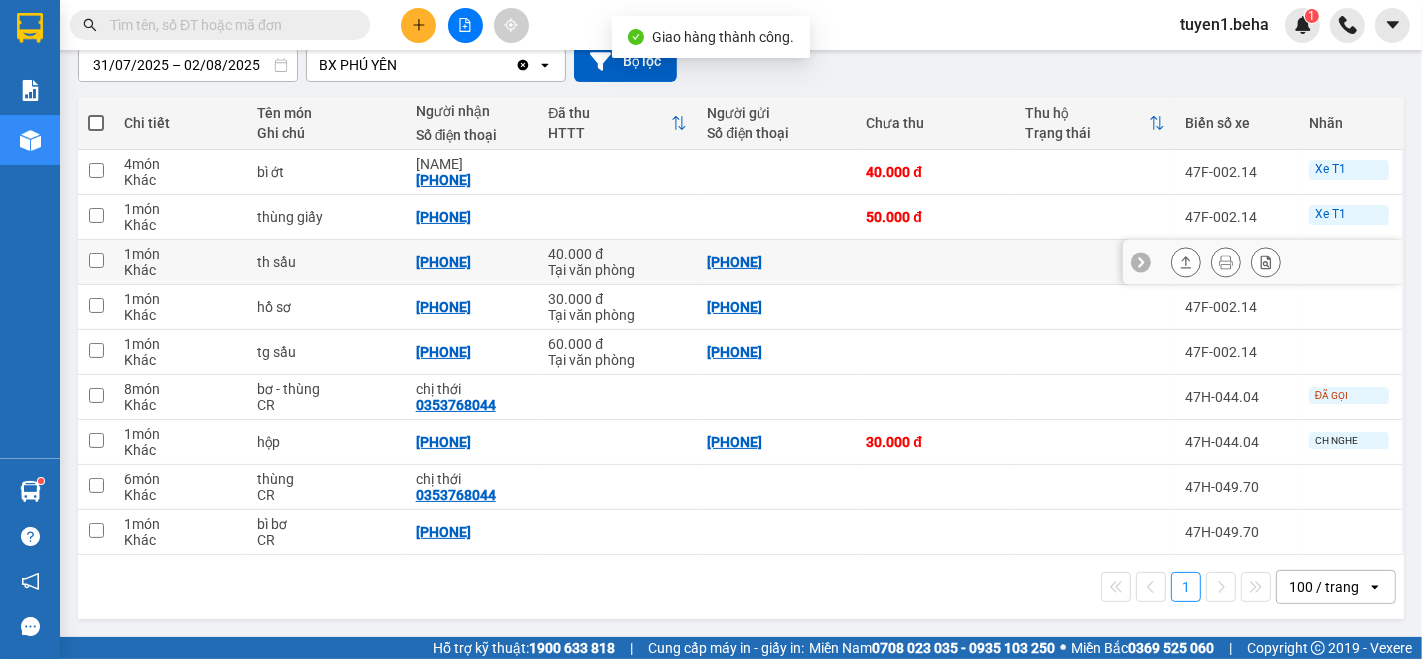 scroll, scrollTop: 188, scrollLeft: 0, axis: vertical 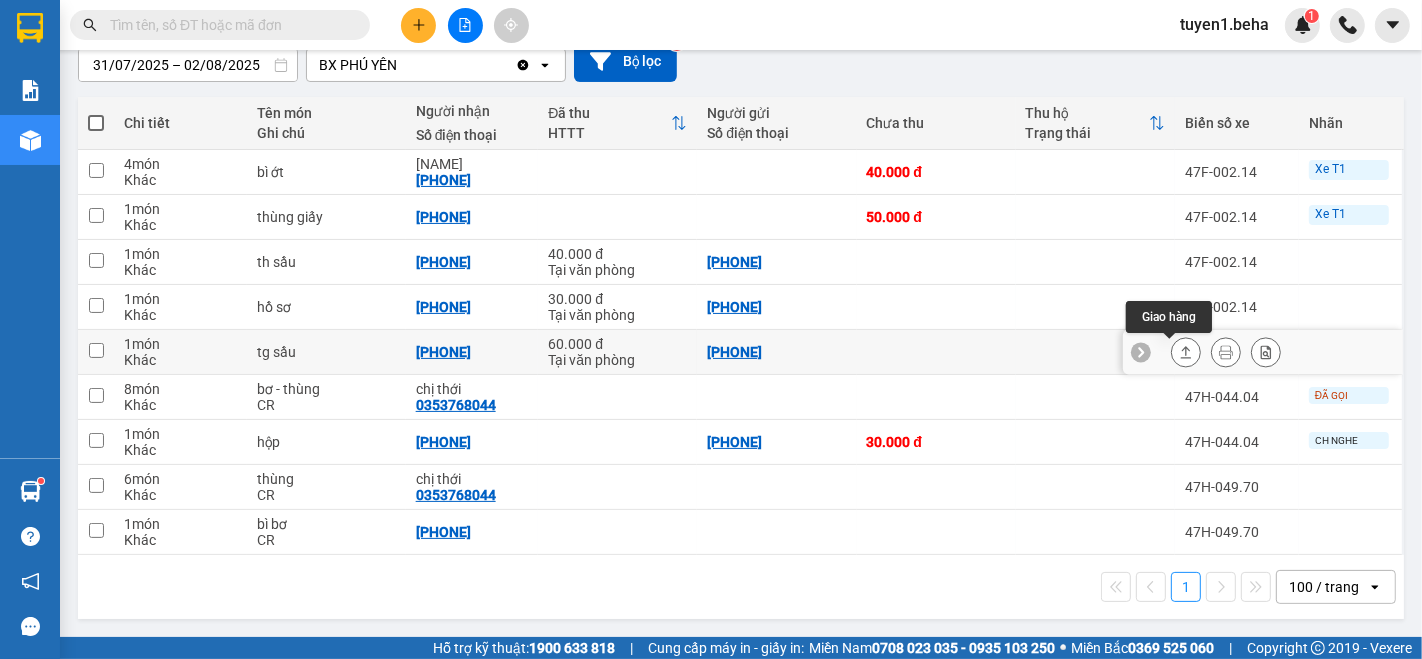 click 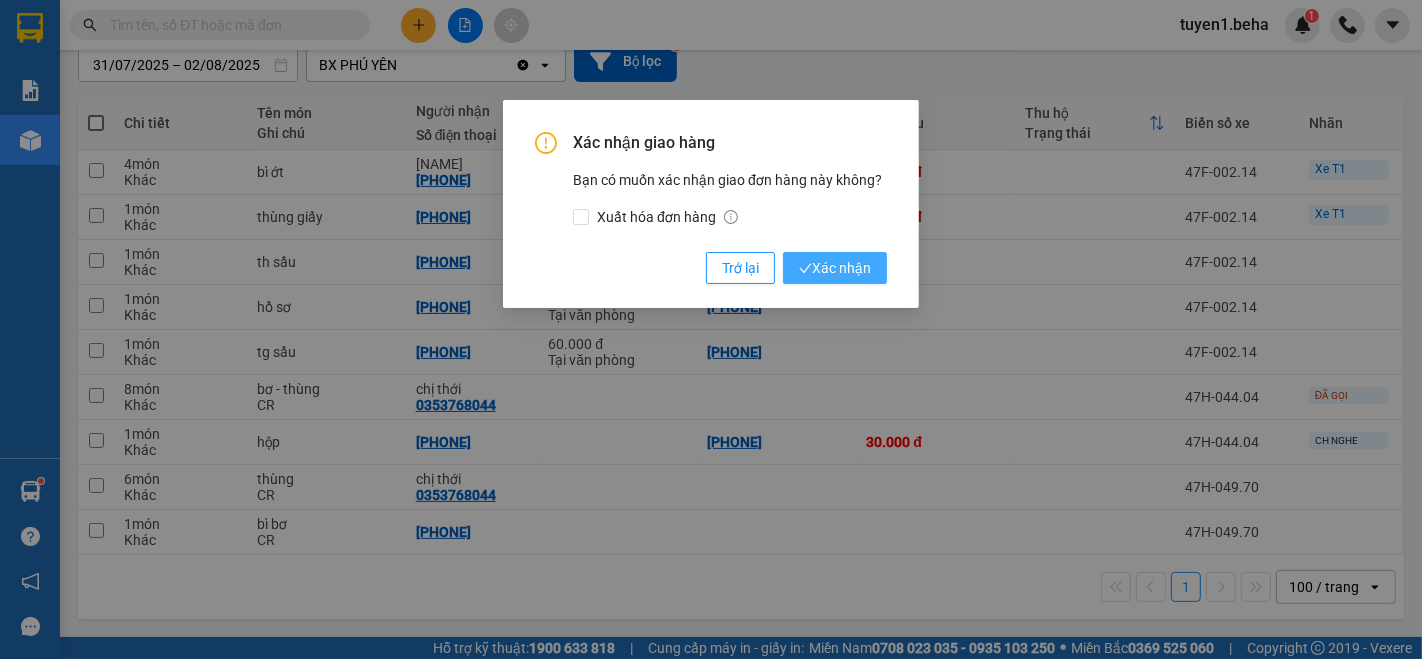 click on "Xác nhận" at bounding box center [835, 268] 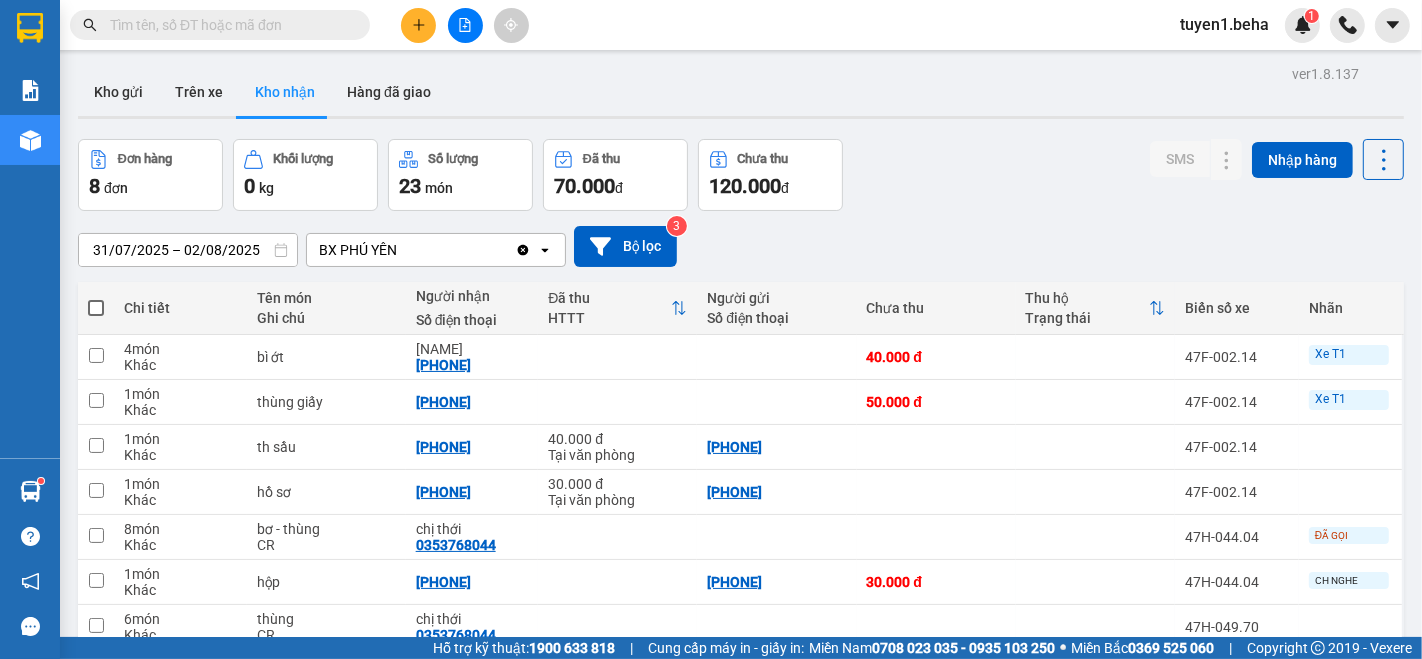 scroll, scrollTop: 0, scrollLeft: 0, axis: both 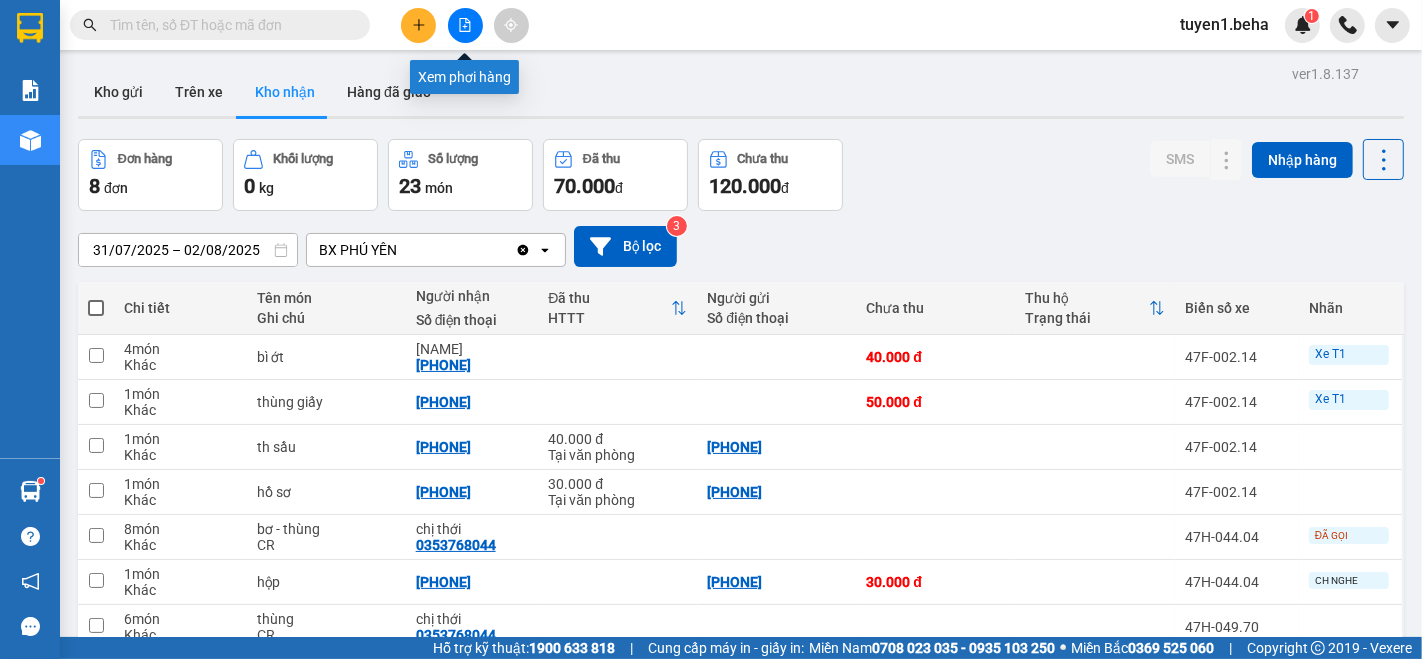 click 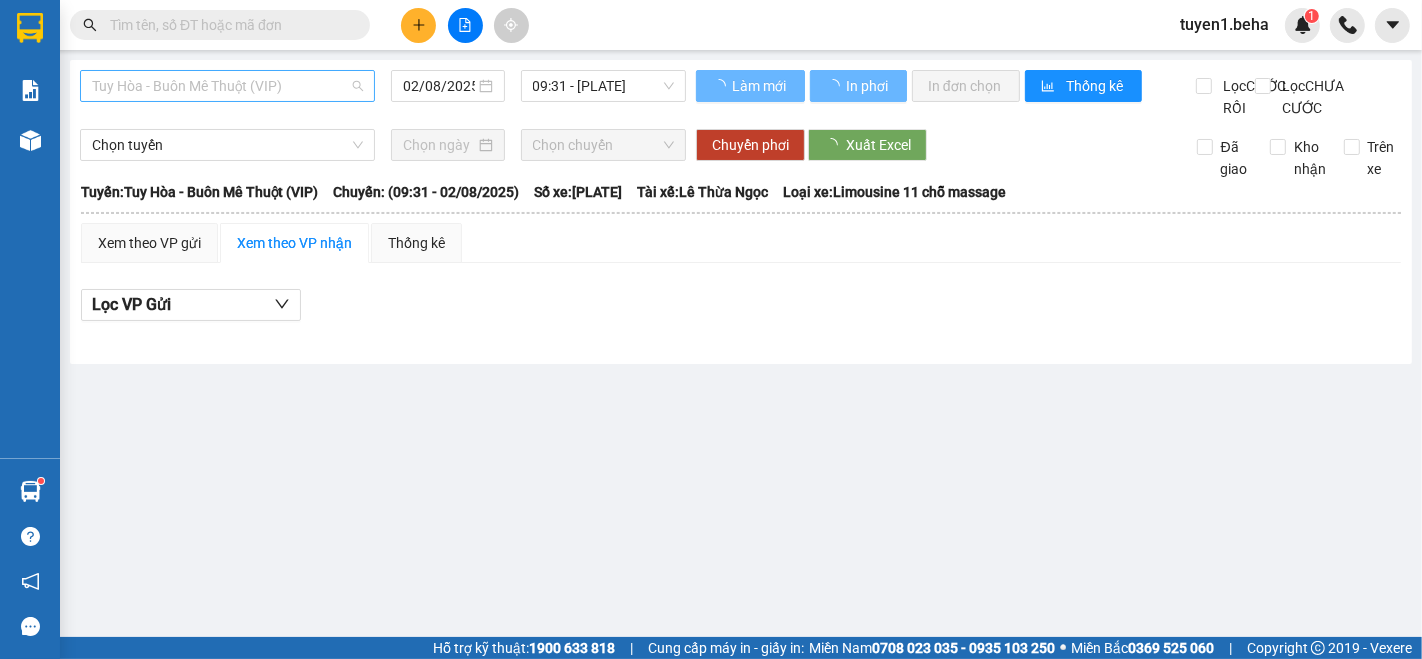 click on "Tuy Hòa - Buôn Mê Thuột (VIP)" at bounding box center [227, 86] 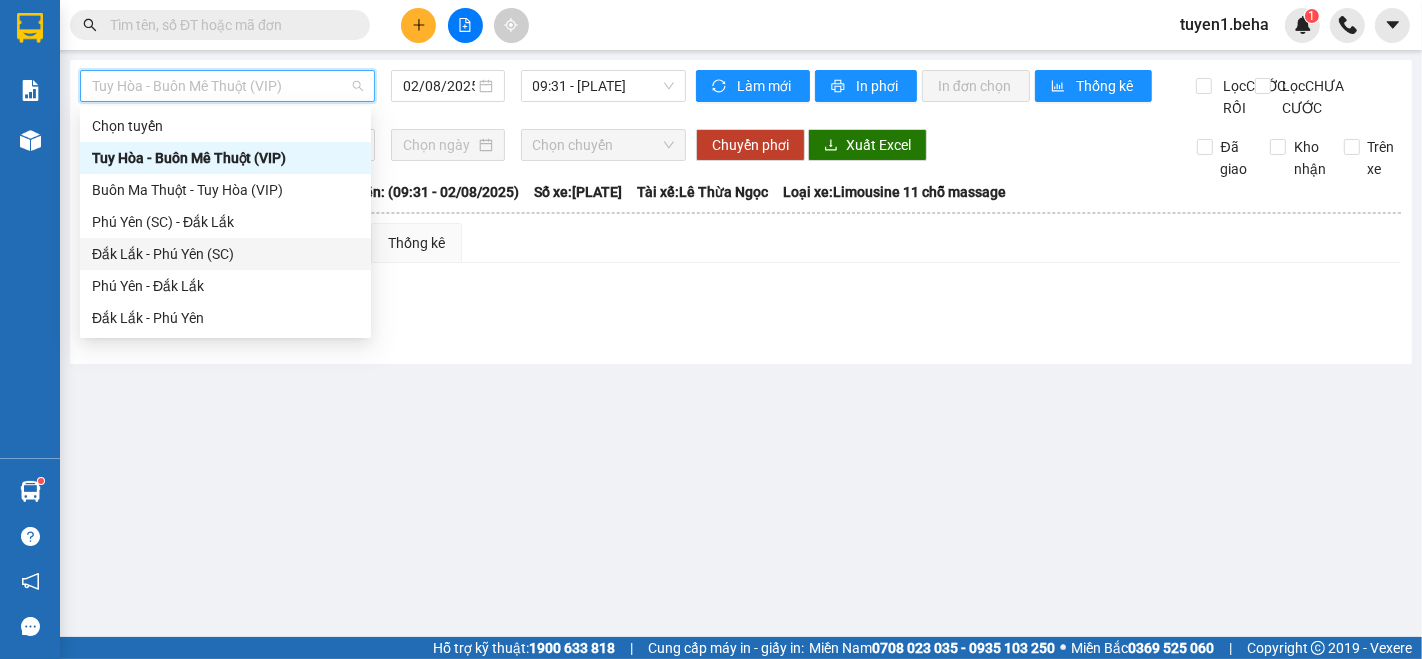click on "Đắk Lắk - Phú Yên (SC)" at bounding box center [225, 254] 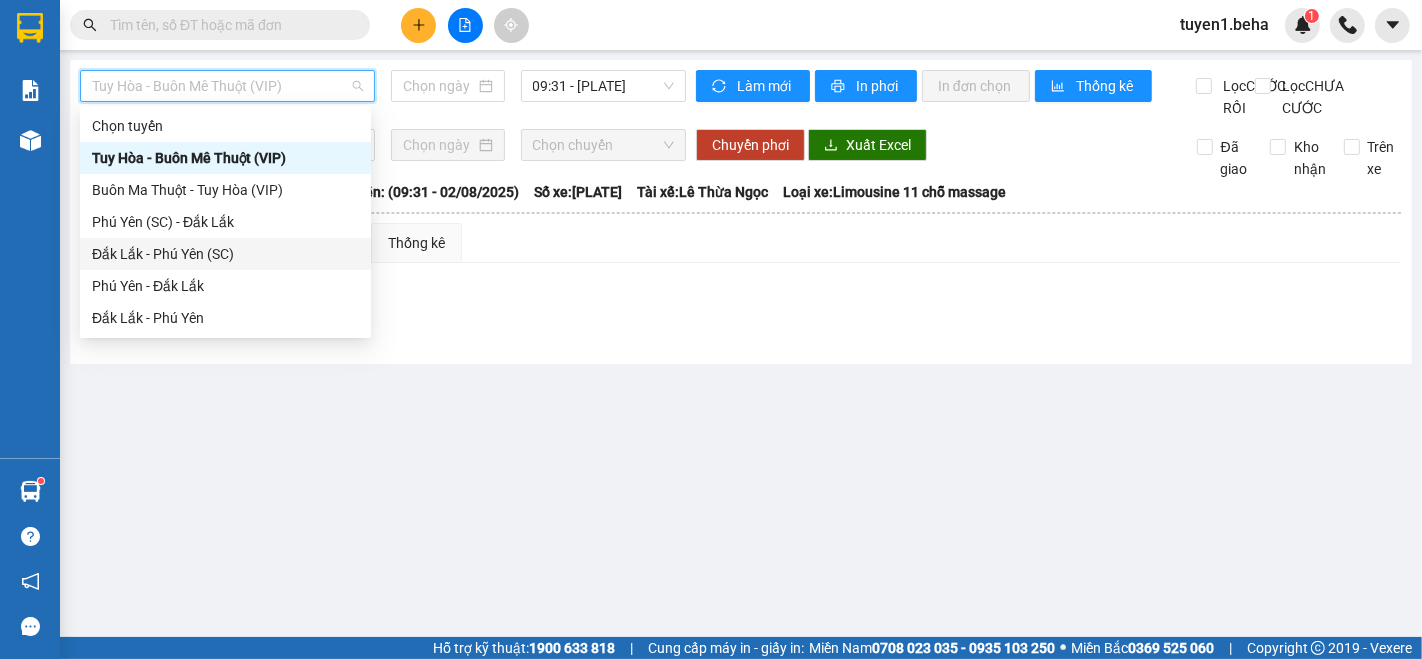 type on "02/08/2025" 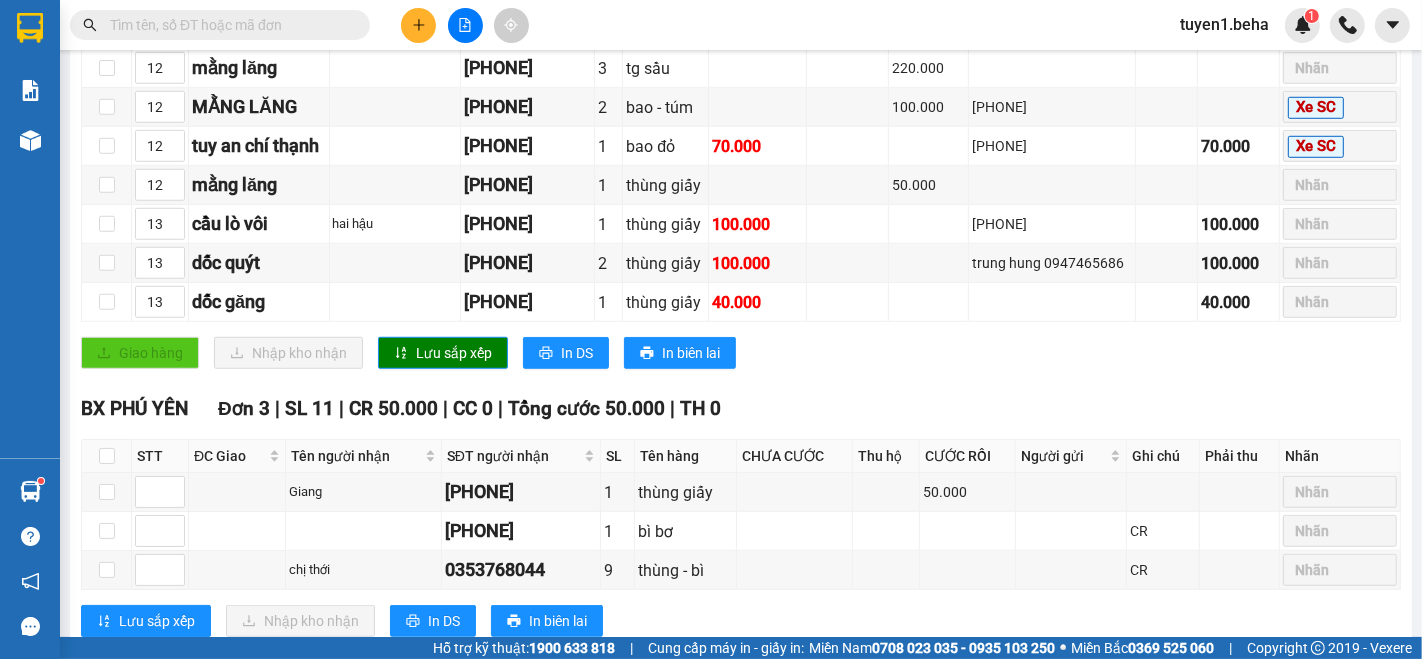 scroll, scrollTop: 1555, scrollLeft: 0, axis: vertical 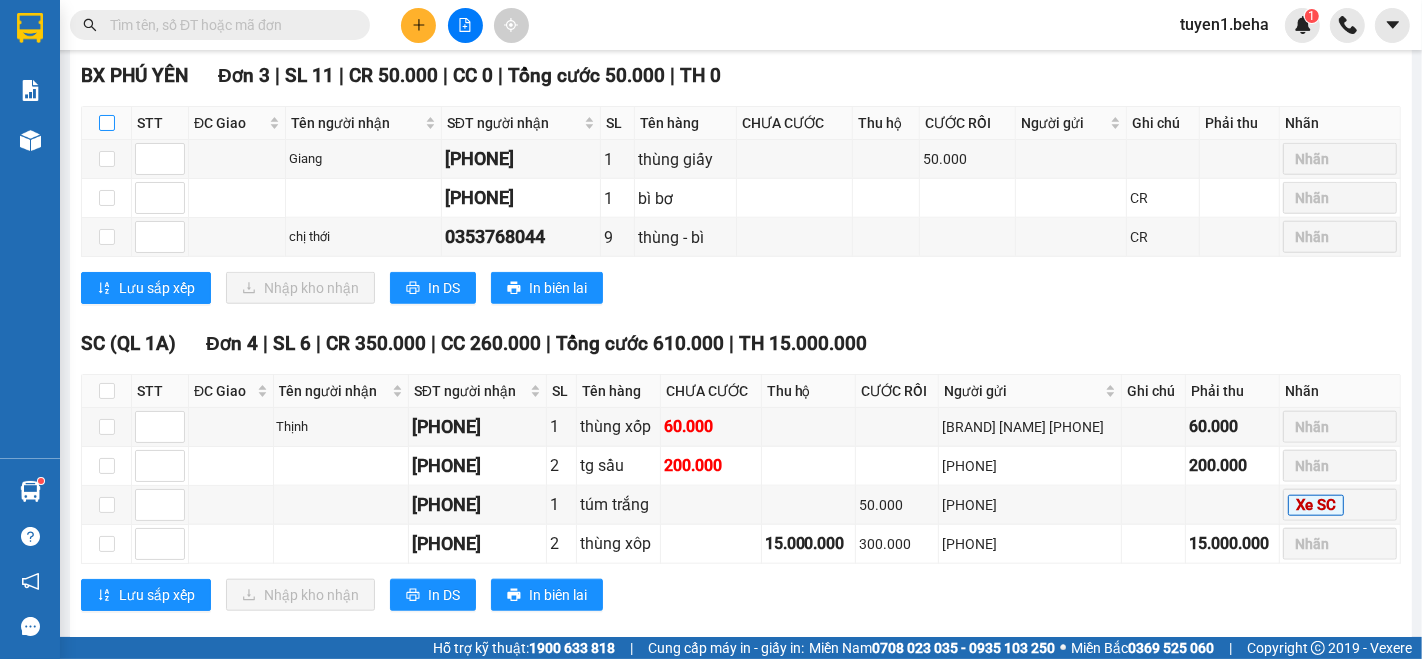 click at bounding box center (107, 123) 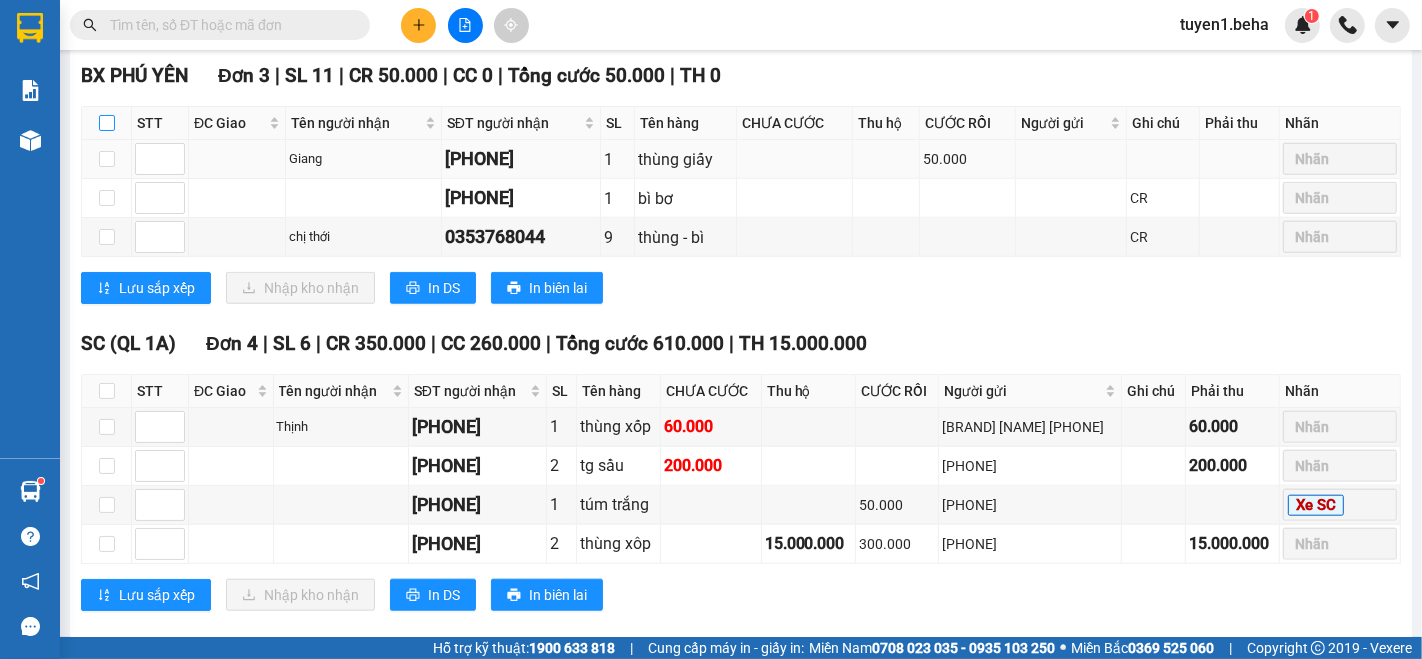 checkbox on "true" 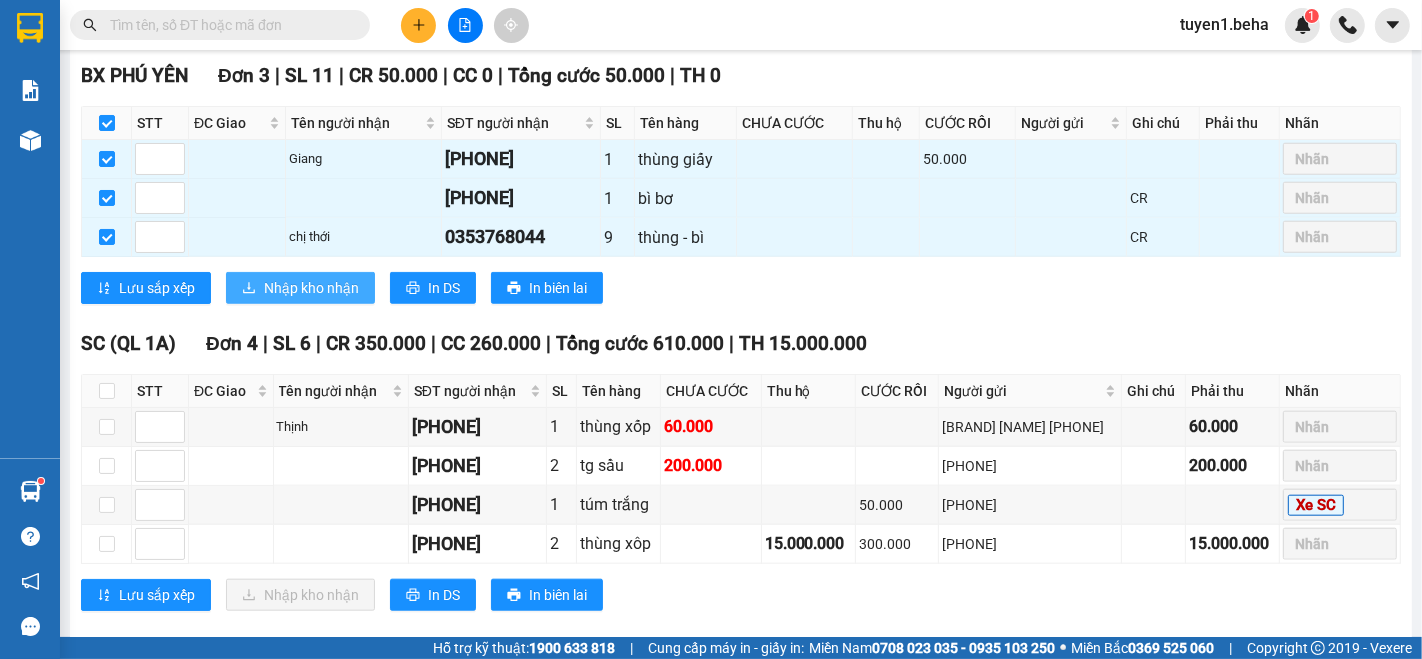 click on "Nhập kho nhận" at bounding box center [311, 288] 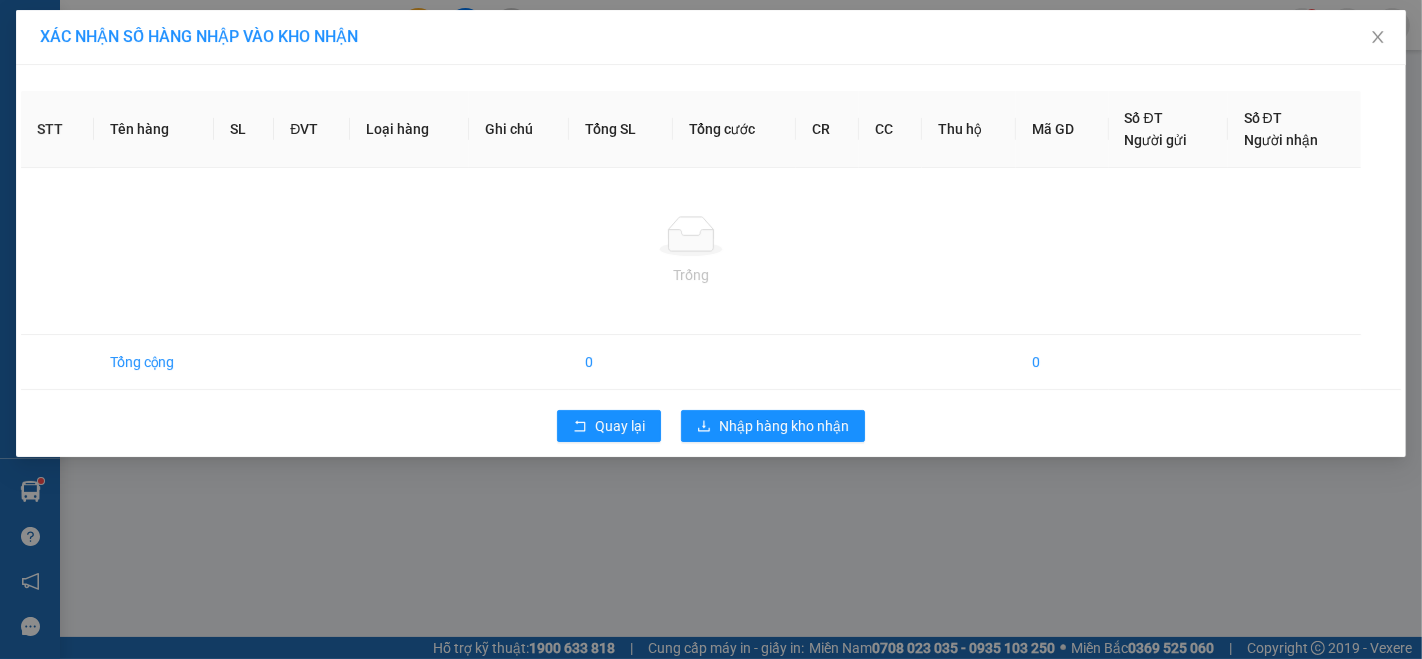 scroll, scrollTop: 0, scrollLeft: 0, axis: both 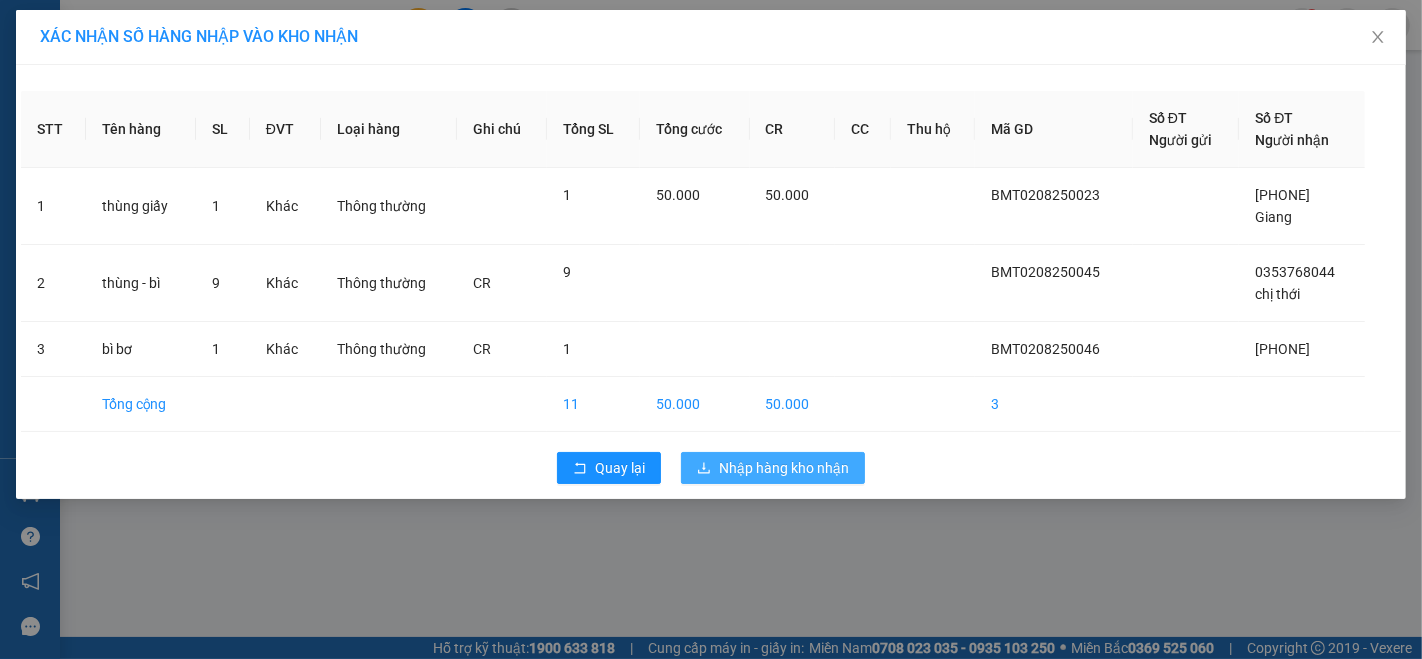 click on "Nhập hàng kho nhận" at bounding box center [784, 468] 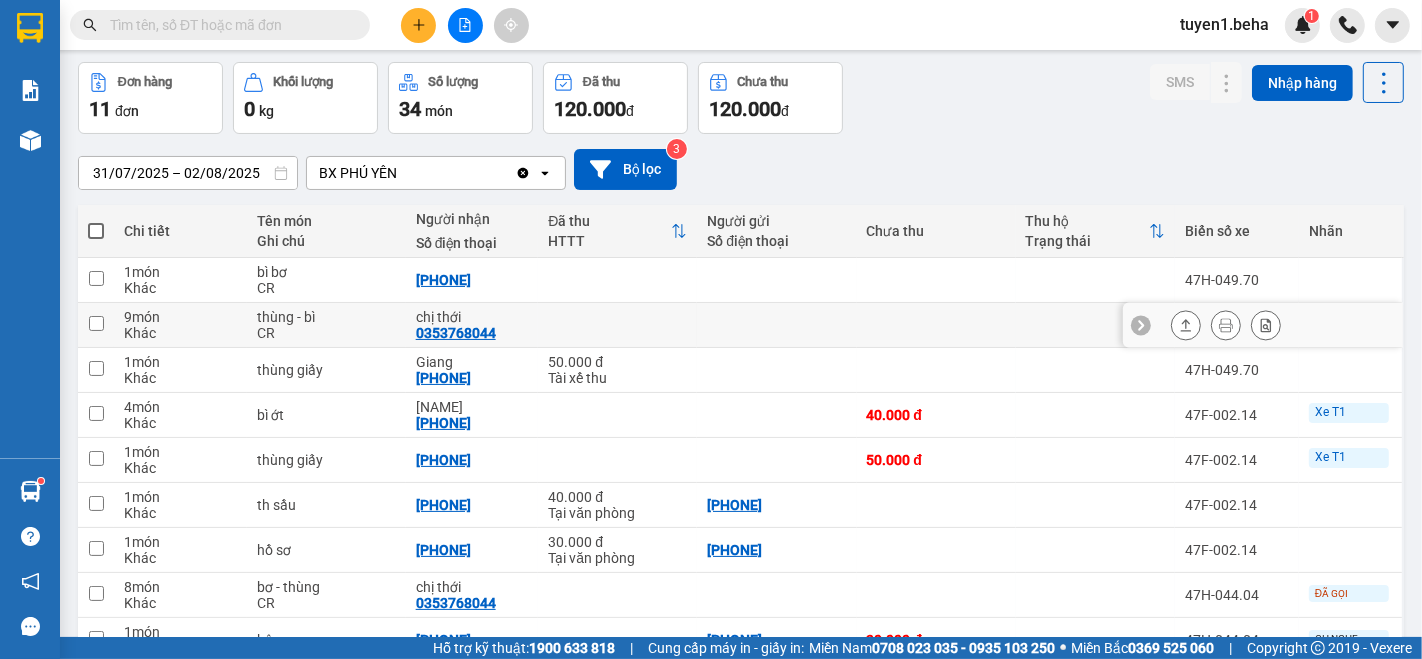 scroll, scrollTop: 111, scrollLeft: 0, axis: vertical 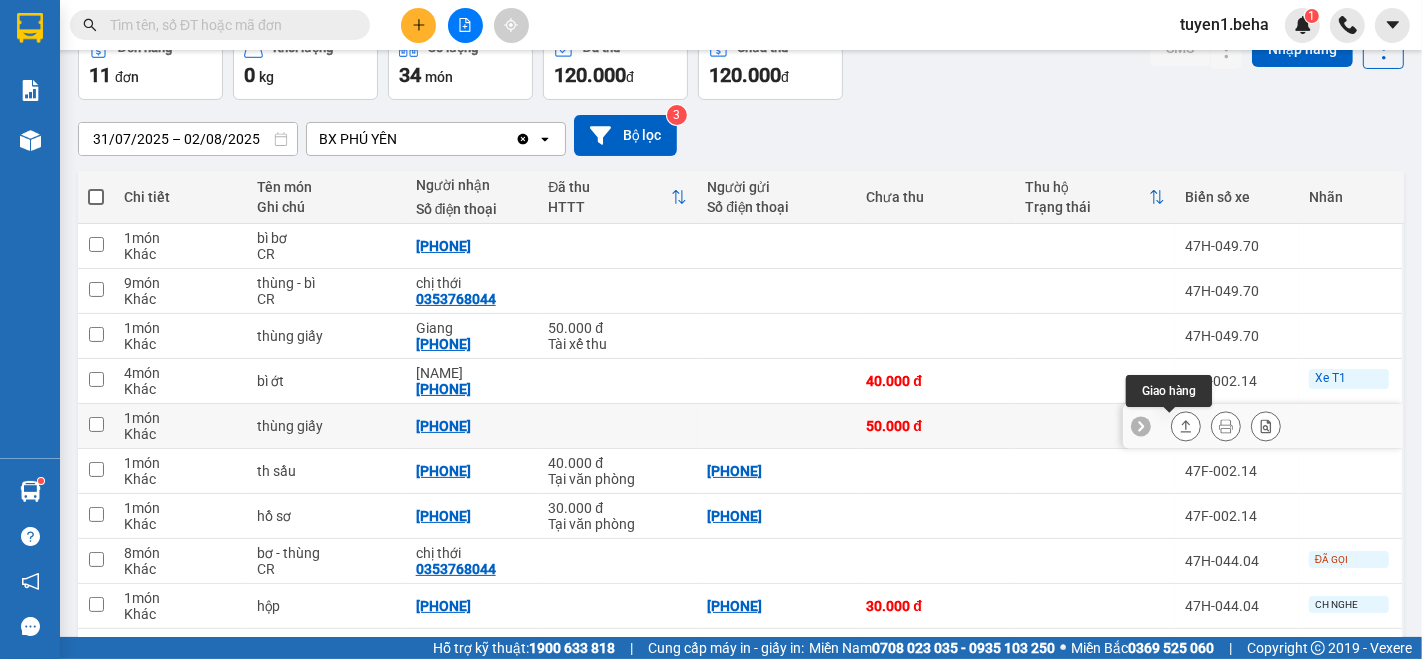 click 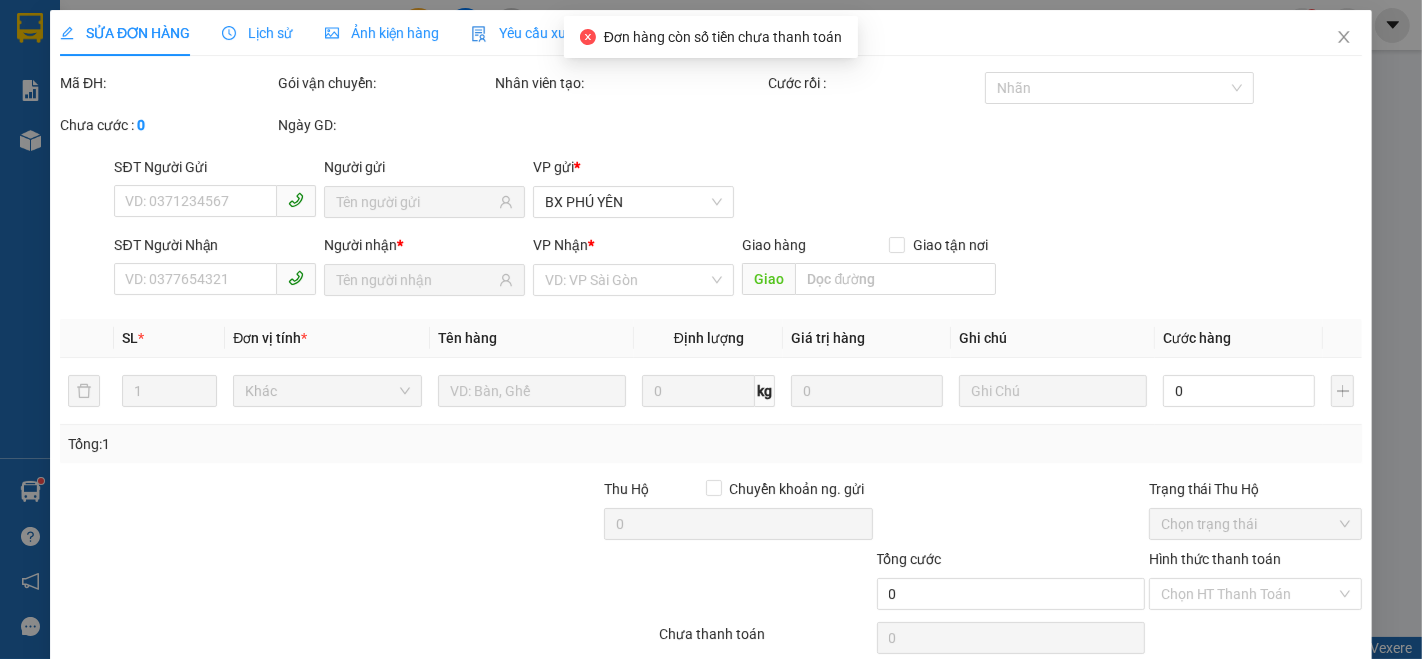 scroll, scrollTop: 0, scrollLeft: 0, axis: both 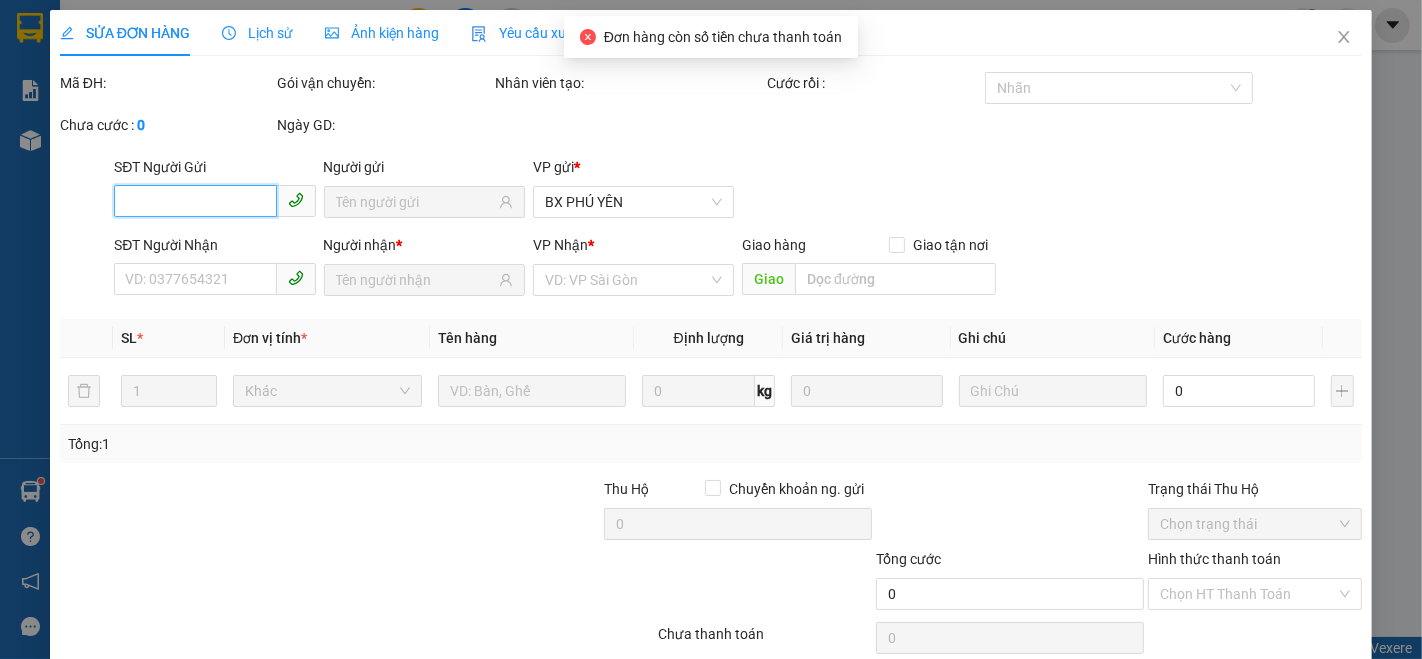 type on "[PHONE]" 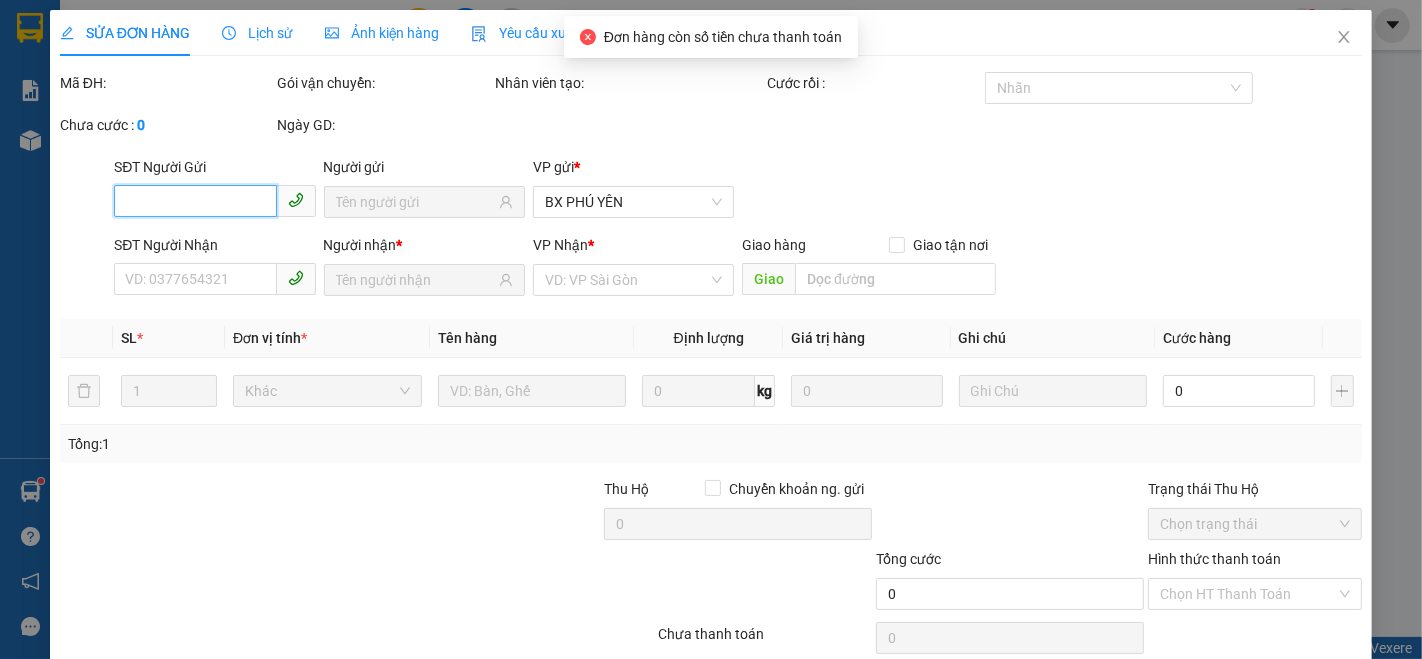 type on "50.000" 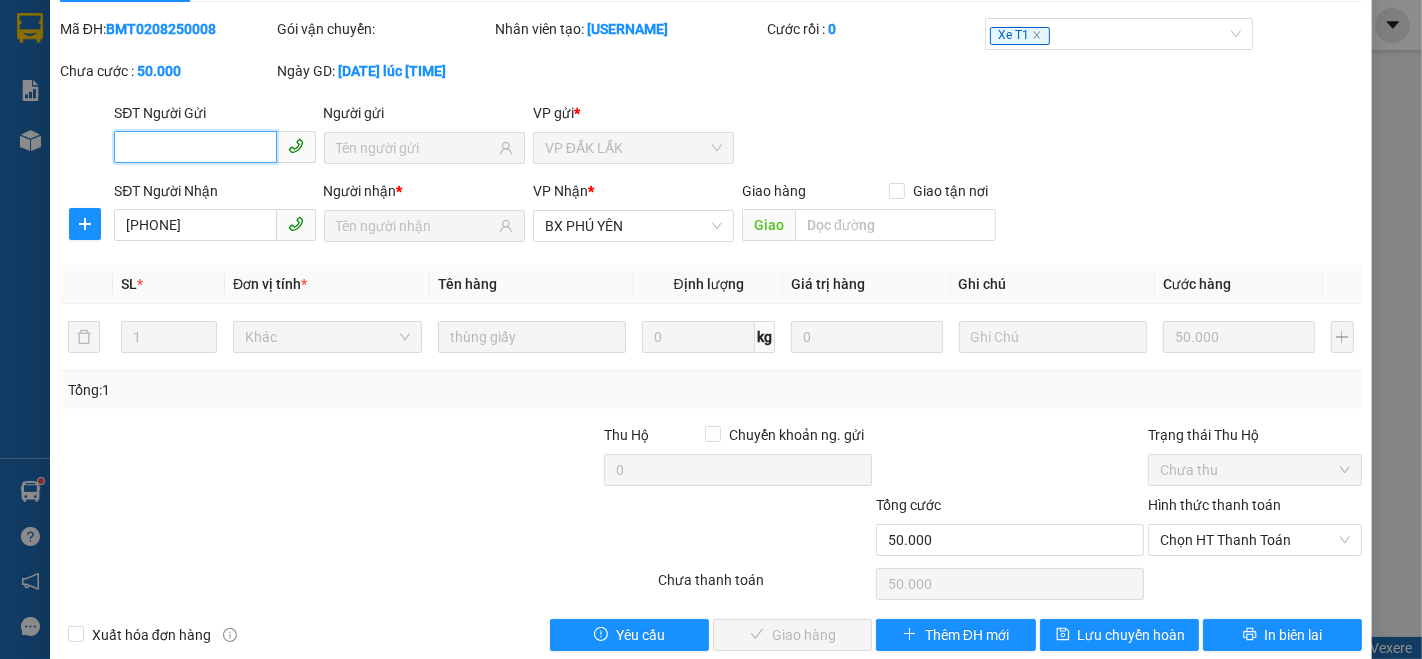 scroll, scrollTop: 83, scrollLeft: 0, axis: vertical 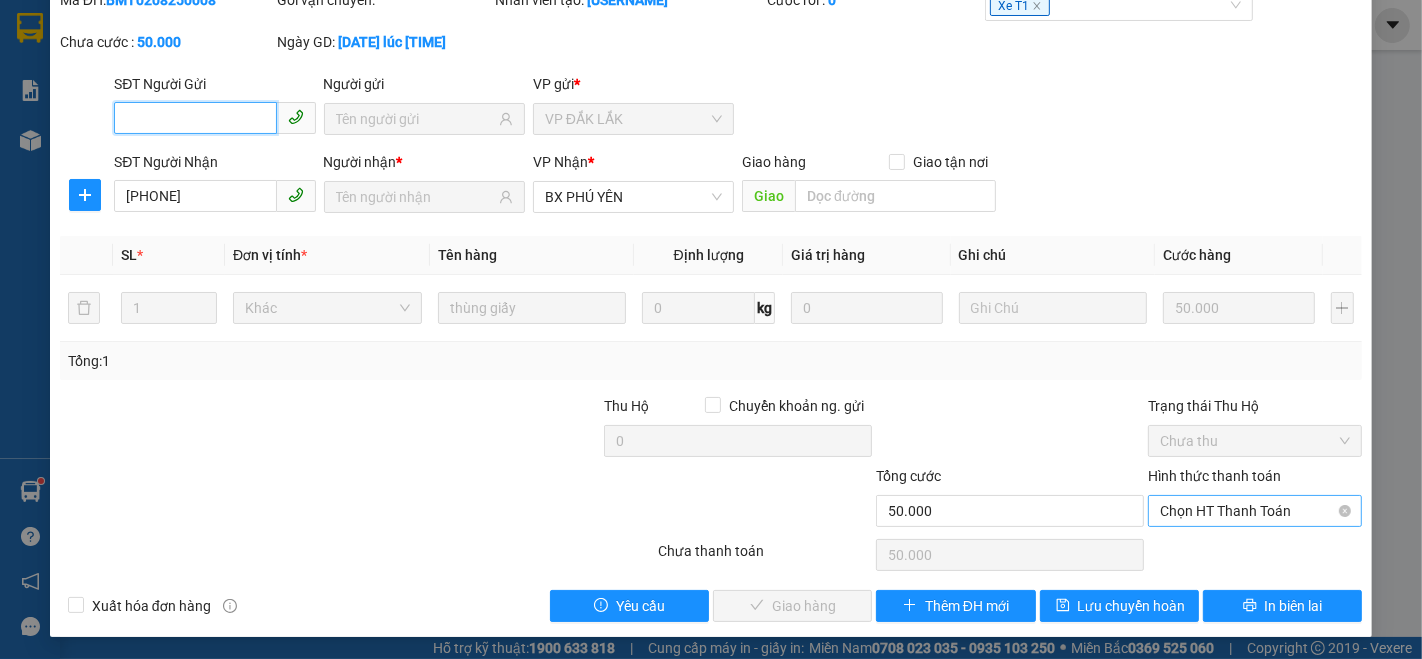 click on "Chọn HT Thanh Toán" at bounding box center (1255, 511) 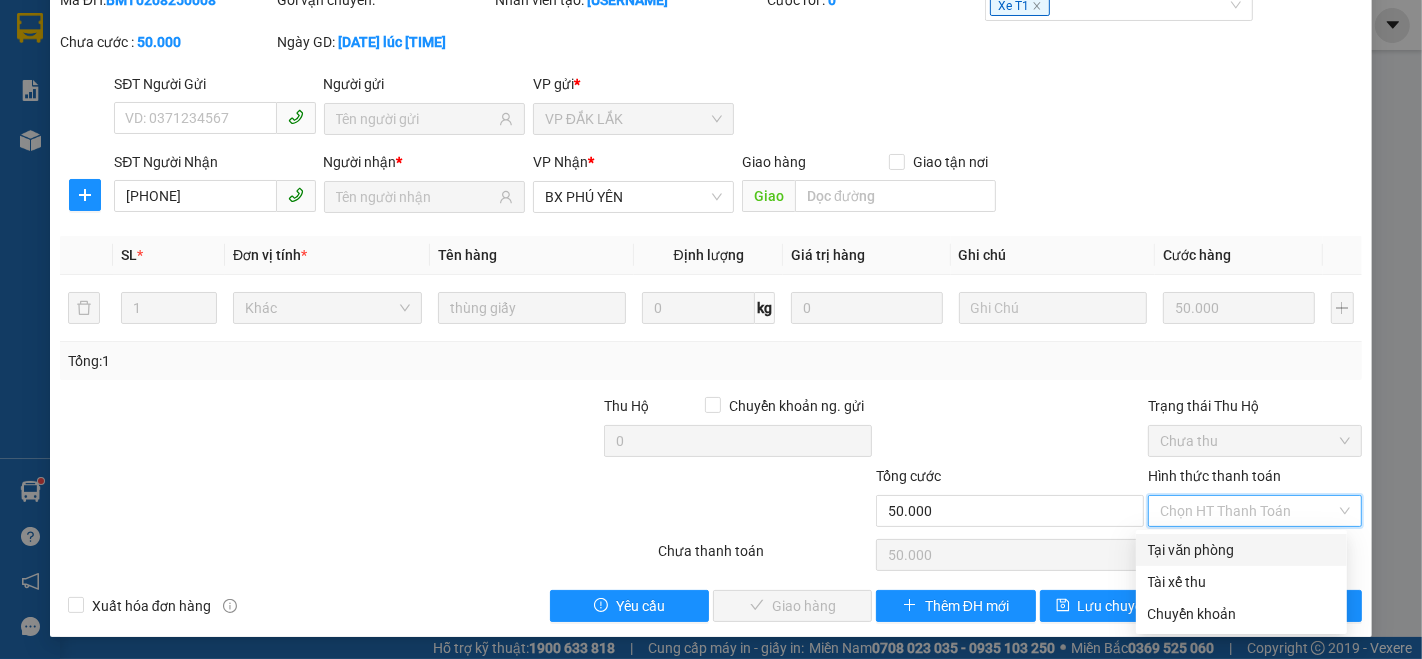 click on "Tại văn phòng" at bounding box center [1241, 550] 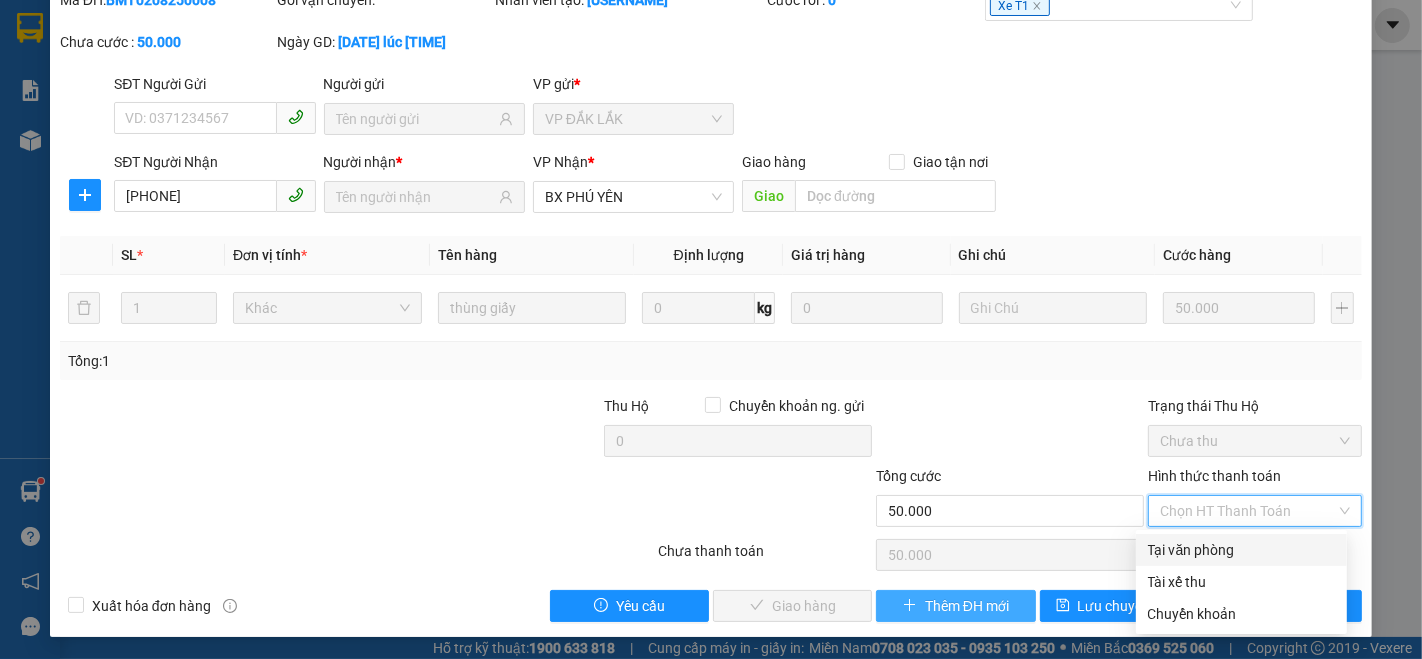 type on "0" 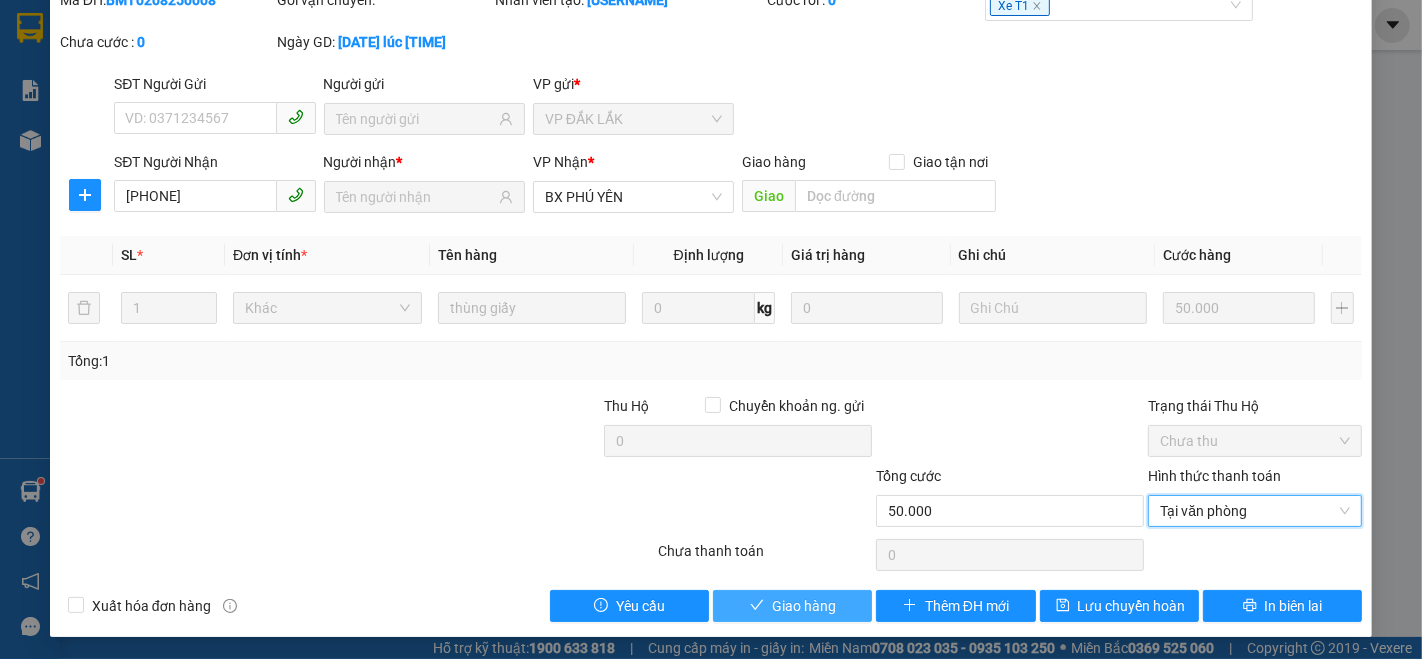 drag, startPoint x: 825, startPoint y: 601, endPoint x: 826, endPoint y: 579, distance: 22.022715 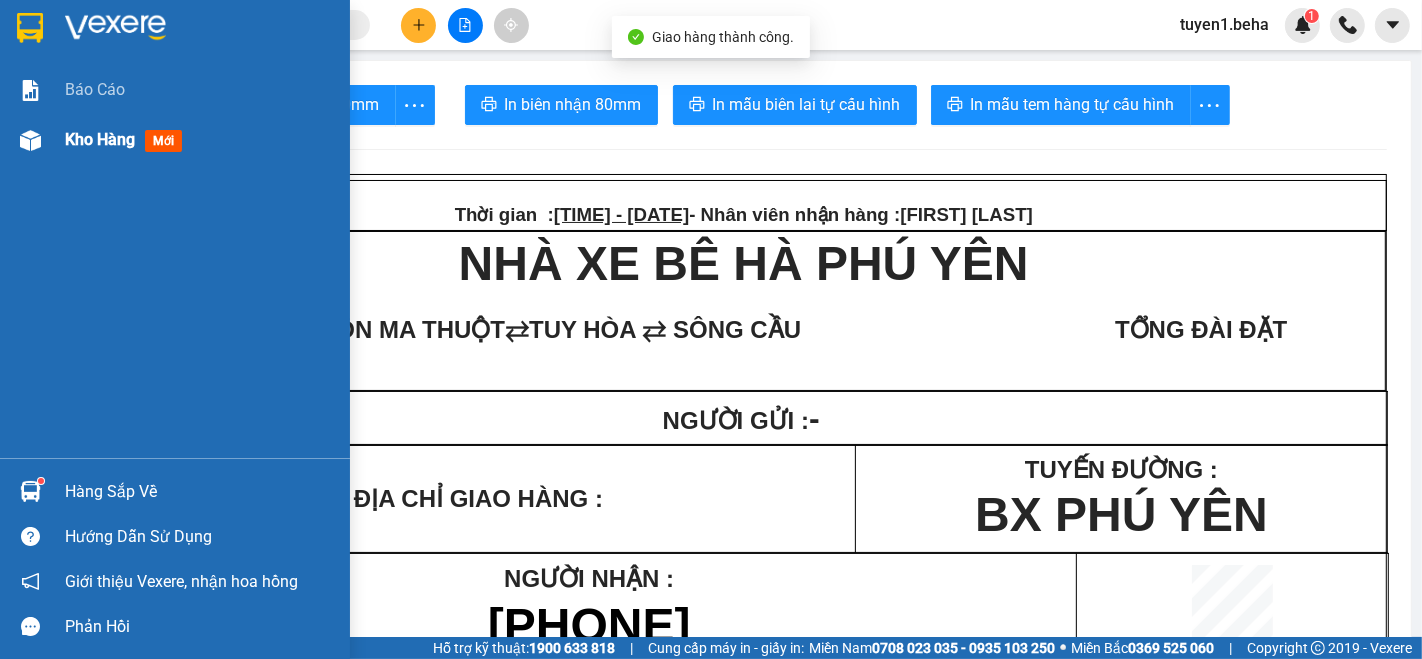 click on "Kho hàng" at bounding box center (100, 139) 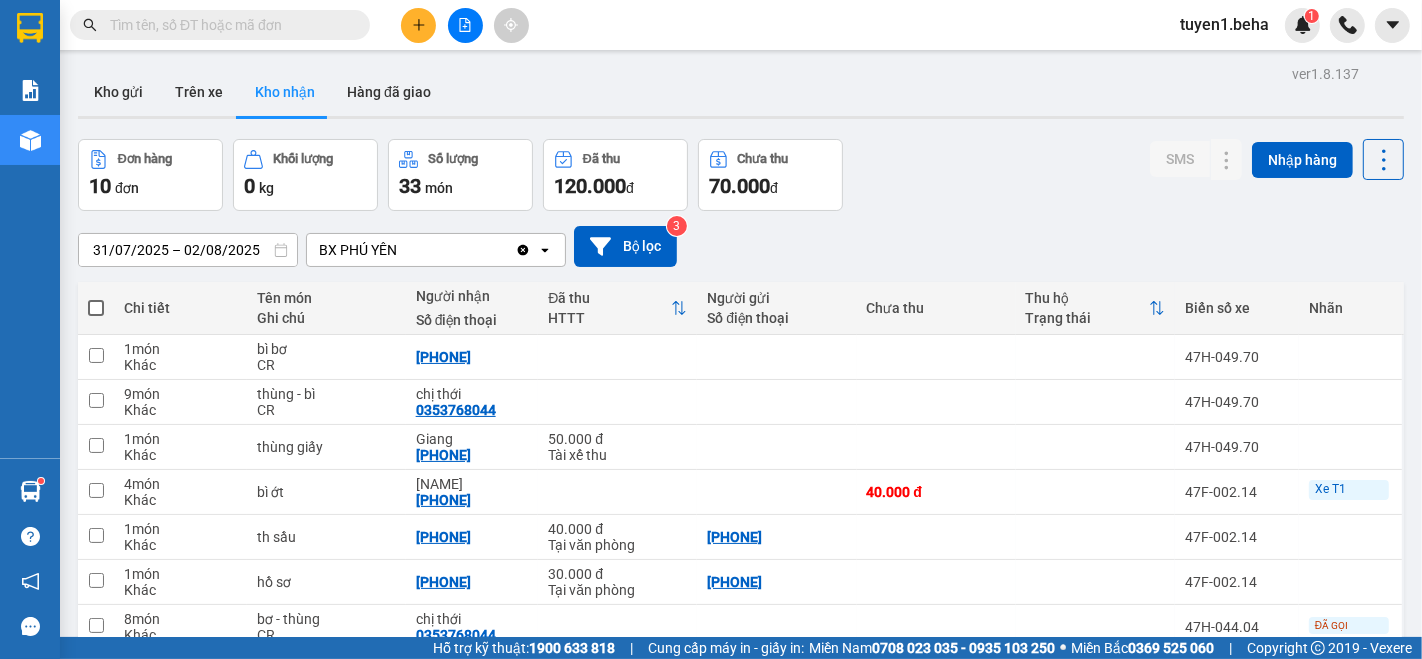 click at bounding box center [228, 25] 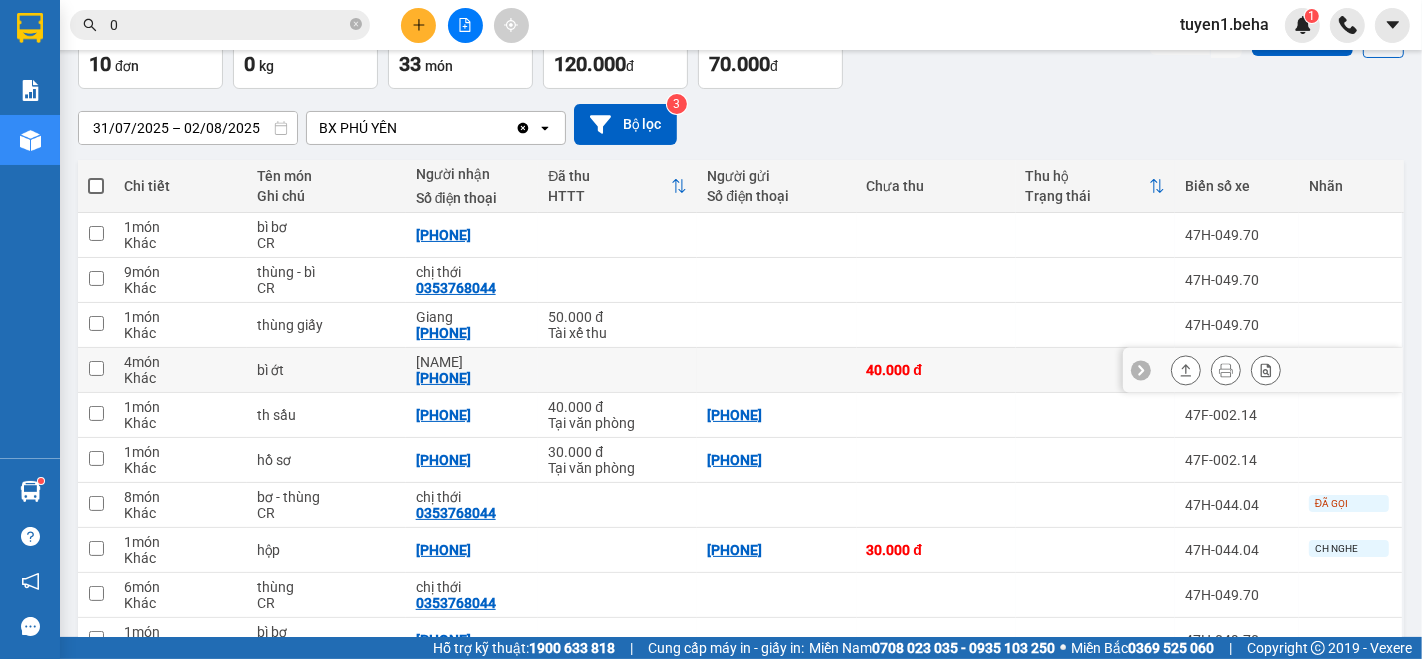 scroll, scrollTop: 222, scrollLeft: 0, axis: vertical 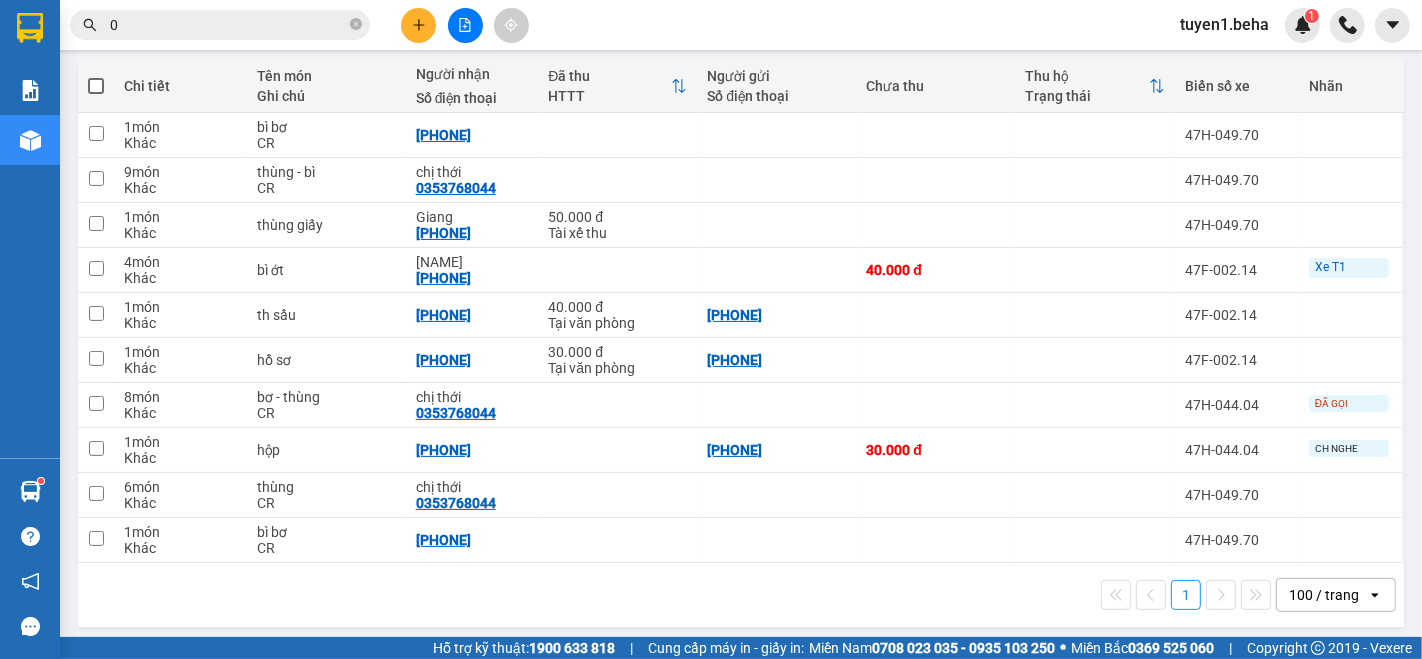 click on "0" at bounding box center [228, 25] 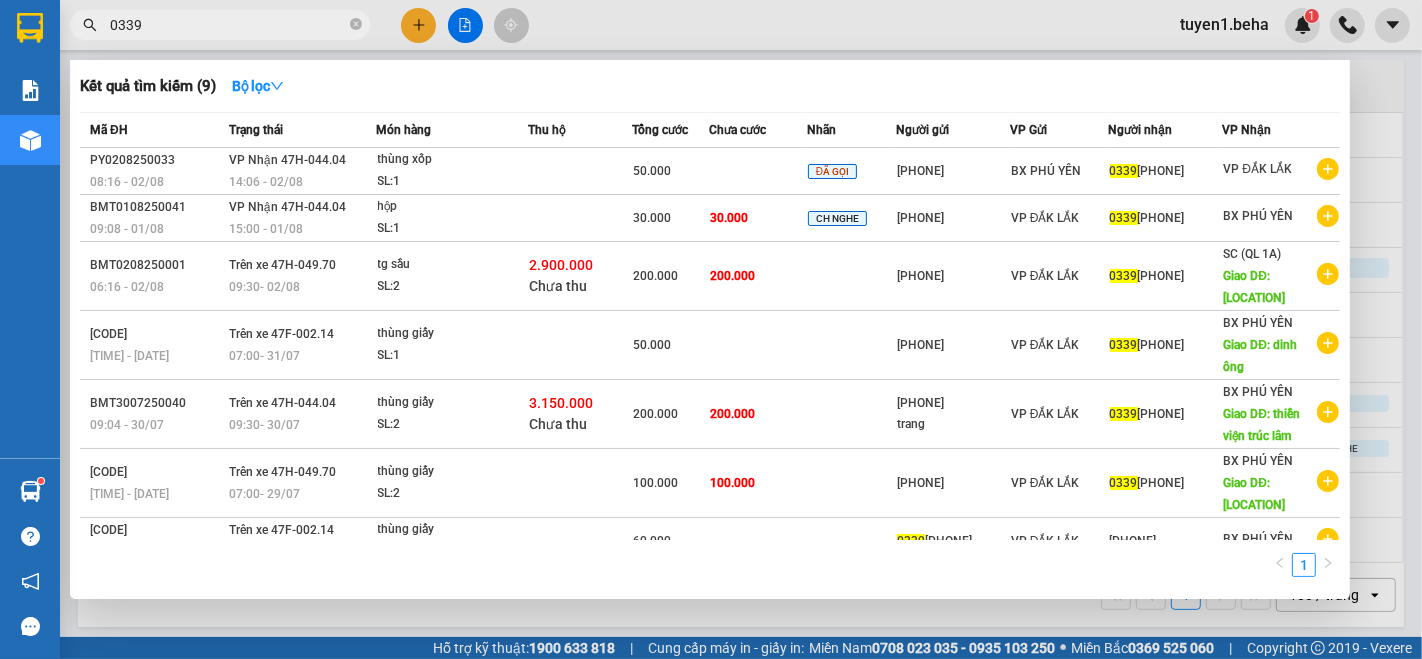 click on "0339" at bounding box center [228, 25] 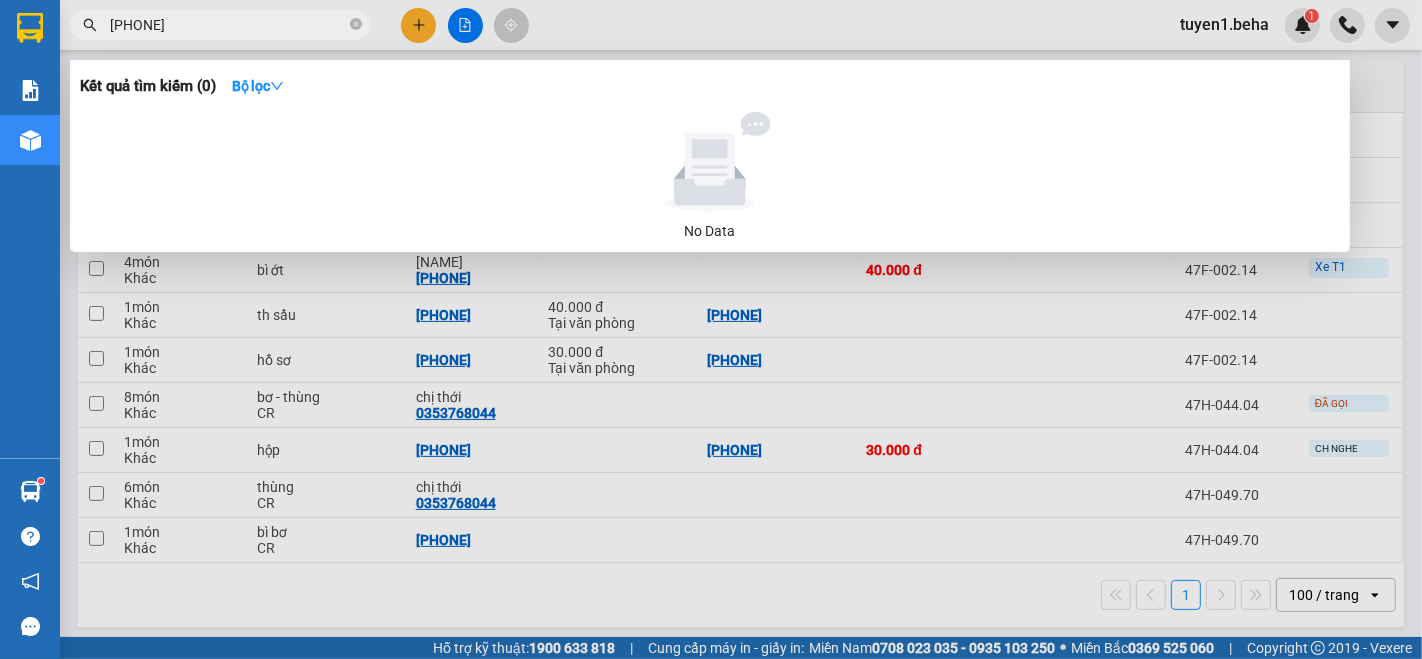type on "[PHONE]" 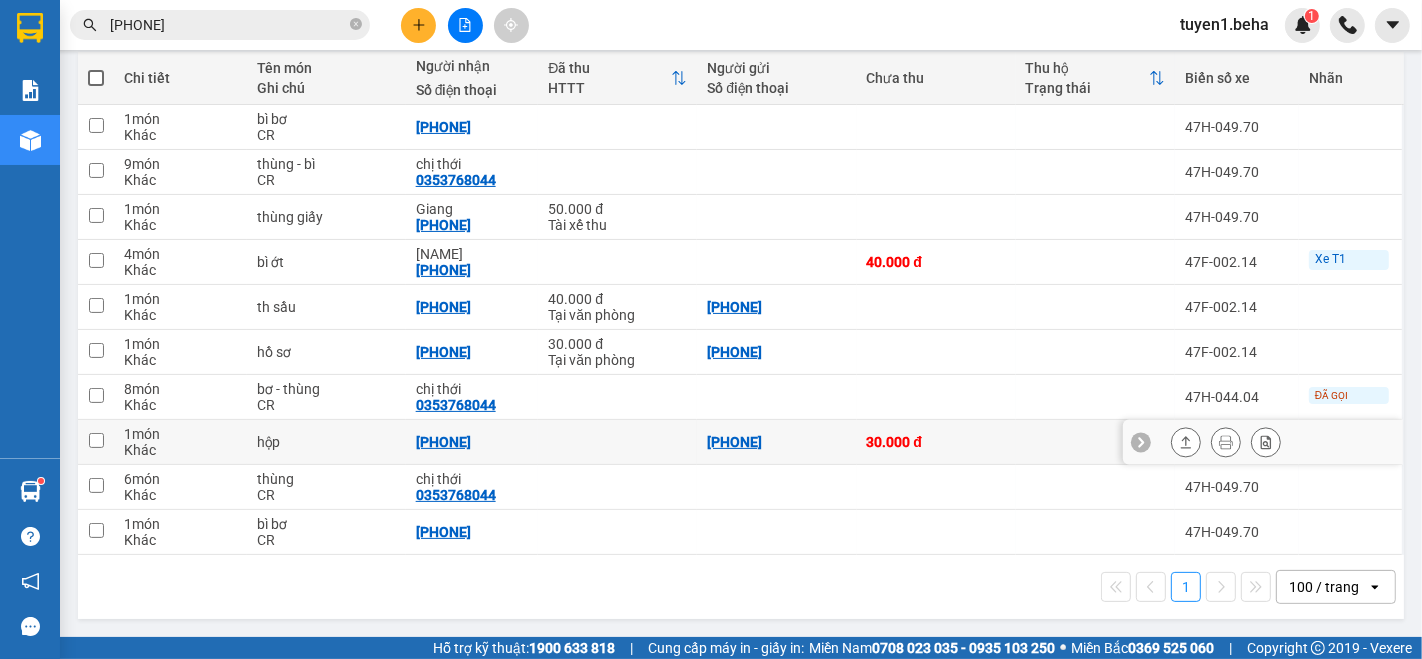 scroll, scrollTop: 233, scrollLeft: 0, axis: vertical 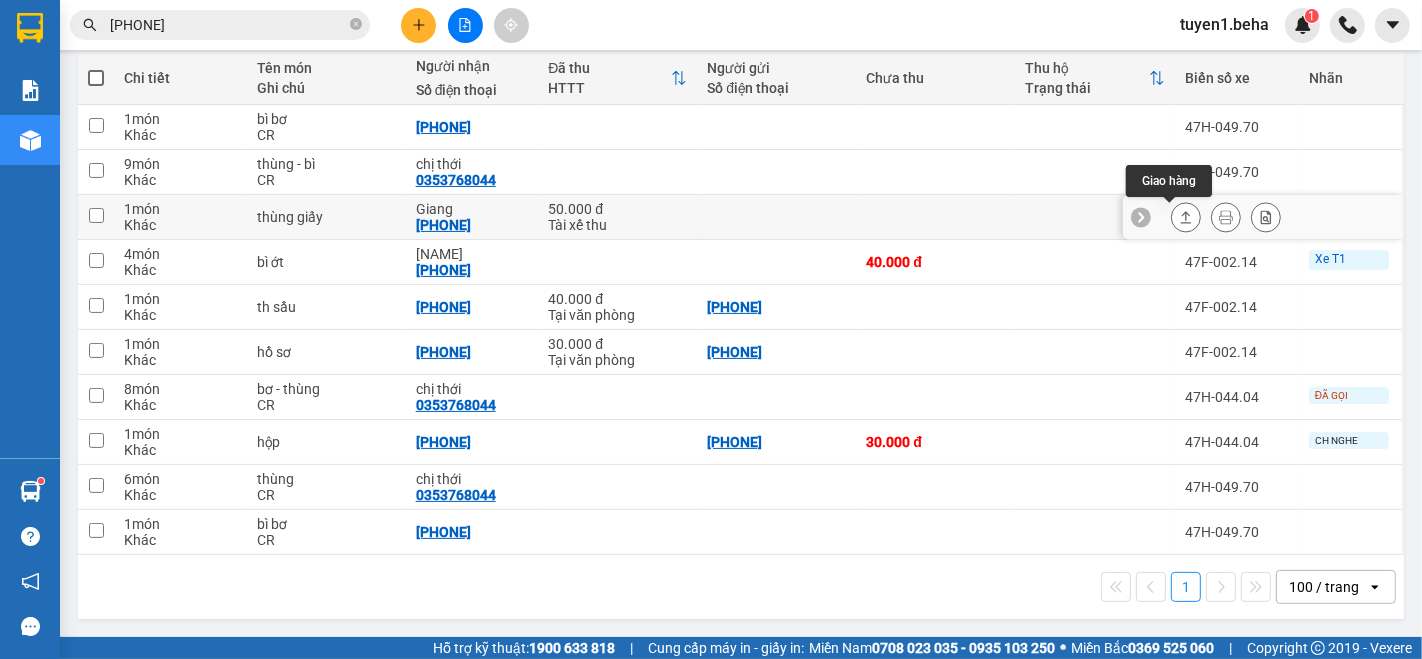 click at bounding box center [1186, 217] 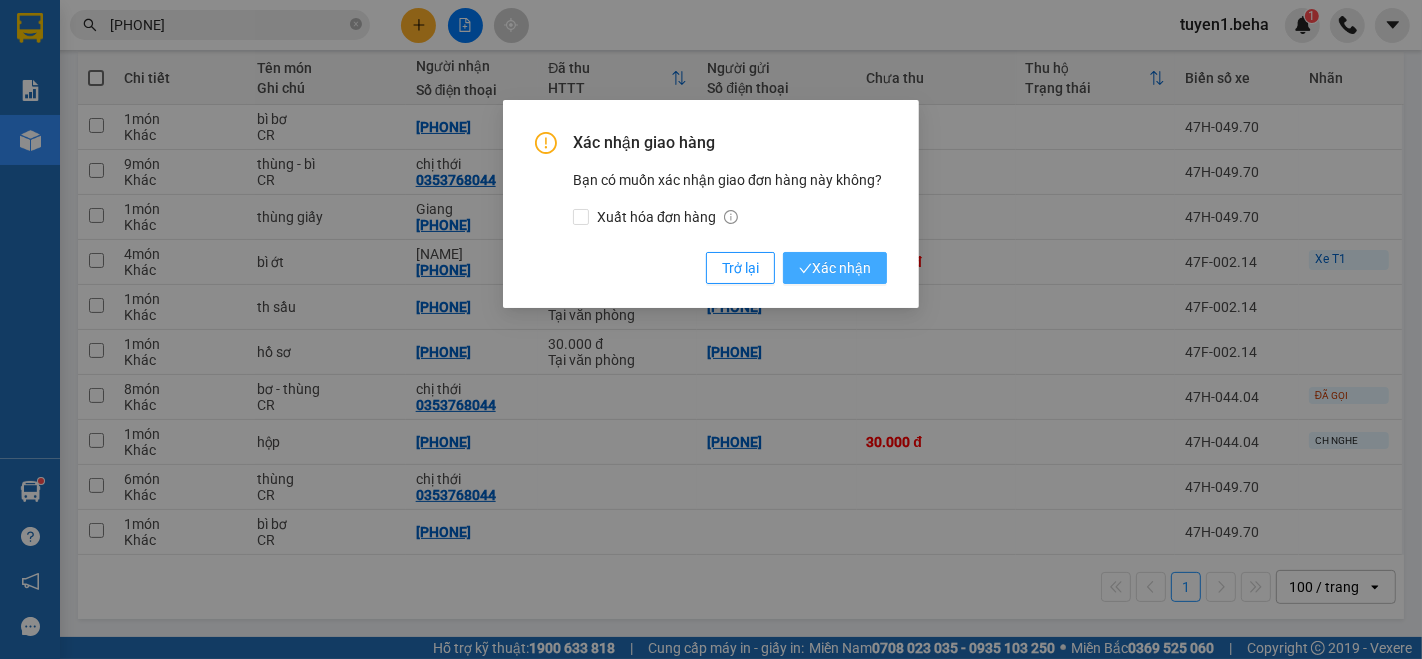 click on "Xác nhận" at bounding box center [835, 268] 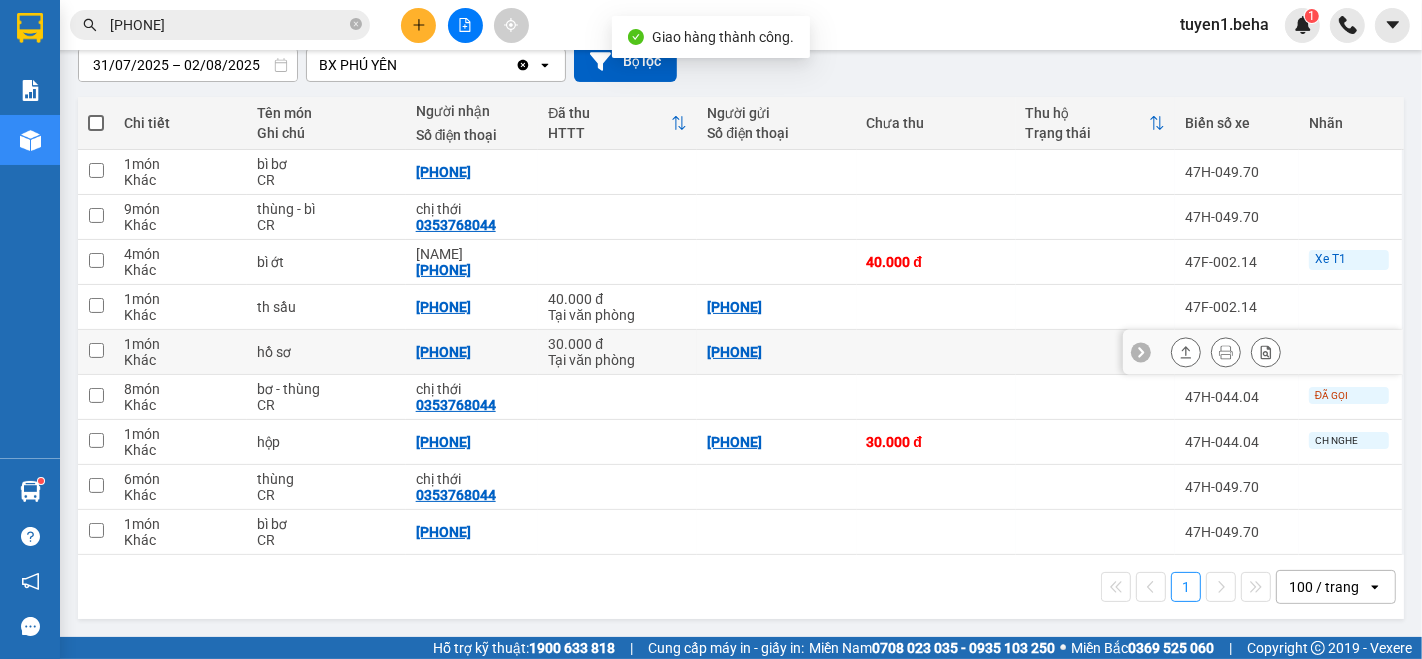 scroll, scrollTop: 188, scrollLeft: 0, axis: vertical 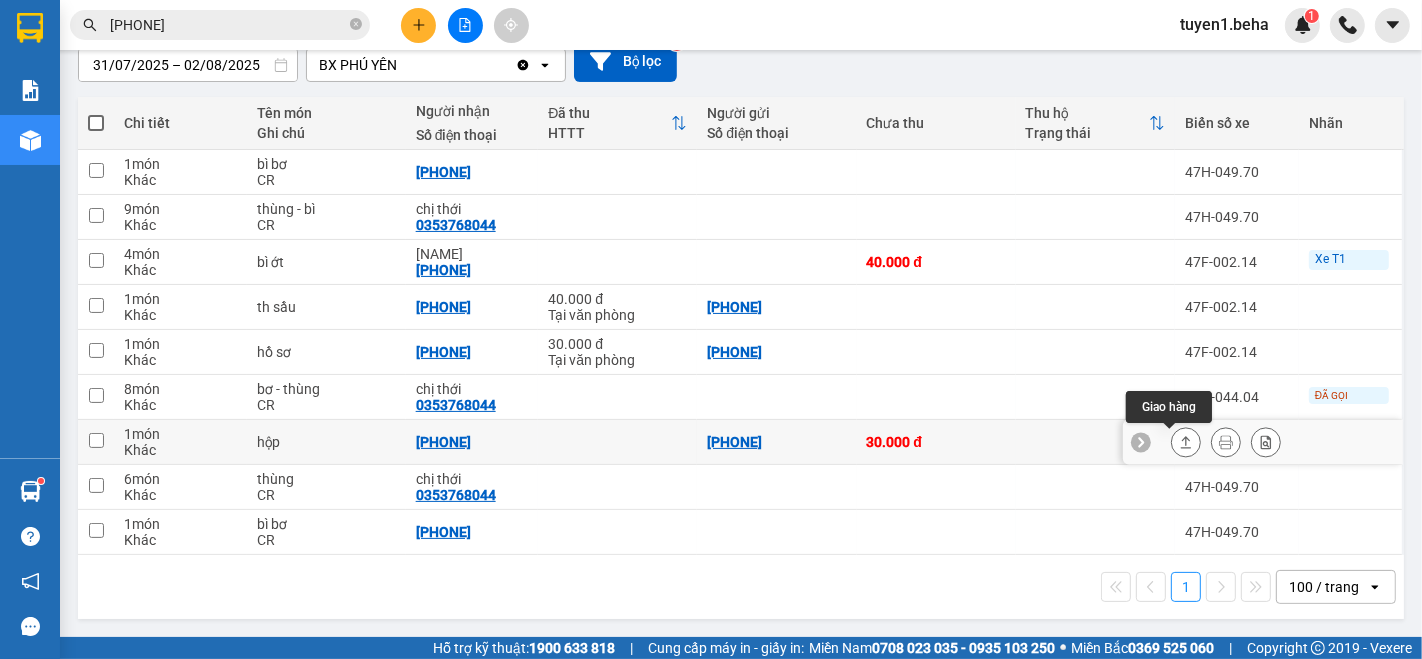 click 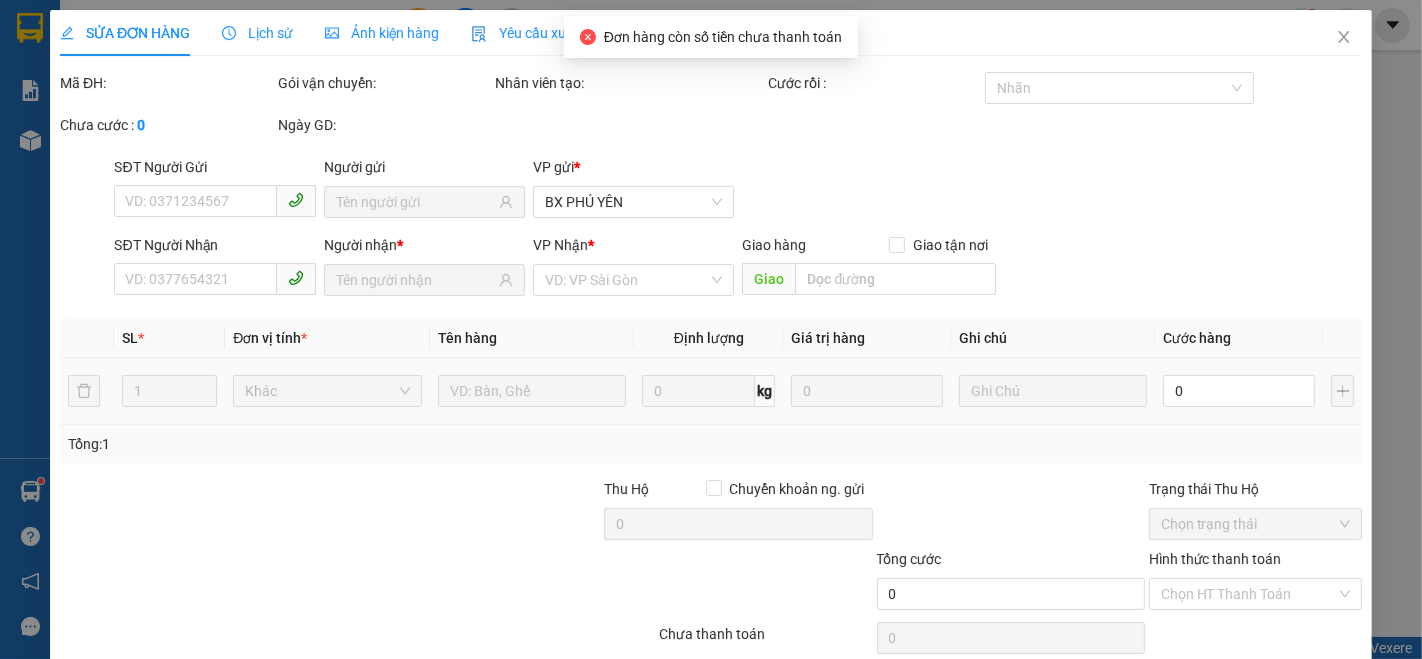 scroll, scrollTop: 0, scrollLeft: 0, axis: both 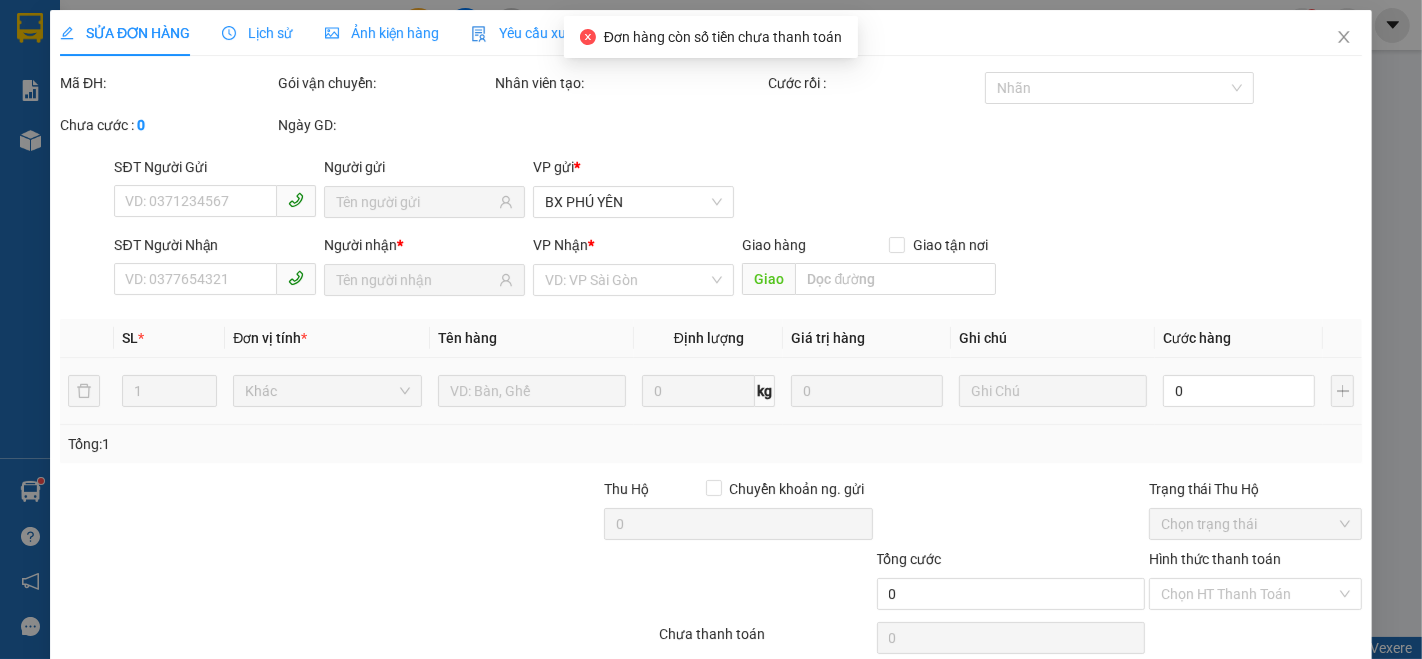 type on "[PHONE]" 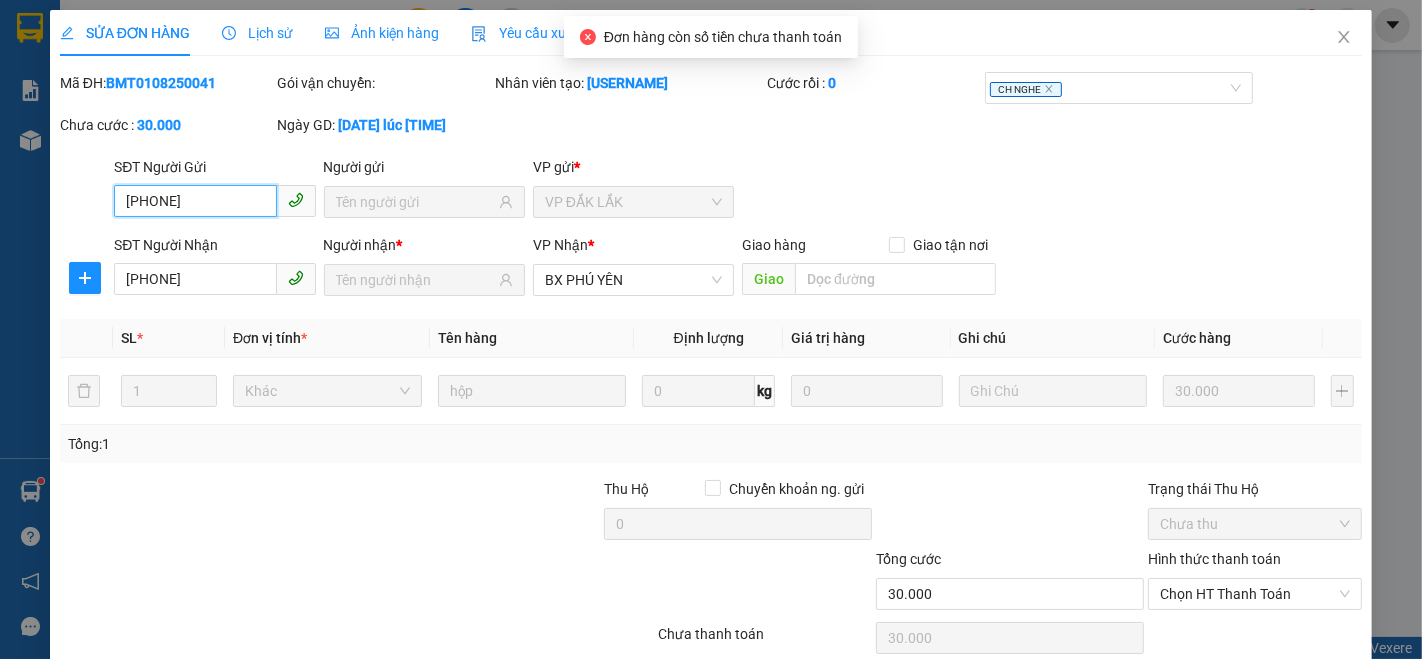 scroll, scrollTop: 83, scrollLeft: 0, axis: vertical 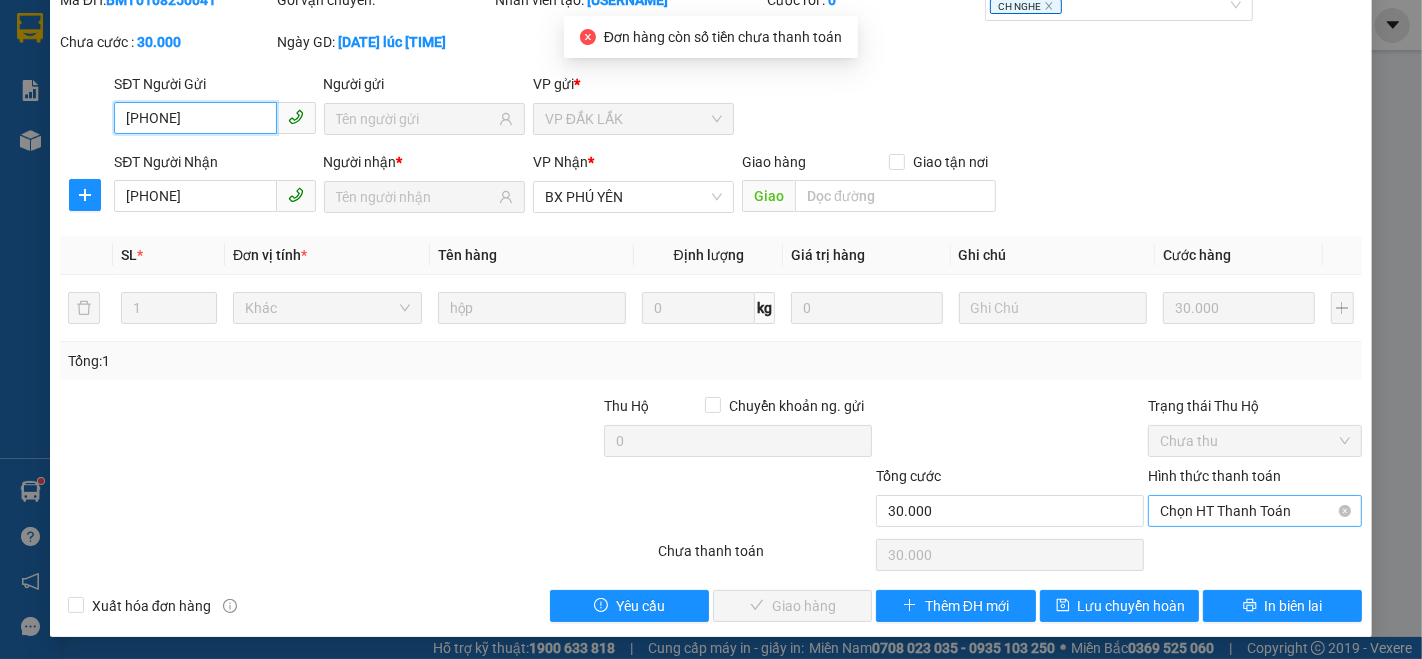 click on "Chọn HT Thanh Toán" at bounding box center (1255, 511) 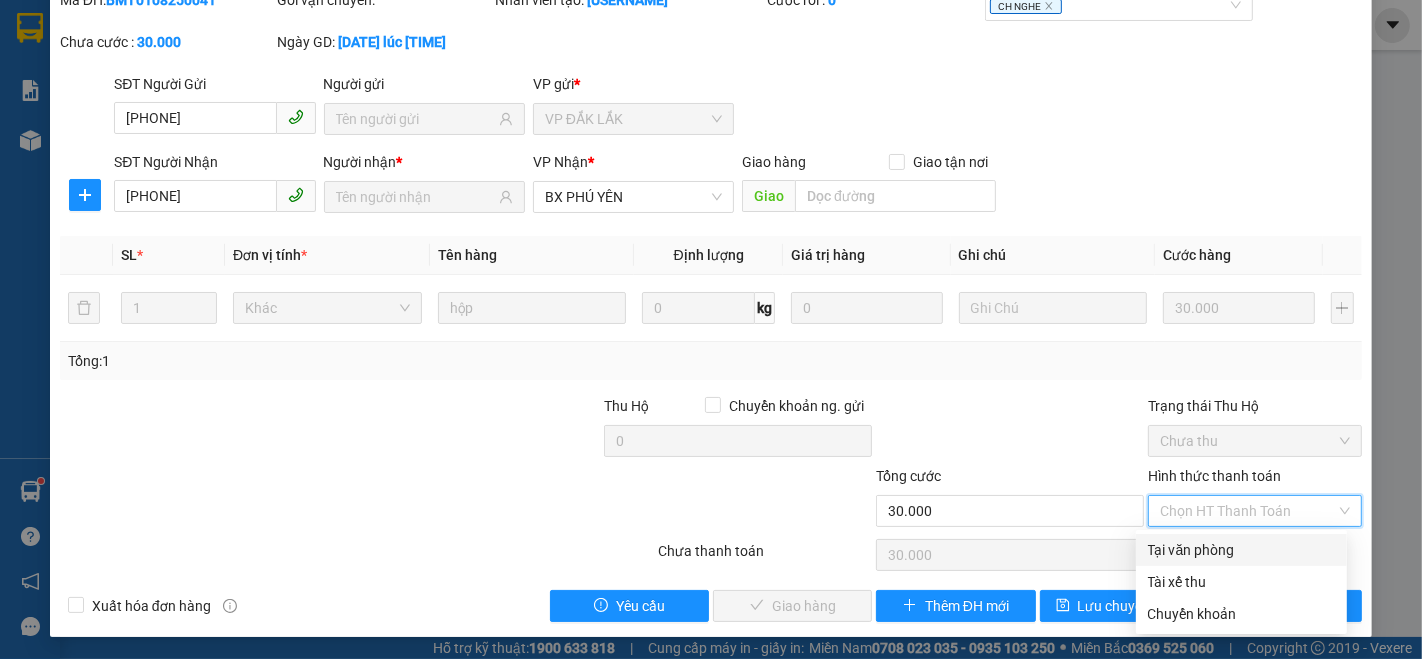 drag, startPoint x: 1248, startPoint y: 541, endPoint x: 950, endPoint y: 557, distance: 298.42923 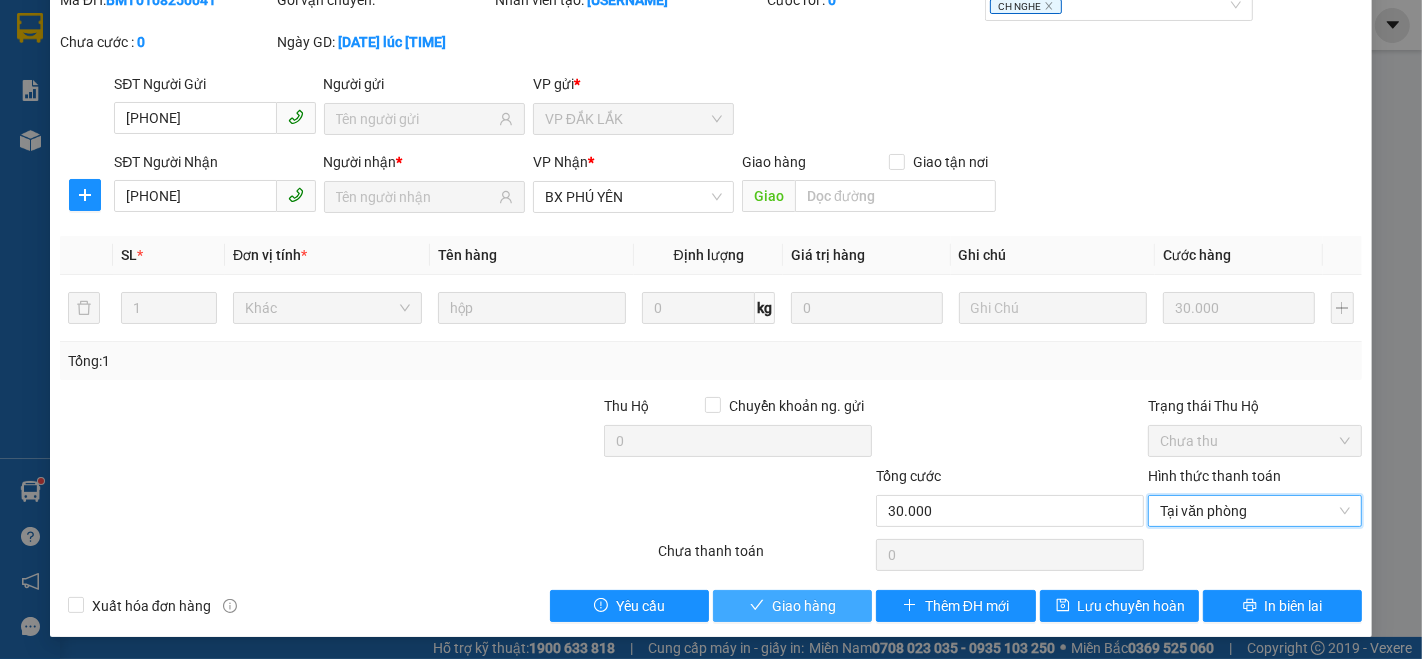 click on "Giao hàng" at bounding box center [792, 606] 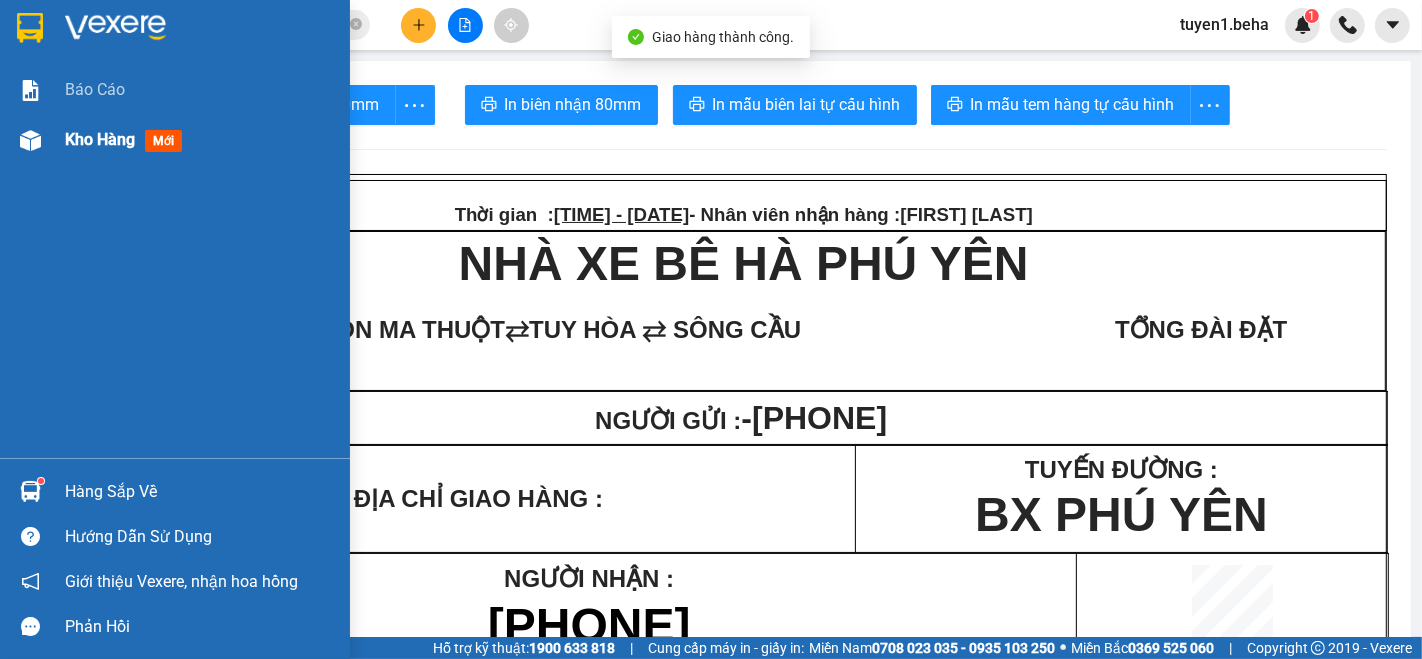 click on "Kho hàng" at bounding box center (100, 139) 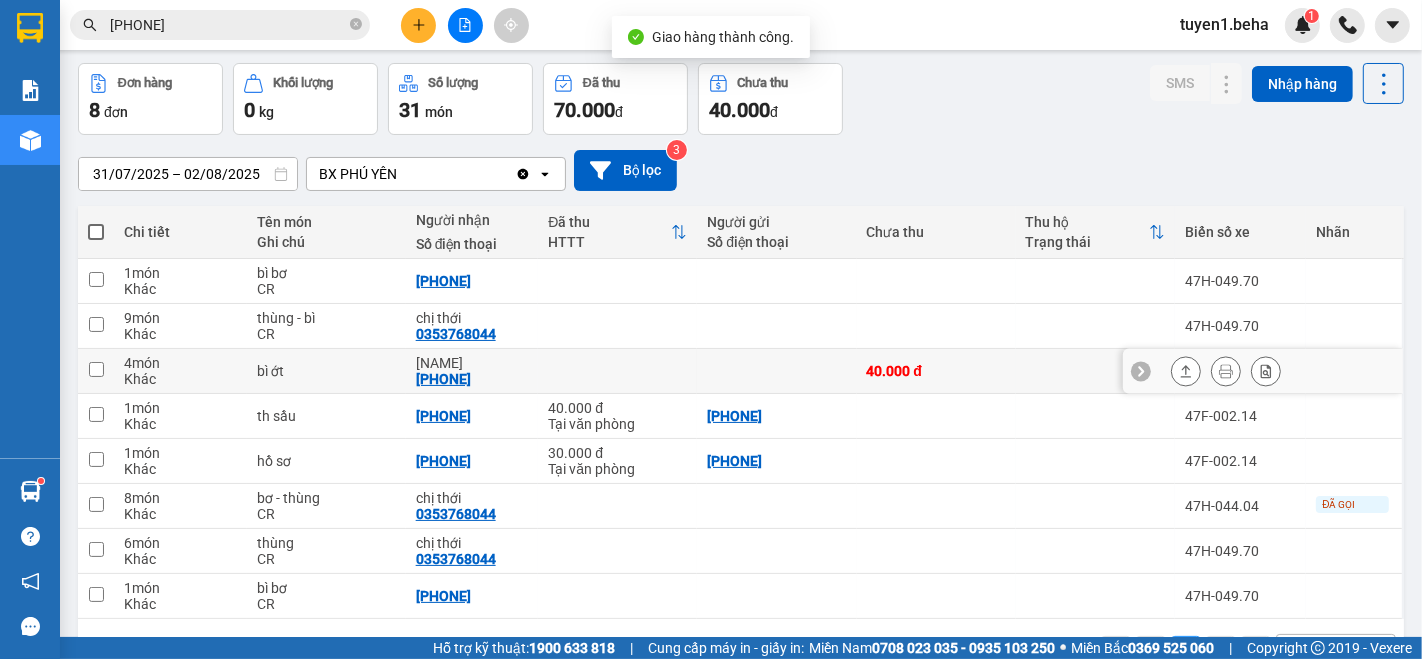 scroll, scrollTop: 111, scrollLeft: 0, axis: vertical 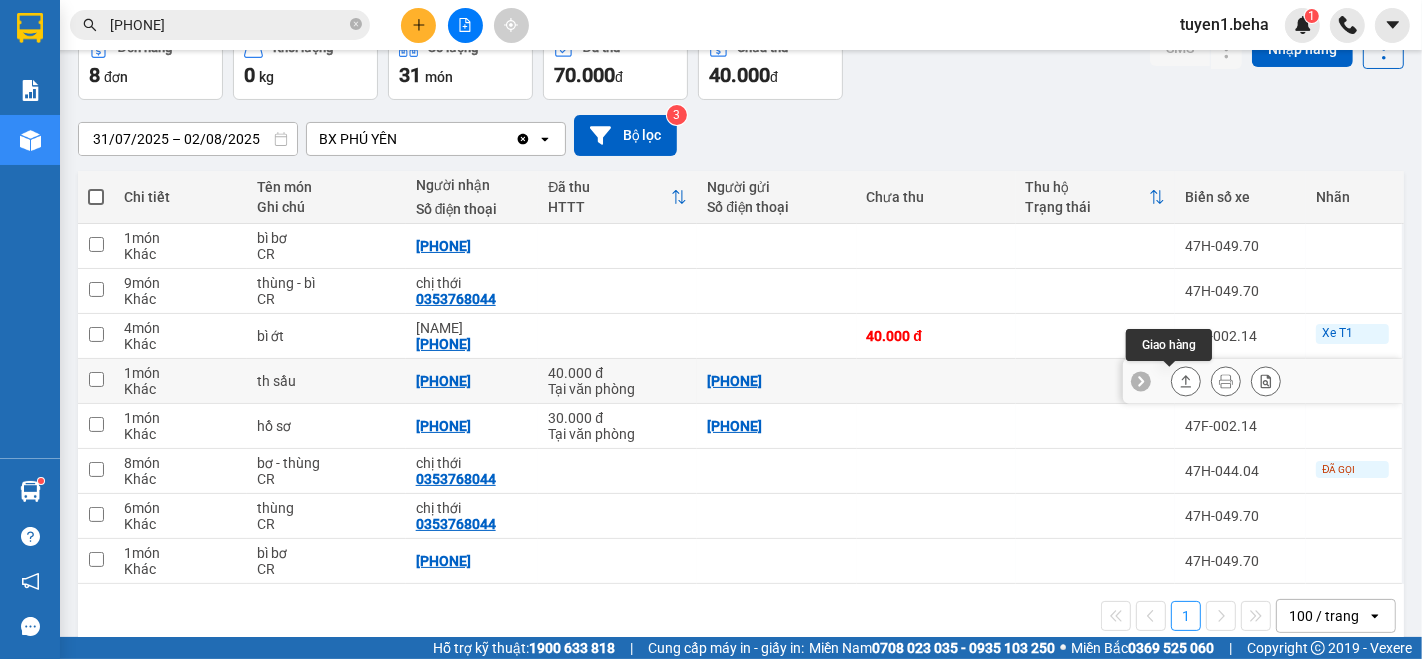 click 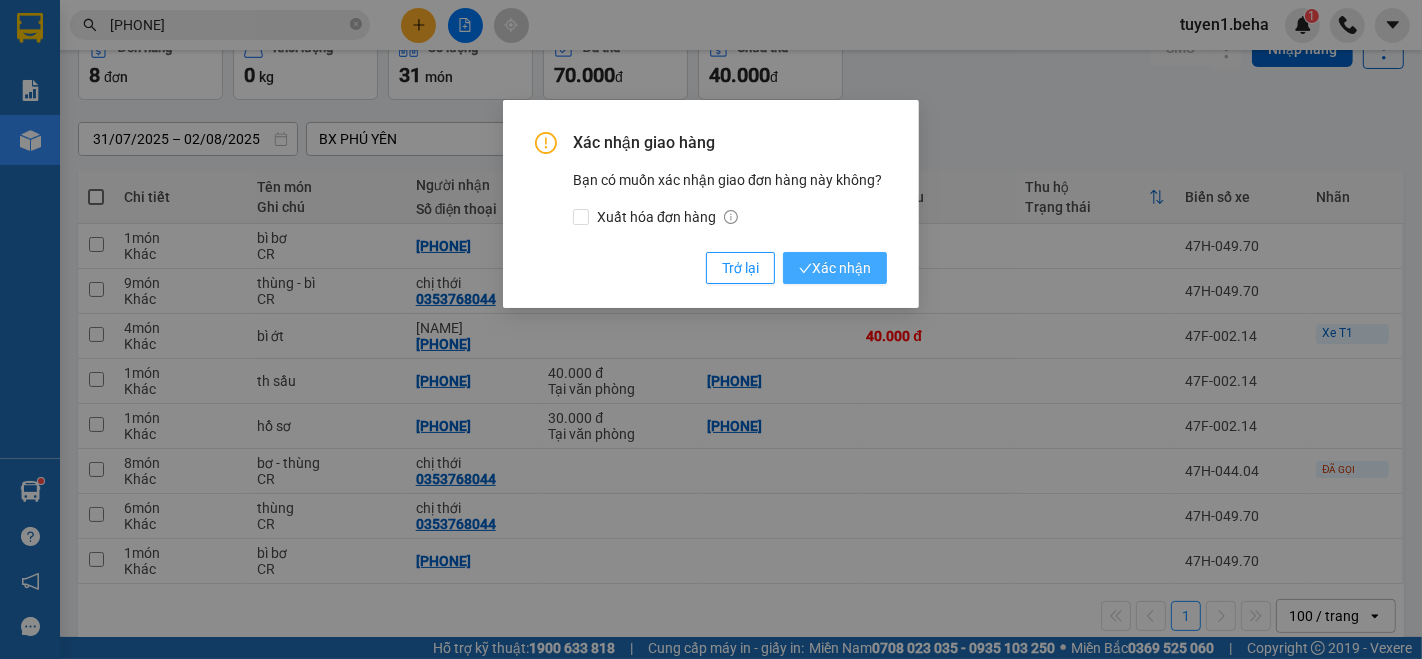 click on "Xác nhận" at bounding box center [835, 268] 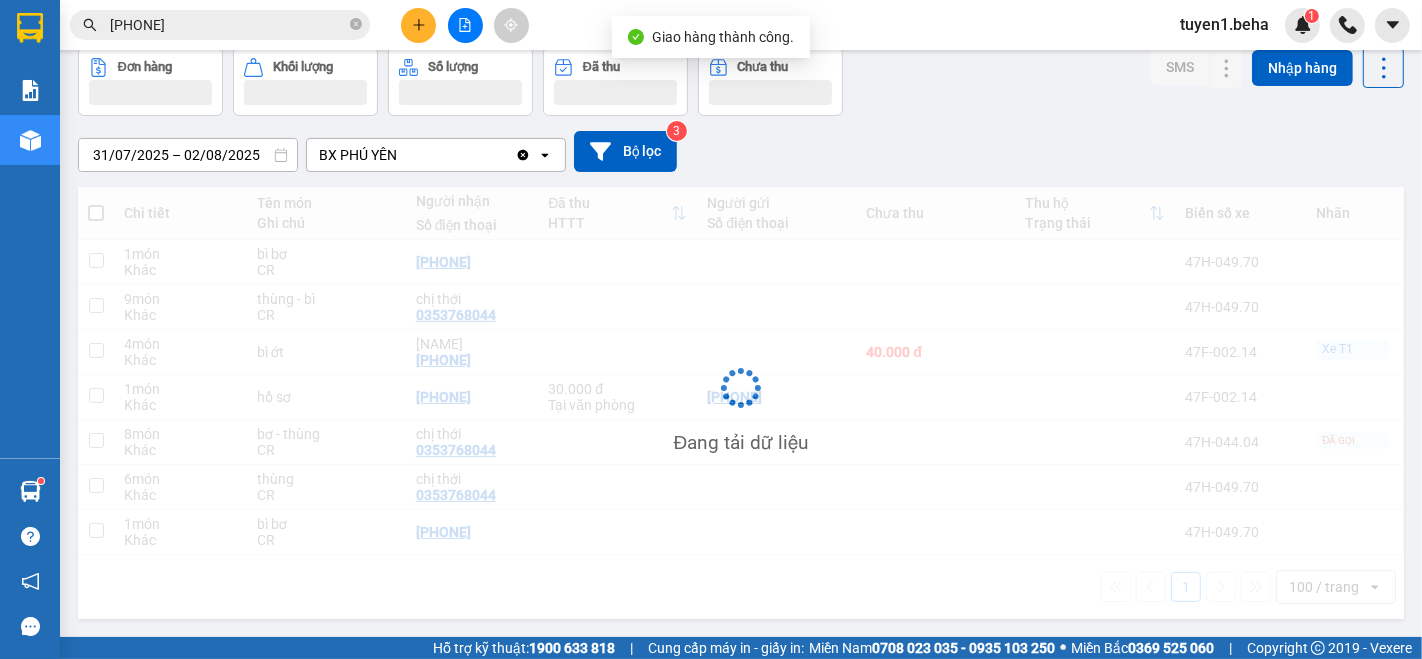 scroll, scrollTop: 97, scrollLeft: 0, axis: vertical 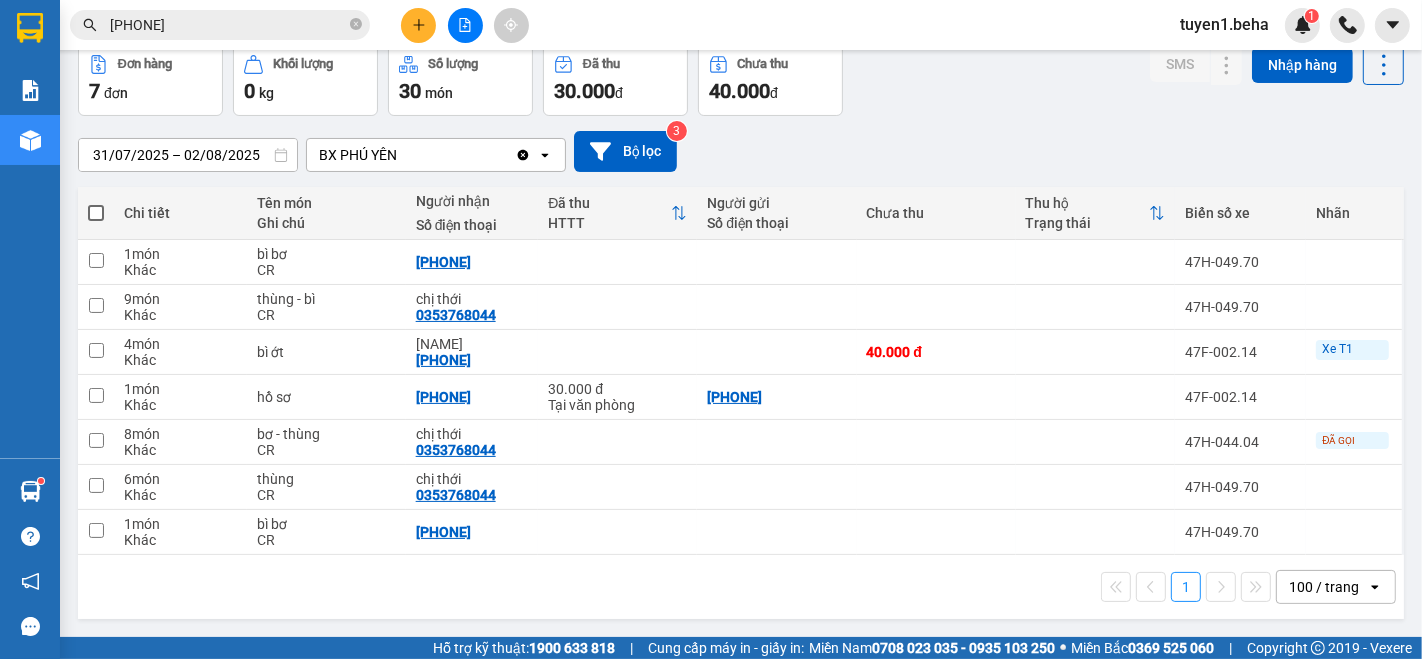 click on "1 100 / trang open" at bounding box center (741, 587) 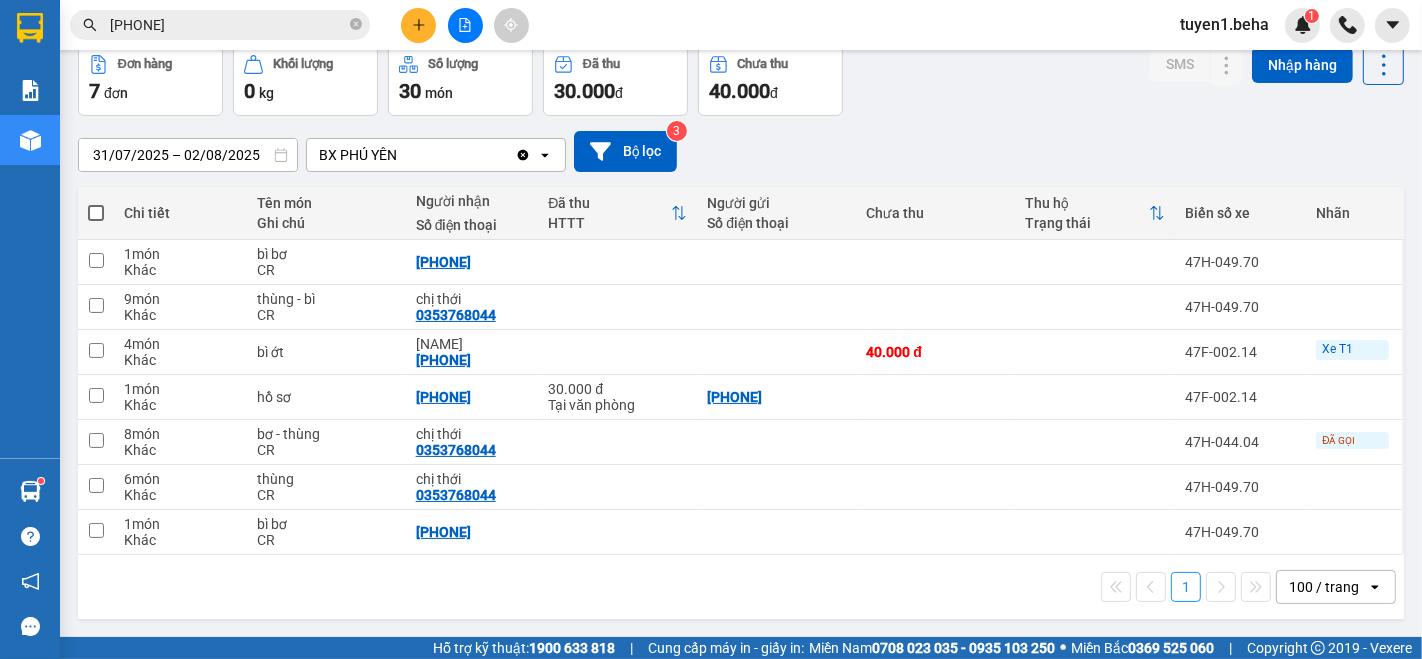 click on "1 100 / trang open" at bounding box center [741, 587] 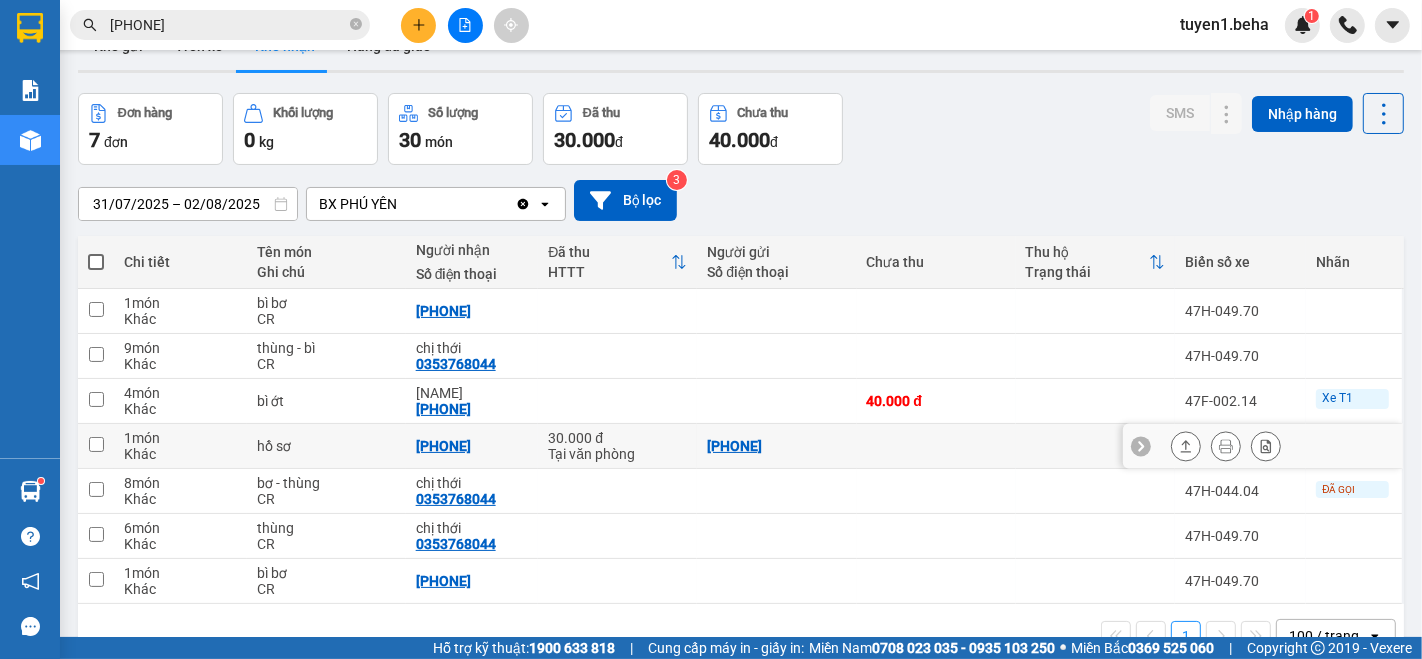 scroll, scrollTop: 0, scrollLeft: 0, axis: both 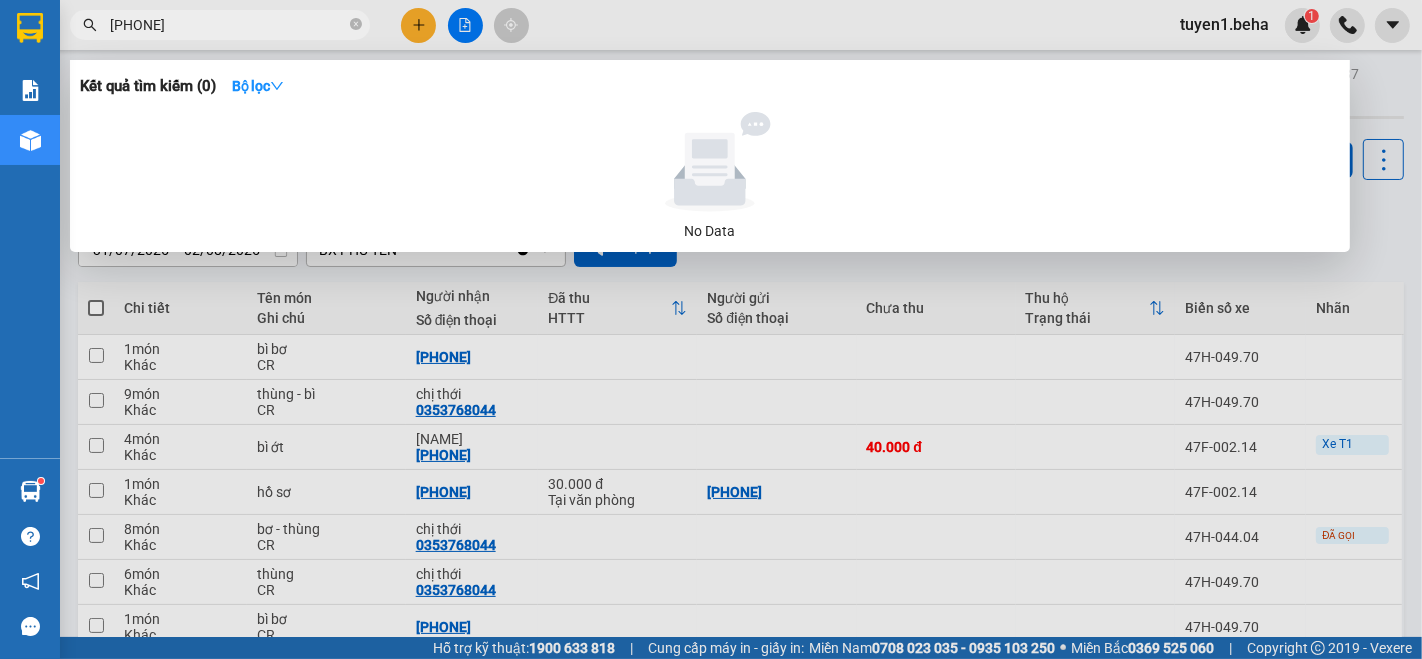 click on "[PHONE]" at bounding box center (228, 25) 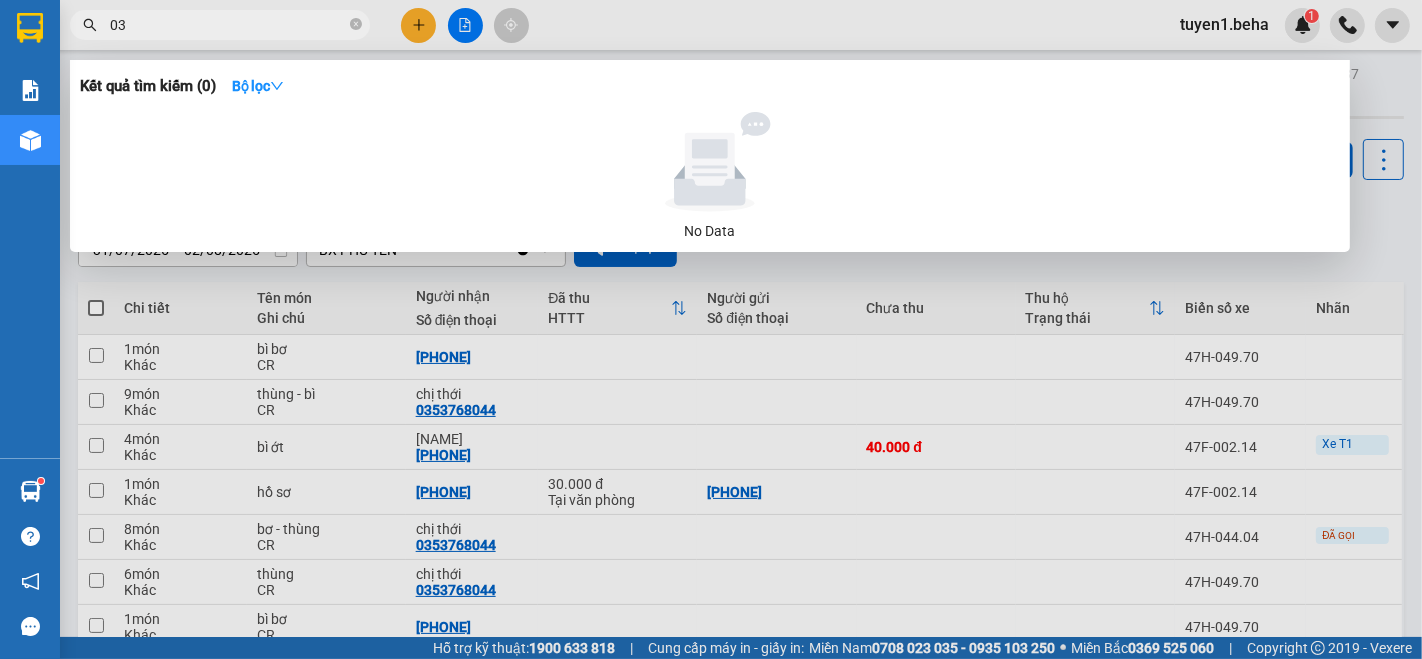 type on "0" 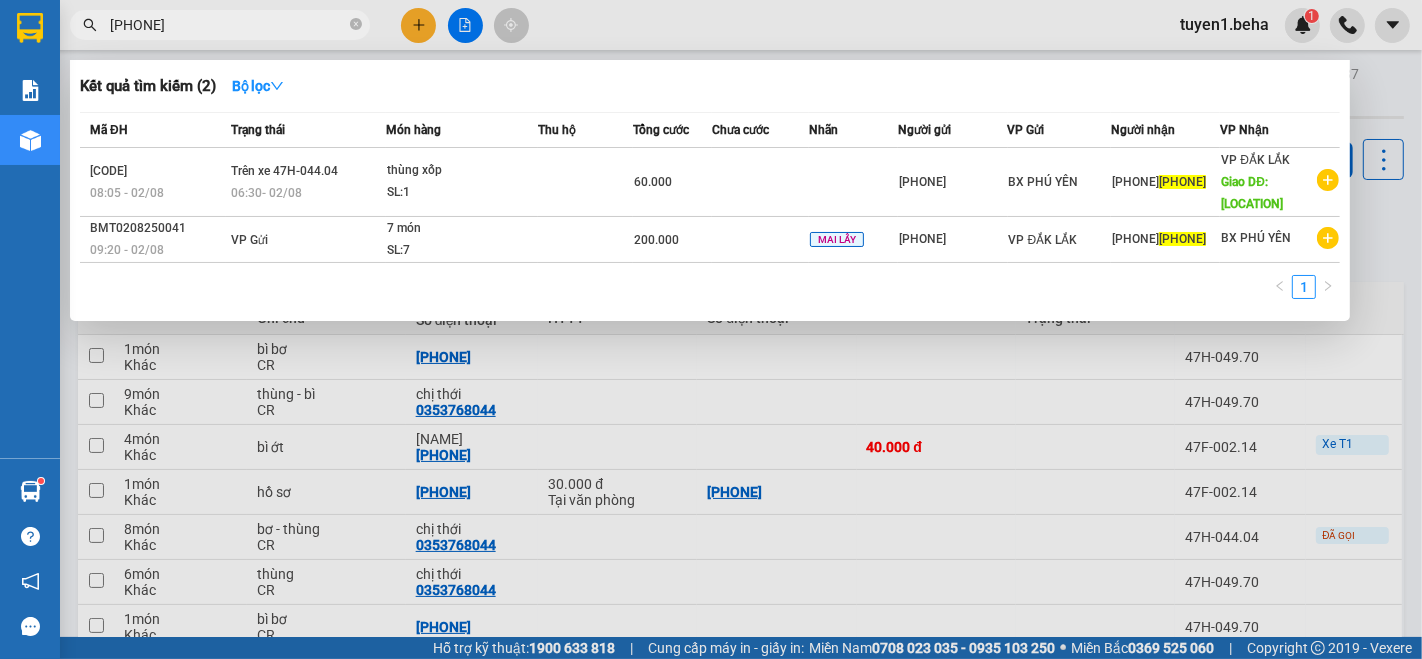 click on "[PHONE]" at bounding box center (228, 25) 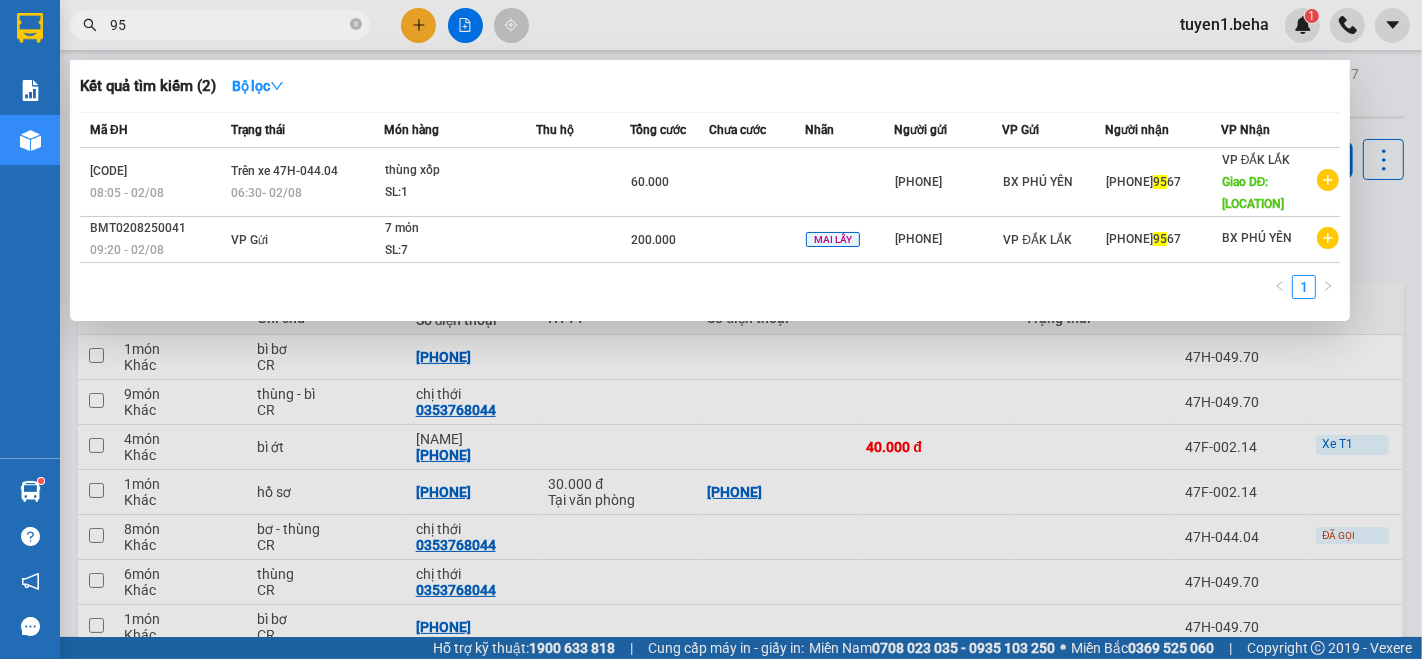 type on "9" 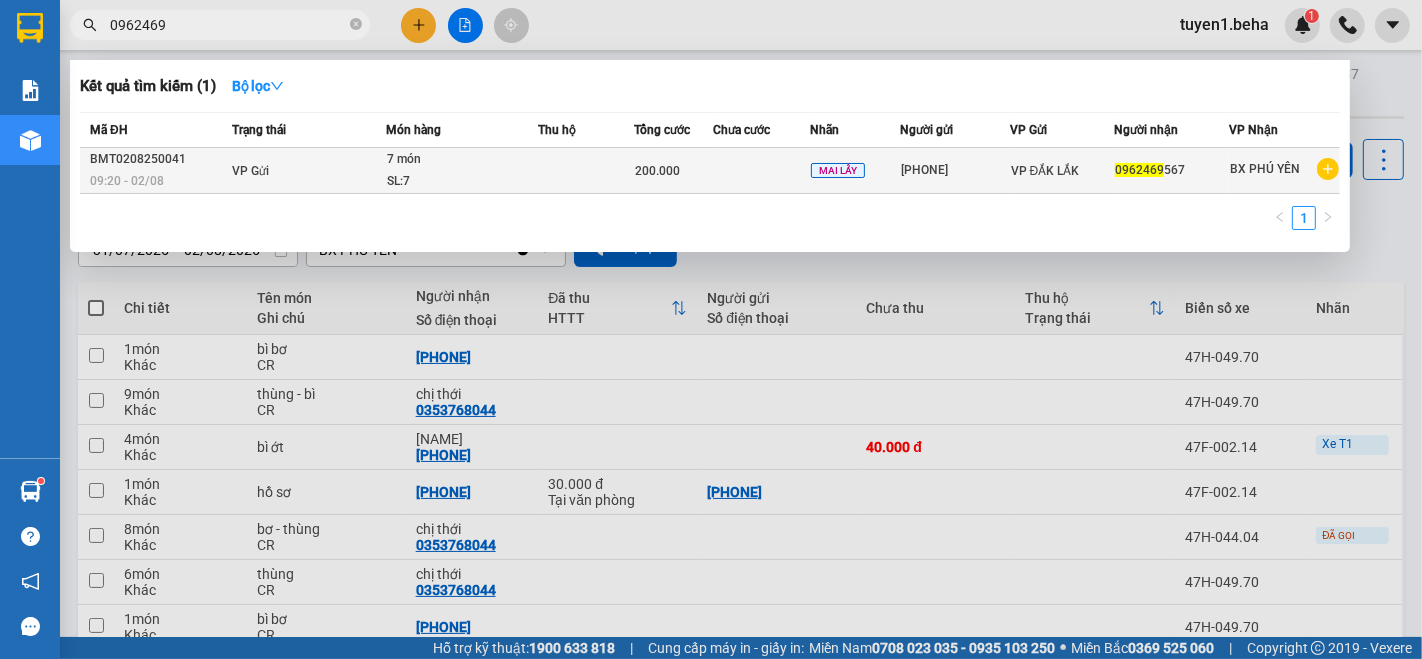 type on "0962469" 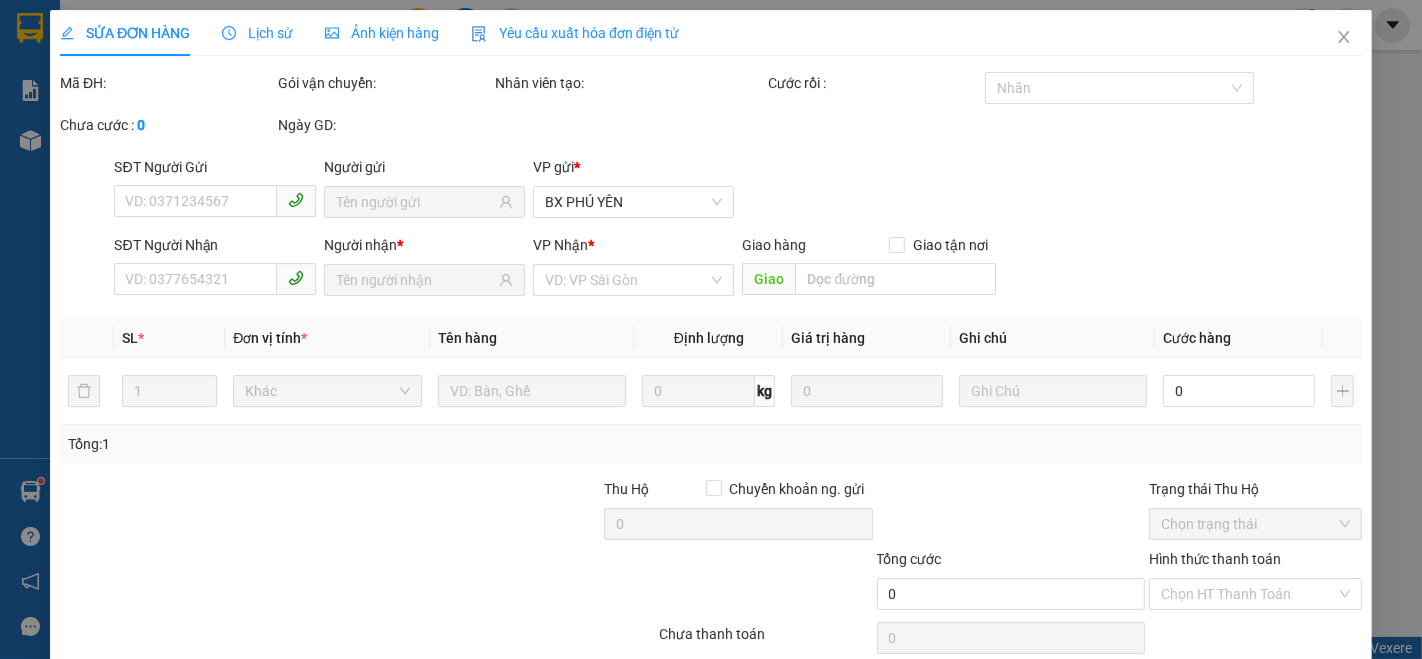 type on "[PHONE]" 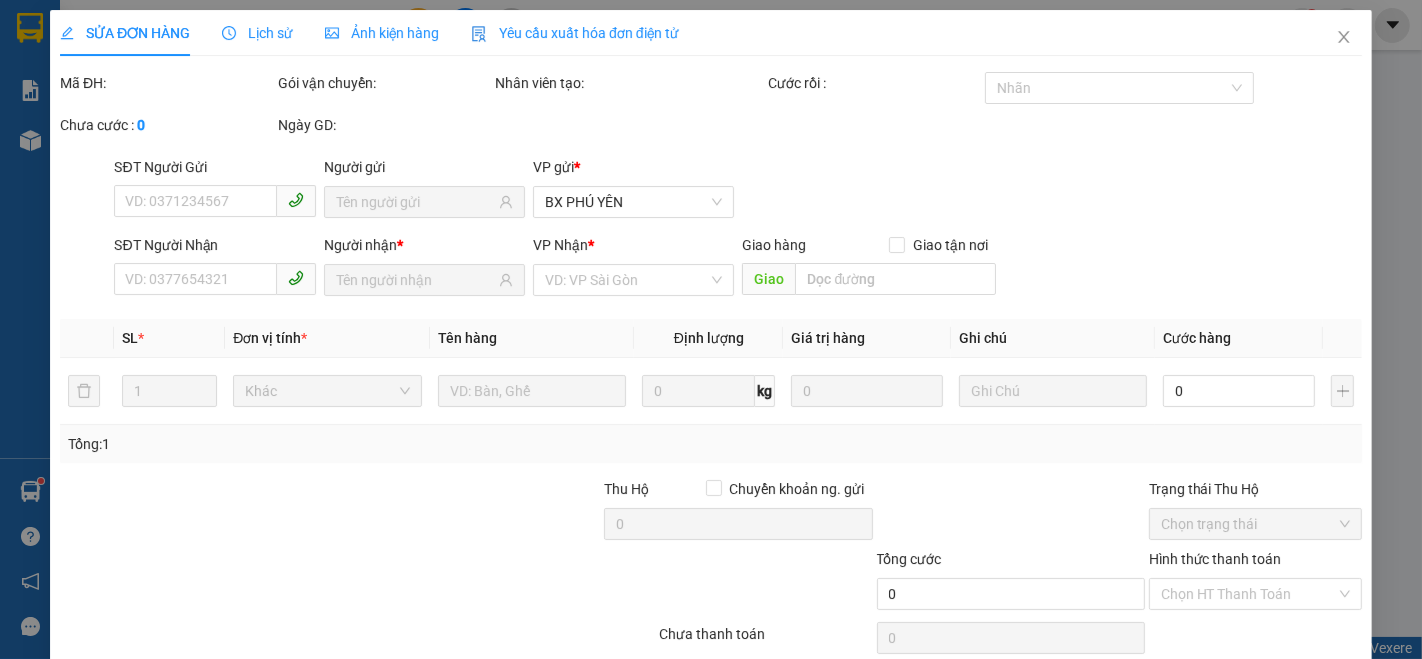 type on "[PHONE]" 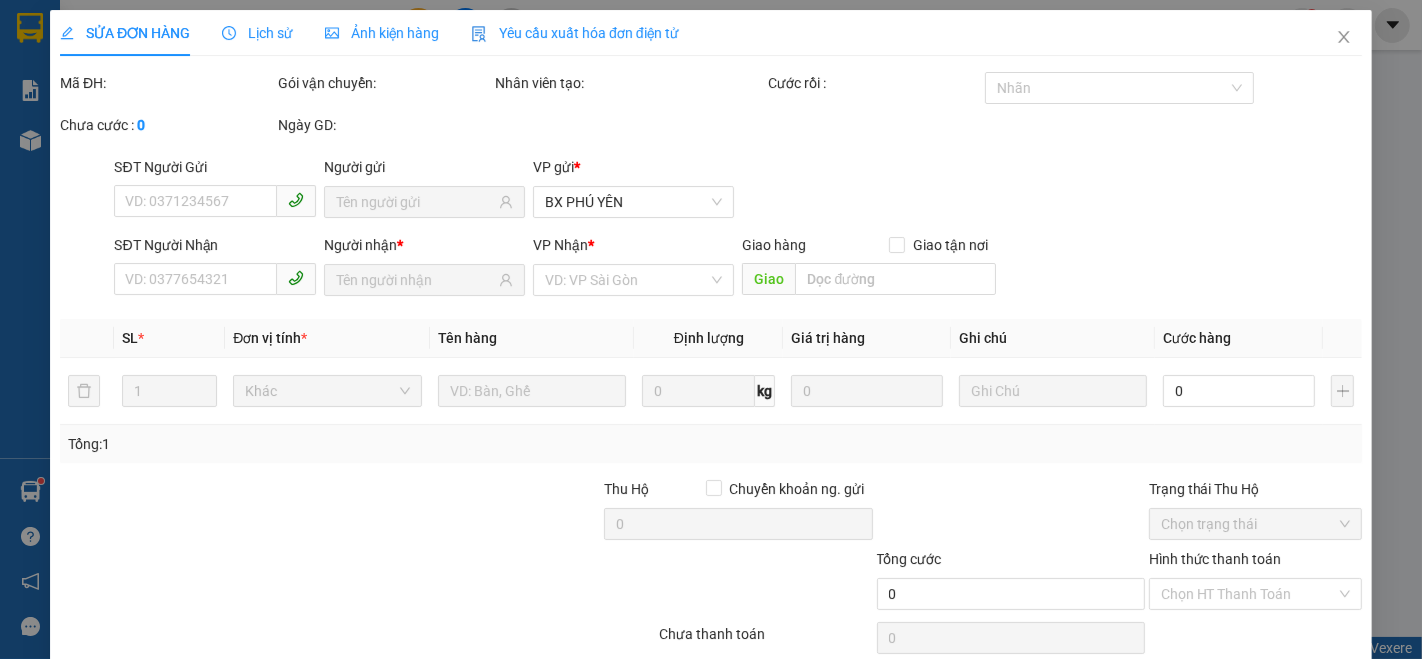 type on "200.000" 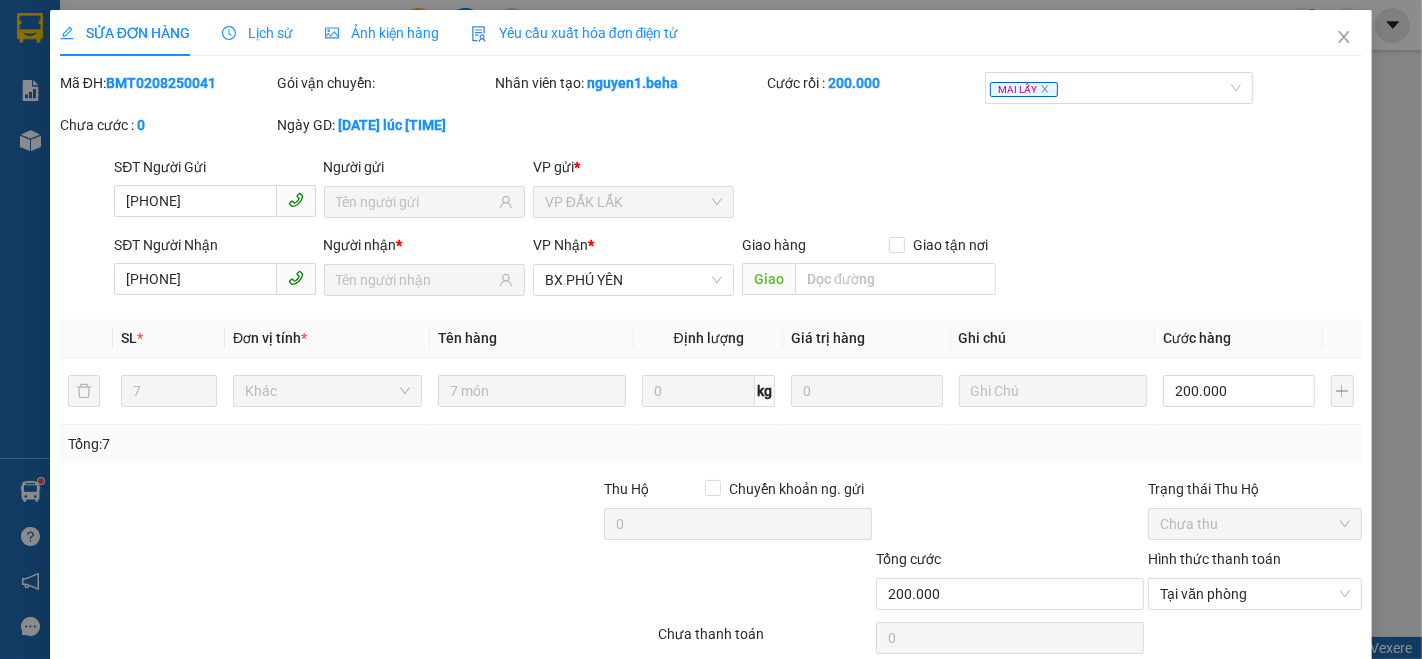 click on "Ảnh kiện hàng" at bounding box center (382, 33) 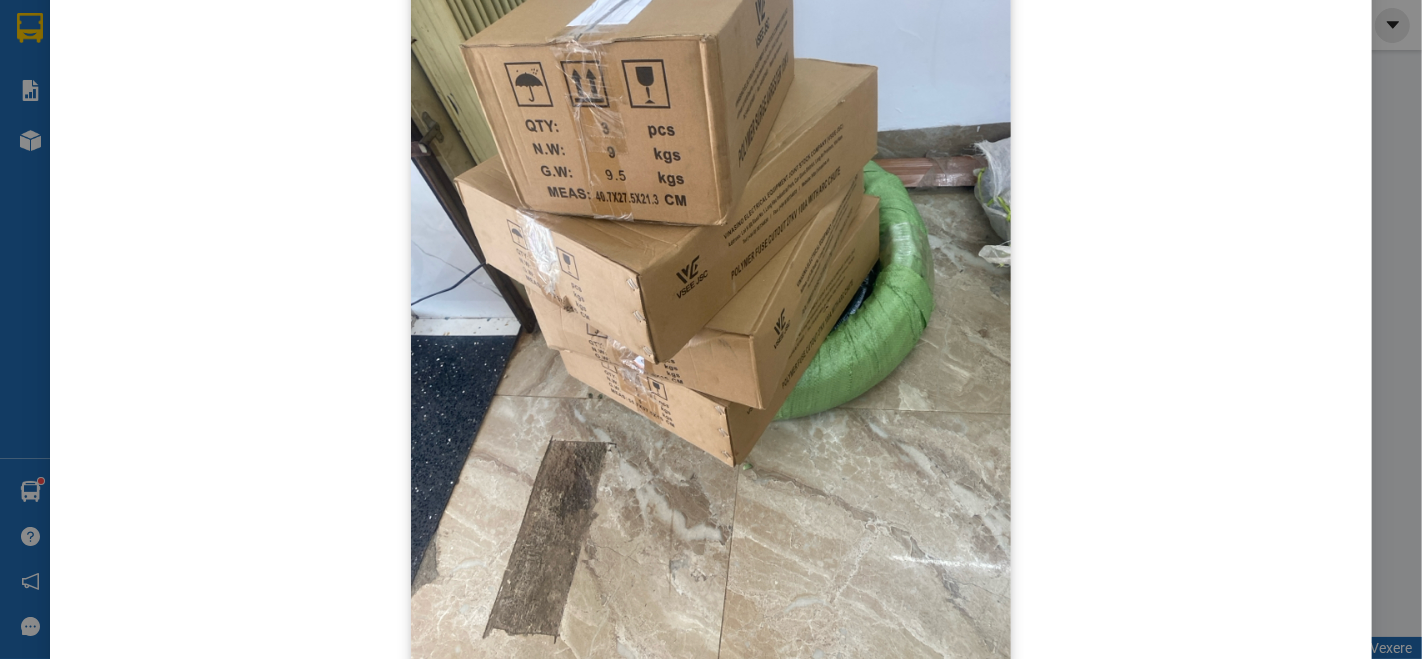 scroll, scrollTop: 222, scrollLeft: 0, axis: vertical 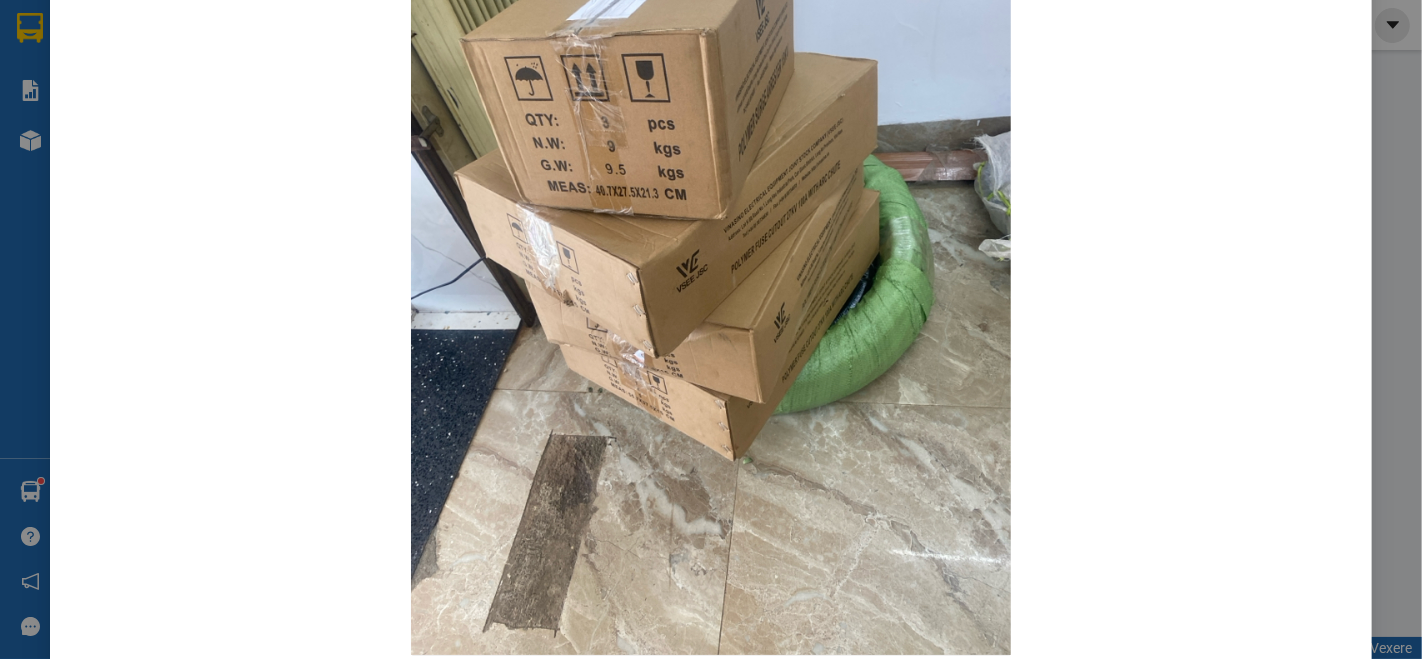 click at bounding box center [711, 255] 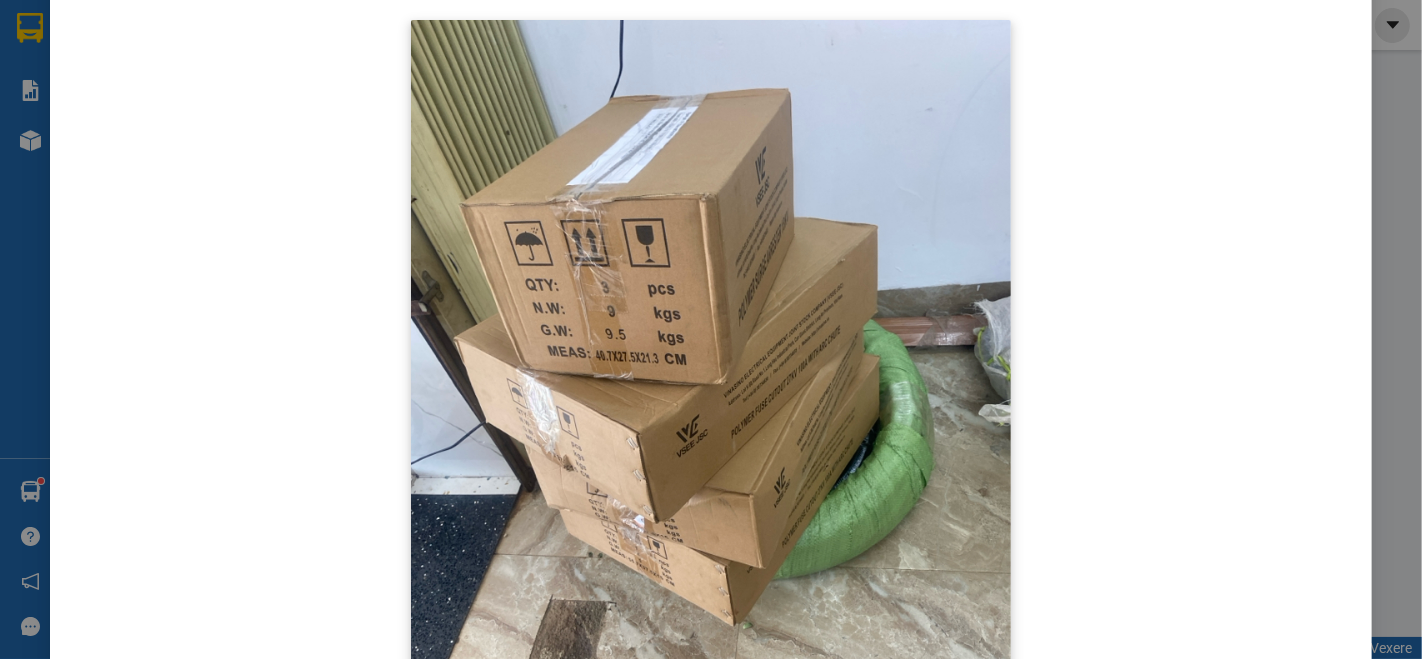 scroll, scrollTop: 0, scrollLeft: 0, axis: both 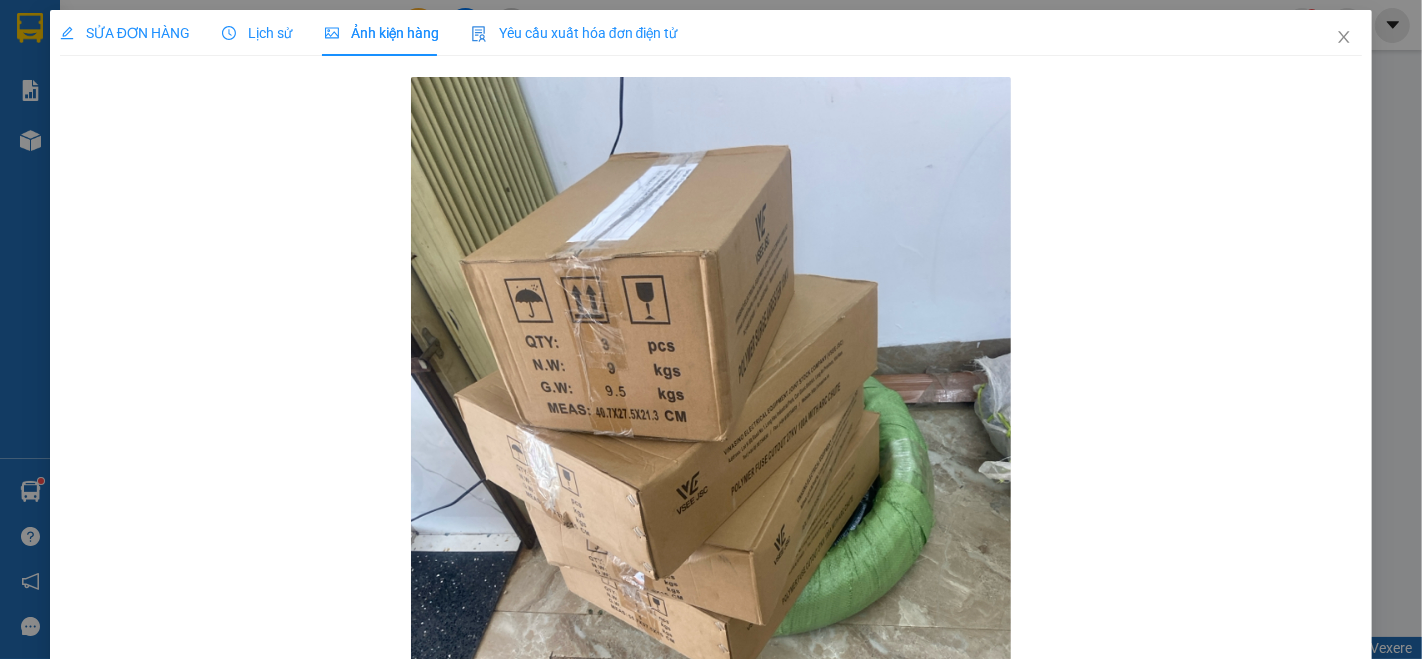 click on "SỬA ĐƠN HÀNG" at bounding box center (125, 33) 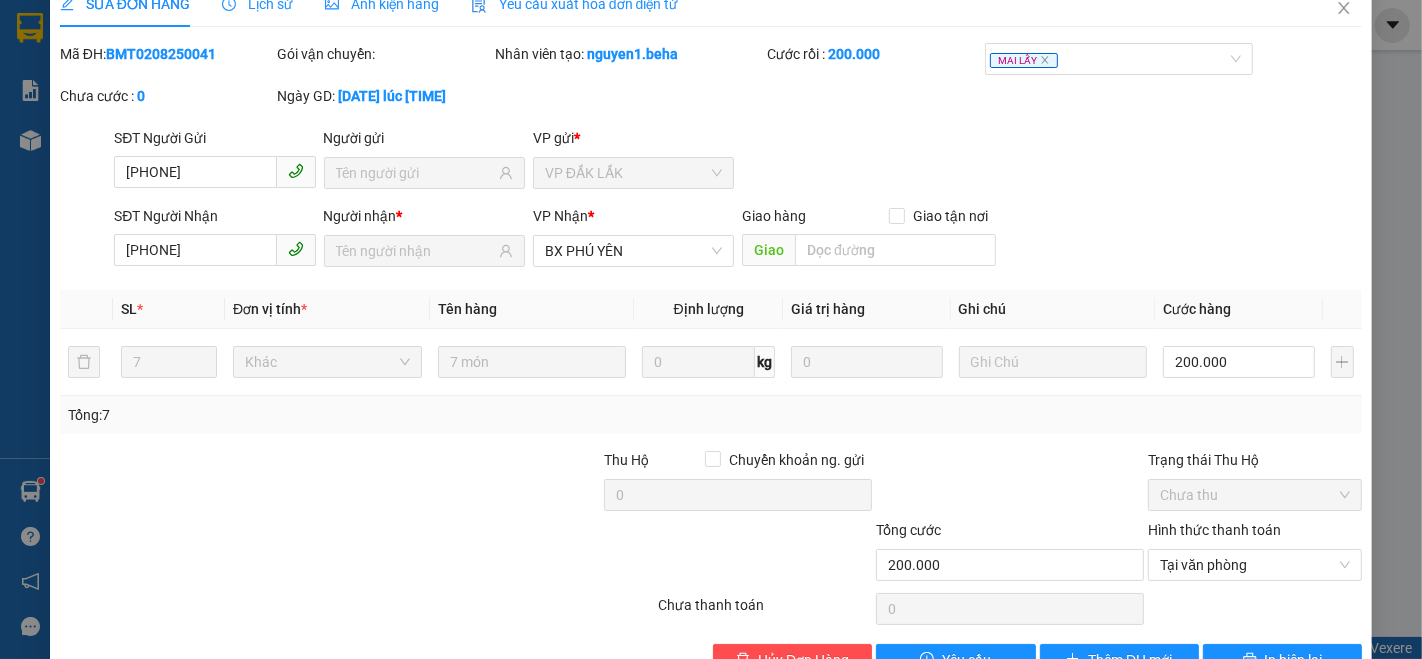 scroll, scrollTop: 0, scrollLeft: 0, axis: both 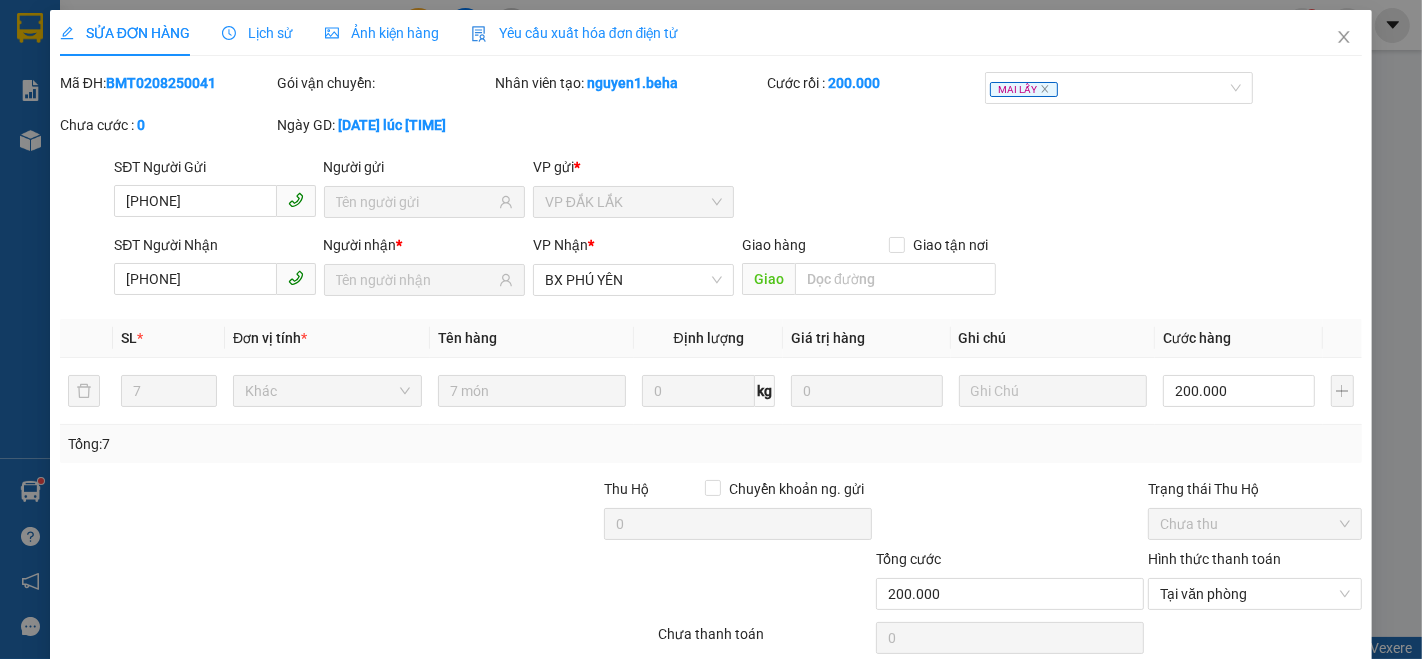 click on "SĐT Người Gửi [PHONE] Người gửi VP gửi  * VP ĐẮK LẮK SĐT Người Nhận [PHONE] Người nhận  * VP Nhận  * BX PHÚ YÊN Giao hàng Giao tận nơi Giao" at bounding box center (711, 230) 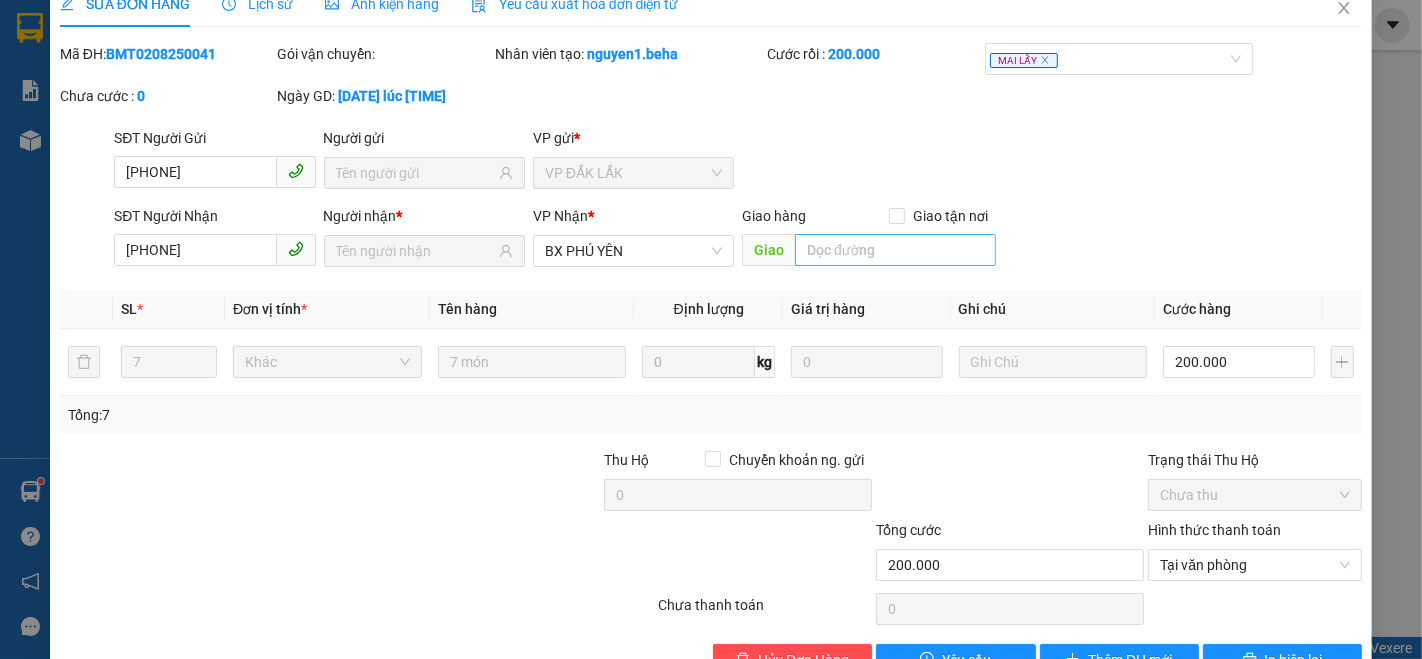 scroll, scrollTop: 0, scrollLeft: 0, axis: both 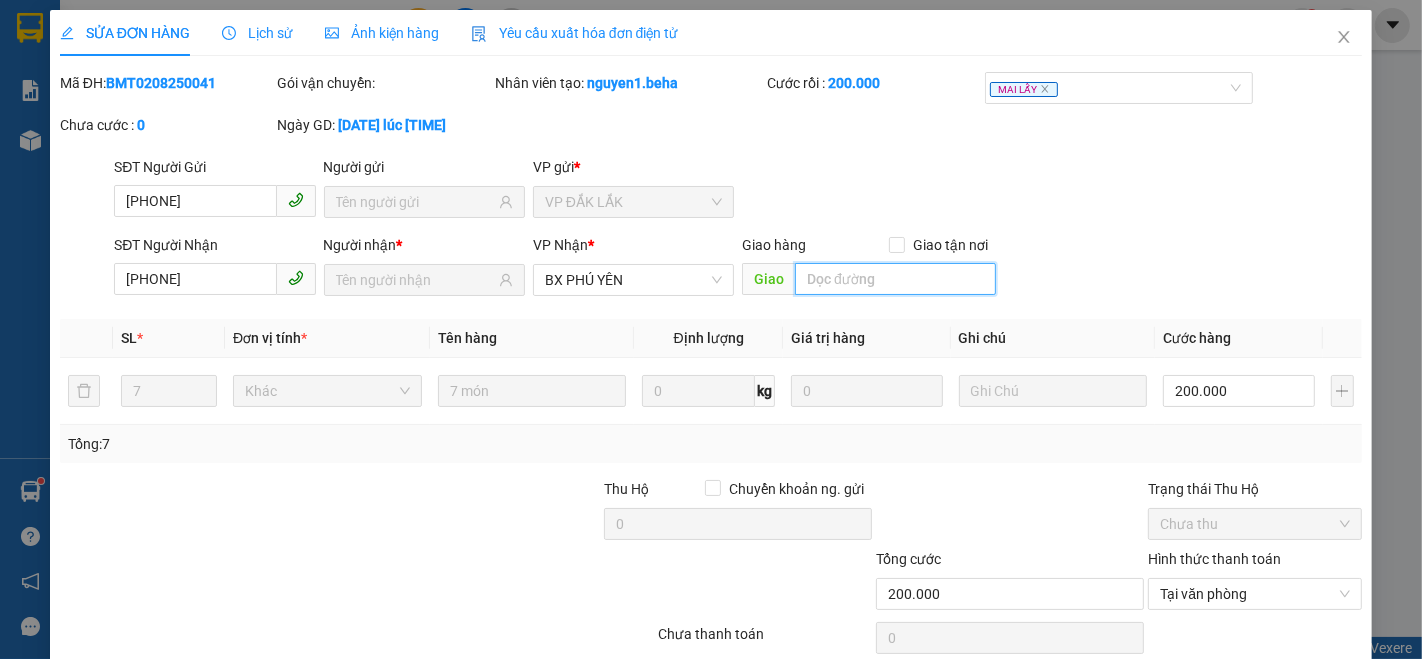 click at bounding box center (895, 279) 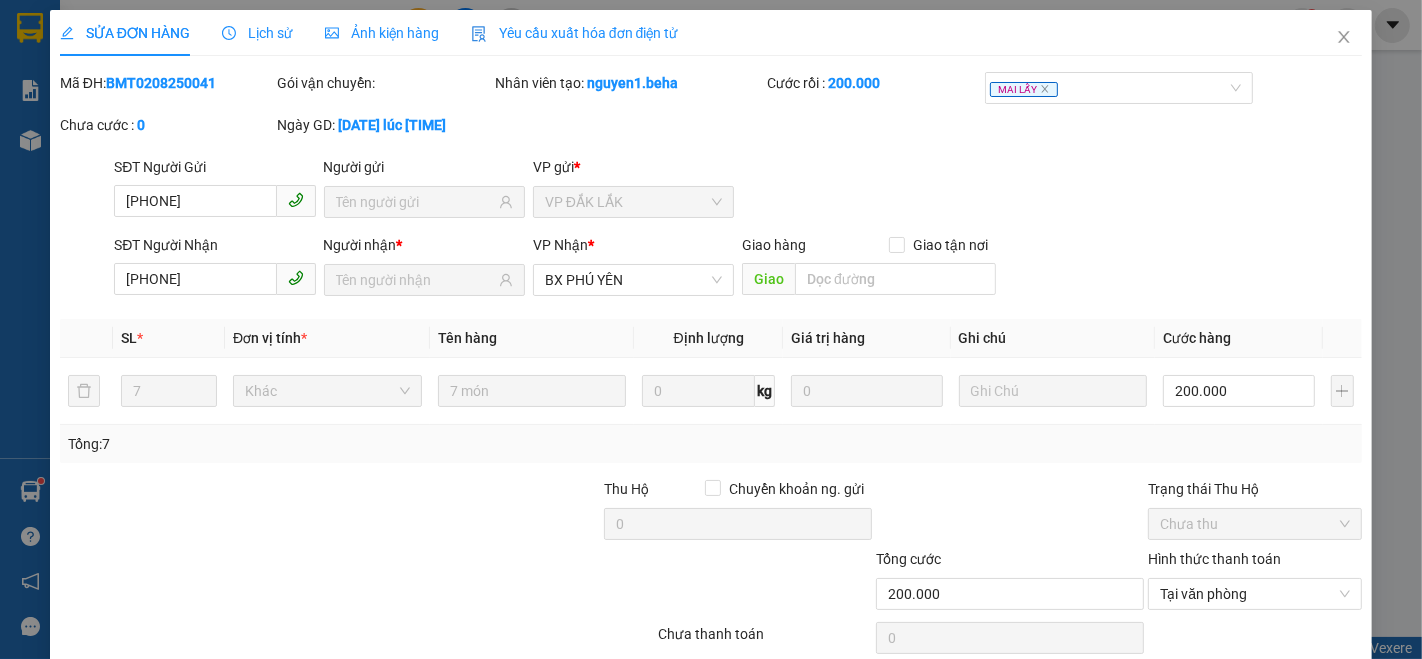 click at bounding box center (194, 513) 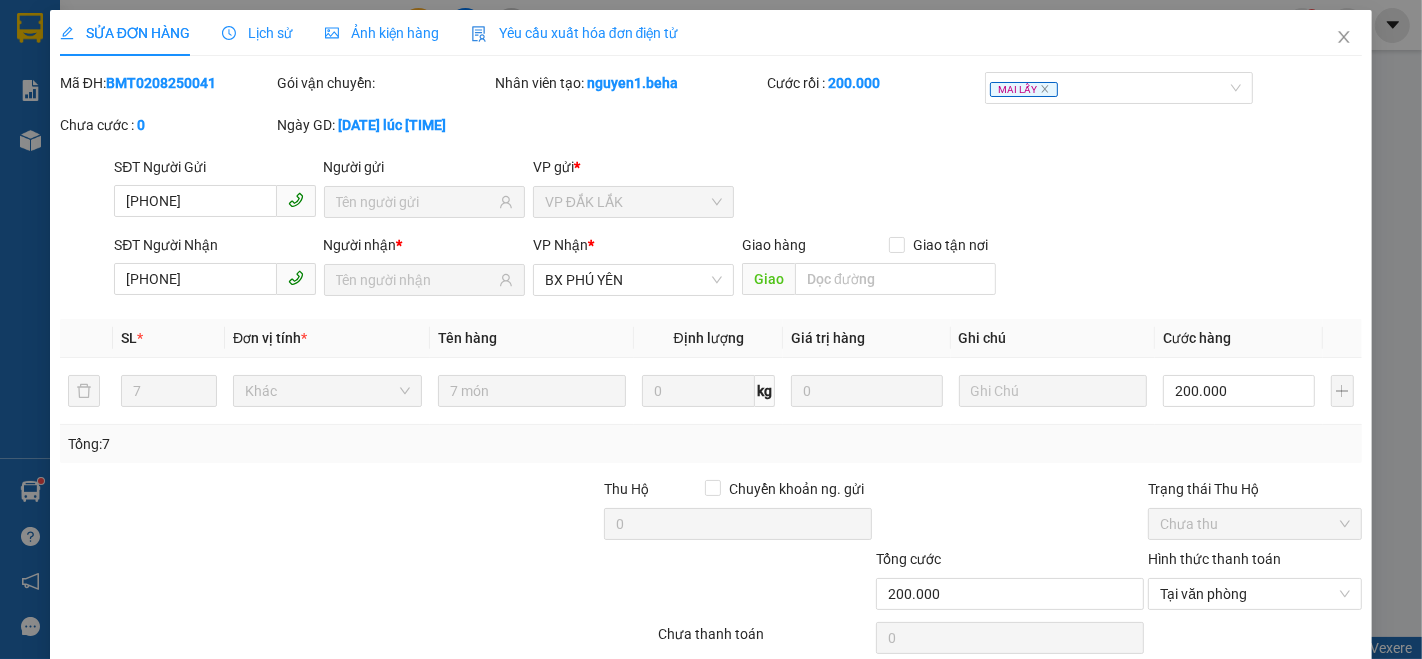 click at bounding box center [194, 513] 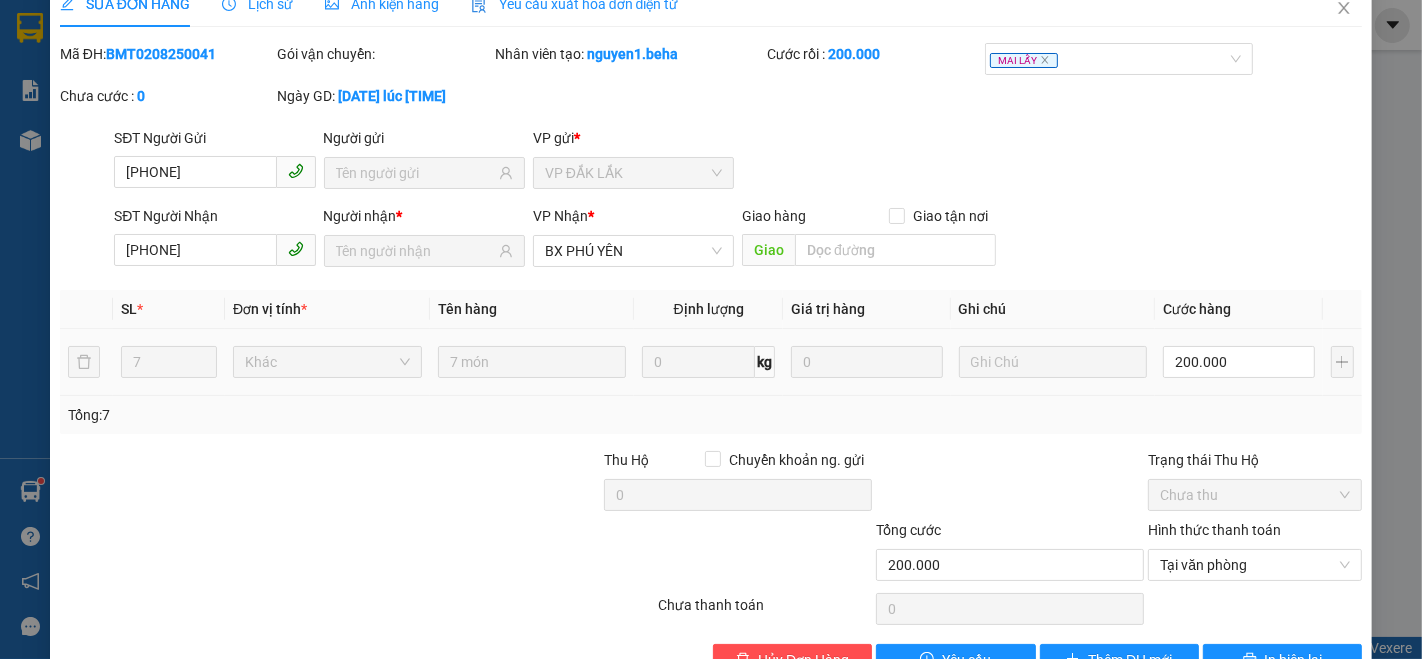 scroll, scrollTop: 0, scrollLeft: 0, axis: both 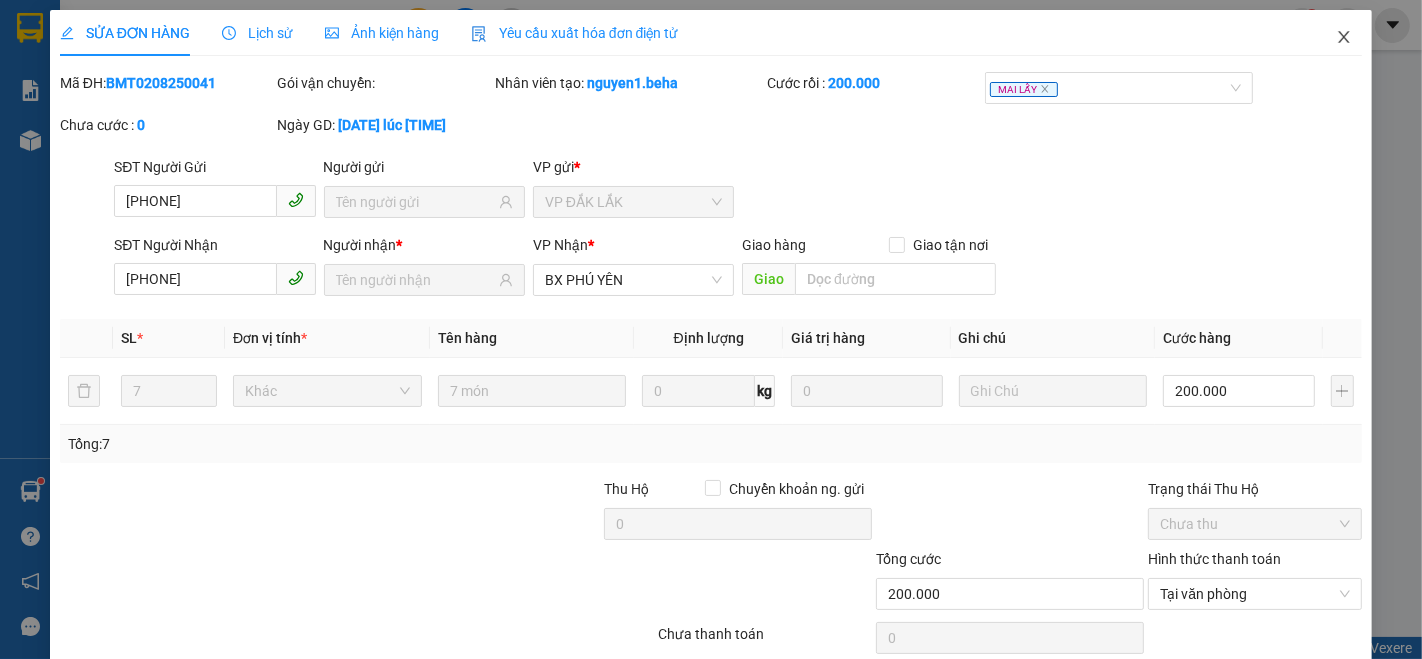 click 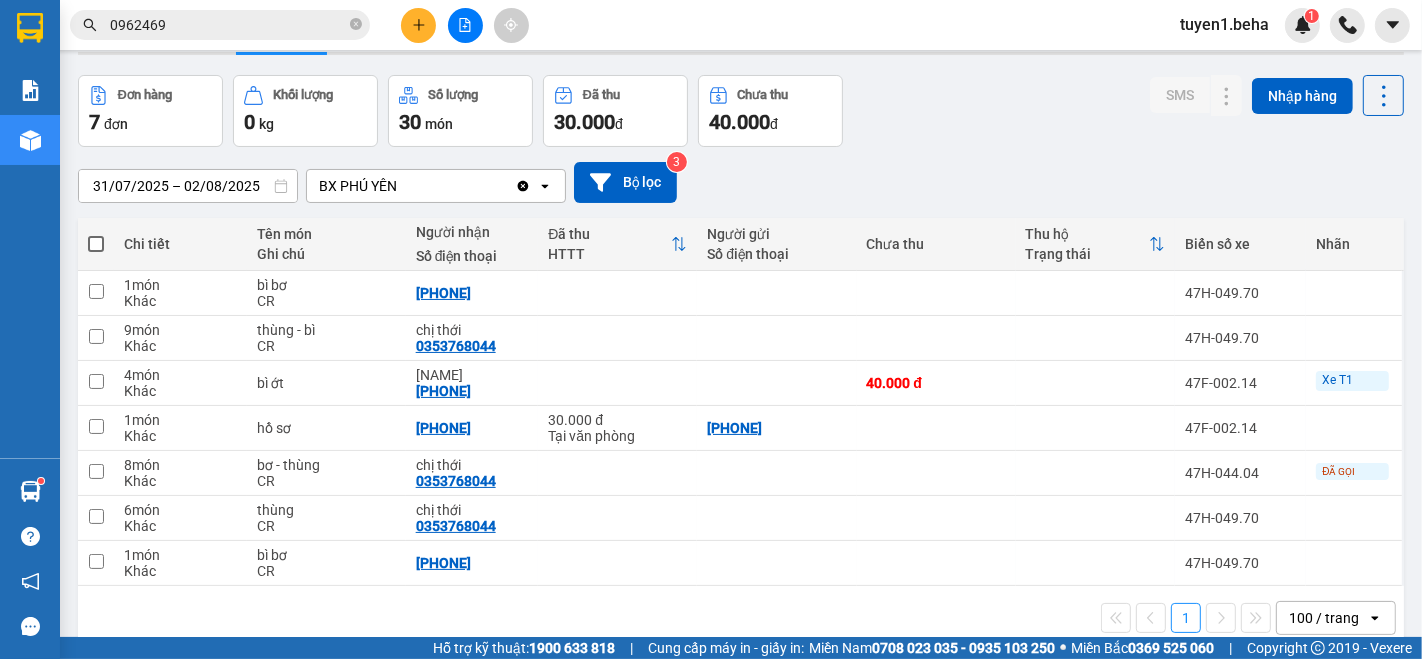 scroll, scrollTop: 97, scrollLeft: 0, axis: vertical 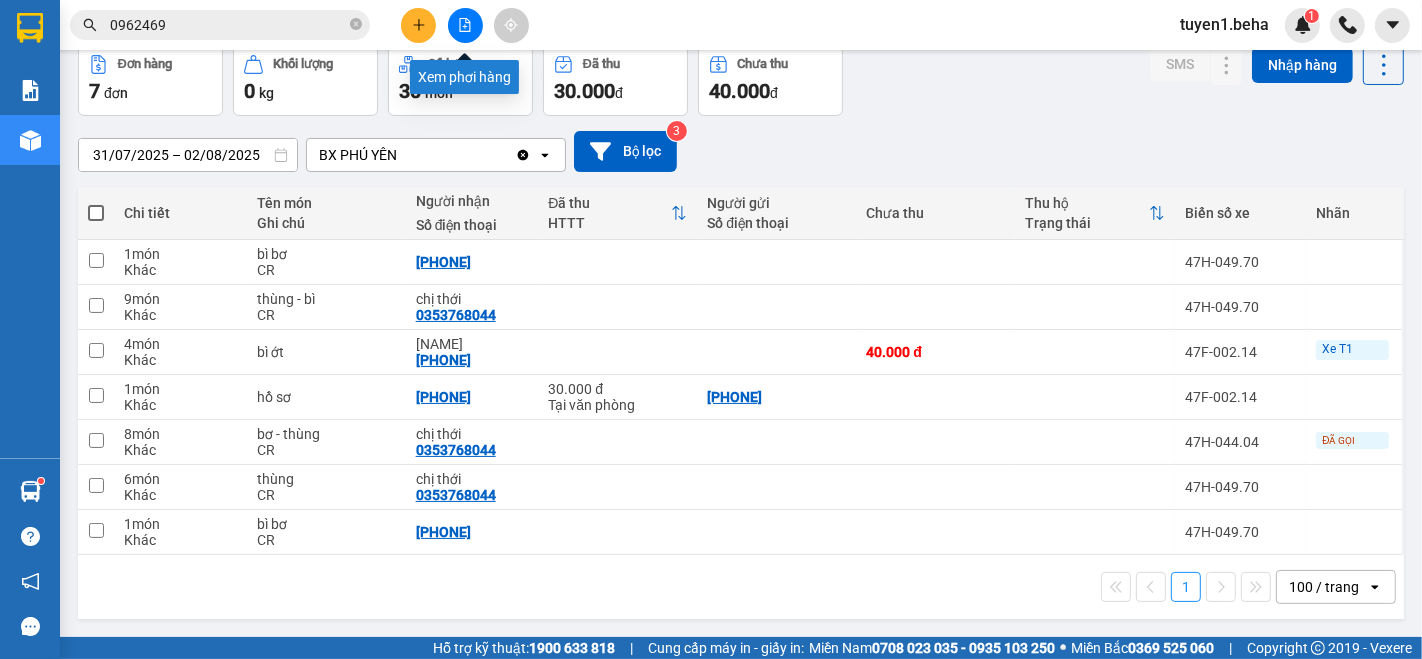 click at bounding box center (465, 25) 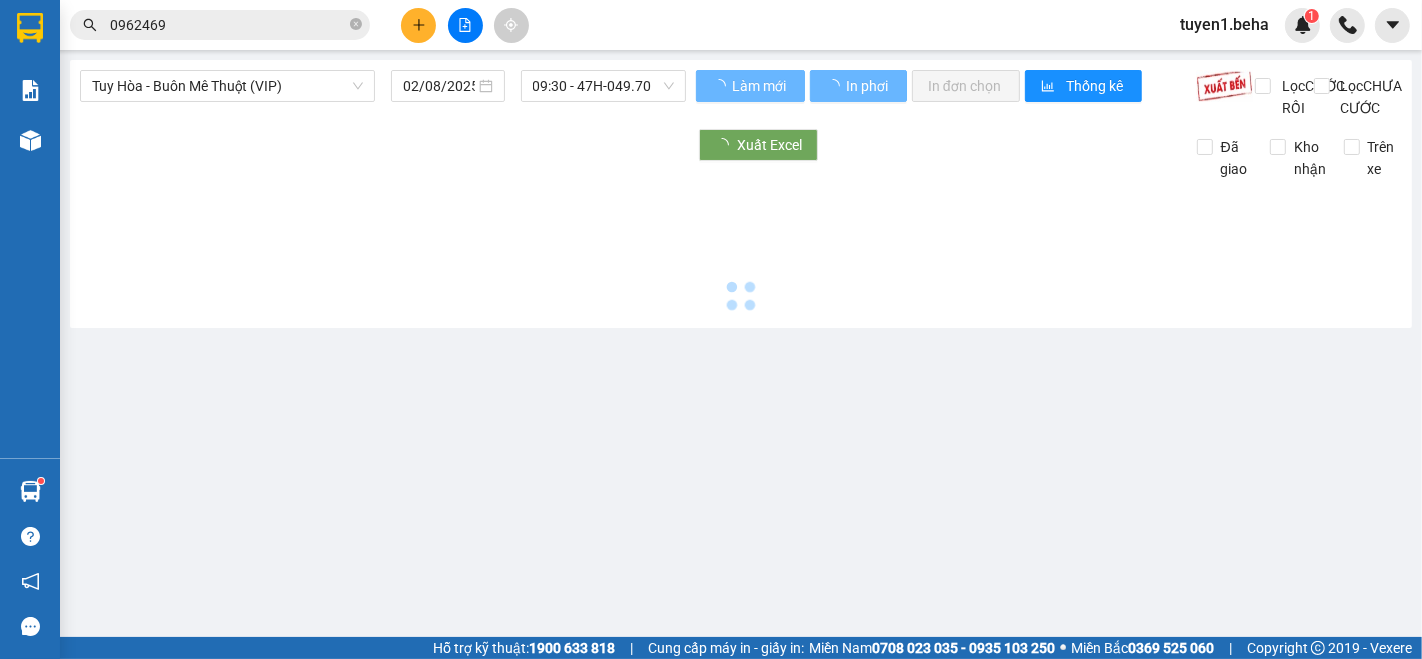 scroll, scrollTop: 0, scrollLeft: 0, axis: both 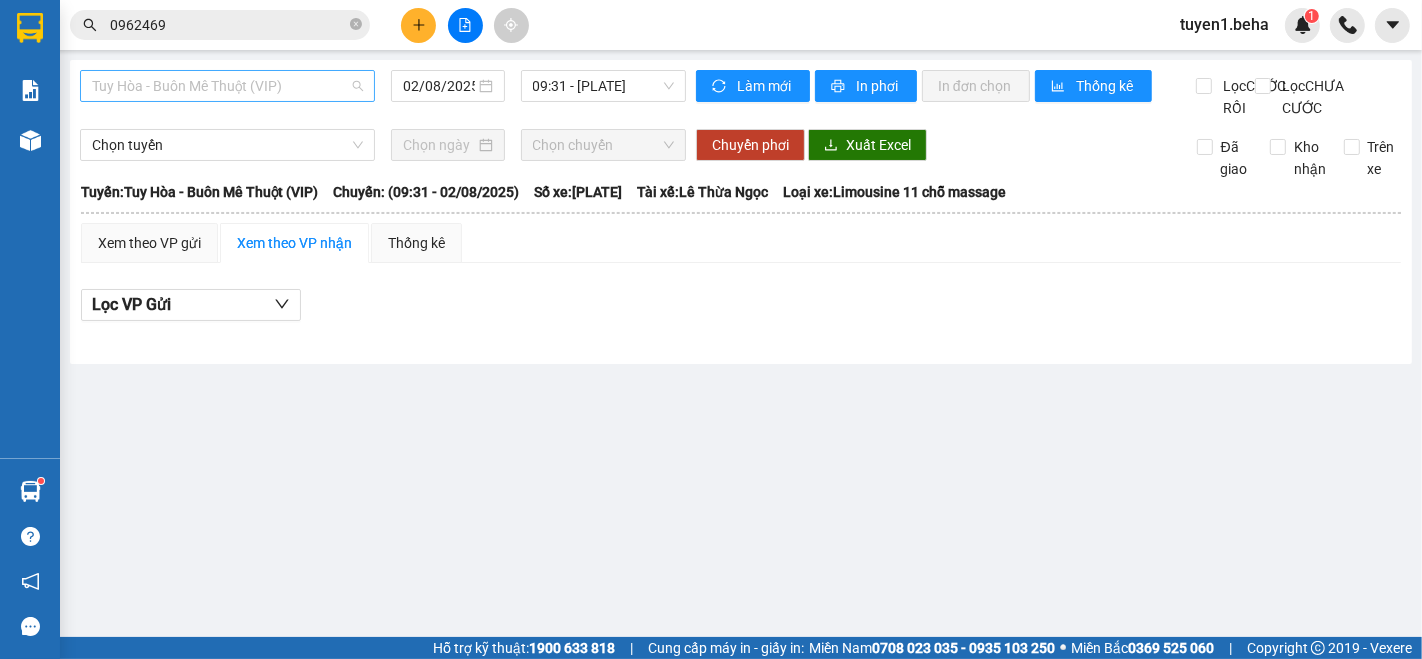 click on "Tuy Hòa - Buôn Mê Thuột (VIP)" at bounding box center (227, 86) 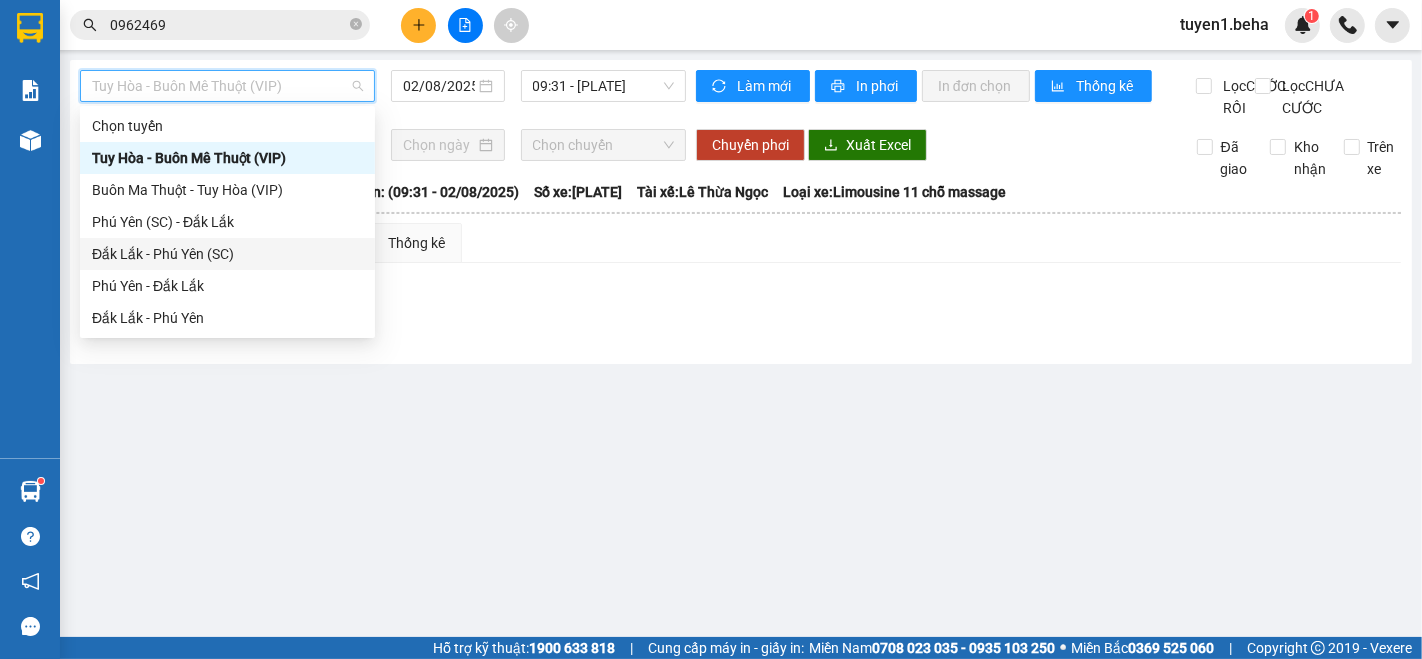 click on "Đắk Lắk - Phú Yên (SC)" at bounding box center [227, 254] 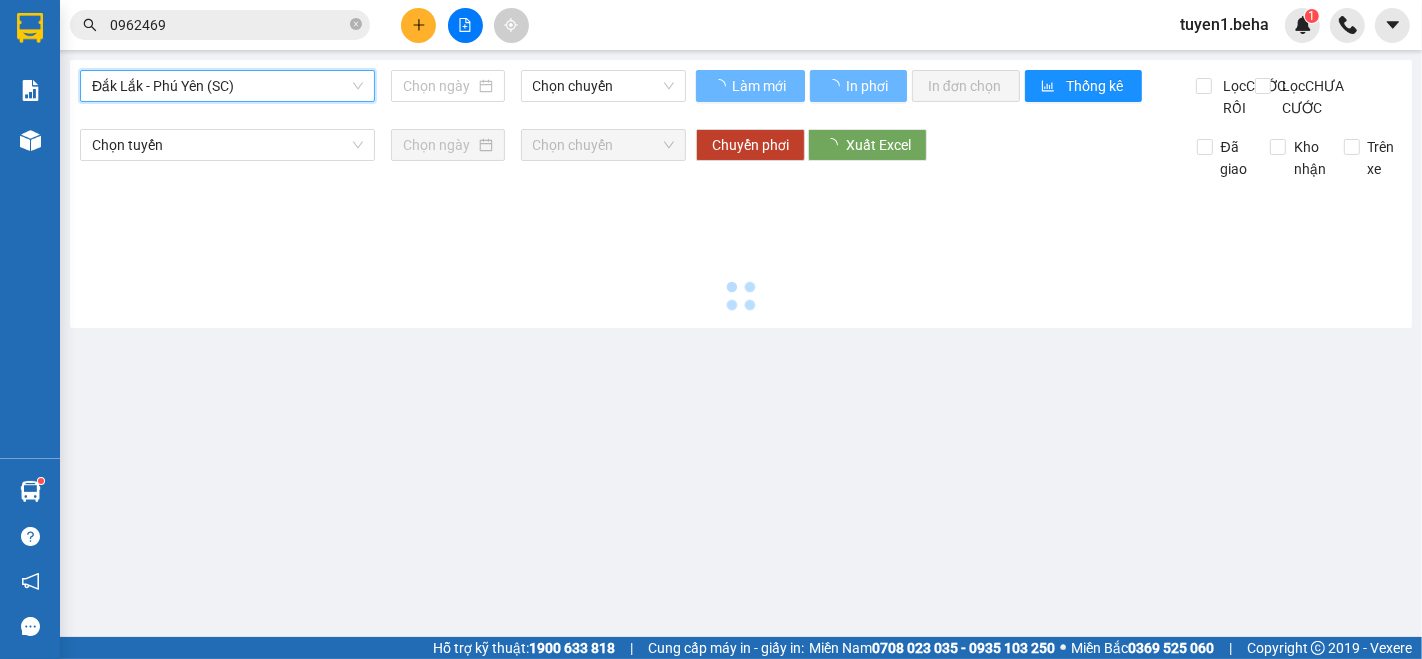 type on "02/08/2025" 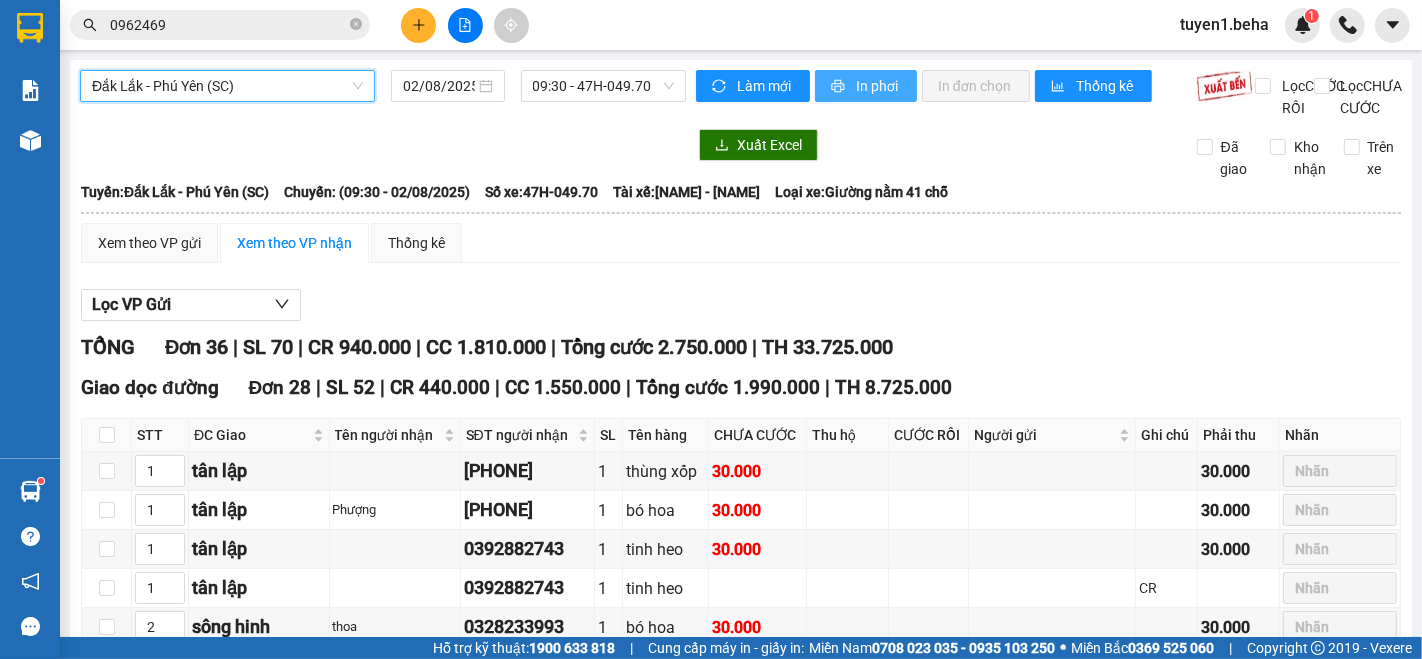 click on "In phơi" at bounding box center (878, 86) 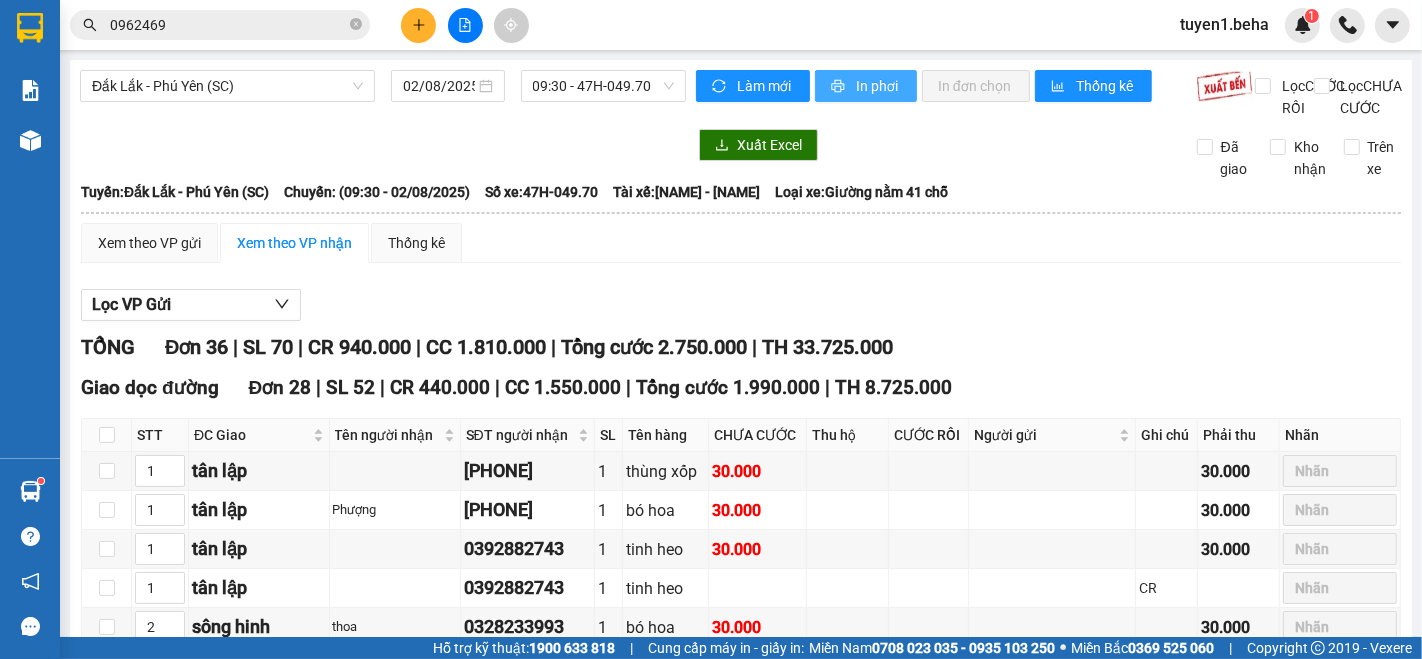 scroll, scrollTop: 0, scrollLeft: 0, axis: both 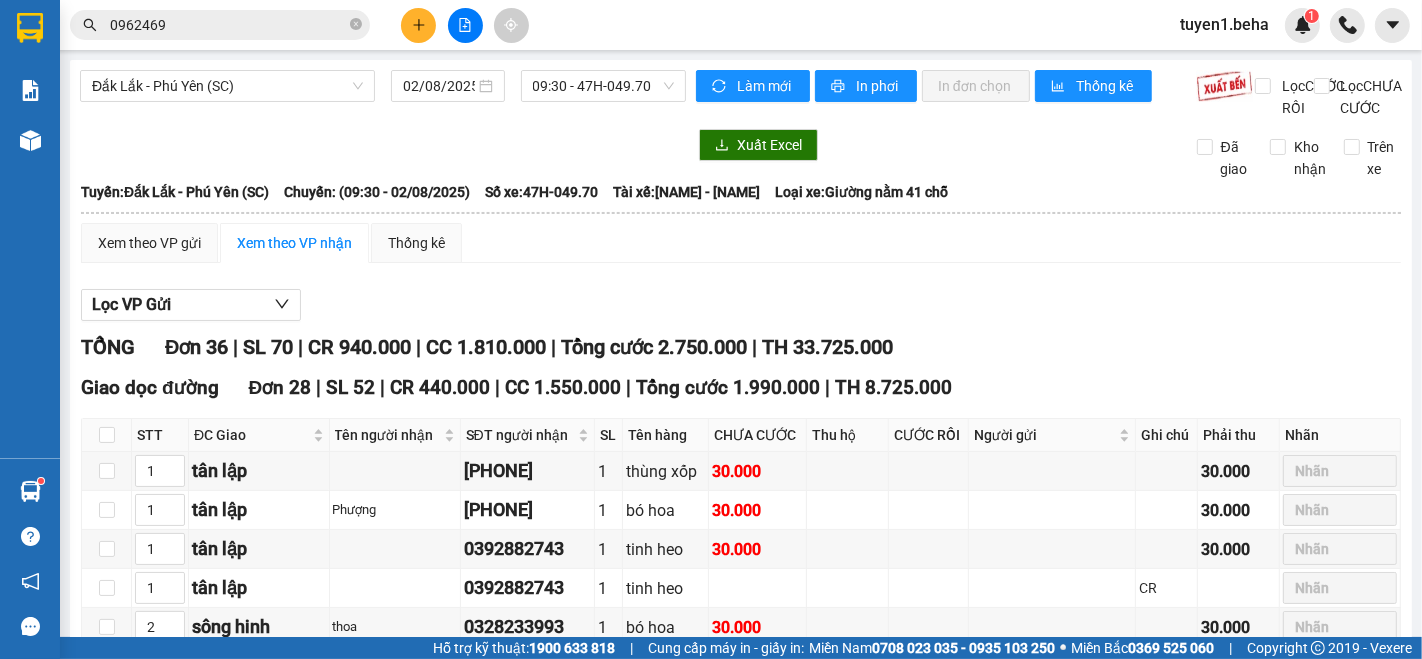 click on "[LOCATION] - [DATE] [TIME]     - [PLATE]" at bounding box center (383, 94) 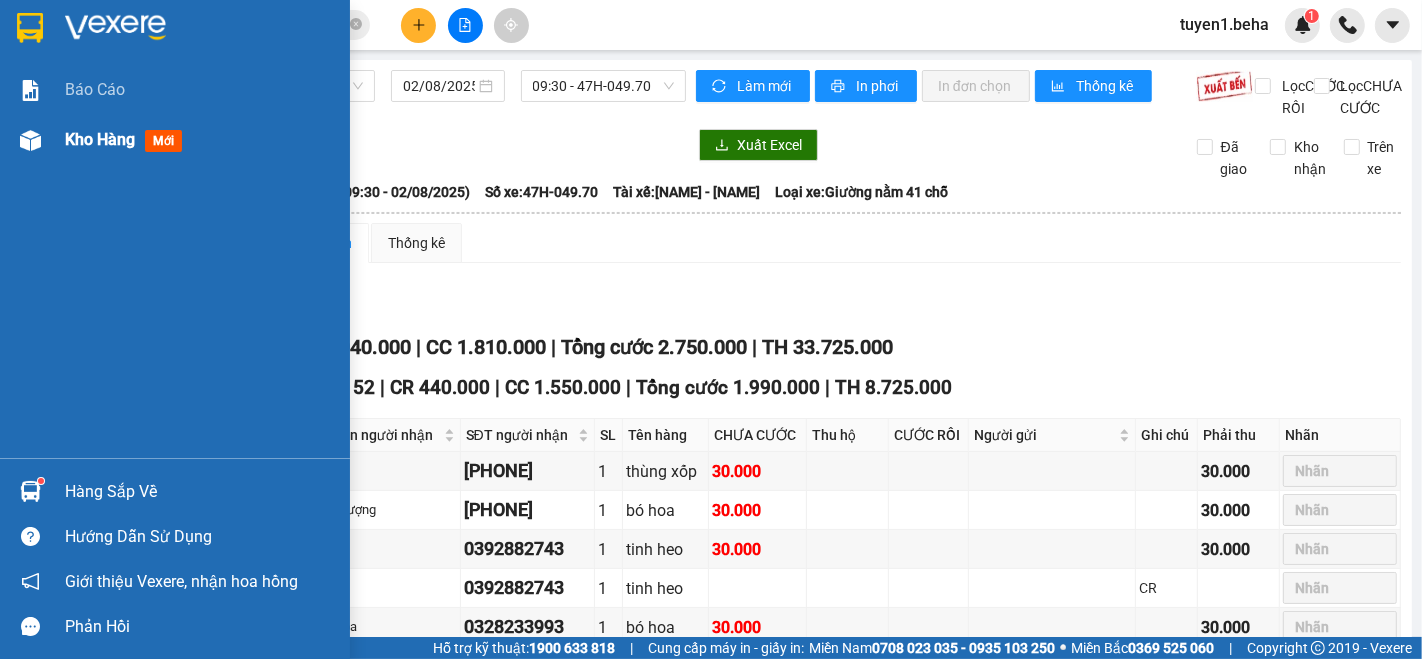 click on "Kho hàng" at bounding box center (100, 139) 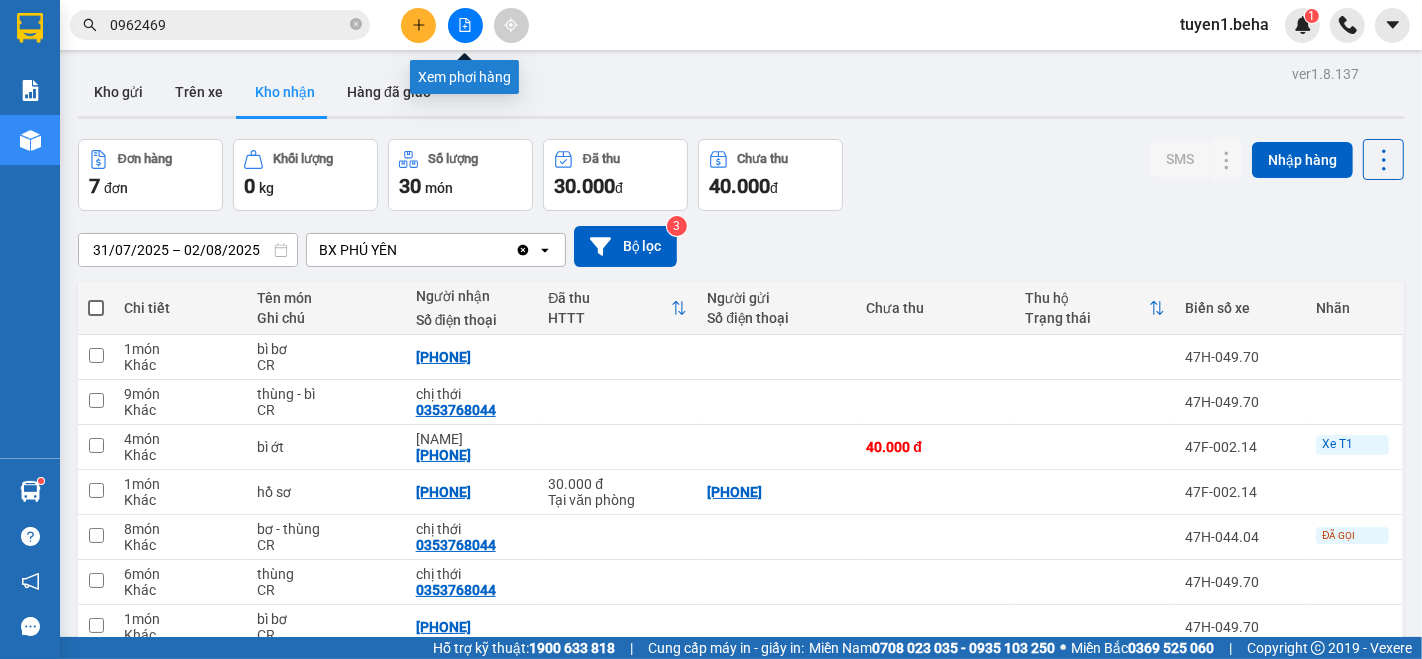 click 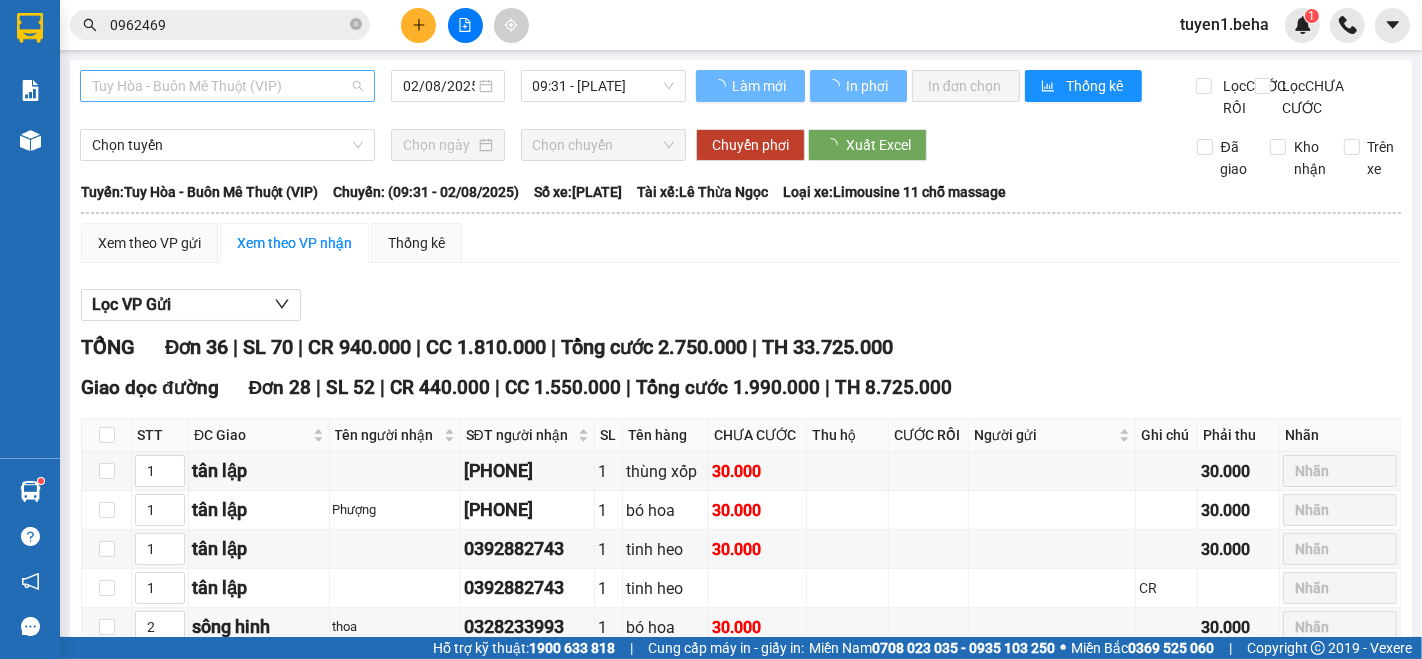 click on "Tuy Hòa - Buôn Mê Thuột (VIP)" at bounding box center (227, 86) 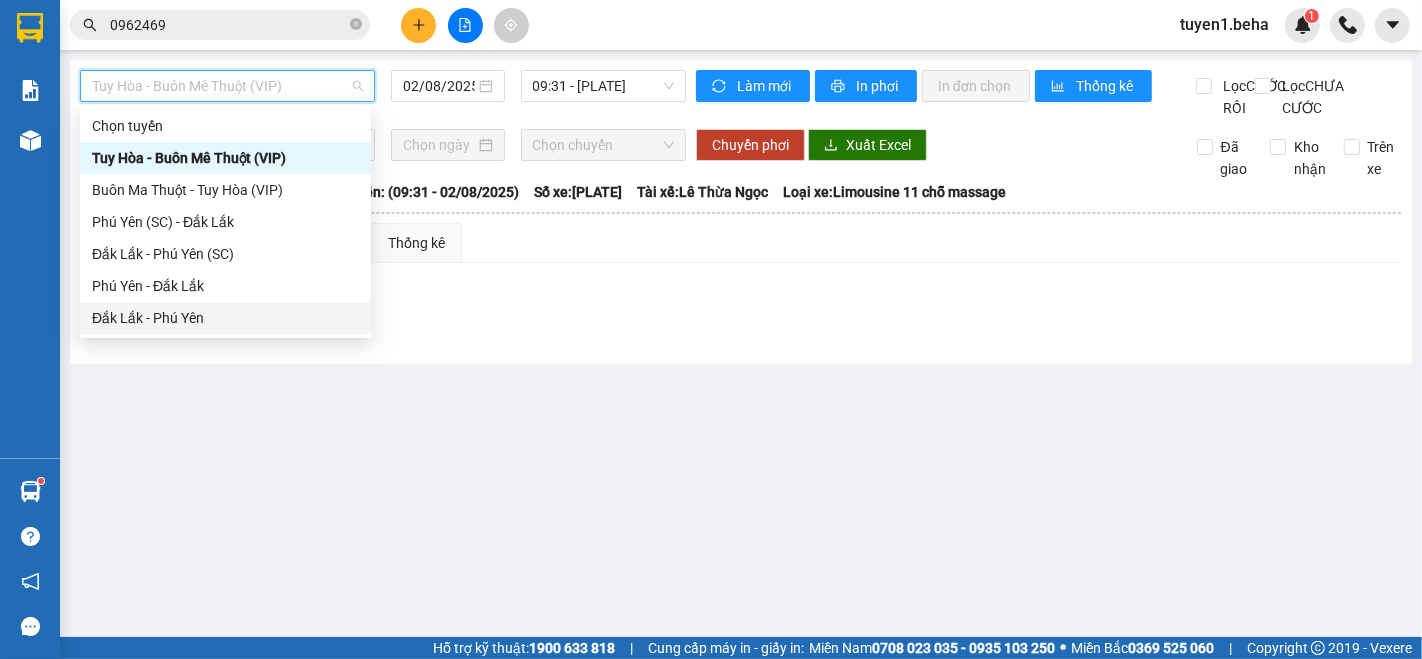 click on "Đắk Lắk - Phú Yên" at bounding box center (225, 318) 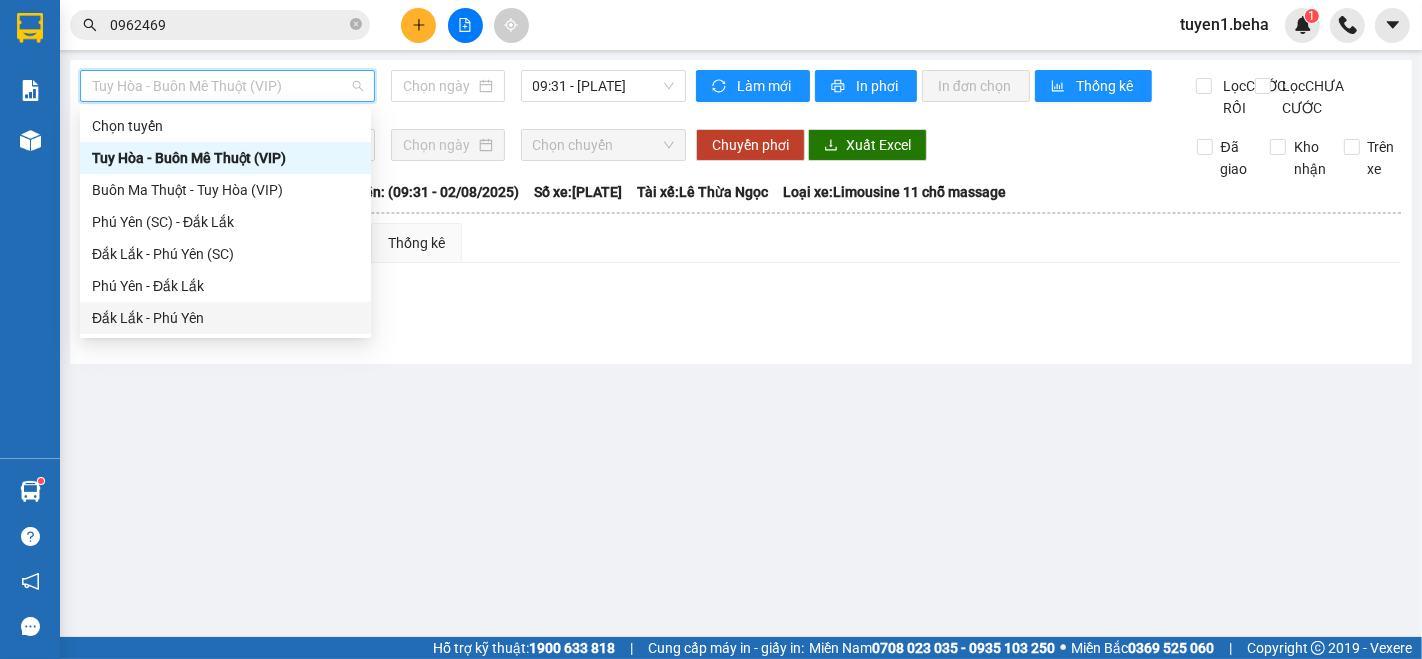 type on "02/08/2025" 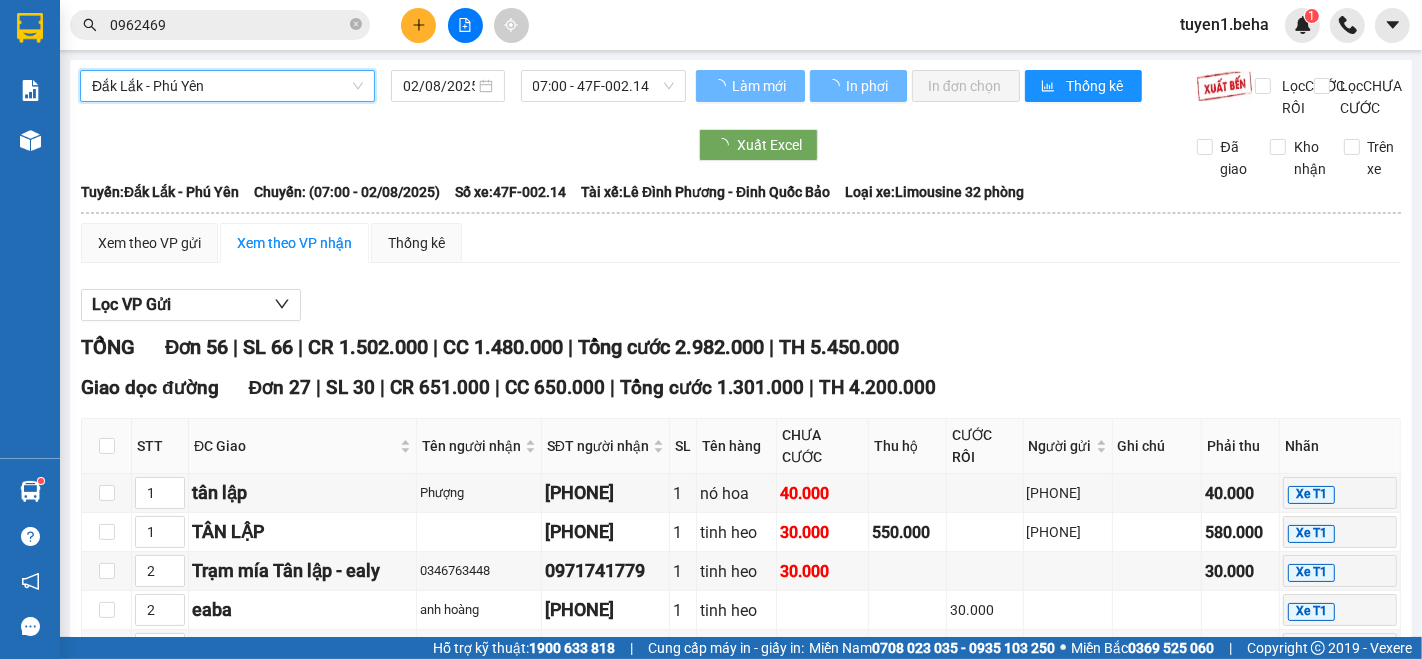 click on "Đắk Lắk - Phú Yên" at bounding box center [227, 86] 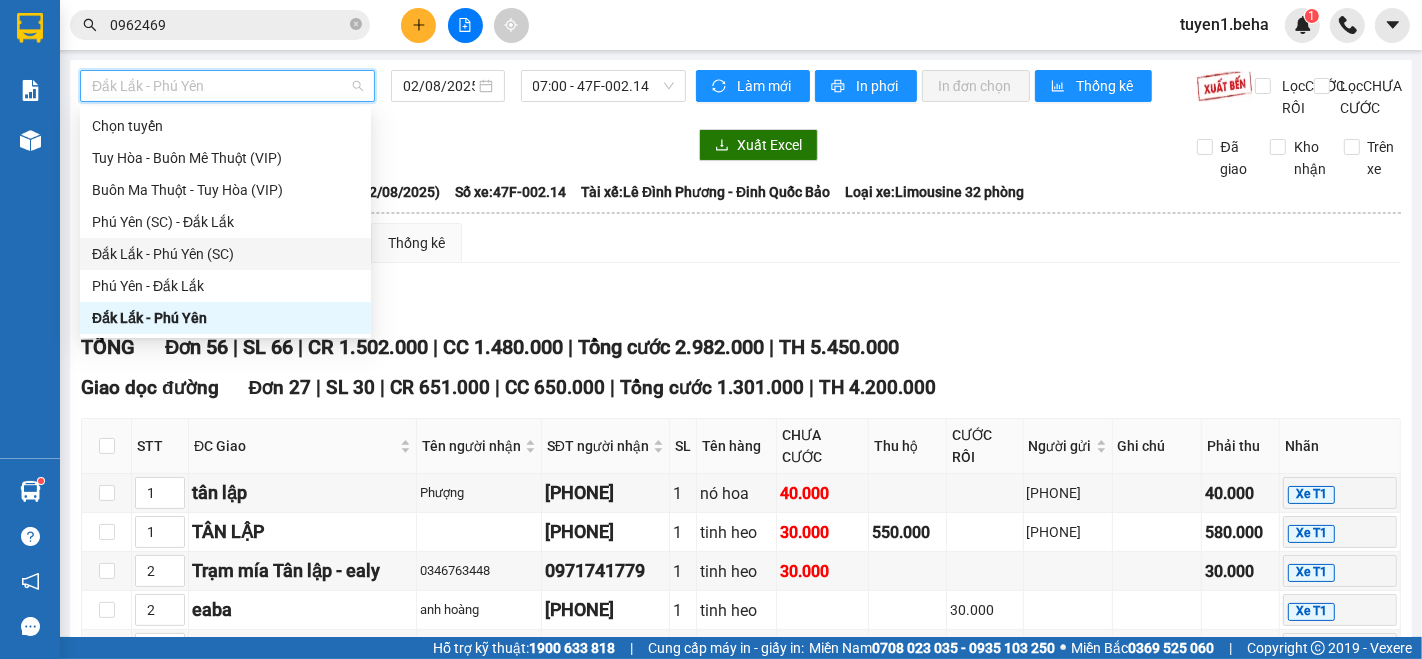 click on "Đắk Lắk - Phú Yên (SC)" at bounding box center (225, 254) 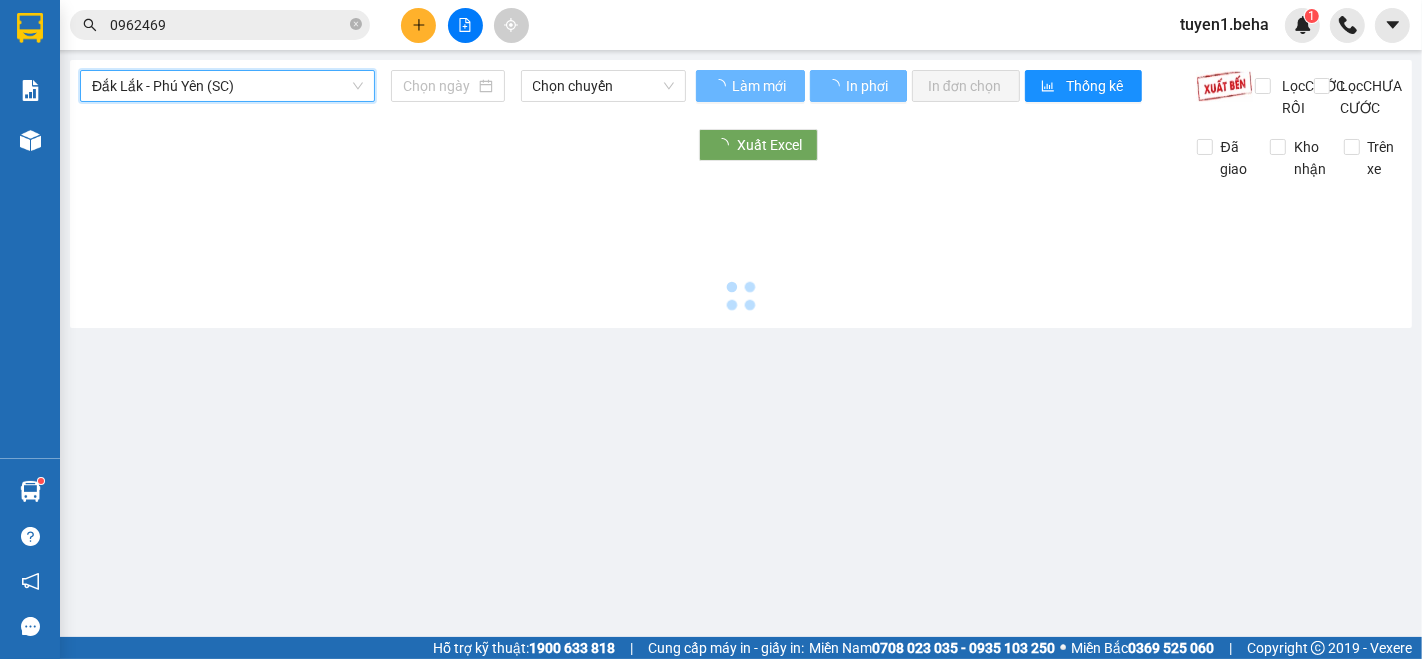 type on "02/08/2025" 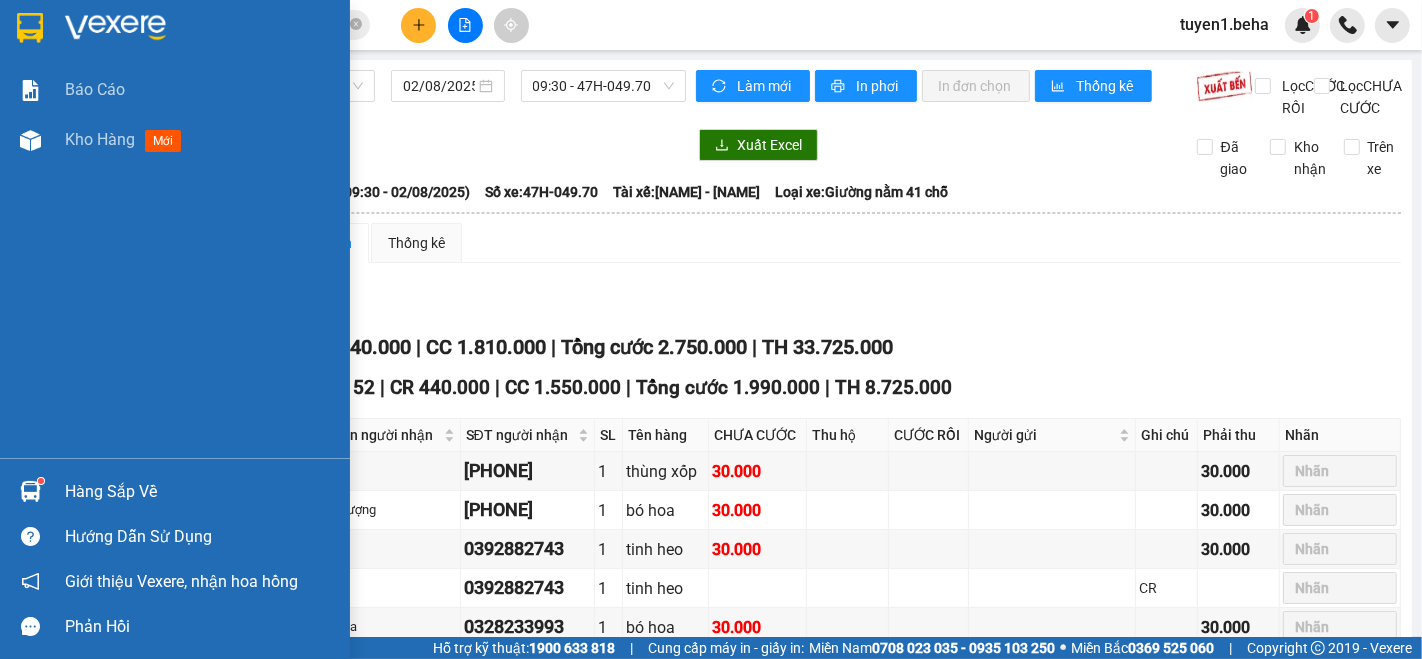 click on "Báo cáo     Kho hàng mới" at bounding box center [175, 261] 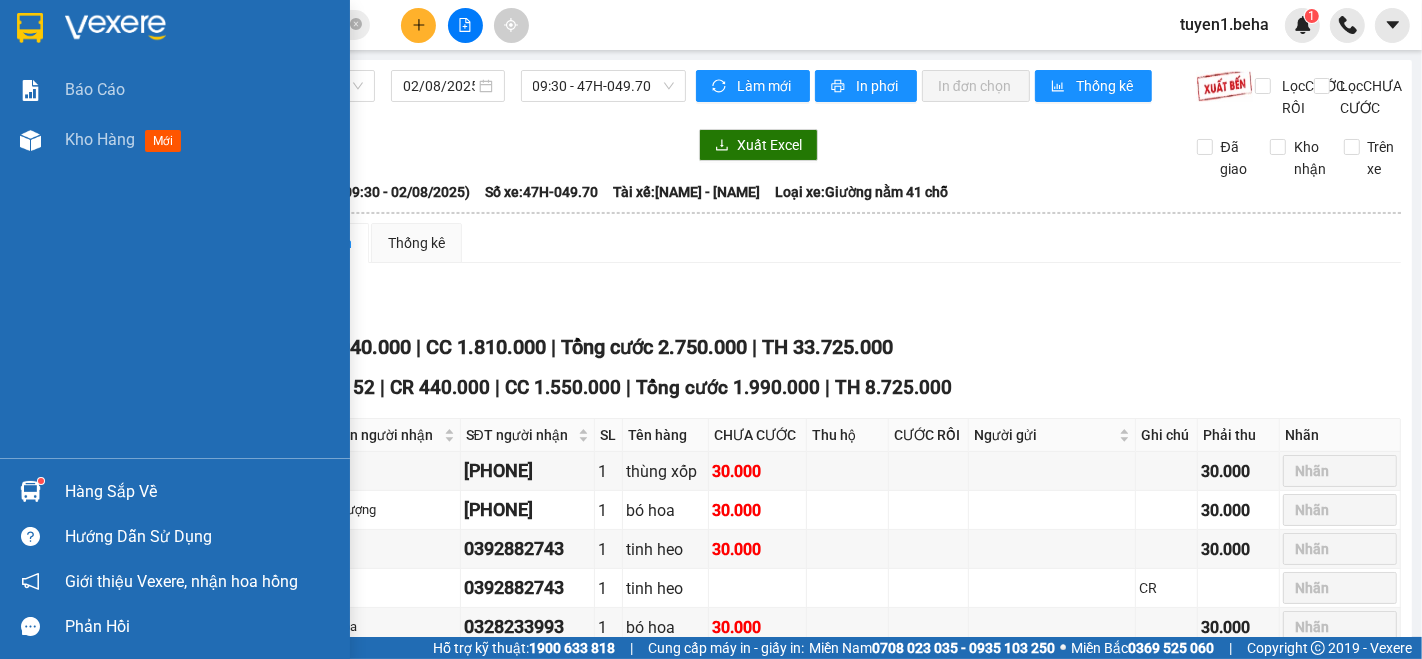 click on "Báo cáo     Kho hàng mới" at bounding box center [175, 261] 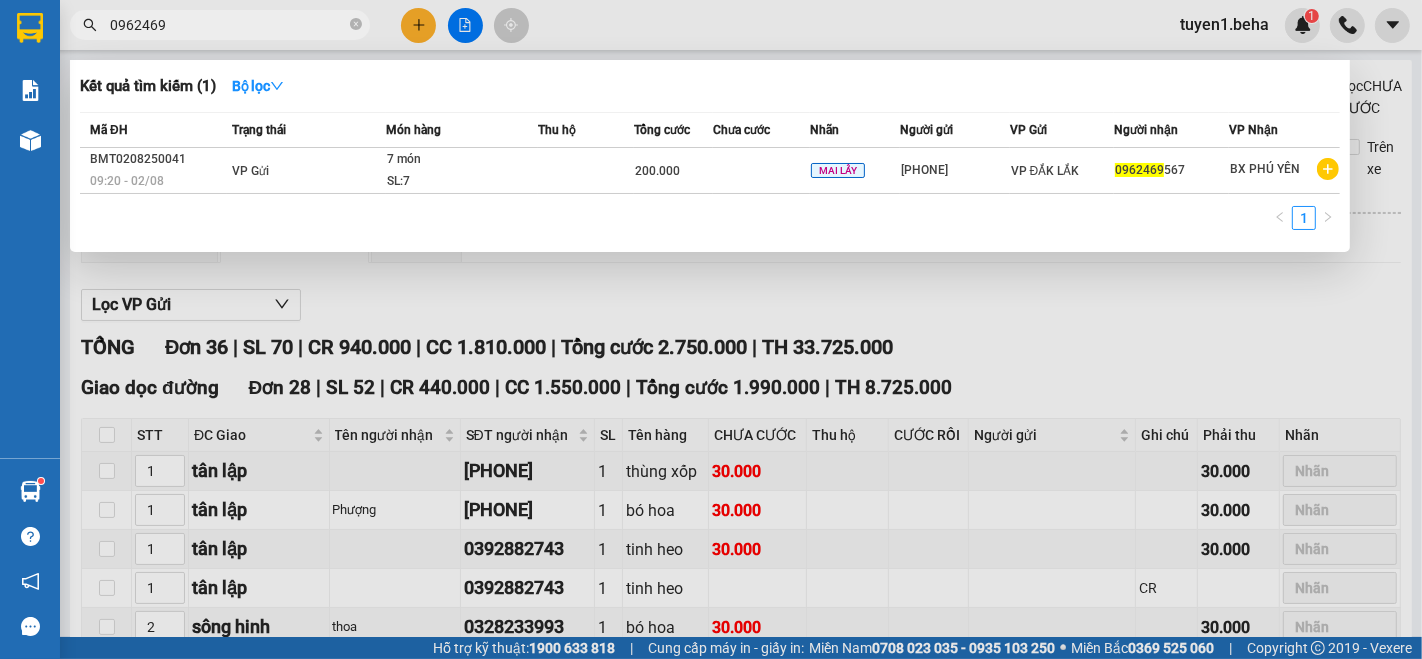 click on "0962469" at bounding box center (228, 25) 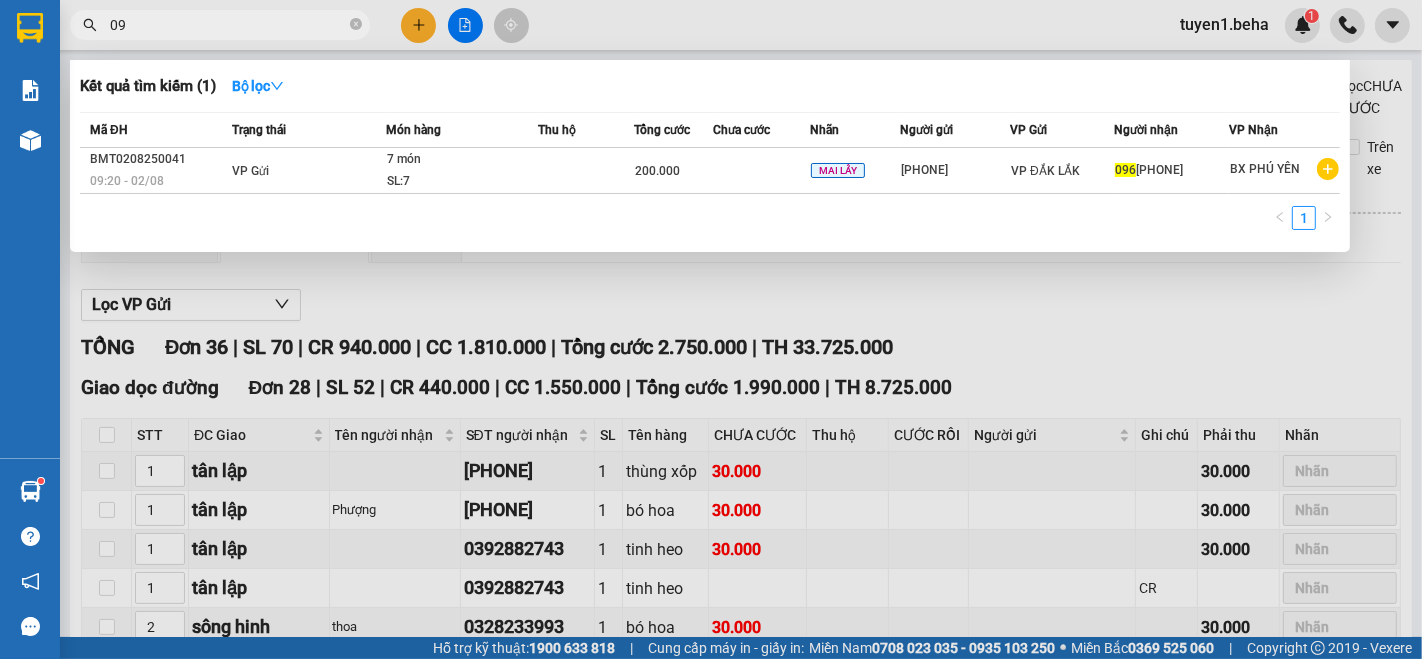 type on "0" 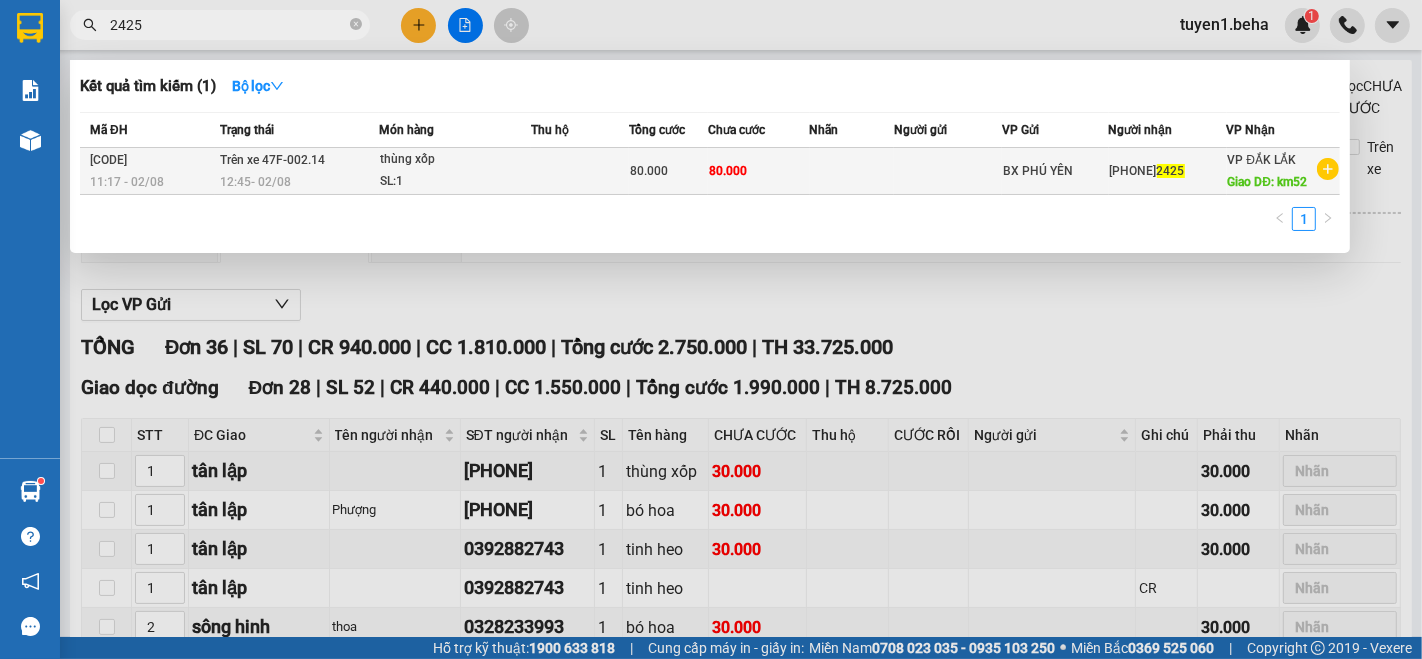 type on "2425" 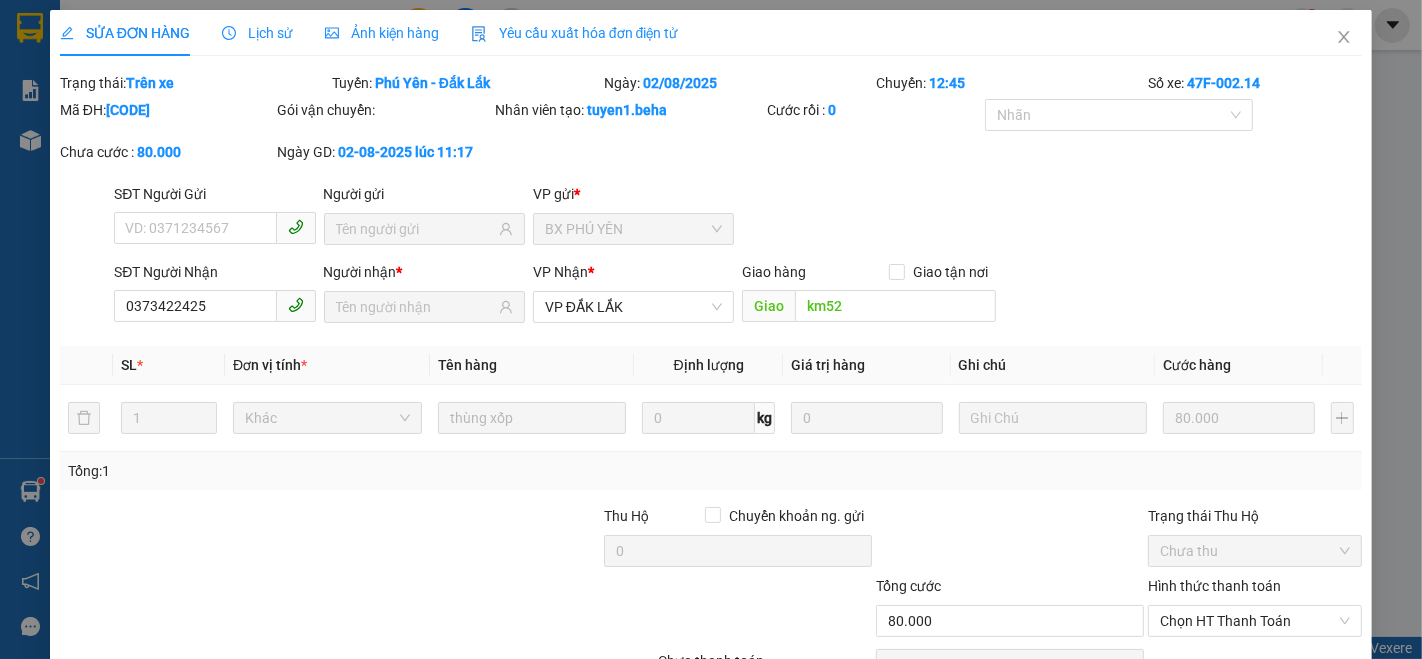 click on "Ảnh kiện hàng" at bounding box center [382, 33] 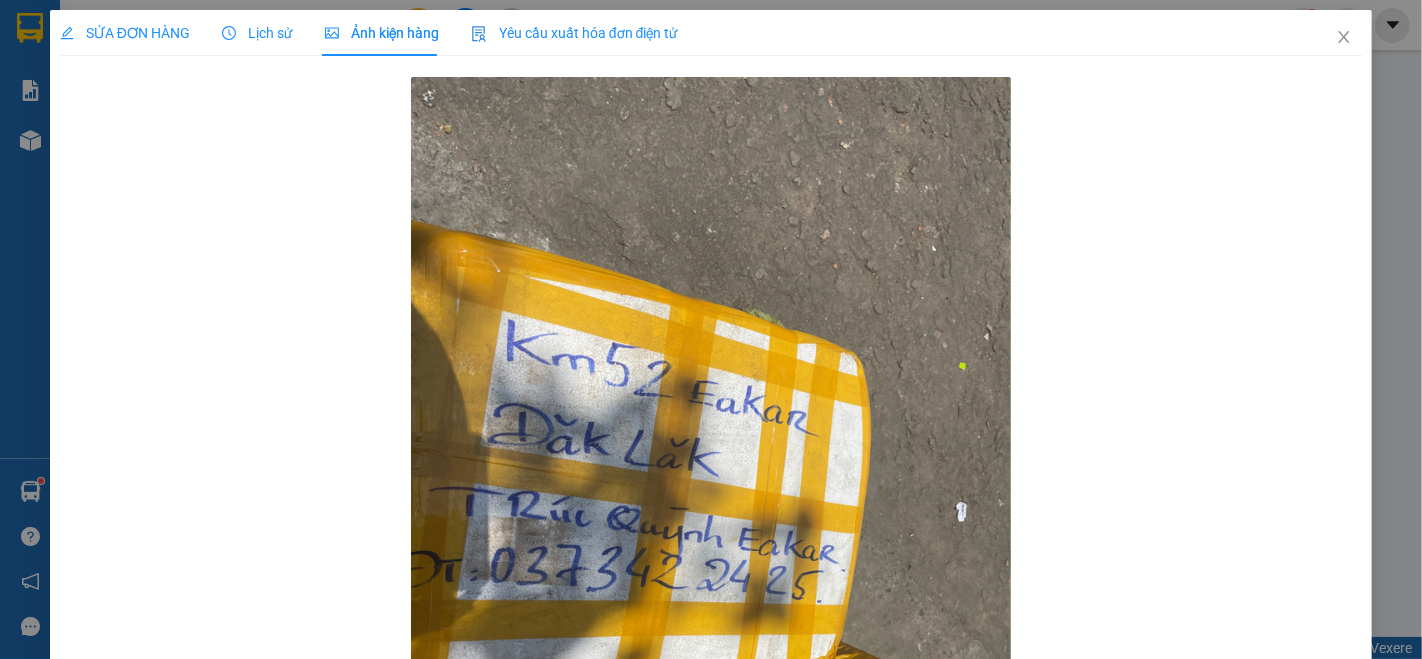 click at bounding box center [711, 477] 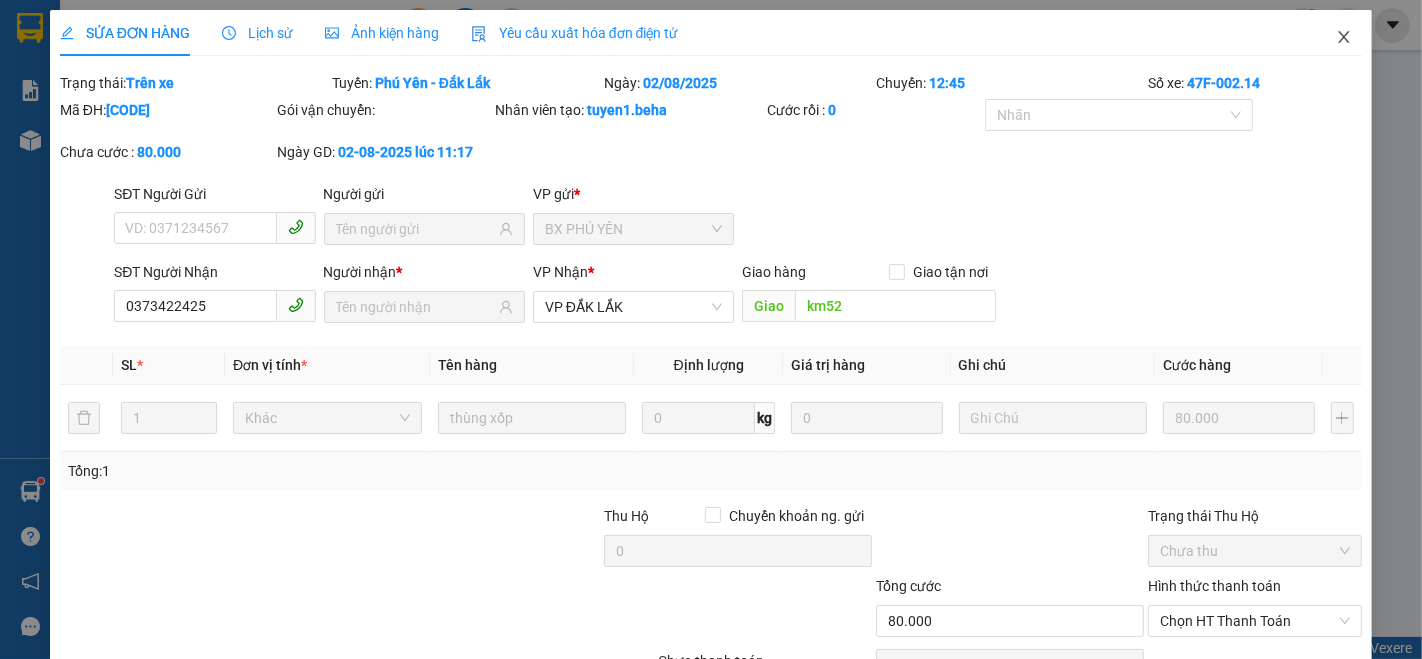 click 